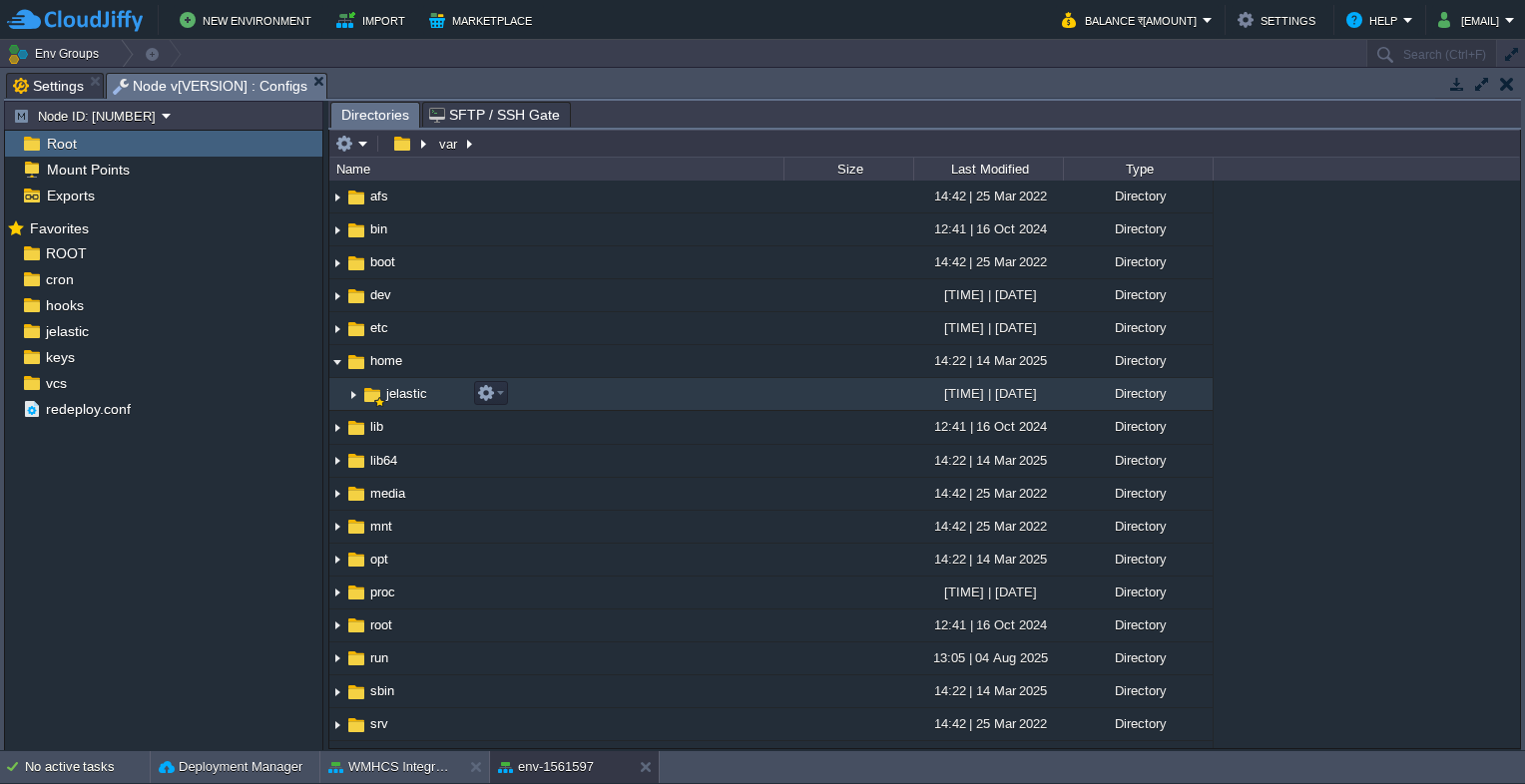 scroll, scrollTop: 0, scrollLeft: 0, axis: both 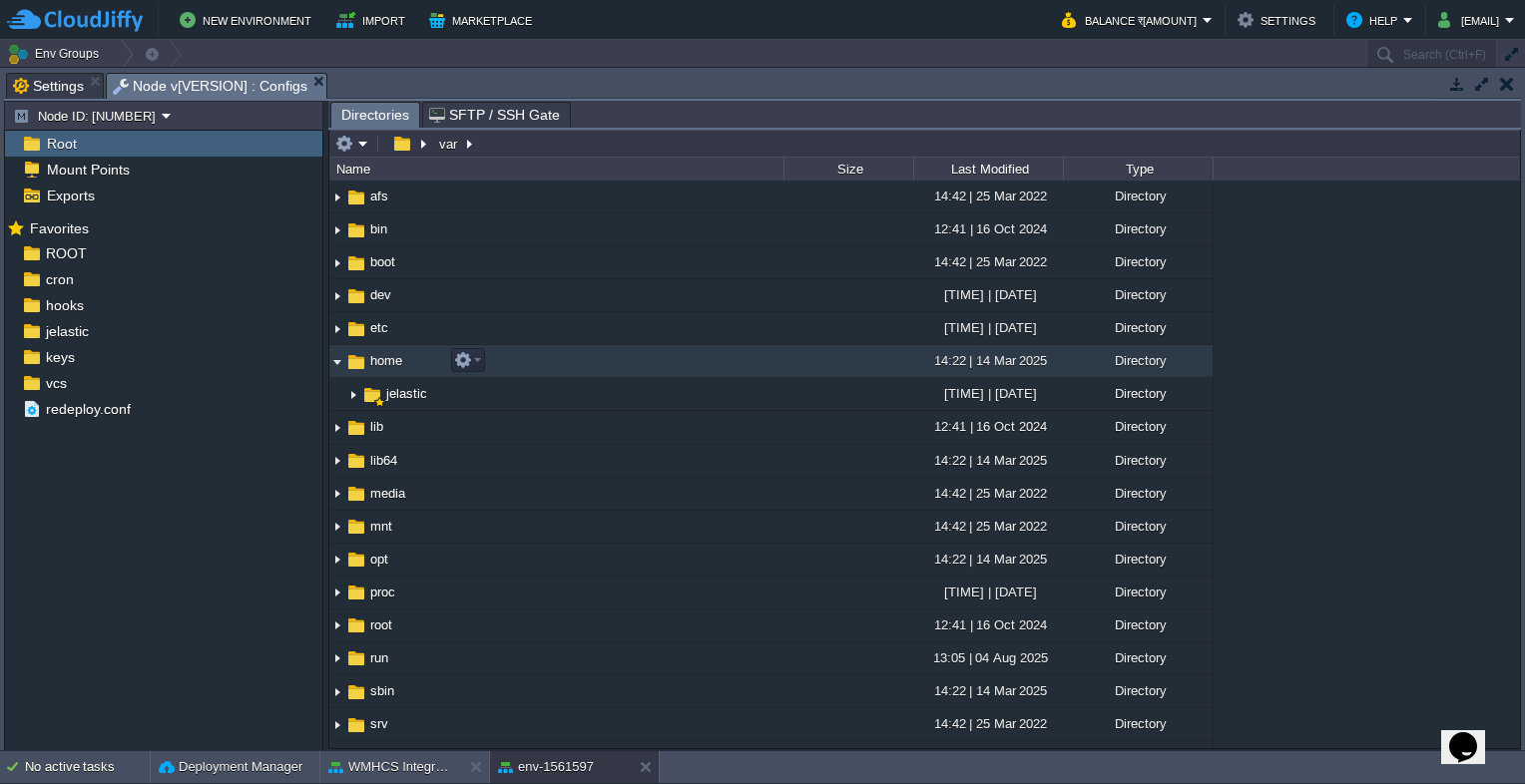 click at bounding box center [337, 361] 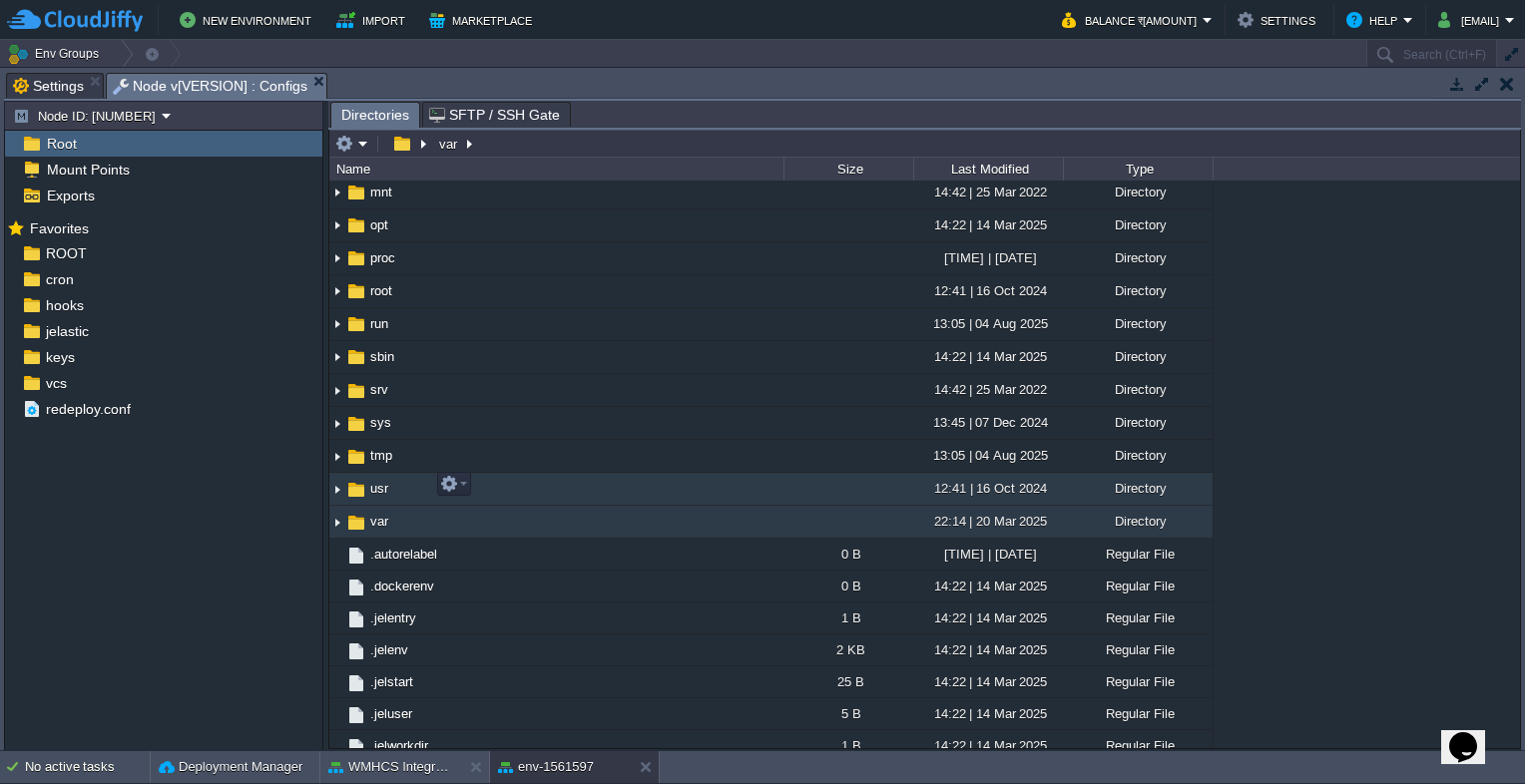 scroll, scrollTop: 299, scrollLeft: 0, axis: vertical 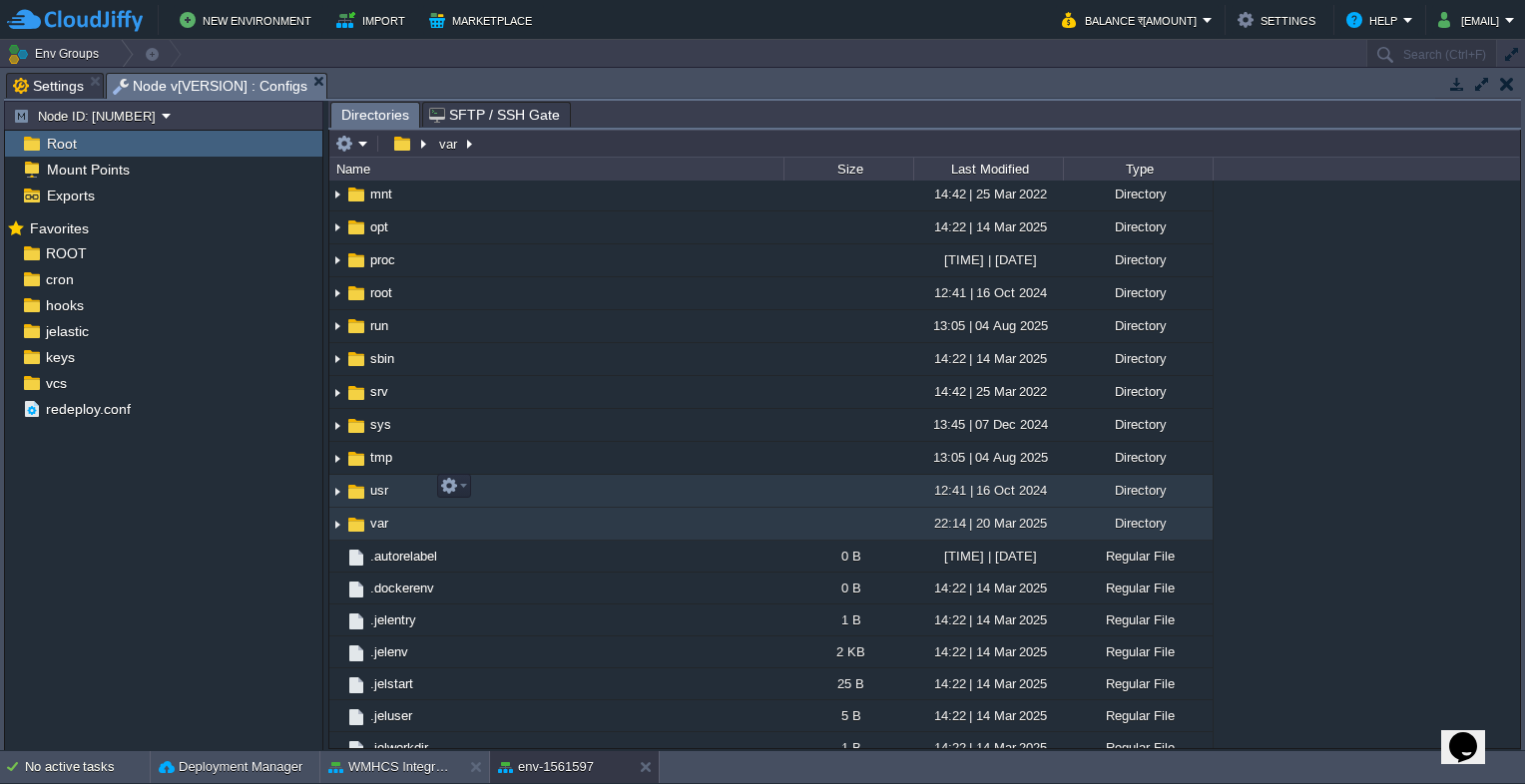 click at bounding box center (337, 491) 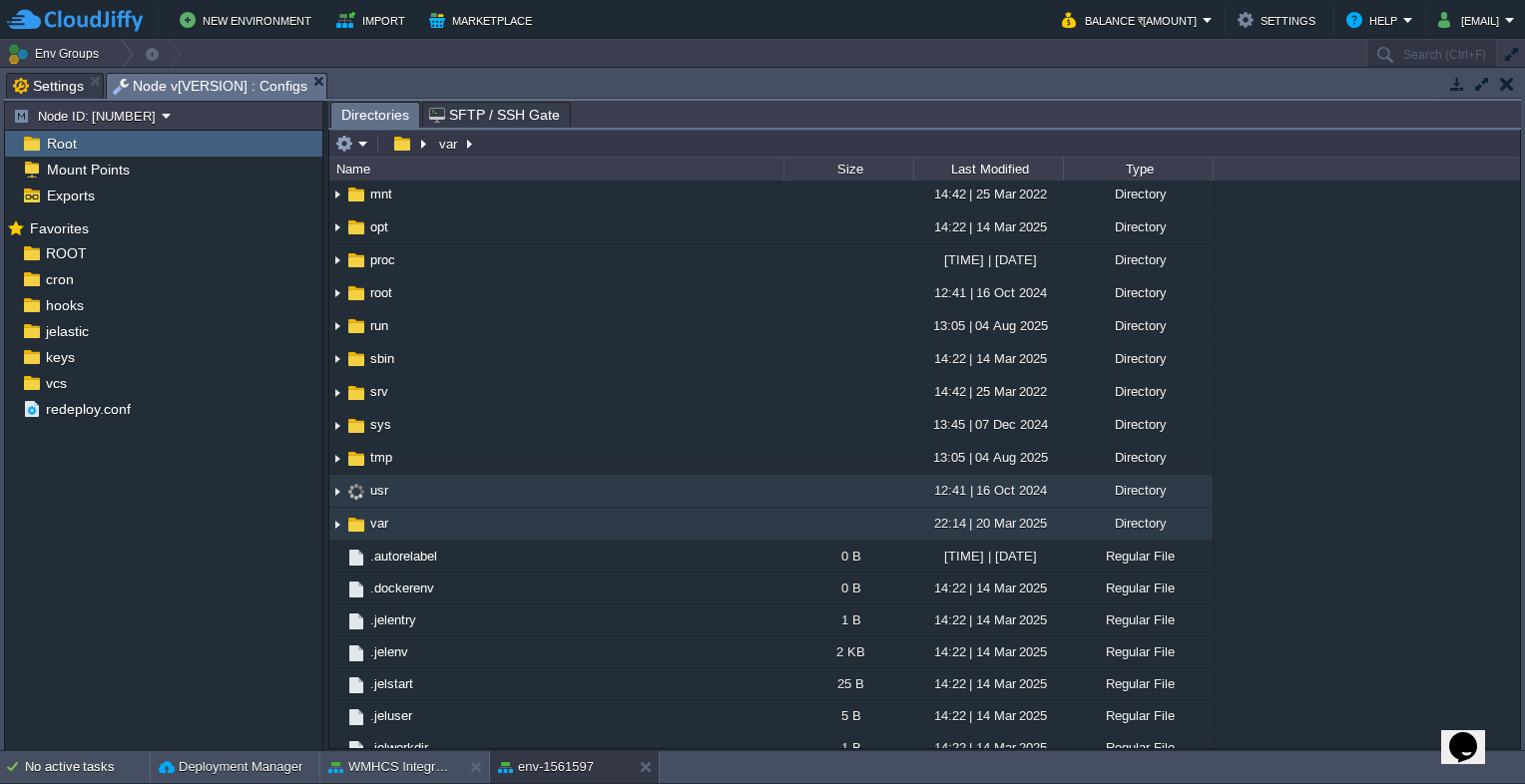 click at bounding box center [337, 491] 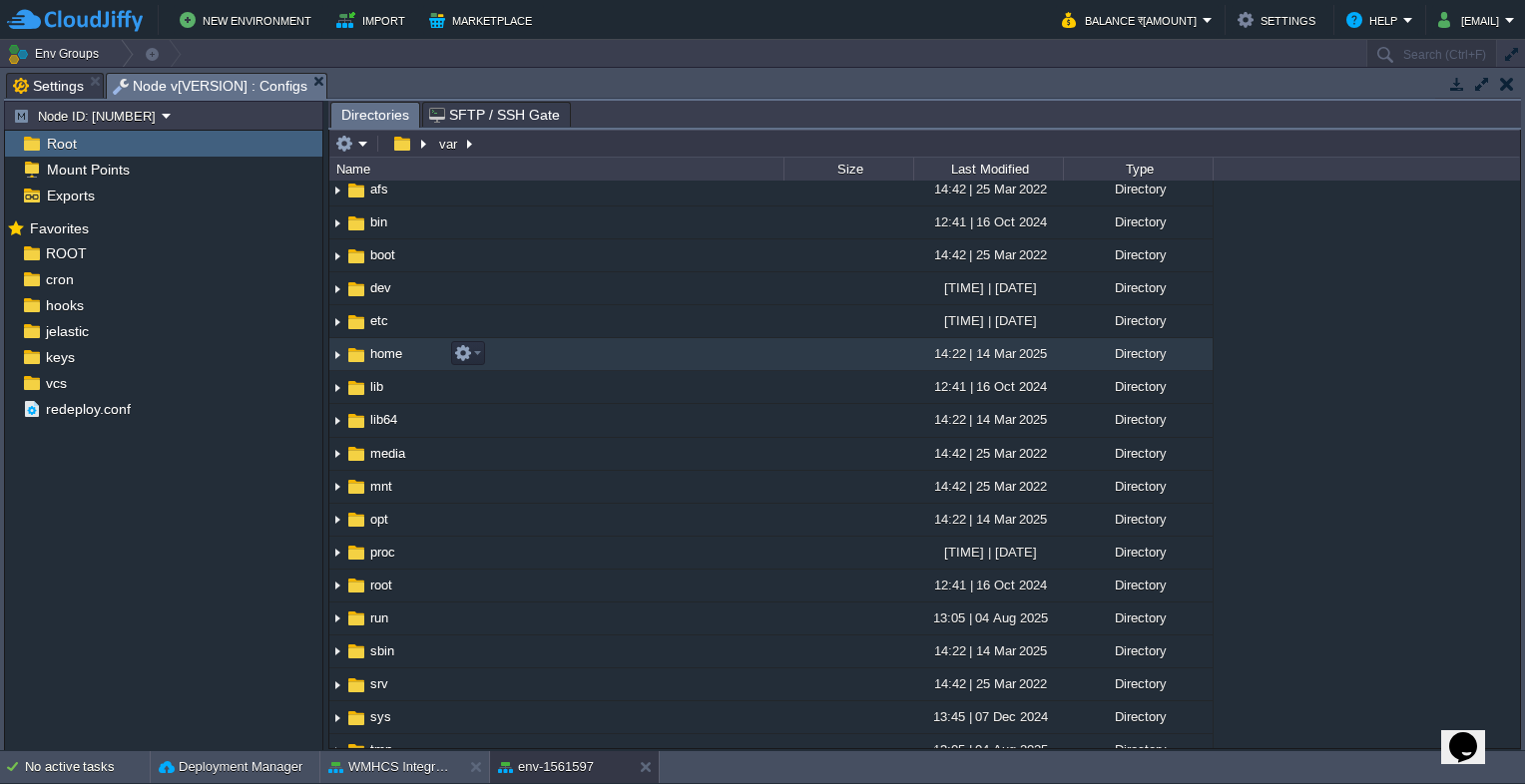 scroll, scrollTop: 0, scrollLeft: 0, axis: both 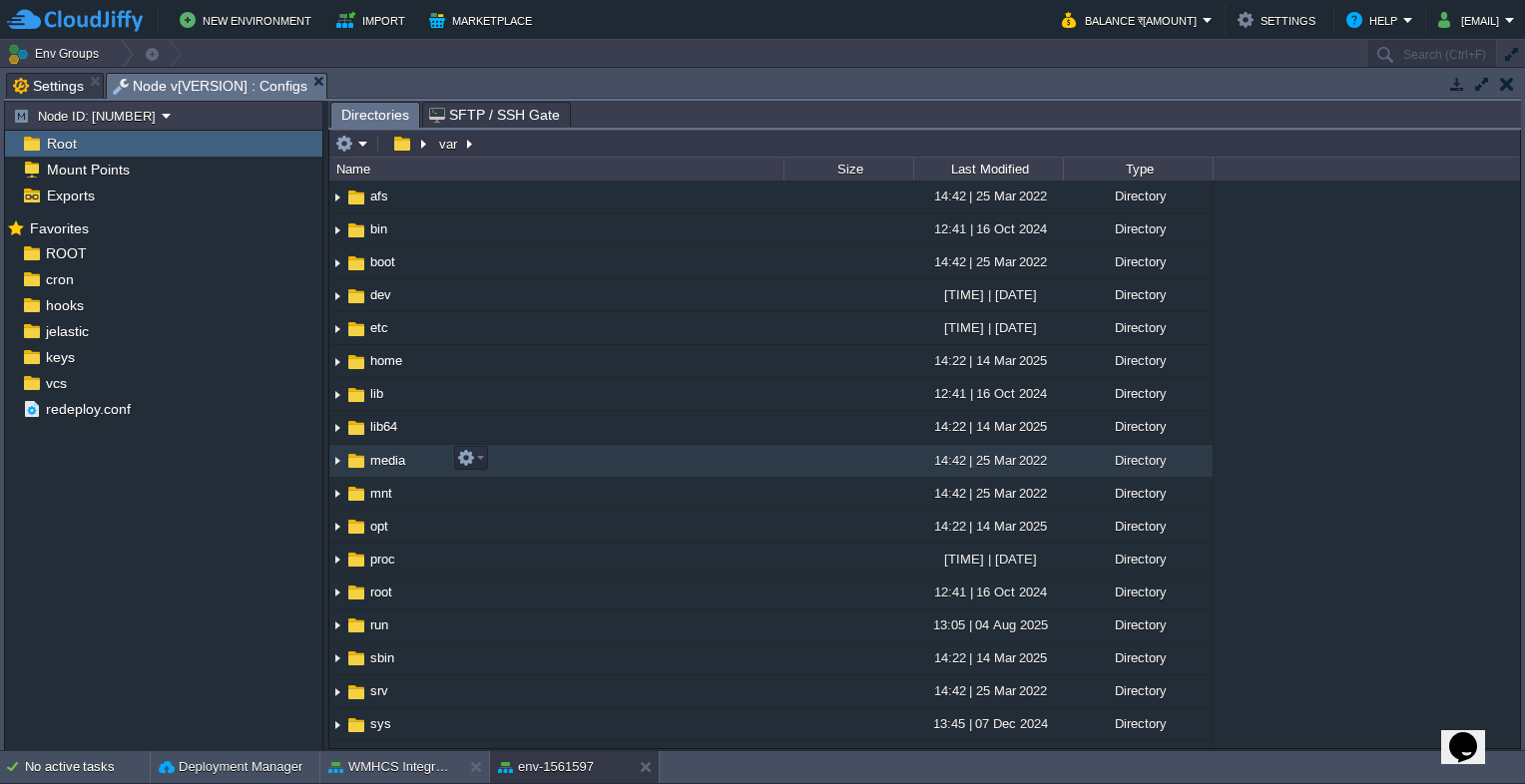 click at bounding box center [337, 461] 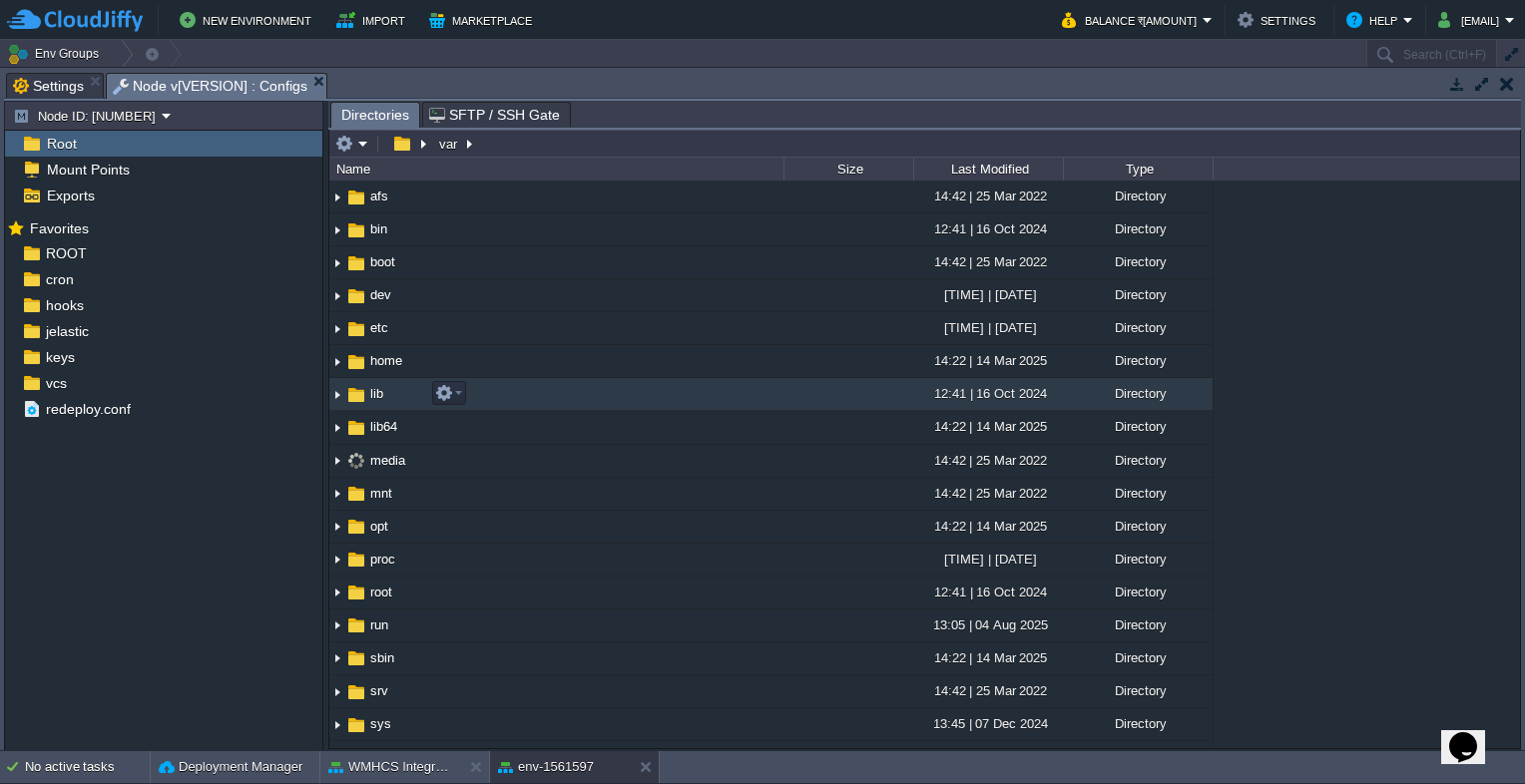 click at bounding box center (337, 394) 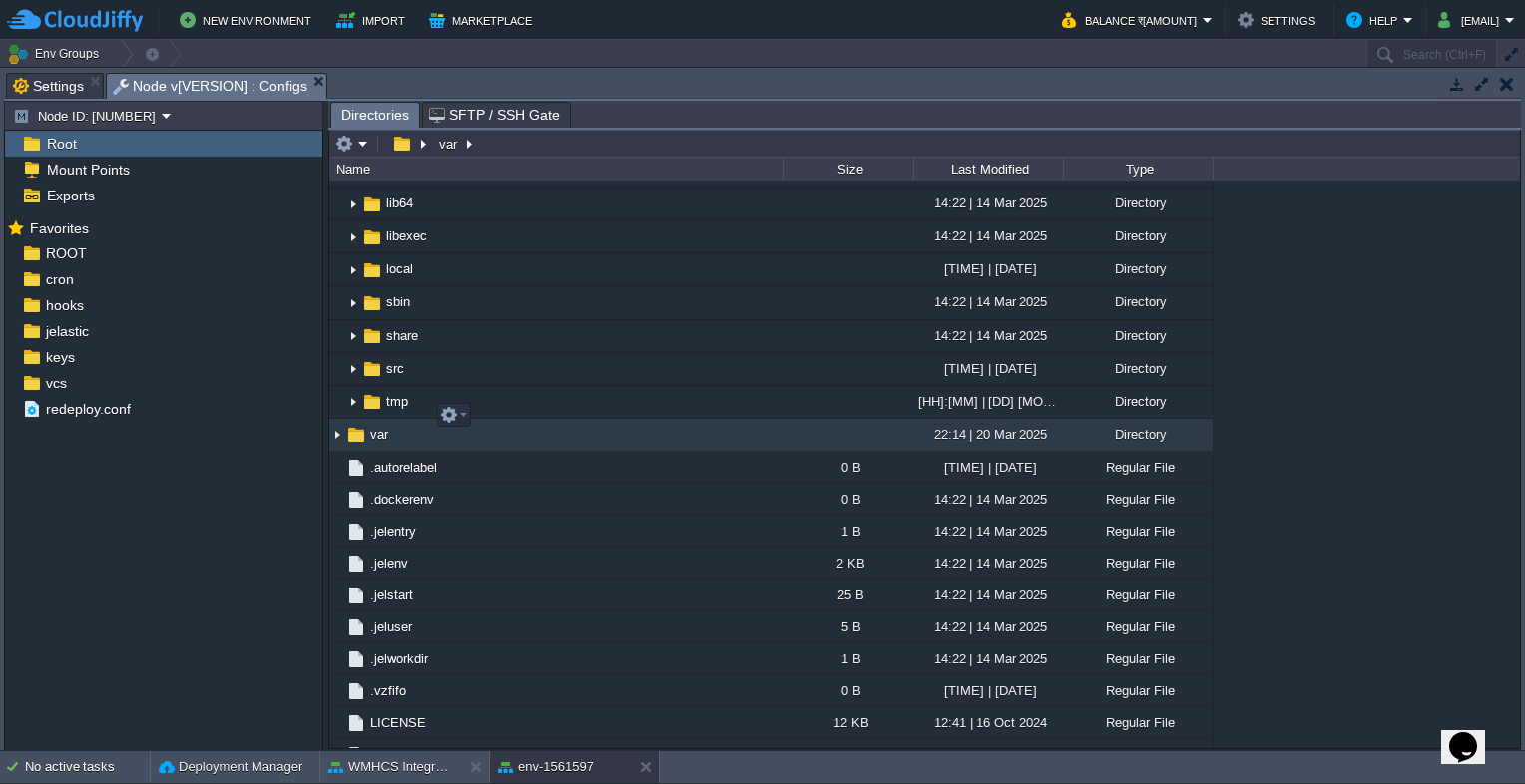 scroll, scrollTop: 1899, scrollLeft: 0, axis: vertical 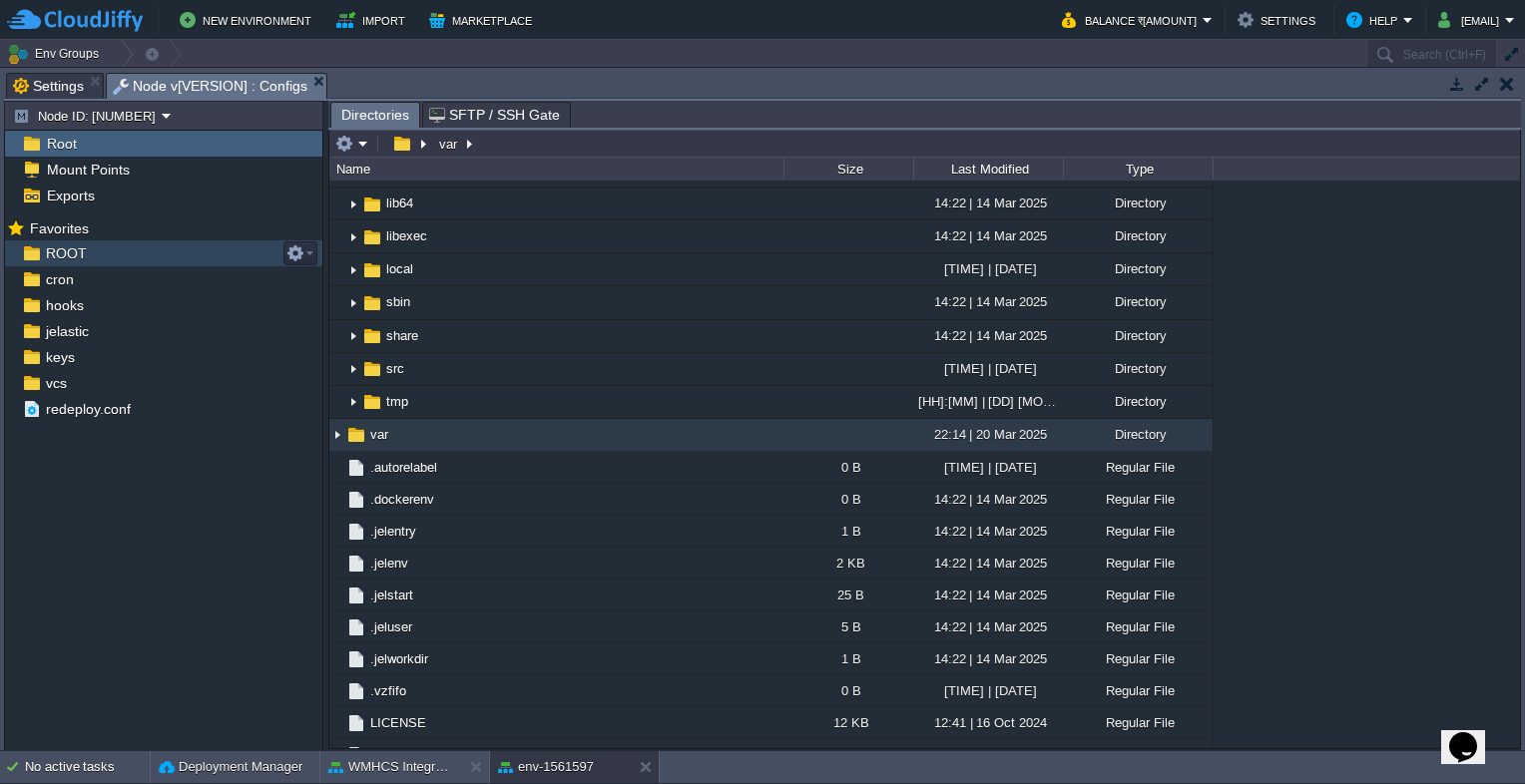 click on "ROOT" at bounding box center (66, 253) 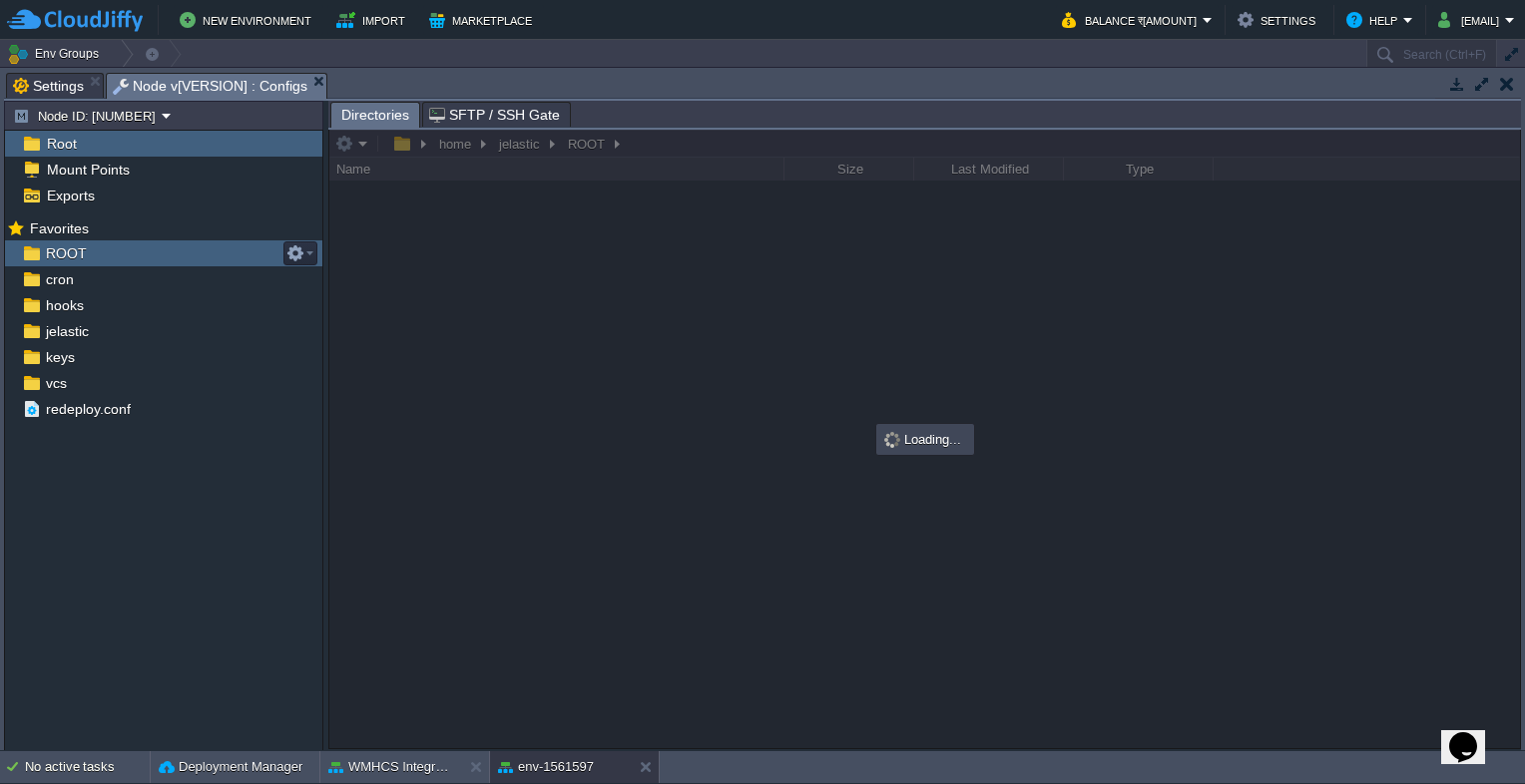 scroll, scrollTop: 0, scrollLeft: 0, axis: both 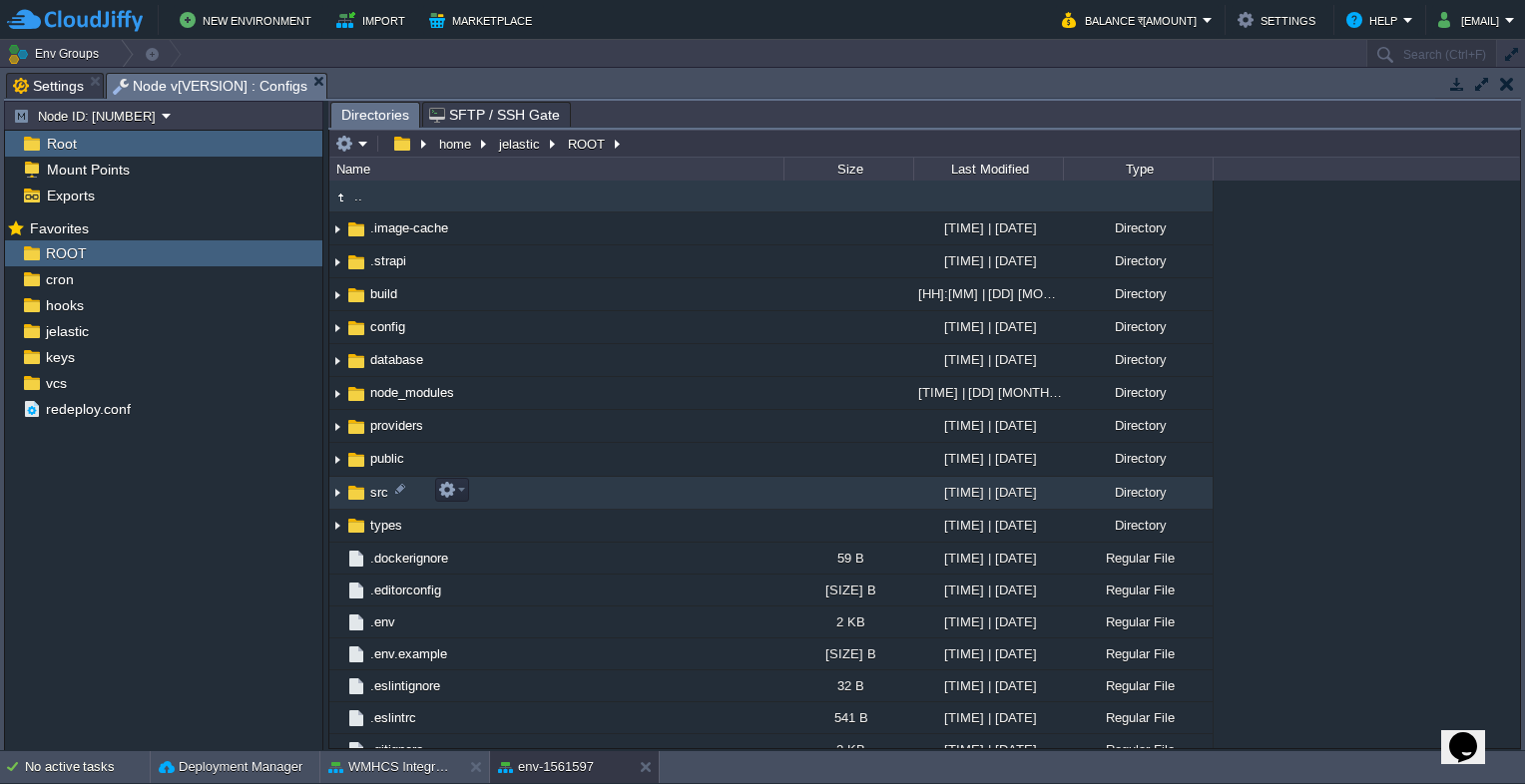 click at bounding box center (337, 493) 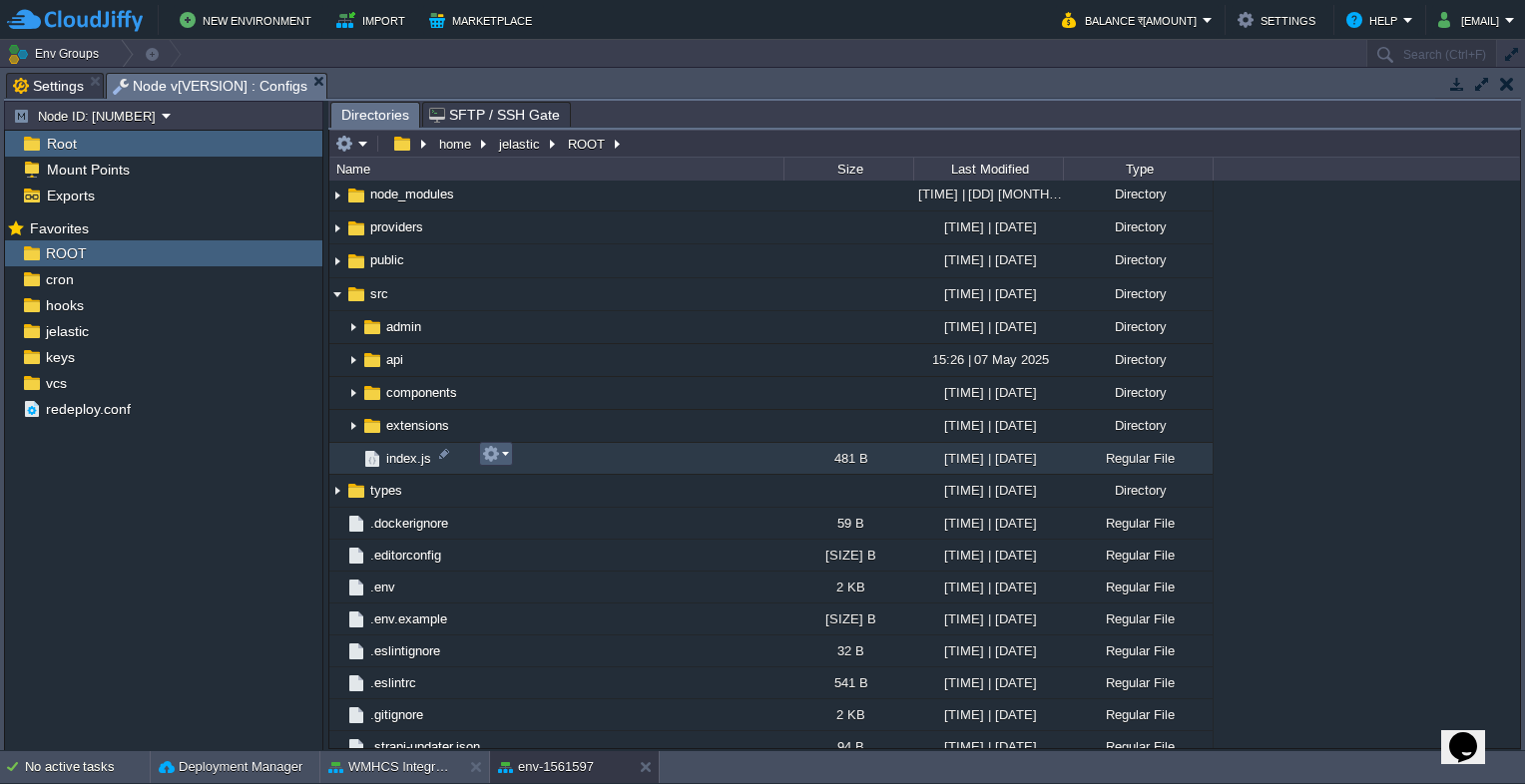 scroll, scrollTop: 199, scrollLeft: 0, axis: vertical 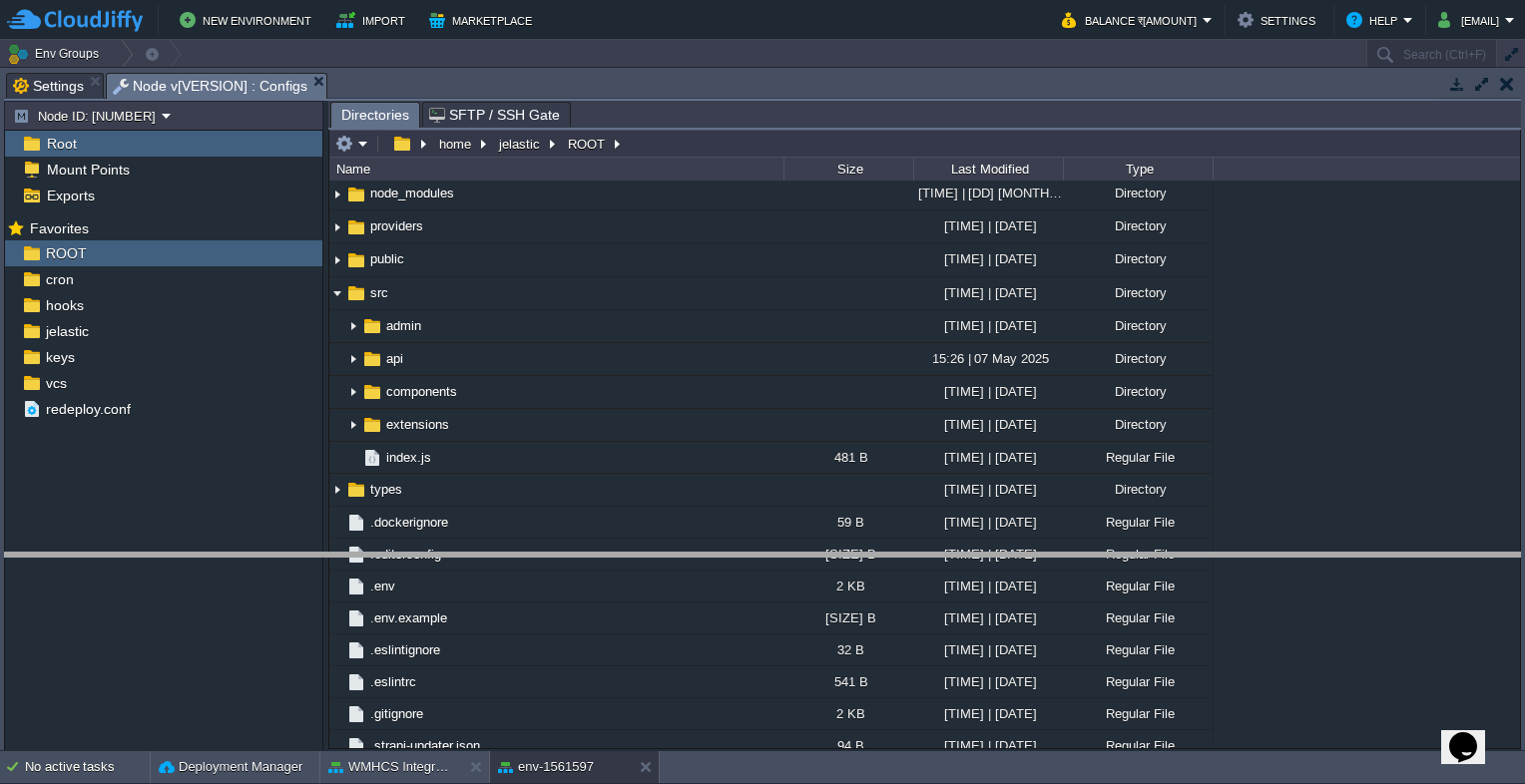 drag, startPoint x: 535, startPoint y: 86, endPoint x: 563, endPoint y: 613, distance: 527.7433 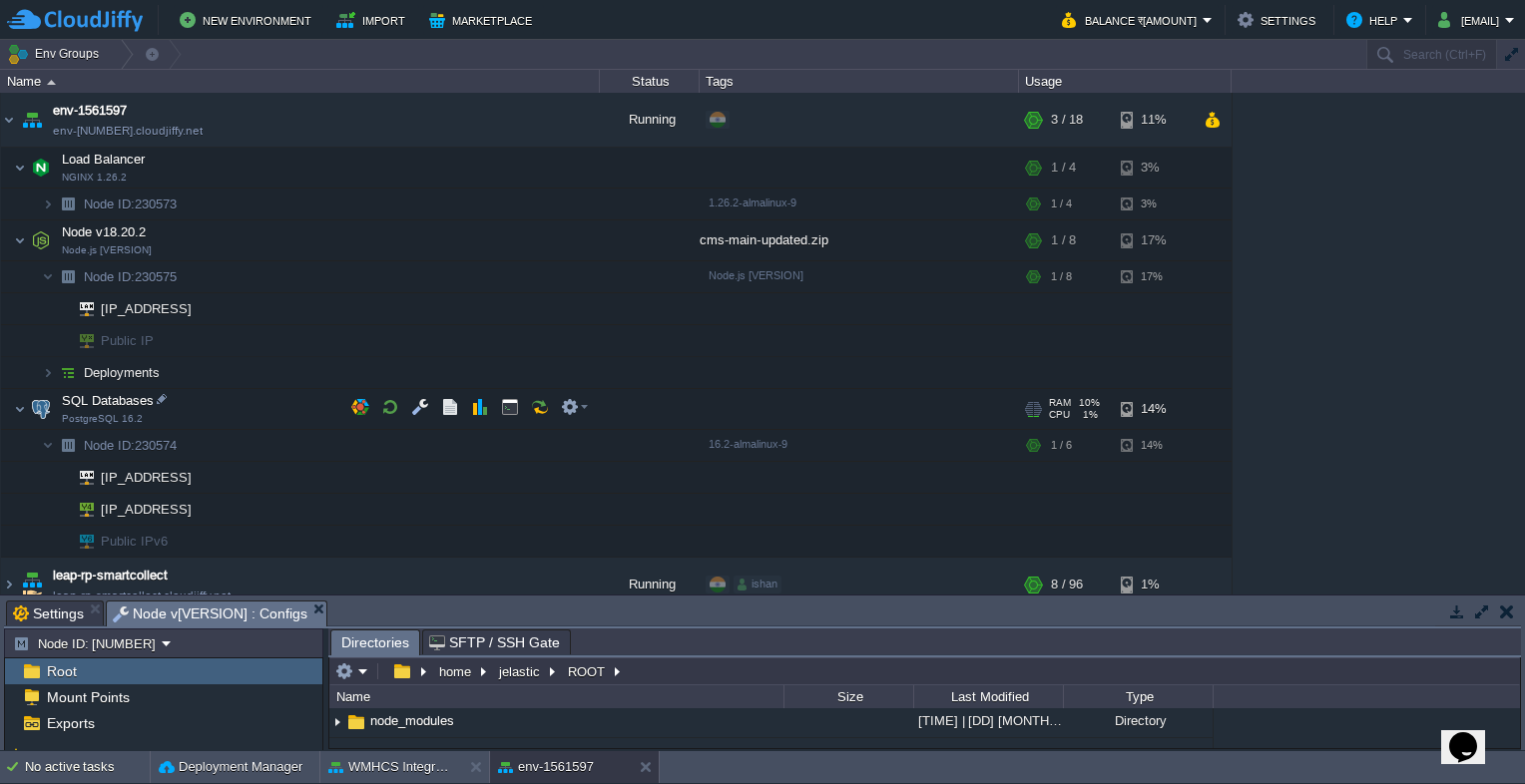 scroll, scrollTop: 560, scrollLeft: 0, axis: vertical 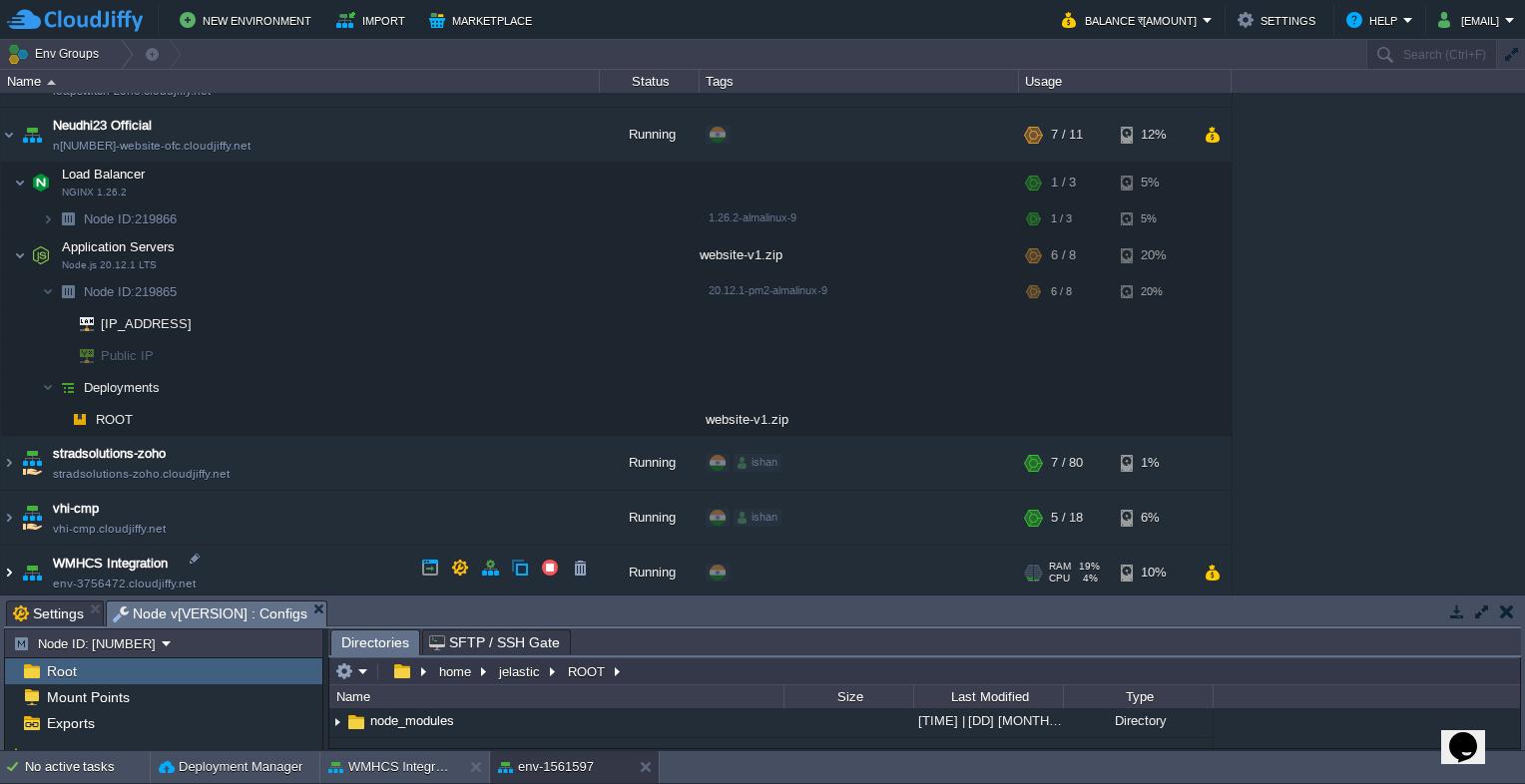 click at bounding box center [9, 573] 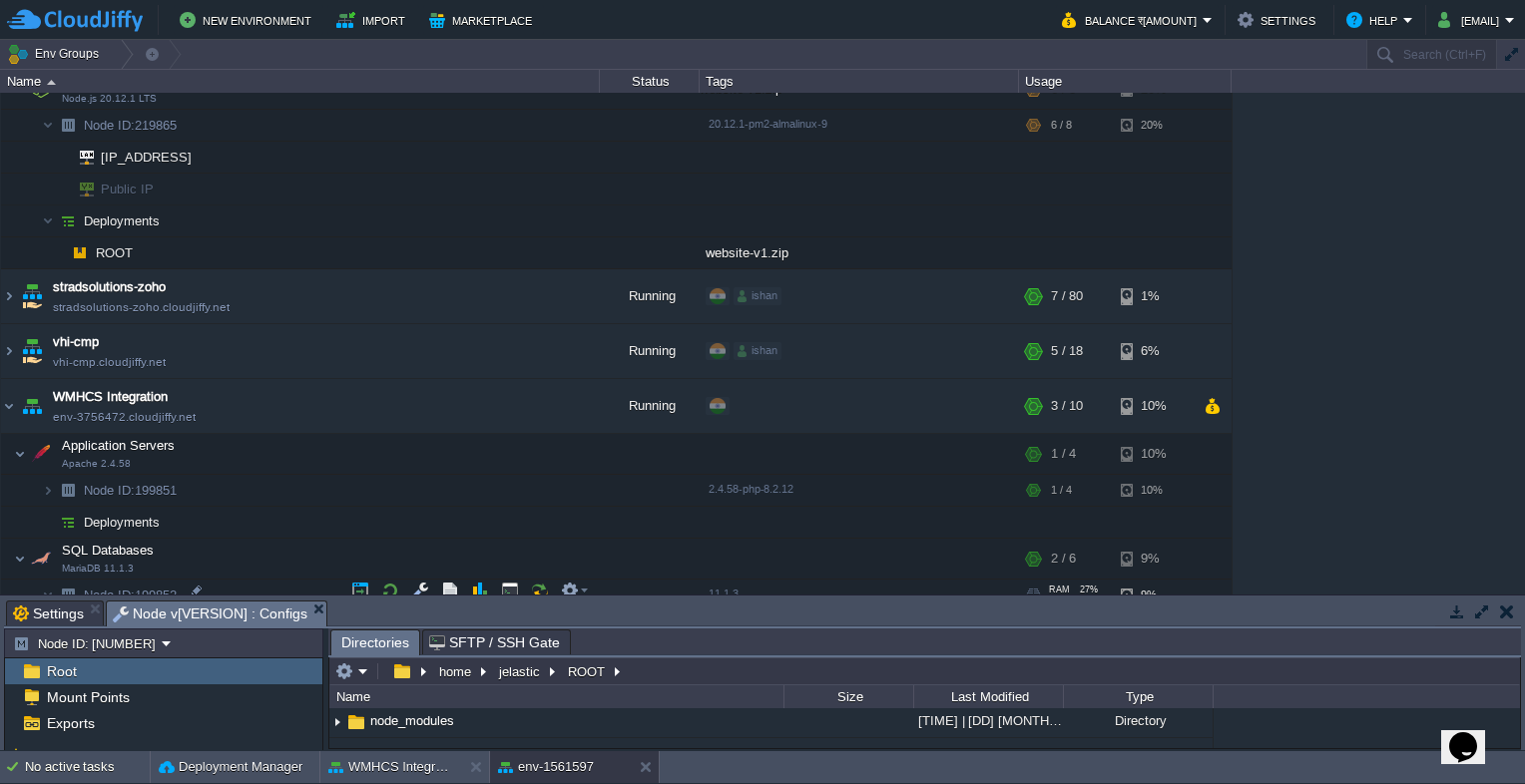 scroll, scrollTop: 831, scrollLeft: 0, axis: vertical 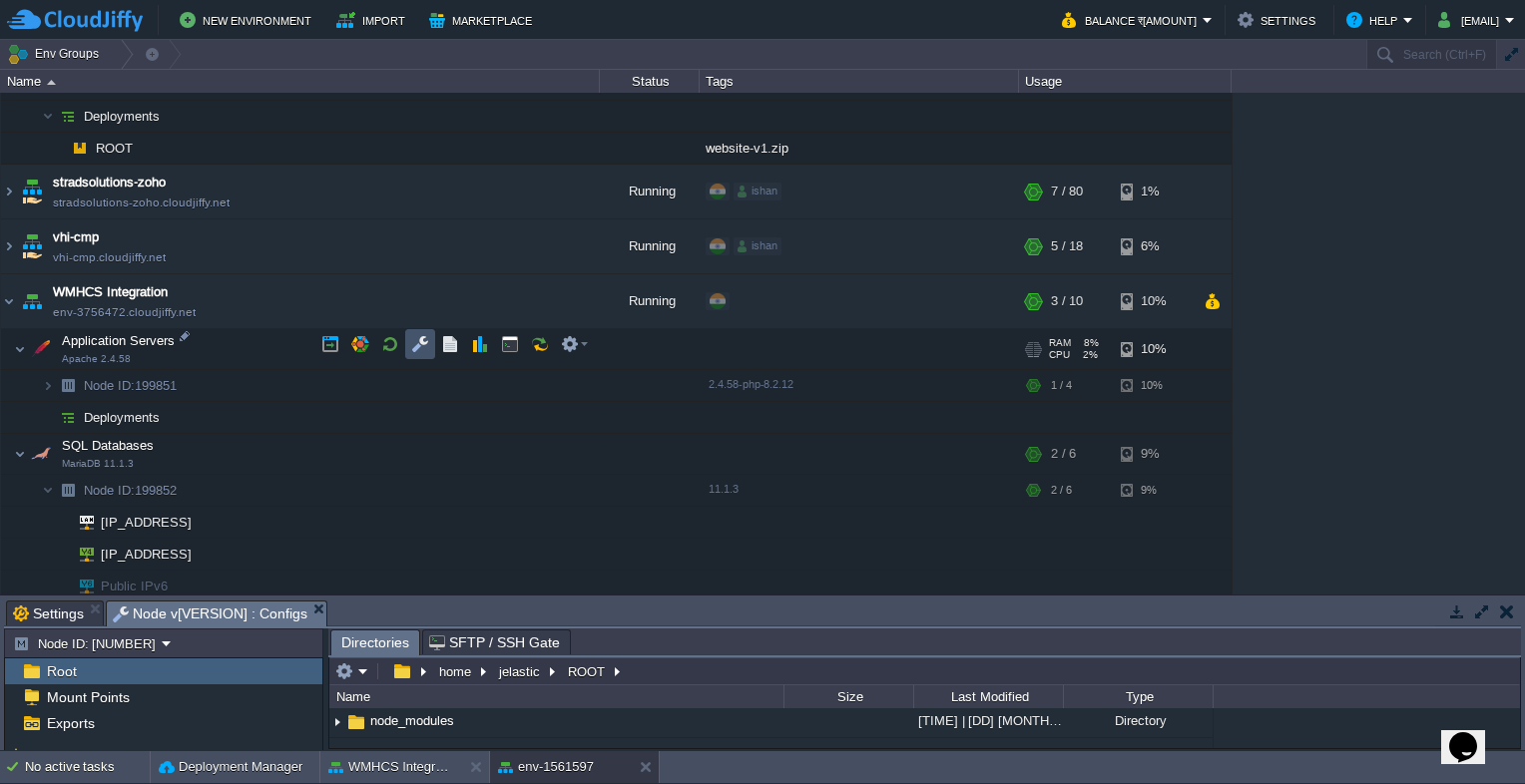 click at bounding box center [420, 344] 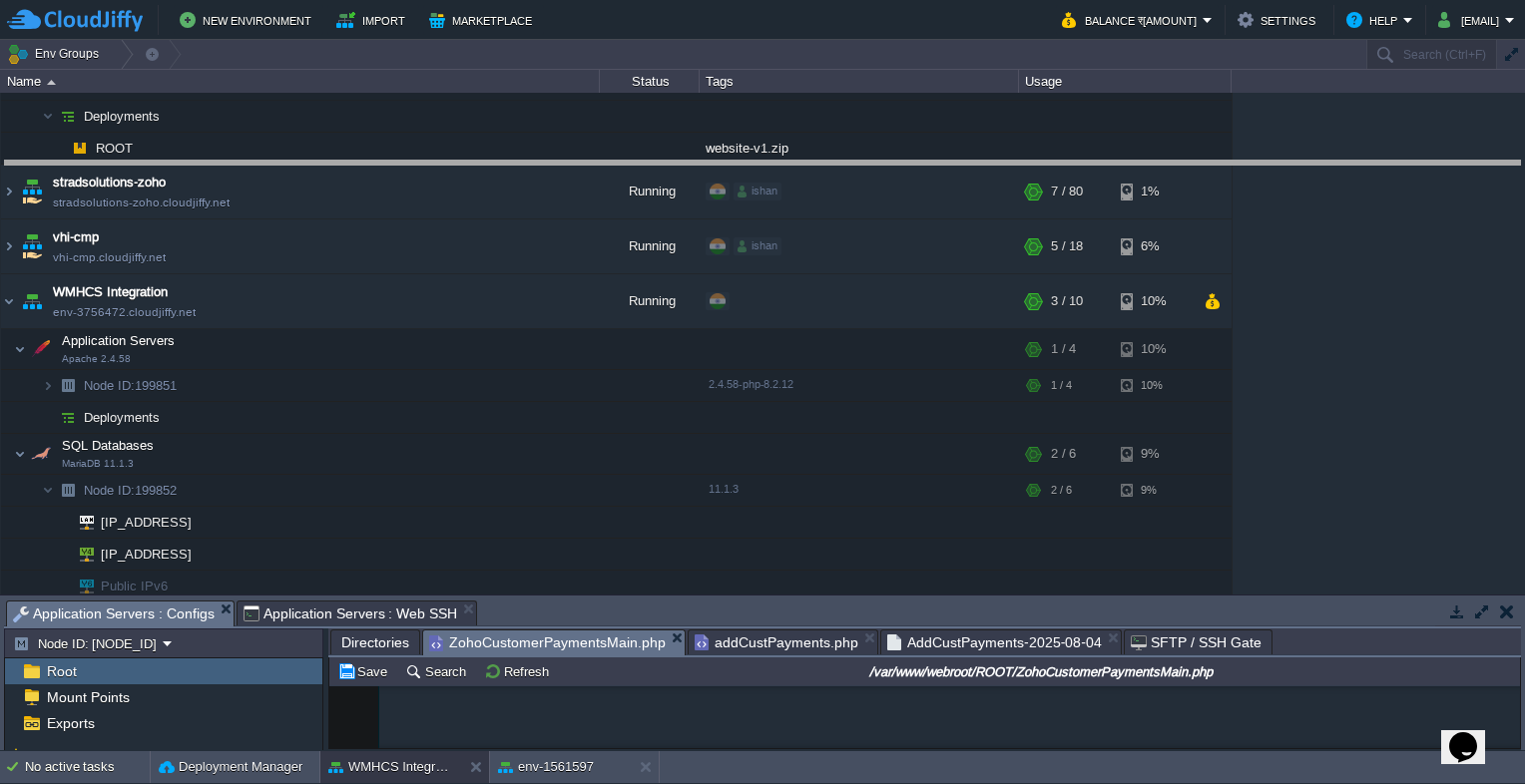 drag, startPoint x: 545, startPoint y: 609, endPoint x: 566, endPoint y: 167, distance: 442.49859 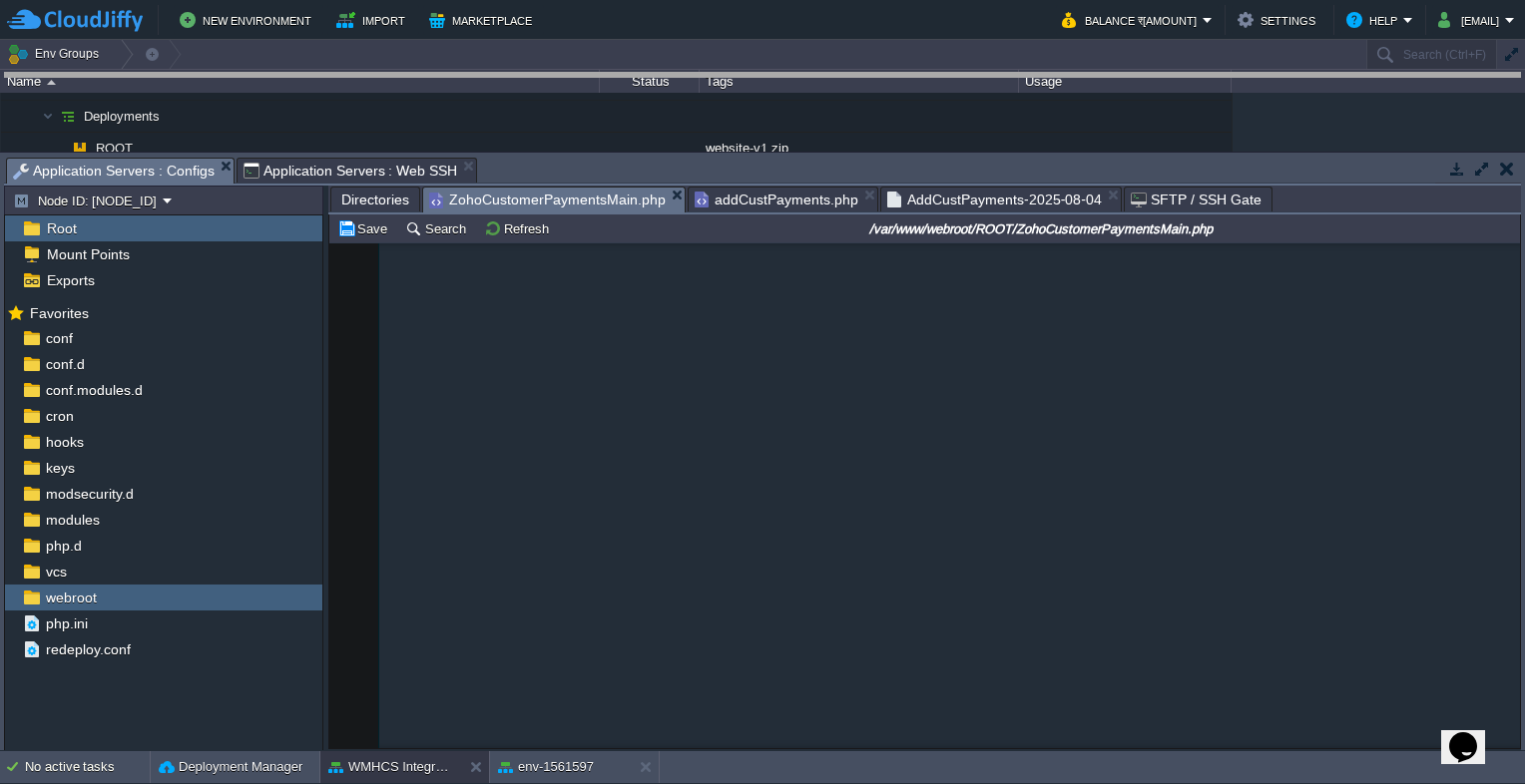 drag, startPoint x: 634, startPoint y: 166, endPoint x: 663, endPoint y: 4, distance: 164.57521 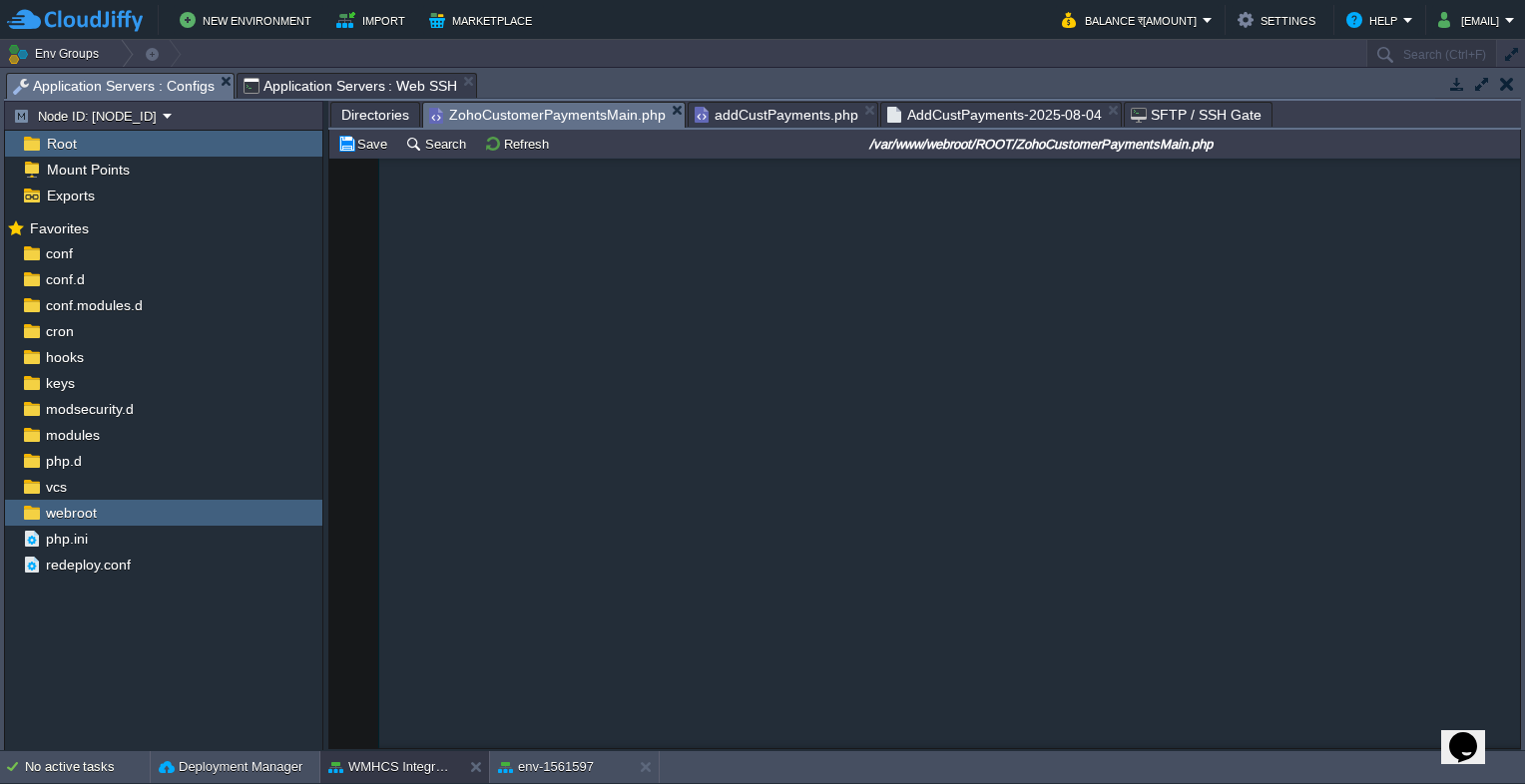 scroll, scrollTop: 1359, scrollLeft: 0, axis: vertical 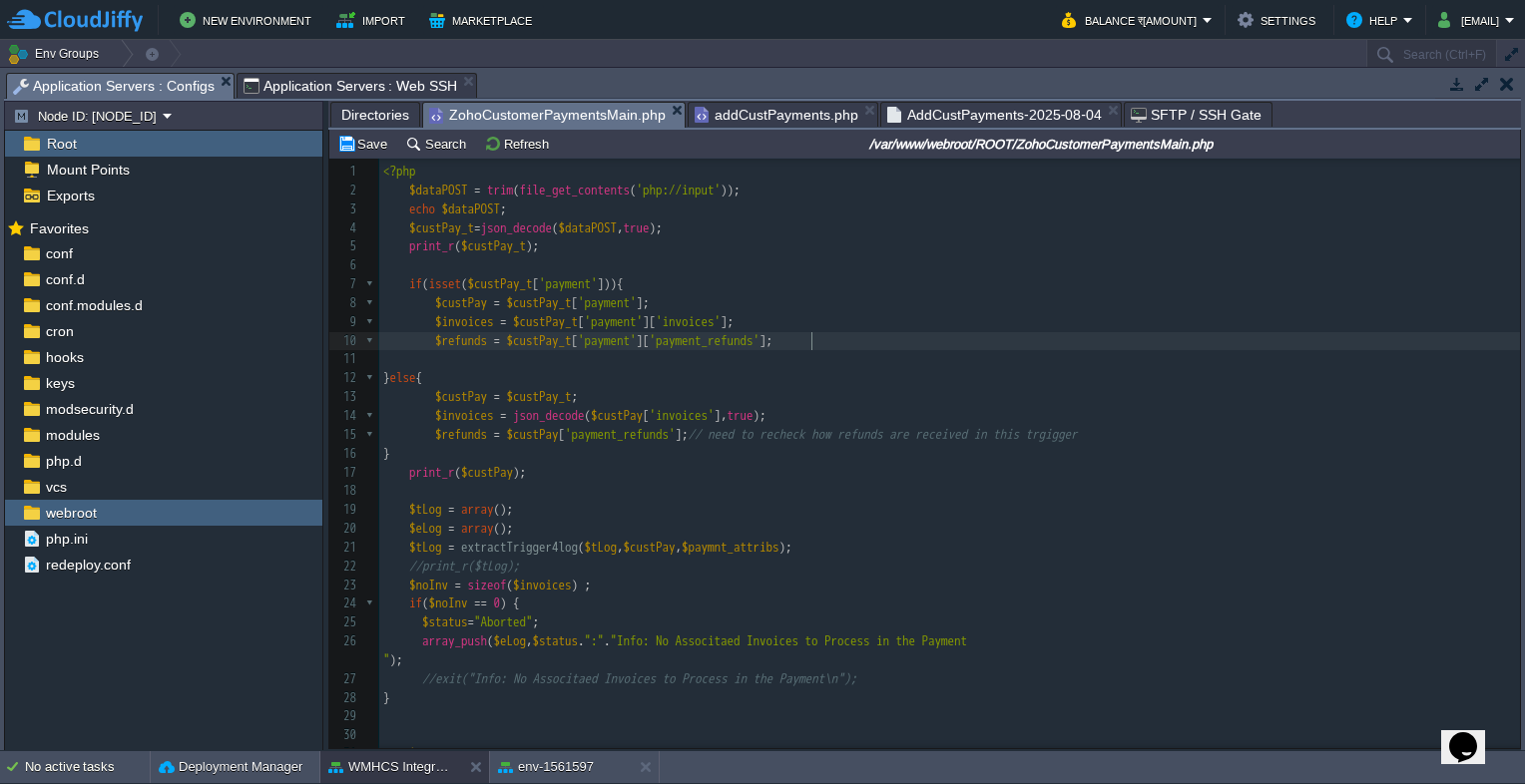 click on "$refunds   =   $custPay_t [ 'payment' ][ 'payment_refunds' ];" at bounding box center [949, 341] 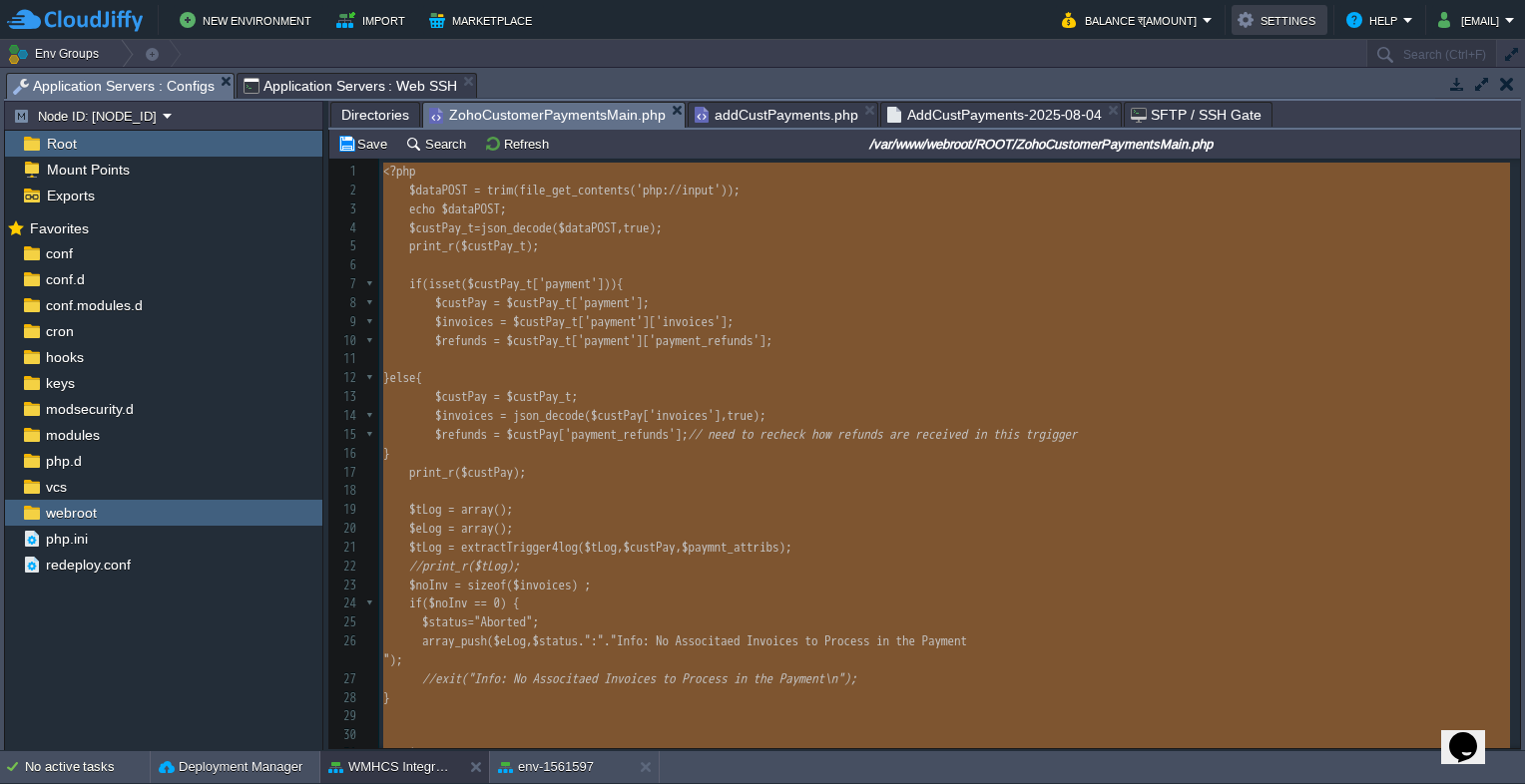 type on "-" 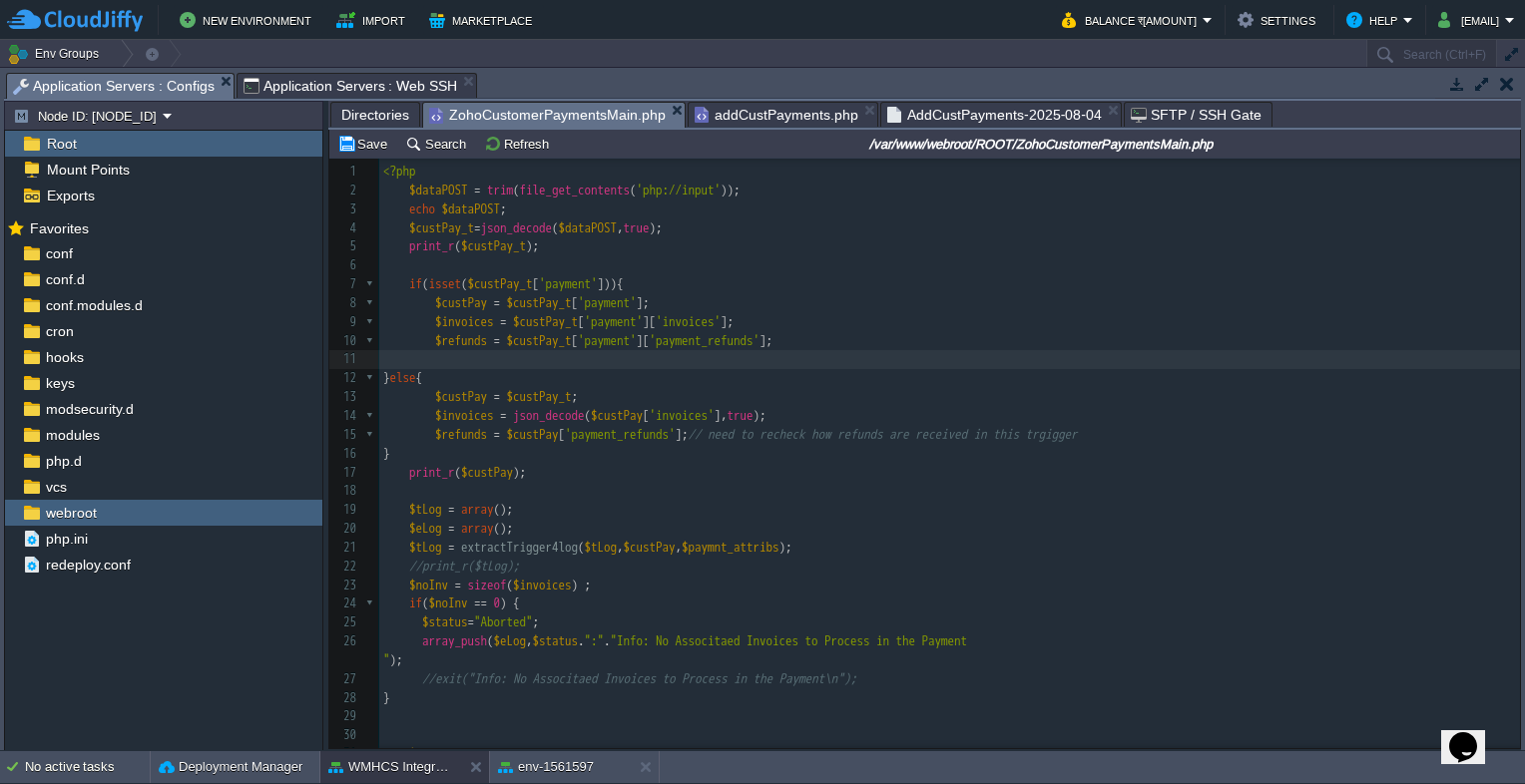 type 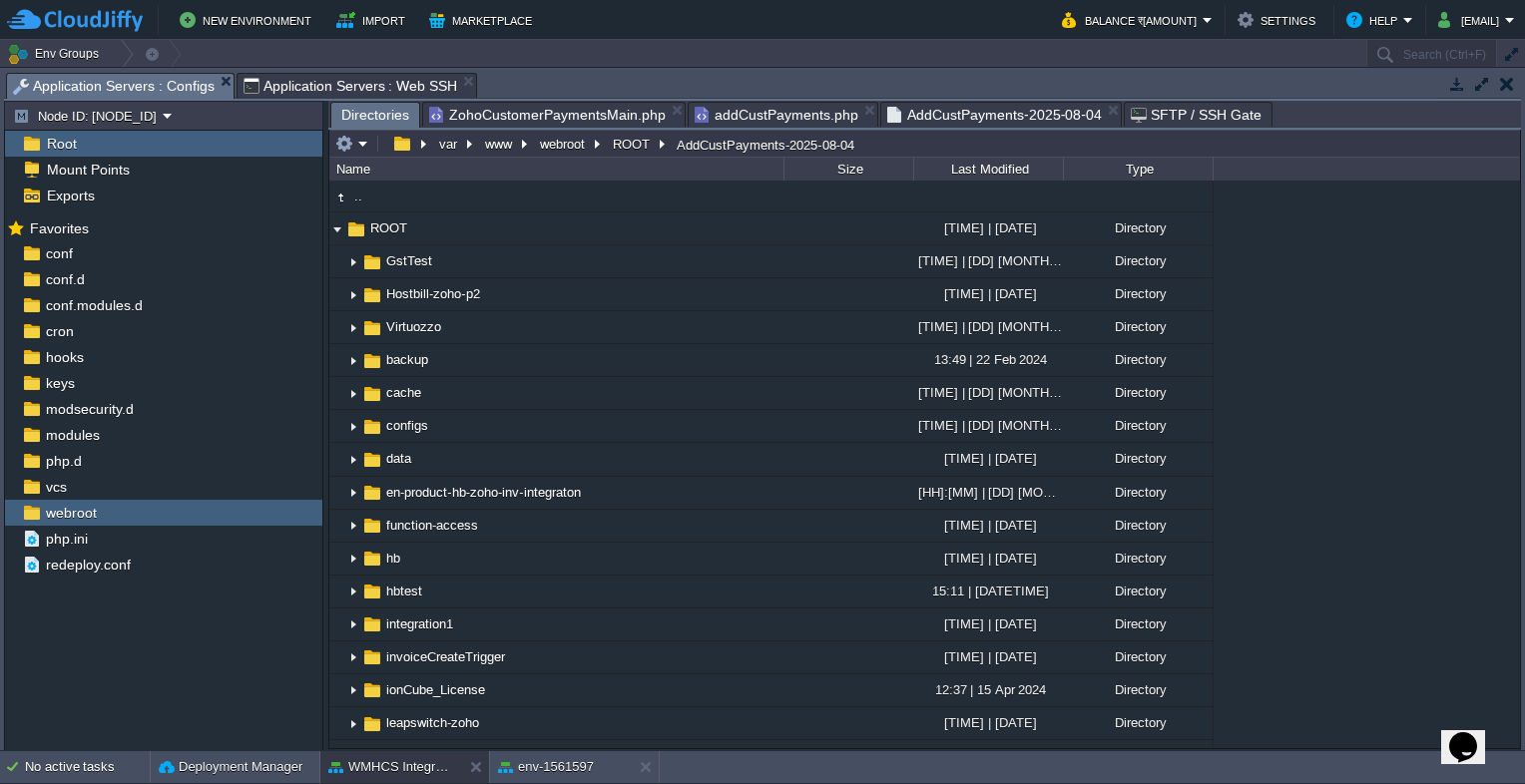 click on "Directories" at bounding box center [375, 115] 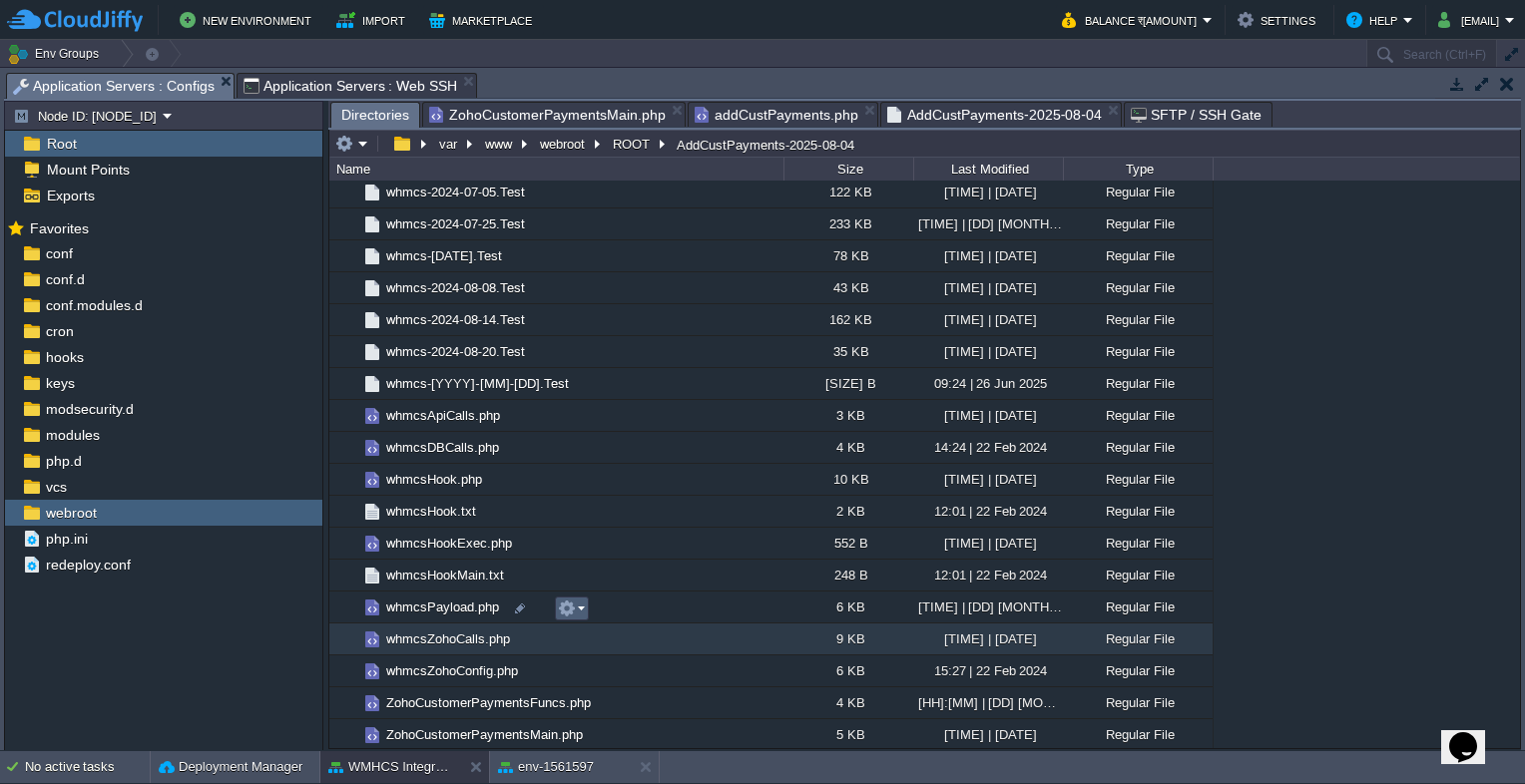scroll, scrollTop: 3898, scrollLeft: 0, axis: vertical 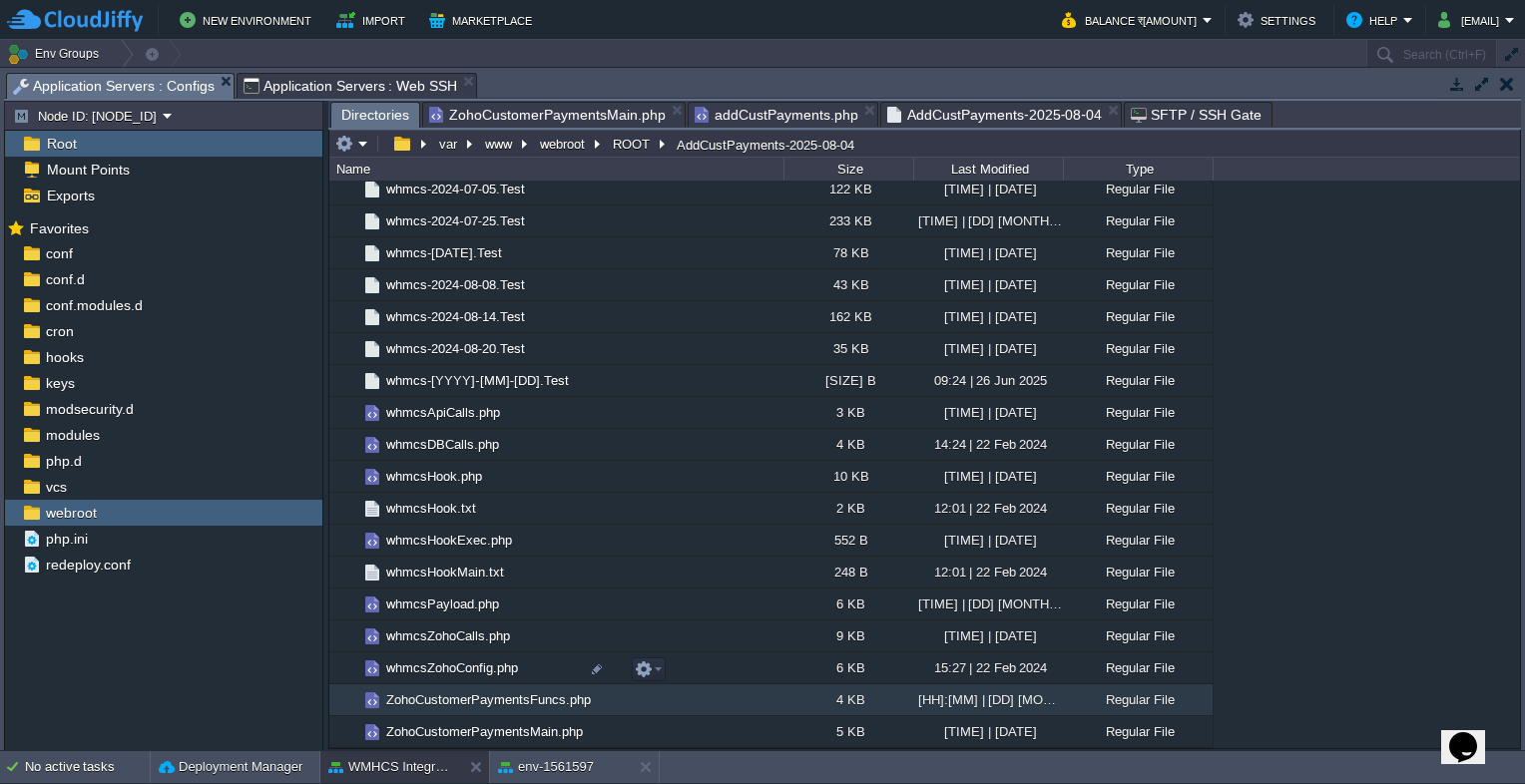 click on "ZohoCustomerPaymentsFuncs.php" at bounding box center [488, 699] 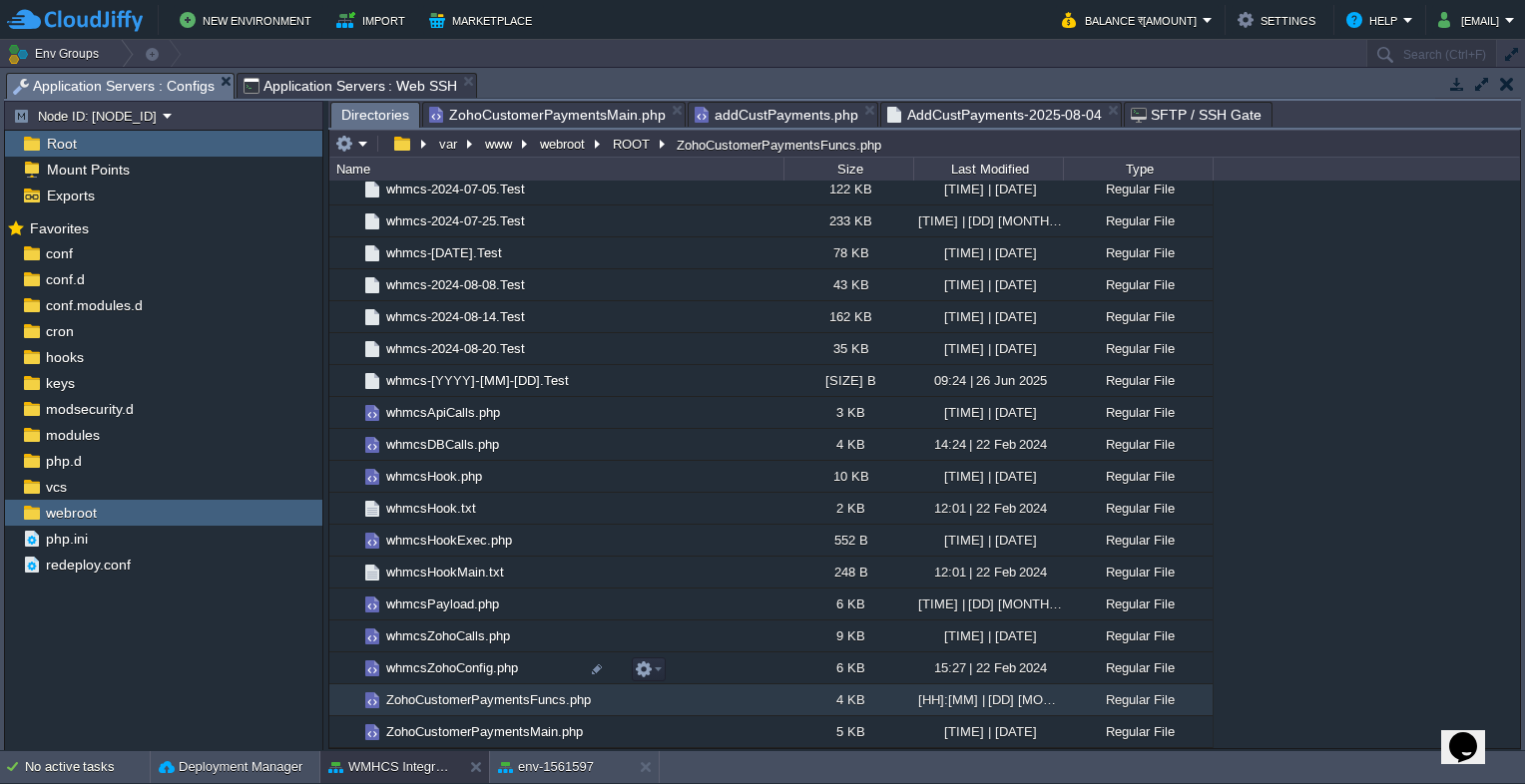 click on "ZohoCustomerPaymentsFuncs.php" at bounding box center (488, 699) 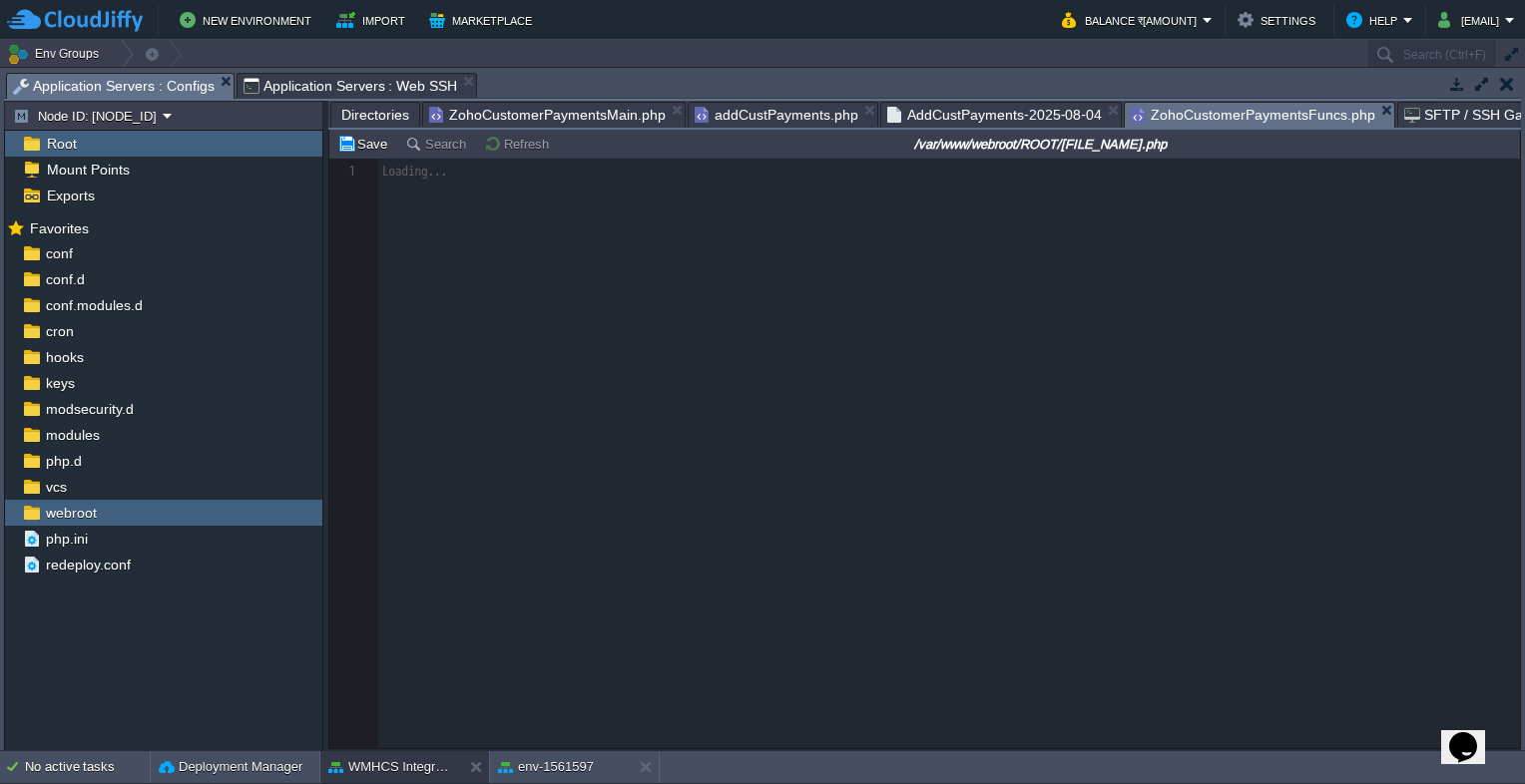 scroll, scrollTop: 6, scrollLeft: 0, axis: vertical 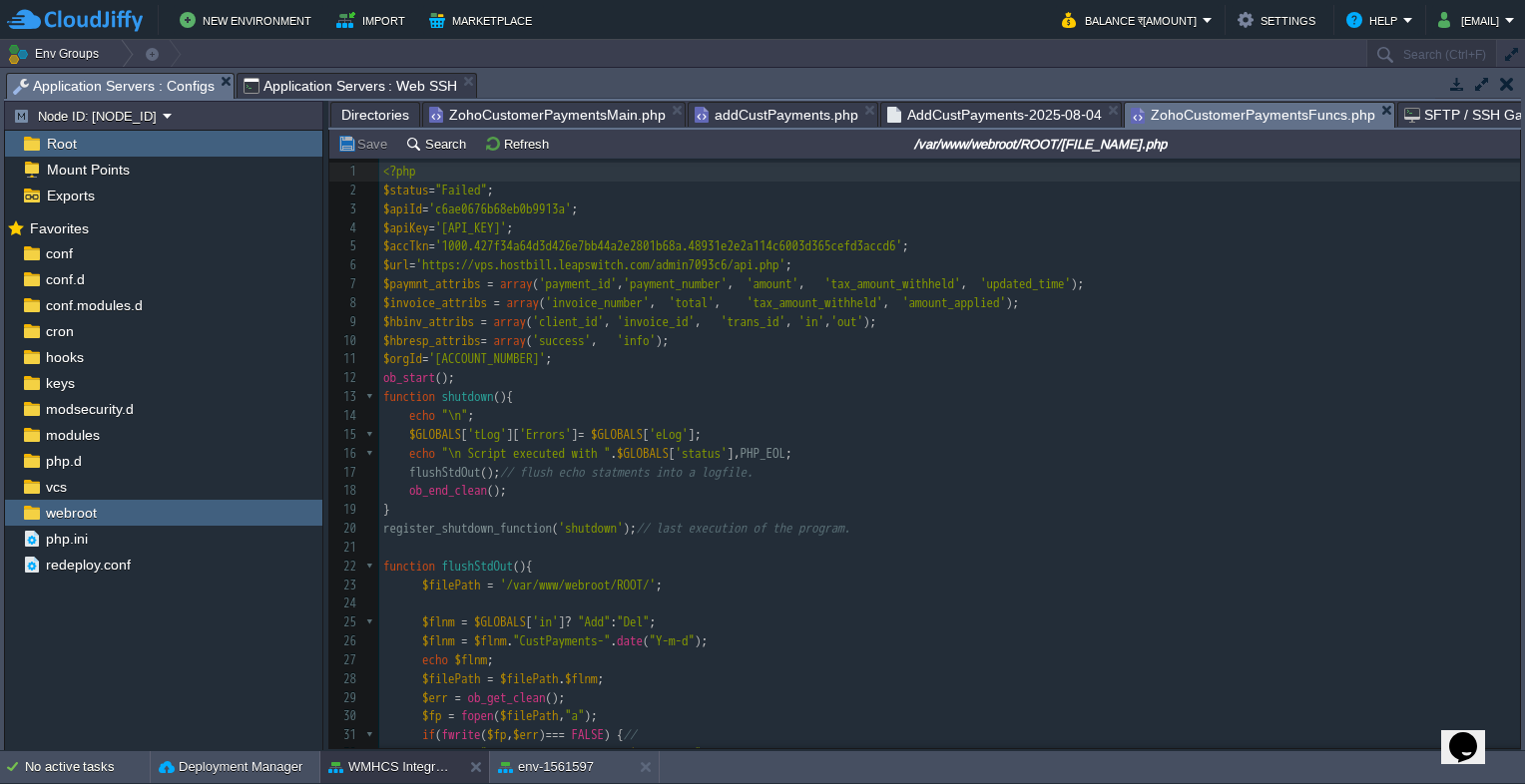 click on "ob_start ();" at bounding box center [949, 378] 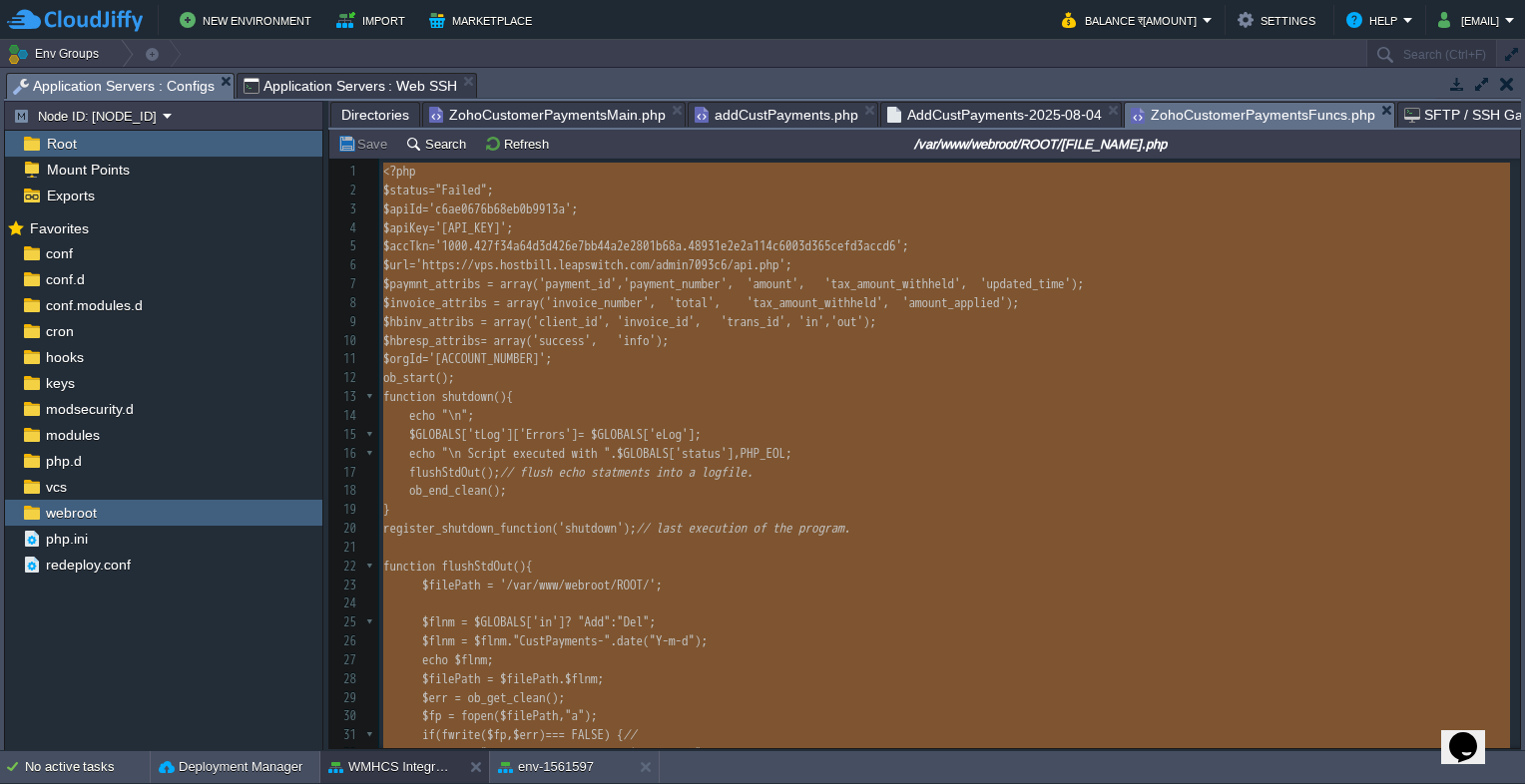 type on "-" 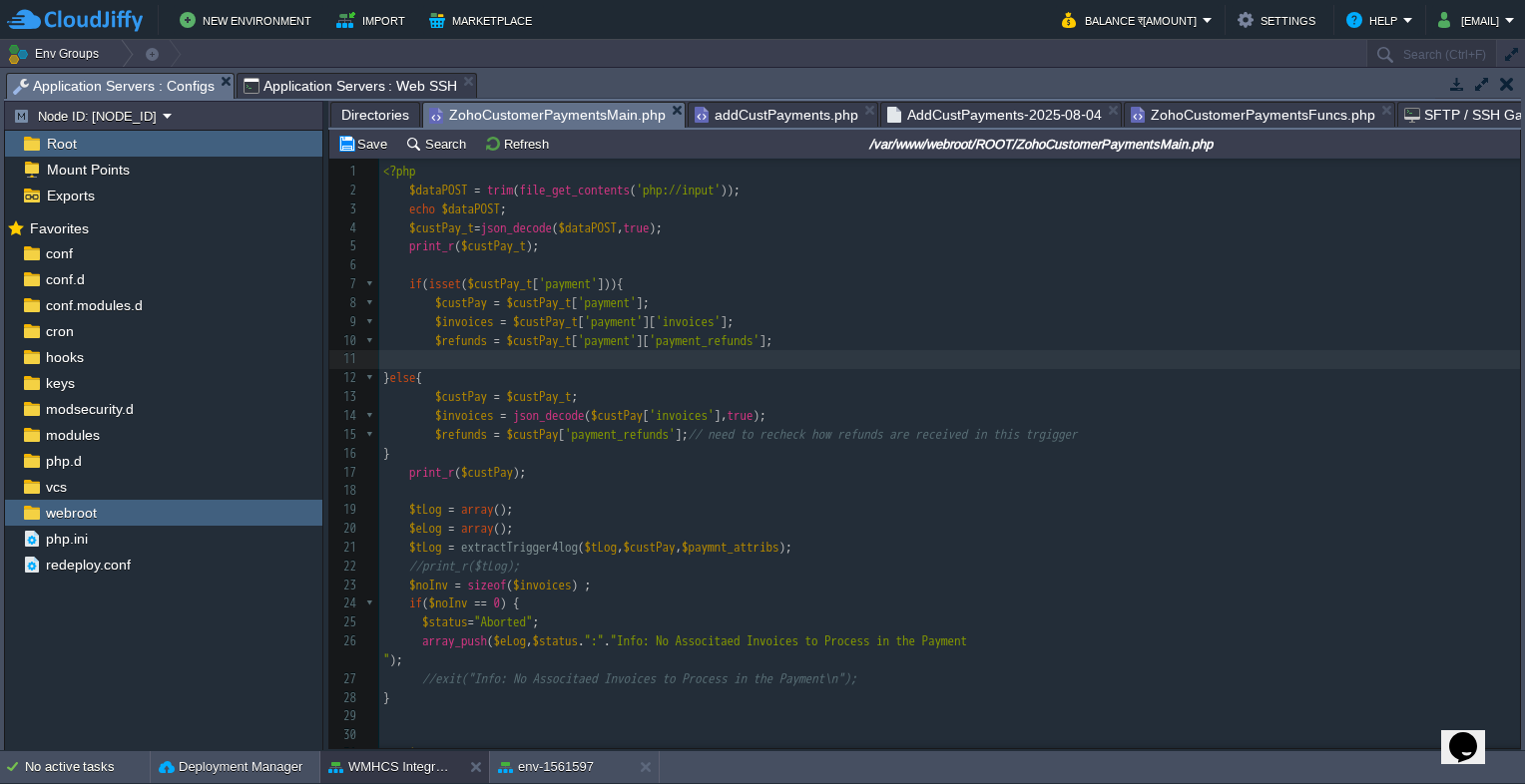 click on "$refunds   =   $custPay [ 'payment_refunds' ];  // need to recheck how refunds are received in this trgigger" at bounding box center (949, 435) 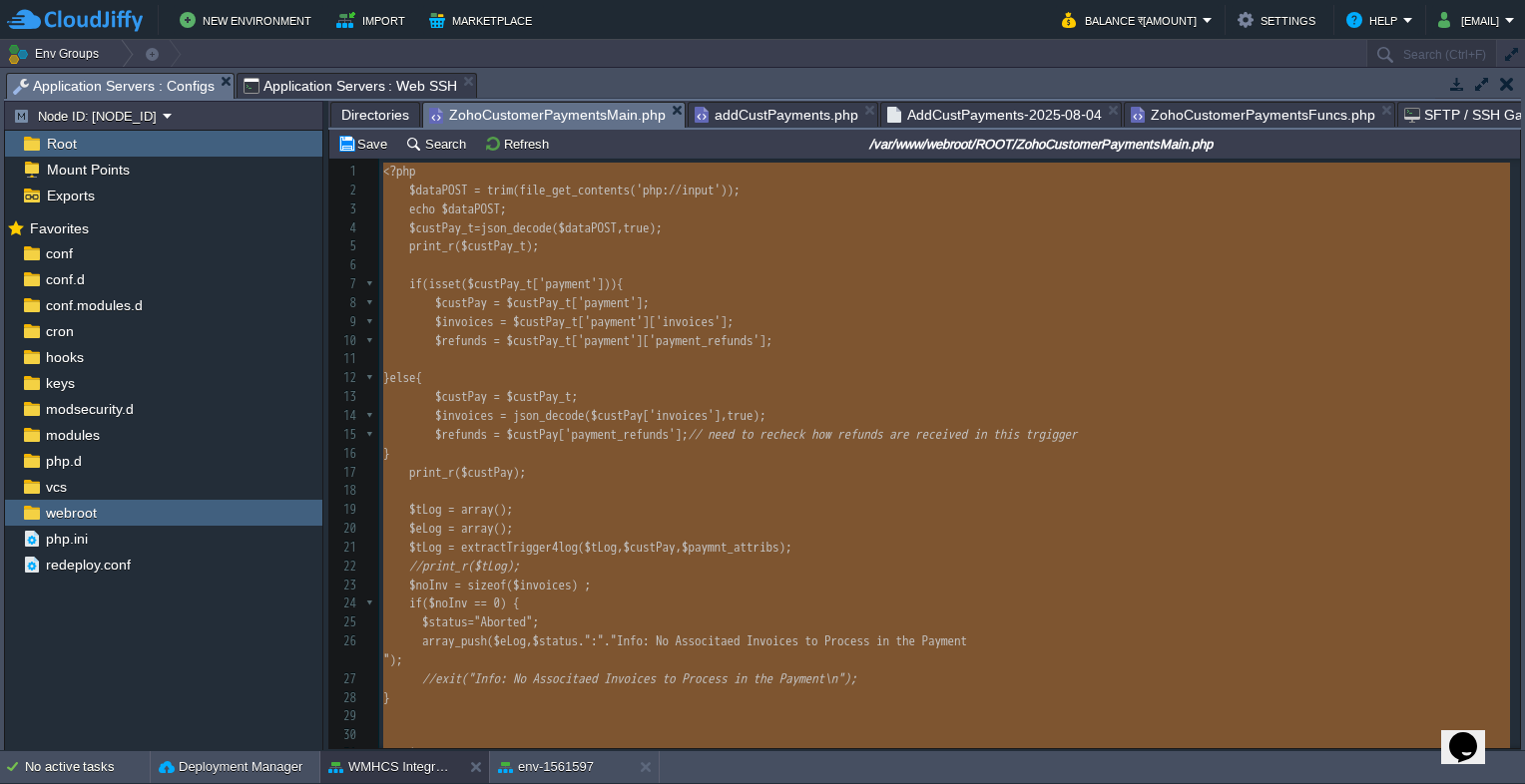 type on "<?php
$dataPOST = trim(file_get_contents('php://input'));
echo $dataPOST;
$custPay_t=json_decode($dataPOST,true);
print_r($custPay_t);
if(isset($custPay_t['payment'])){
$custPay = $custPay_t['payment'];
$invoices = $custPay_t['payment']['invoices'];
$refunds = $custPay_t['payment']['payment_refunds'];
}else{
$custPay = $custPay_t;
$invoices = json_decode($custPay['invoices'],true);
$refunds = $custPay['payment_refunds']; // need to recheck how refunds are received in this trgigger
}
print_r( $custPay);
$tLog = array();
$eLog = array();
$tLog = extractTrigger4log($tLog,$custPay,$paymnt_attribs);
//print_r($tLog);
$noInv = sizeof($invoices) ;
if($noInv == 0) {
$status="Aborted";
array_push($eLog, $status.":"."Info: No Associtaed Invoices to Process in the Payment\n");
//exit("Info: No Associtaed Invoices to Process in the Payment\n");
}
$invSrl =0;
foreach($invoices as $invoice){
print_r($invoice);
..." 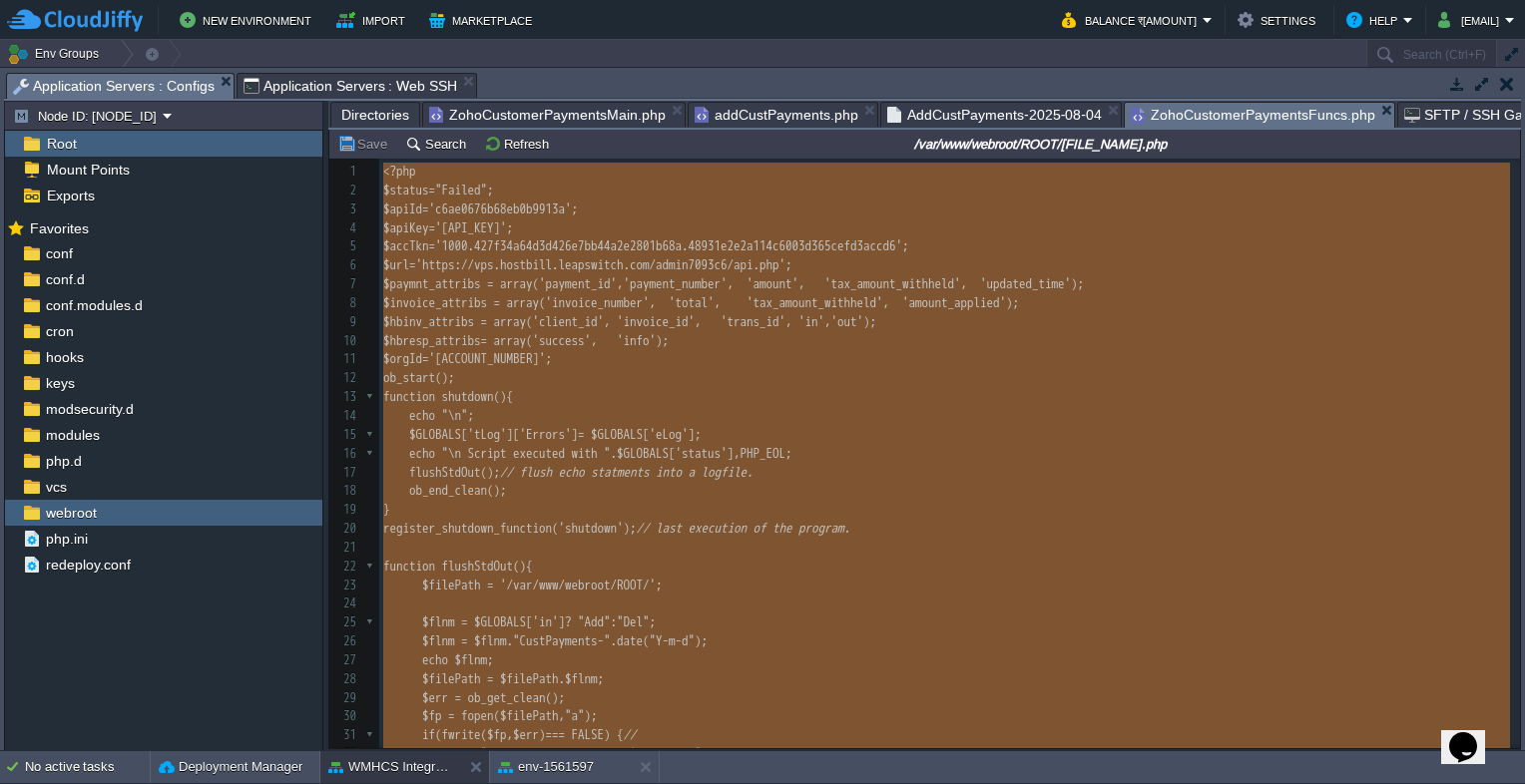 click on "ZohoCustomerPaymentsFuncs.php" at bounding box center (1253, 115) 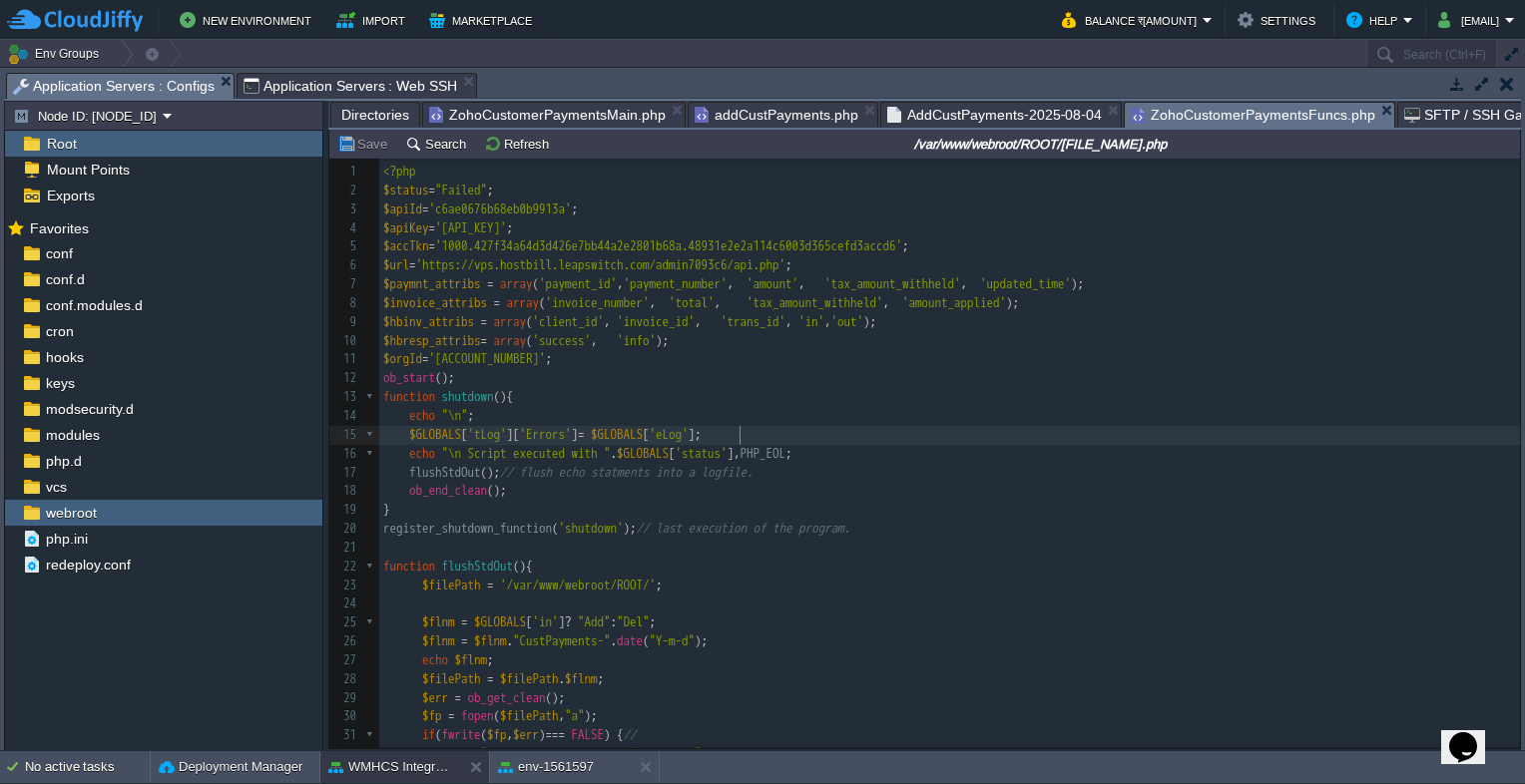 click on "​" at bounding box center [949, 548] 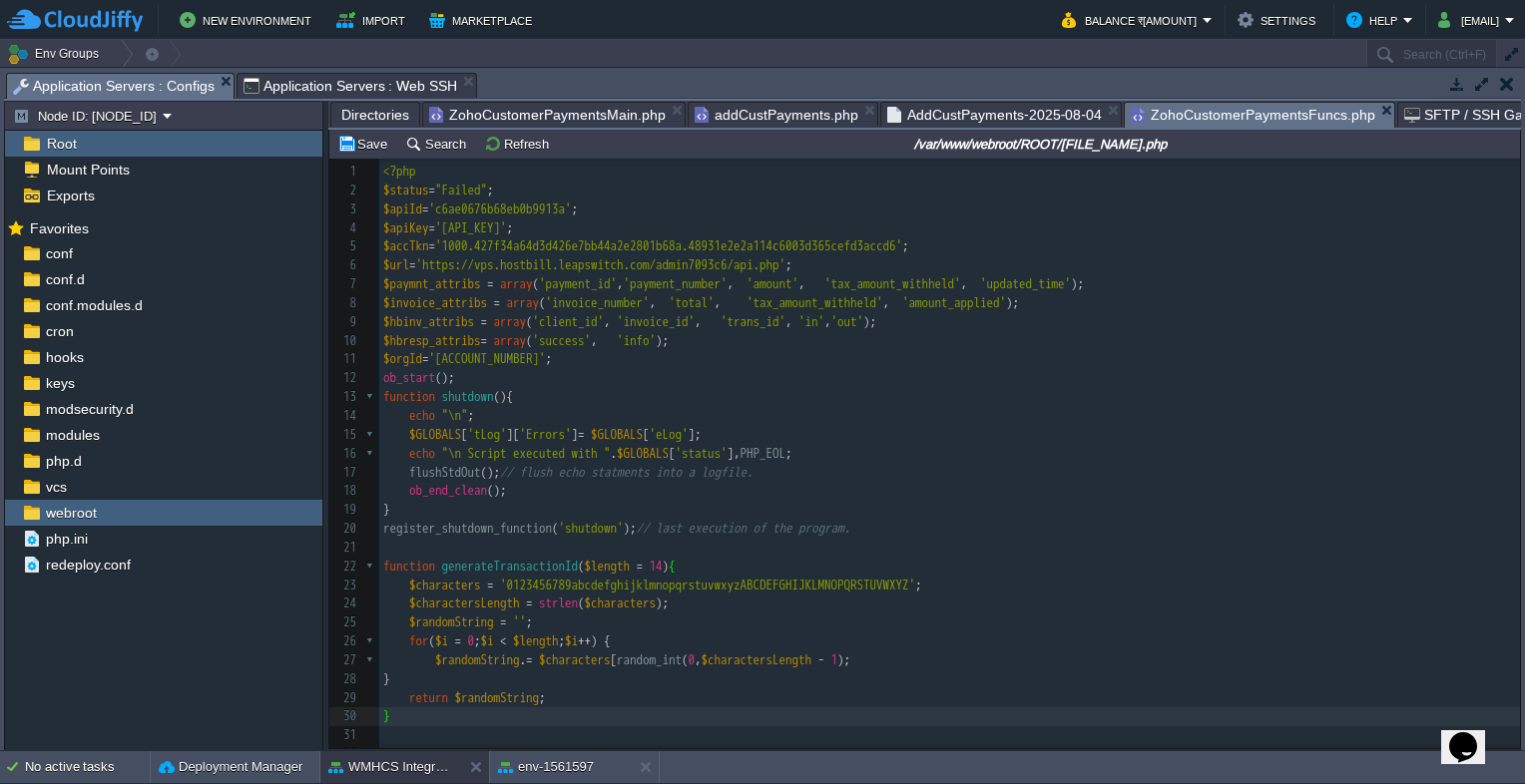 scroll, scrollTop: 135, scrollLeft: 0, axis: vertical 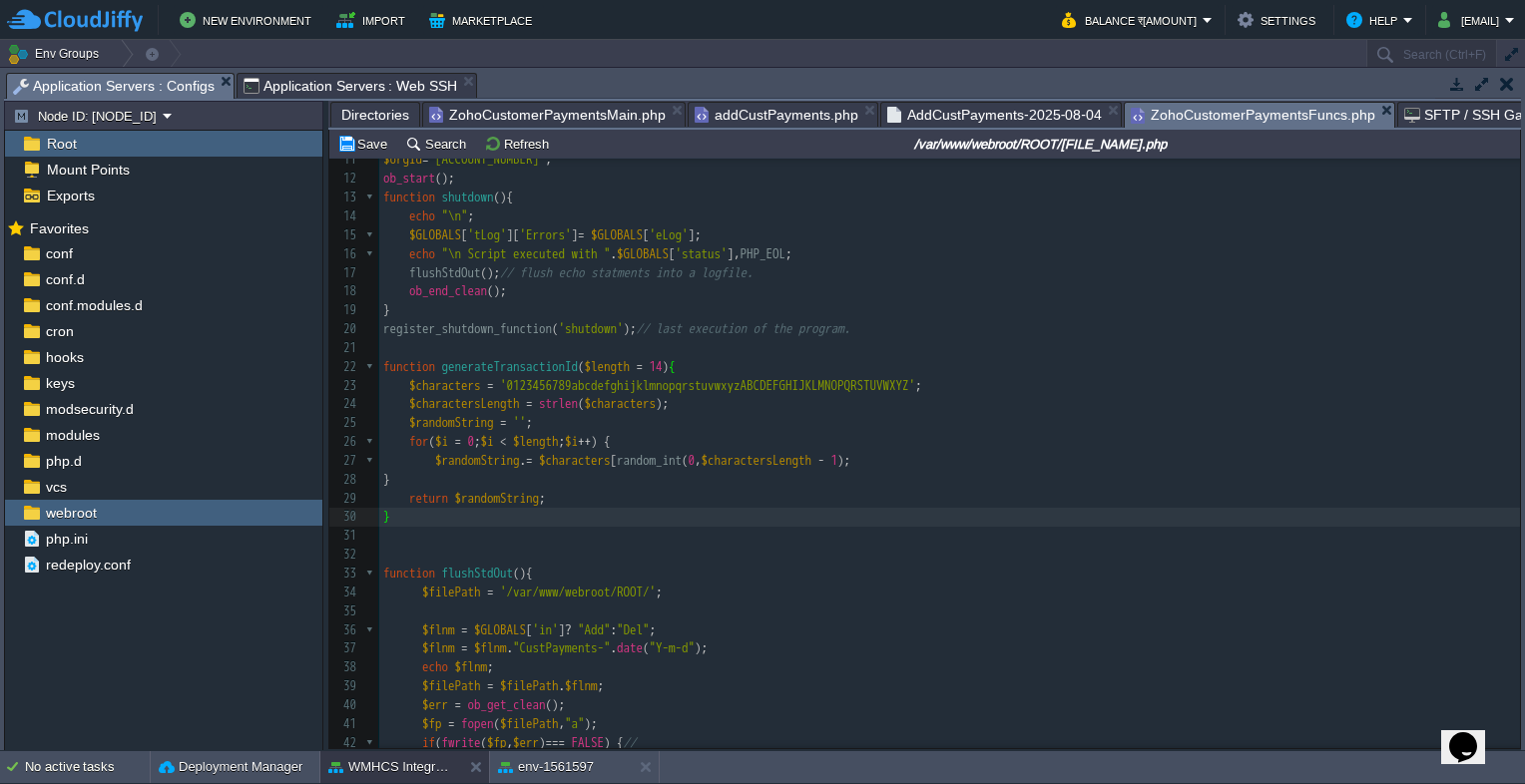 click on "}" at bounding box center (949, 517) 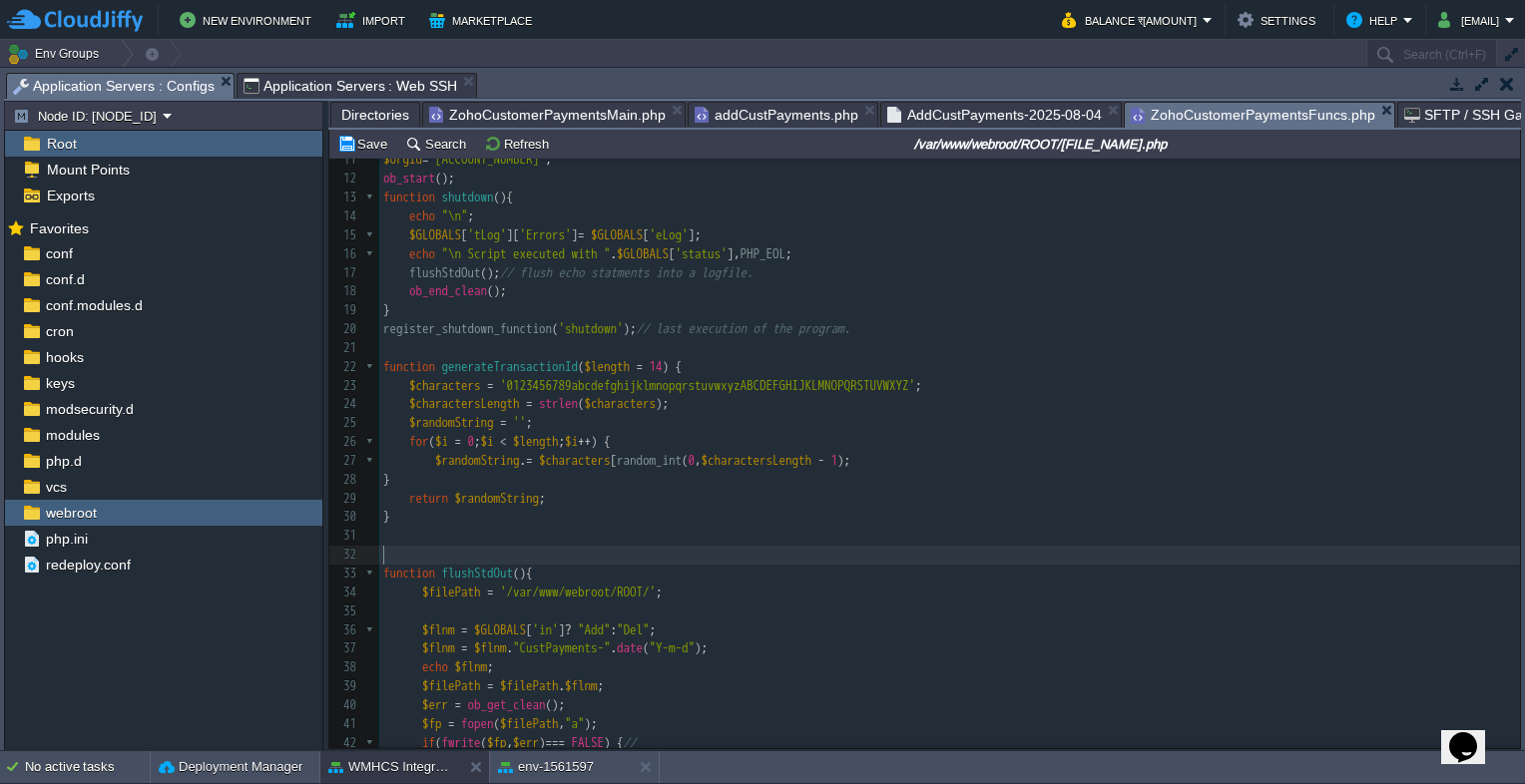 scroll, scrollTop: 11, scrollLeft: 0, axis: vertical 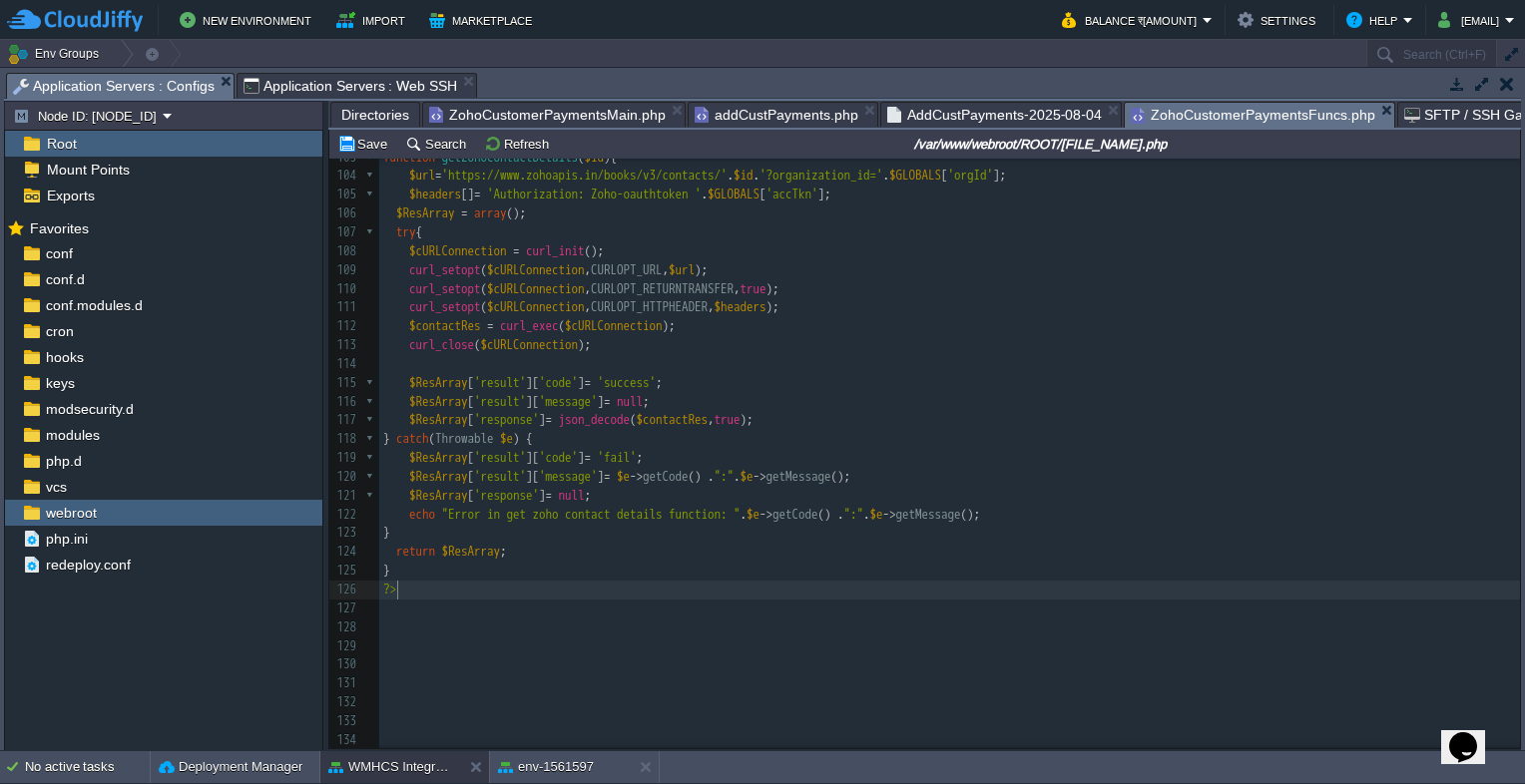 click on "?>" at bounding box center [949, 589] 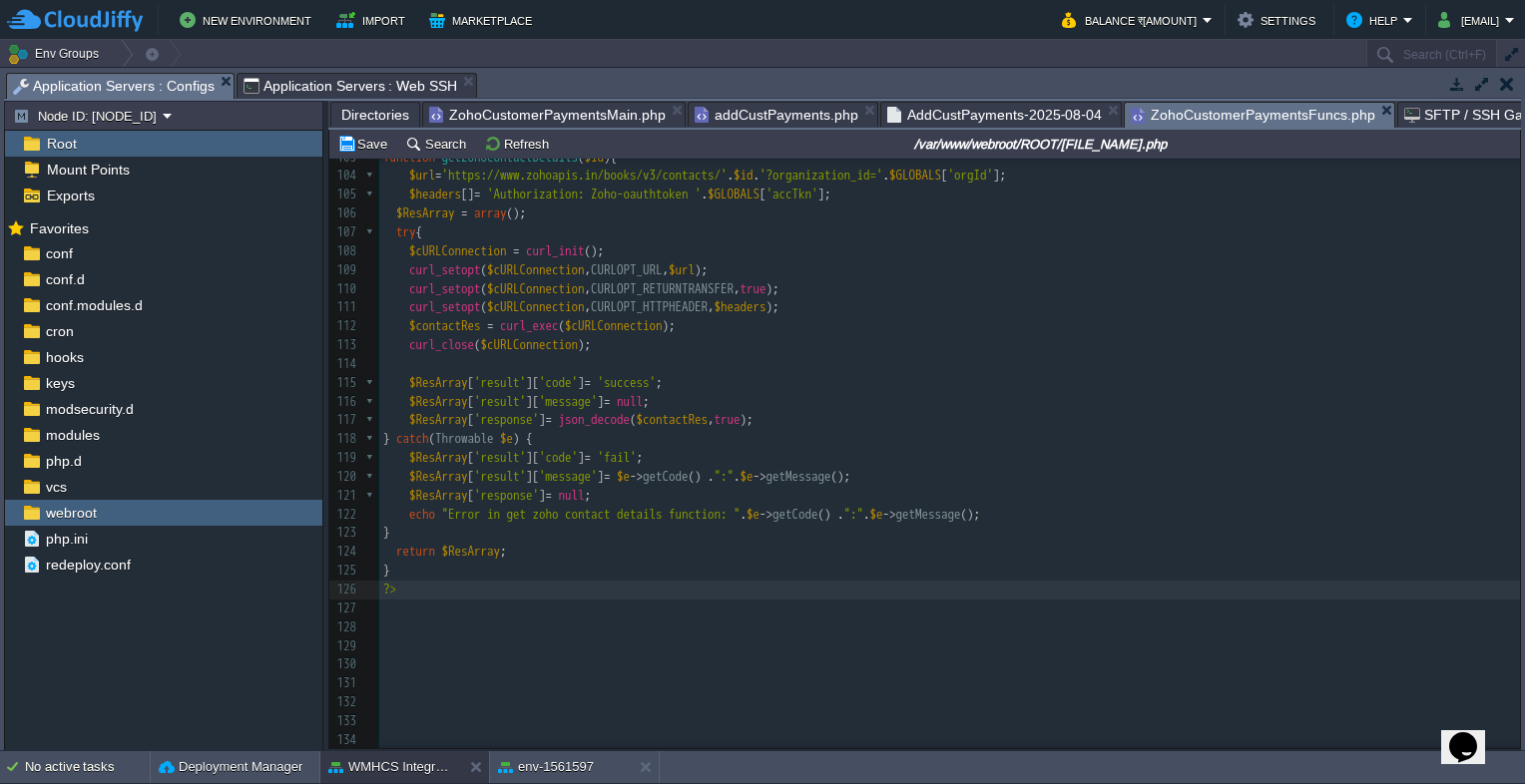 type on "-" 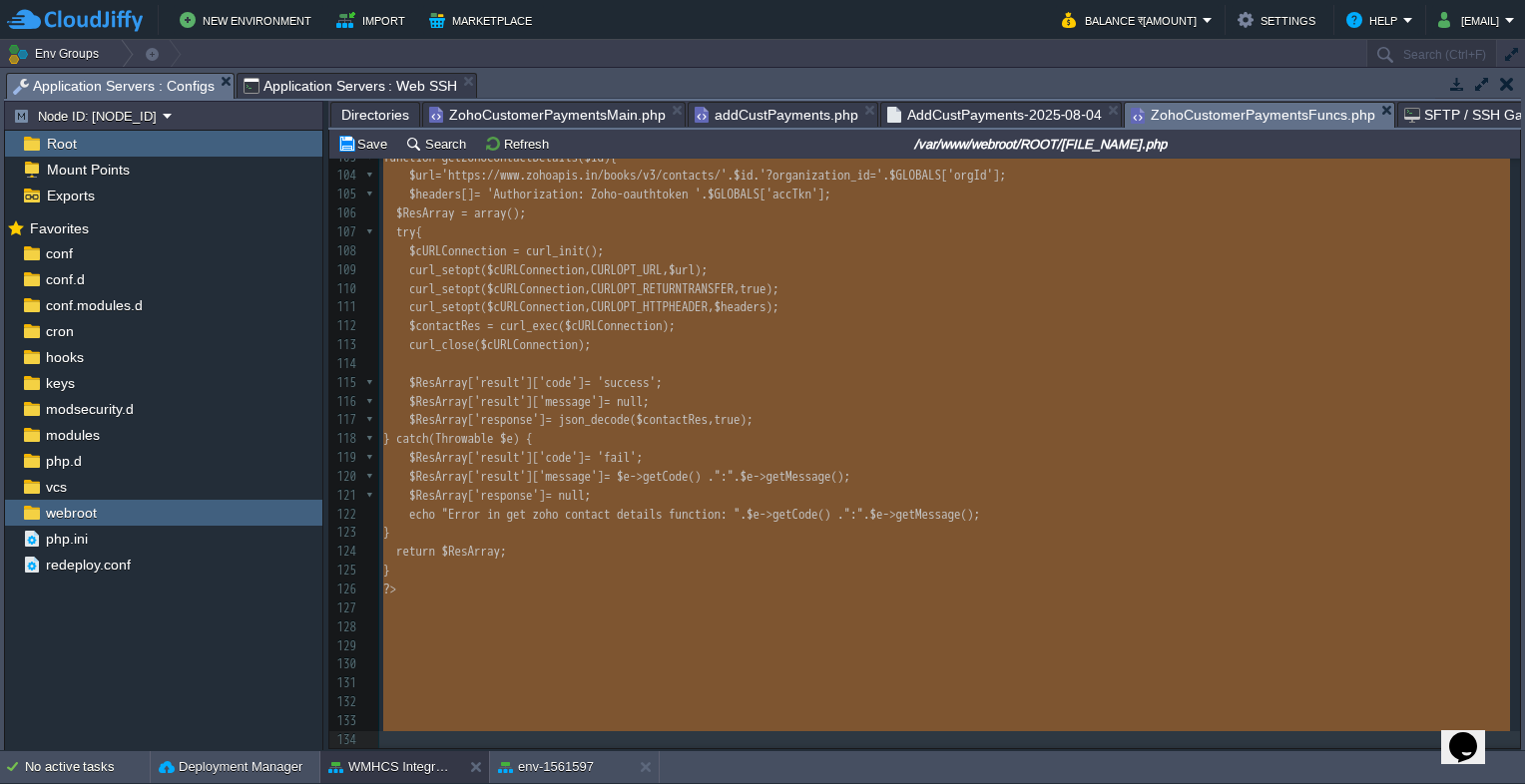 scroll, scrollTop: 4403, scrollLeft: 0, axis: vertical 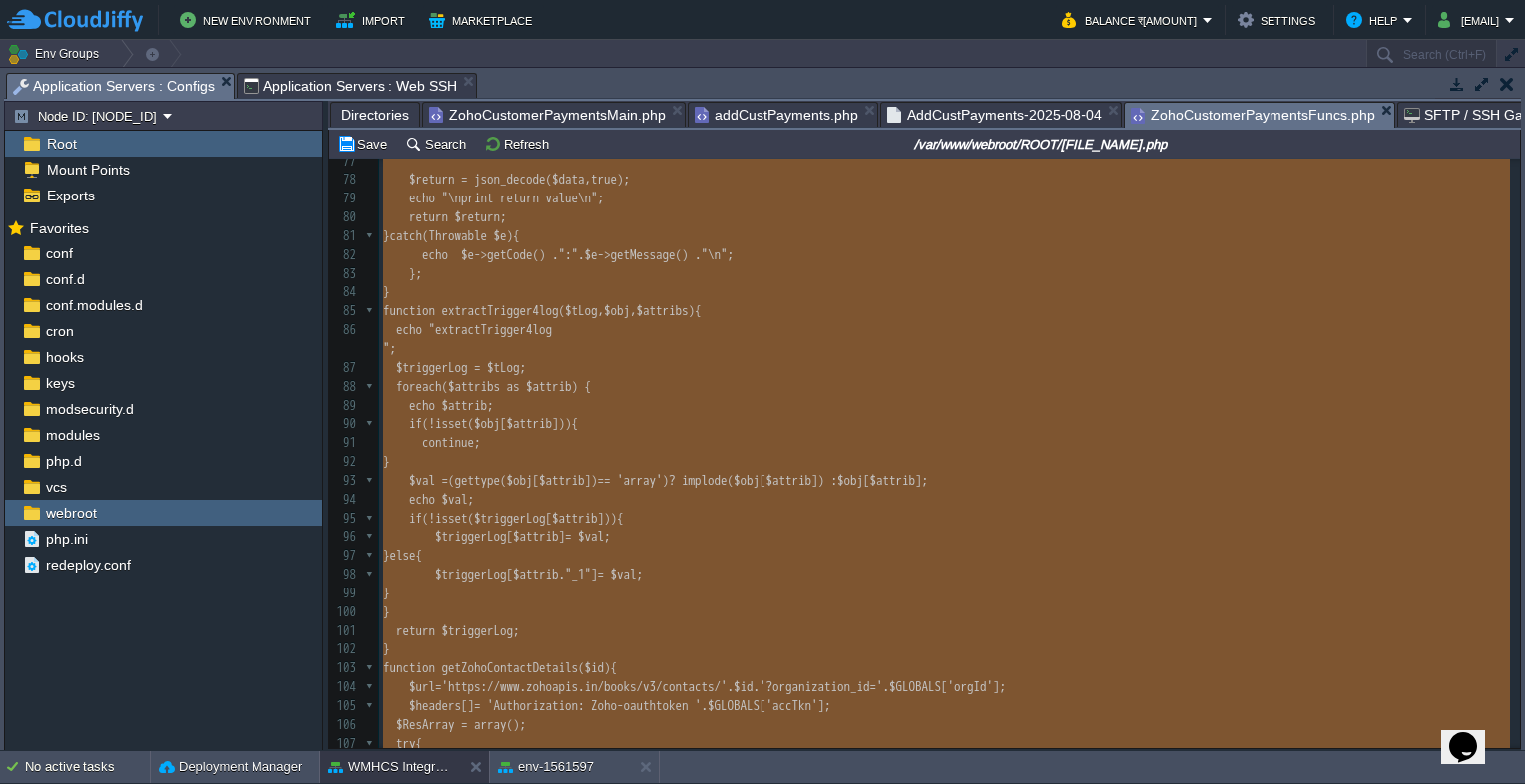 type on "<?php
$status="Failed";
$apiId='c6ae0676b68eb0b9913a';
$apiKey='878adc42e89c7d9b77b7';
$accTkn='1000.427f34a64d3d426e7bb44a2e2801b68a.48931e2e2a114c6003d365cefd3accd6';
$url='https://vps.hostbill.leapswitch.com/admin7093c6/api.php';
$paymnt_attribs = array('payment_id','payment_number',	'amount',	'tax_amount_withheld',	'updated_time');
$invoice_attribs = array('invoice_number',	'total',	'tax_amount_withheld',	'amount_applied');
$hbinv_attribs = array('client_id',	'invoice_id',	'trans_id',	'in','out');
$hbresp_attribs= array('success',	'info');
$orgId='60025377190';
ob_start();
function shutdown(){
echo "\n";
$GLOBALS['tLog']['Errors'] = $GLOBALS['eLog'];
echo "\n Script executed with ".$GLOBALS['status'], PHP_EOL;
flushStdOut(); // flush echo statments into a logfile.
ob_end_clean();
}
register_shutdown_function('shutdown'); // last execution of the program.
function generateTransactionId($length = 14) {
$characters = '0123456789abcdefghijklmnopqrstuvwxyzABCDEFGHIJKLMNOPQRSTUVWXYZ';
$ch..." 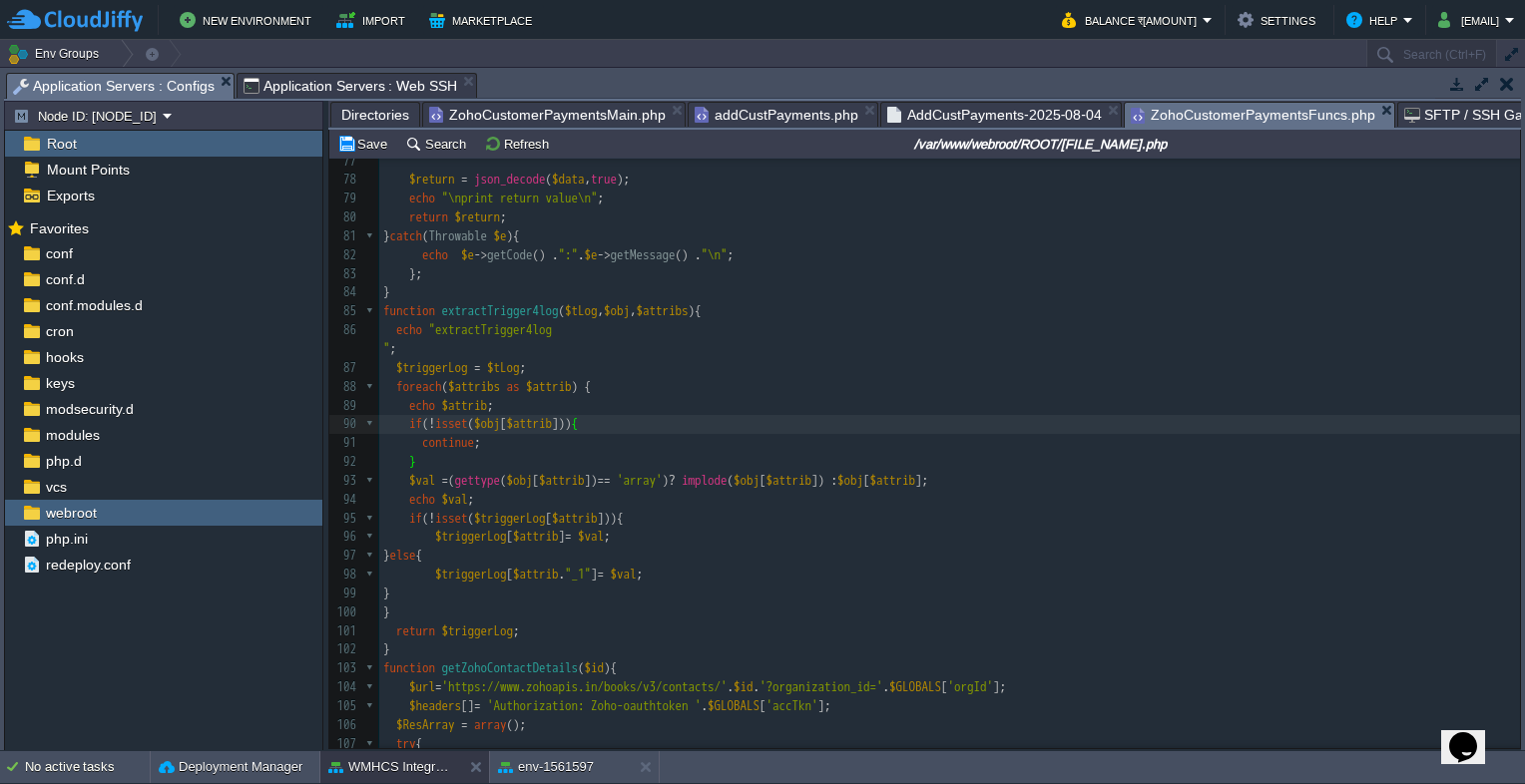 click on "AddCustPayments-2025-08-04" at bounding box center [994, 115] 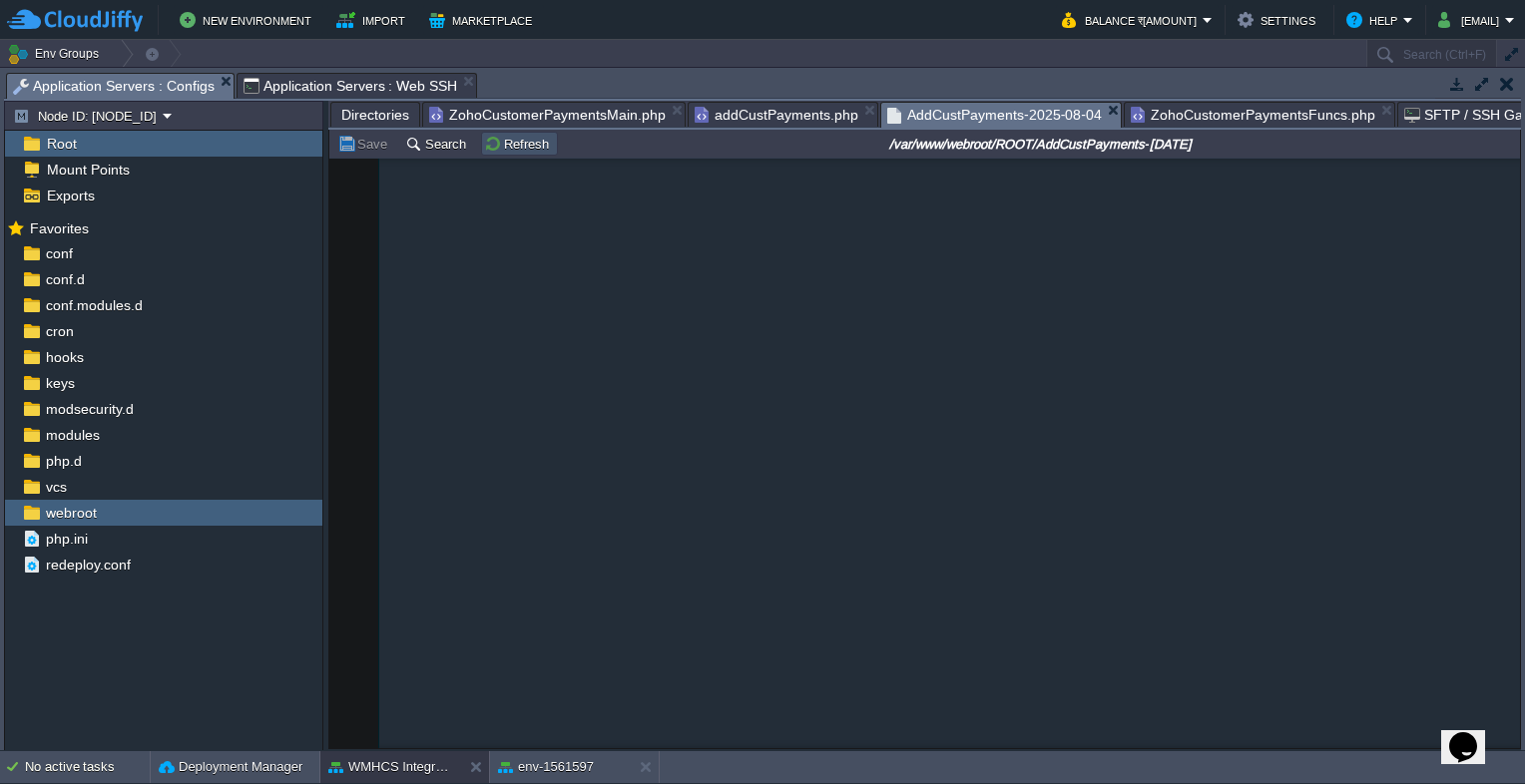 click on "Refresh" at bounding box center [519, 144] 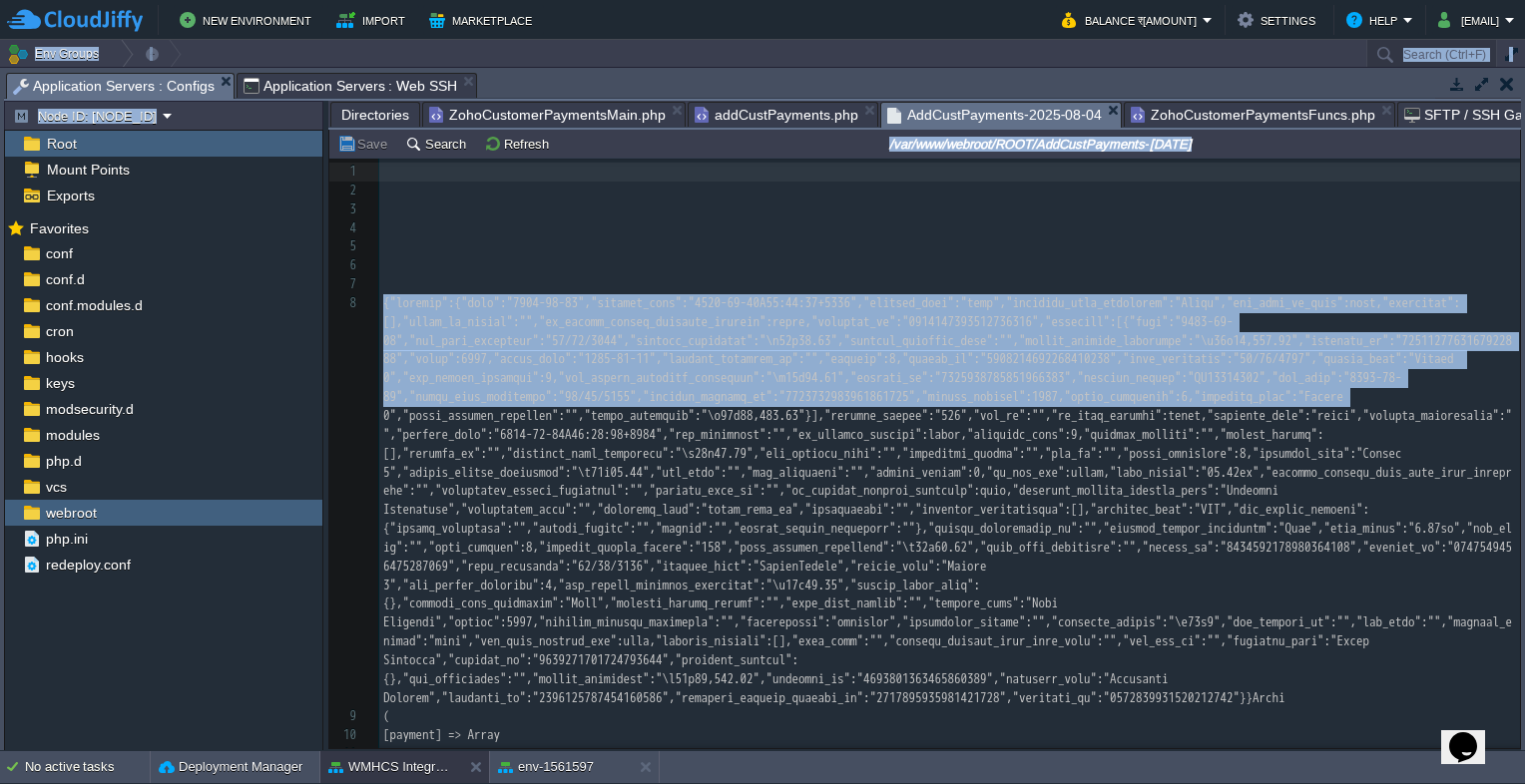 drag, startPoint x: 1520, startPoint y: 439, endPoint x: 1528, endPoint y: 588, distance: 149.21461 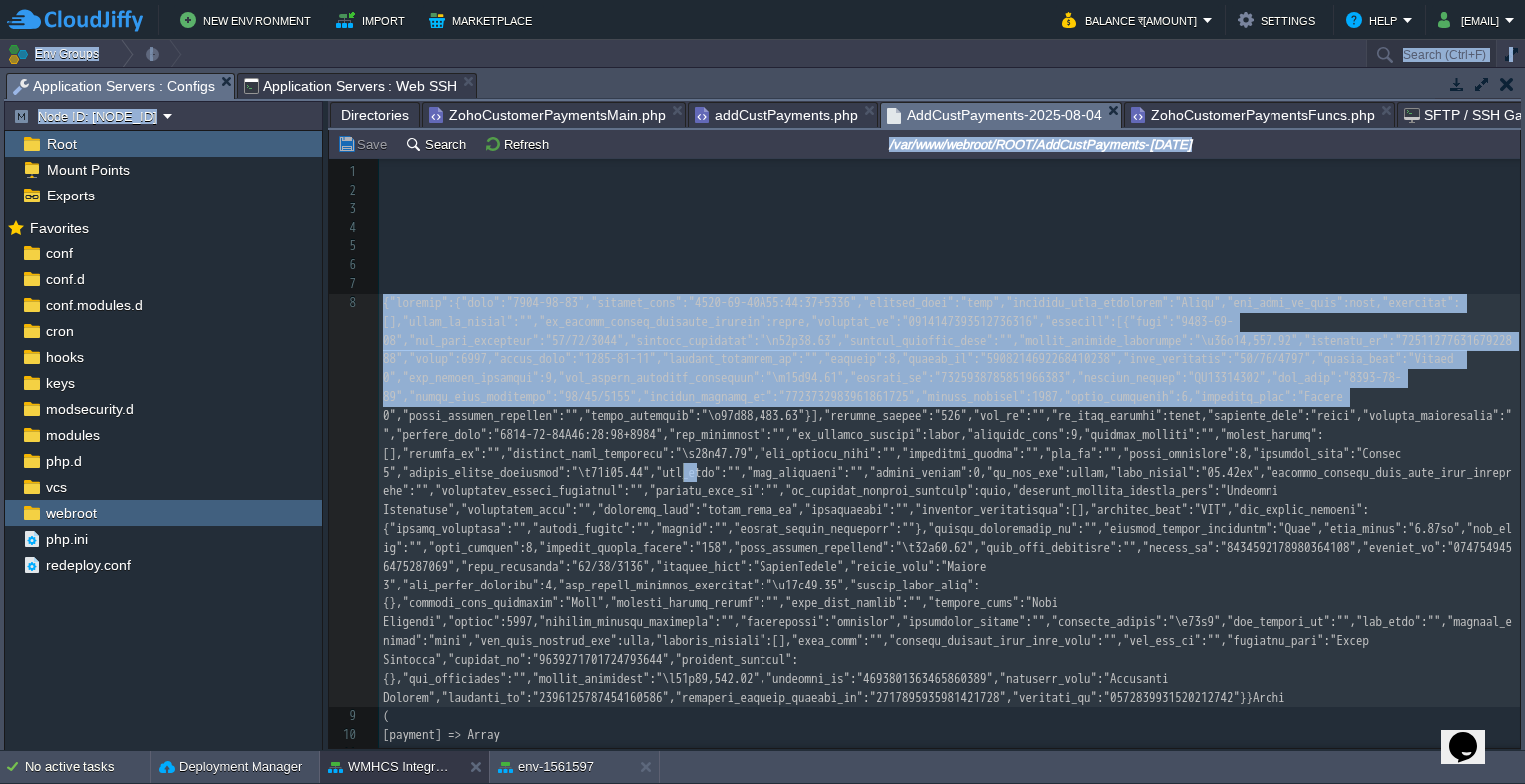 drag, startPoint x: 1524, startPoint y: 588, endPoint x: 1447, endPoint y: 469, distance: 141.7392 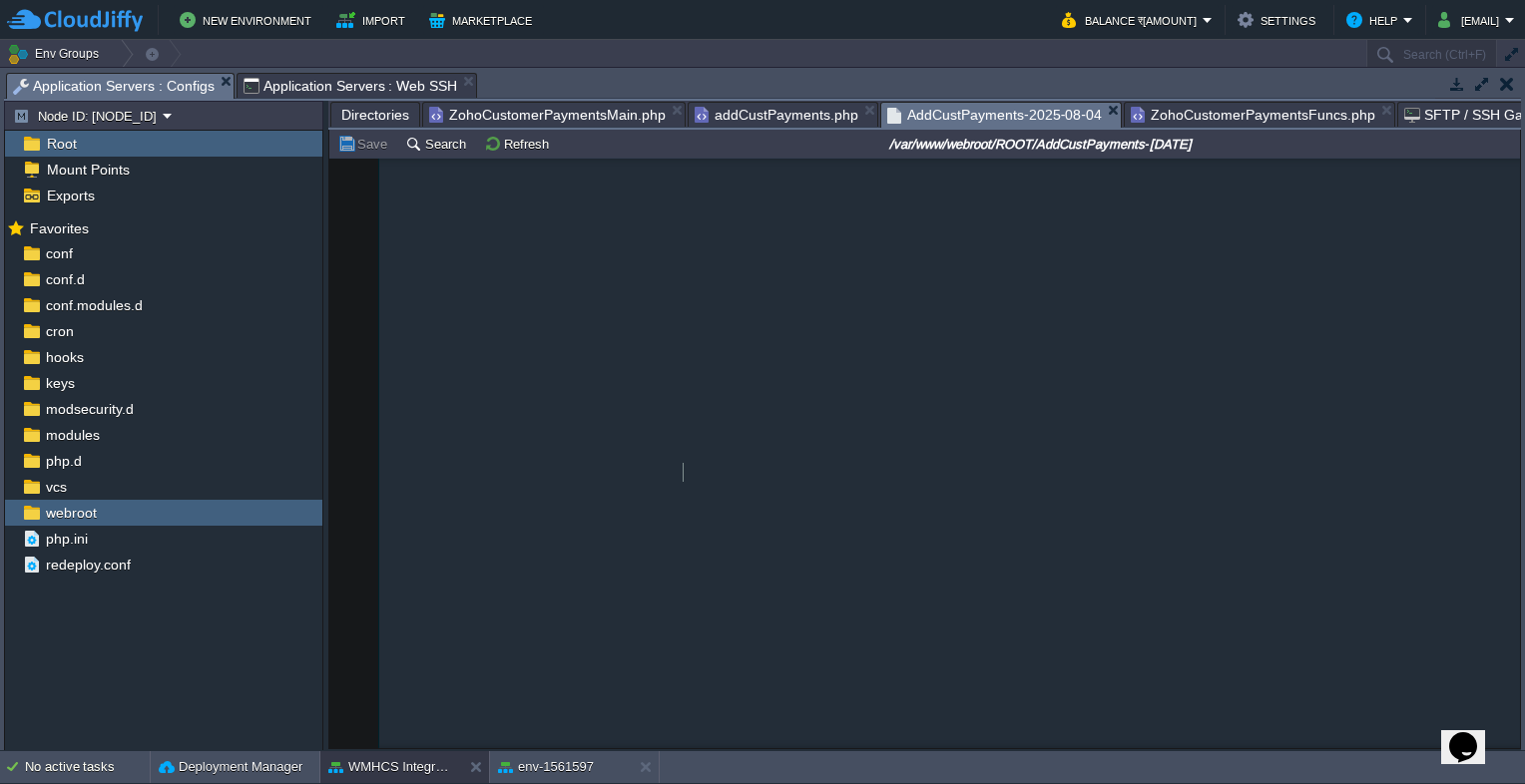 scroll, scrollTop: 12439, scrollLeft: 0, axis: vertical 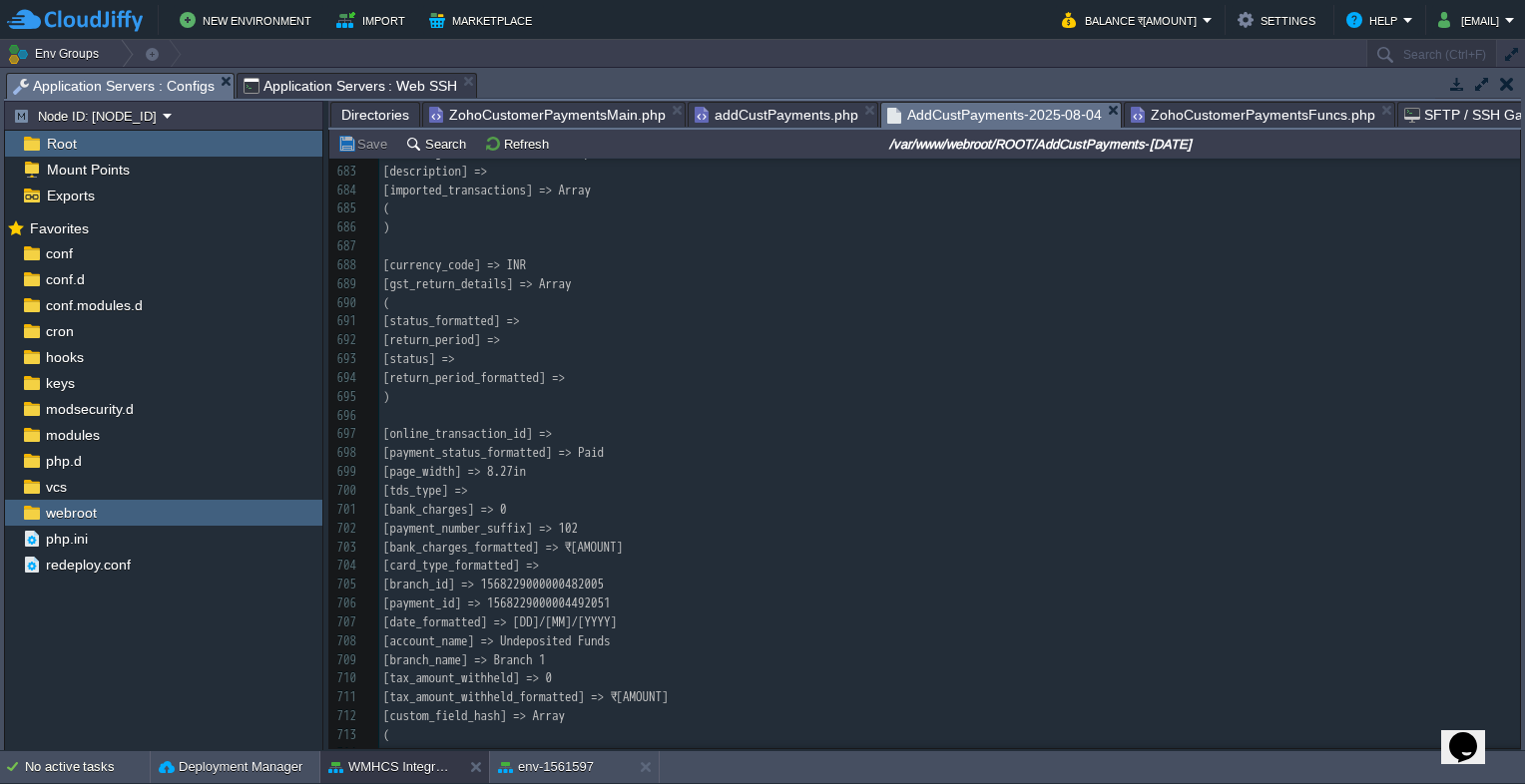 click on "ZohoCustomerPaymentsMain.php" at bounding box center [547, 115] 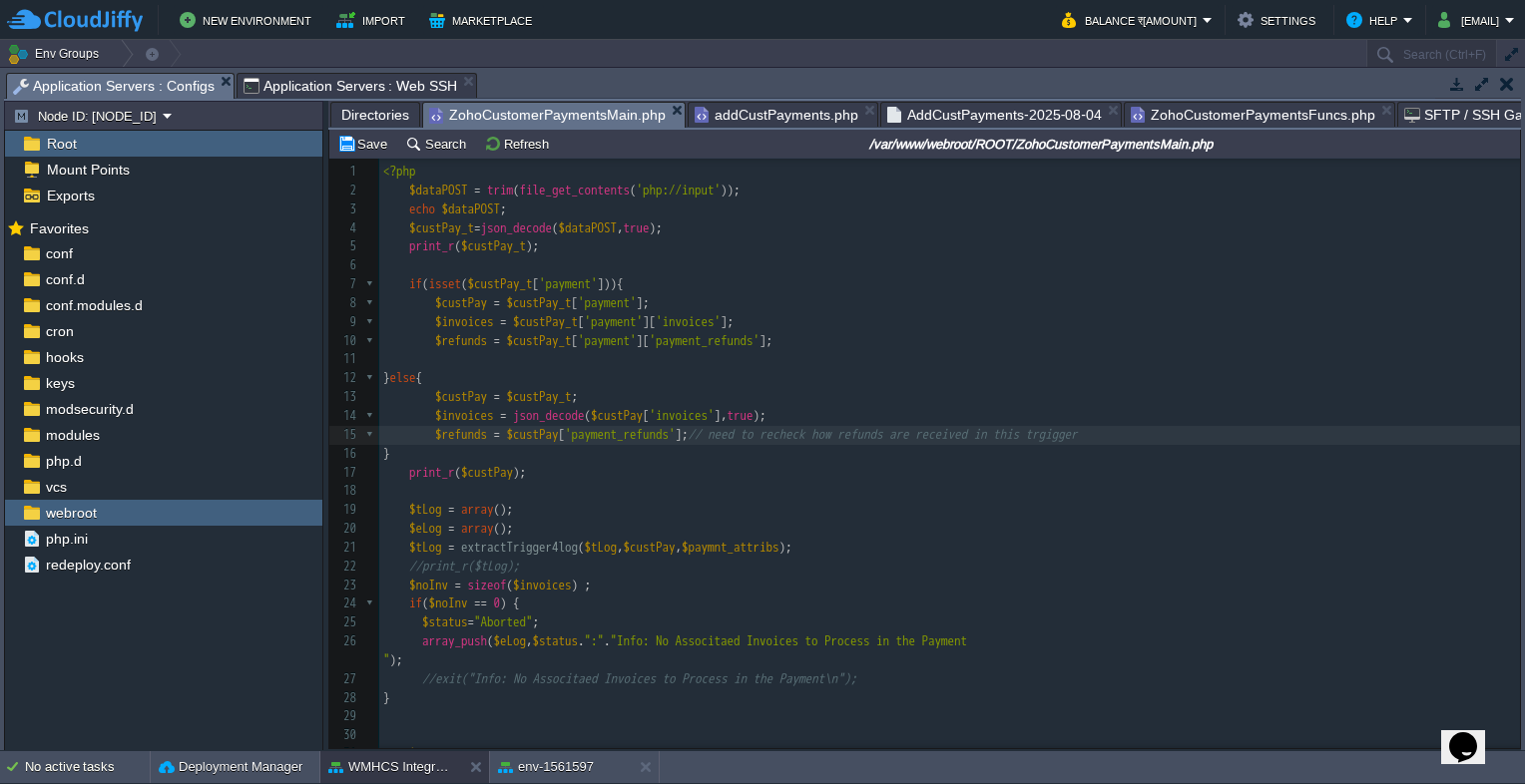 click on "ZohoCustomerPaymentsFuncs.php" at bounding box center [1253, 115] 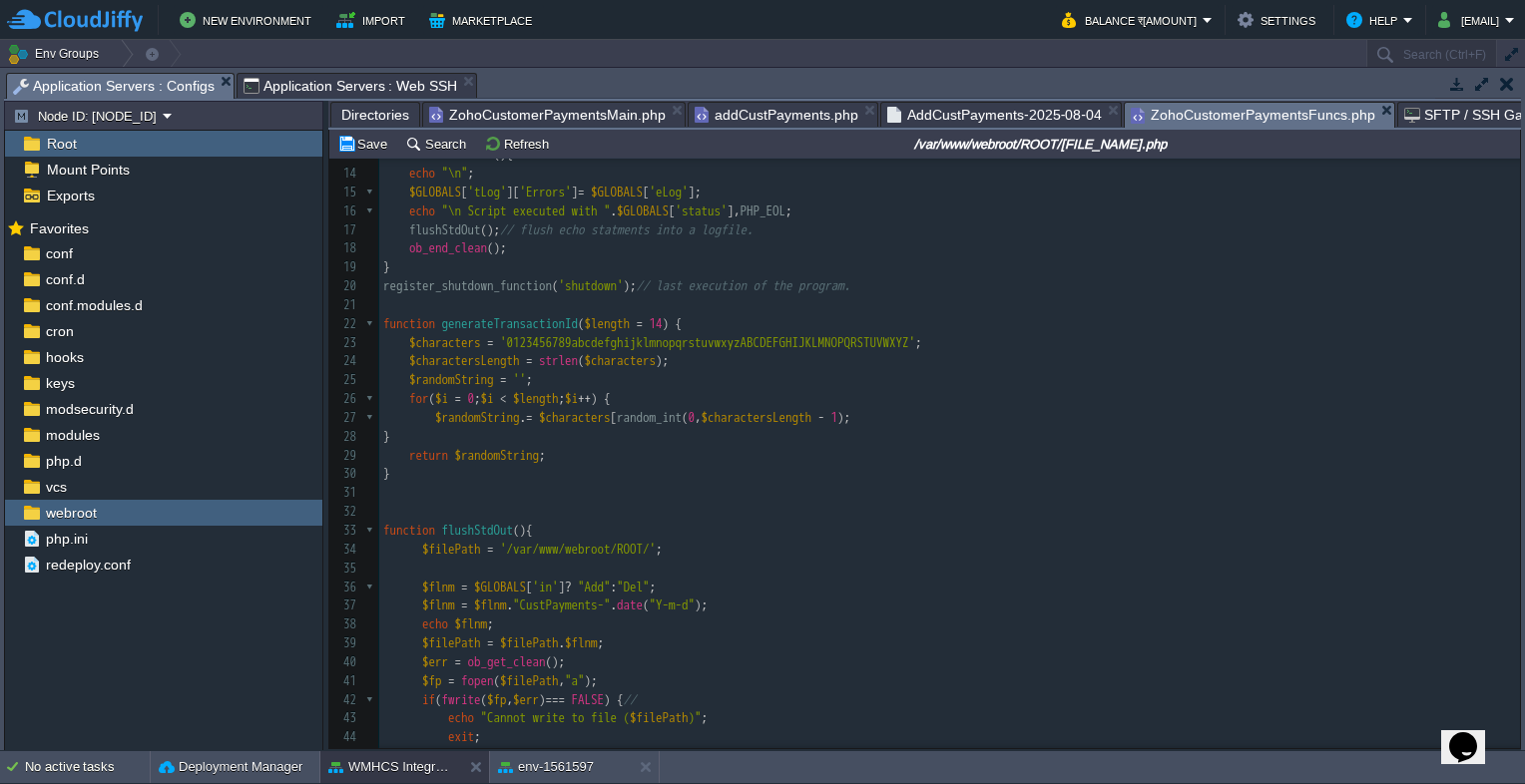 click on "ZohoCustomerPaymentsMain.php" at bounding box center (547, 115) 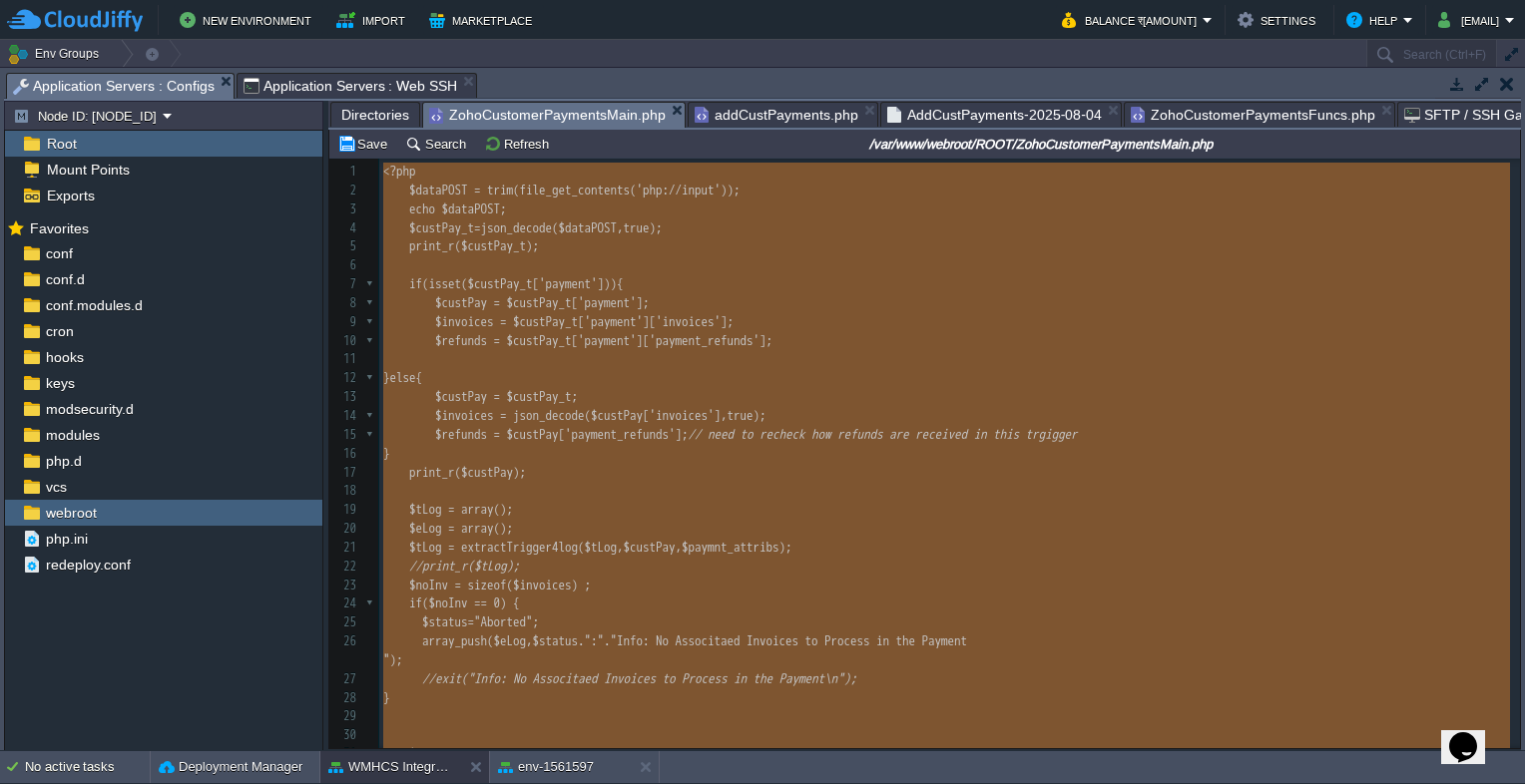 type on "<?php
$dataPOST = trim(file_get_contents('php://input'));
echo $dataPOST;
$custPay_t=json_decode($dataPOST,true);
print_r($custPay_t);
if(isset($custPay_t['payment'])){
$custPay = $custPay_t['payment'];
$invoices = $custPay_t['payment']['invoices'];
$refunds = $custPay_t['payment']['payment_refunds'];
}else{
$custPay = $custPay_t;
$invoices = json_decode($custPay['invoices'],true);
$refunds = $custPay['payment_refunds']; // need to recheck how refunds are received in this trgigger
}
print_r( $custPay);
$tLog = array();
$eLog = array();
$tLog = extractTrigger4log($tLog,$custPay,$paymnt_attribs);
//print_r($tLog);
$noInv = sizeof($invoices) ;
if($noInv == 0) {
$status="Aborted";
array_push($eLog, $status.":"."Info: No Associtaed Invoices to Process in the Payment\n");
//exit("Info: No Associtaed Invoices to Process in the Payment\n");
}
$invSrl =0;
foreach($invoices as $invoice){
print_r($invoice);
..." 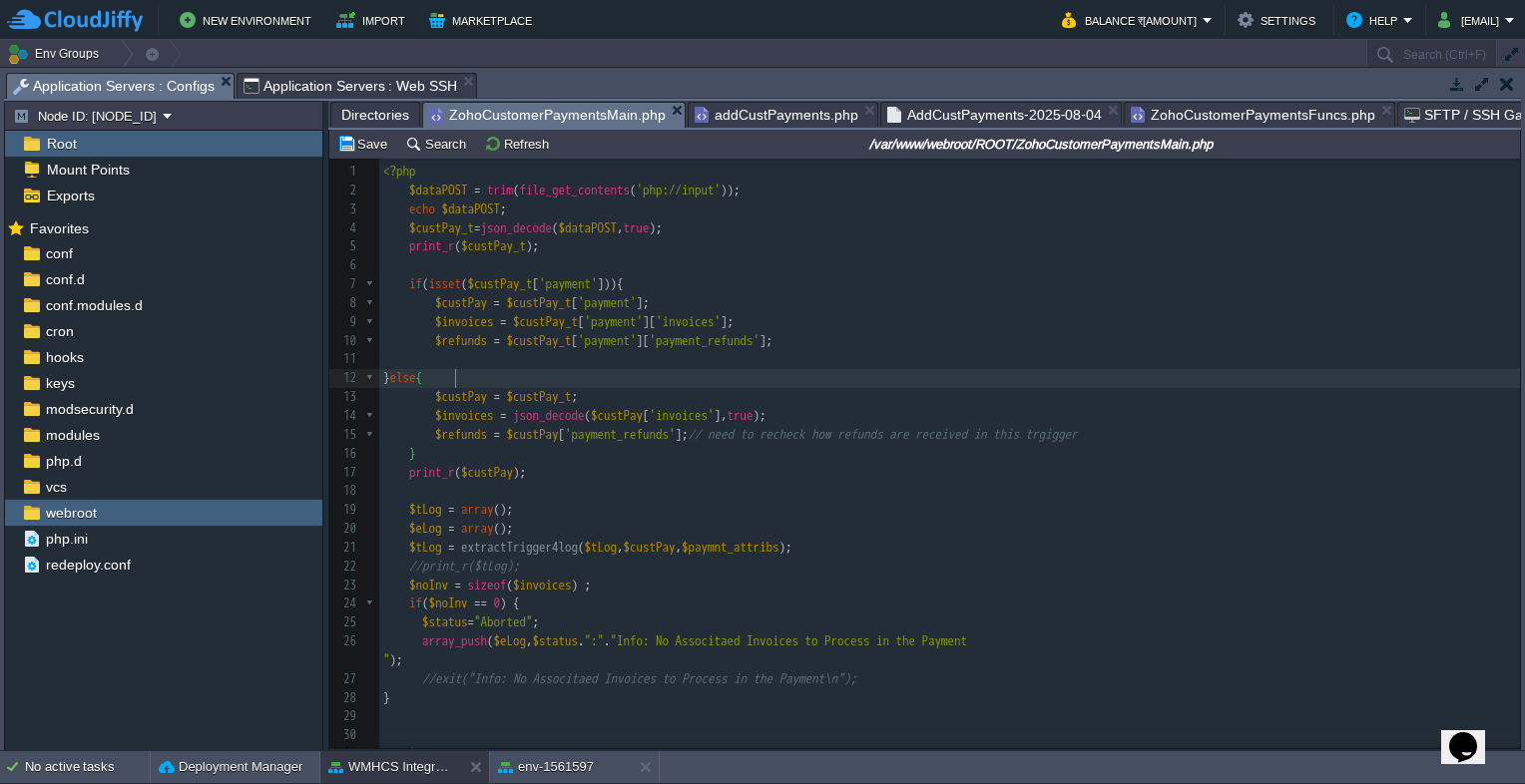 scroll, scrollTop: 60, scrollLeft: 0, axis: vertical 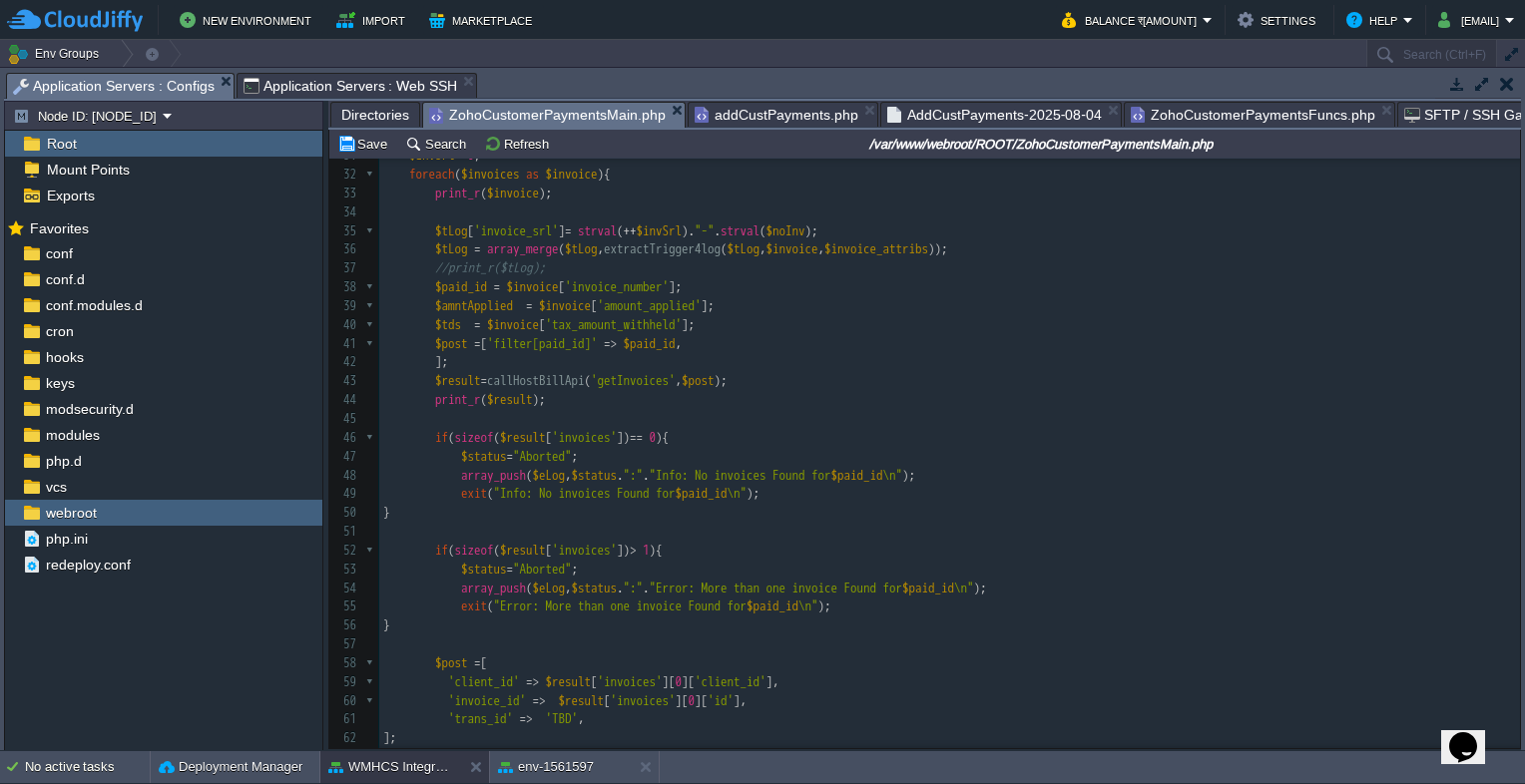 click on "$result" at bounding box center [582, 700] 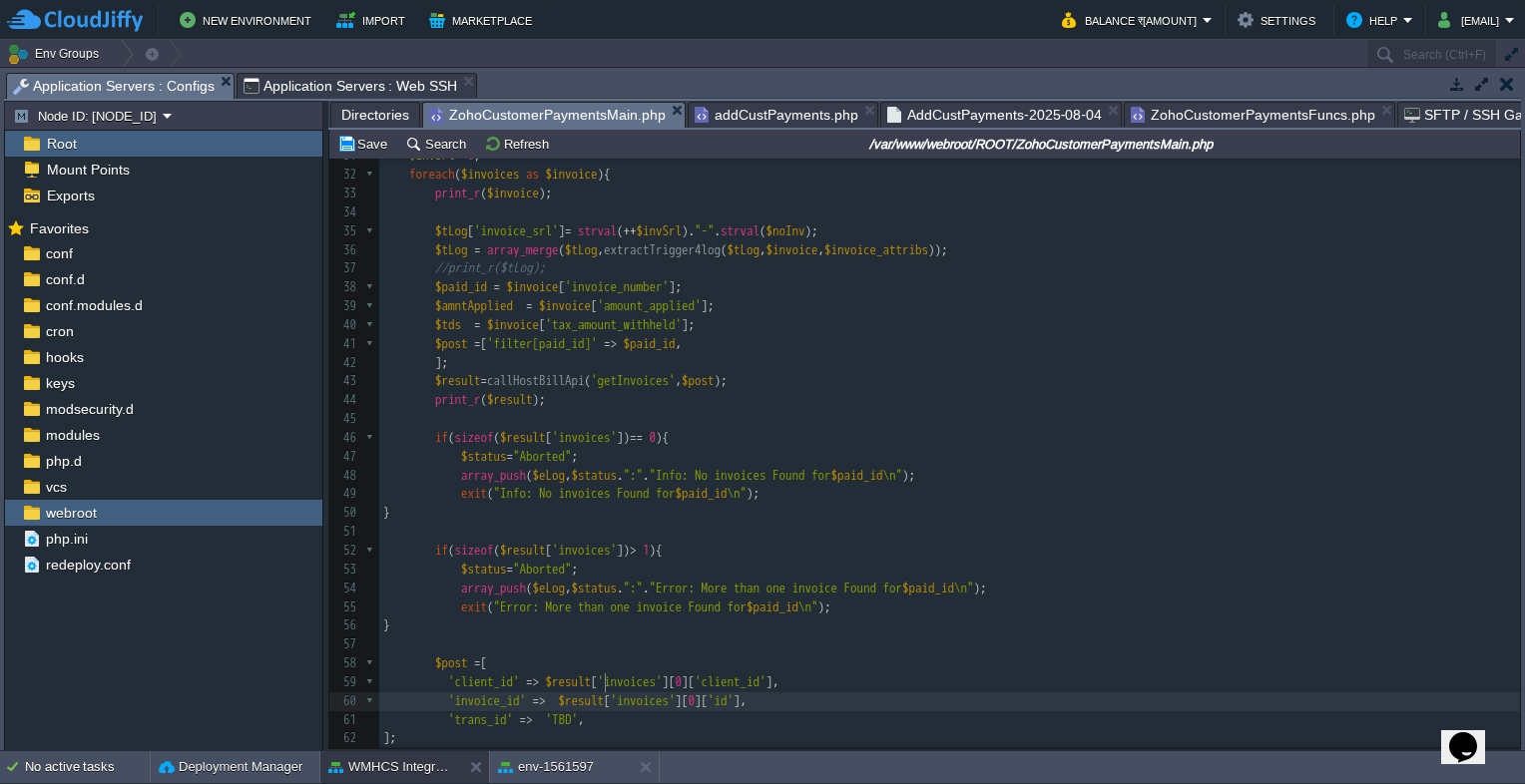 click on "'trans_id'   =   'TBD' ," at bounding box center (949, 720) 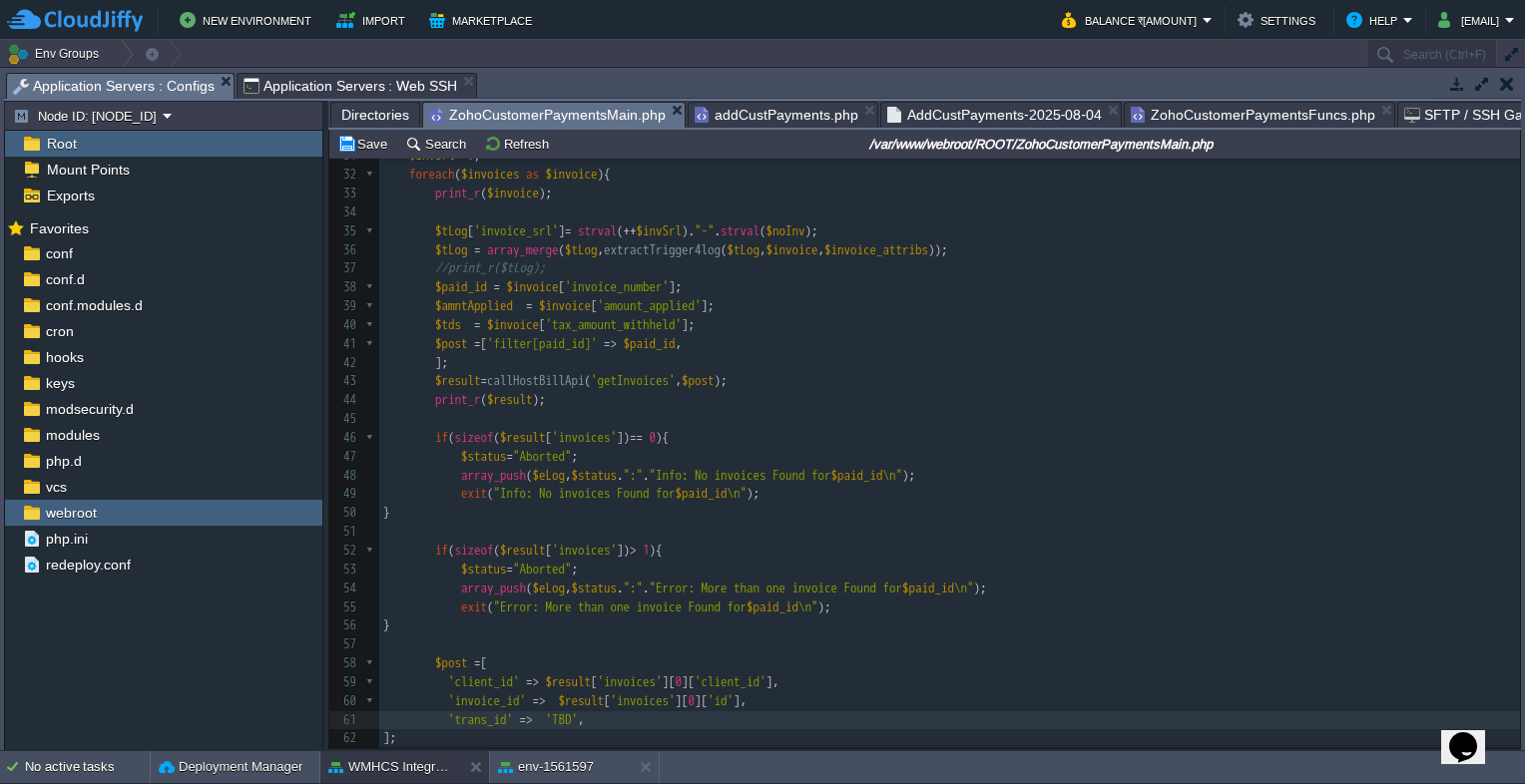 click at bounding box center [949, 419] 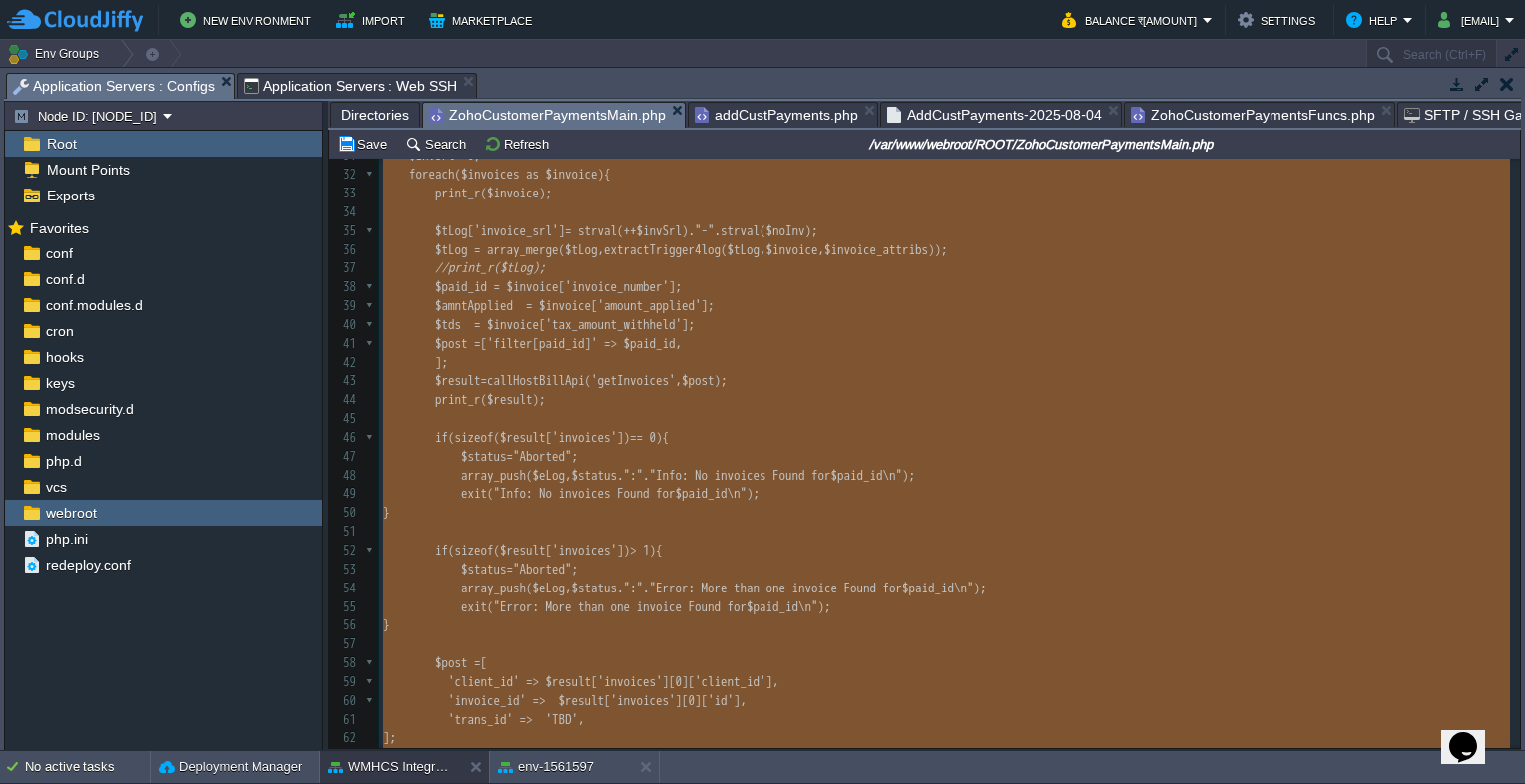 type on "<?php
$dataPOST = trim(file_get_contents('php://input'));
echo $dataPOST;
$custPay_t=json_decode($dataPOST,true);
print_r($custPay_t);
if(isset($custPay_t['payment'])){
$custPay = $custPay_t['payment'];
$invoices = $custPay_t['payment']['invoices'];
$refunds = $custPay_t['payment']['payment_refunds'];
}else{
$custPay = $custPay_t;
$invoices = json_decode($custPay['invoices'],true);
$refunds = $custPay['payment_refunds']; // need to recheck how refunds are received in this trgigger
}
print_r( $custPay);
$tLog = array();
$eLog = array();
$tLog = extractTrigger4log($tLog,$custPay,$paymnt_attribs);
//print_r($tLog);
$noInv = sizeof($invoices) ;
if($noInv == 0) {
$status="Aborted";
array_push($eLog, $status.":"."Info: No Associtaed Invoices to Process in the Payment\n");
//exit("Info: No Associtaed Invoices to Process in the Payment\n");
}
$invSrl =0;
foreach($invoices as $invoice){
print_r($invoice);
..." 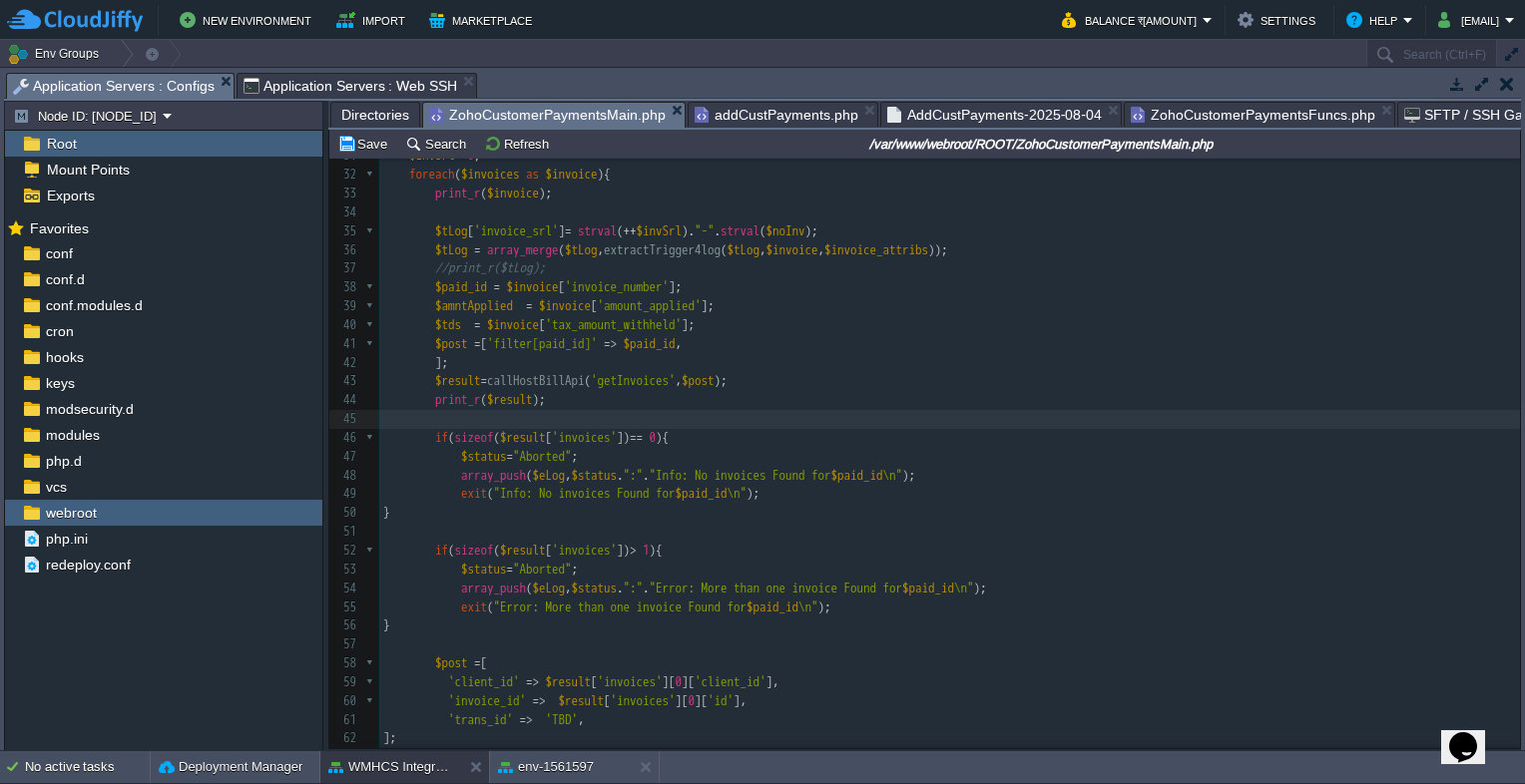 scroll, scrollTop: 644, scrollLeft: 0, axis: vertical 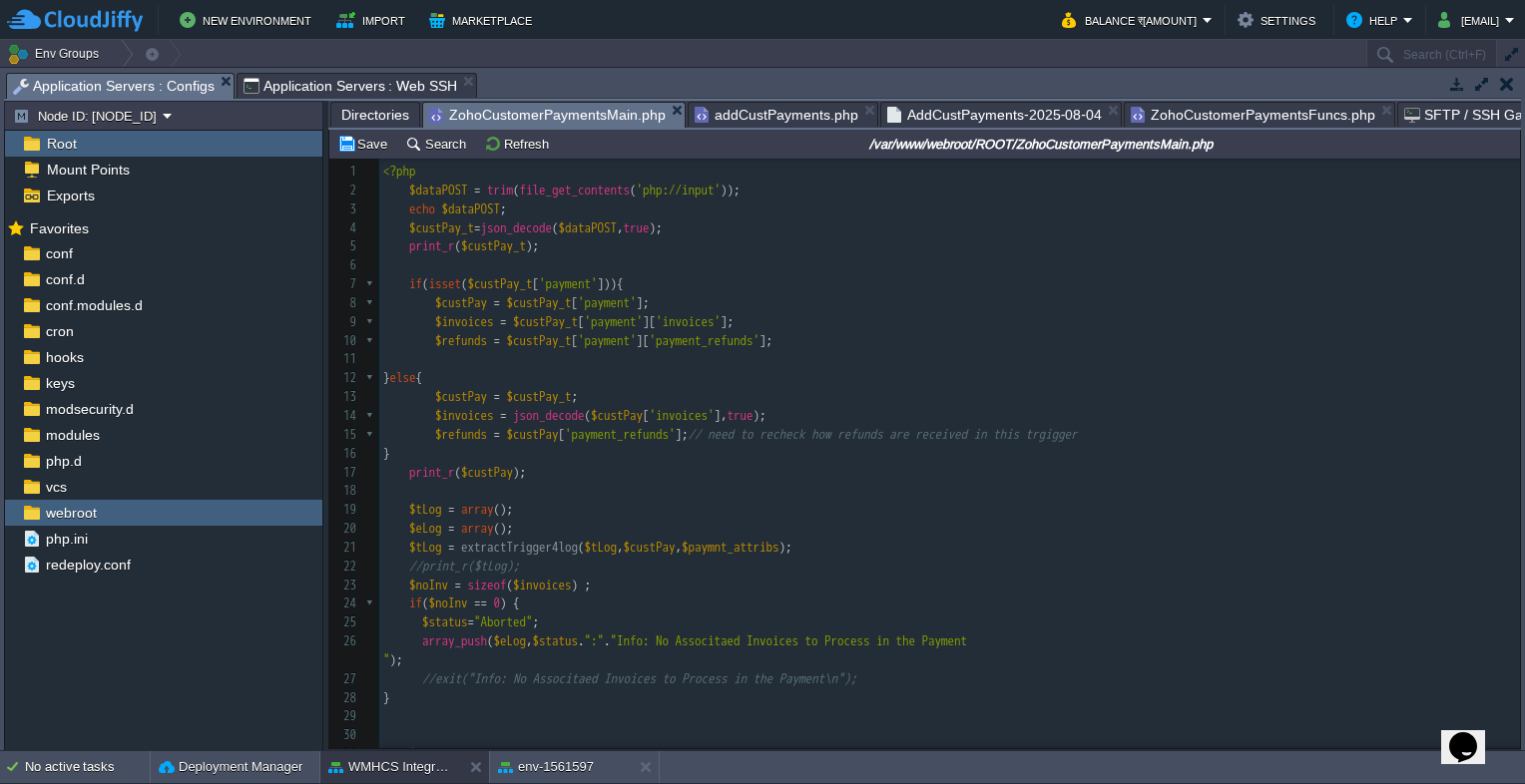 click on "<?php" at bounding box center [949, 172] 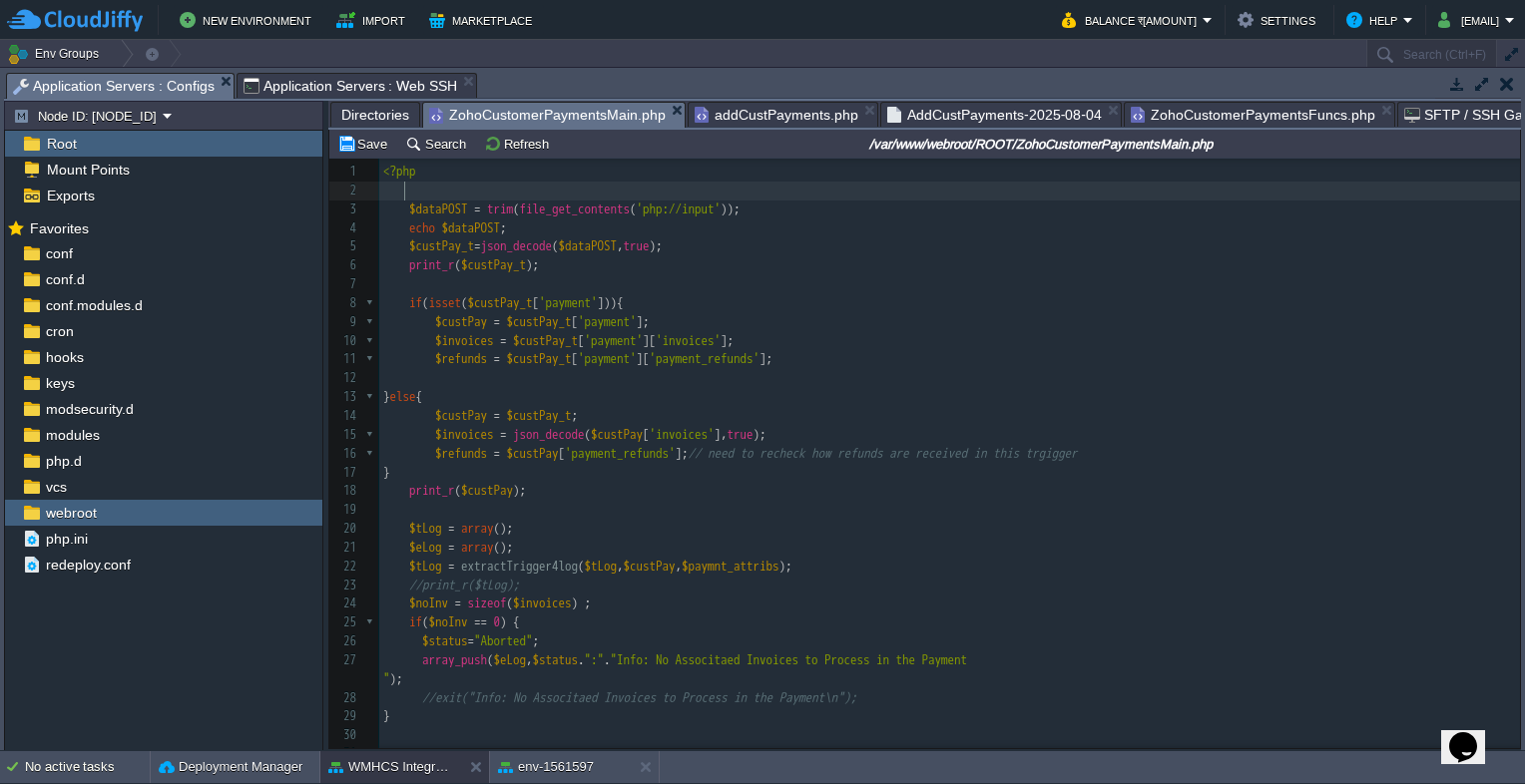 scroll, scrollTop: 6, scrollLeft: 28, axis: both 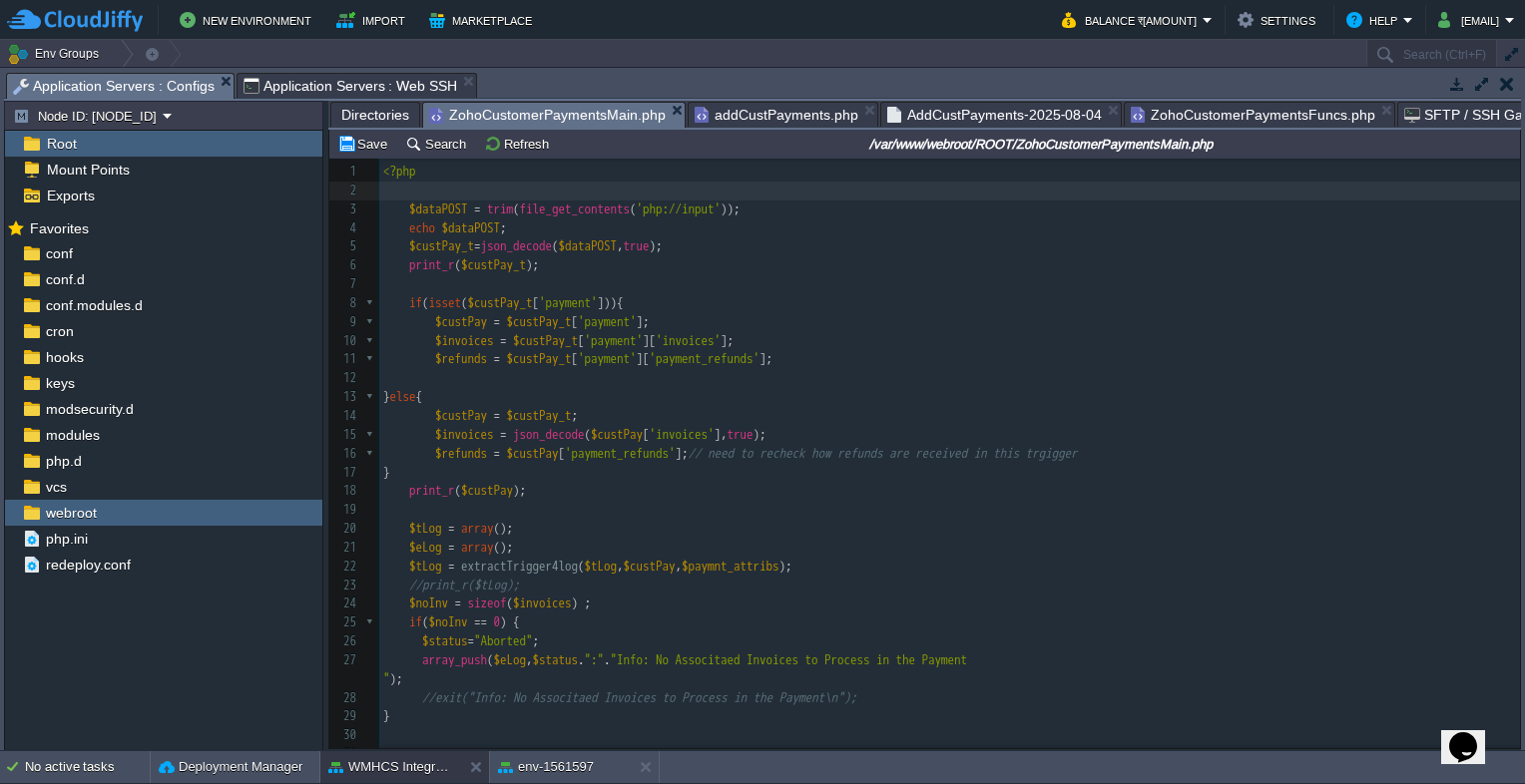 paste 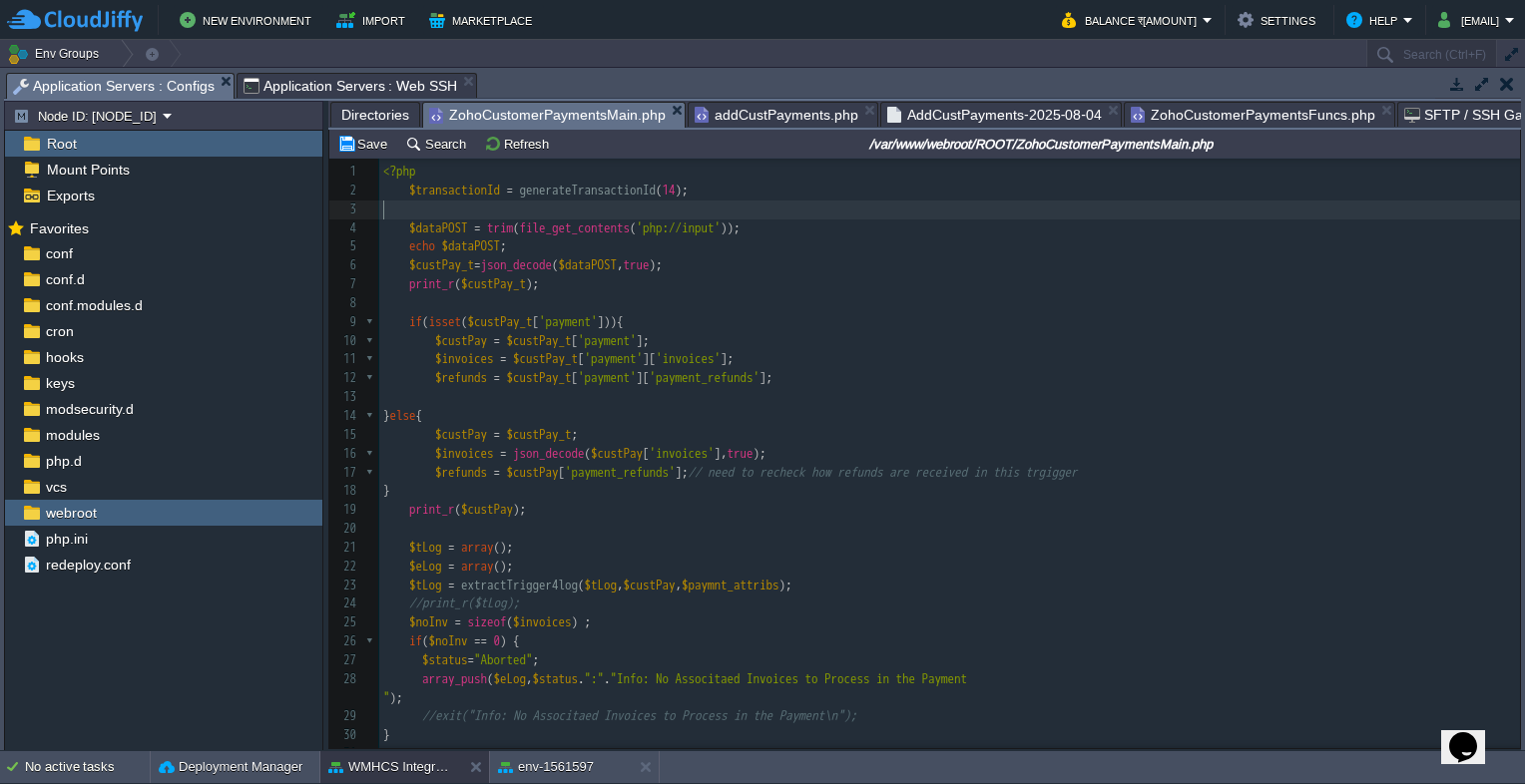 type 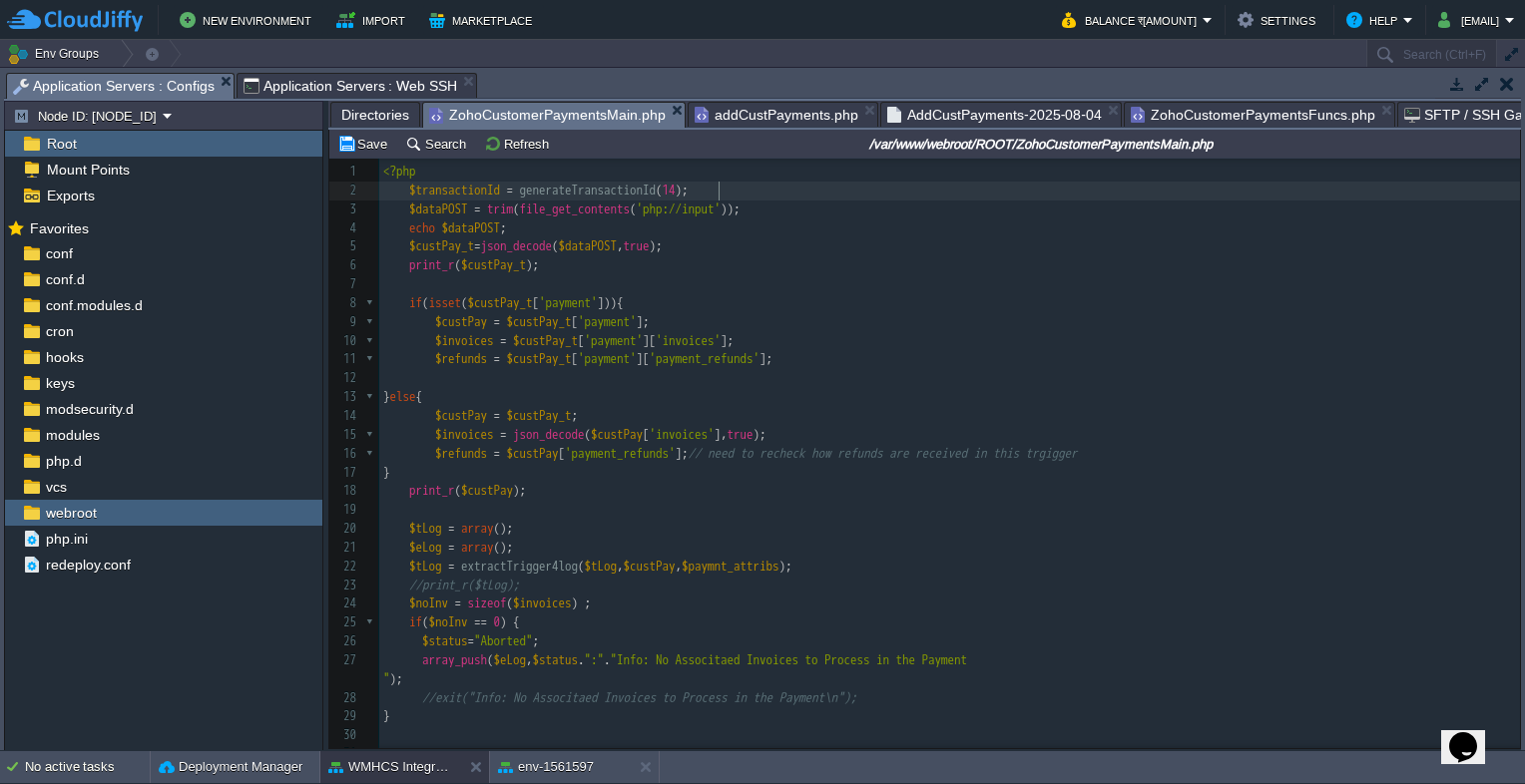 scroll, scrollTop: 188, scrollLeft: 0, axis: vertical 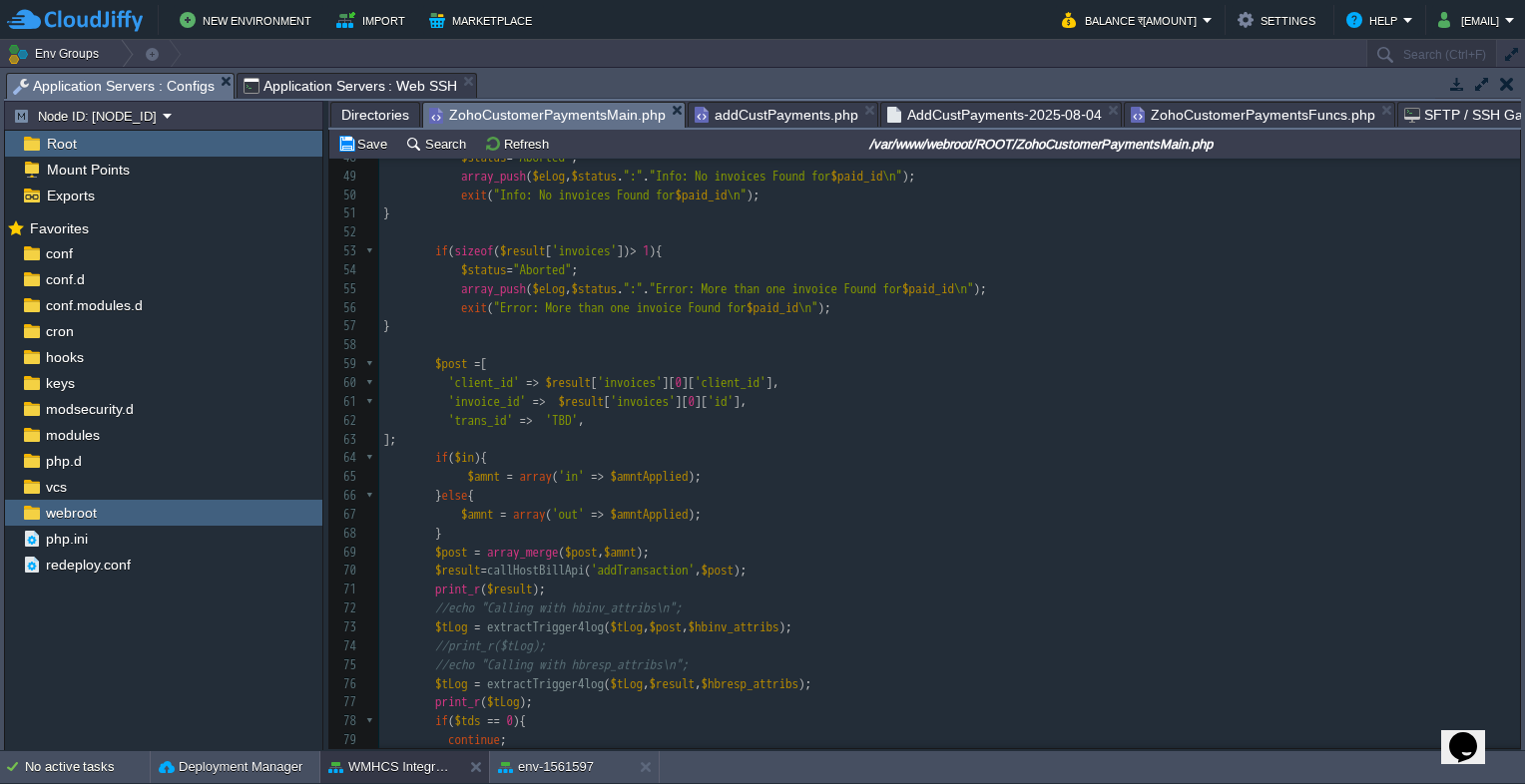 click on "XZ20250749\n" ); 51         } 52        53           if ( sizeof ( $result [ 'invoices' ])  >   1 ){ 54               $status = "Aborted" ; 55               array_push ( $eLog ,  $status . ":" . "Error: More than one invoice Found for  $paid_id \n" ); 56   exit" at bounding box center [949, 439] 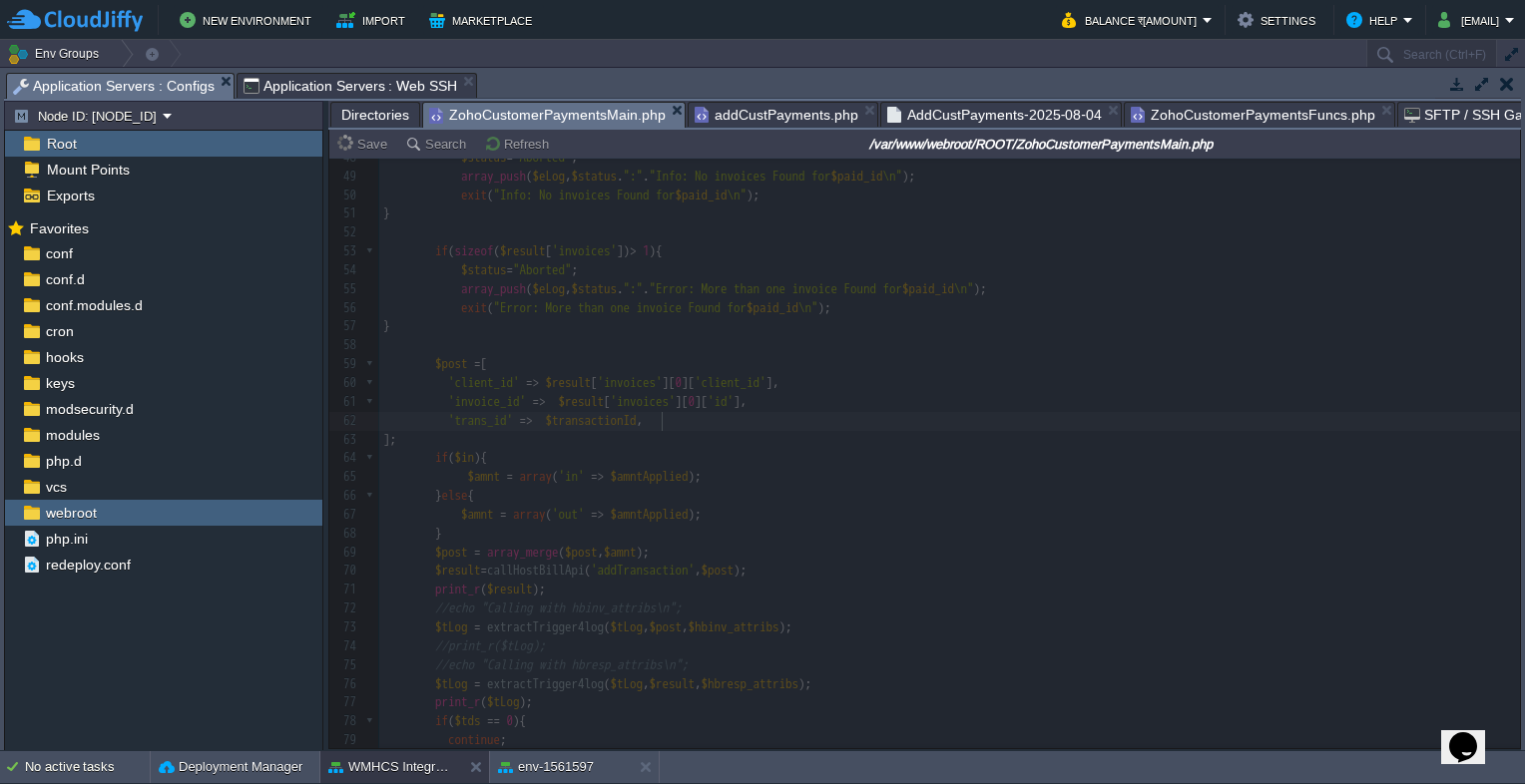 click on "ZohoCustomerPaymentsFuncs.php" at bounding box center [1253, 115] 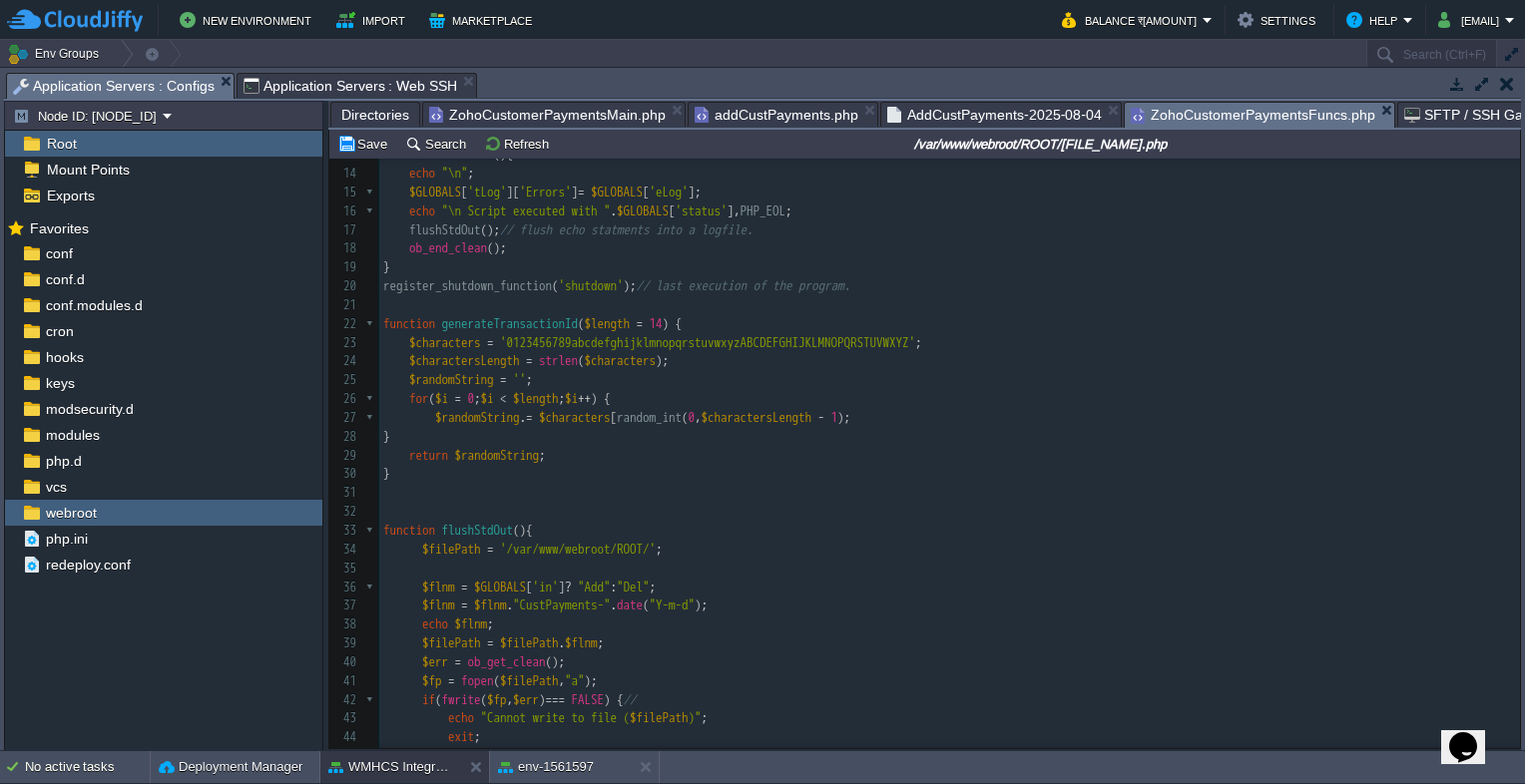 click on "$charactersLength   =   strlen ( $characters );" at bounding box center [949, 361] 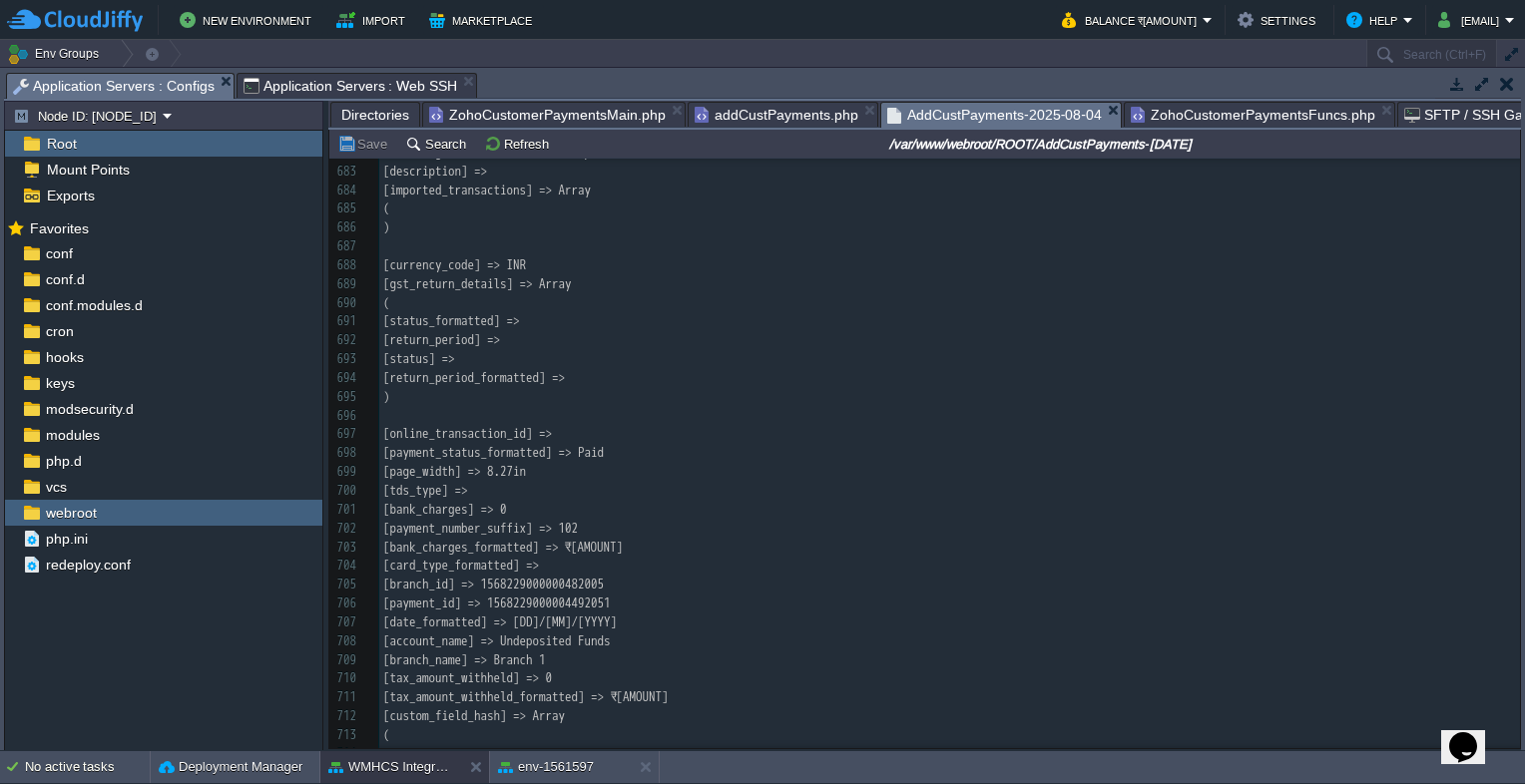 click on "AddCustPayments-2025-08-04" at bounding box center (994, 115) 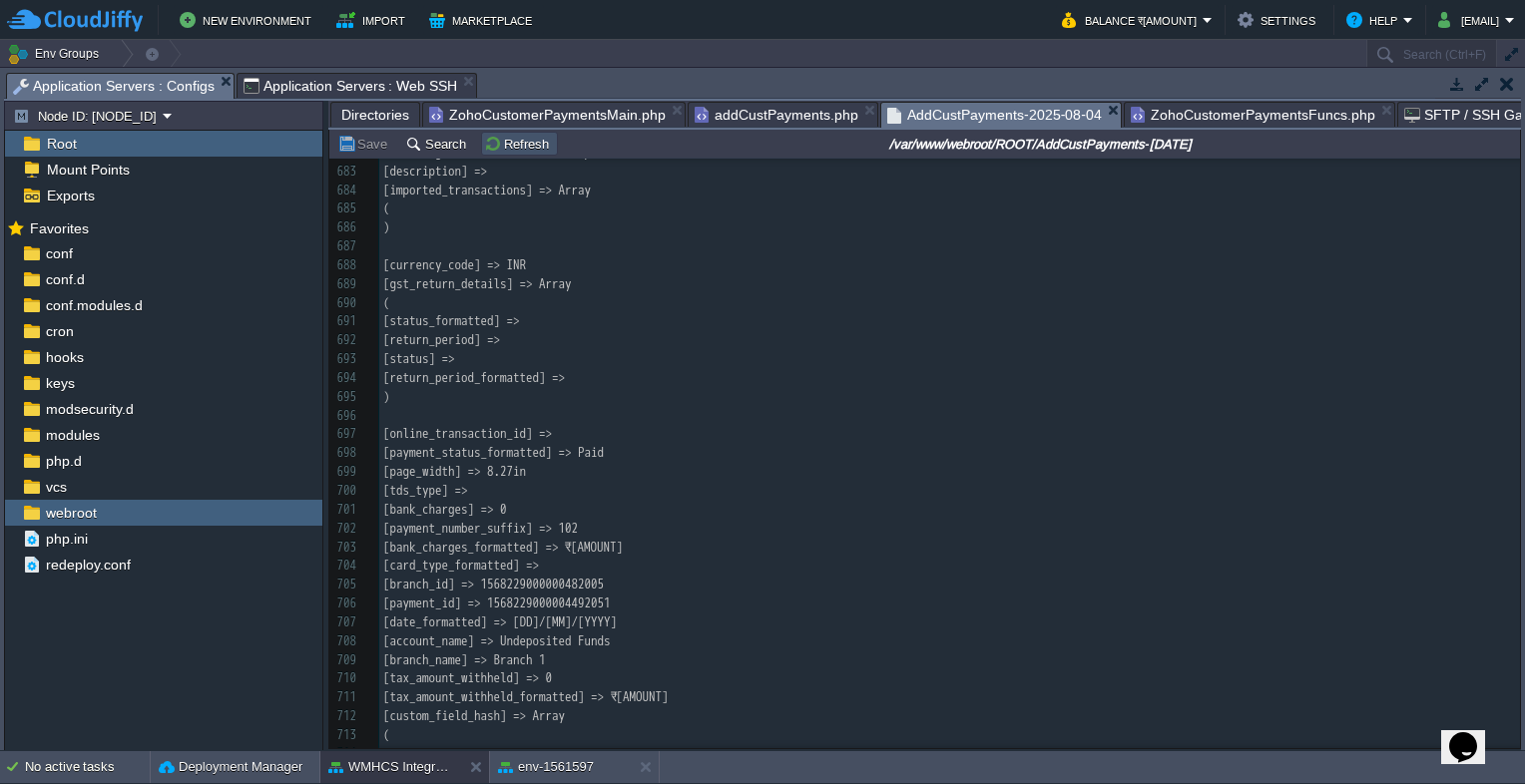 click on "Refresh" at bounding box center [519, 144] 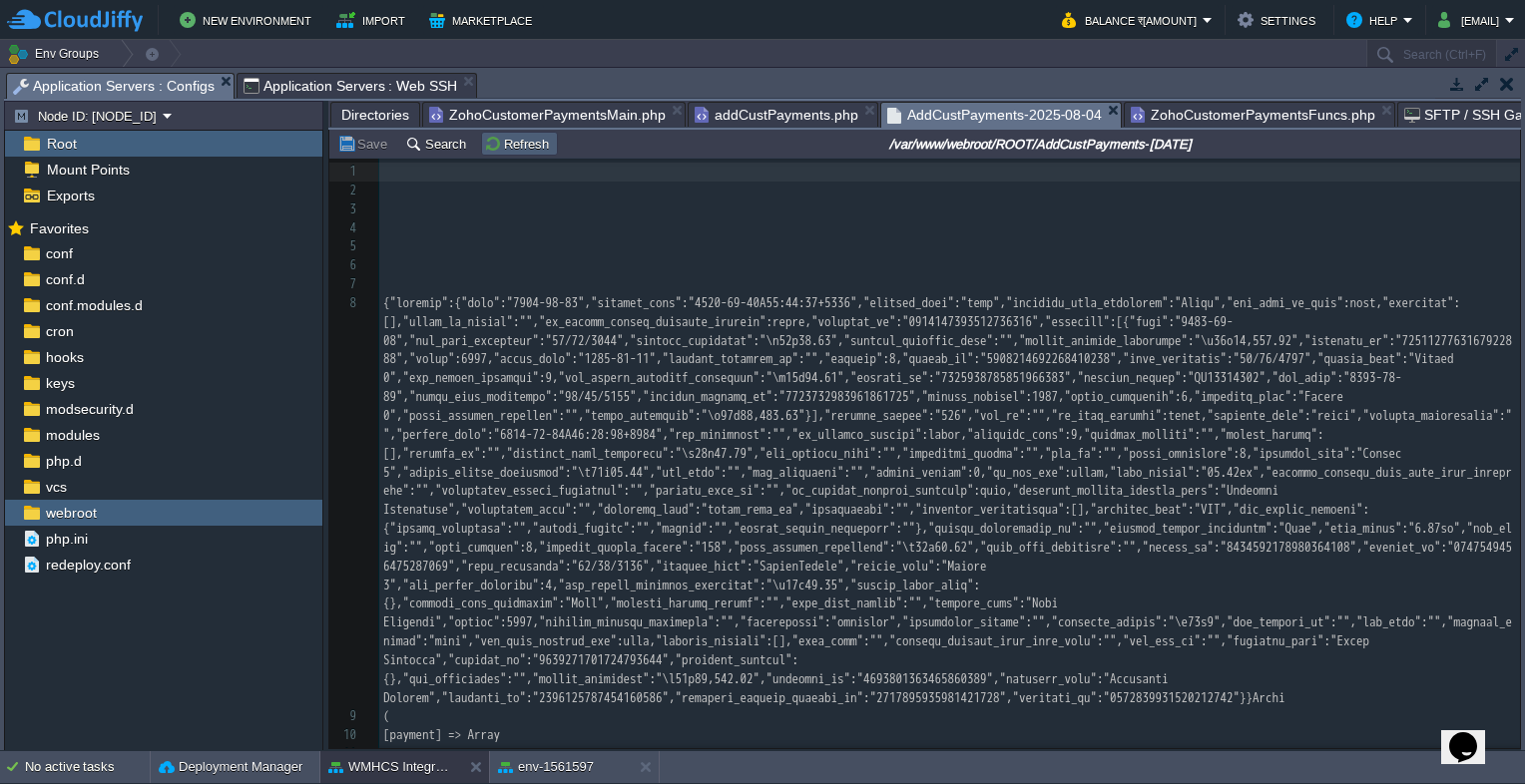 click on "Refresh" at bounding box center (519, 144) 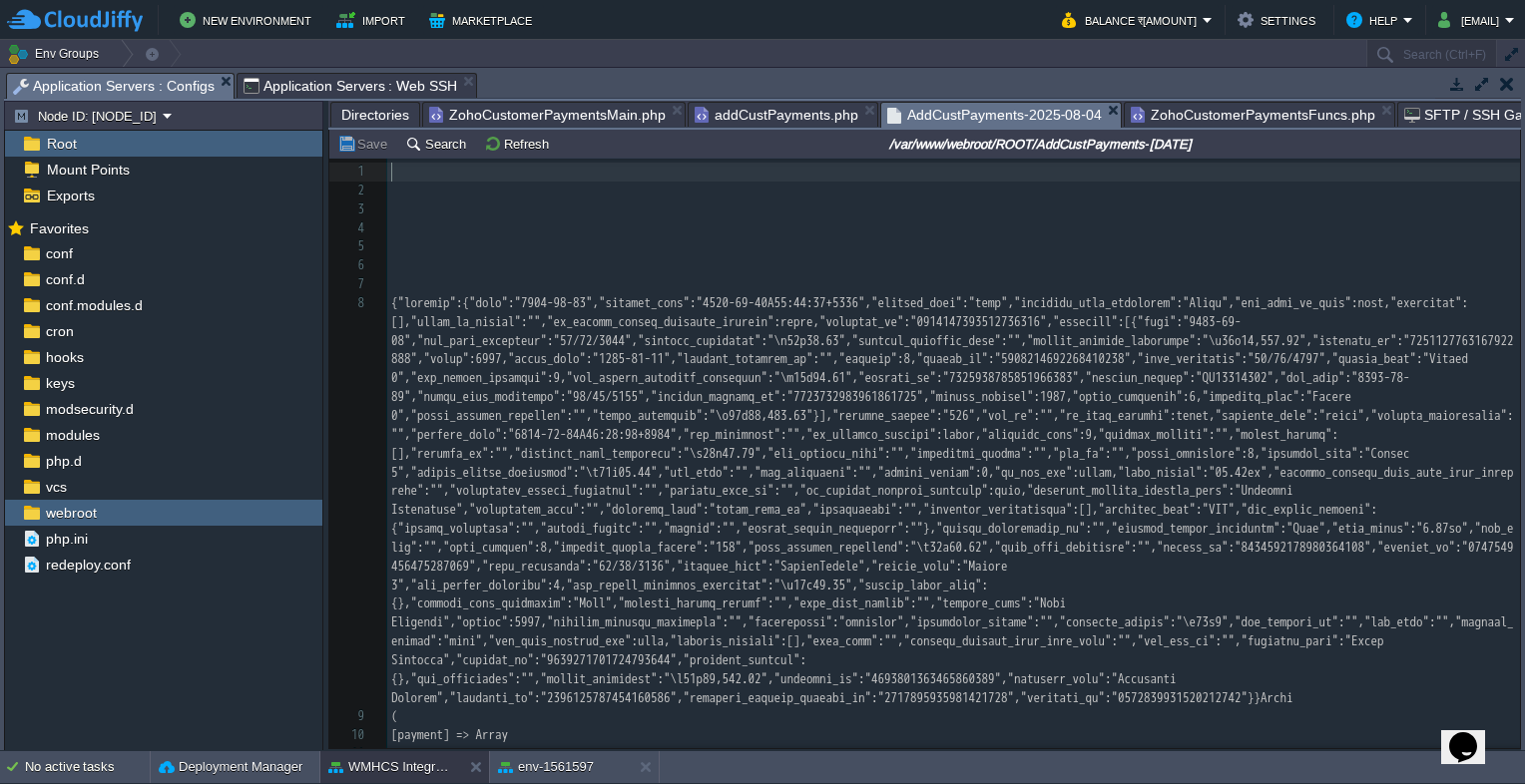 drag, startPoint x: 1513, startPoint y: 396, endPoint x: 1522, endPoint y: 405, distance: 12.727922 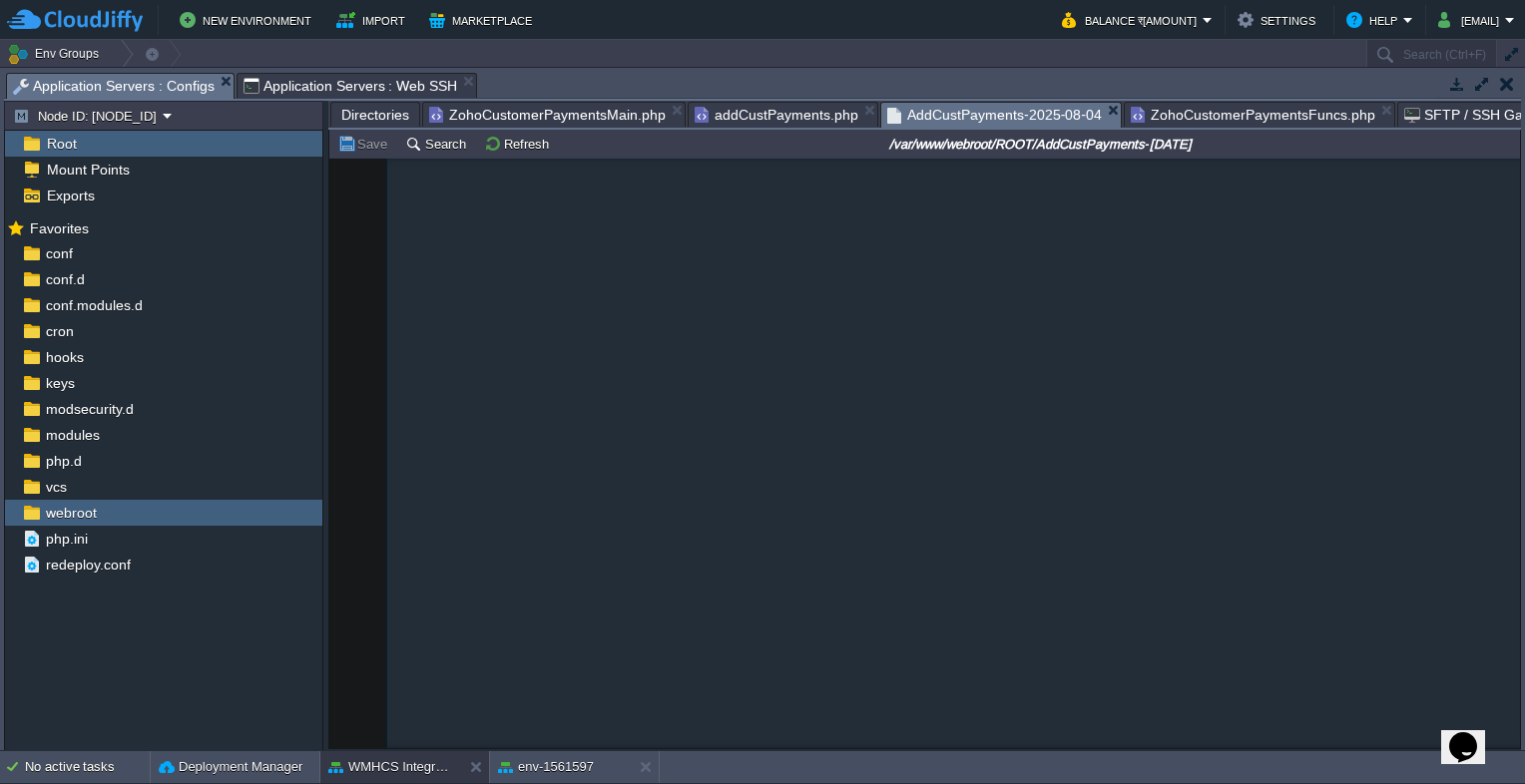 scroll, scrollTop: 24549, scrollLeft: 0, axis: vertical 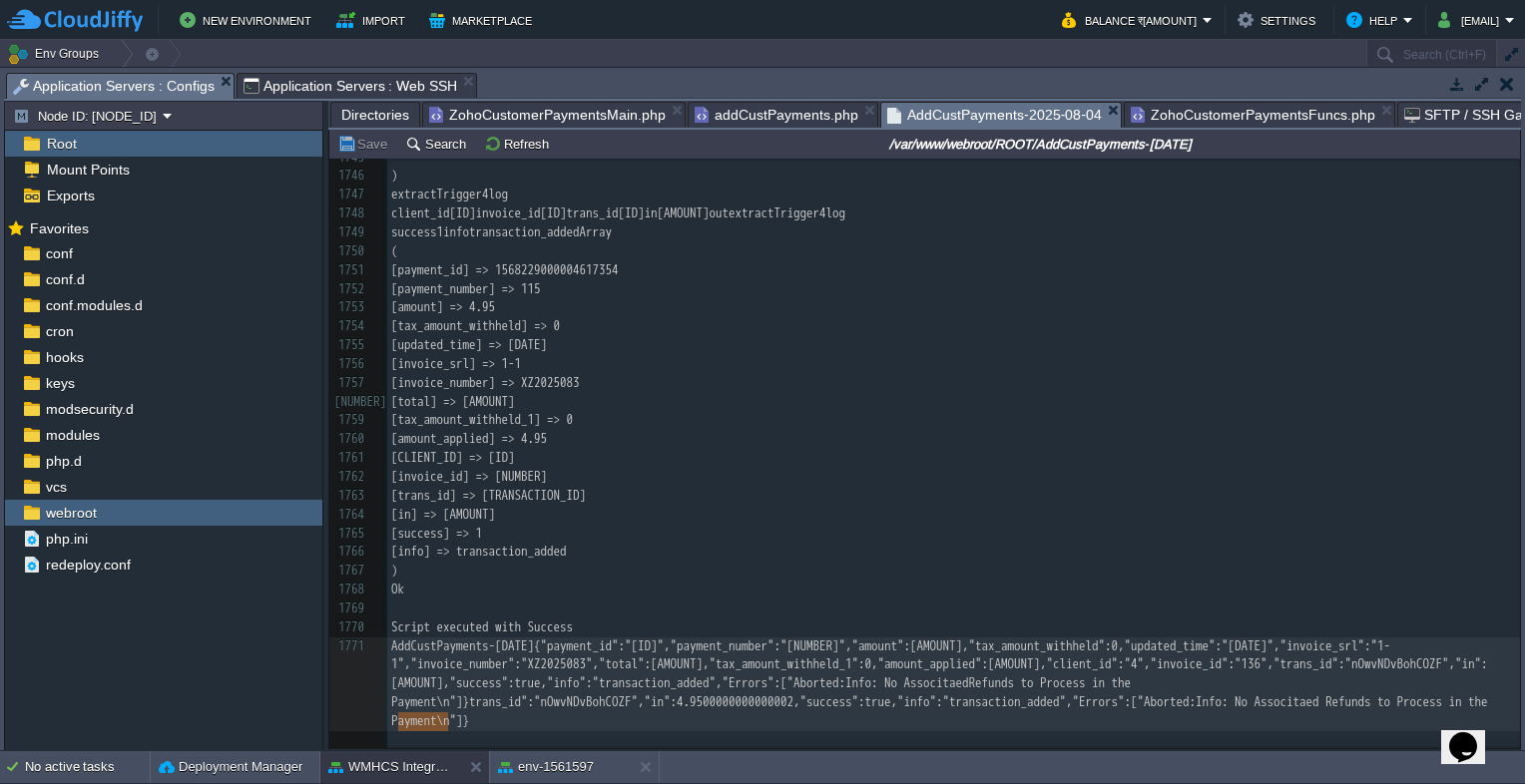 type on "trans_id" 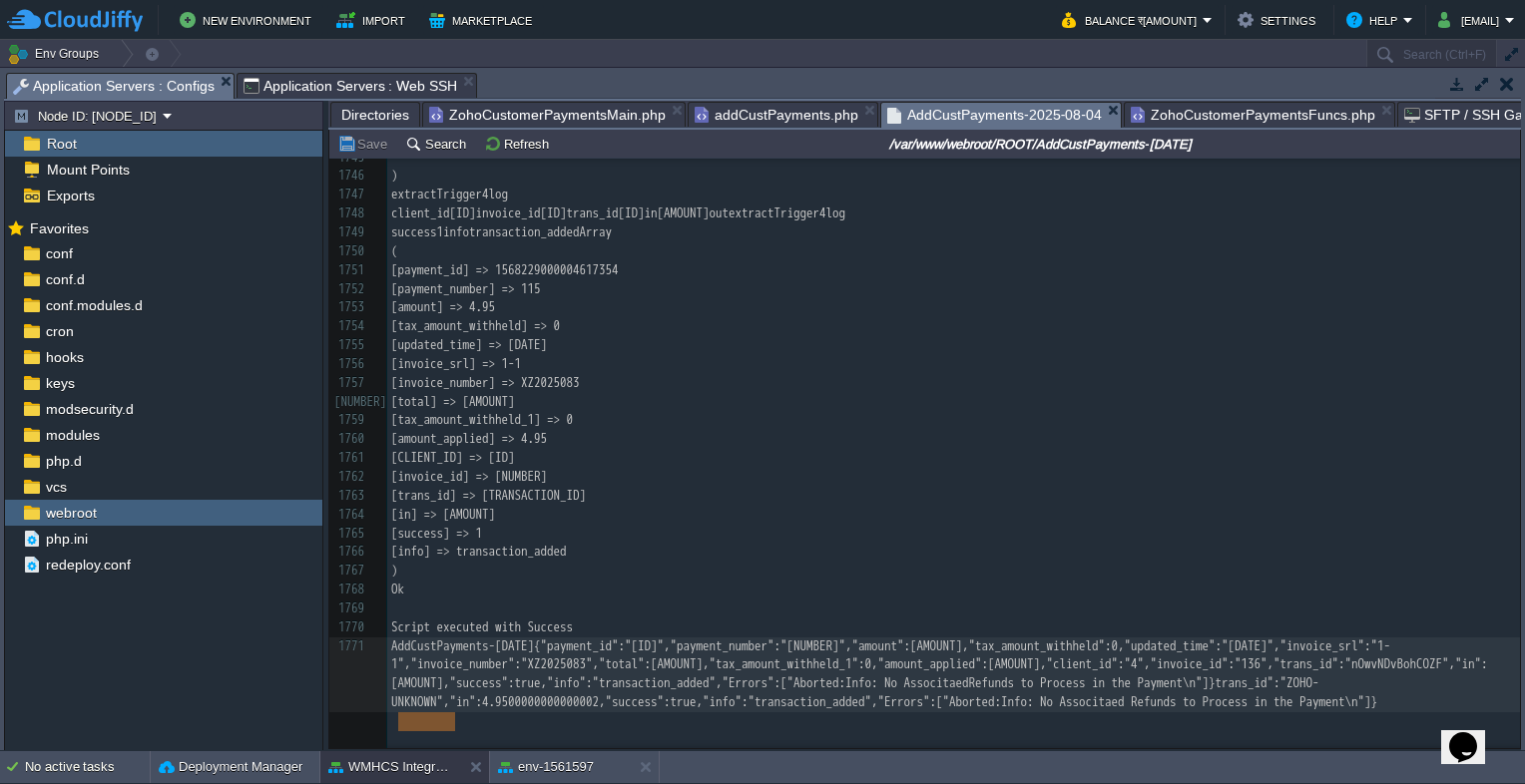 drag, startPoint x: 399, startPoint y: 713, endPoint x: 453, endPoint y: 722, distance: 54.74486 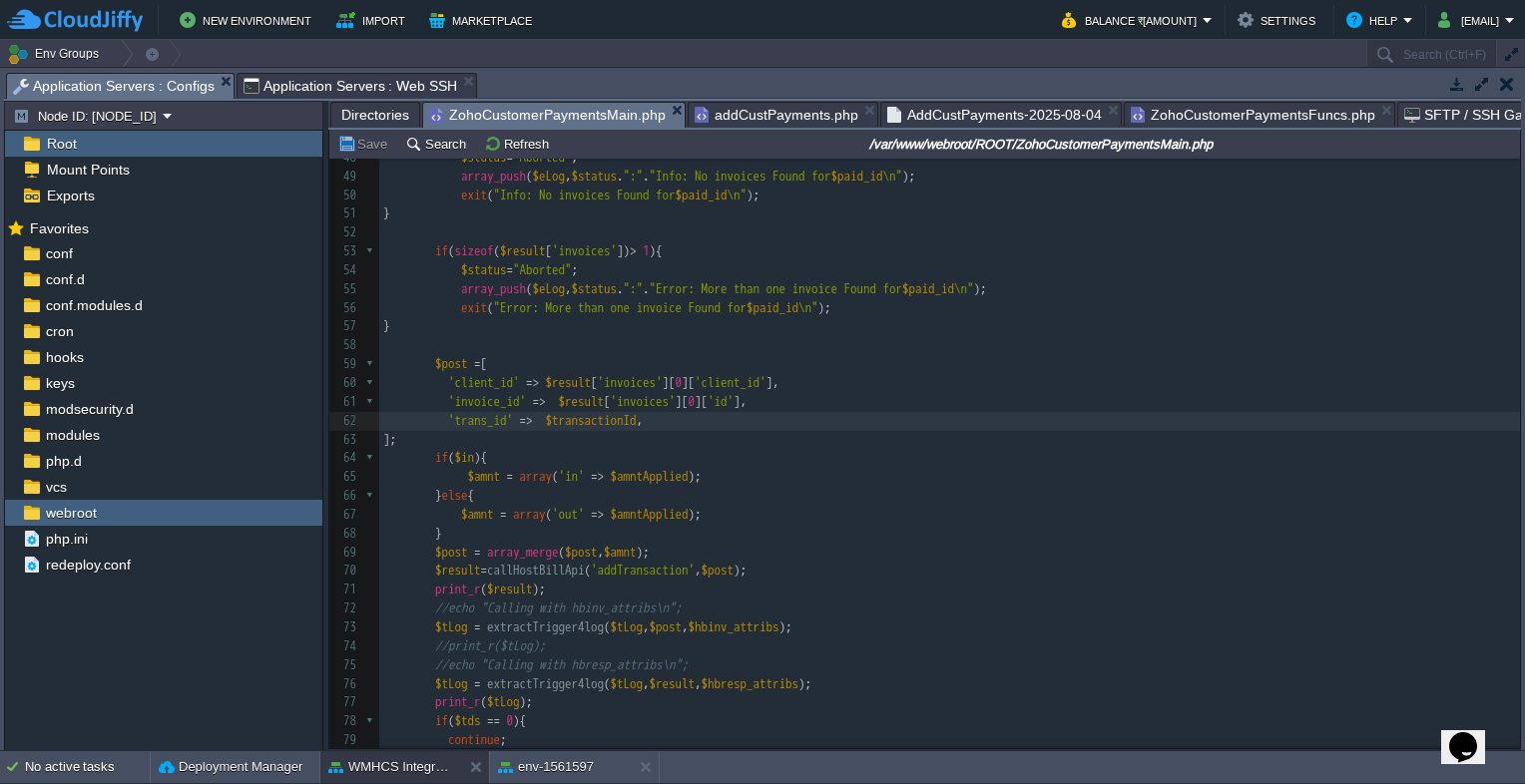 scroll, scrollTop: 590, scrollLeft: 0, axis: vertical 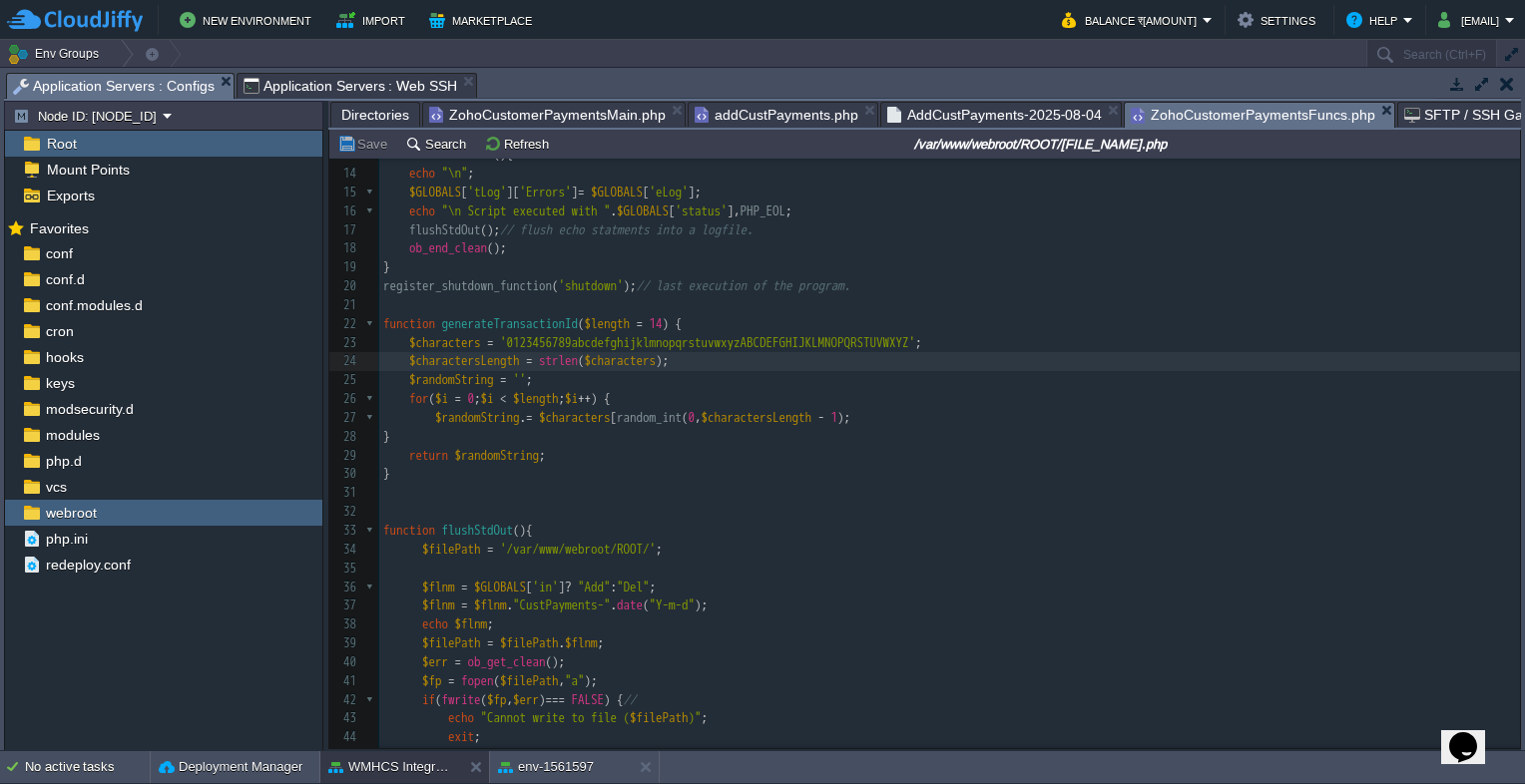 click on "ZohoCustomerPaymentsFuncs.php" at bounding box center (1253, 115) 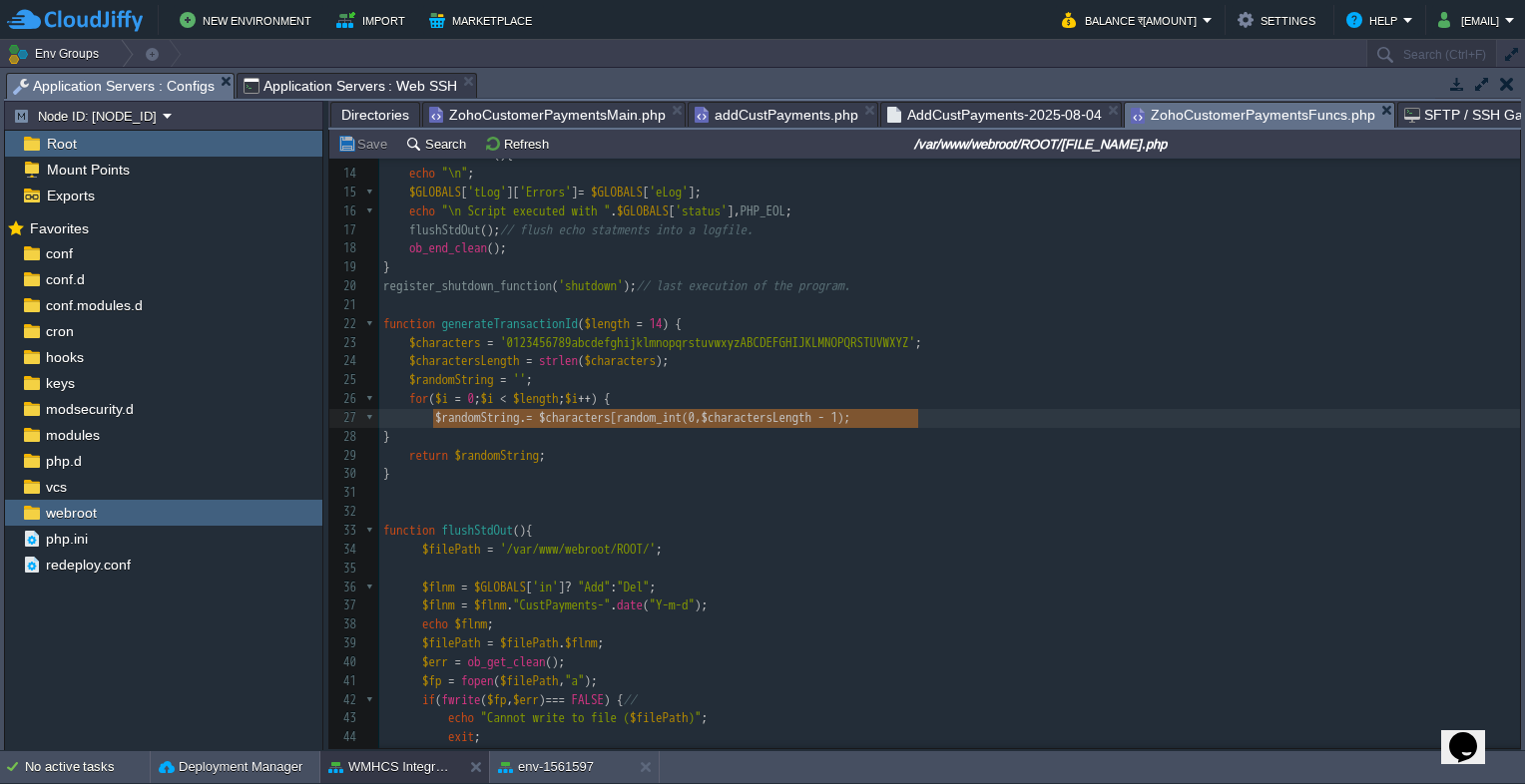 drag, startPoint x: 435, startPoint y: 425, endPoint x: 902, endPoint y: 417, distance: 467.06852 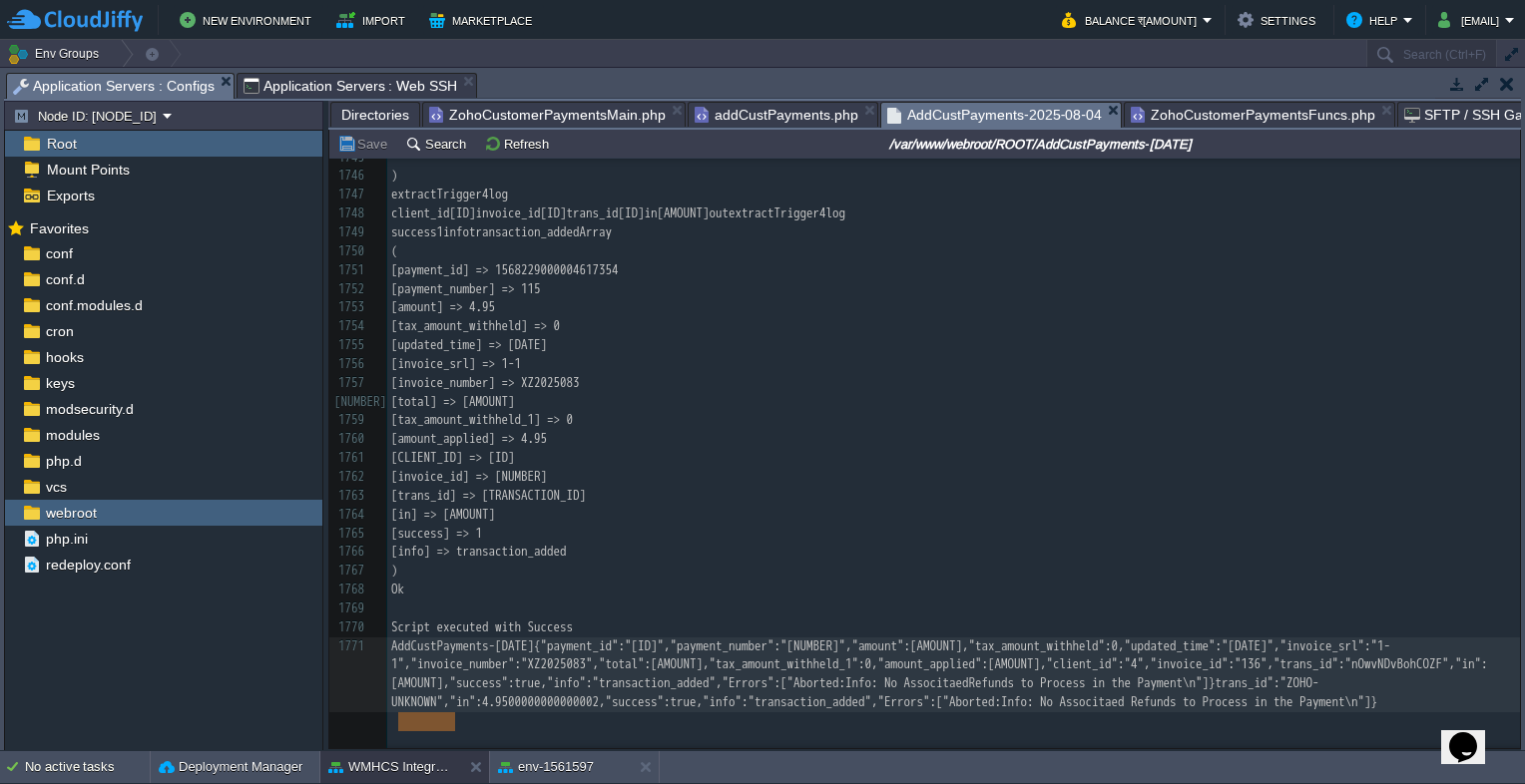 click on "AddCustPayments-2025-08-04" at bounding box center (994, 115) 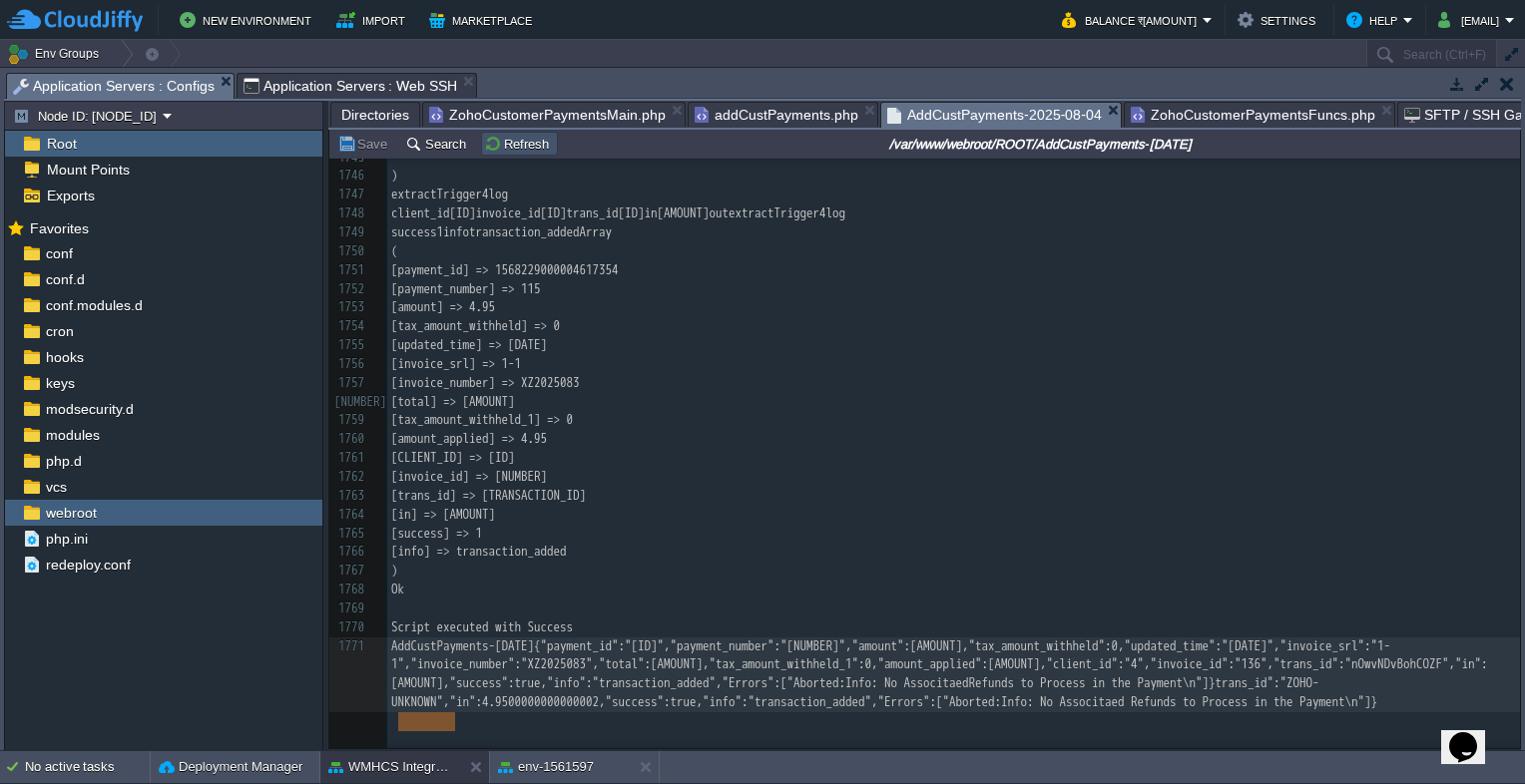 click on "Refresh" at bounding box center [519, 144] 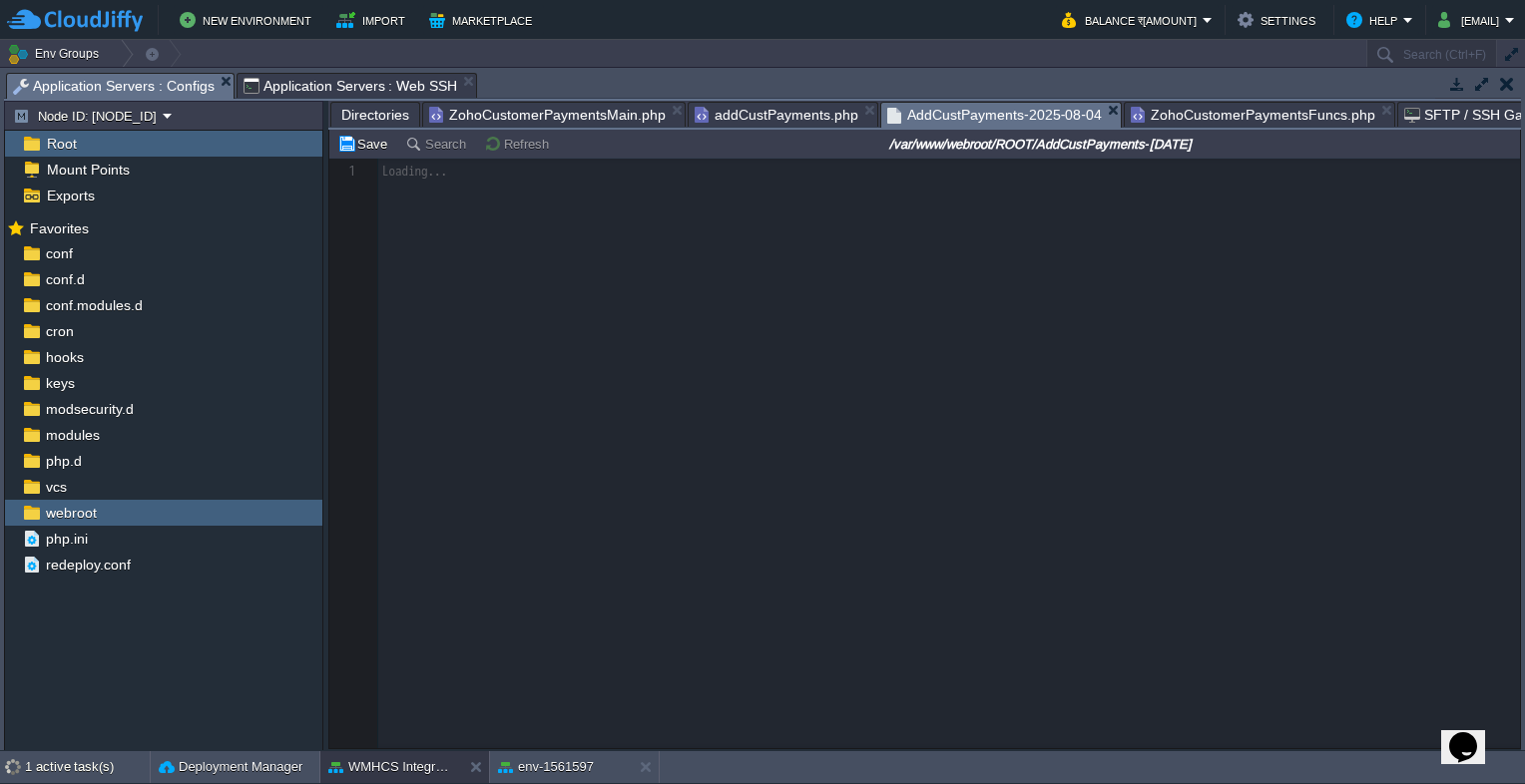 scroll, scrollTop: 34388, scrollLeft: 0, axis: vertical 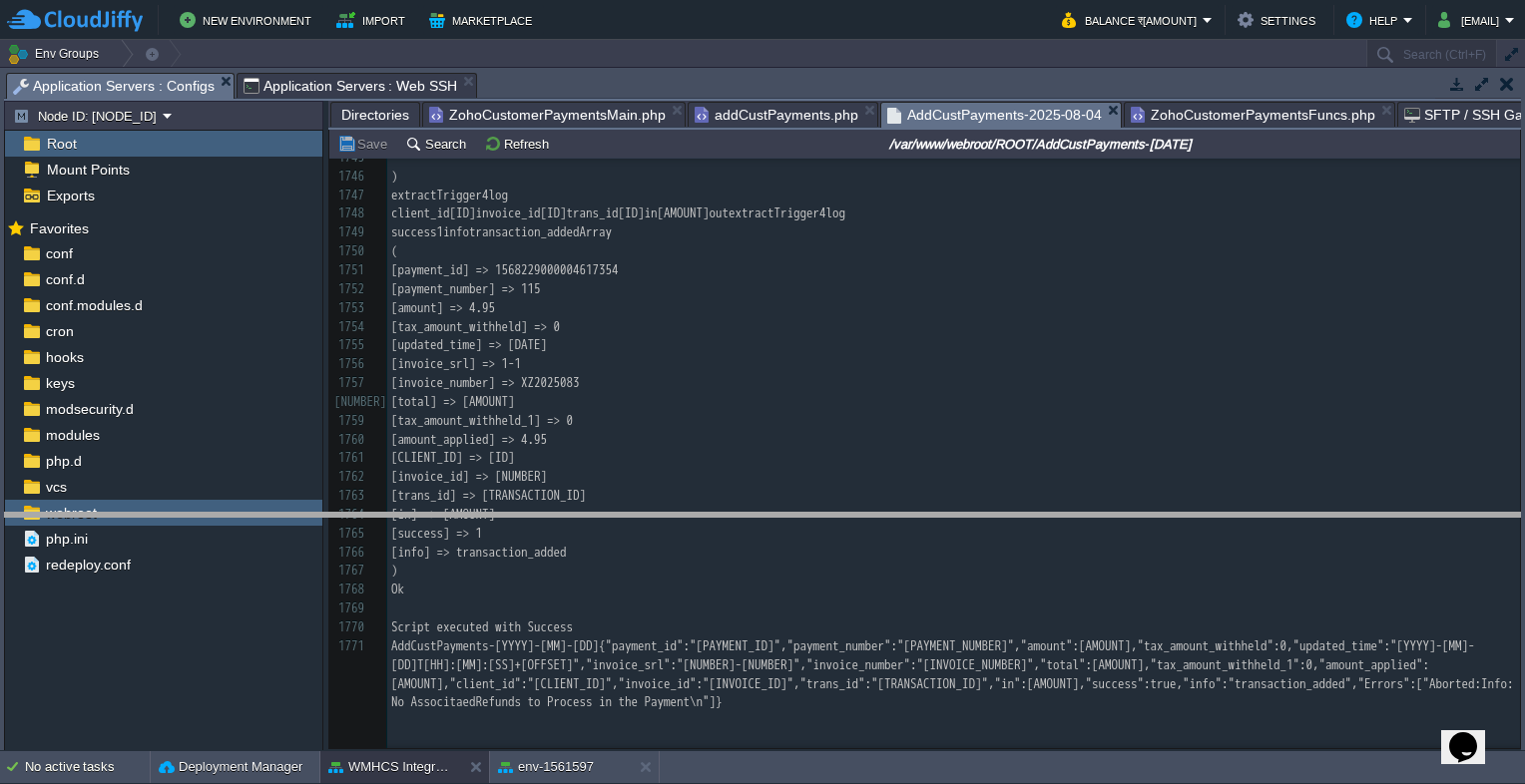 drag, startPoint x: 650, startPoint y: 77, endPoint x: 690, endPoint y: 517, distance: 441.81444 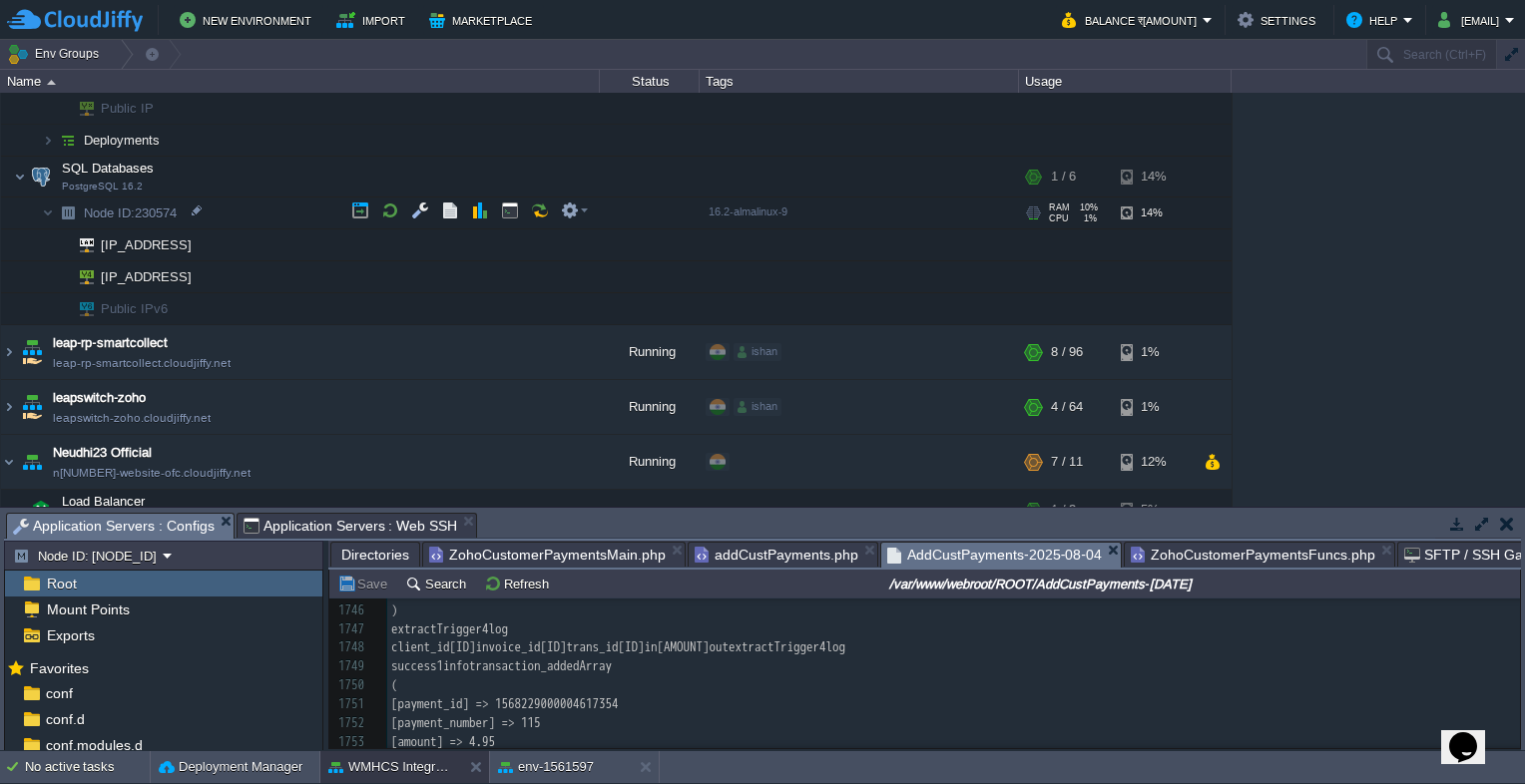 scroll, scrollTop: 0, scrollLeft: 0, axis: both 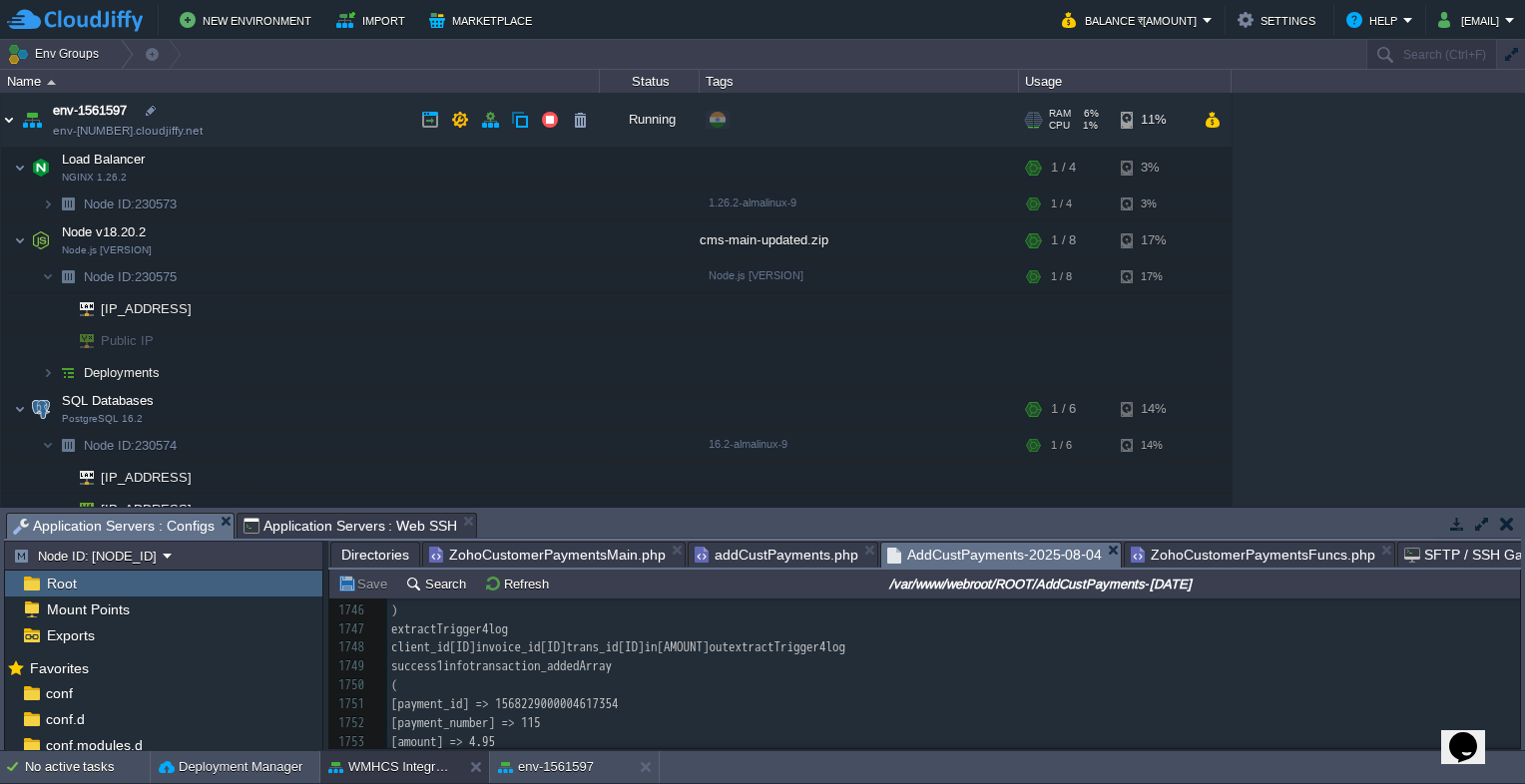 click at bounding box center (9, 120) 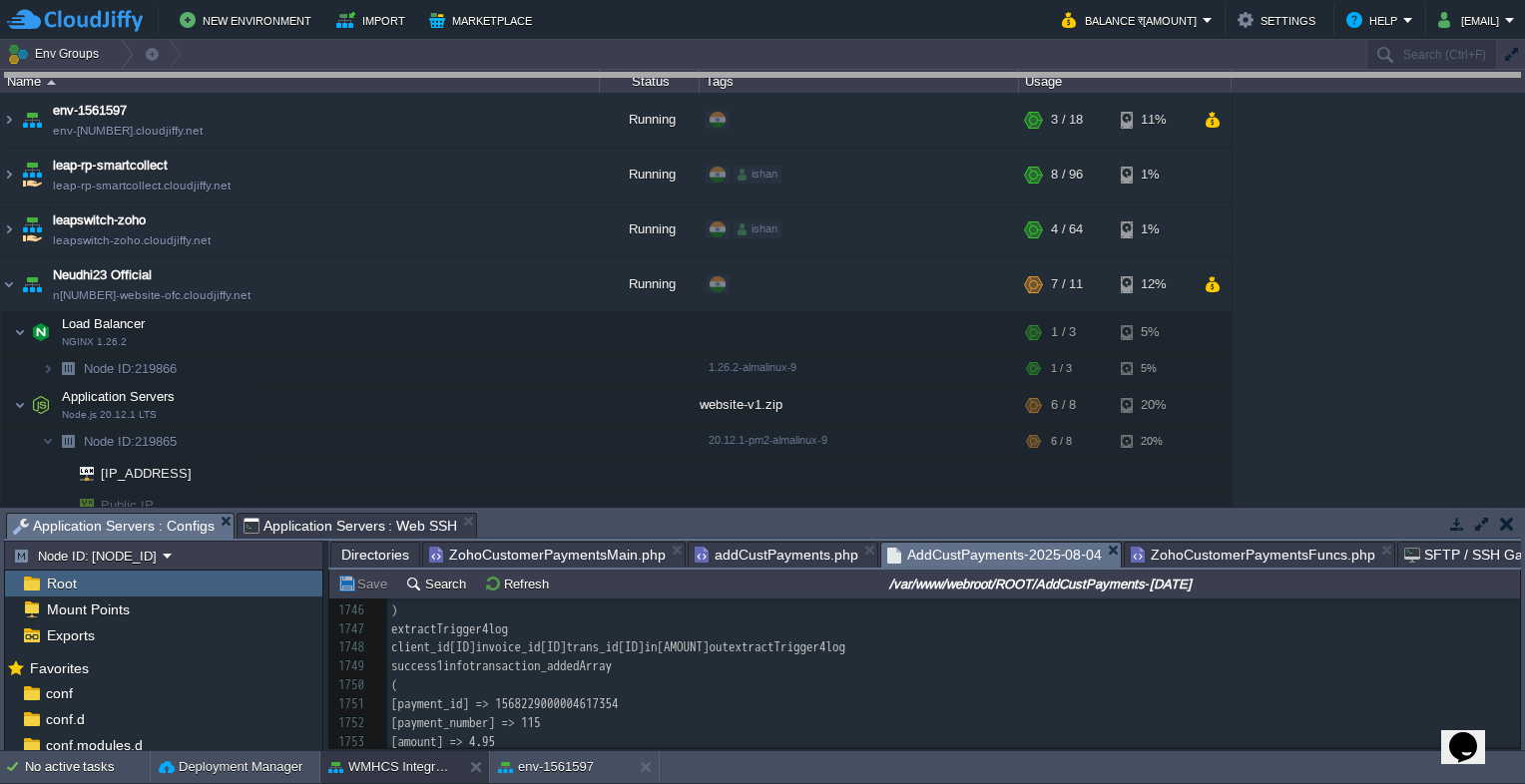drag, startPoint x: 745, startPoint y: 537, endPoint x: 735, endPoint y: 49, distance: 488.10245 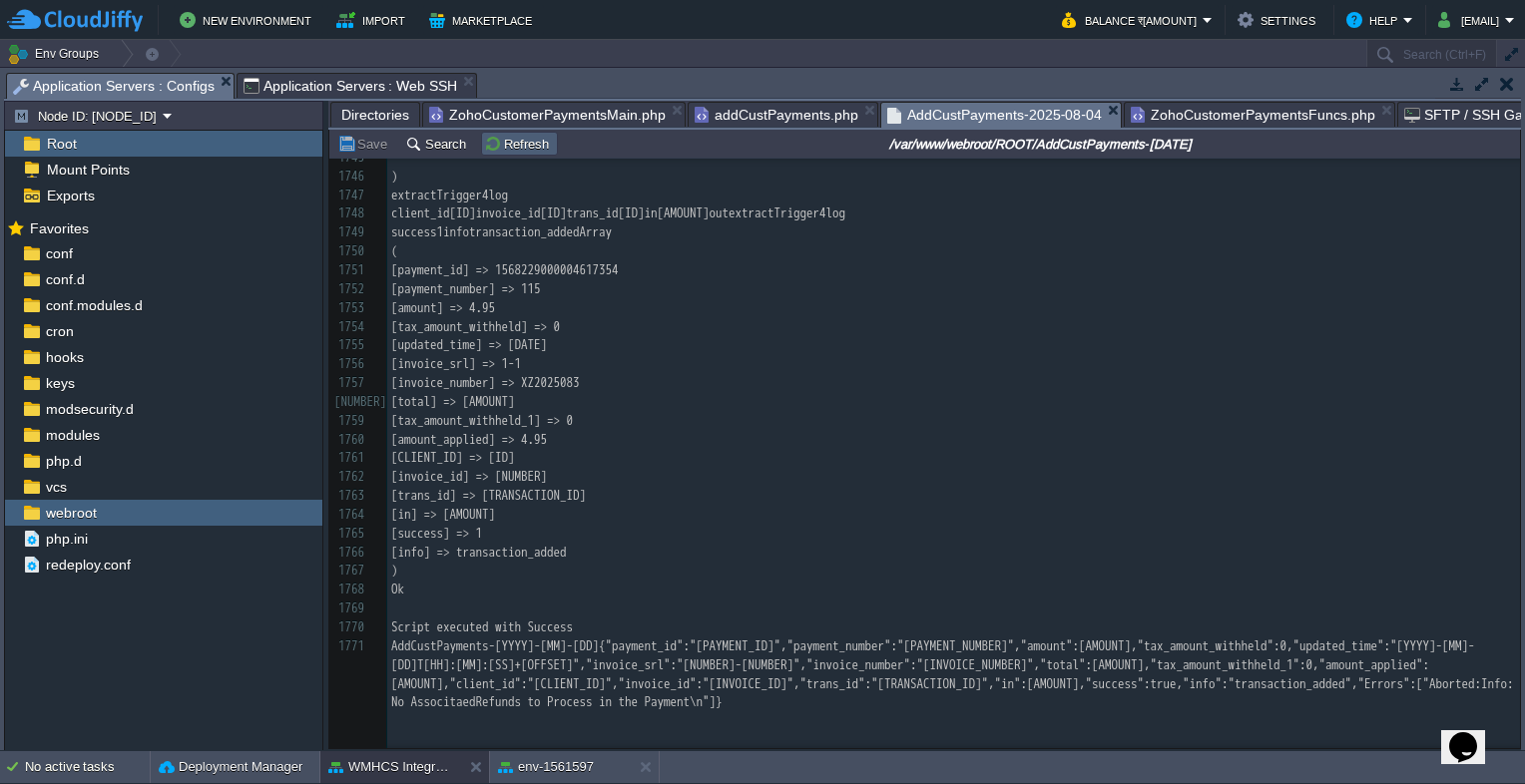click on "Refresh" at bounding box center [519, 144] 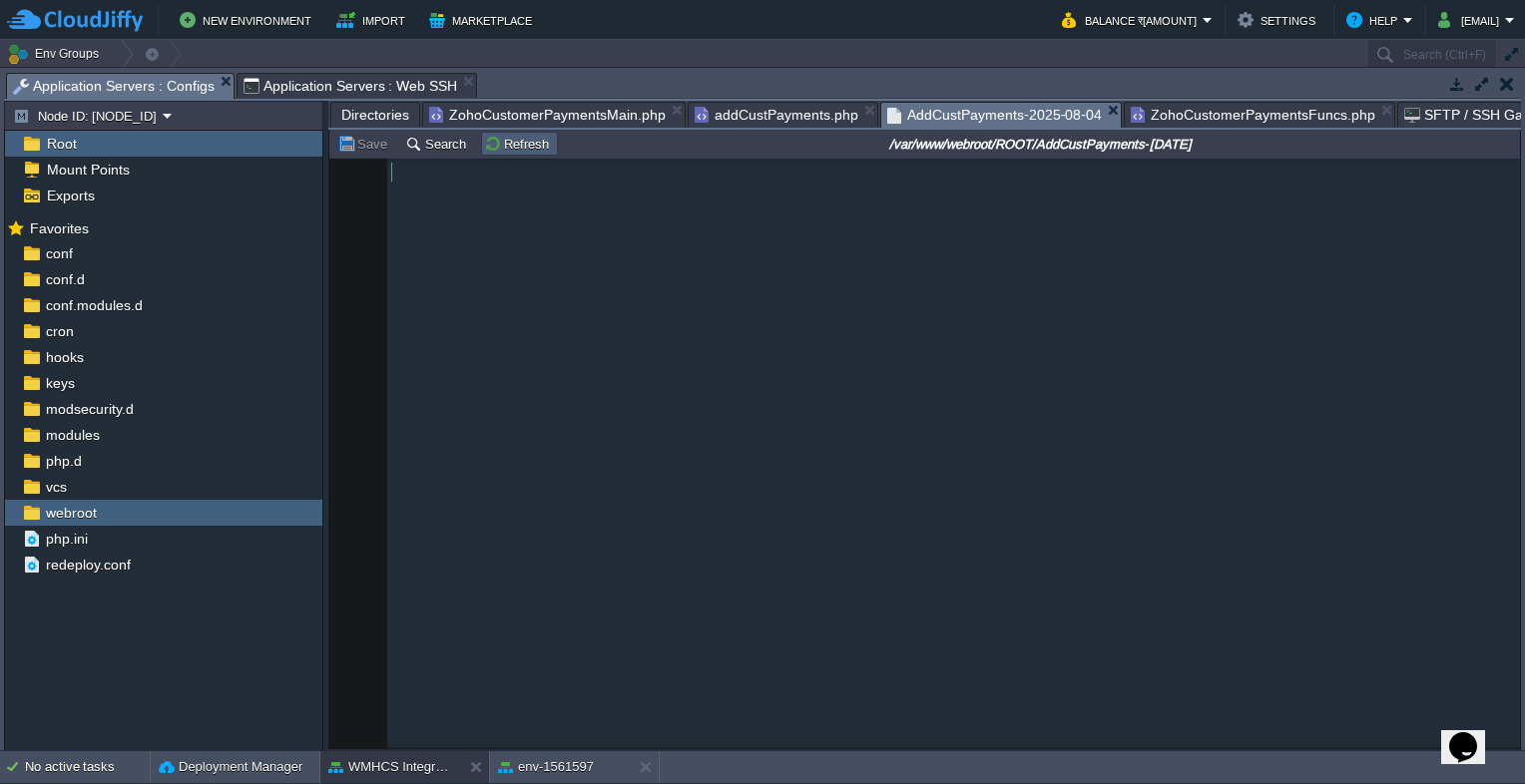 scroll, scrollTop: 34388, scrollLeft: 0, axis: vertical 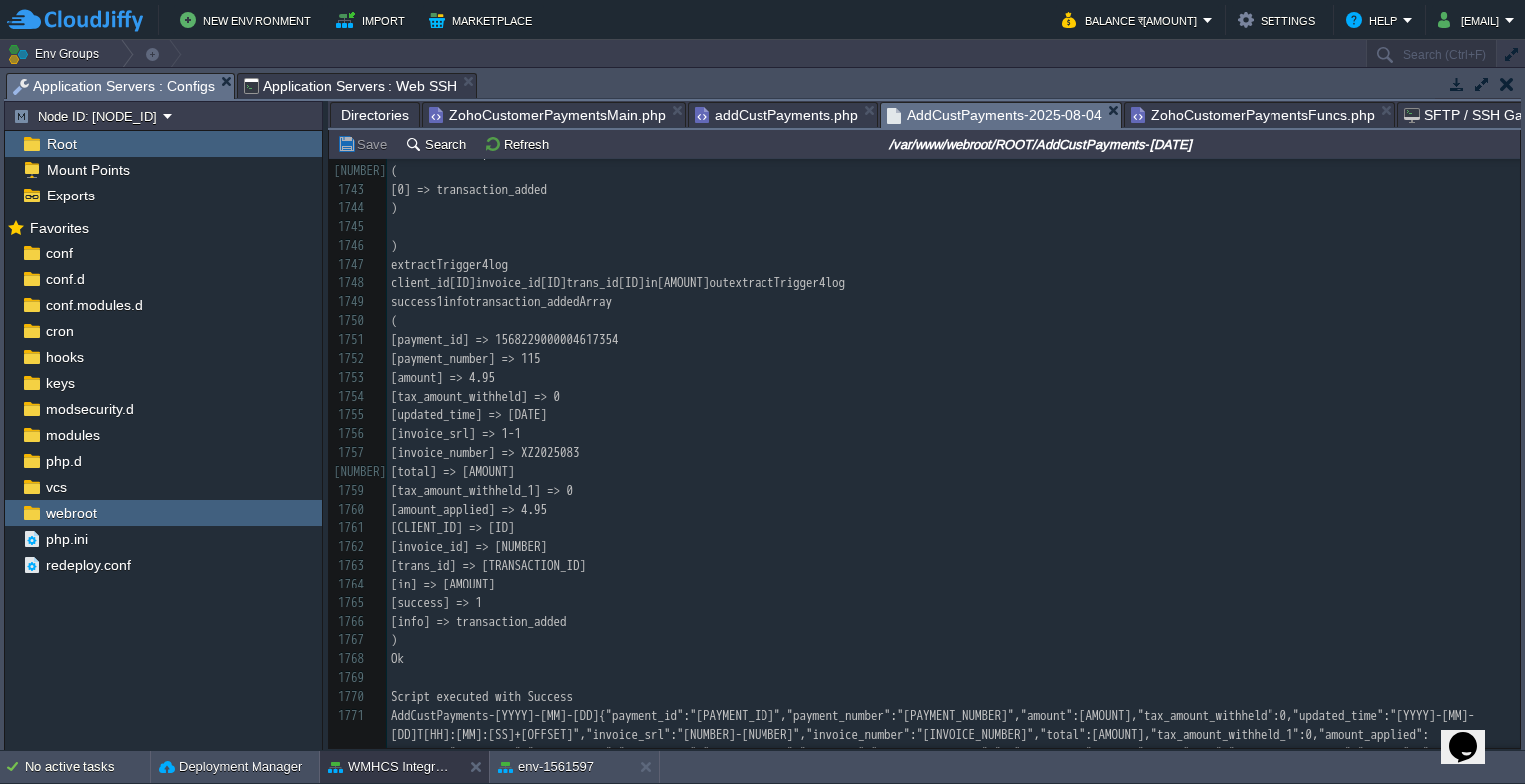 click on "ZohoCustomerPaymentsFuncs.php" at bounding box center [1253, 115] 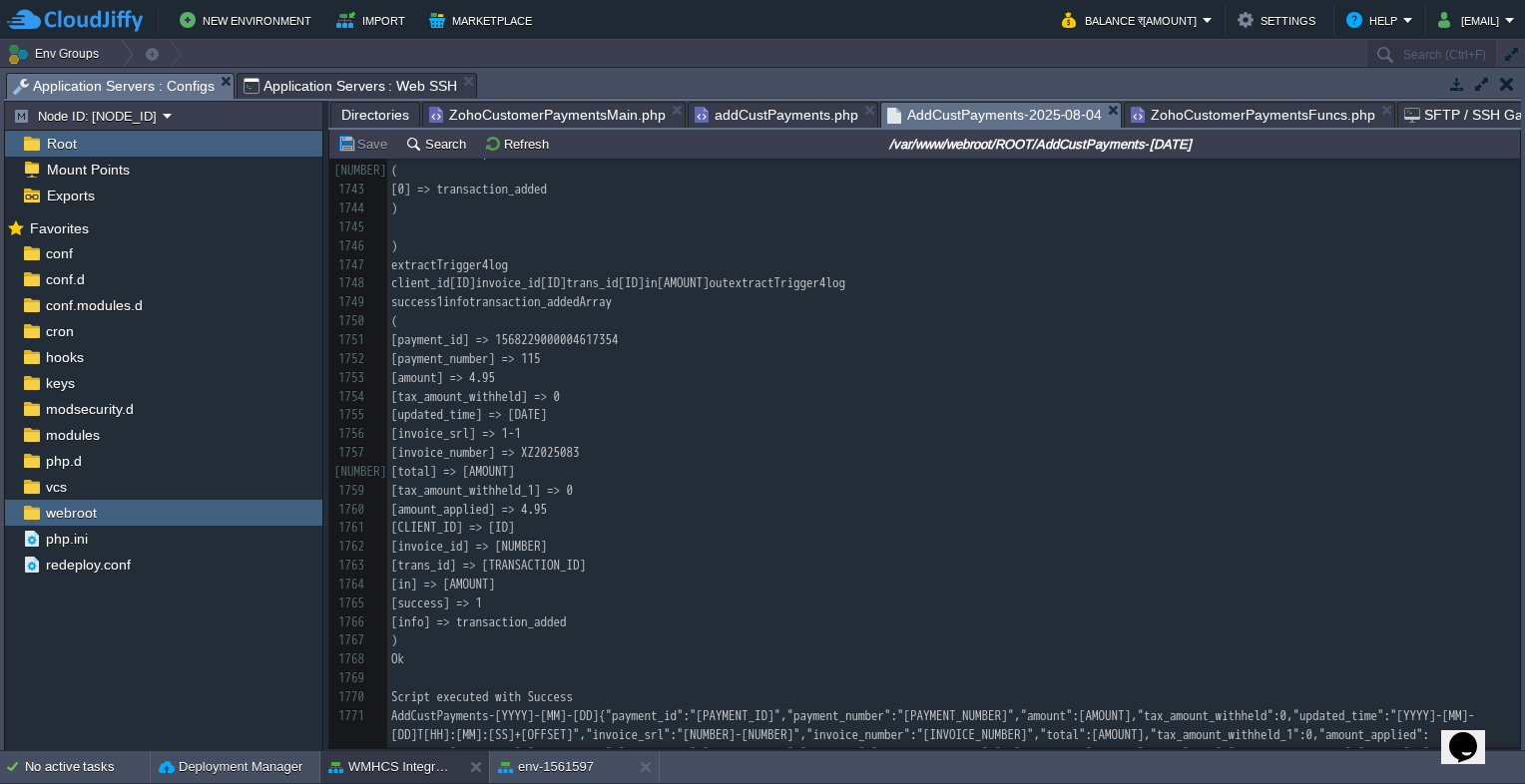 click on "AddCustPayments-2025-08-04" at bounding box center (994, 115) 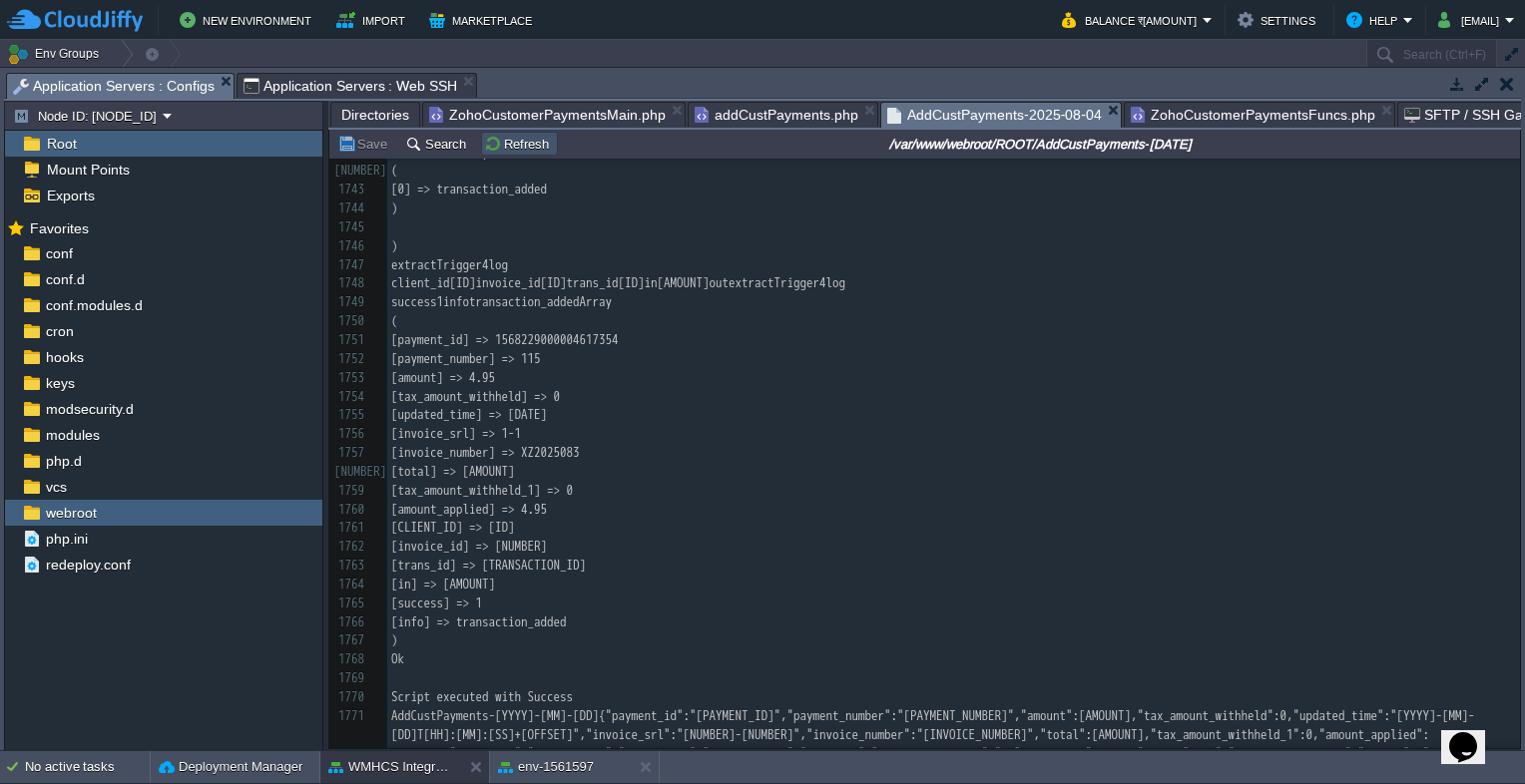 click on "Refresh" at bounding box center [519, 144] 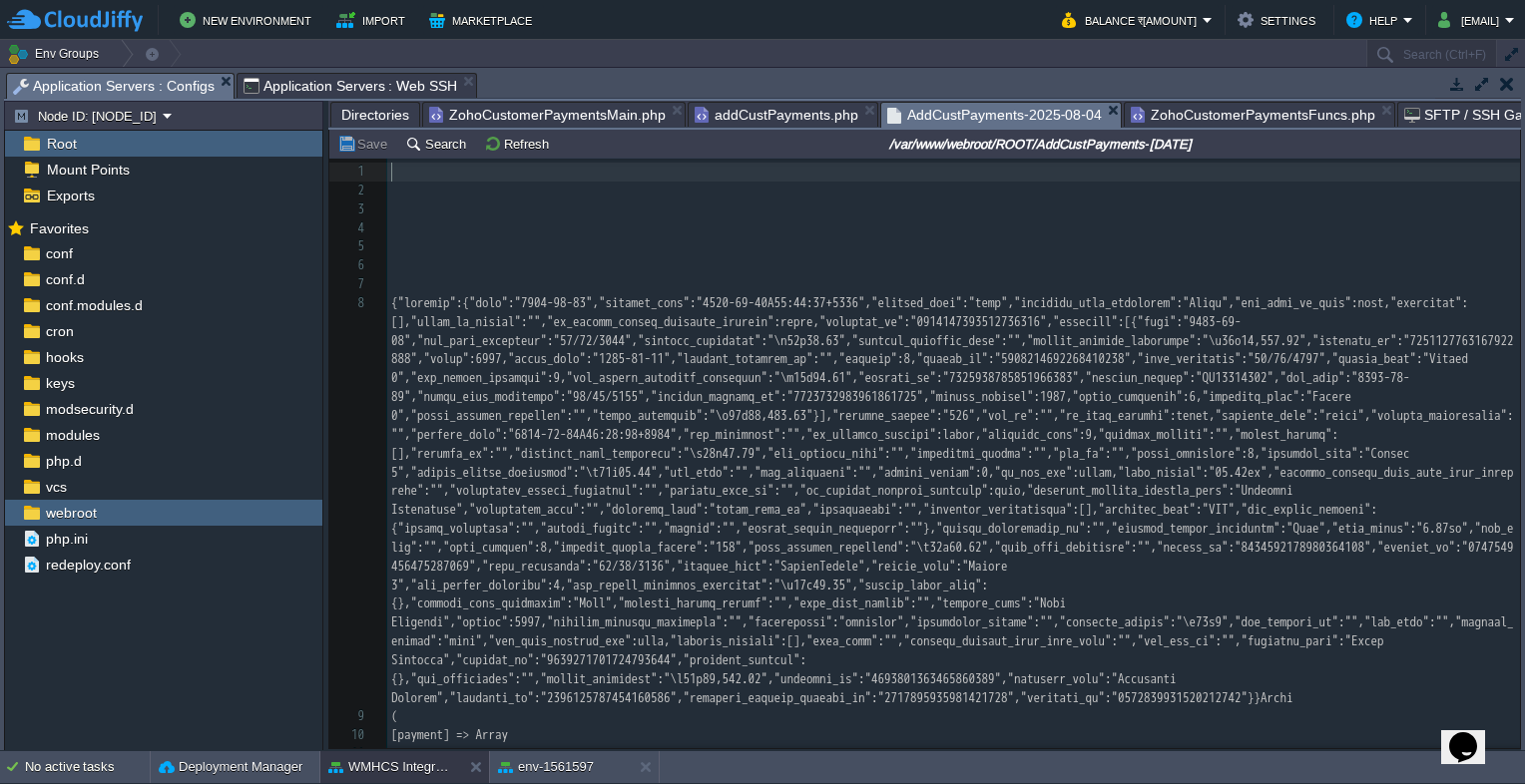 scroll, scrollTop: 219, scrollLeft: 0, axis: vertical 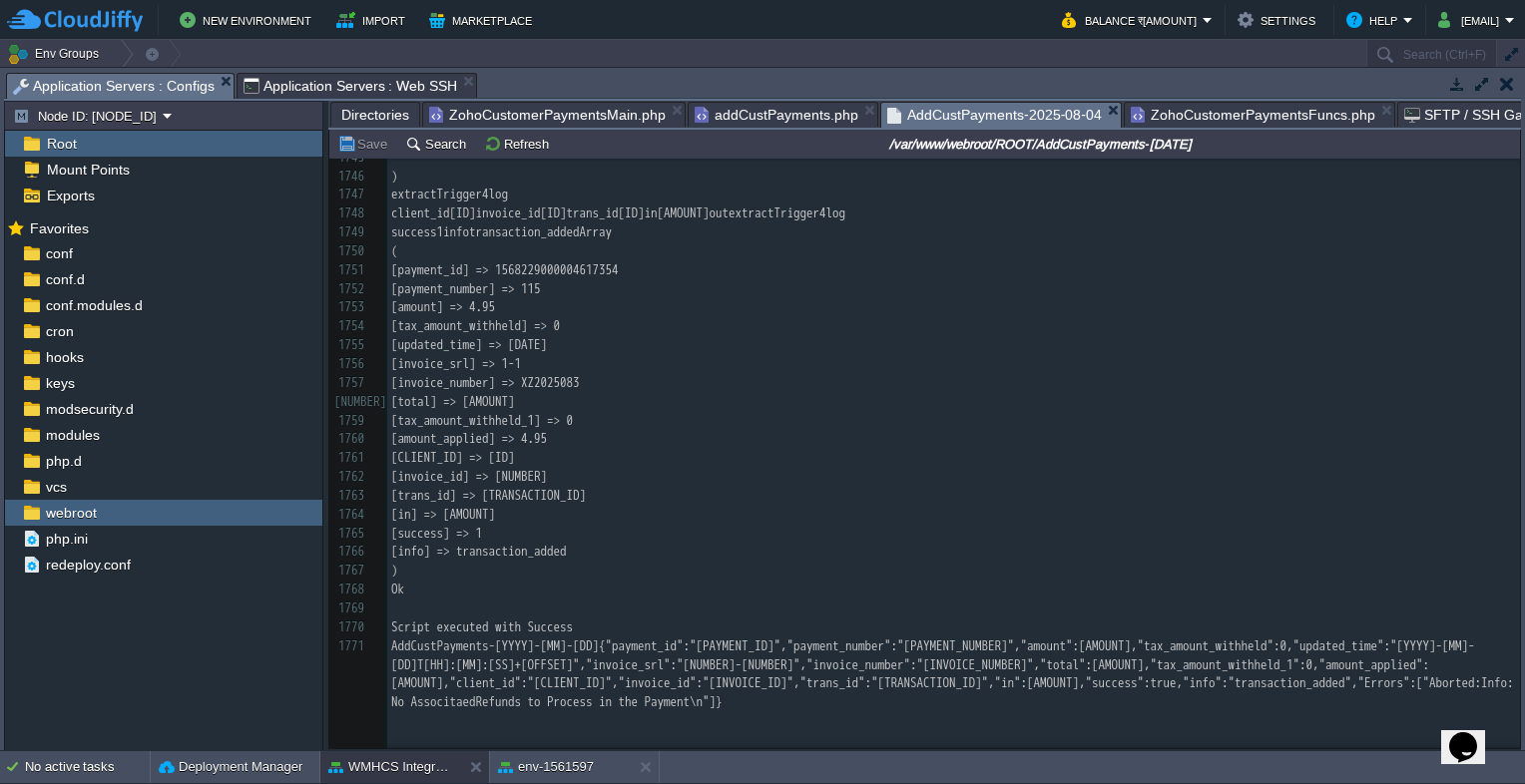 type on "XZ2025083" 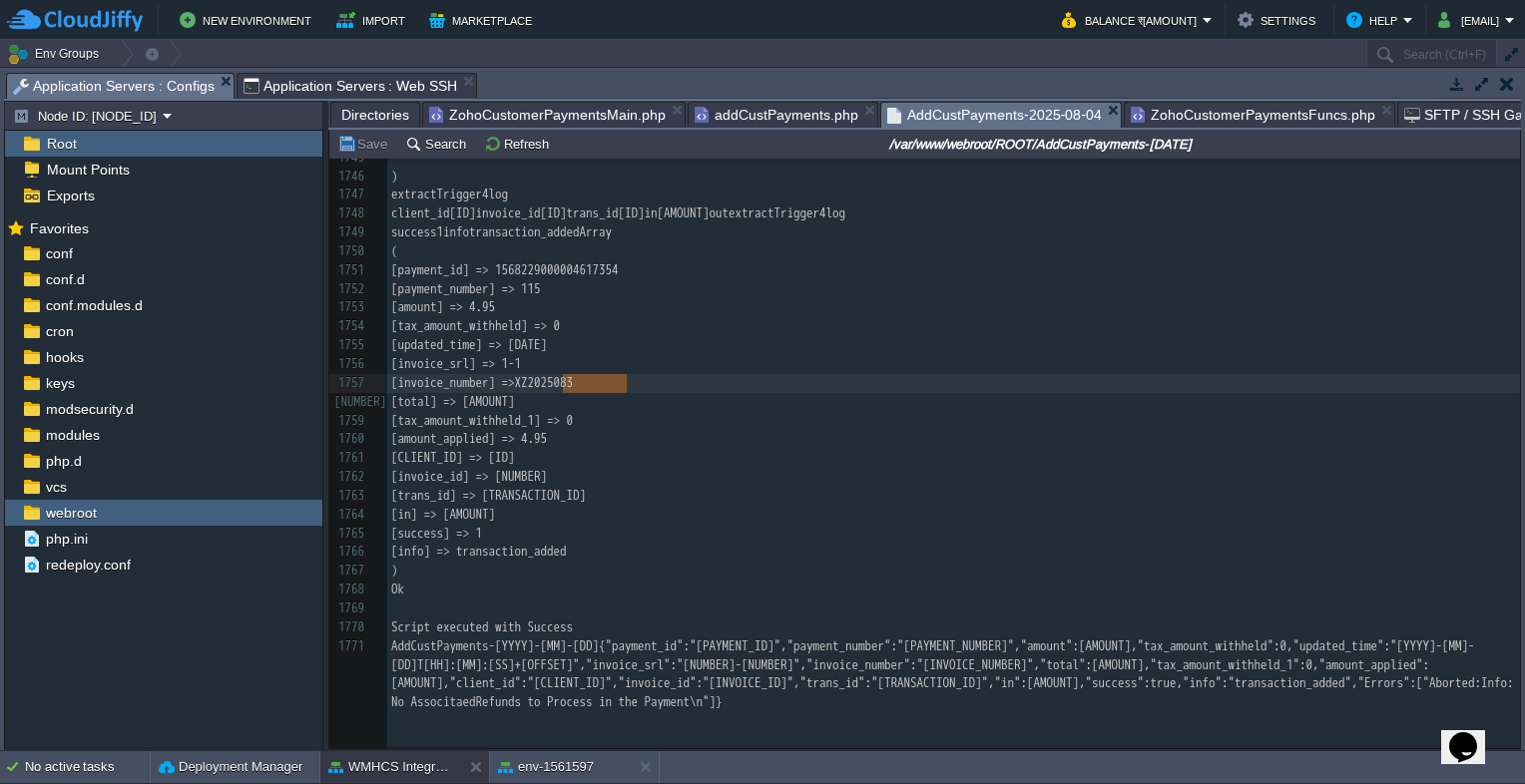 drag, startPoint x: 562, startPoint y: 381, endPoint x: 643, endPoint y: 370, distance: 81.7435 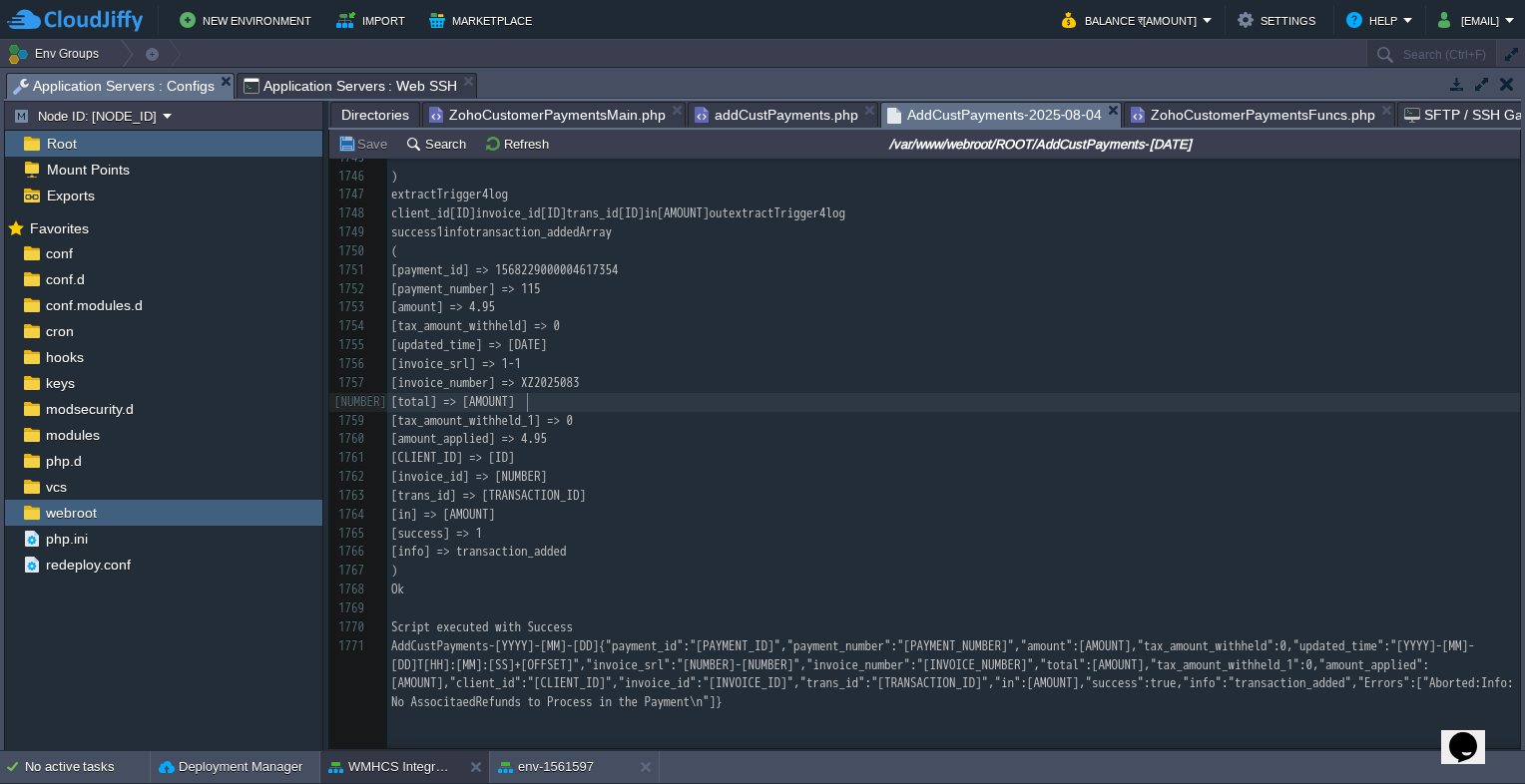 click on "[total] => [AMOUNT]" at bounding box center (953, 402) 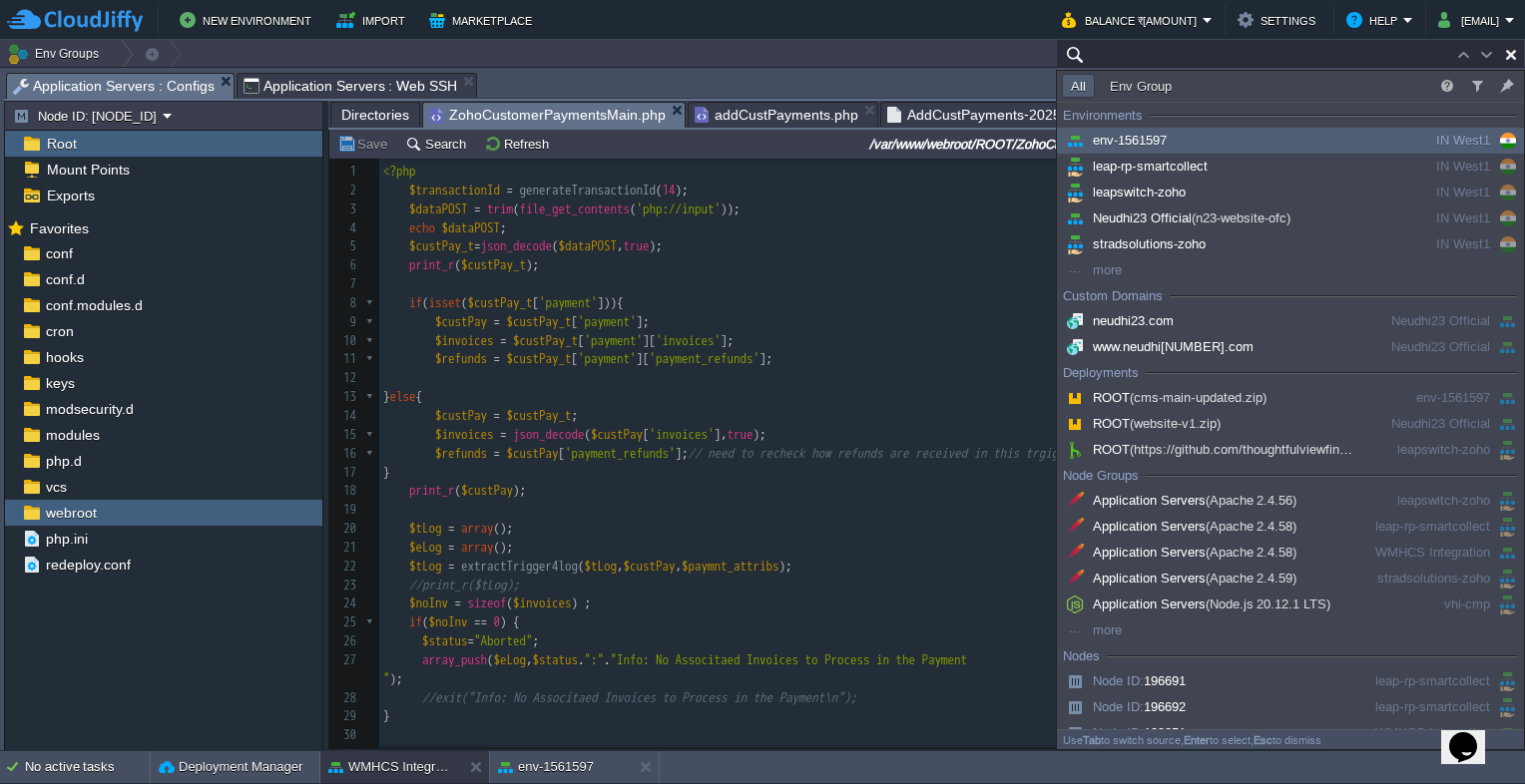 type on "Search (Ctrl+F)" 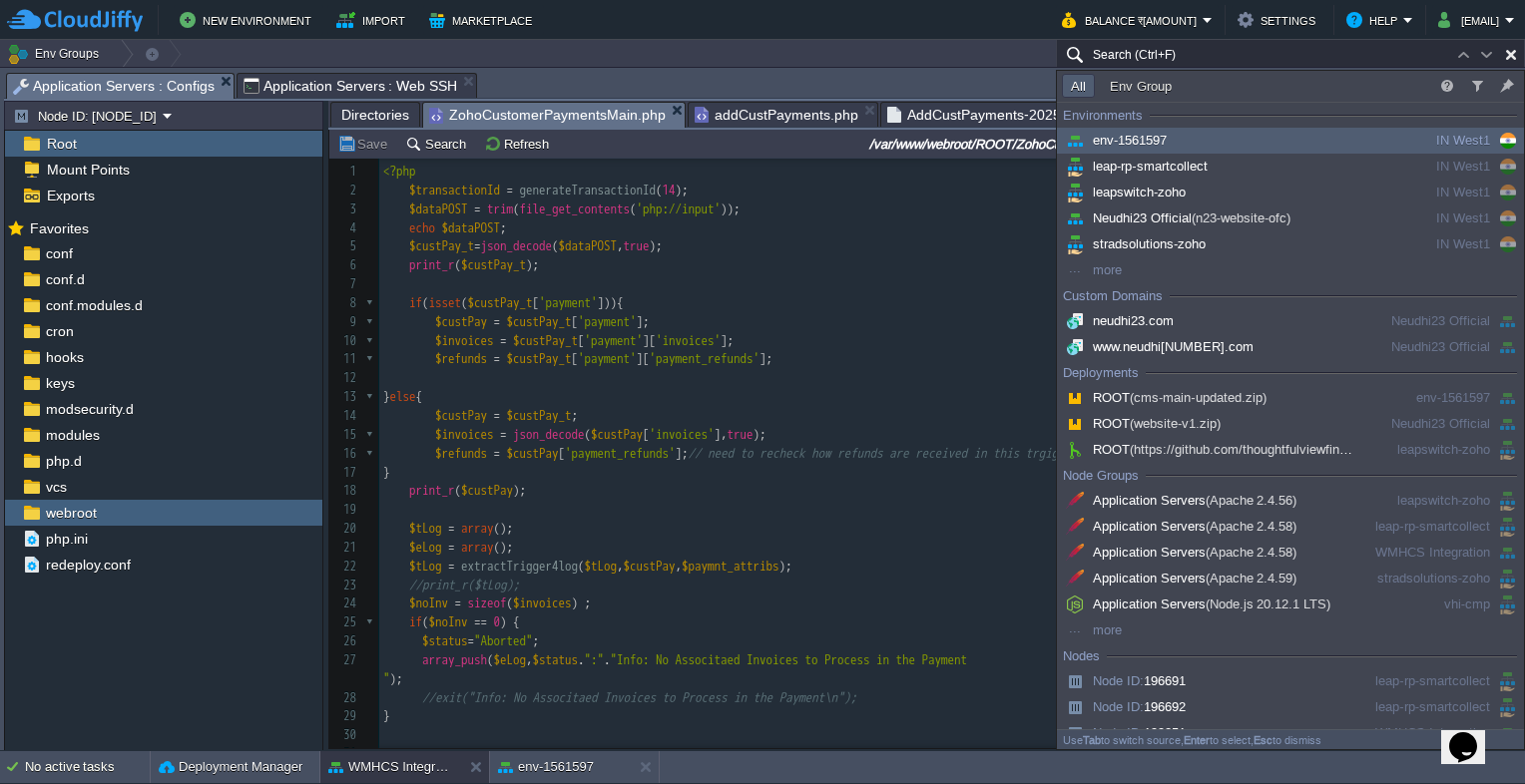 scroll, scrollTop: 6, scrollLeft: 0, axis: vertical 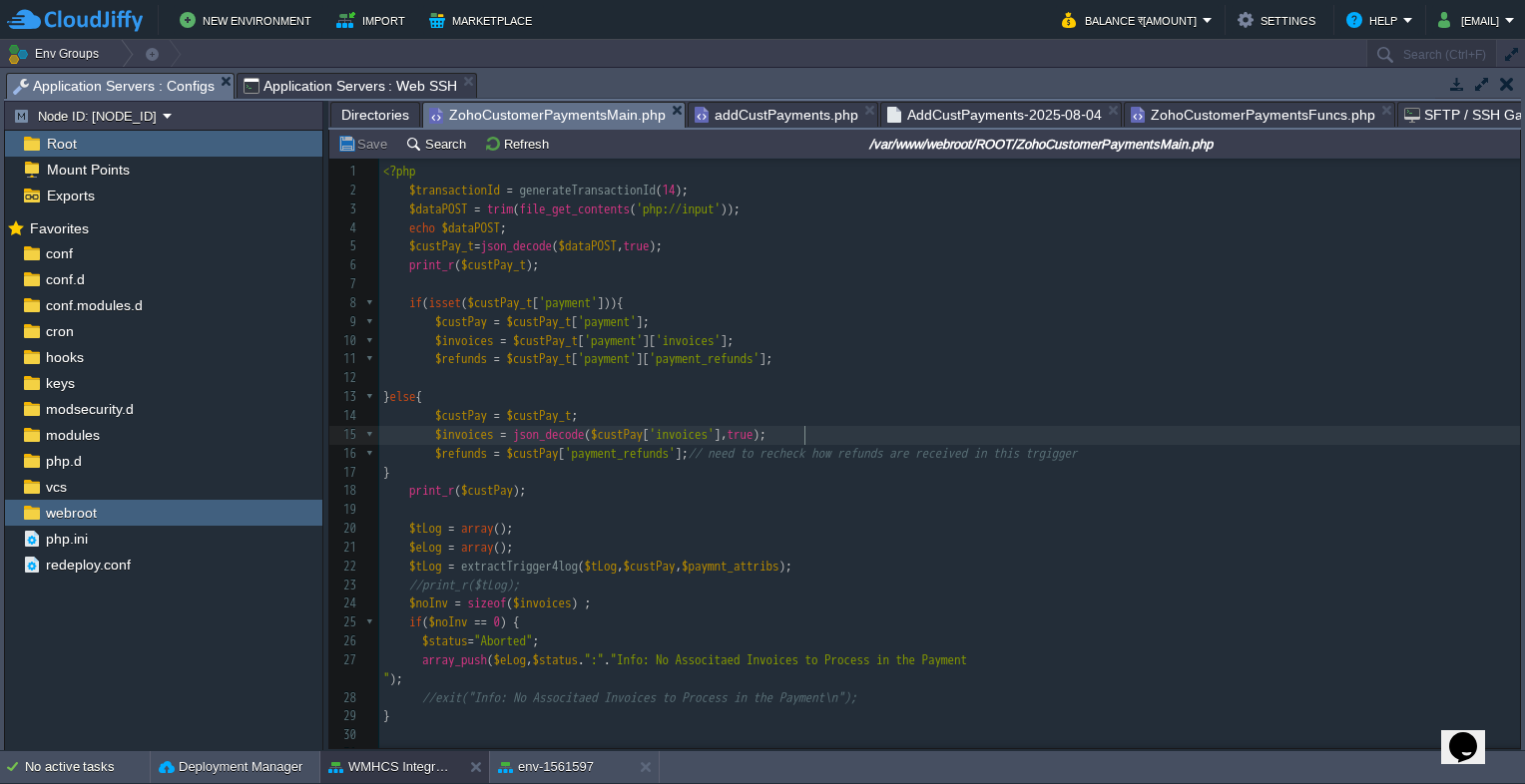 click on "$invoices   =   json_decode ( $custPay [ 'invoices' ], true );" at bounding box center [949, 435] 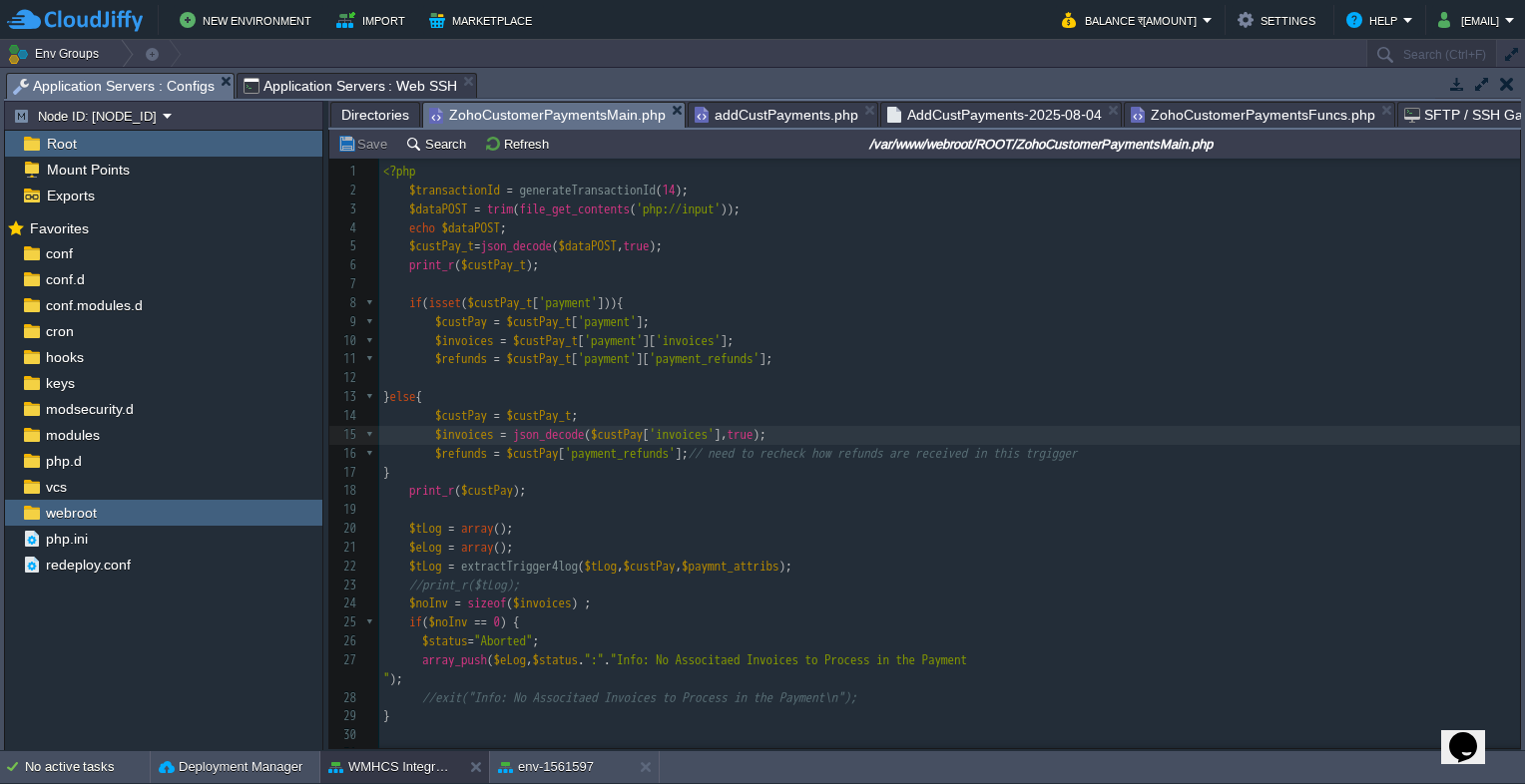 click on "AddCustPayments-2025-08-04" at bounding box center (994, 115) 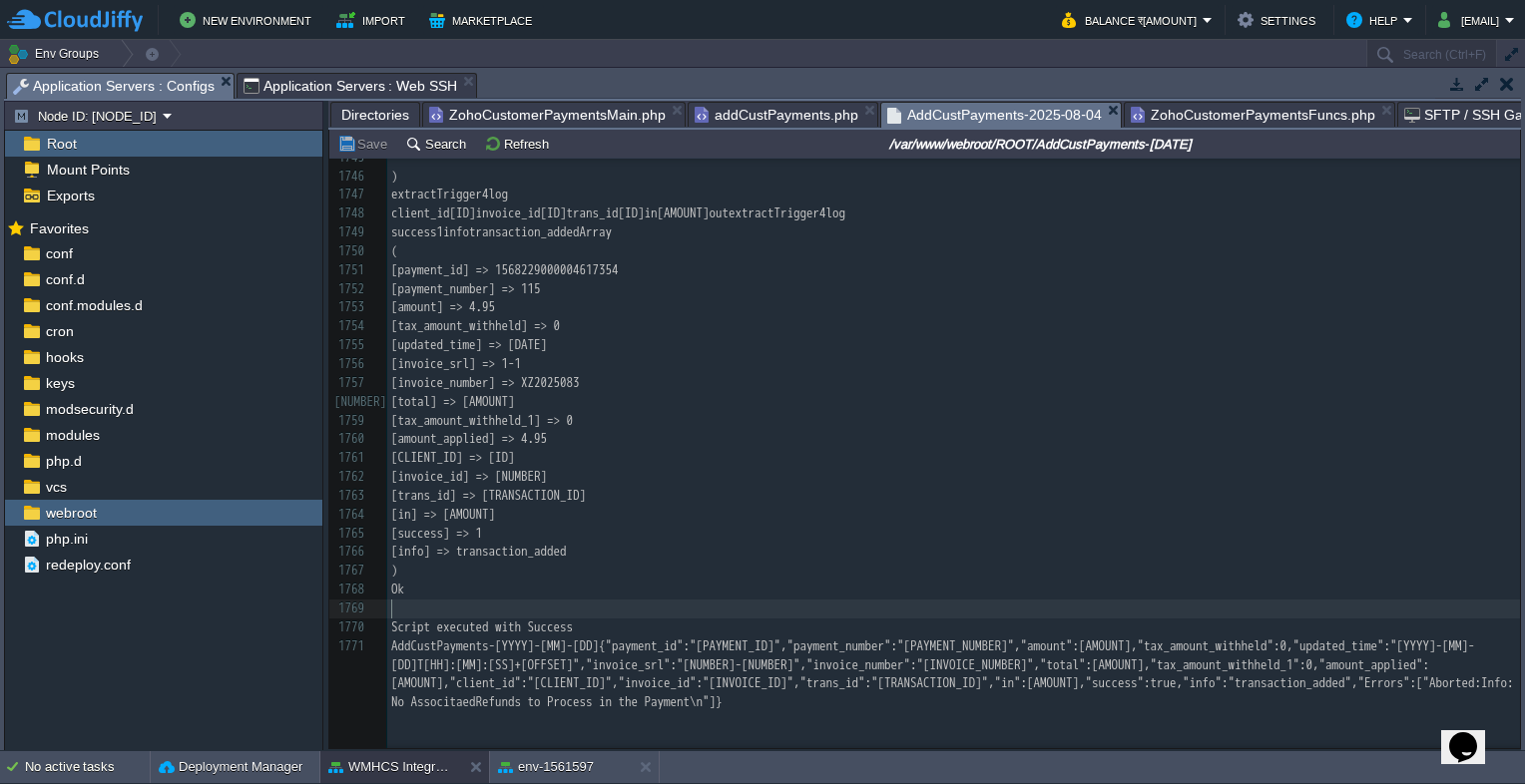 click on "​" at bounding box center (953, 608) 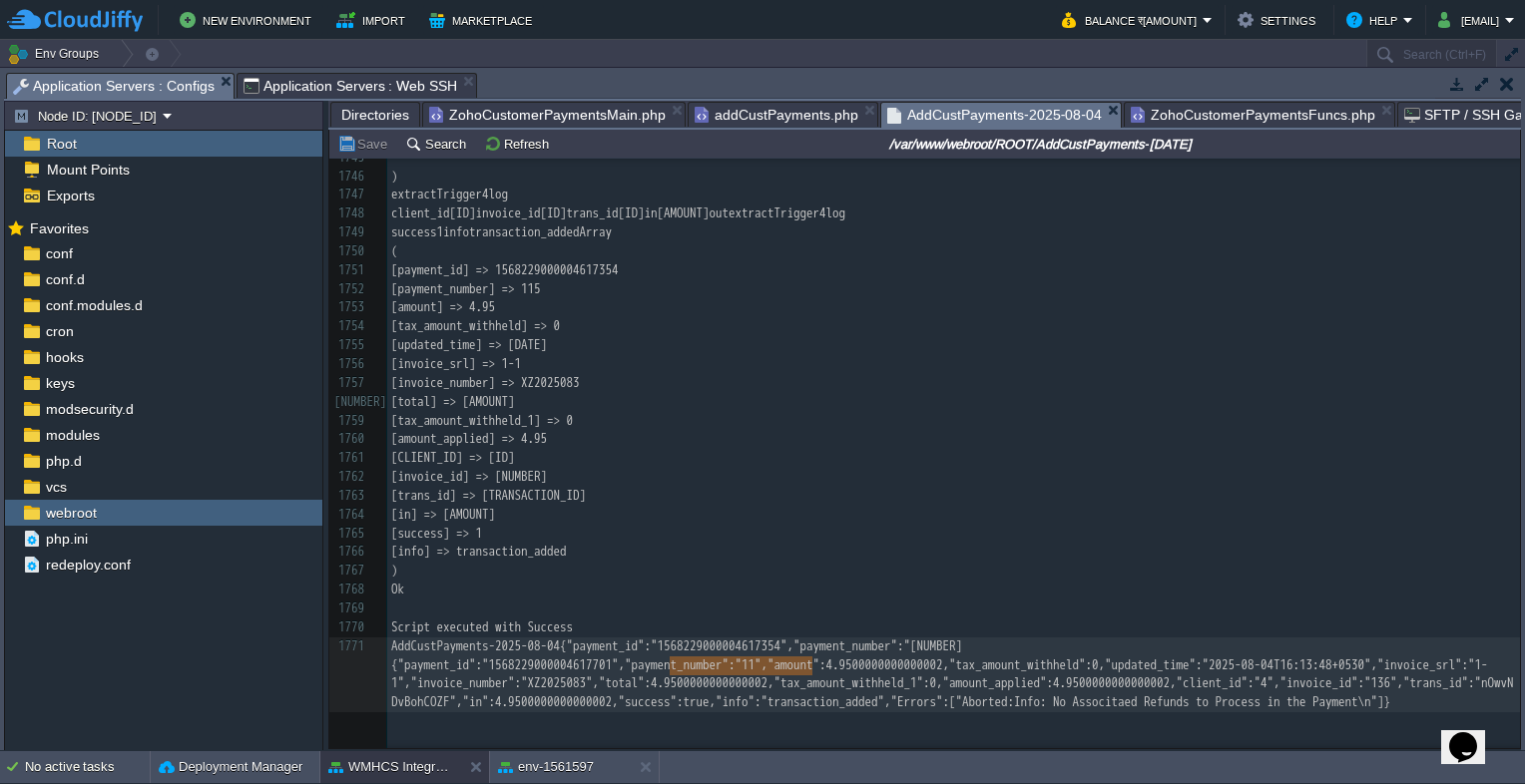 type on "payment_number":"[NUMBER]"" 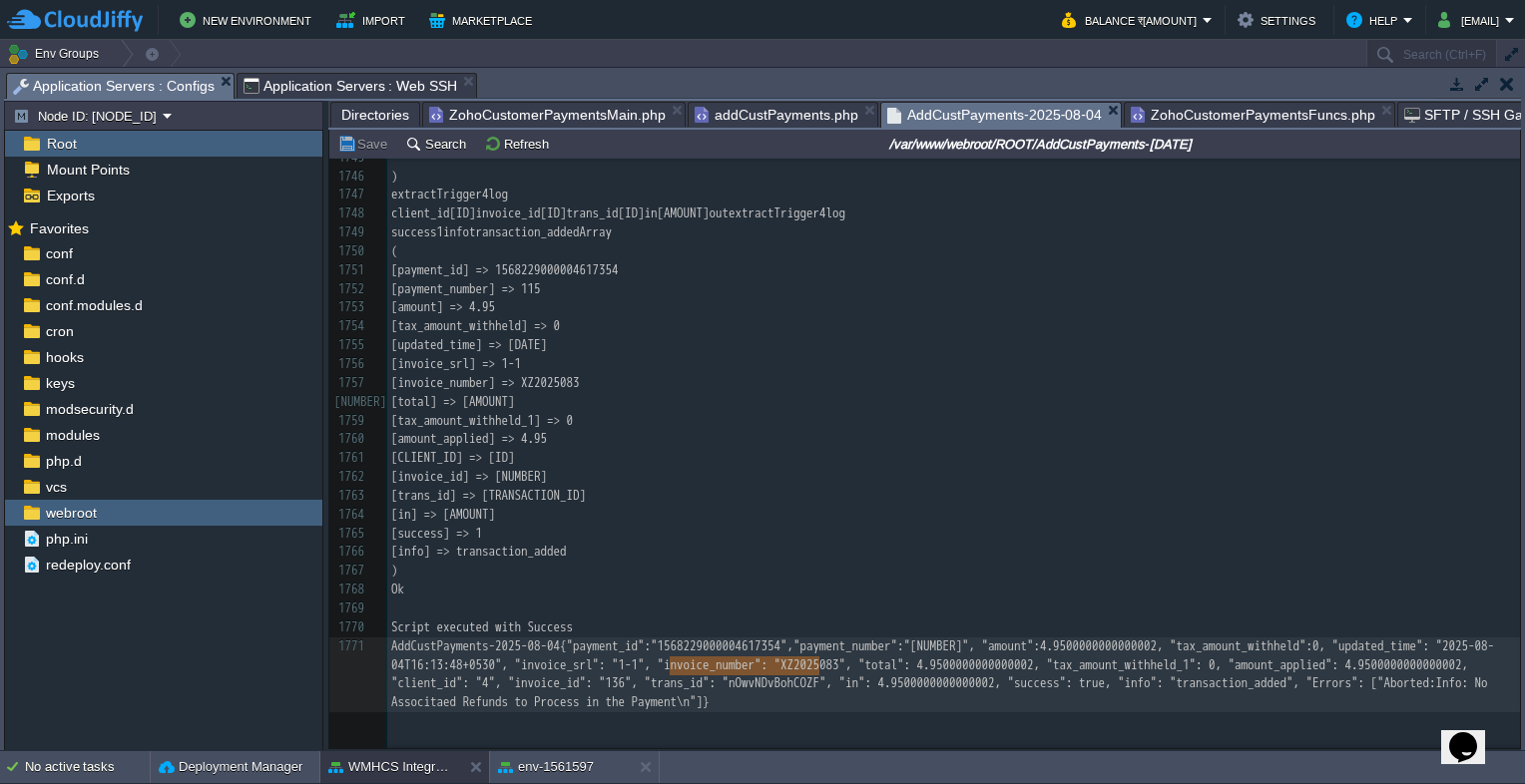 drag, startPoint x: 671, startPoint y: 664, endPoint x: 816, endPoint y: 664, distance: 145 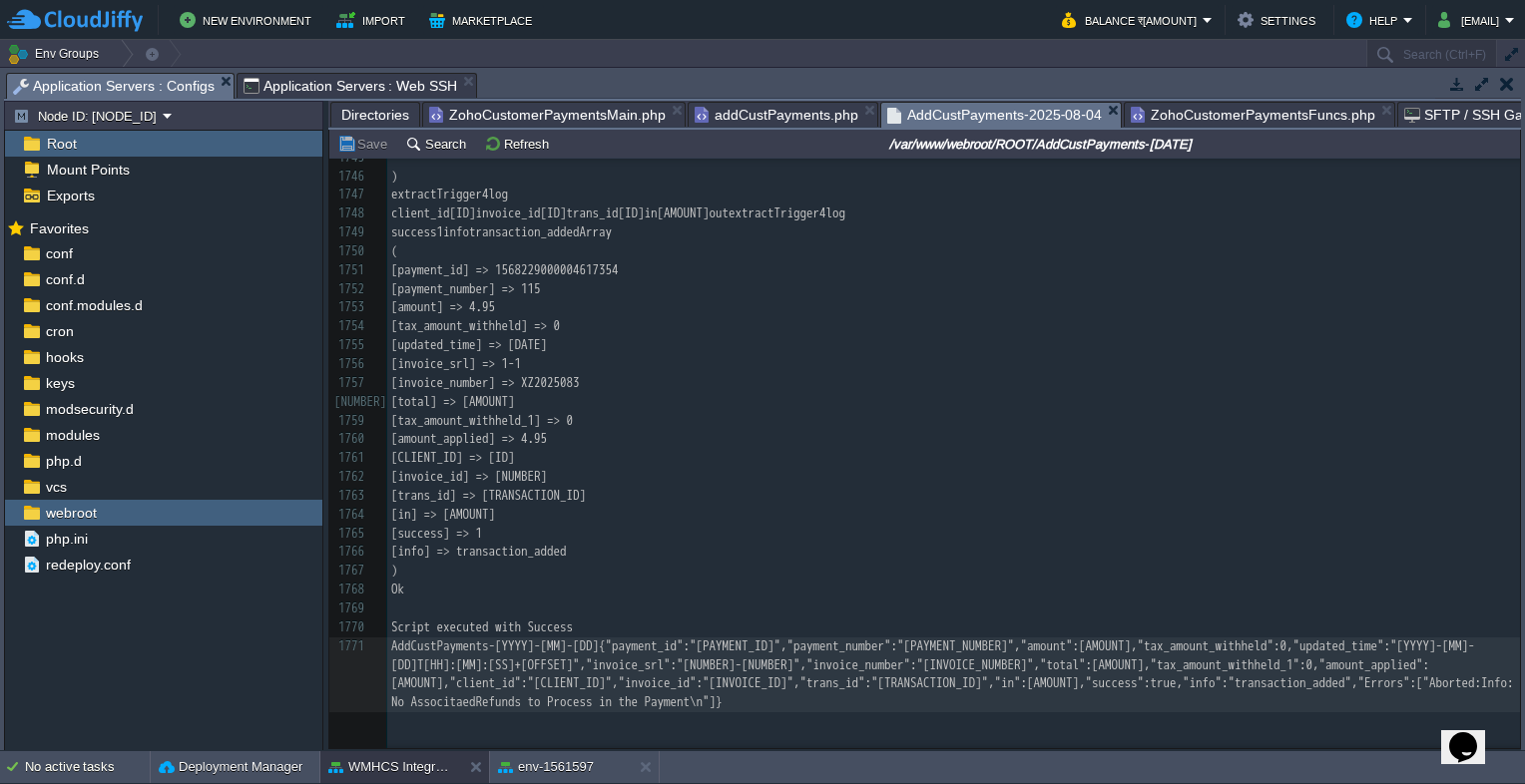 click on "addCustPayments.php" at bounding box center [776, 115] 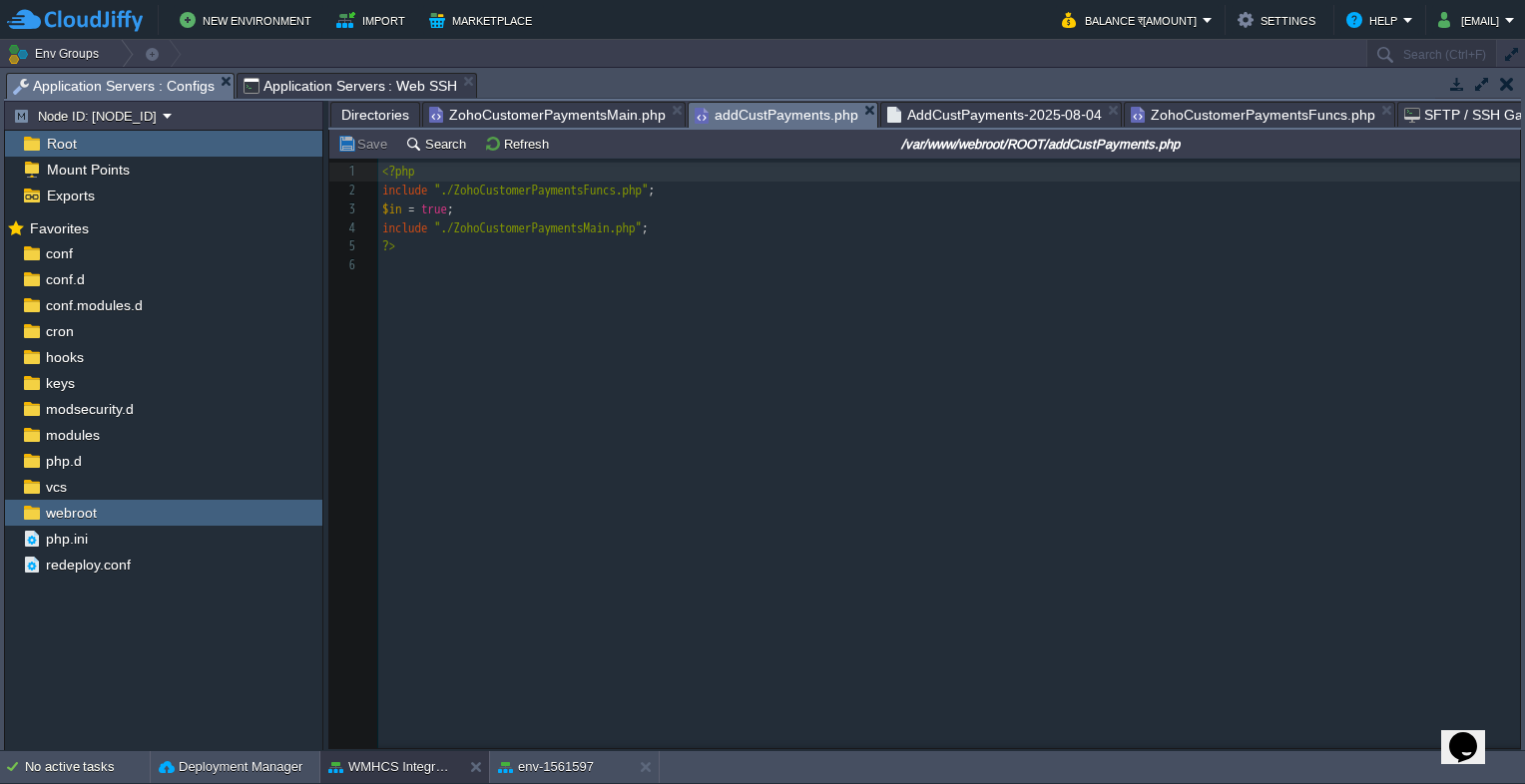 click on "ZohoCustomerPaymentsMain.php" at bounding box center [547, 115] 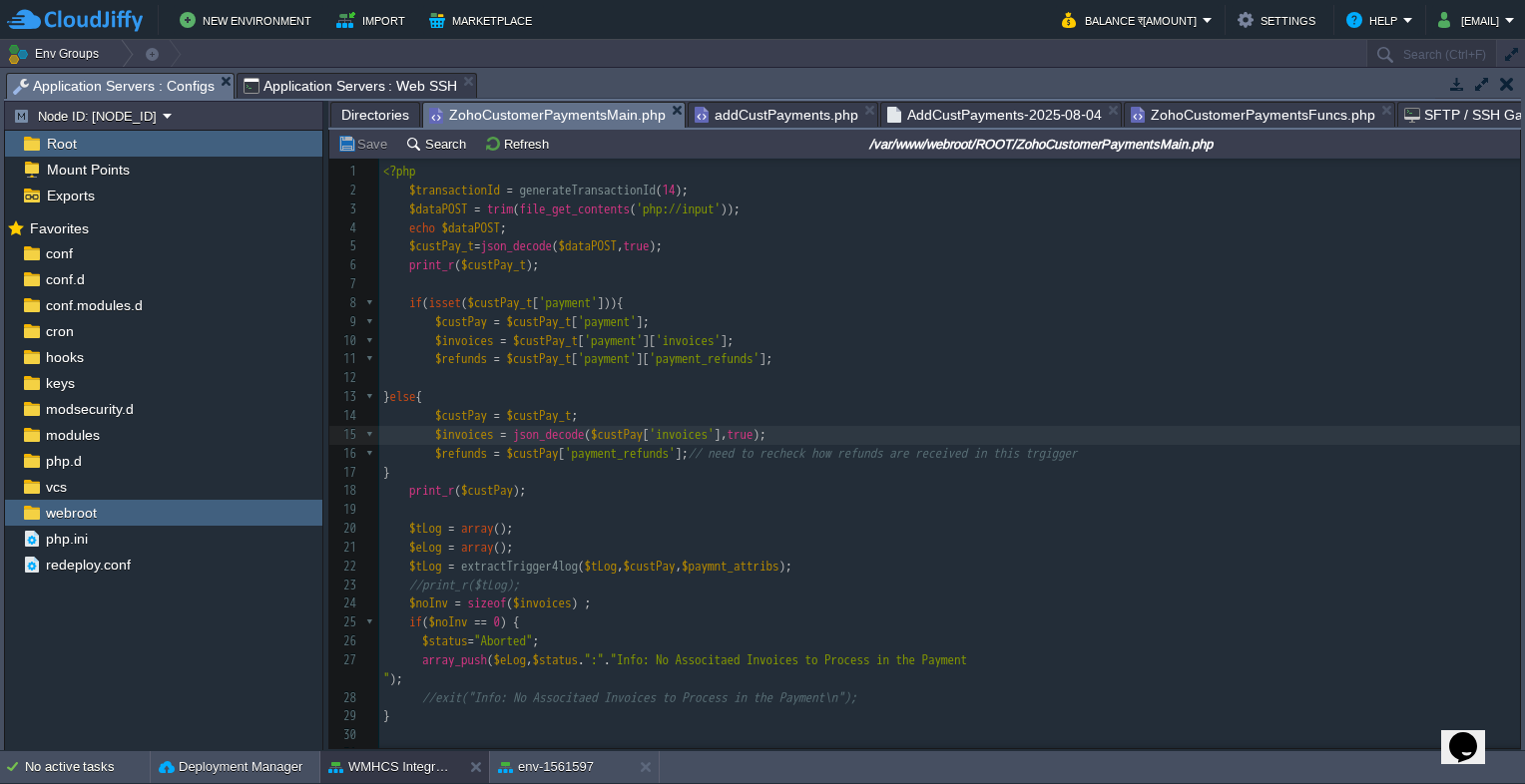 scroll, scrollTop: 215, scrollLeft: 0, axis: vertical 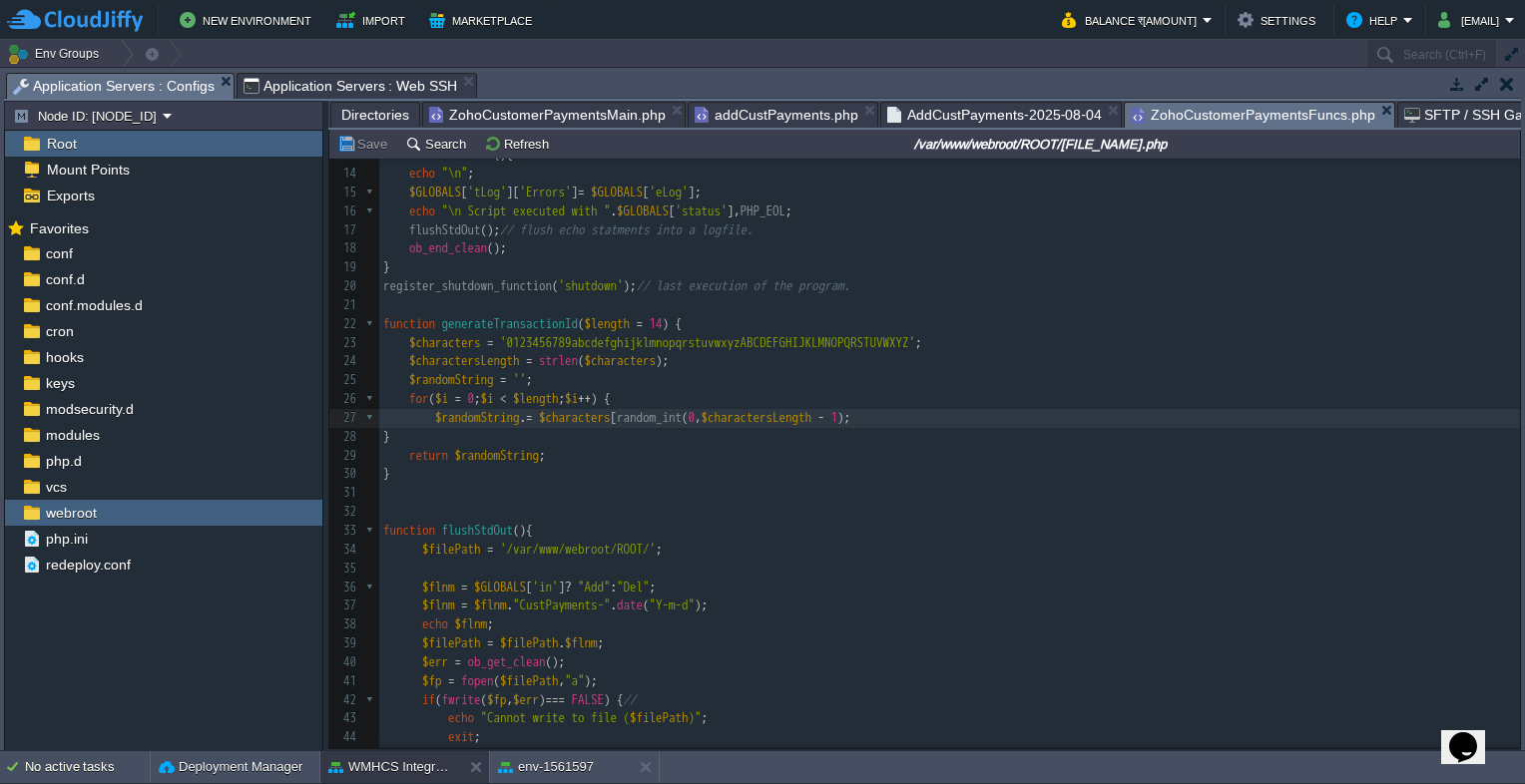click on "ZohoCustomerPaymentsFuncs.php" at bounding box center [1253, 115] 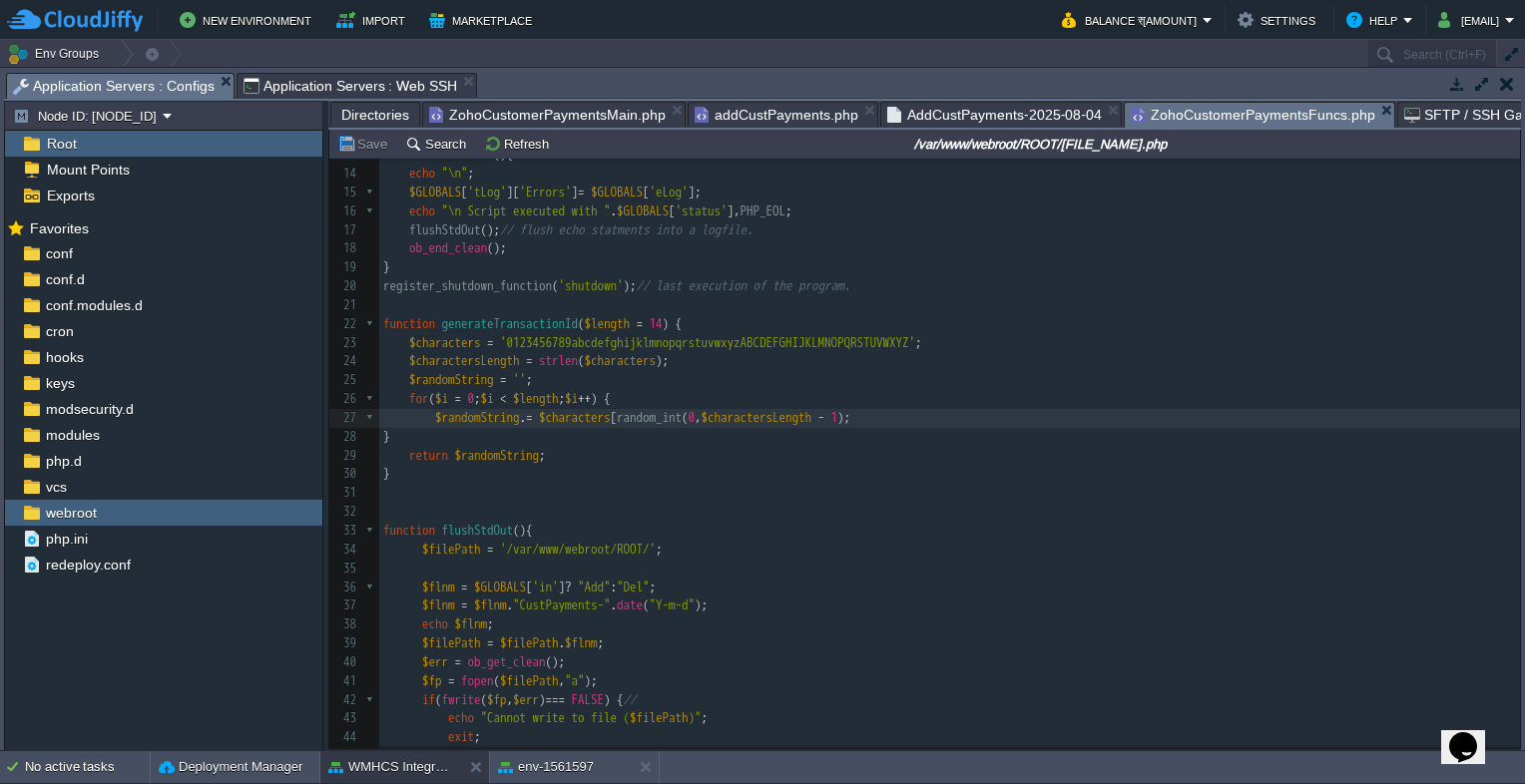 click on "ZohoCustomerPaymentsMain.php" at bounding box center [547, 115] 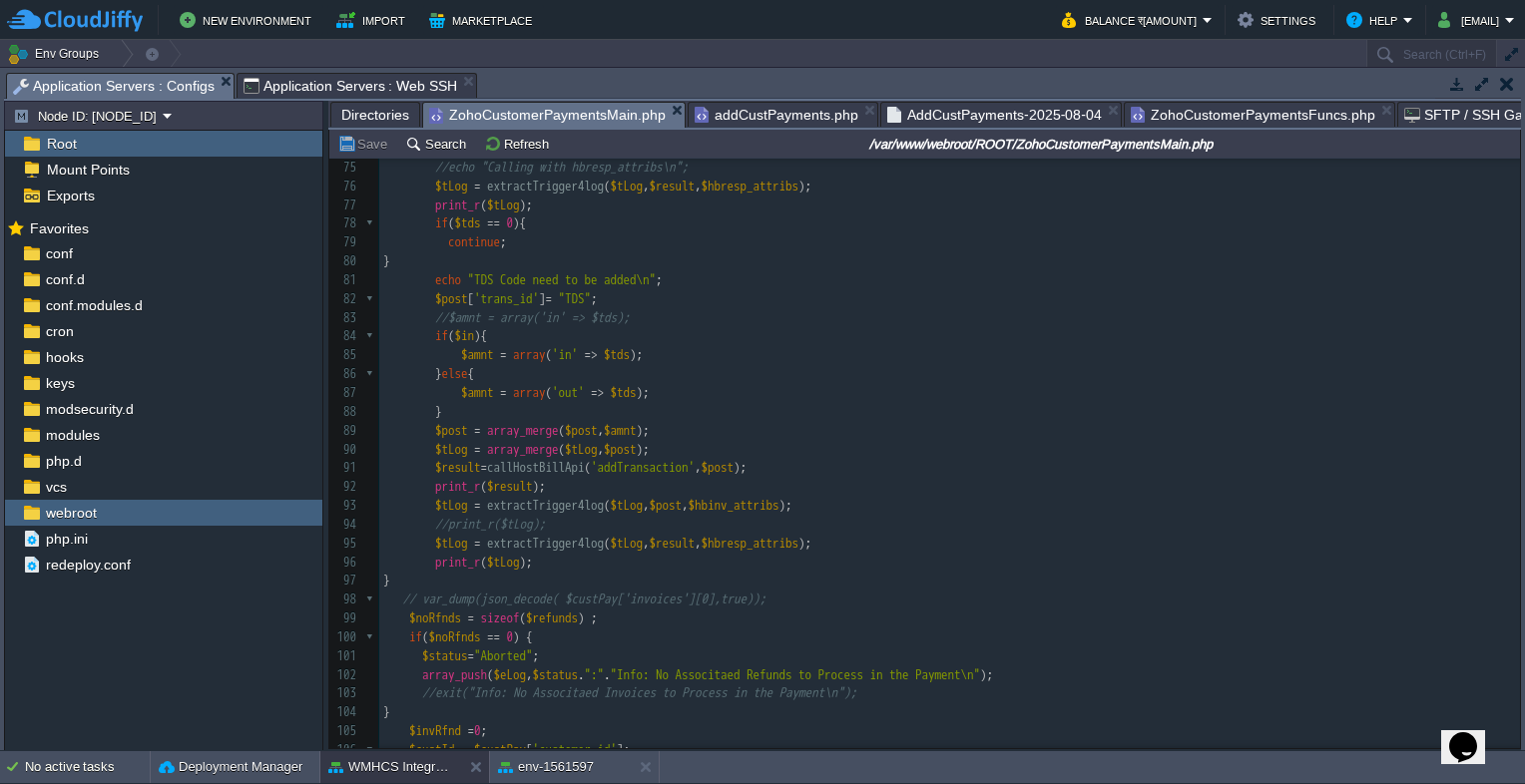 scroll, scrollTop: 1469, scrollLeft: 0, axis: vertical 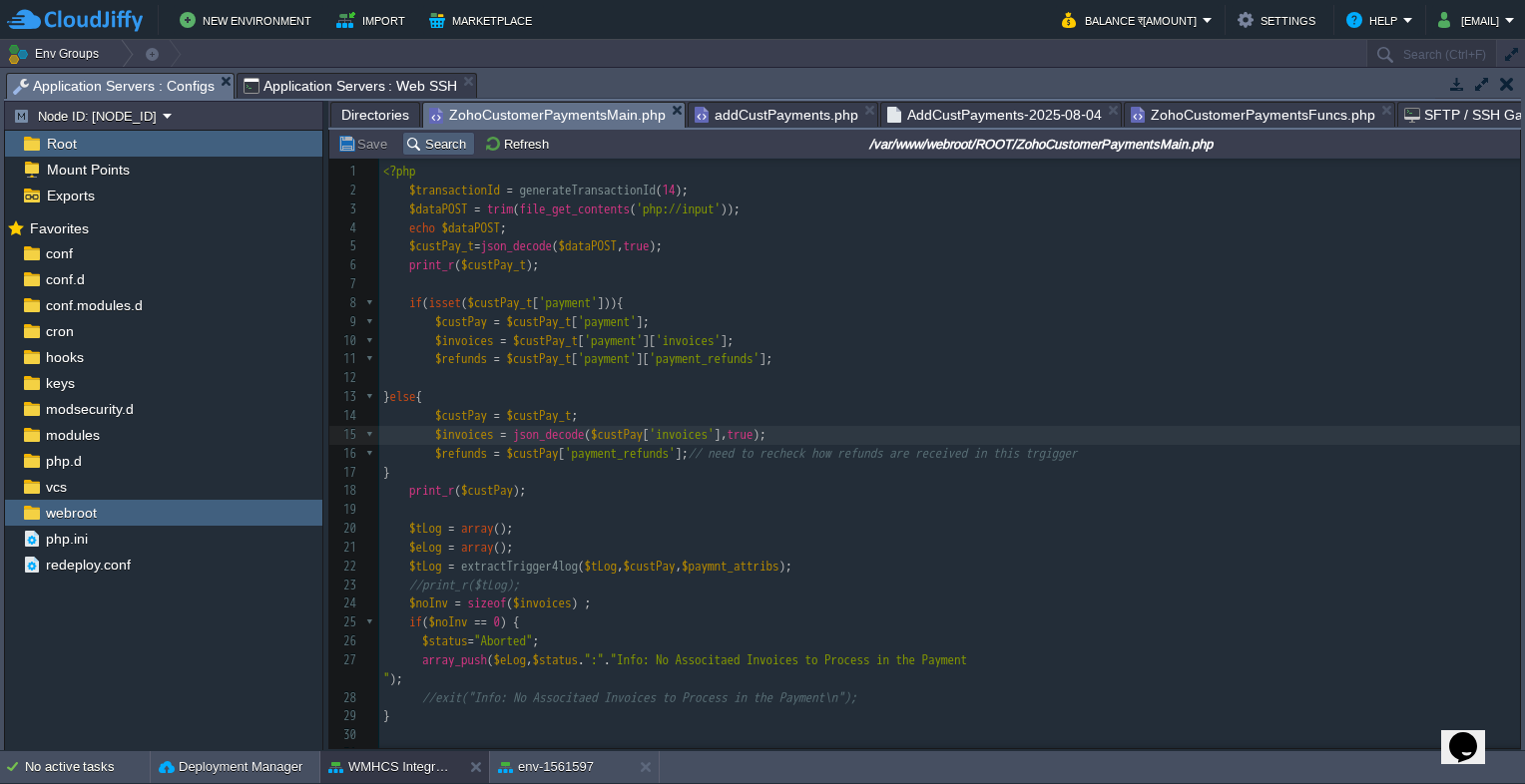 click on "Search" at bounding box center (438, 144) 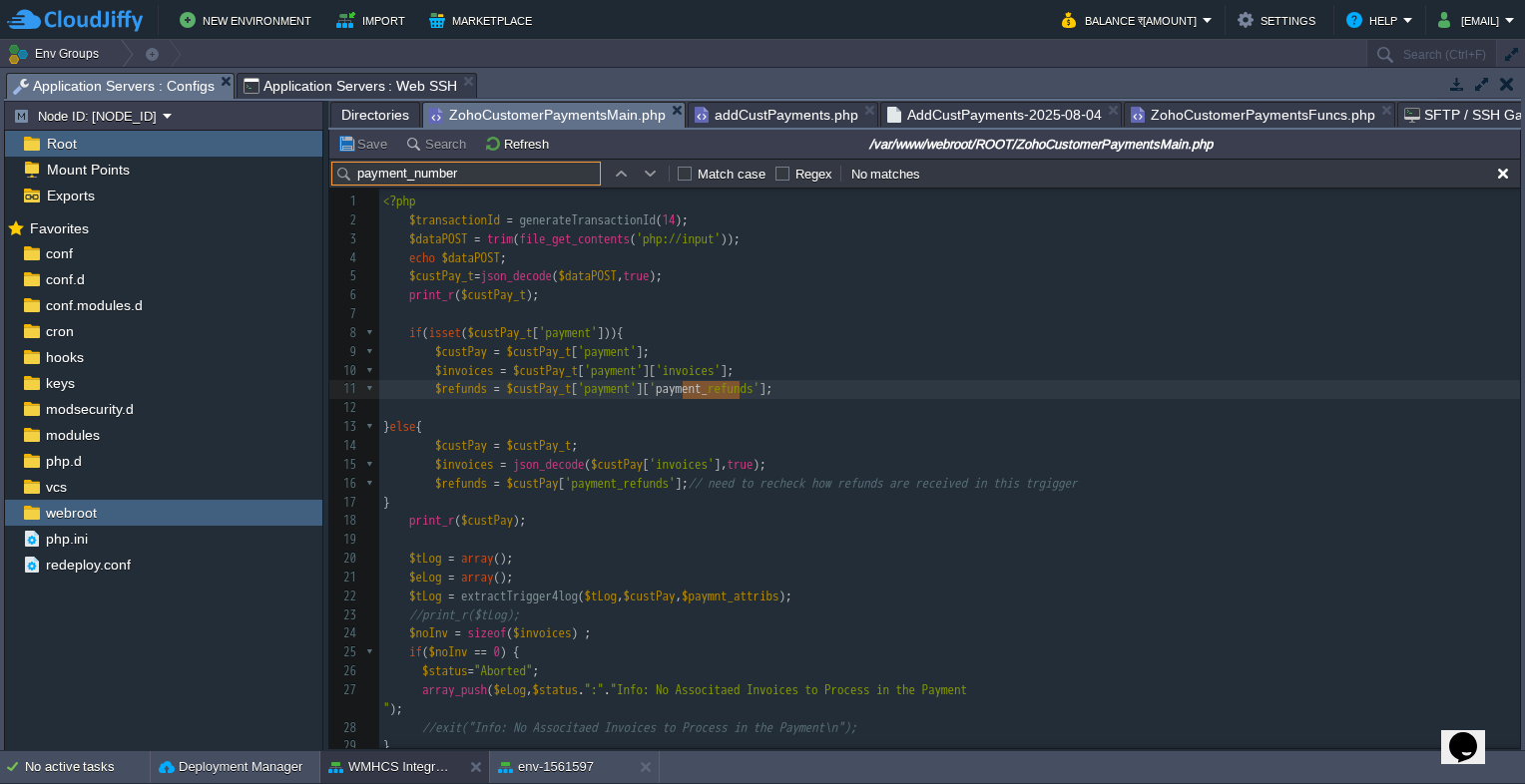 type on "payment_number" 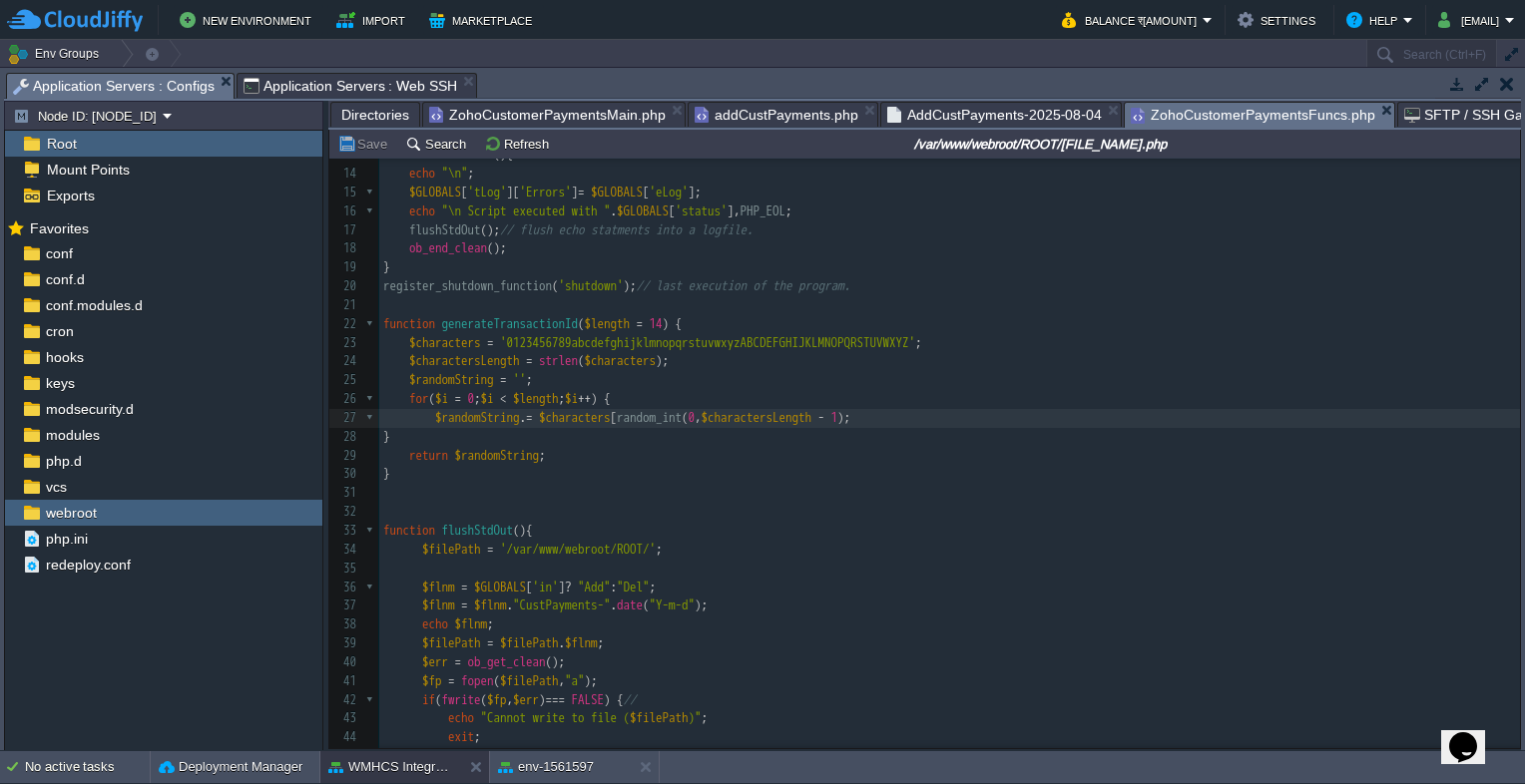 click on "ZohoCustomerPaymentsFuncs.php" at bounding box center [1253, 115] 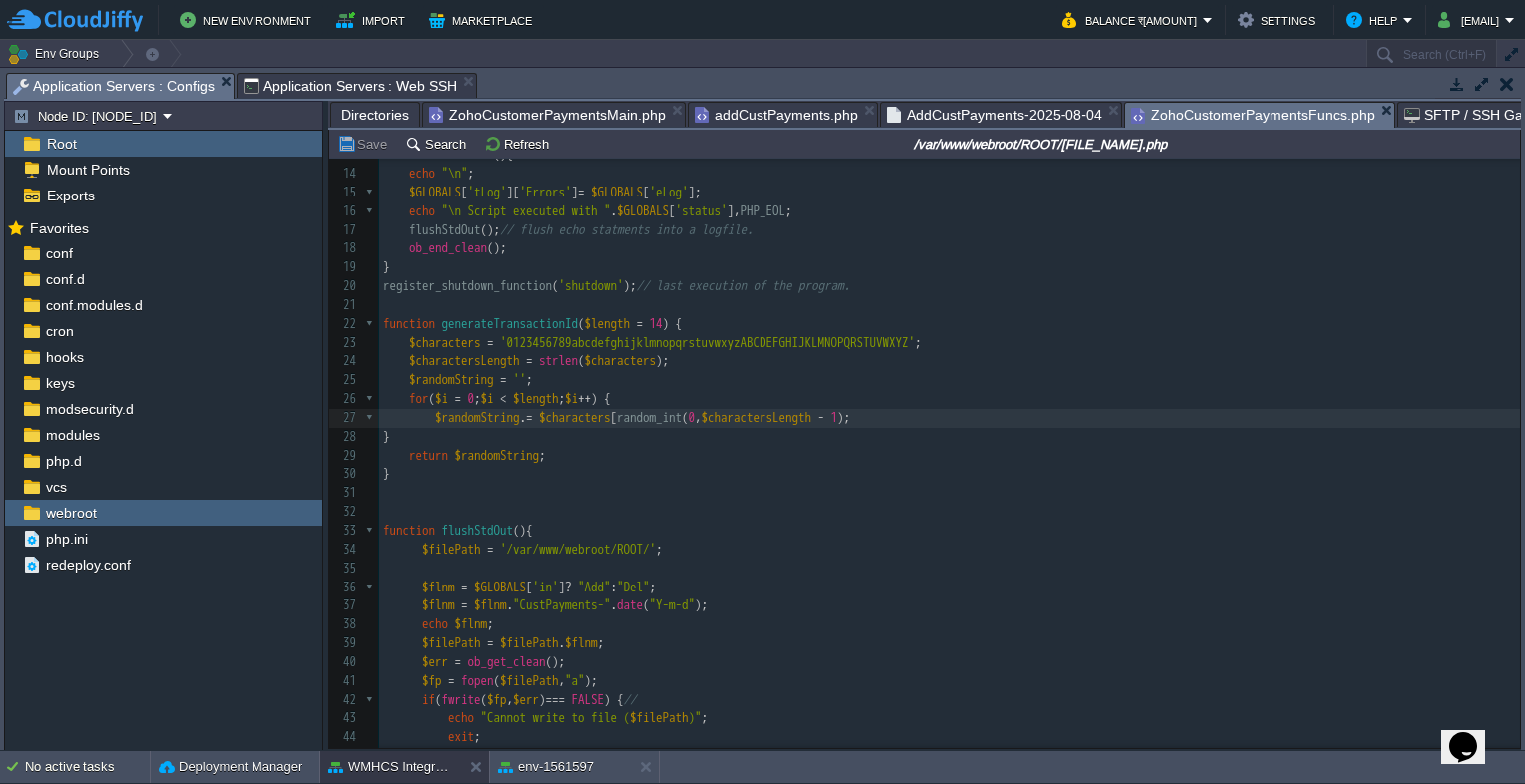 type 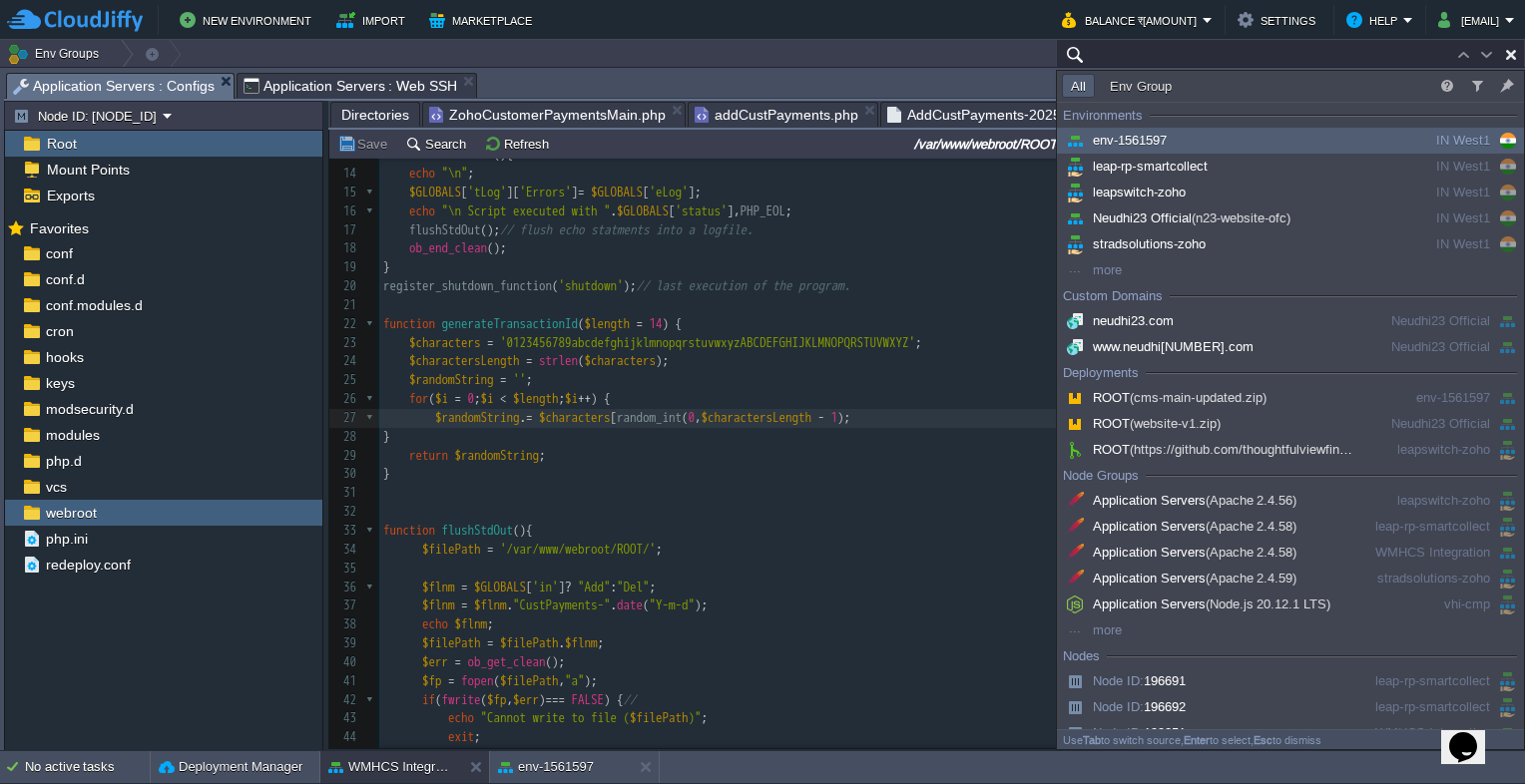 type 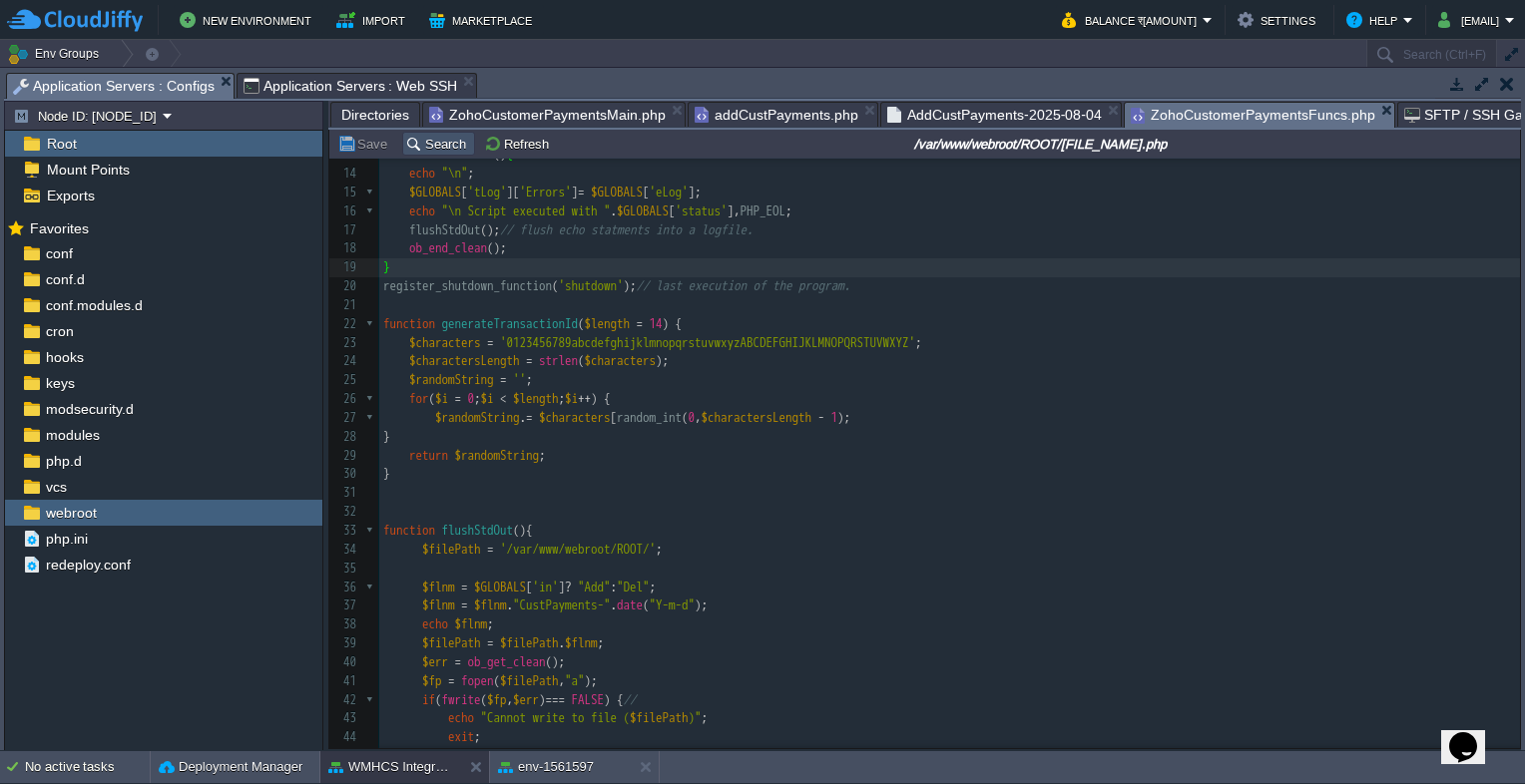 click on "Search" at bounding box center (438, 144) 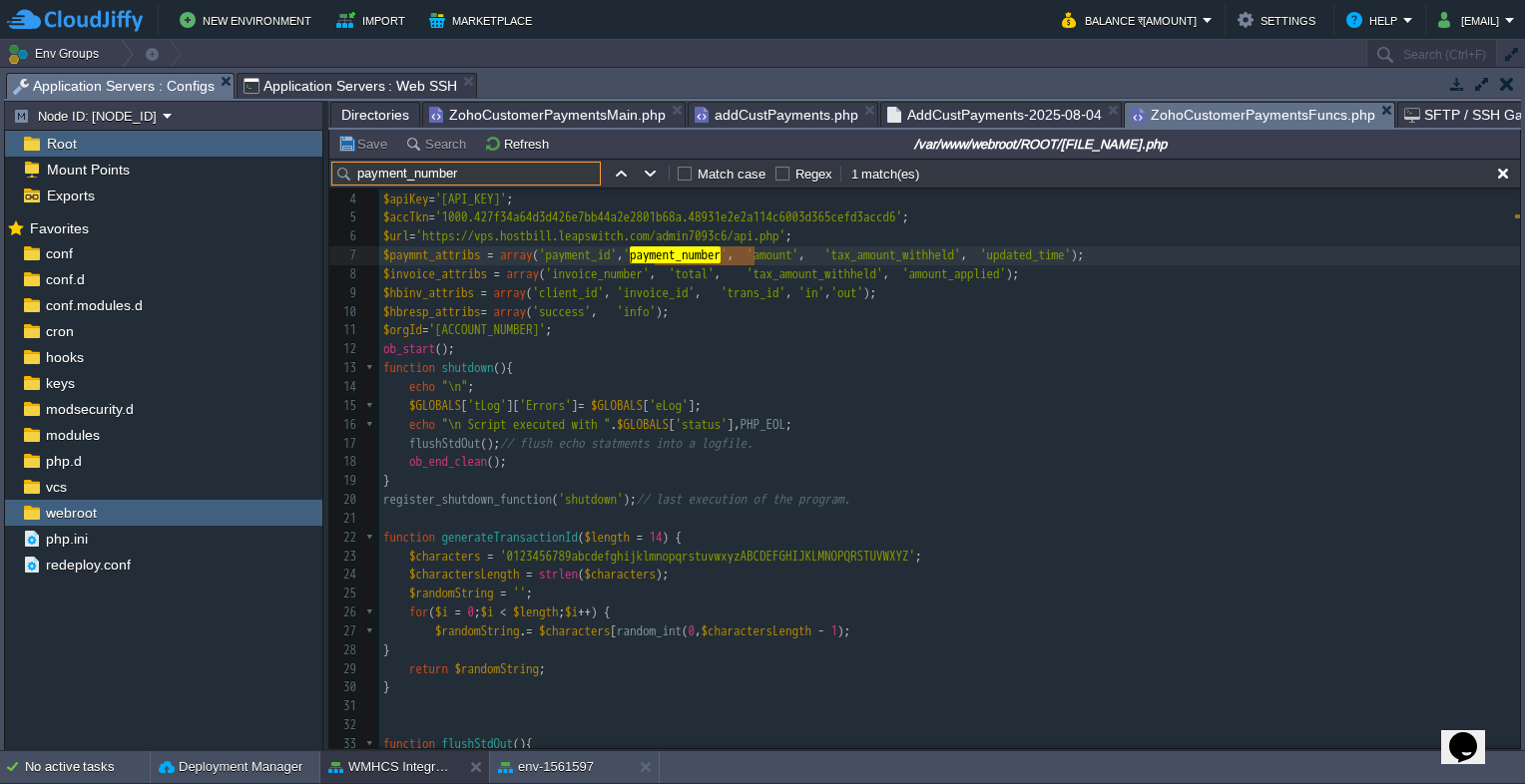 type on "payment_number" 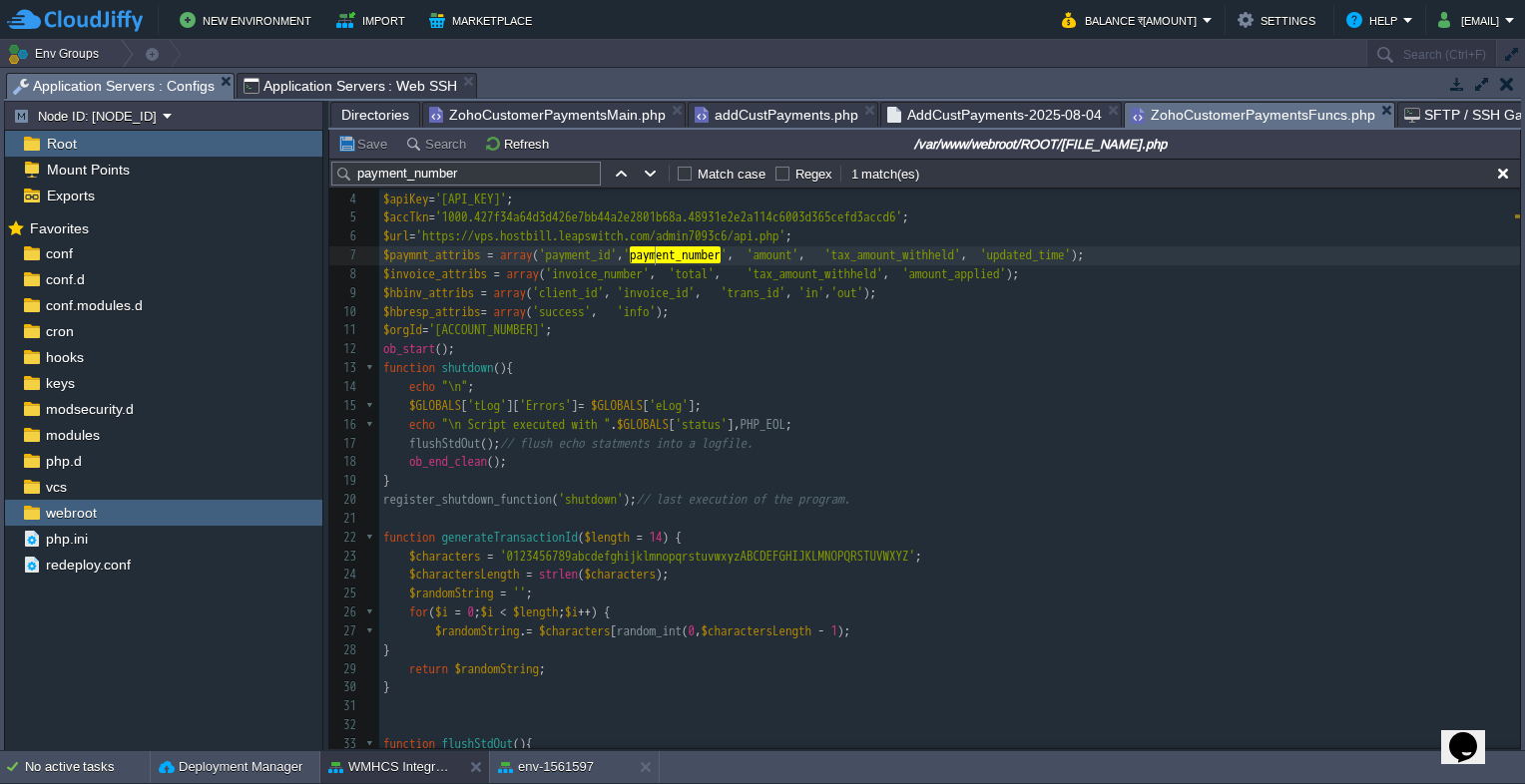 click on "xxxxxxxxxx   1 <?php 2 $status = "Failed" ; 3 $apiId = '[API_ID]' ; 4 $apiKey = '[API_KEY]' ; 5 $accTkn = '[ACCOUNT_TOKEN]' ; 6 $url = 'https://vps.hostbill.leapswitch.com/admin7093c6/api.php' ; 7 $paymnt_attribs   =   array ( 'payment_id' , ' payment_number ' ,    'amount' ,     'tax_amount_withheld' ,    'updated_time' ); 8 $invoice_attribs   =   array ( 'invoice_number' ,    'total' ,      'tax_amount_withheld' ,    'amount_applied' ); 9 $hbinv_attribs   =   array ( 'client_id' ,   'invoice_id' ,     'trans_id' ,   'in', 'out' ); 10 $hbresp_attribs =   array ( 'success' ,     'info' ); 11 $orgId = '[ORG_ID]' ; 12 ob_start (); 13 function   shutdown (){      14       echo   "\n" ; 15       $GLOBALS [ 'tLog' ][ 'Errors' ]  =   $GLOBALS [ 'eLog' ]; 16      echo   "\n Script executed with " . $GLOBALS [ 'status' ],  PHP_EOL ; 17      flushStdOut ();  // flush echo statments into a logfile. 18       ob_end_clean (); 19 } 20 ( );" at bounding box center [949, 641] 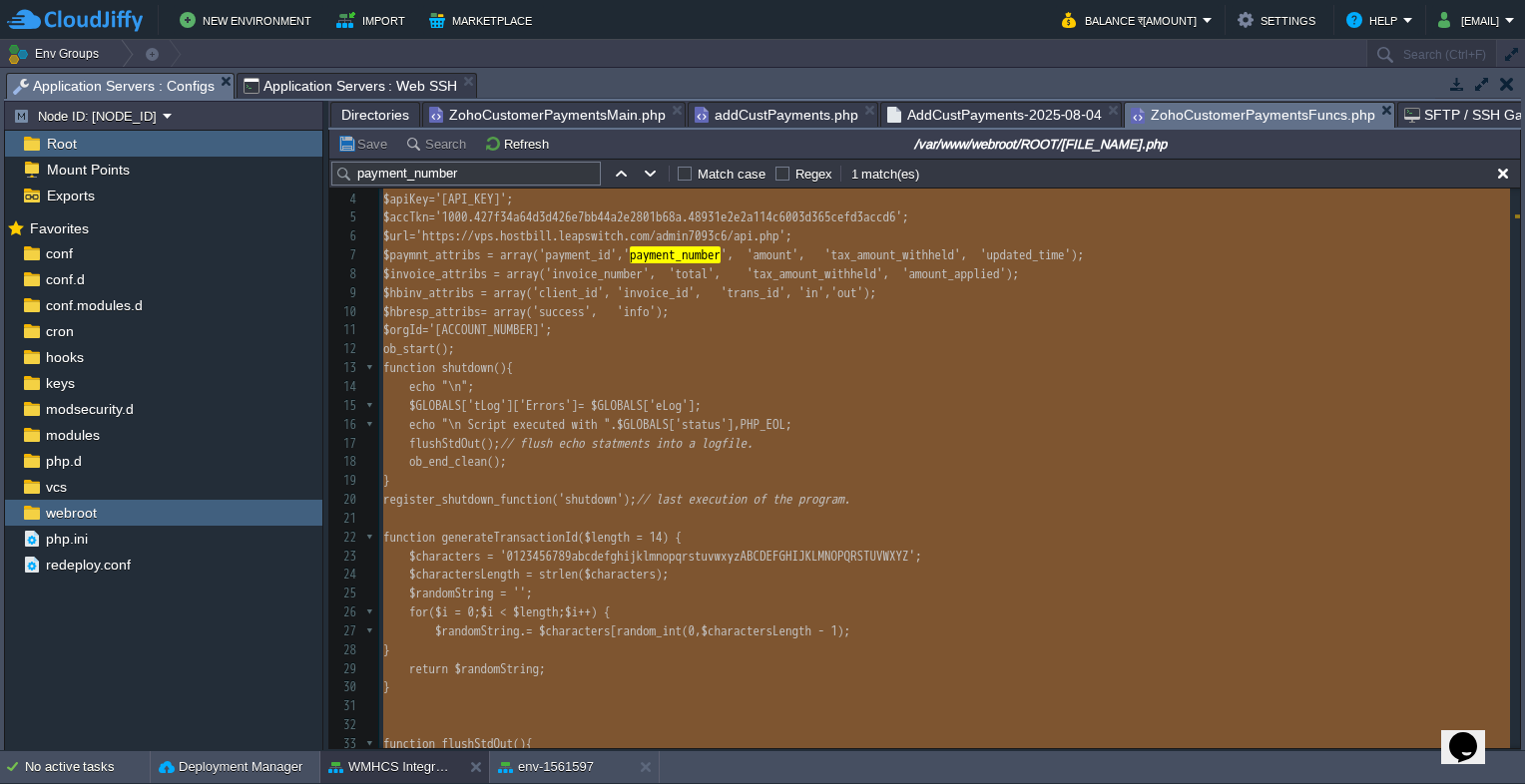 type on "<?php
$status="Failed";
$apiId='c6ae0676b68eb0b9913a';
$apiKey='878adc42e89c7d9b77b7';
$accTkn='1000.427f34a64d3d426e7bb44a2e2801b68a.48931e2e2a114c6003d365cefd3accd6';
$url='https://vps.hostbill.leapswitch.com/admin7093c6/api.php';
$paymnt_attribs = array('payment_id','payment_number',	'amount',	'tax_amount_withheld',	'updated_time');
$invoice_attribs = array('invoice_number',	'total',	'tax_amount_withheld',	'amount_applied');
$hbinv_attribs = array('client_id',	'invoice_id',	'trans_id',	'in','out');
$hbresp_attribs= array('success',	'info');
$orgId='60025377190';
ob_start();
function shutdown(){
echo "\n";
$GLOBALS['tLog']['Errors'] = $GLOBALS['eLog'];
echo "\n Script executed with ".$GLOBALS['status'], PHP_EOL;
flushStdOut(); // flush echo statments into a logfile.
ob_end_clean();
}
register_shutdown_function('shutdown'); // last execution of the program.
function generateTransactionId($length = 14) {
$characters = '0123456789abcdefghijklmnopqrstuvwxyzABCDEFGHIJKLMNOPQRSTUVWXYZ';
$ch..." 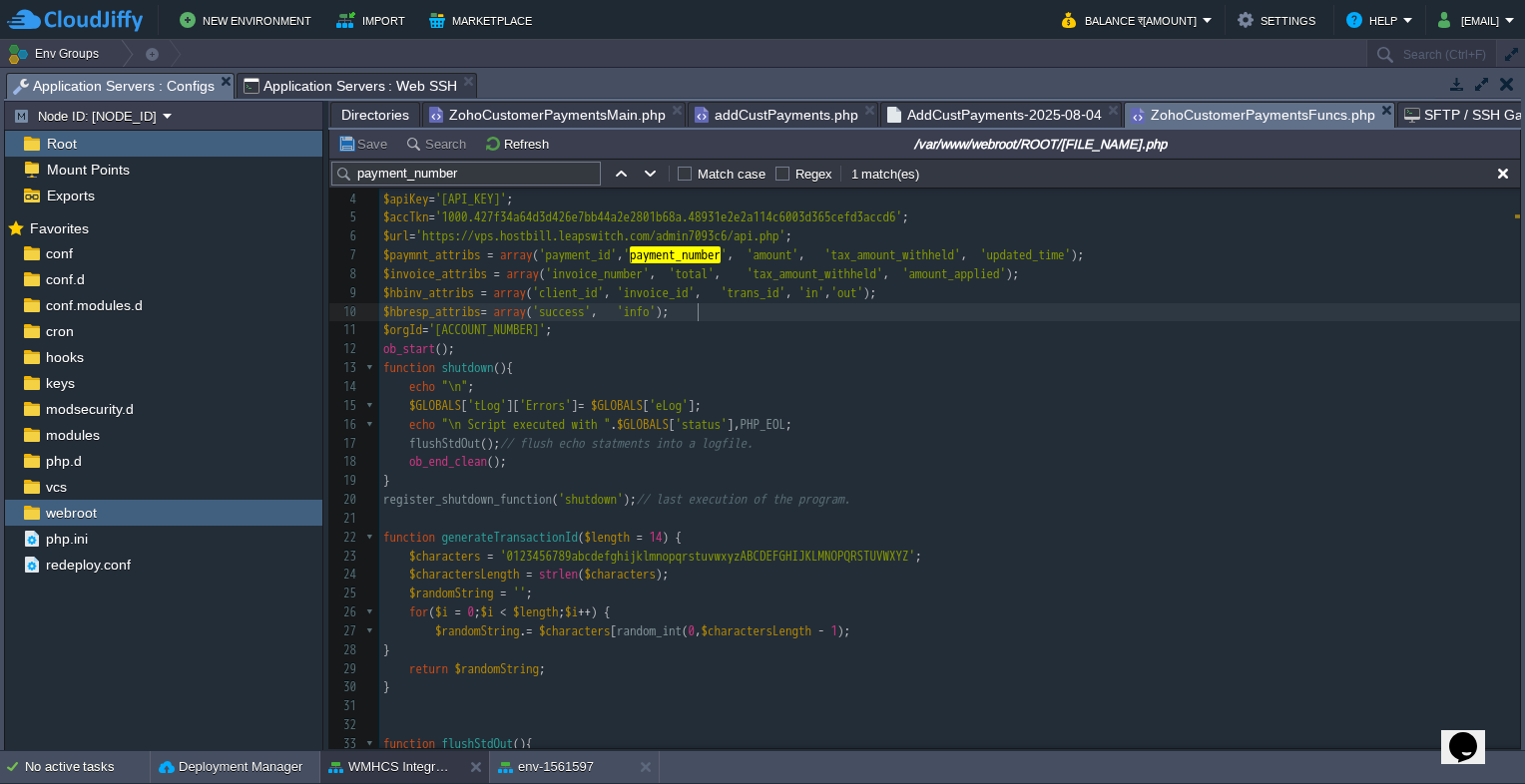 click on "$hbresp_attribs =   array ( 'success' ,     'info' );" at bounding box center (949, 312) 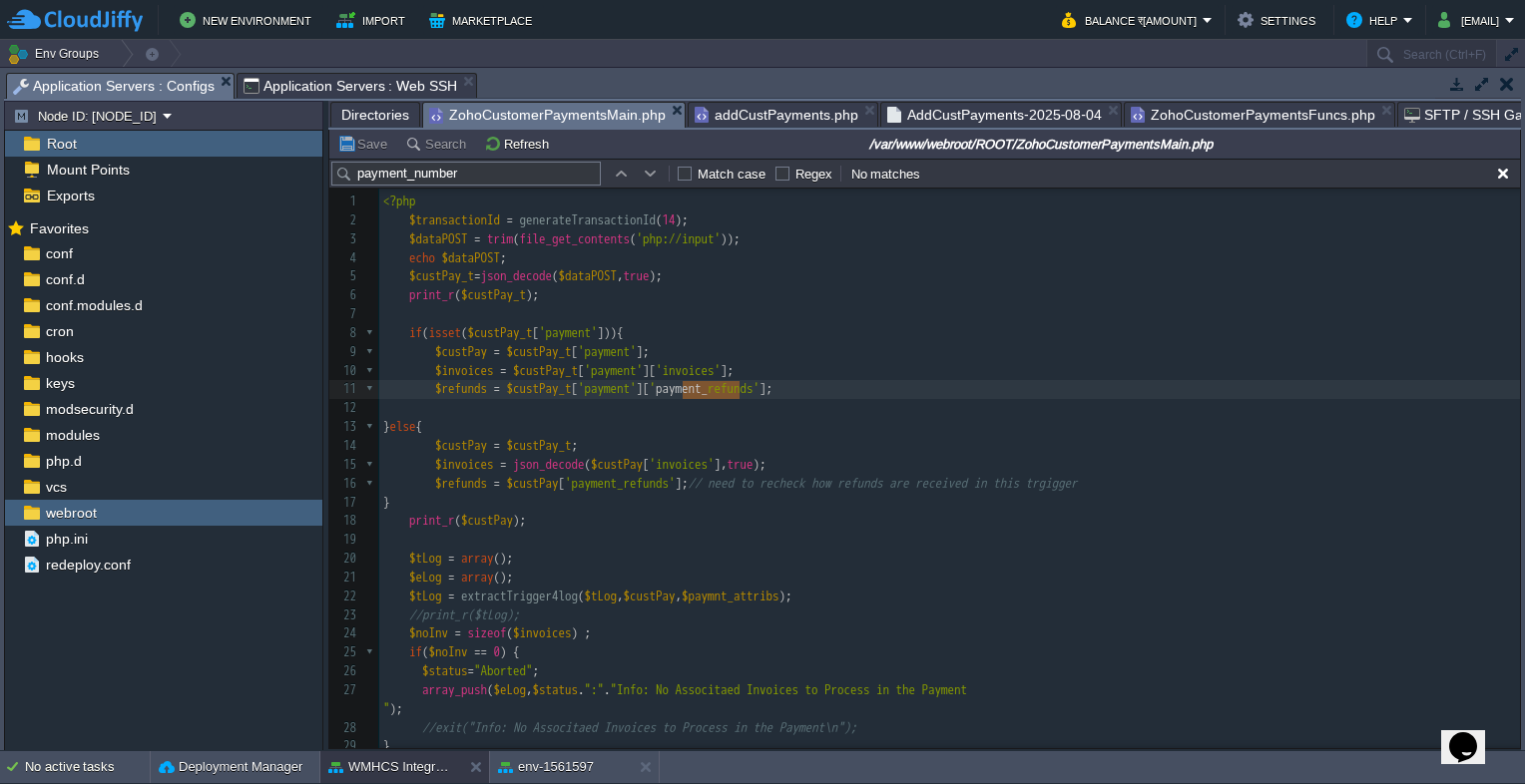 click on "ZohoCustomerPaymentsMain.php" at bounding box center (547, 115) 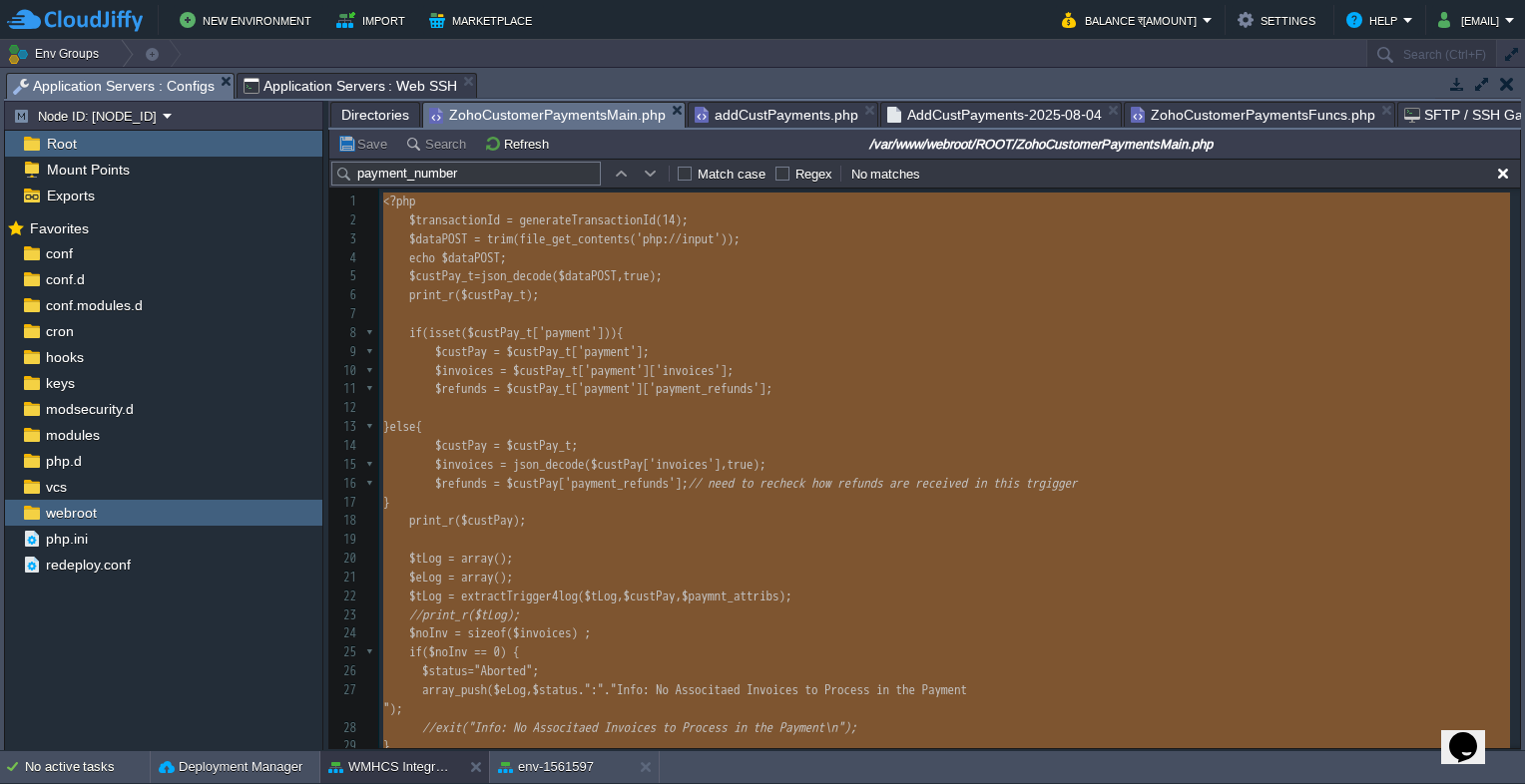 type on "<?php
$transactionId = generateTransactionId(14);
$dataPOST = trim(file_get_contents('php://input'));
echo $dataPOST;
$custPay_t=json_decode($dataPOST,true);
print_r($custPay_t);
if(isset($custPay_t['payment'])){
$custPay = $custPay_t['payment'];
$invoices = $custPay_t['payment']['invoices'];
$refunds = $custPay_t['payment']['payment_refunds'];
}else{
$custPay = $custPay_t;
$invoices = json_decode($custPay['invoices'],true);
$refunds = $custPay['payment_refunds']; // need to recheck how refunds are received in this trgigger
}
print_r( $custPay);
$tLog = array();
$eLog = array();
$tLog = extractTrigger4log($tLog,$custPay,$paymnt_attribs);
//print_r($tLog);
$noInv = sizeof($invoices) ;
if($noInv == 0) {
$status="Aborted";
array_push($eLog, $status.":"."Info: No Associtaed Invoices to Process in the Payment\n");
//exit("Info: No Associtaed Invoices to Process in the Payment\n");
}
$invSrl =0;
foreach($invo..." 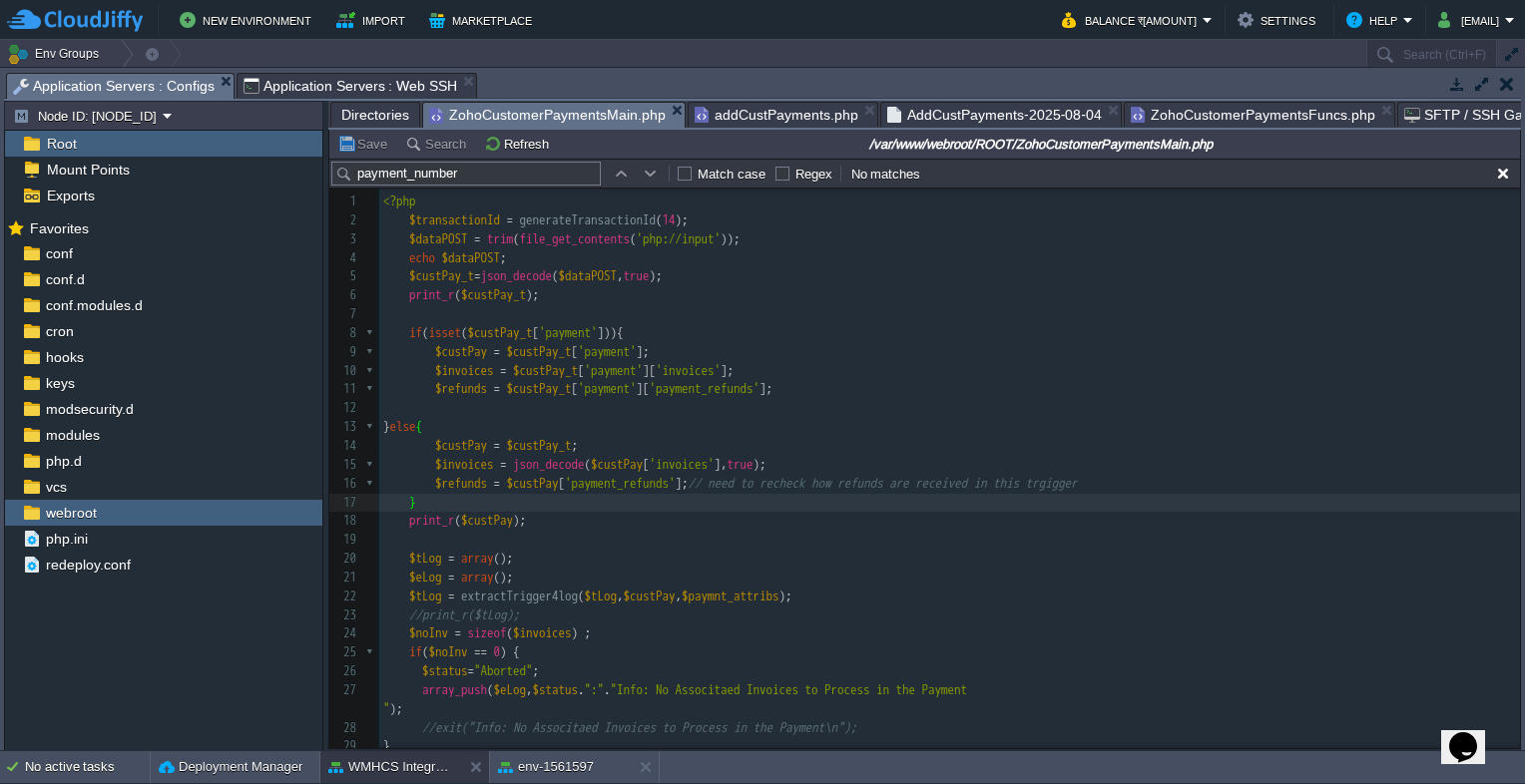 click on "payment_number" at bounding box center [466, 174] 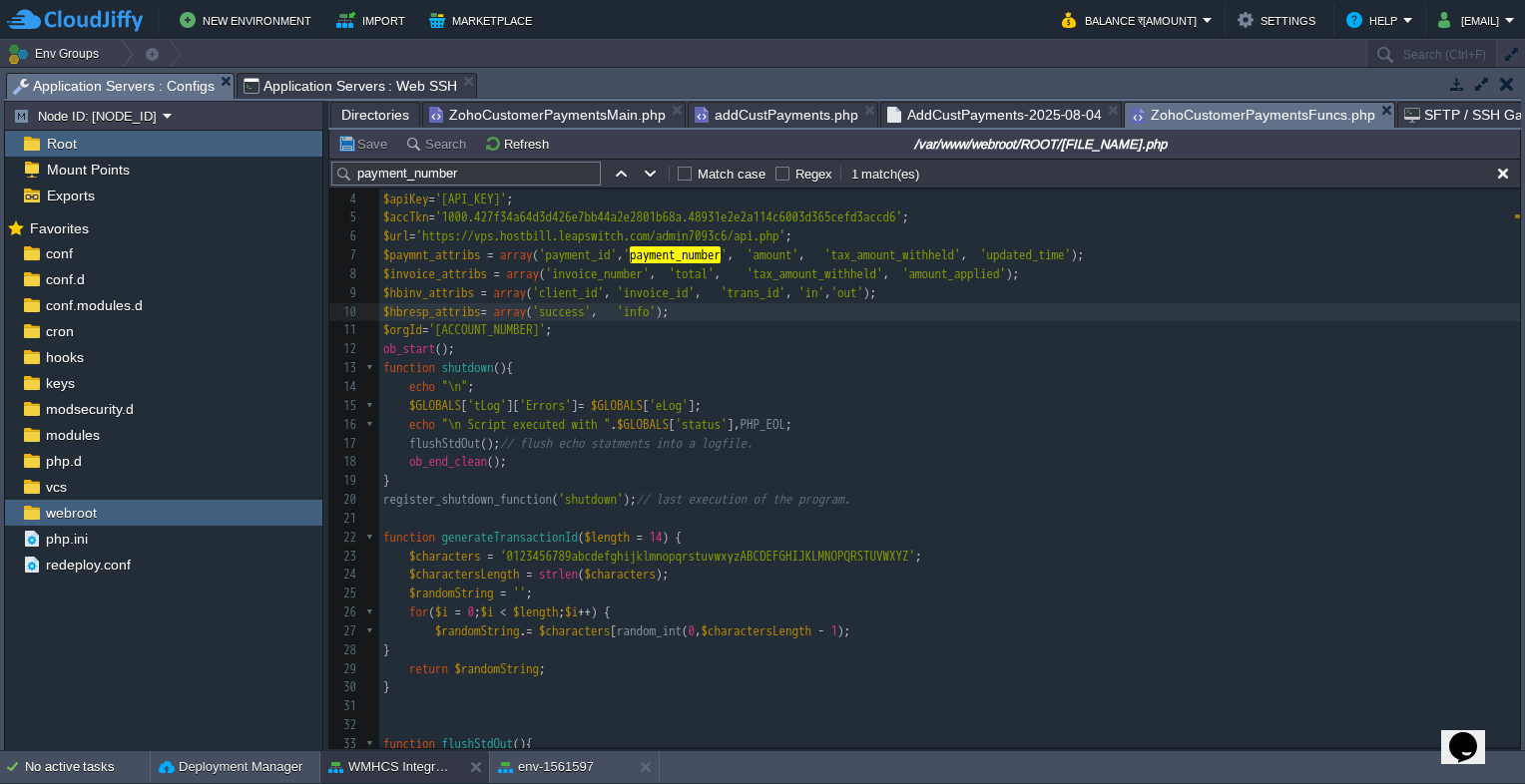 drag, startPoint x: 1155, startPoint y: 112, endPoint x: 886, endPoint y: 178, distance: 276.97834 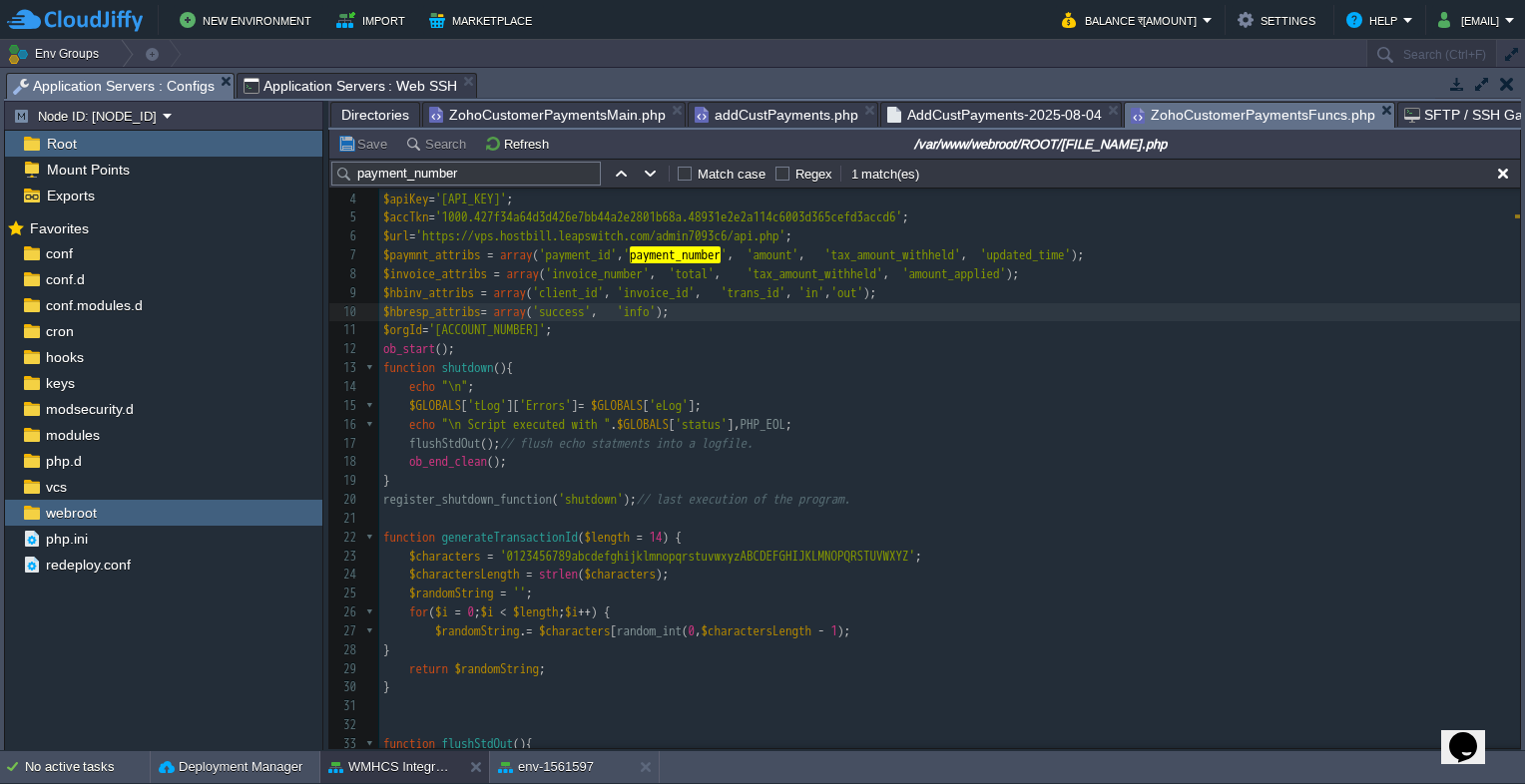 click on "ZohoCustomerPaymentsFuncs.php" at bounding box center (1253, 115) 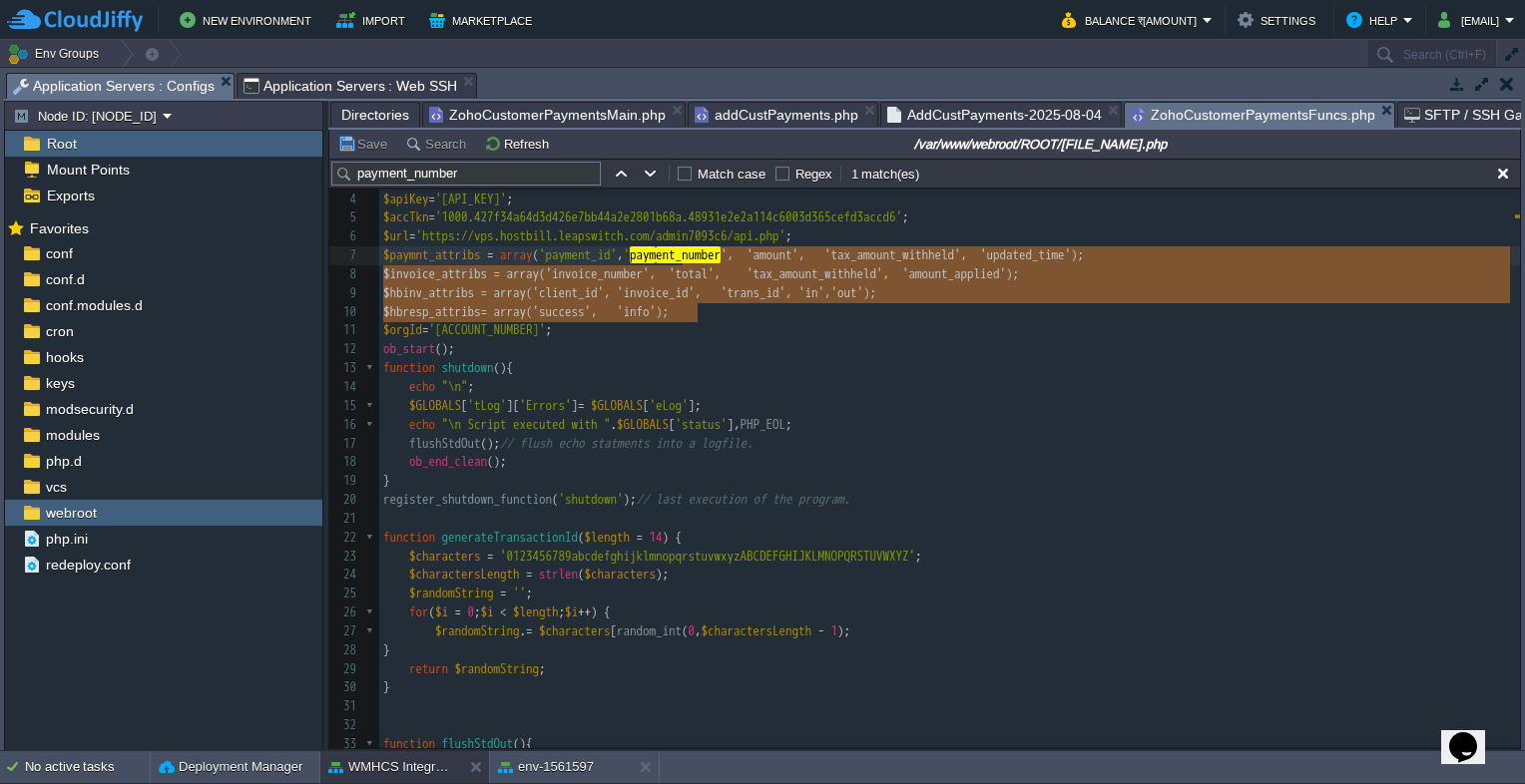 type on "',	'amount',	'tax_amount_withheld',	'updated_time');
$invoice_attribs = array('invoice_number',	'total',	'tax_amount_withheld',	'amount_applied');
$hbinv_attribs = array('client_id',	'invoice_id',	'trans_id',	'in','out');
$hbresp_attribs= array('success',	'info');" 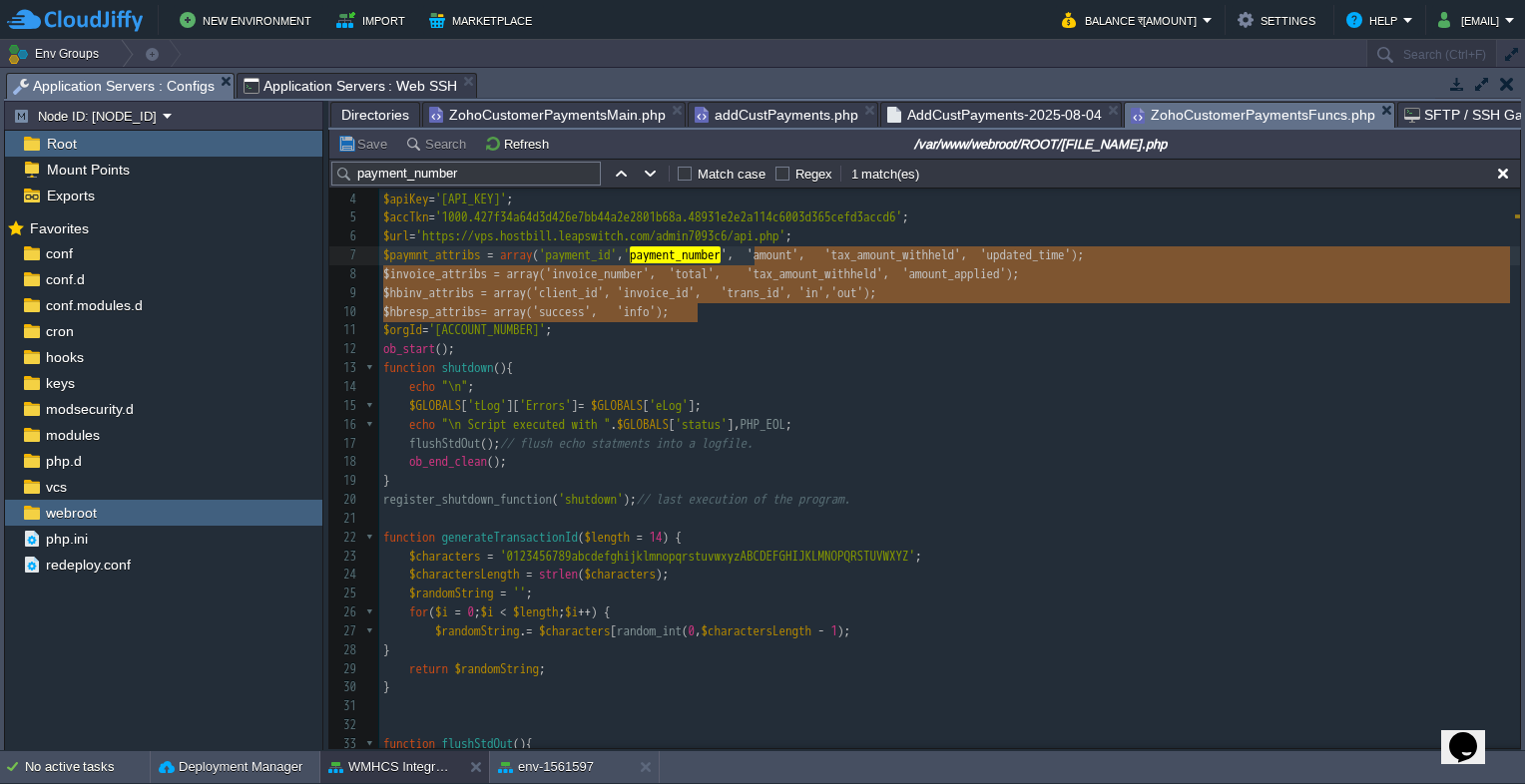 click on "'" at bounding box center [724, 254] 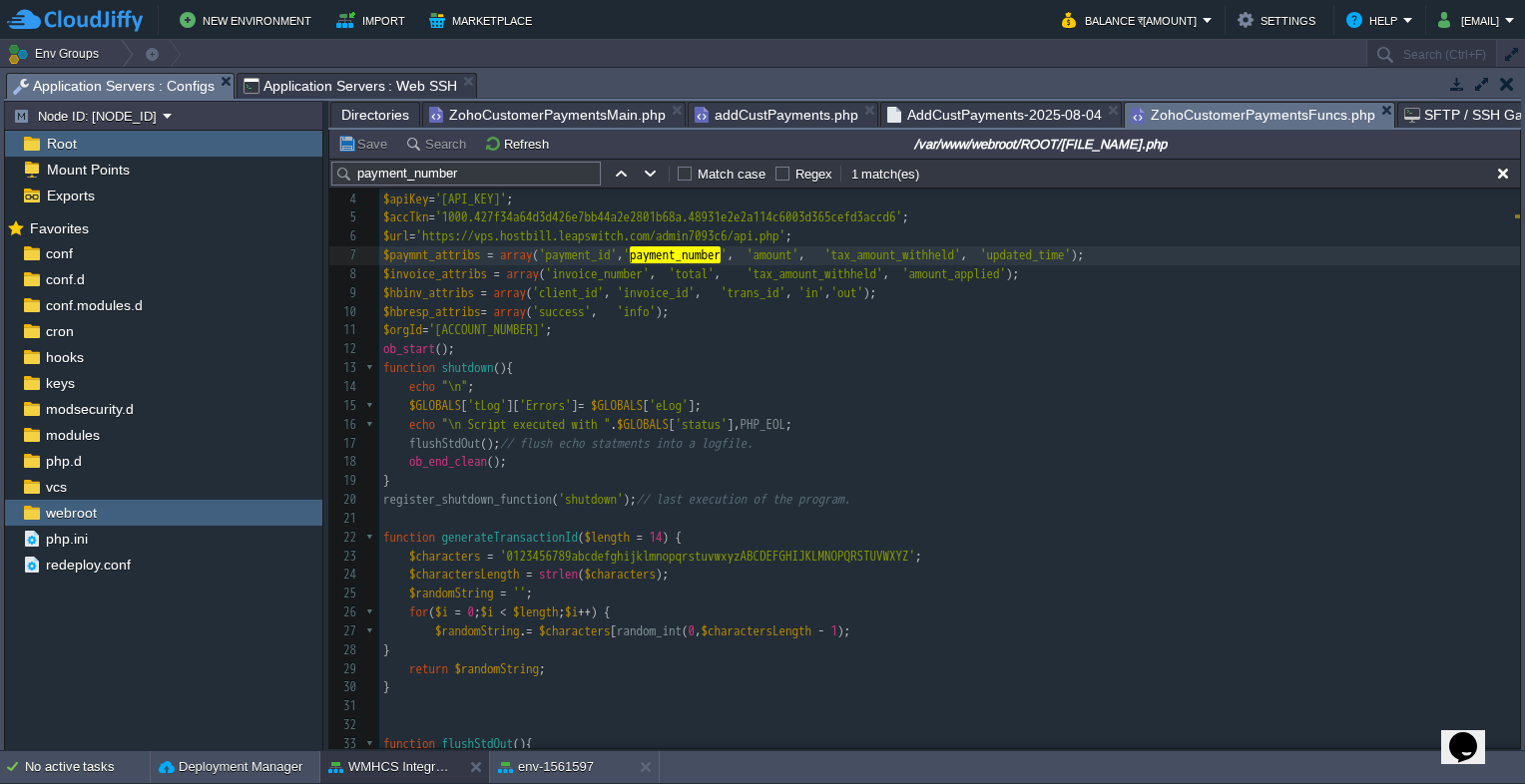 type on "$paymnt_attribs = array('payment_id','payment_number',	'amount',	'tax_amount_withheld',	'updated_time');" 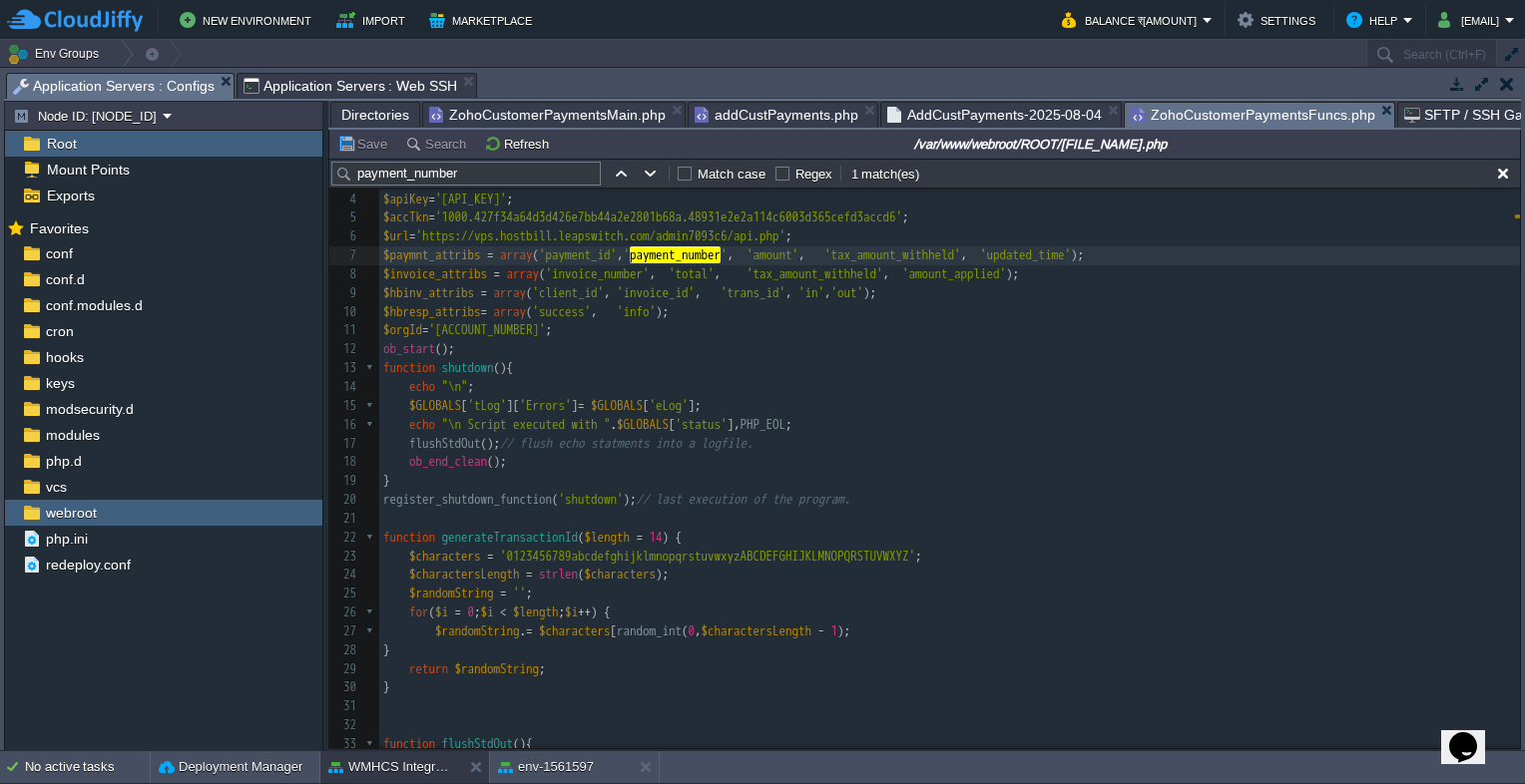 type 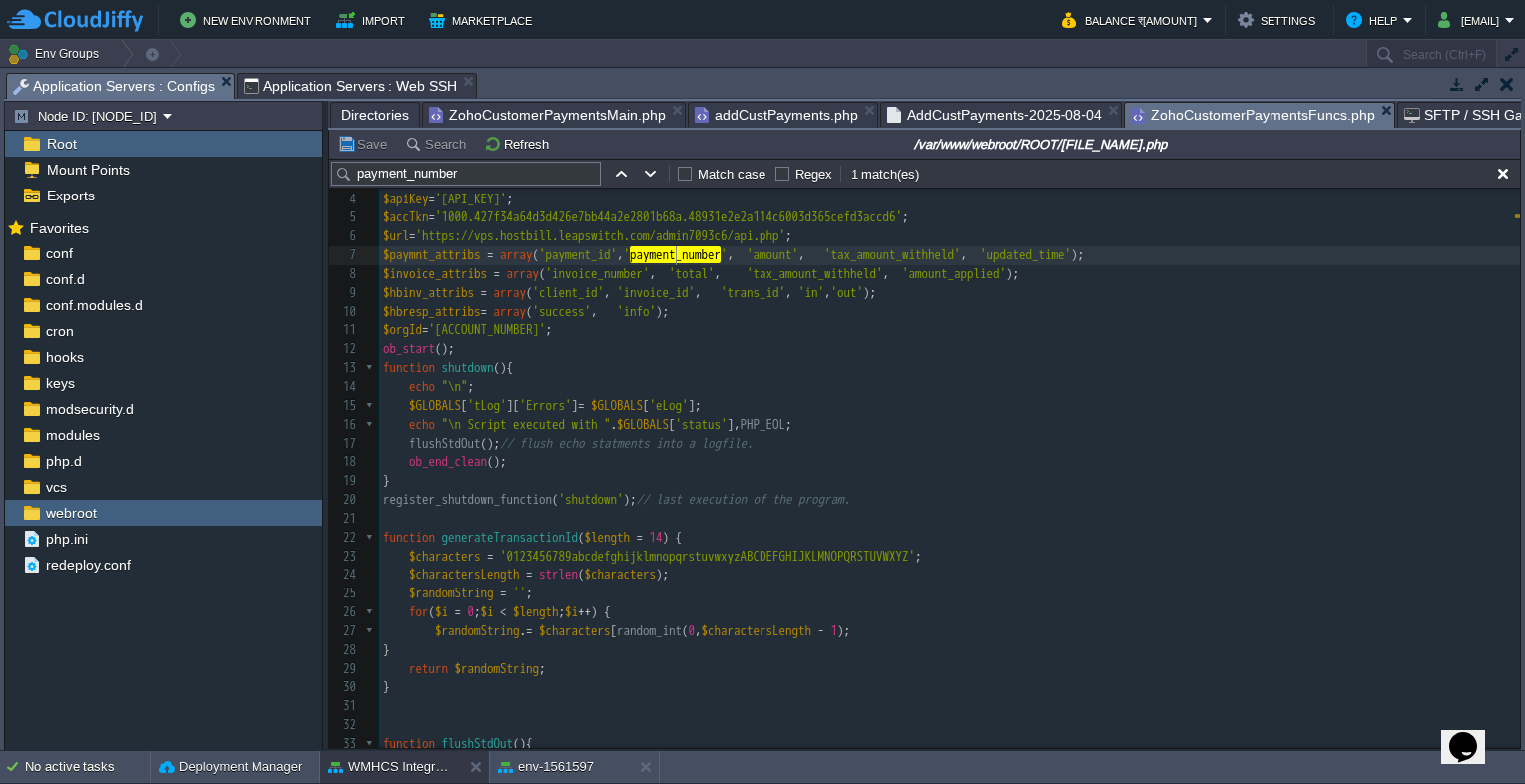 click on "ob_start ();" at bounding box center (949, 349) 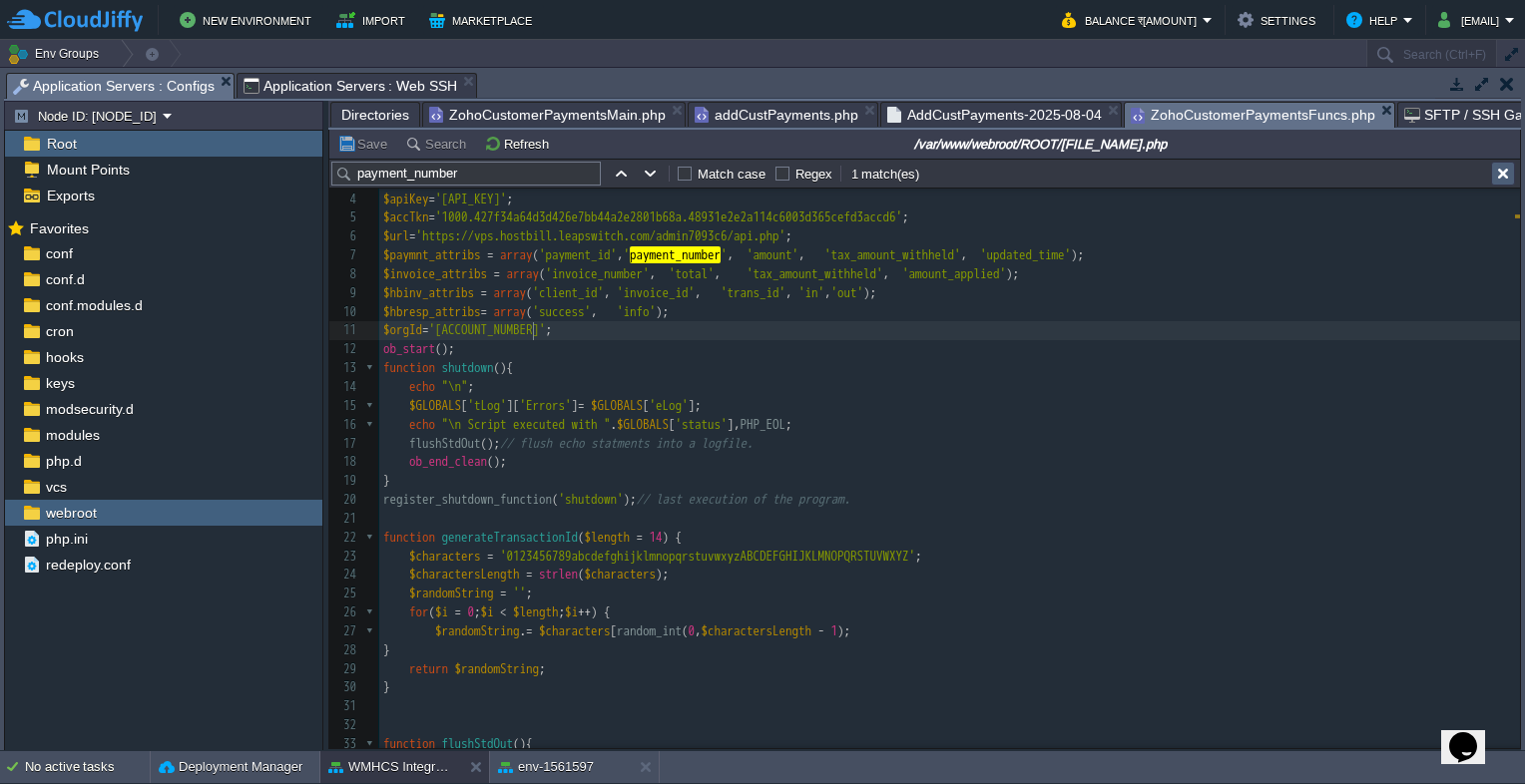click at bounding box center [1503, 174] 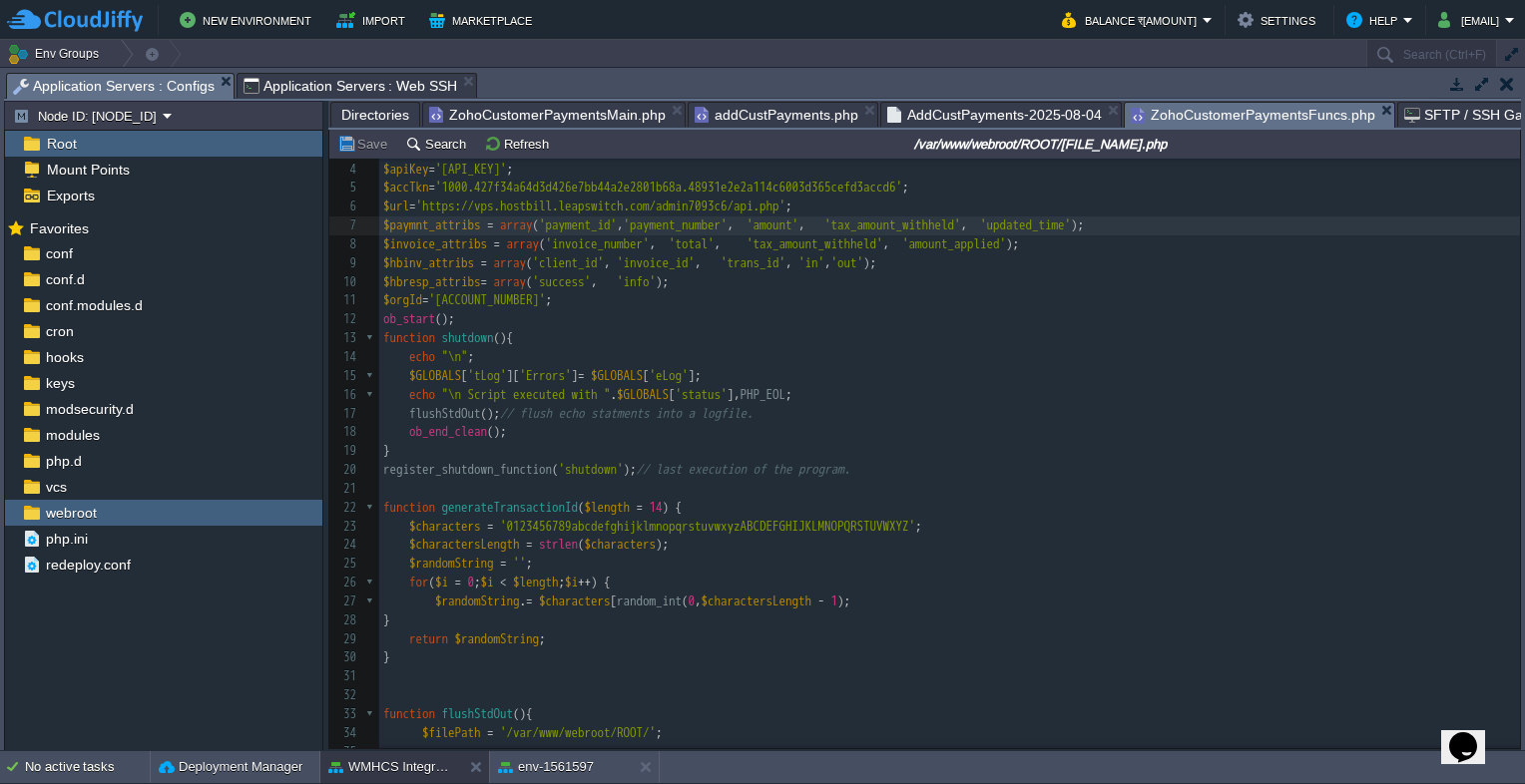 scroll, scrollTop: 29, scrollLeft: 0, axis: vertical 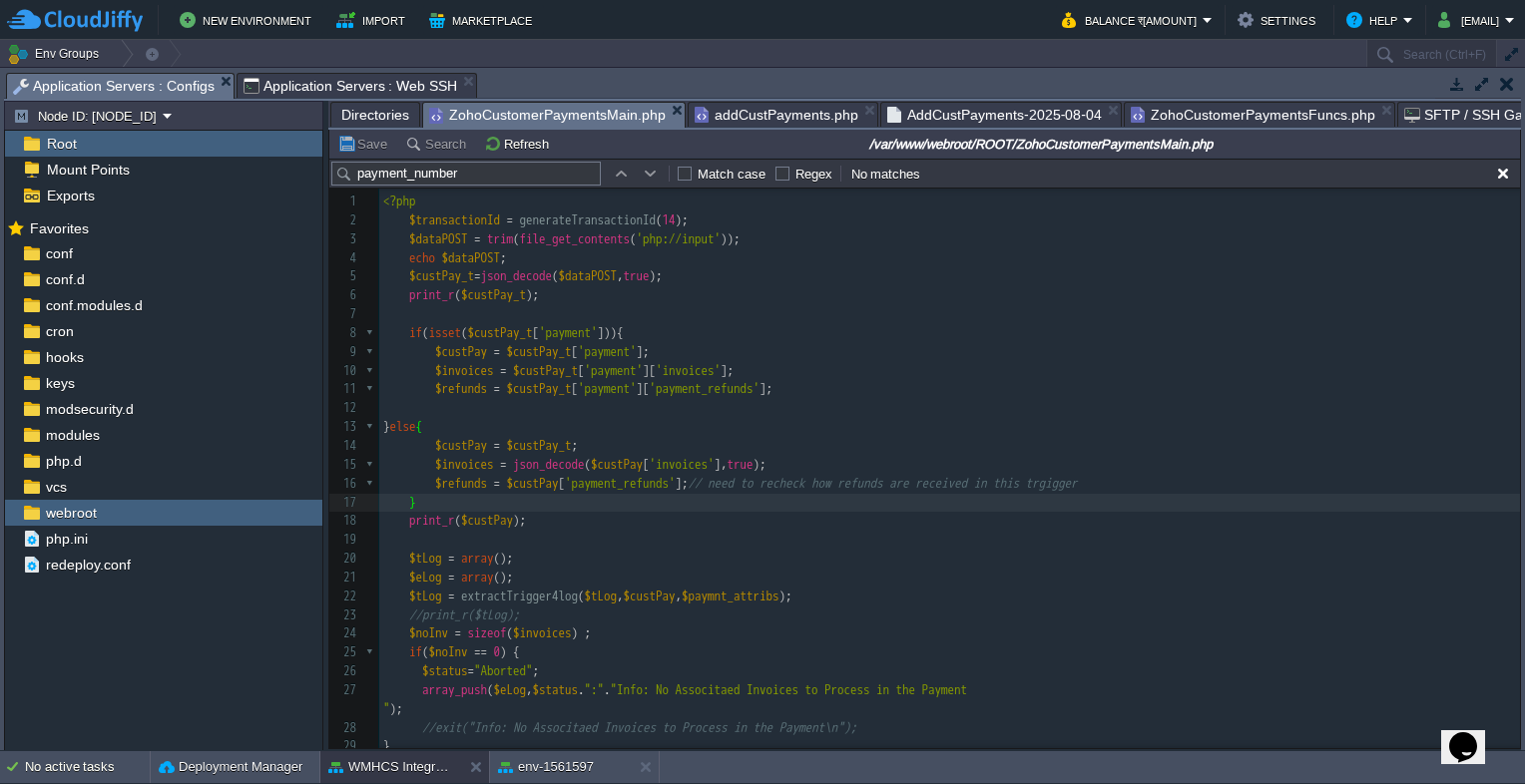 click on "ZohoCustomerPaymentsMain.php" at bounding box center (547, 115) 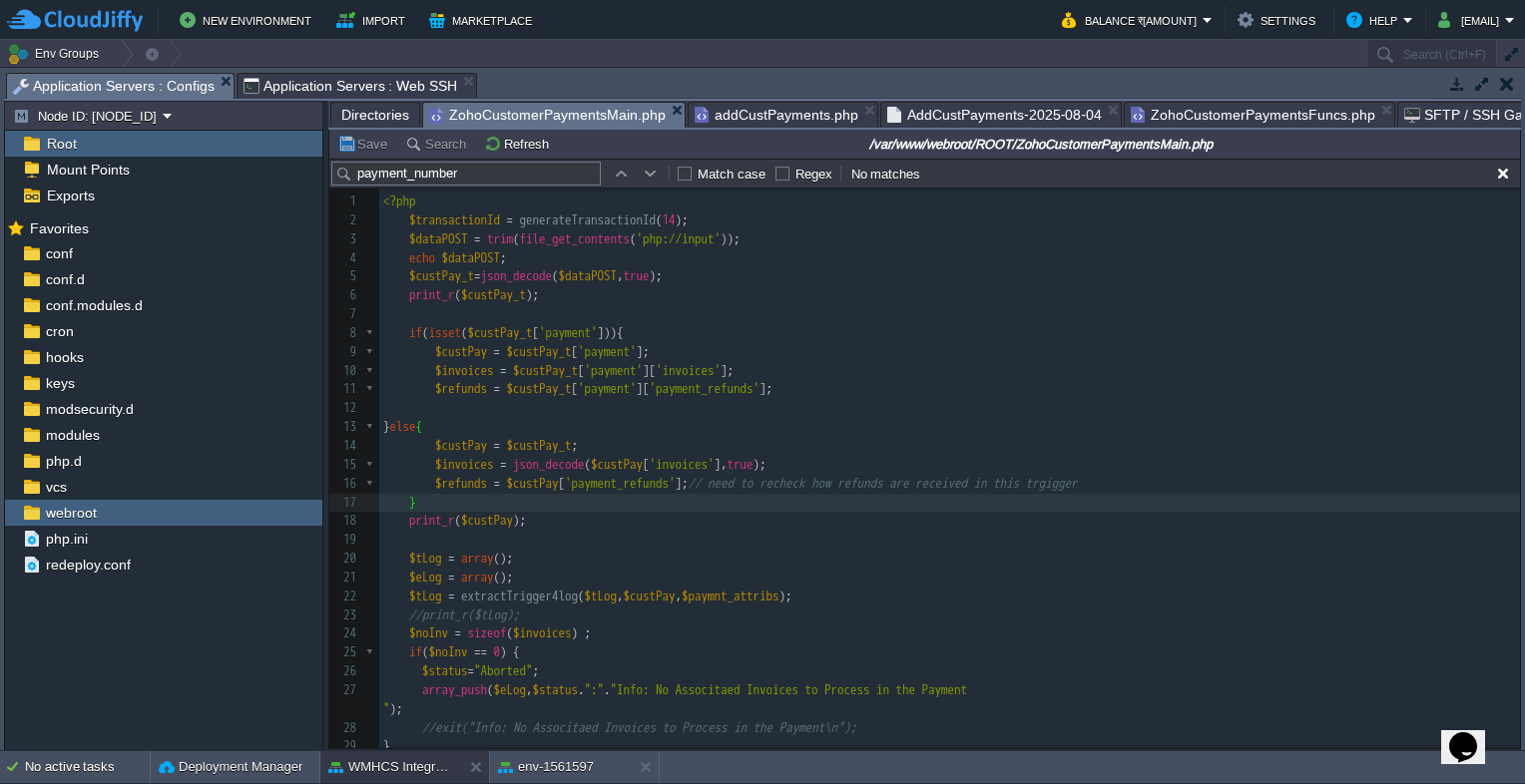 scroll, scrollTop: 88, scrollLeft: 0, axis: vertical 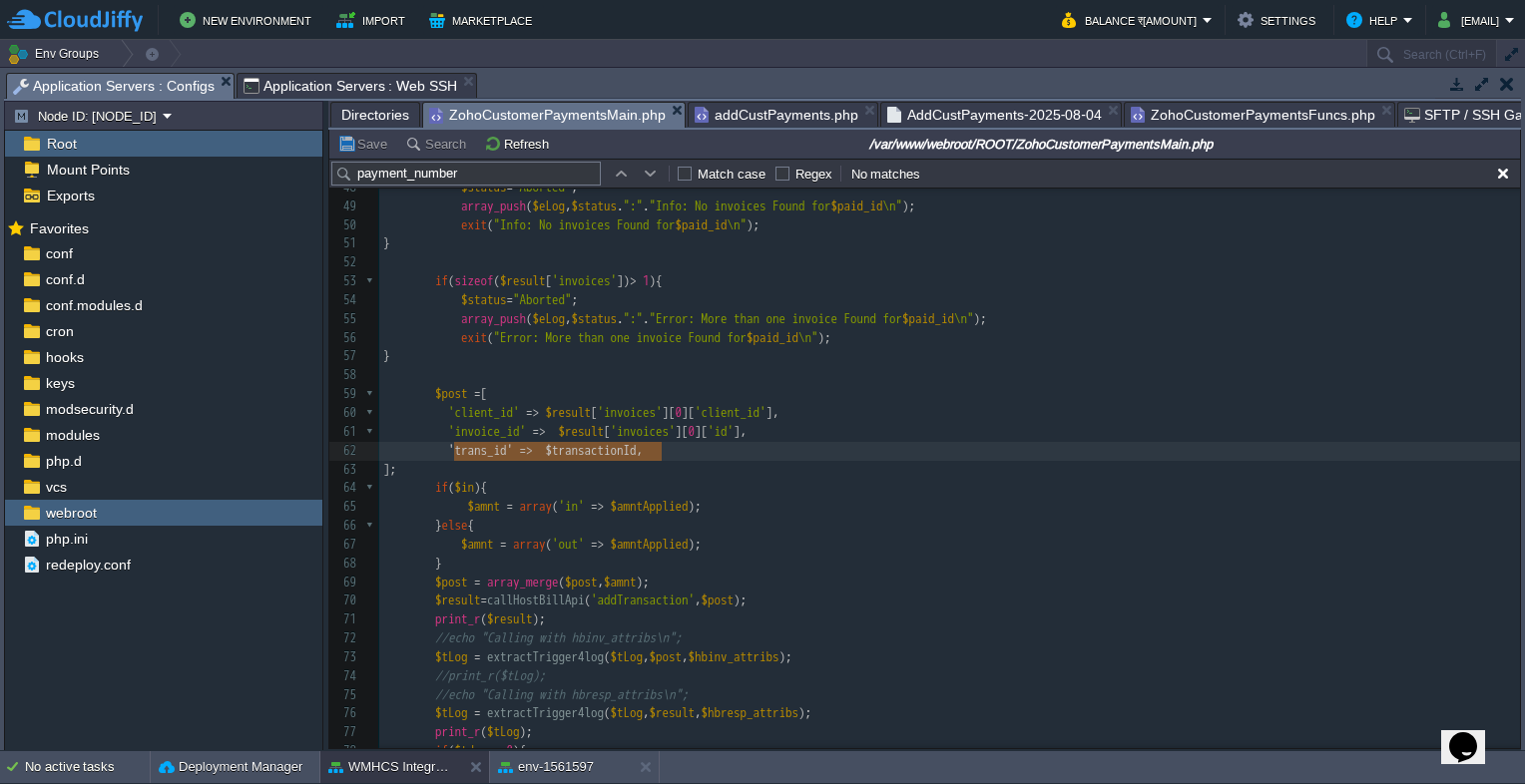 type on "'trans_id' =>  $transactionId," 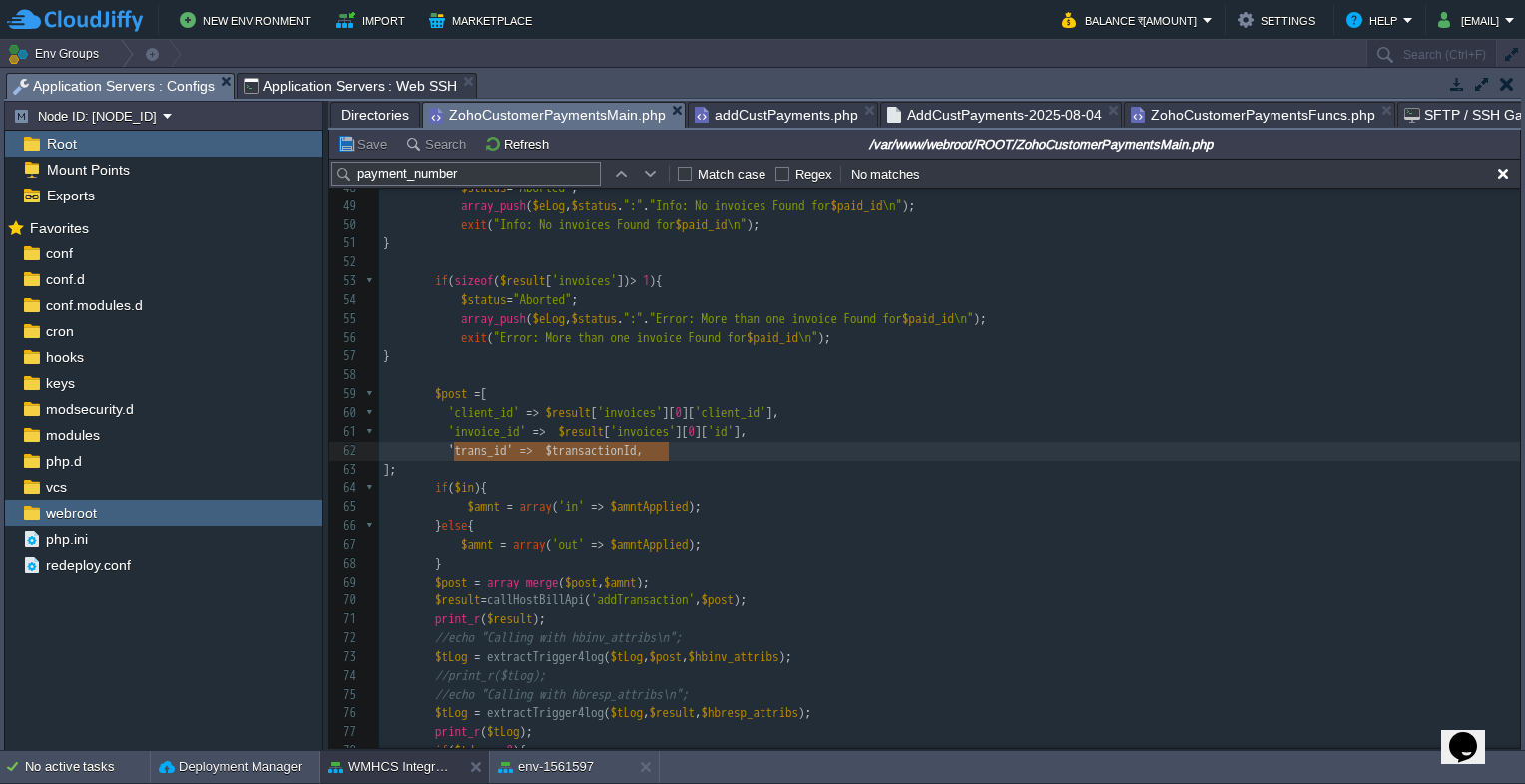 drag, startPoint x: 456, startPoint y: 454, endPoint x: 667, endPoint y: 453, distance: 211.00237 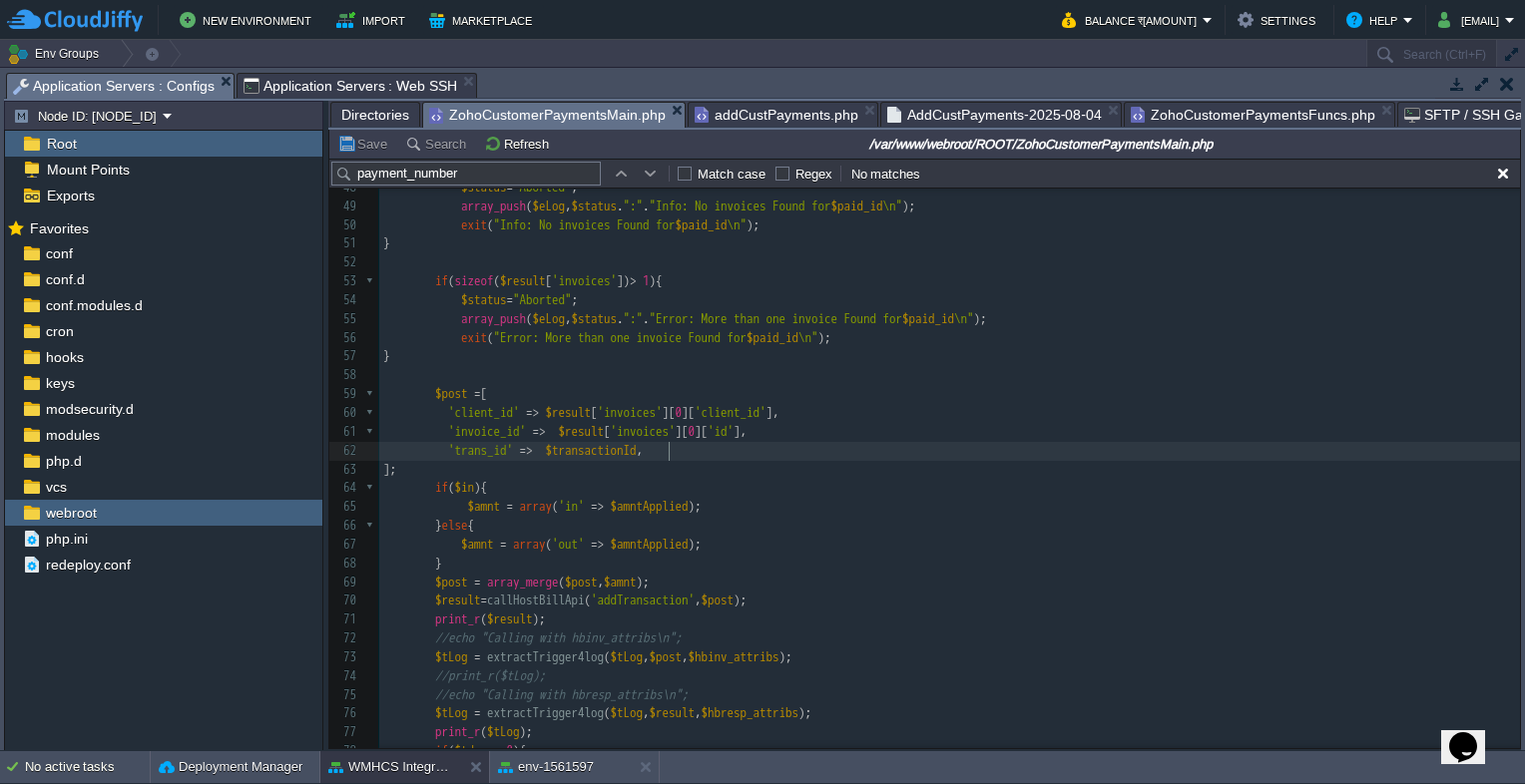 scroll, scrollTop: 677, scrollLeft: 0, axis: vertical 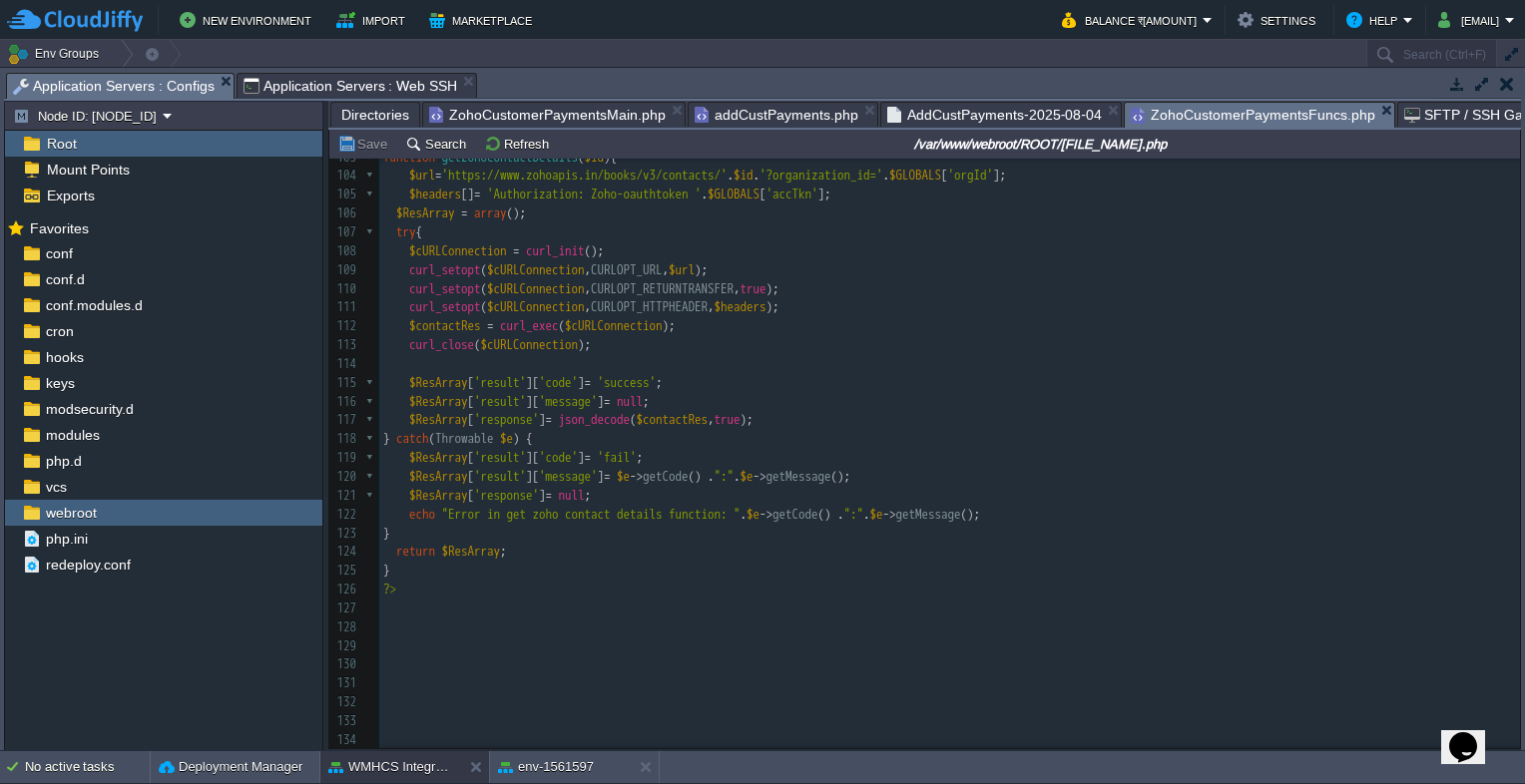 click on "ZohoCustomerPaymentsFuncs.php" at bounding box center (1253, 115) 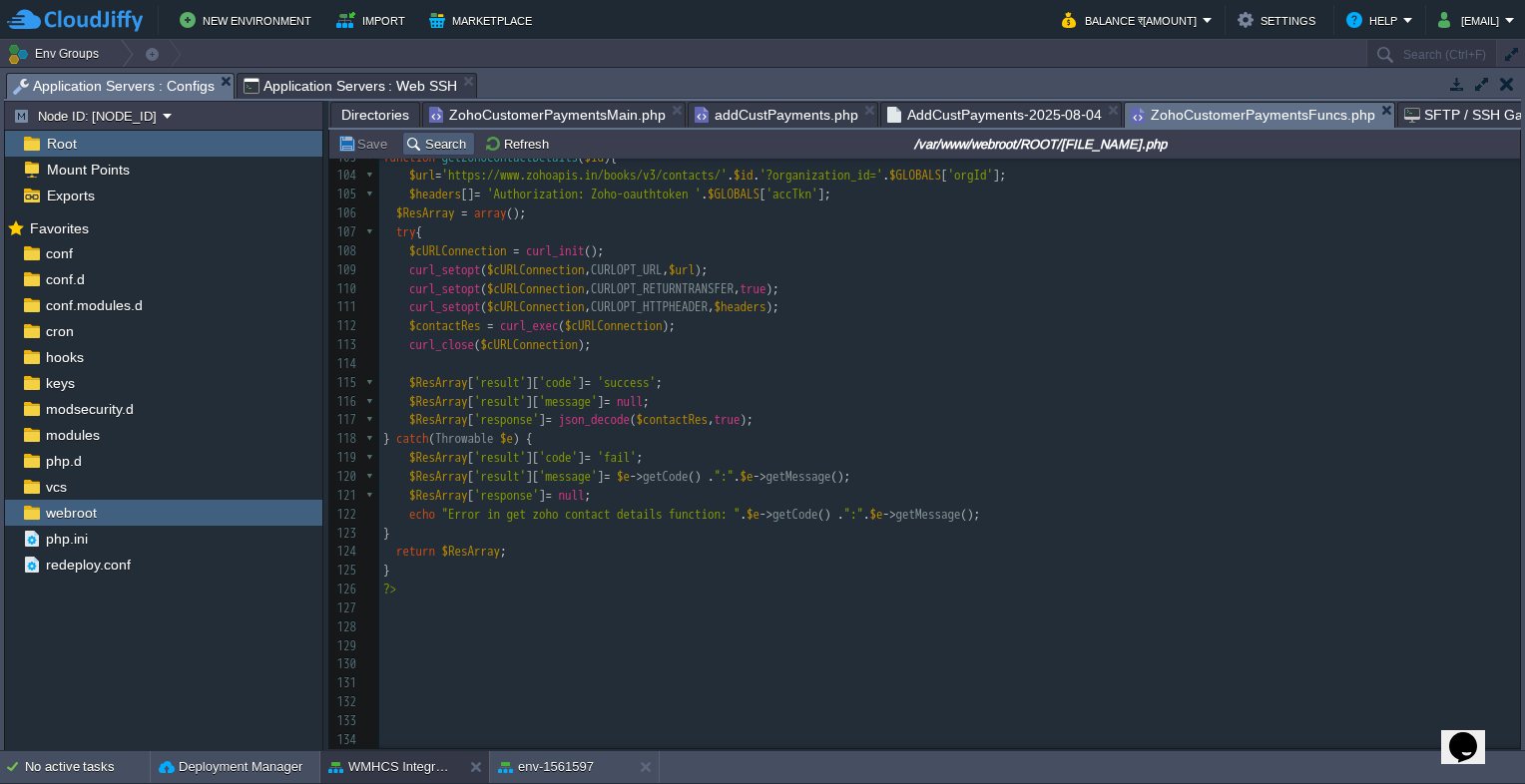 click on "Search" at bounding box center (438, 144) 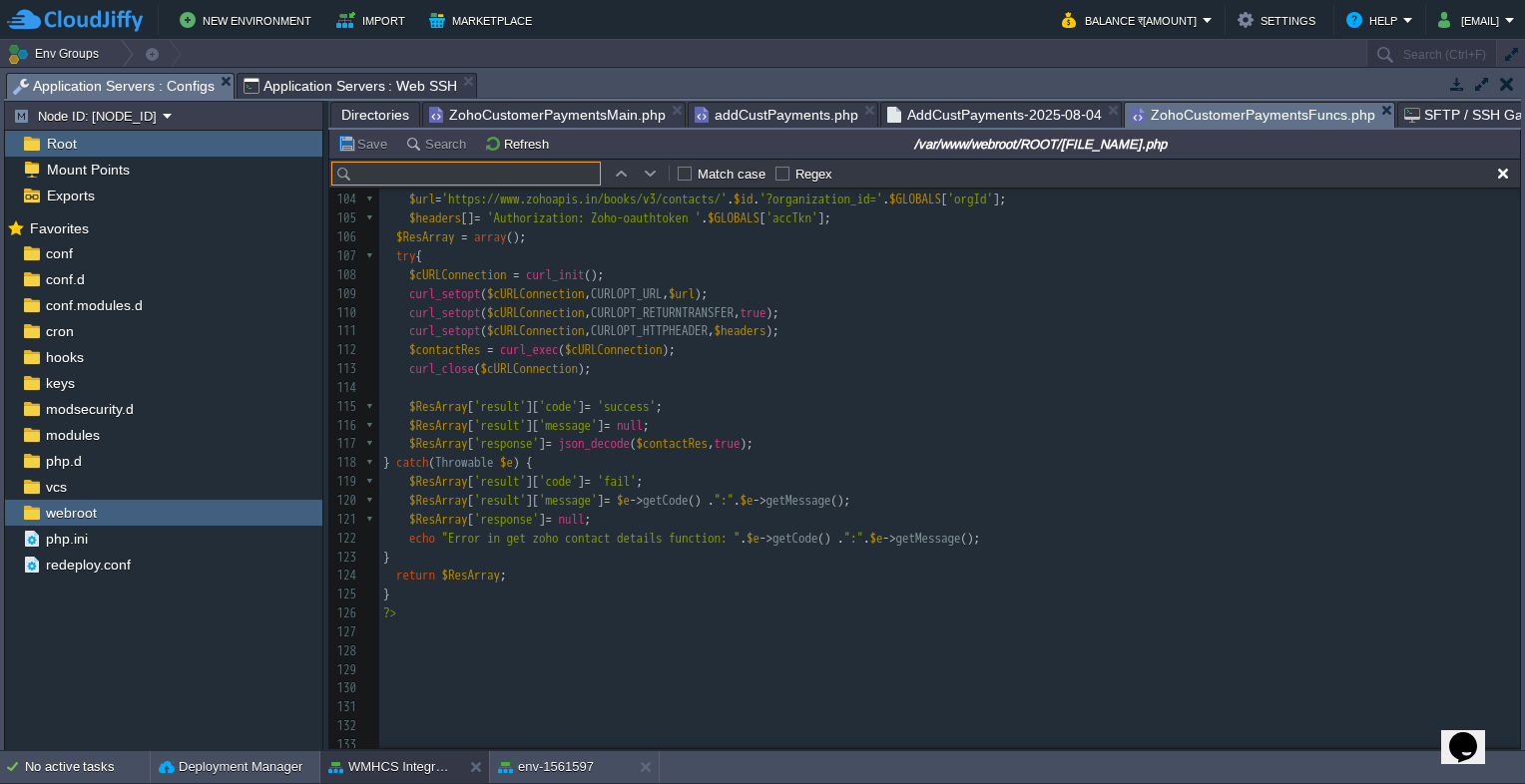 paste on "$transactionId" 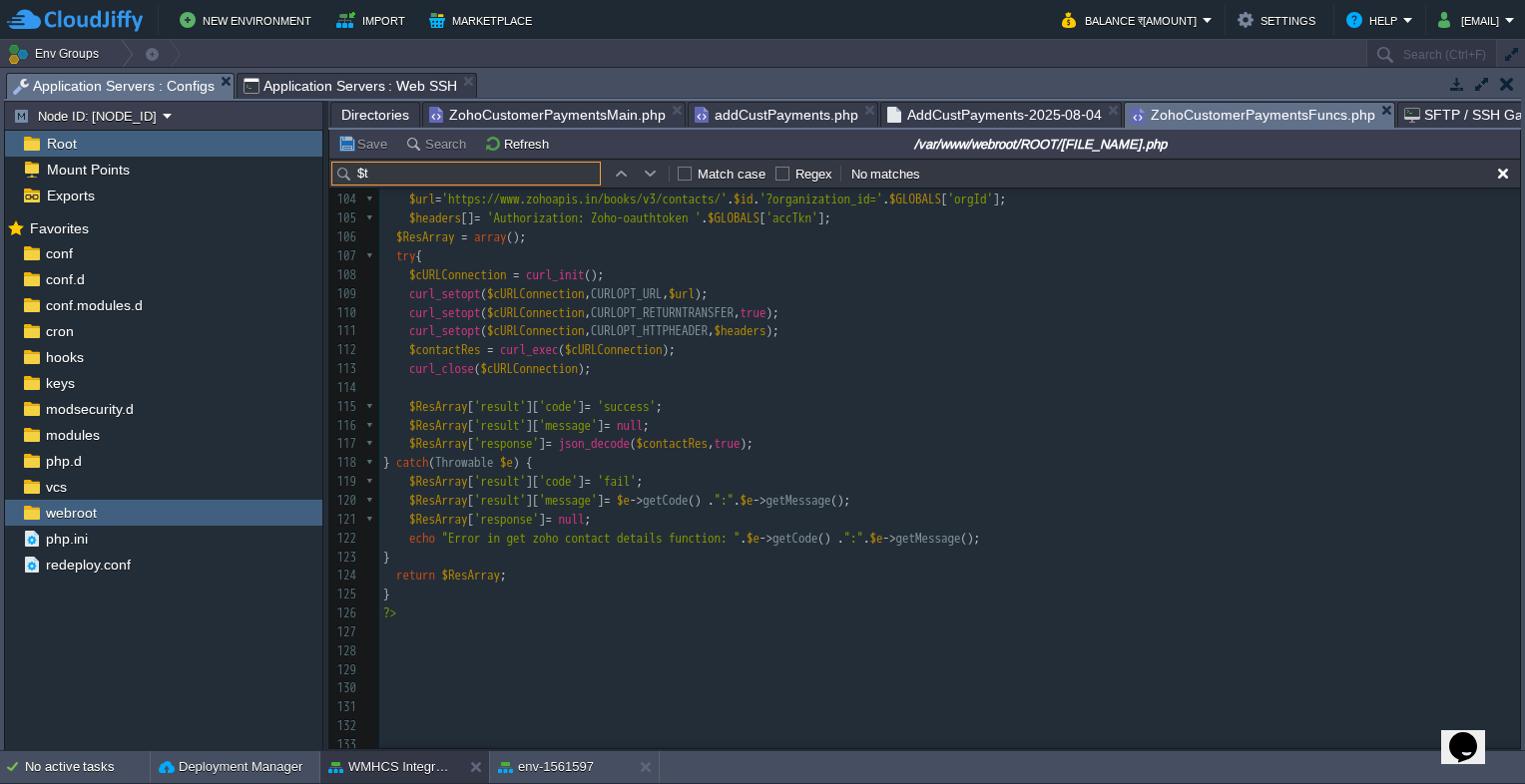 type on "$" 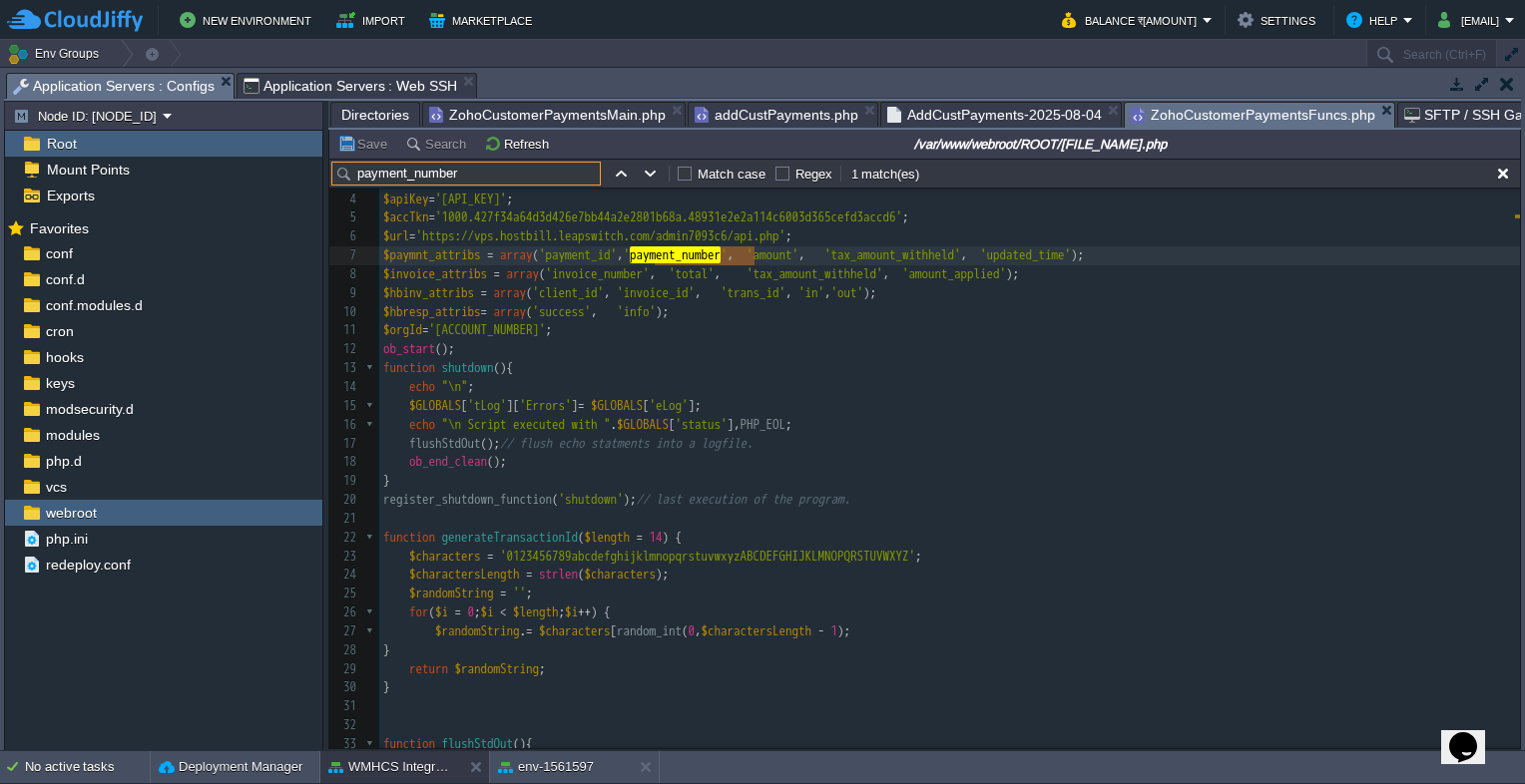 type on "payment_number" 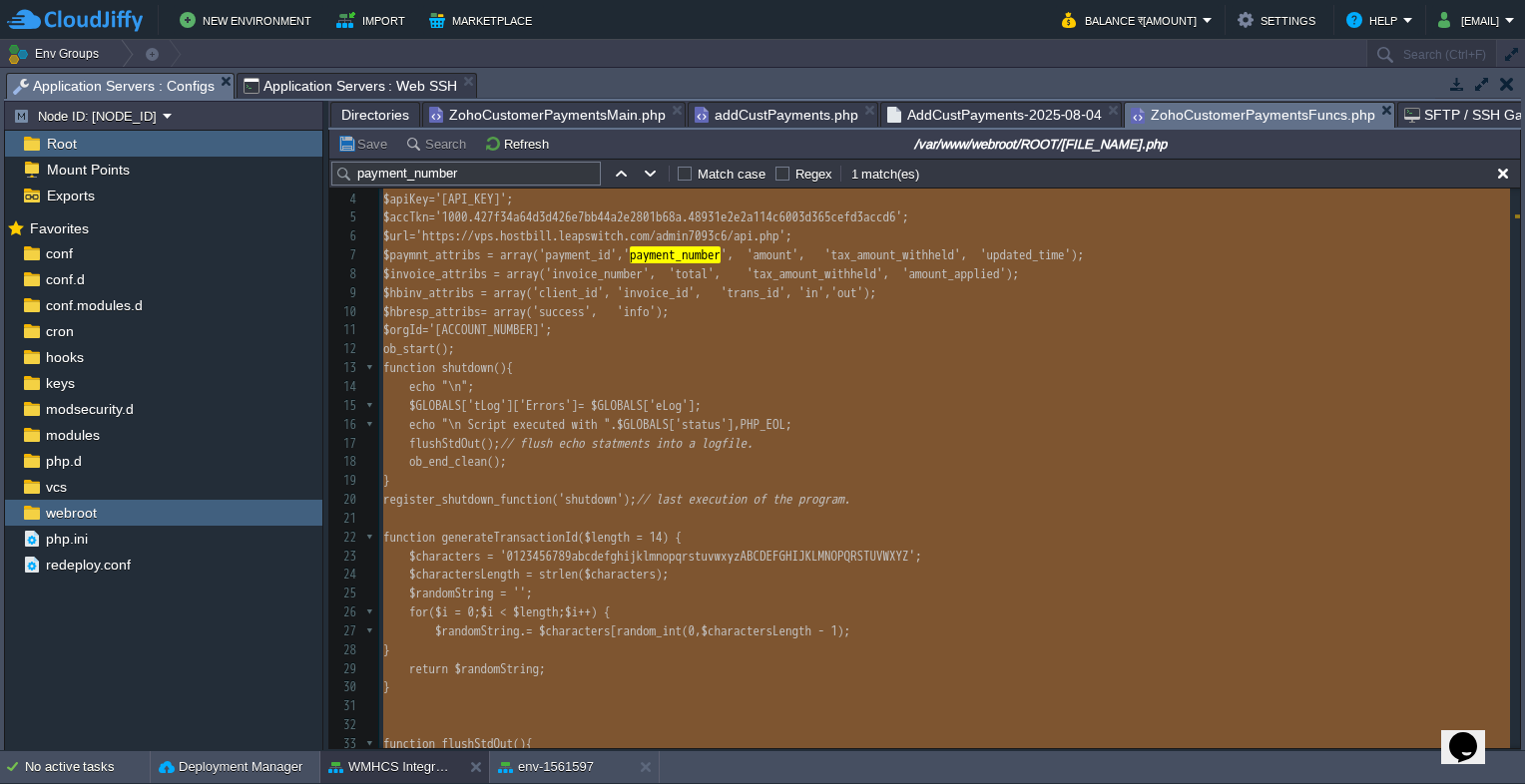 type on "-" 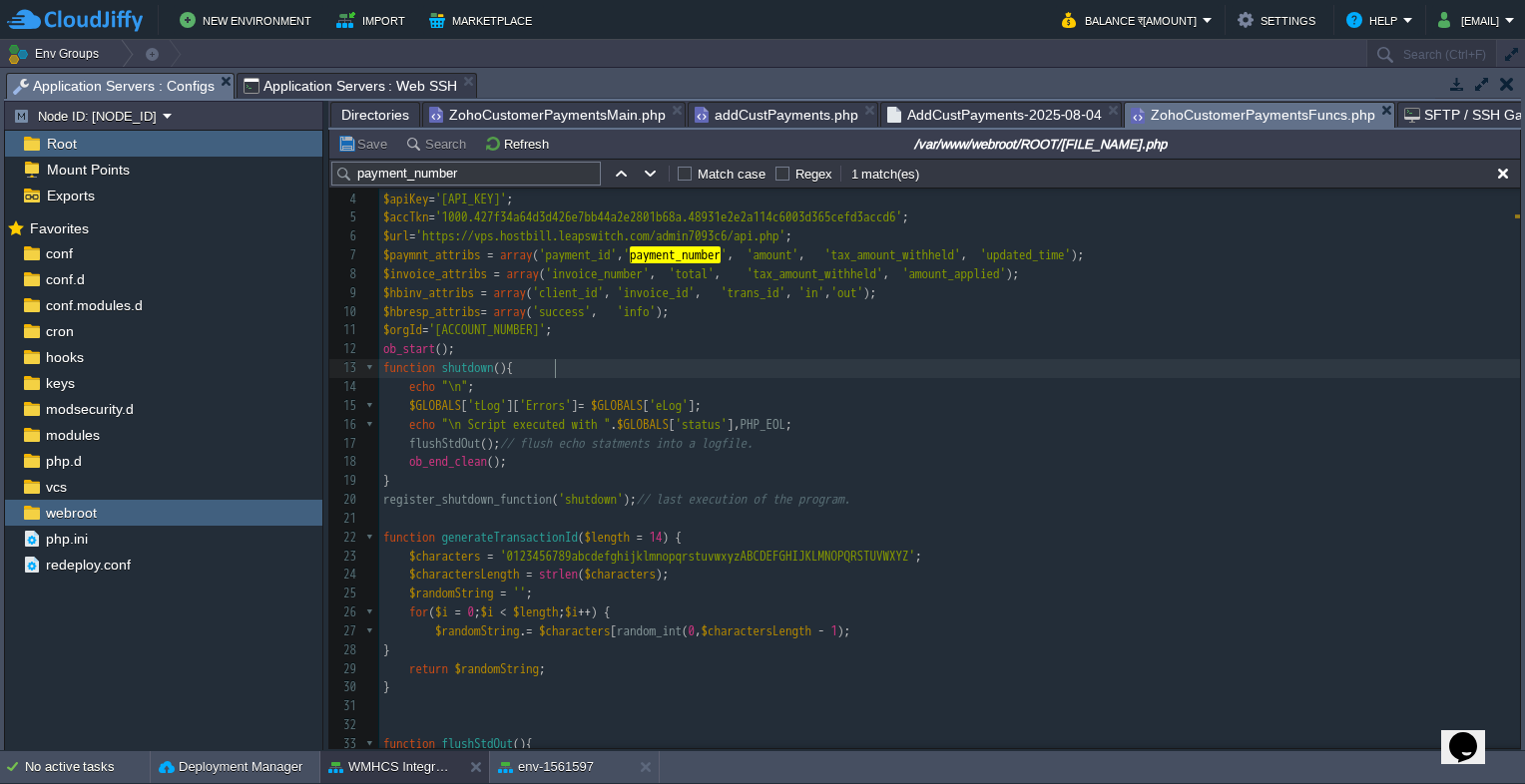 click on "ZohoCustomerPaymentsMain.php" at bounding box center (547, 115) 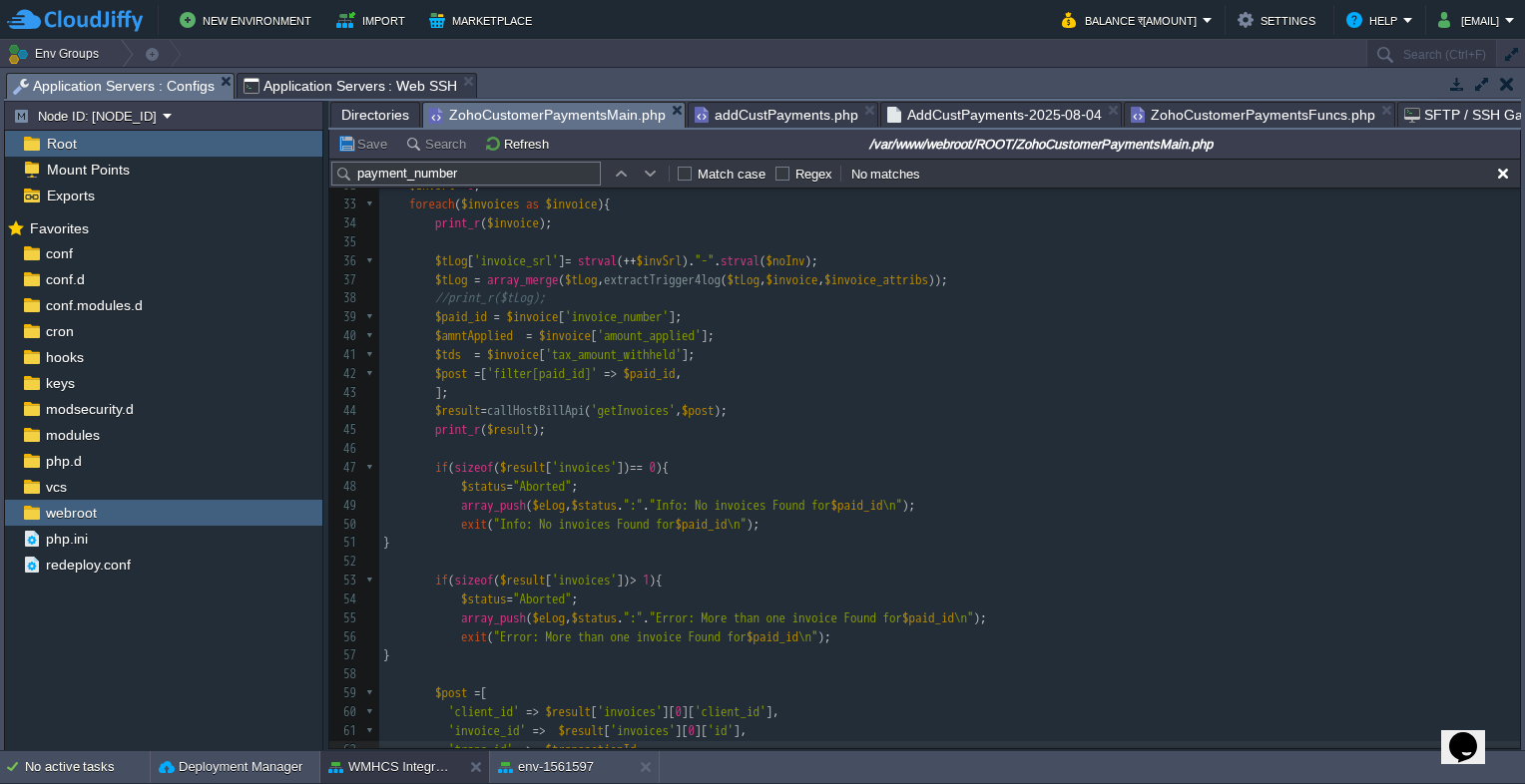 click on "$tds    =   $invoice [ 'tax_amount_withheld' ];" at bounding box center (949, 355) 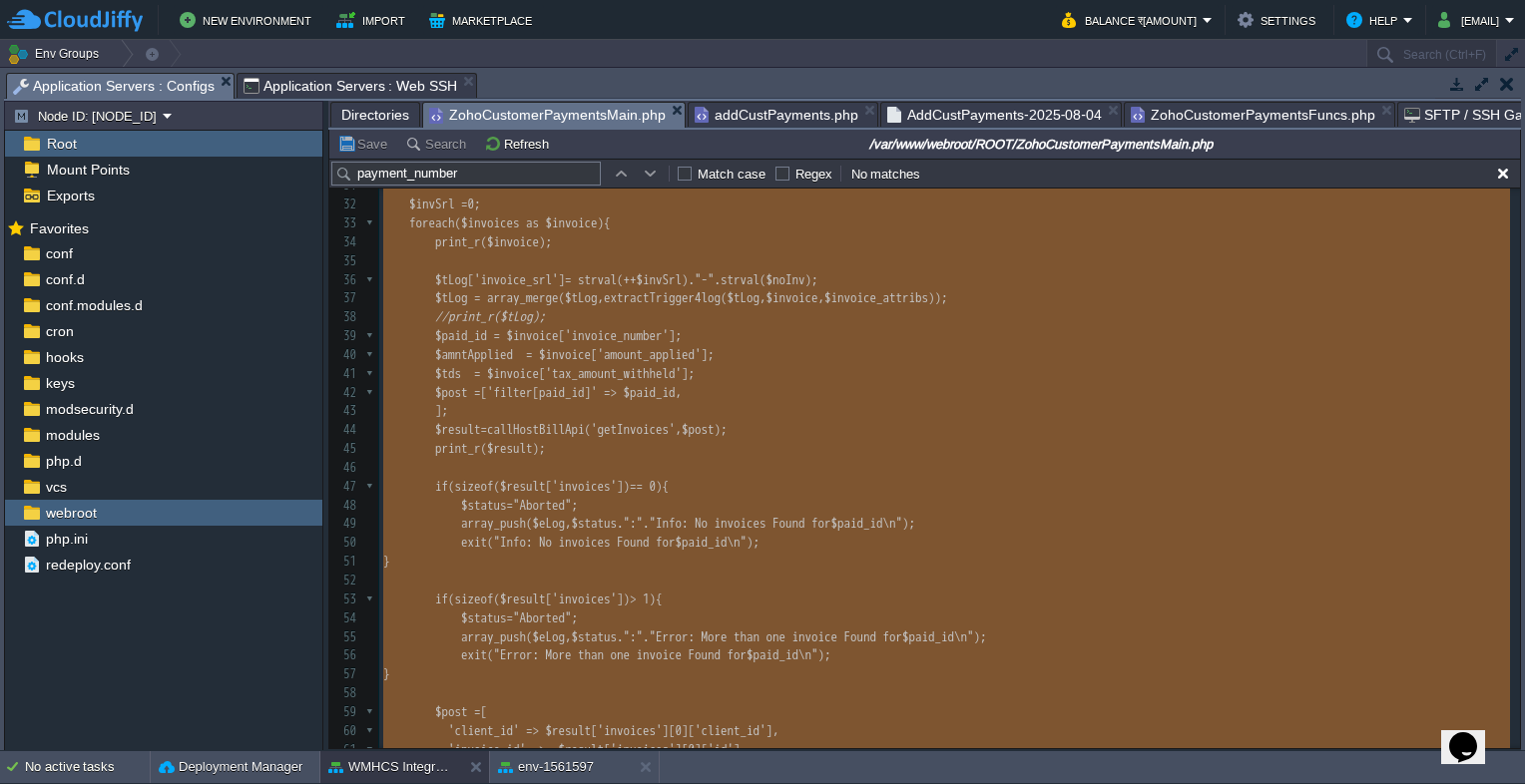 type on "<?php
$transactionId = generateTransactionId(14);
$dataPOST = trim(file_get_contents('php://input'));
echo $dataPOST;
$custPay_t=json_decode($dataPOST,true);
print_r($custPay_t);
if(isset($custPay_t['payment'])){
$custPay = $custPay_t['payment'];
$invoices = $custPay_t['payment']['invoices'];
$refunds = $custPay_t['payment']['payment_refunds'];
}else{
$custPay = $custPay_t;
$invoices = json_decode($custPay['invoices'],true);
$refunds = $custPay['payment_refunds']; // need to recheck how refunds are received in this trgigger
}
print_r( $custPay);
$tLog = array();
$eLog = array();
$tLog = extractTrigger4log($tLog,$custPay,$paymnt_attribs);
//print_r($tLog);
$noInv = sizeof($invoices) ;
if($noInv == 0) {
$status="Aborted";
array_push($eLog, $status.":"."Info: No Associtaed Invoices to Process in the Payment\n");
//exit("Info: No Associtaed Invoices to Process in the Payment\n");
}
$invSrl =0;
foreach($invo..." 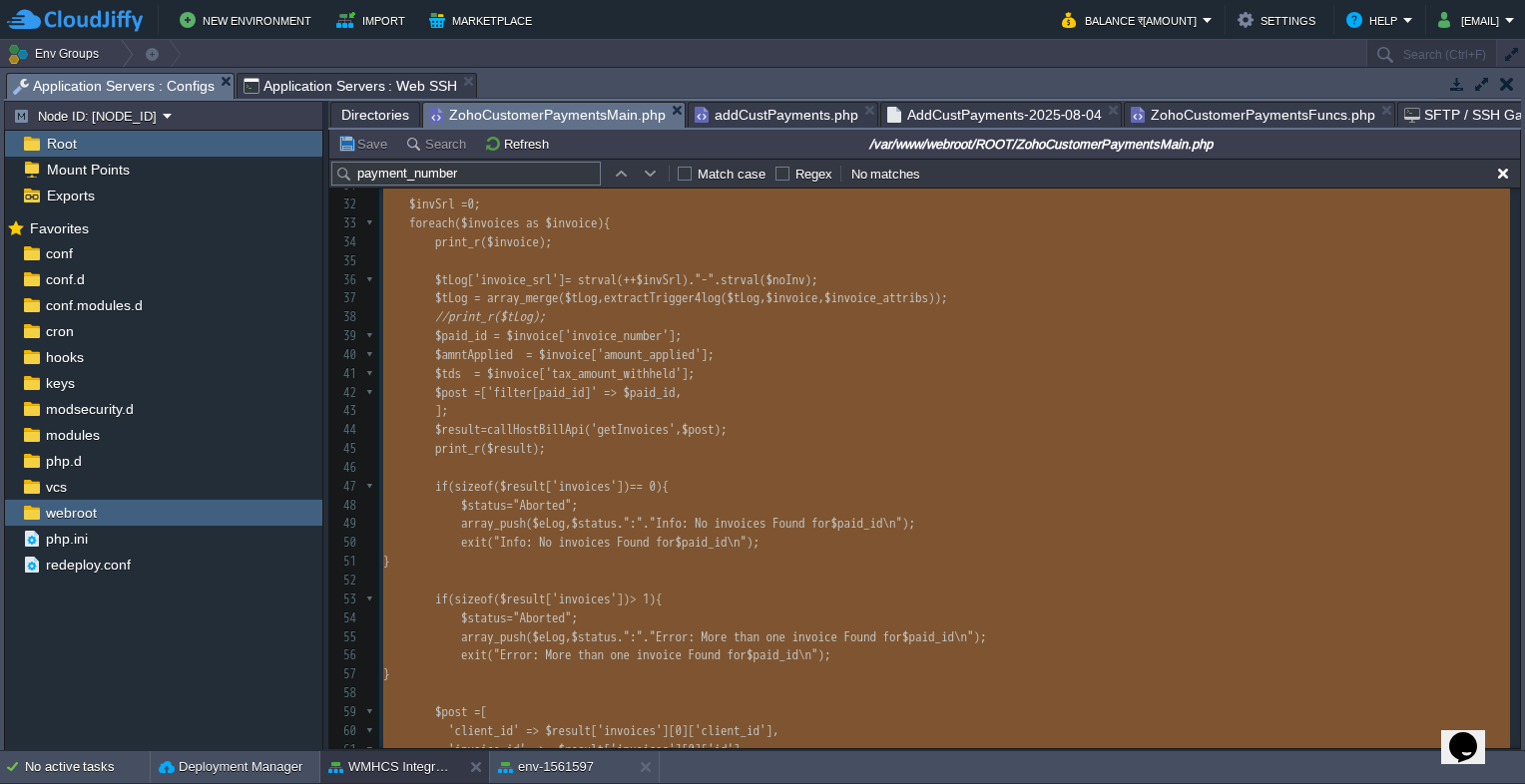 type 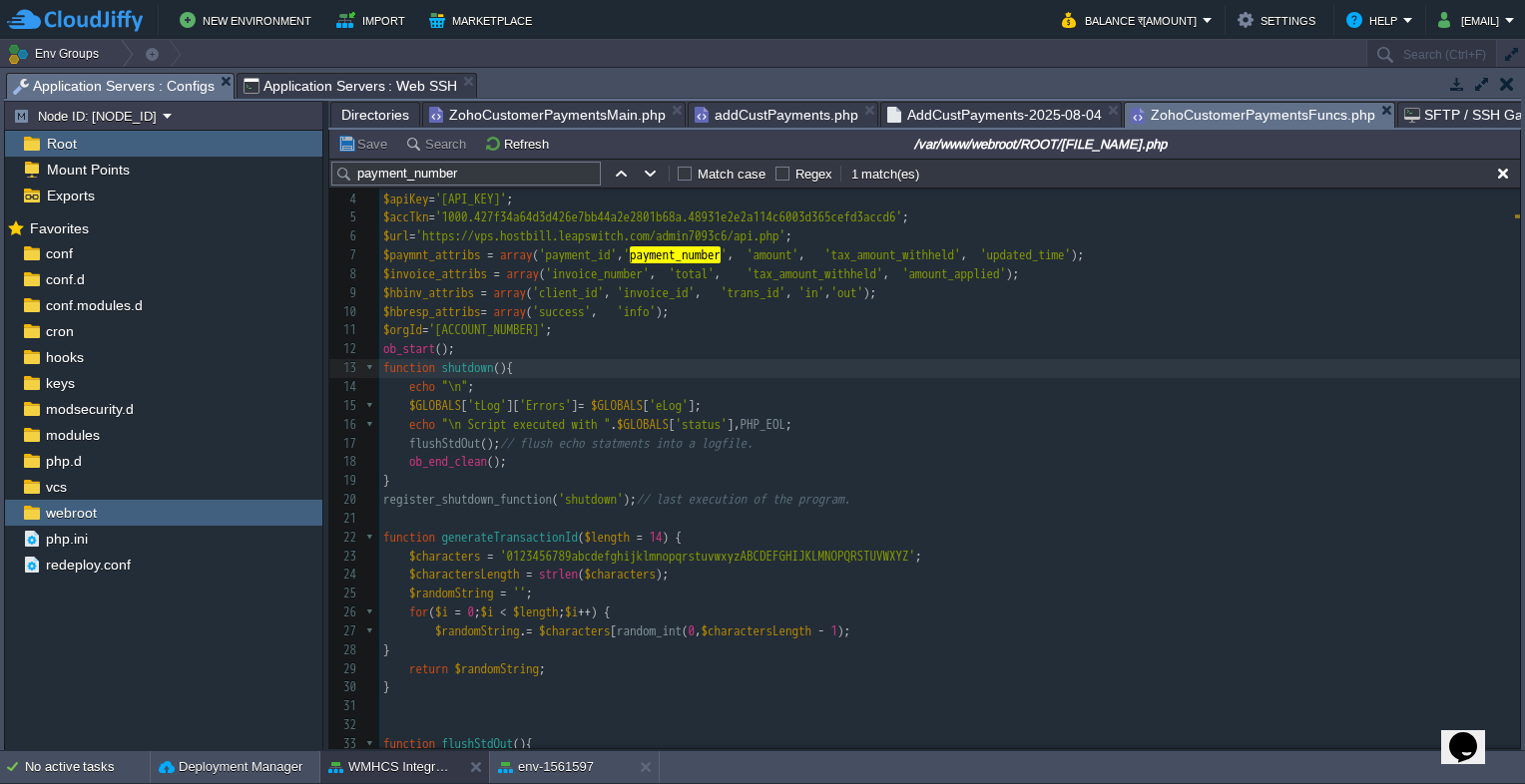 click on "ZohoCustomerPaymentsFuncs.php" at bounding box center [1253, 115] 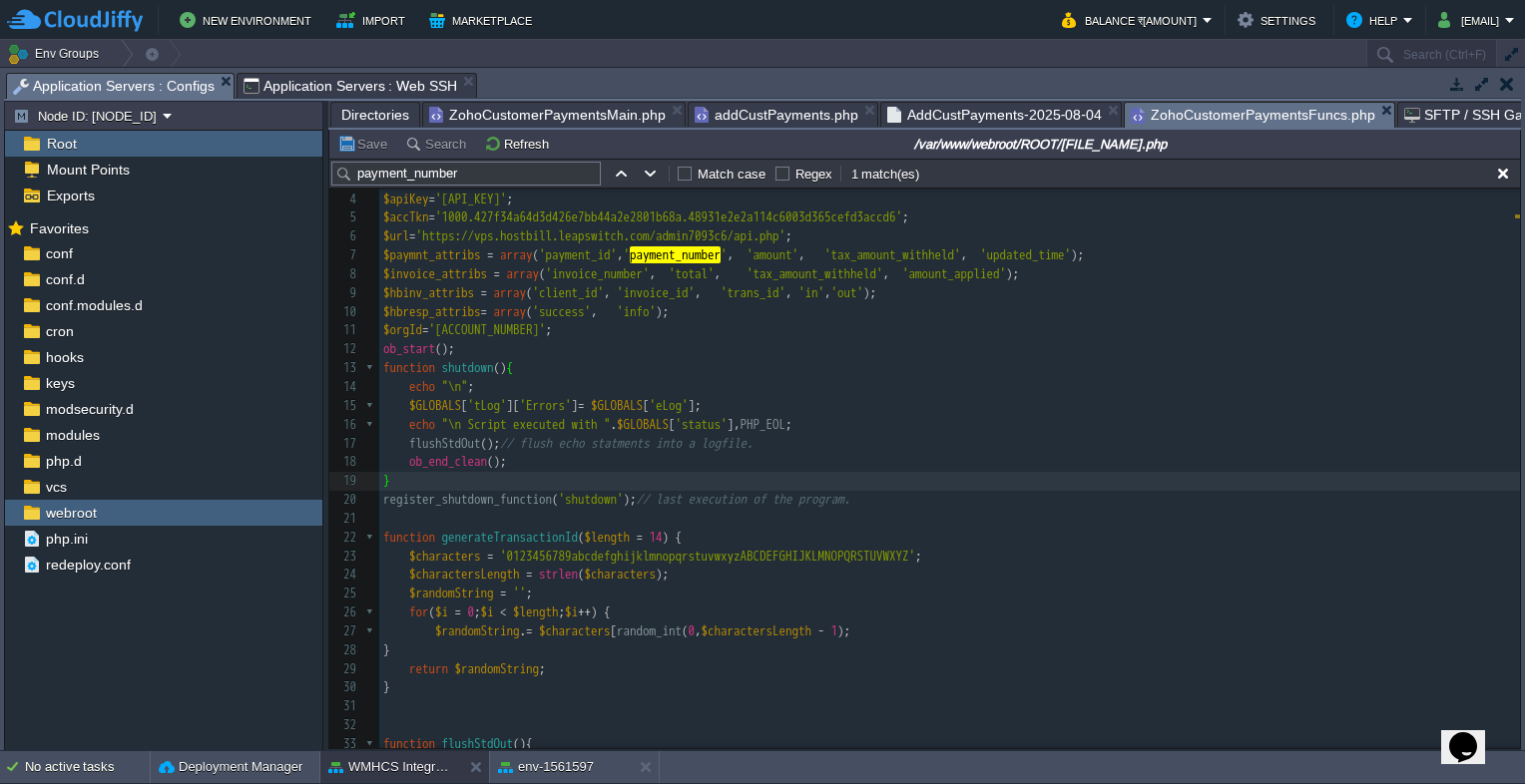 scroll, scrollTop: 112, scrollLeft: 0, axis: vertical 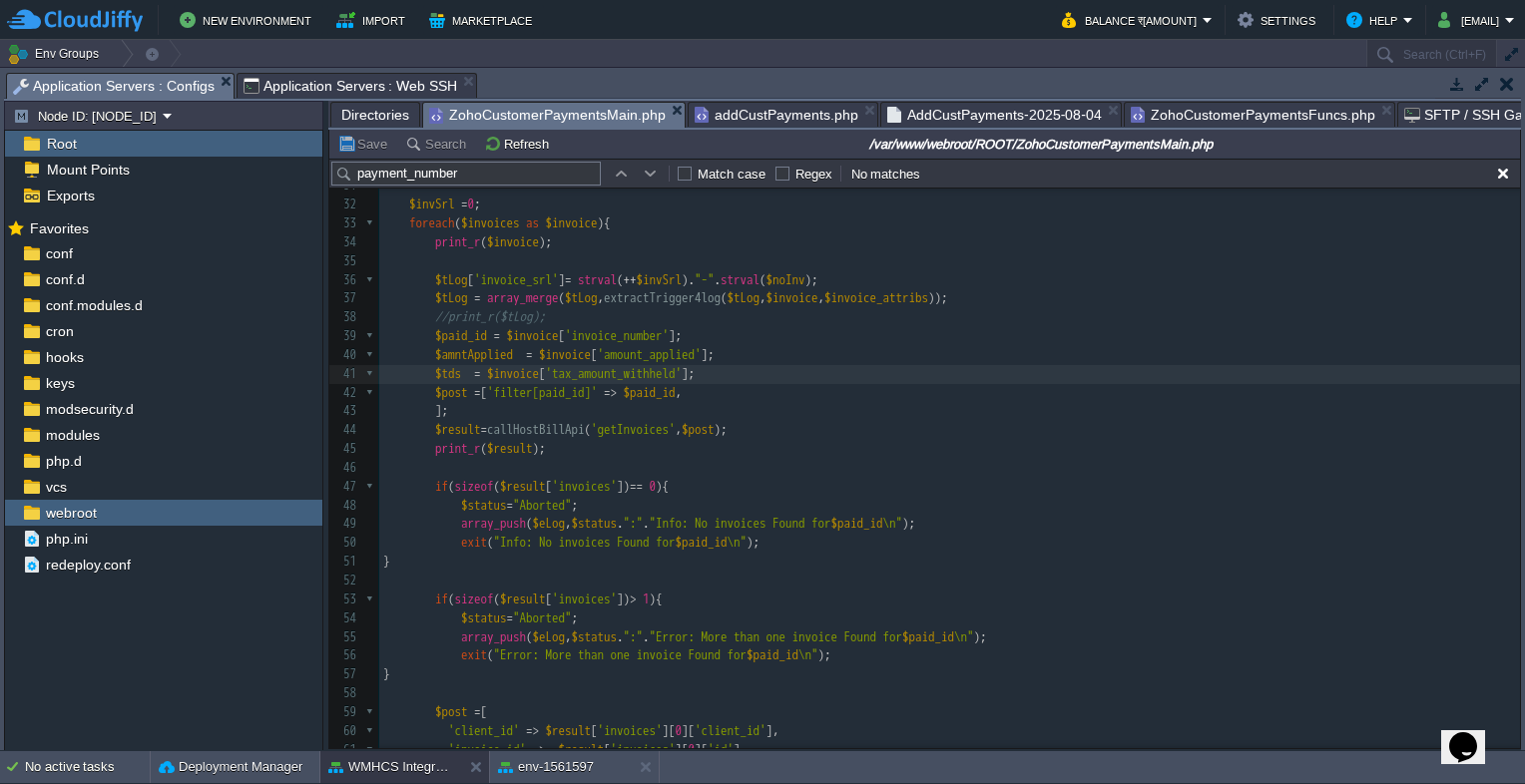 click on "ZohoCustomerPaymentsMain.php" at bounding box center (547, 115) 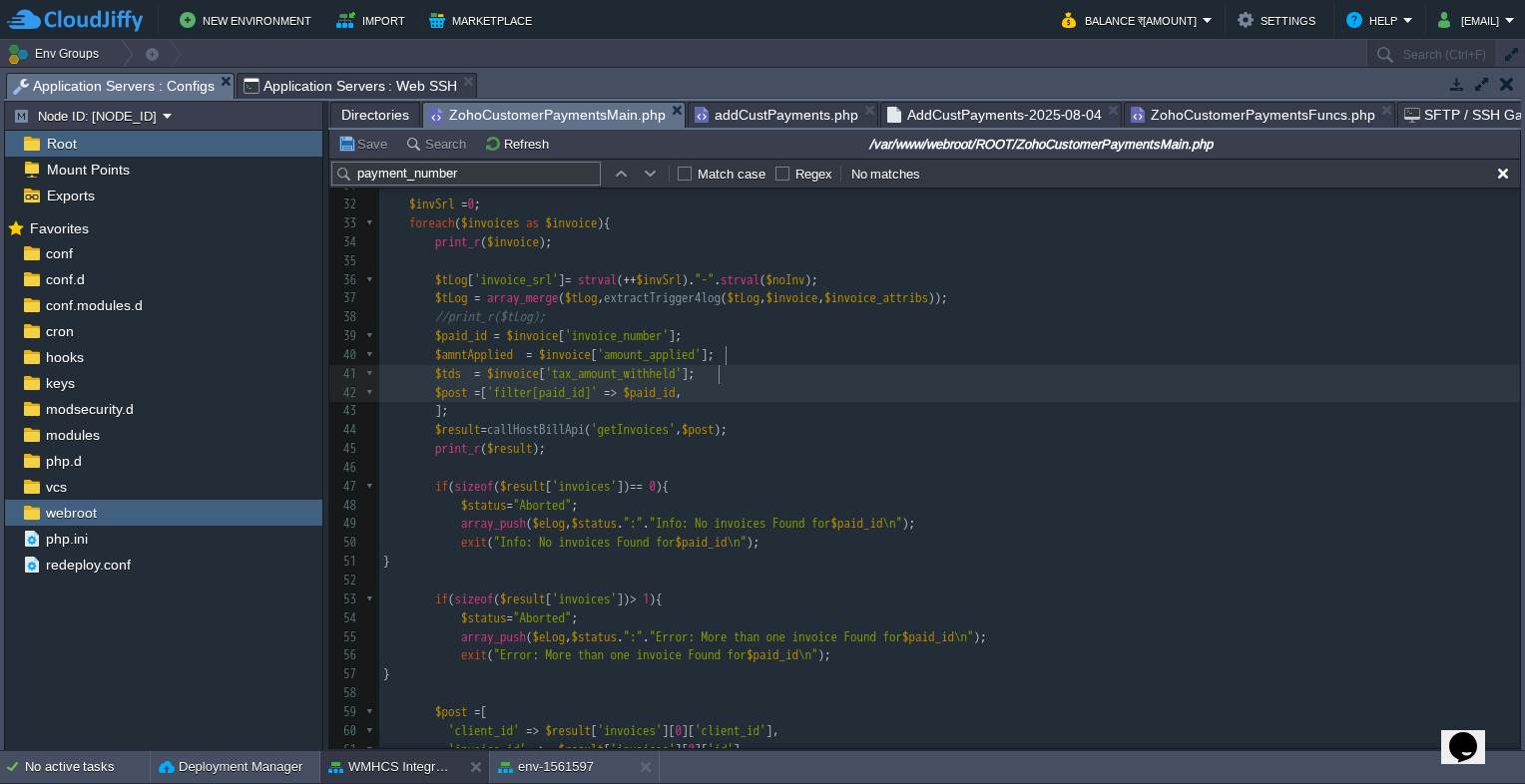 click on "$post   =  [ 'filter[paid_id]'   =>   $paid_id ," at bounding box center (949, 393) 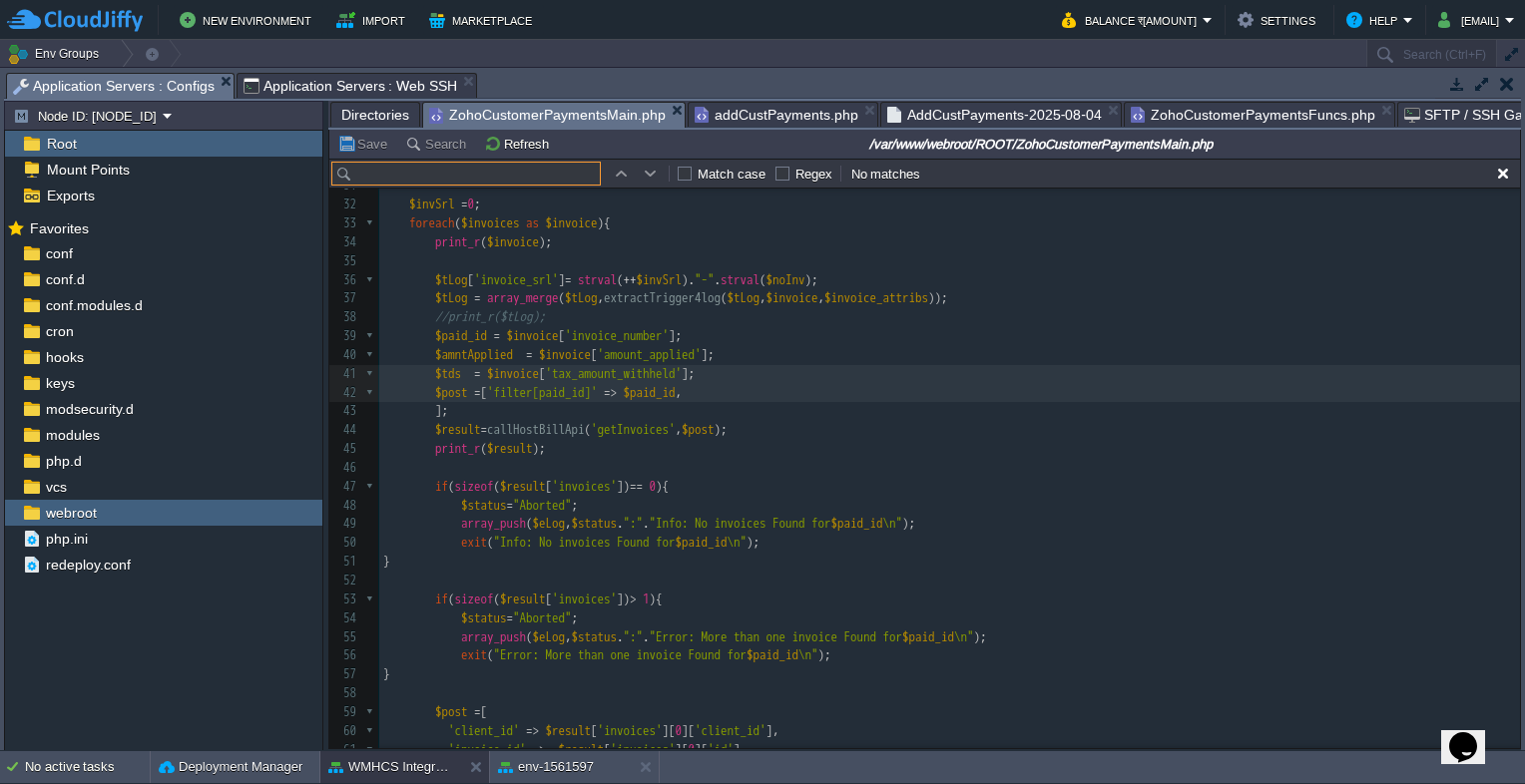 paste on "$transactionId" 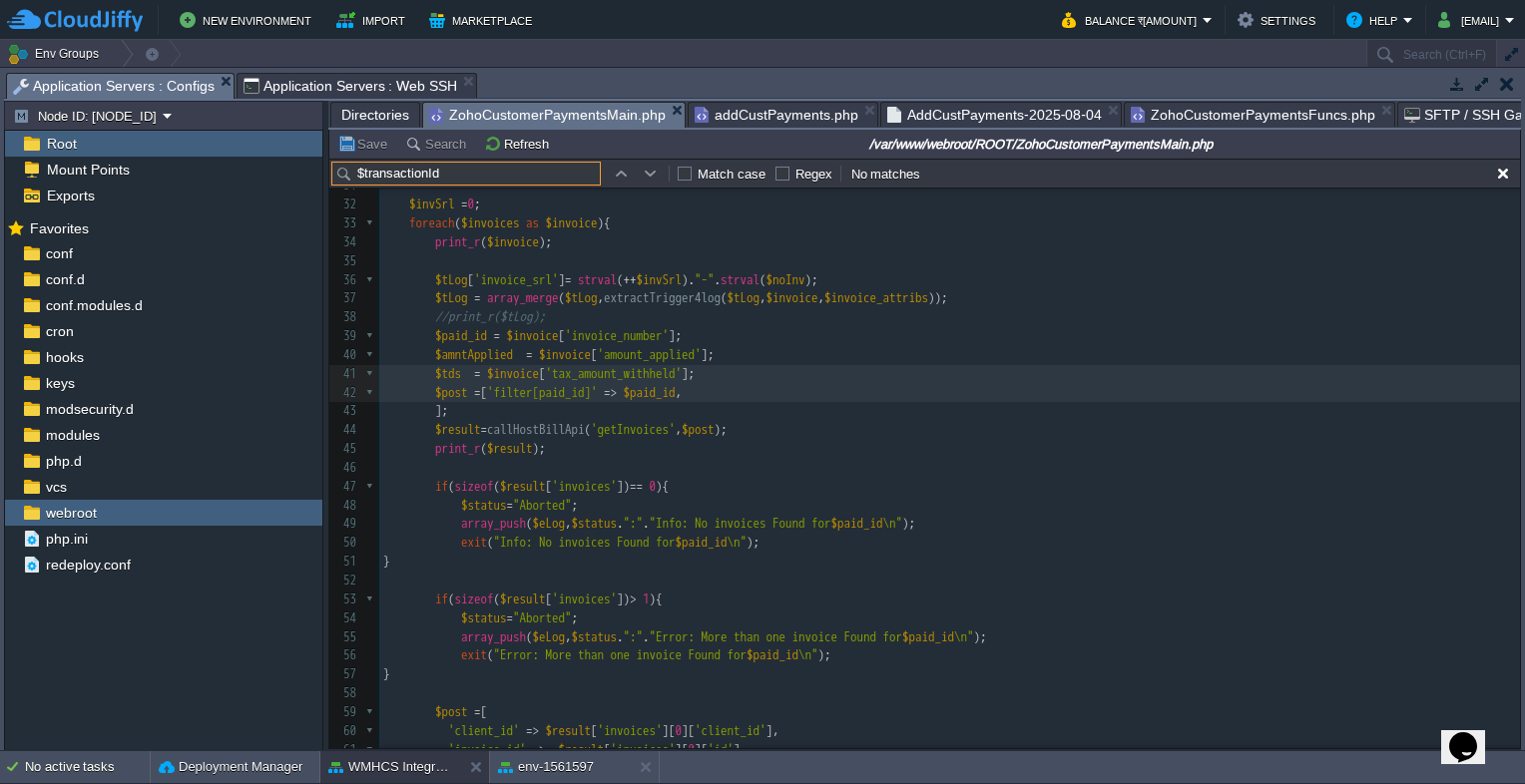 scroll, scrollTop: 0, scrollLeft: 0, axis: both 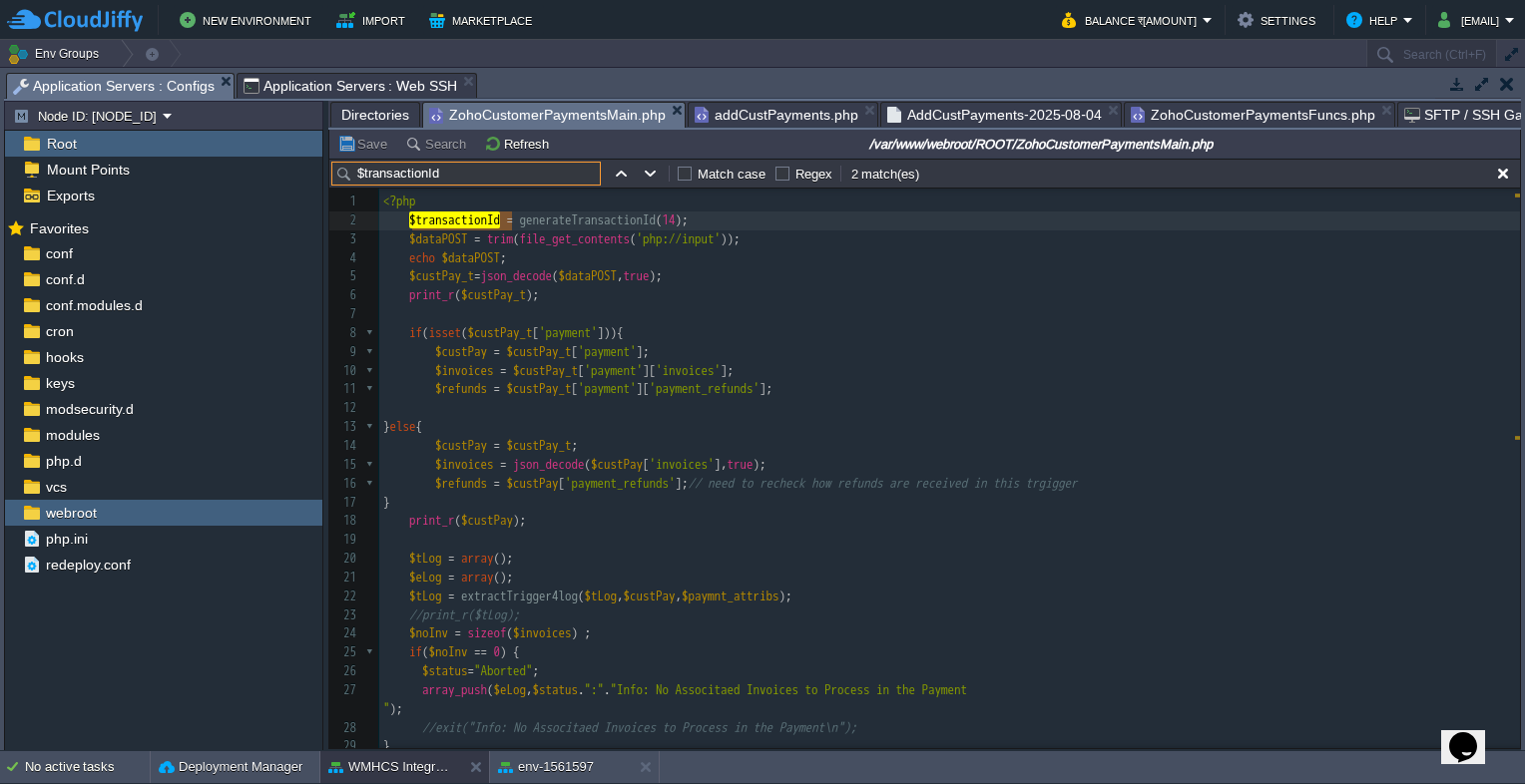 type on "$transactionId" 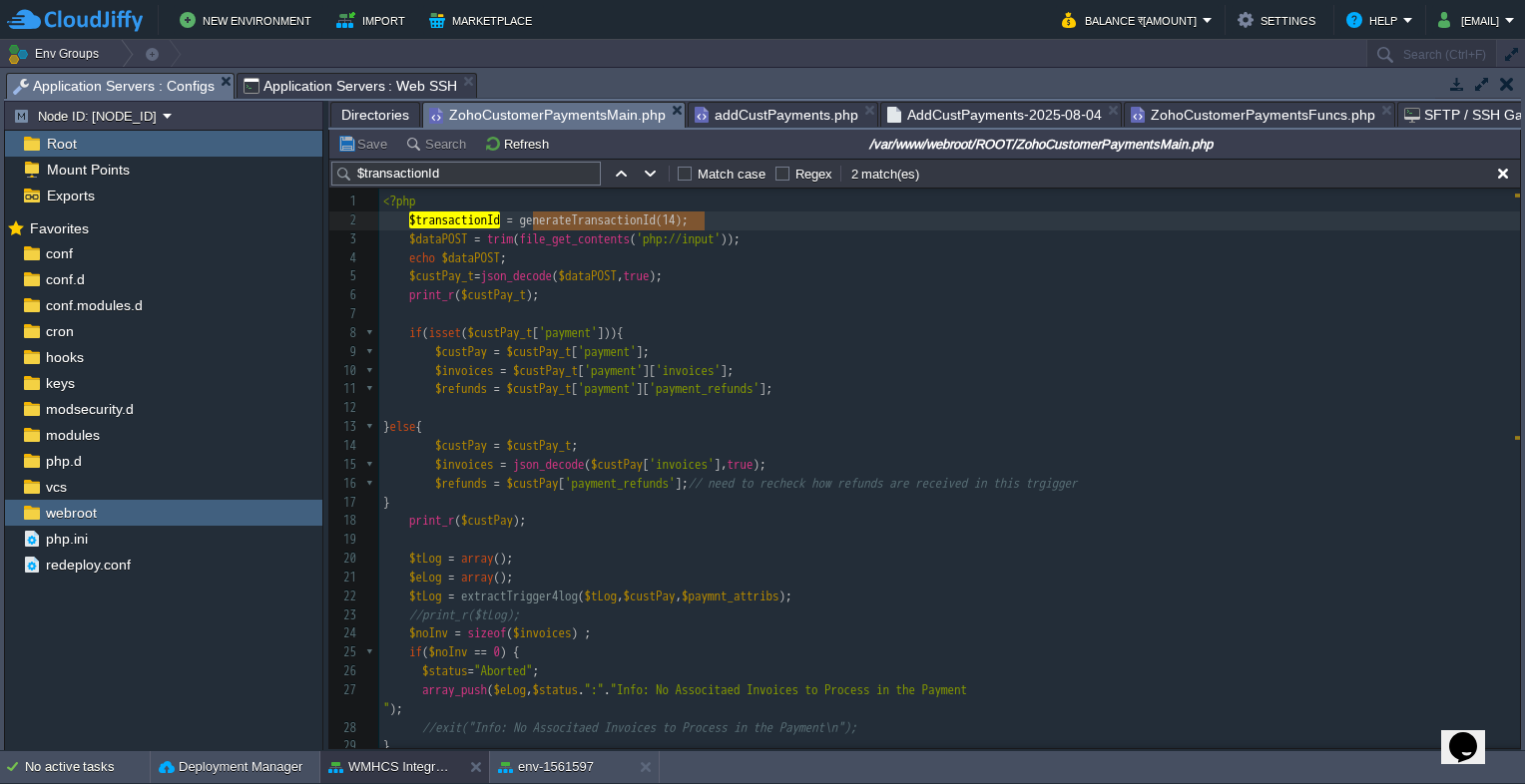 type on "generateTransactionId([NUMBER])" 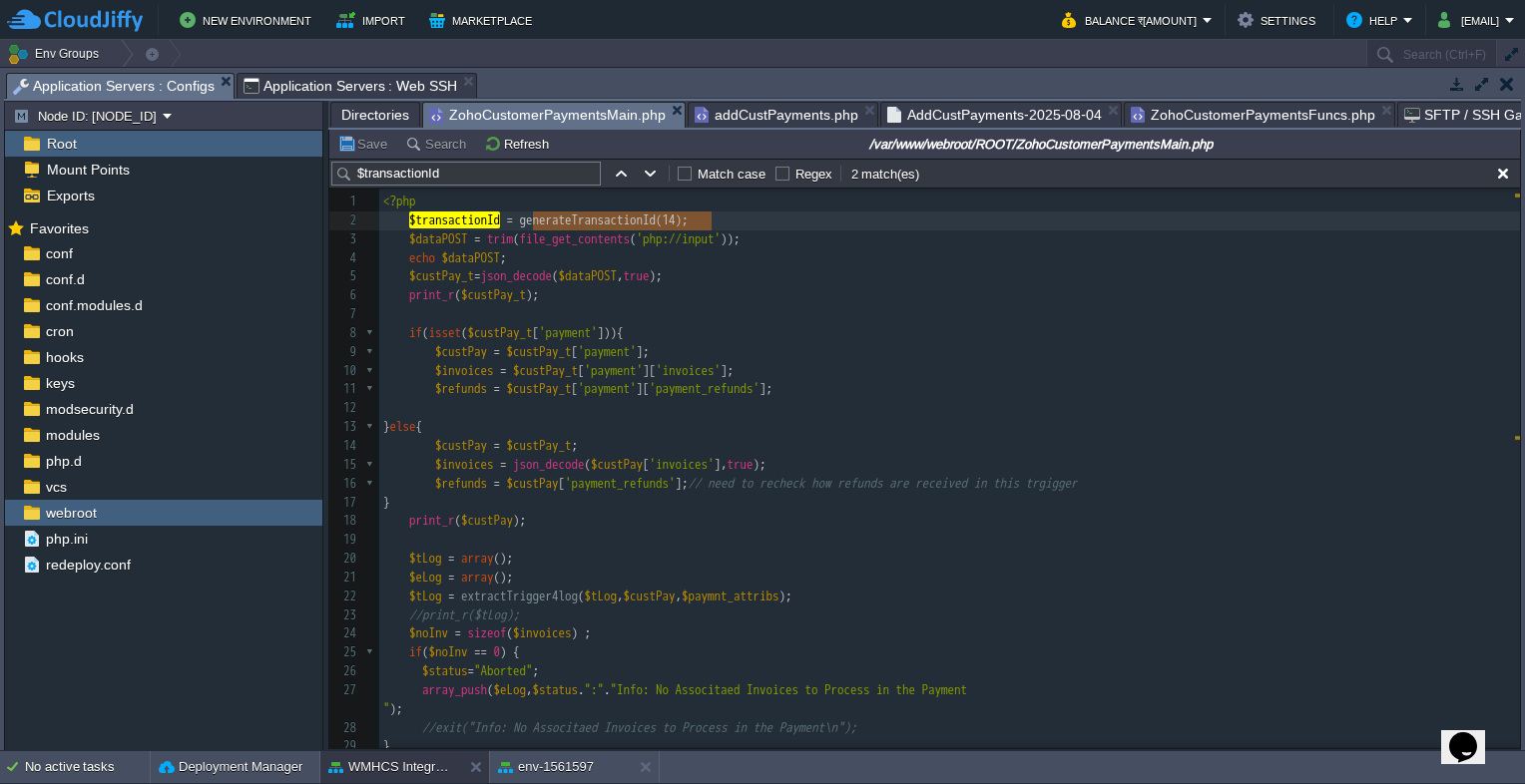 drag, startPoint x: 532, startPoint y: 223, endPoint x: 709, endPoint y: 217, distance: 177.10167 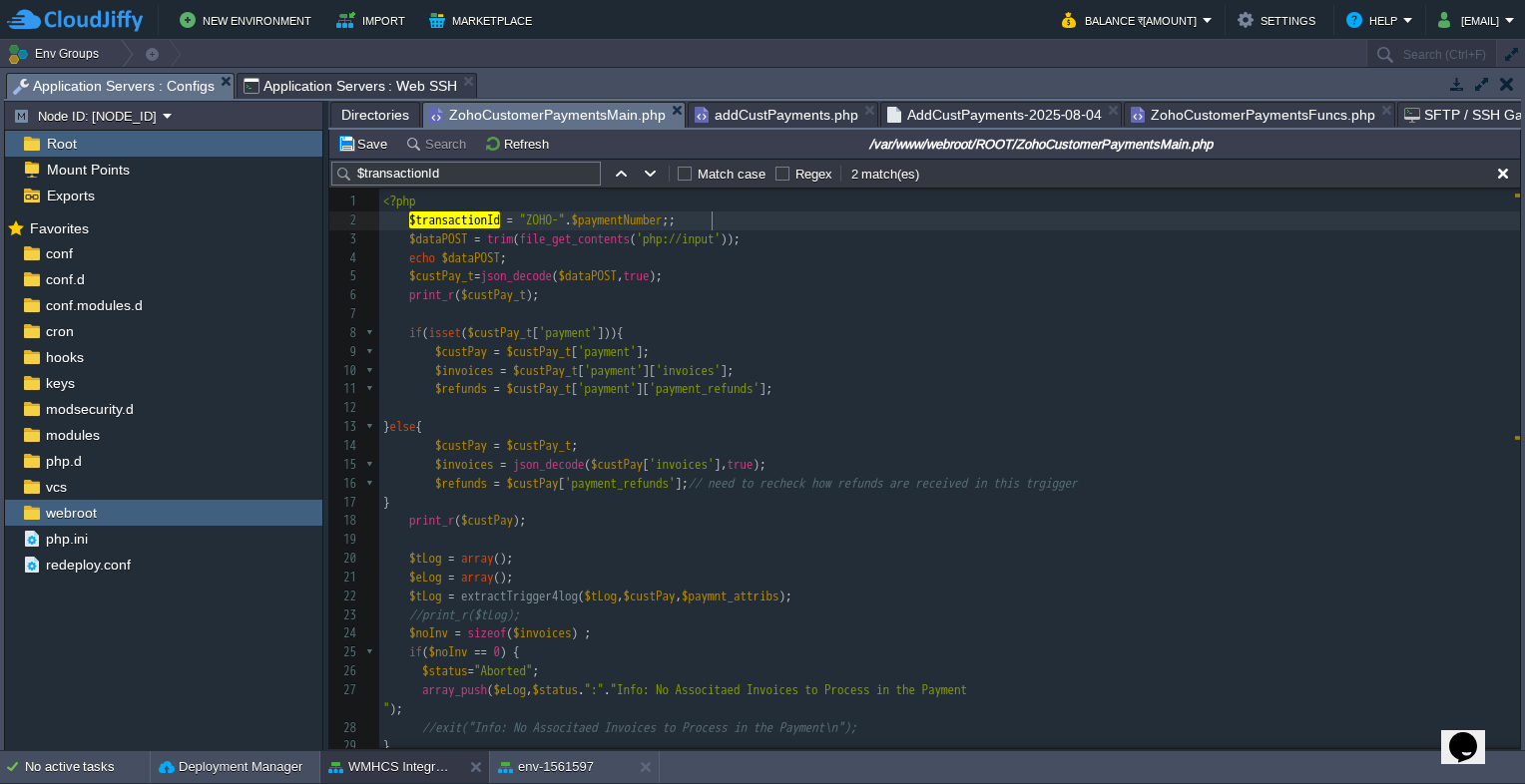 type 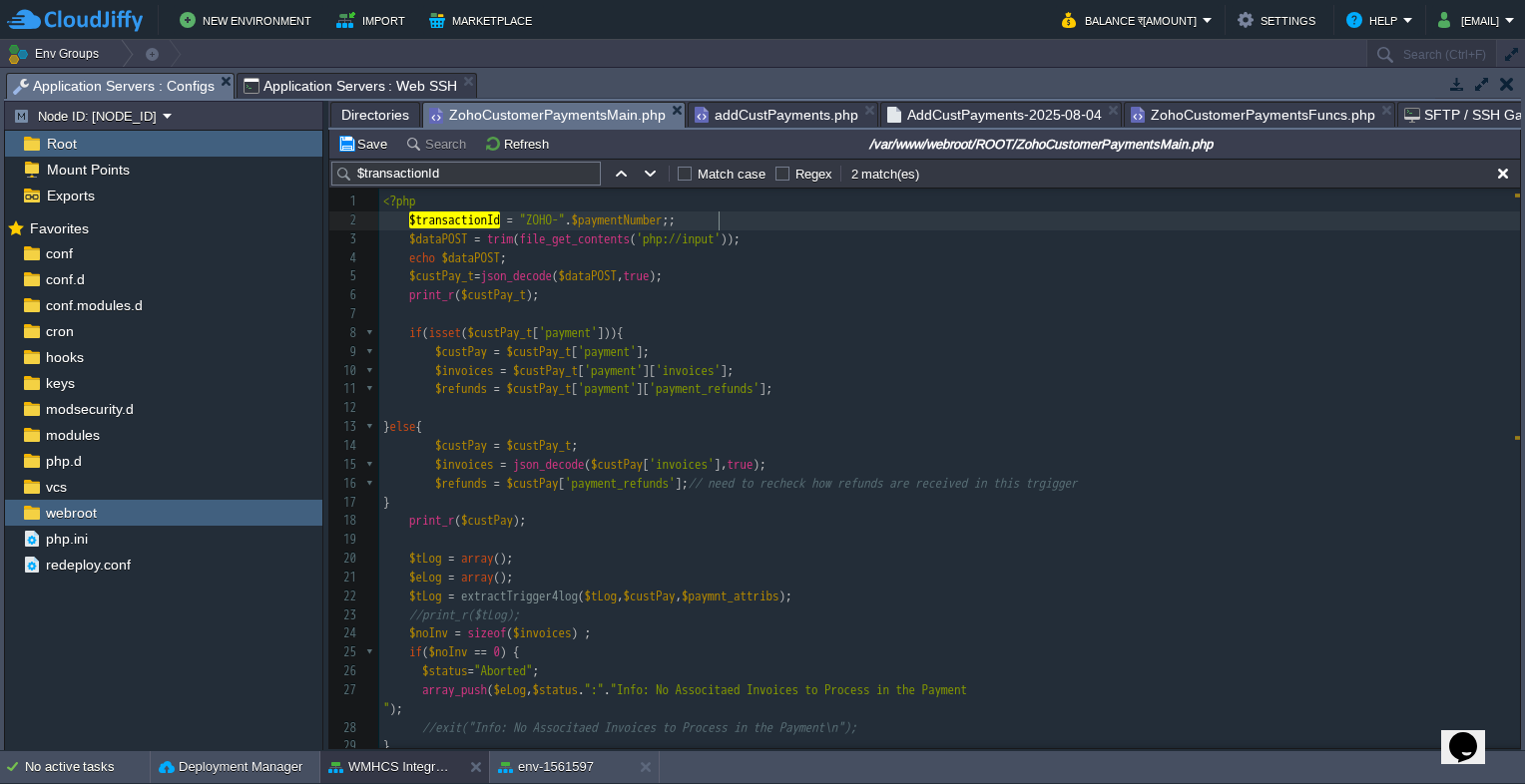 click on "$transactionId   =   "ZOHO-"  .  $paymentNumber ;;" at bounding box center [949, 220] 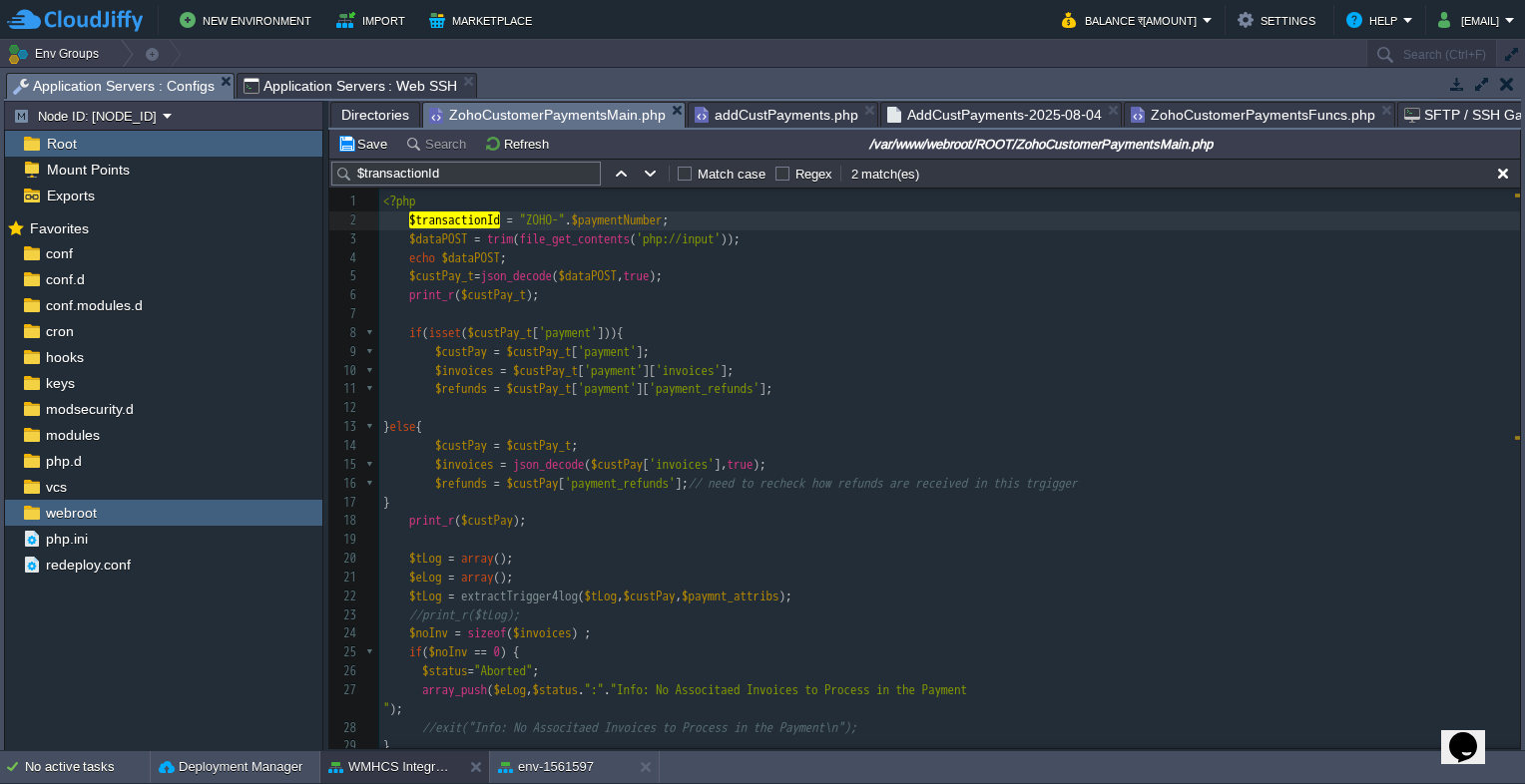 click on "$custPay_t = json_decode ( $dataPOST , true );" at bounding box center (949, 276) 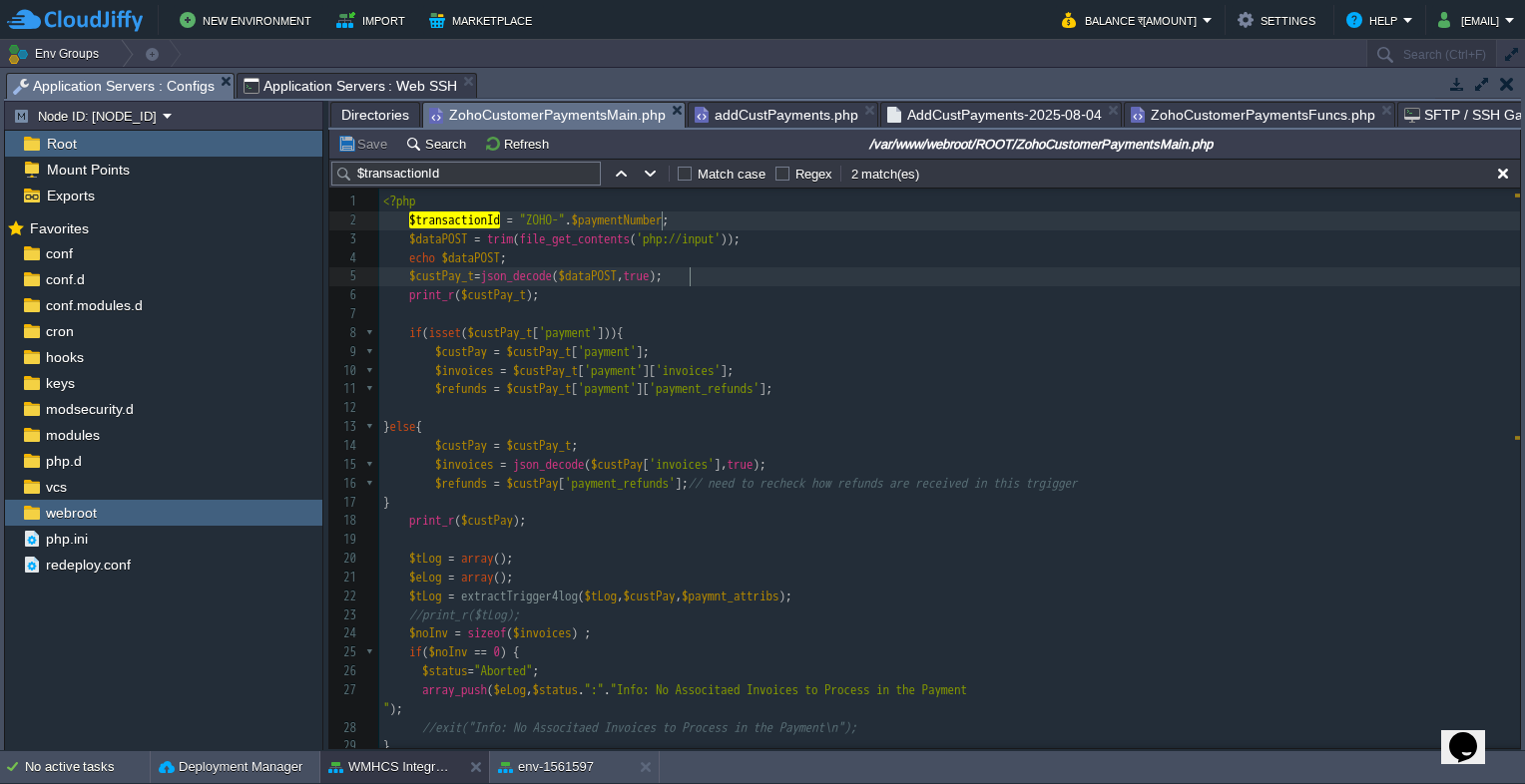click on "$paymentNumber" at bounding box center (617, 219) 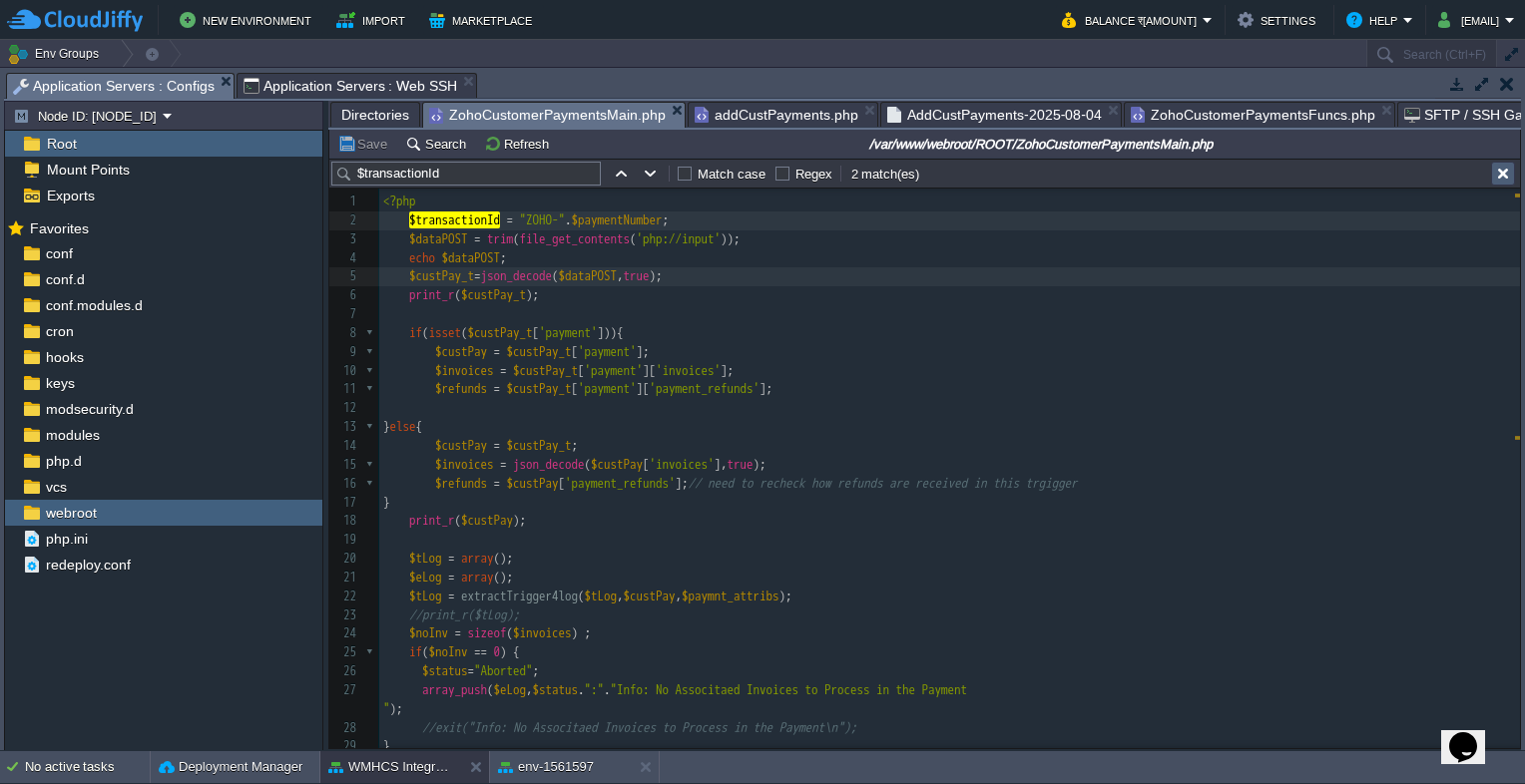 click at bounding box center (1503, 174) 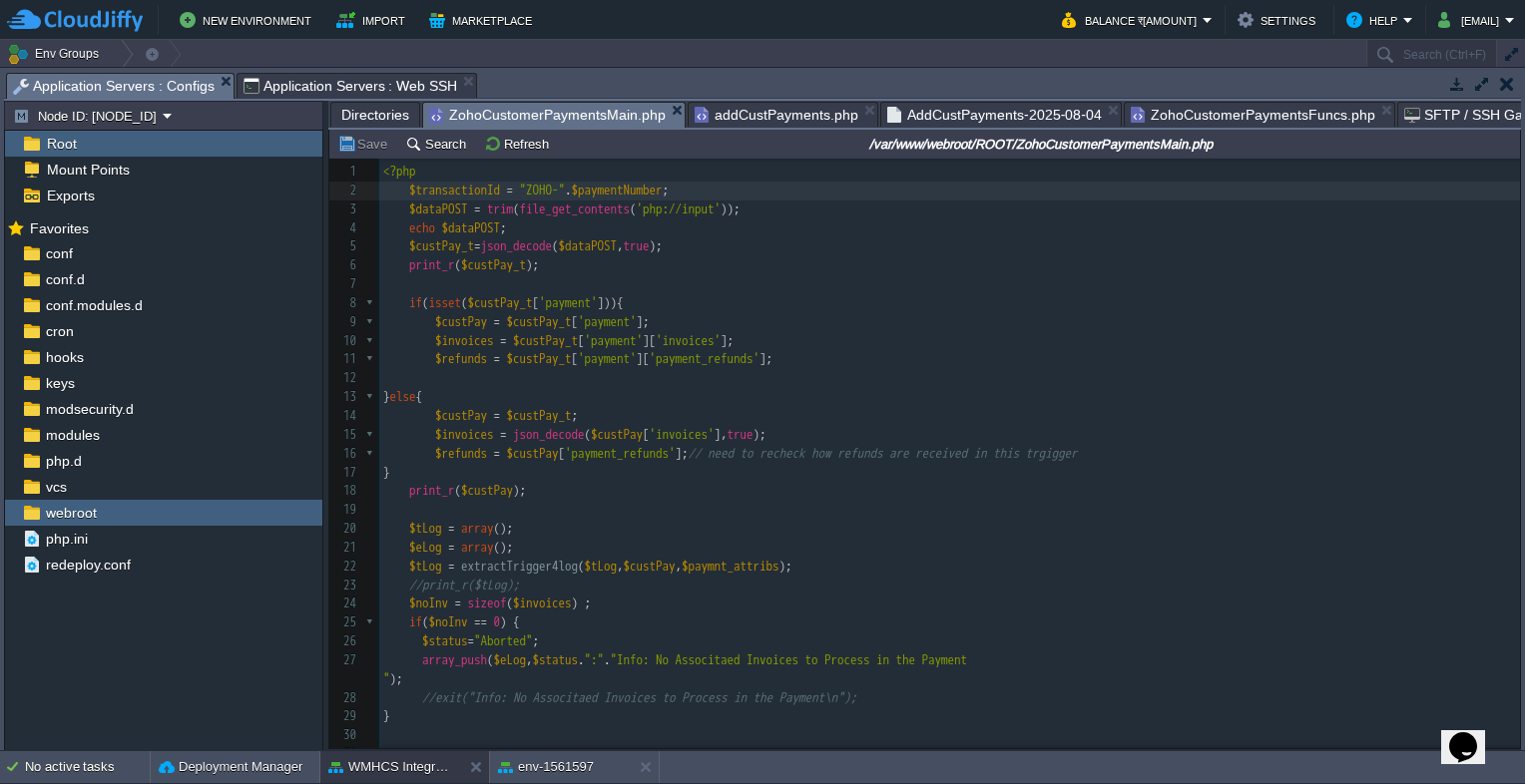 click on "ZohoCustomerPaymentsFuncs.php" at bounding box center (1253, 115) 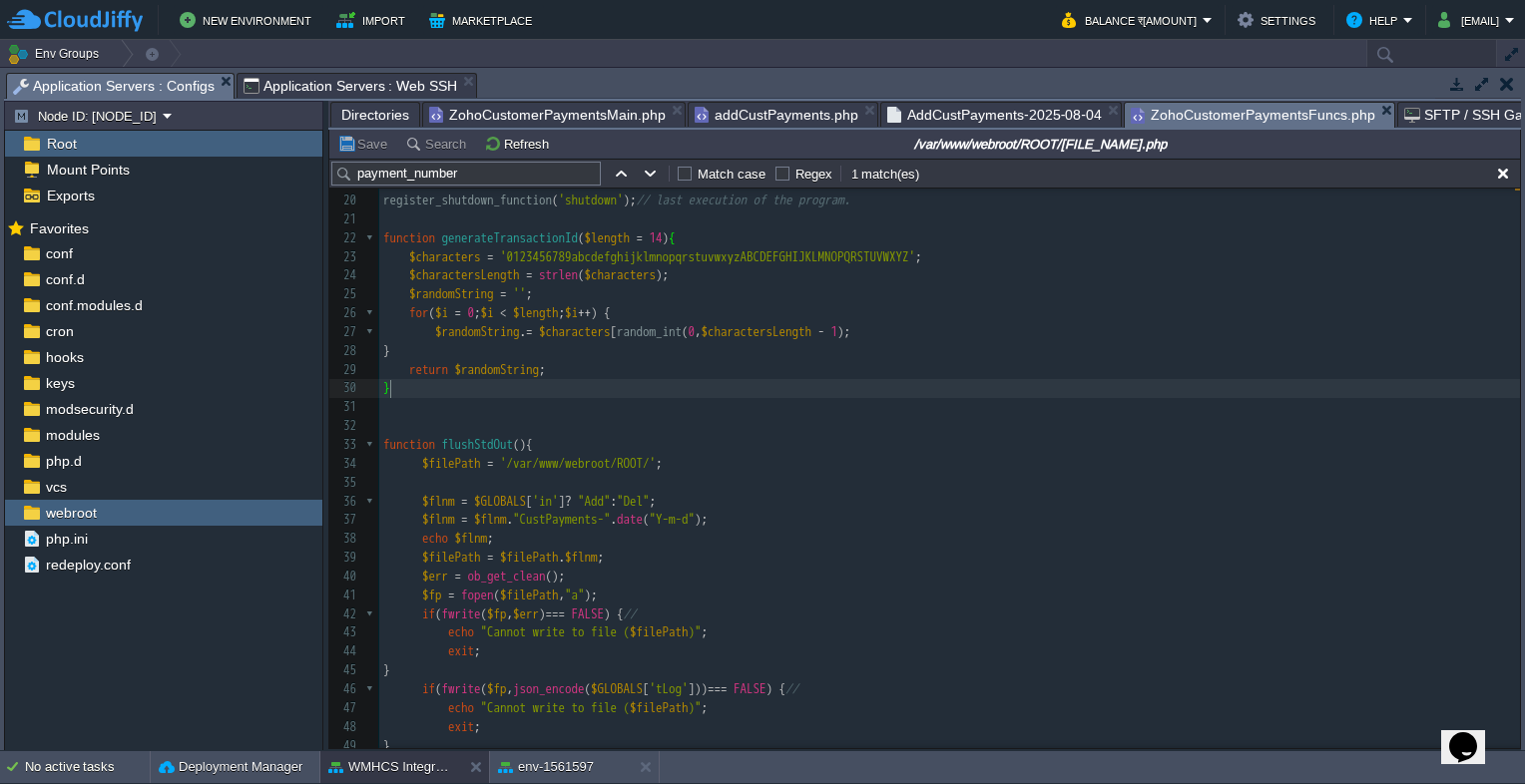 type on "Search (Ctrl+F)" 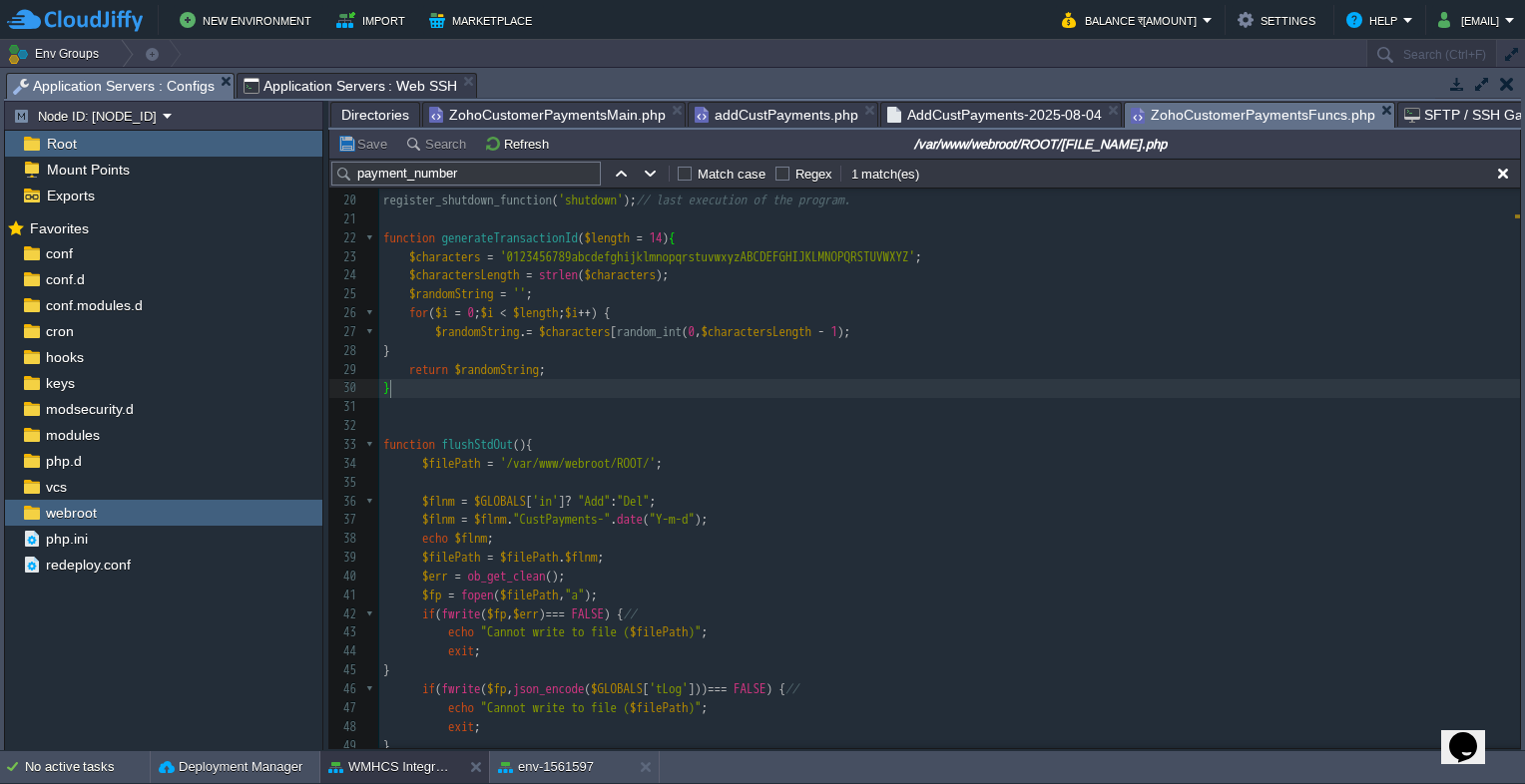 click on "payment_number" at bounding box center (466, 174) 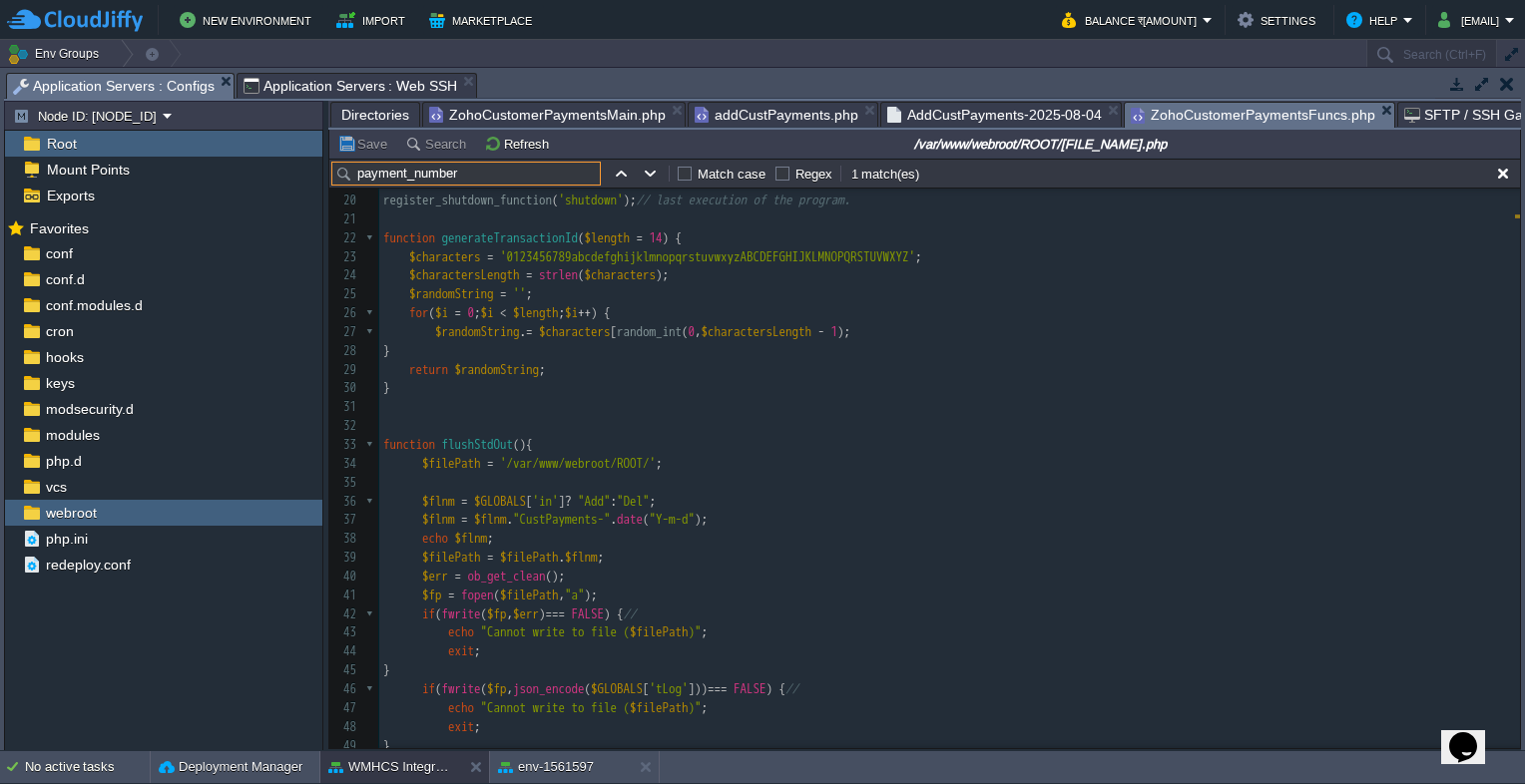 scroll, scrollTop: 59, scrollLeft: 0, axis: vertical 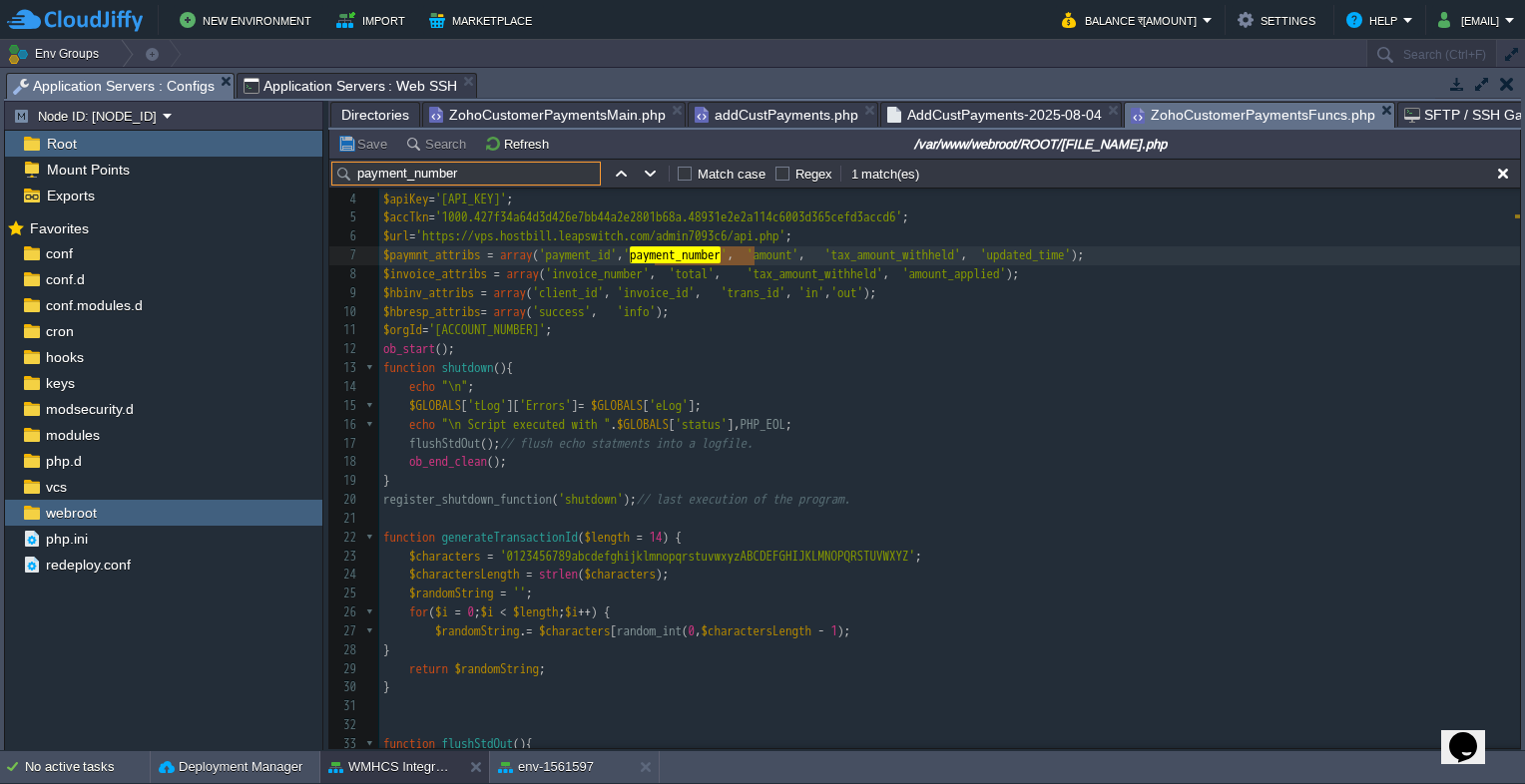 click on "AddCustPayments-2025-08-04" at bounding box center (994, 115) 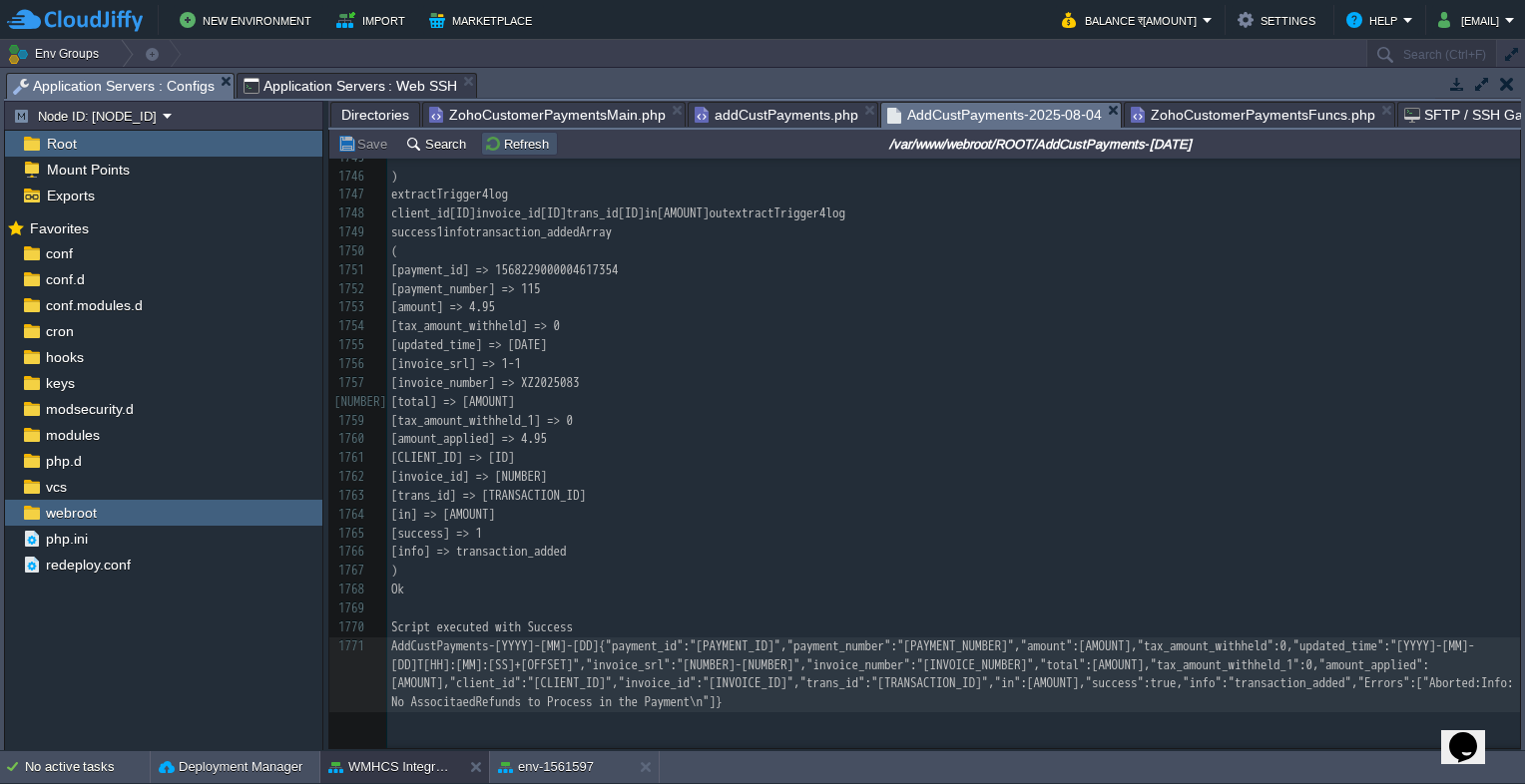 click on "Refresh" at bounding box center (519, 144) 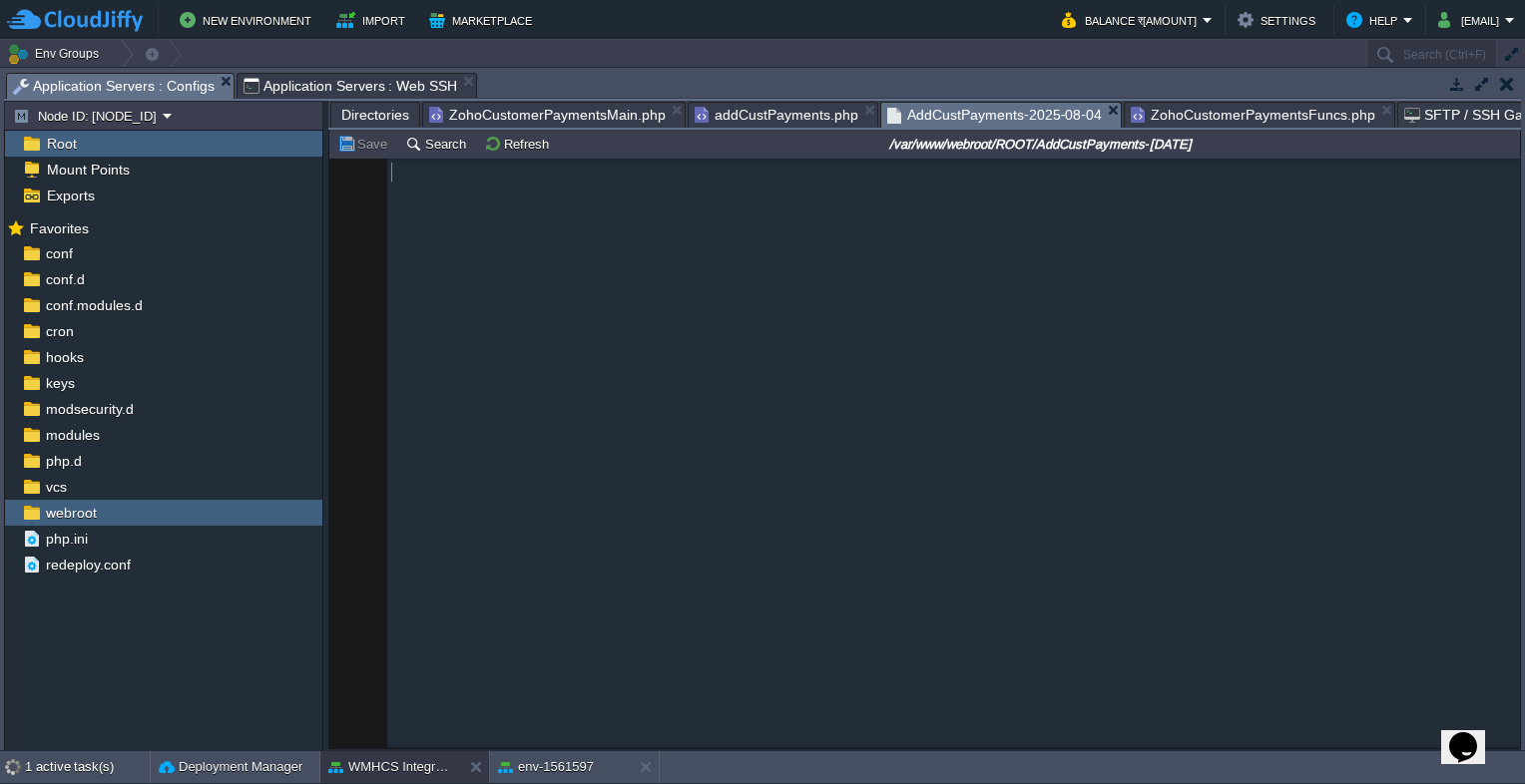scroll, scrollTop: 34388, scrollLeft: 0, axis: vertical 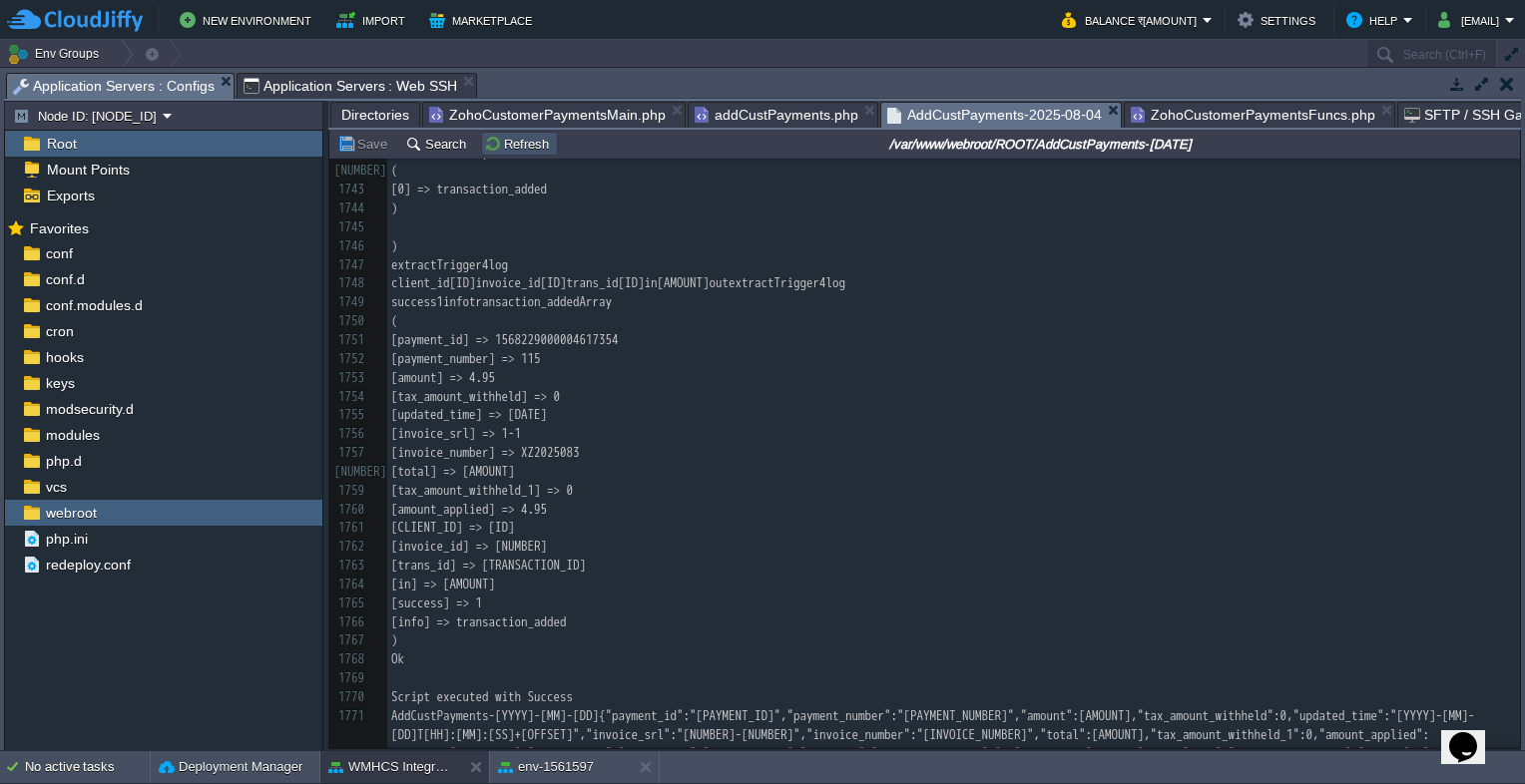 click on "Refresh" at bounding box center (519, 144) 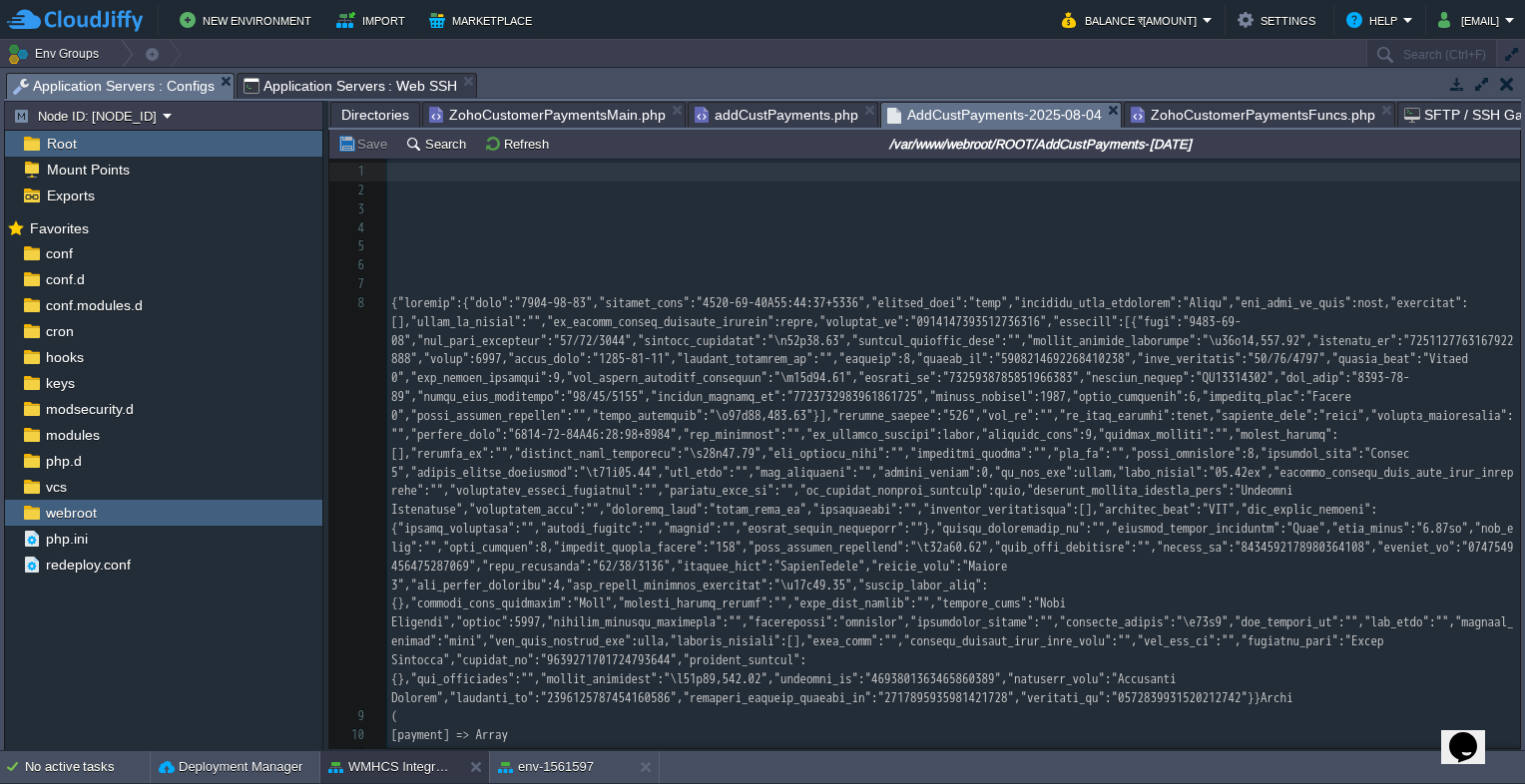 scroll, scrollTop: 574, scrollLeft: 0, axis: vertical 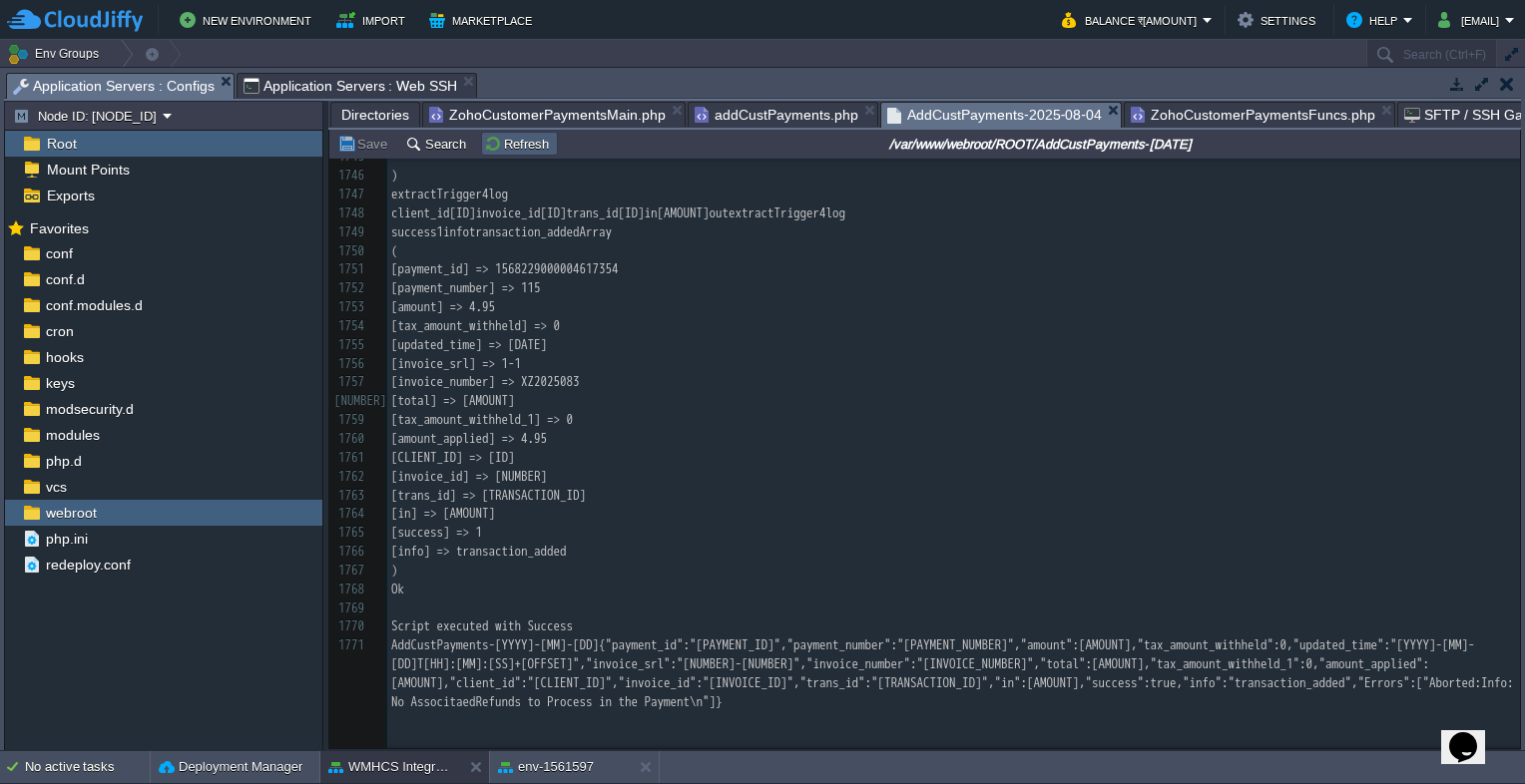 click on "Refresh" at bounding box center (519, 144) 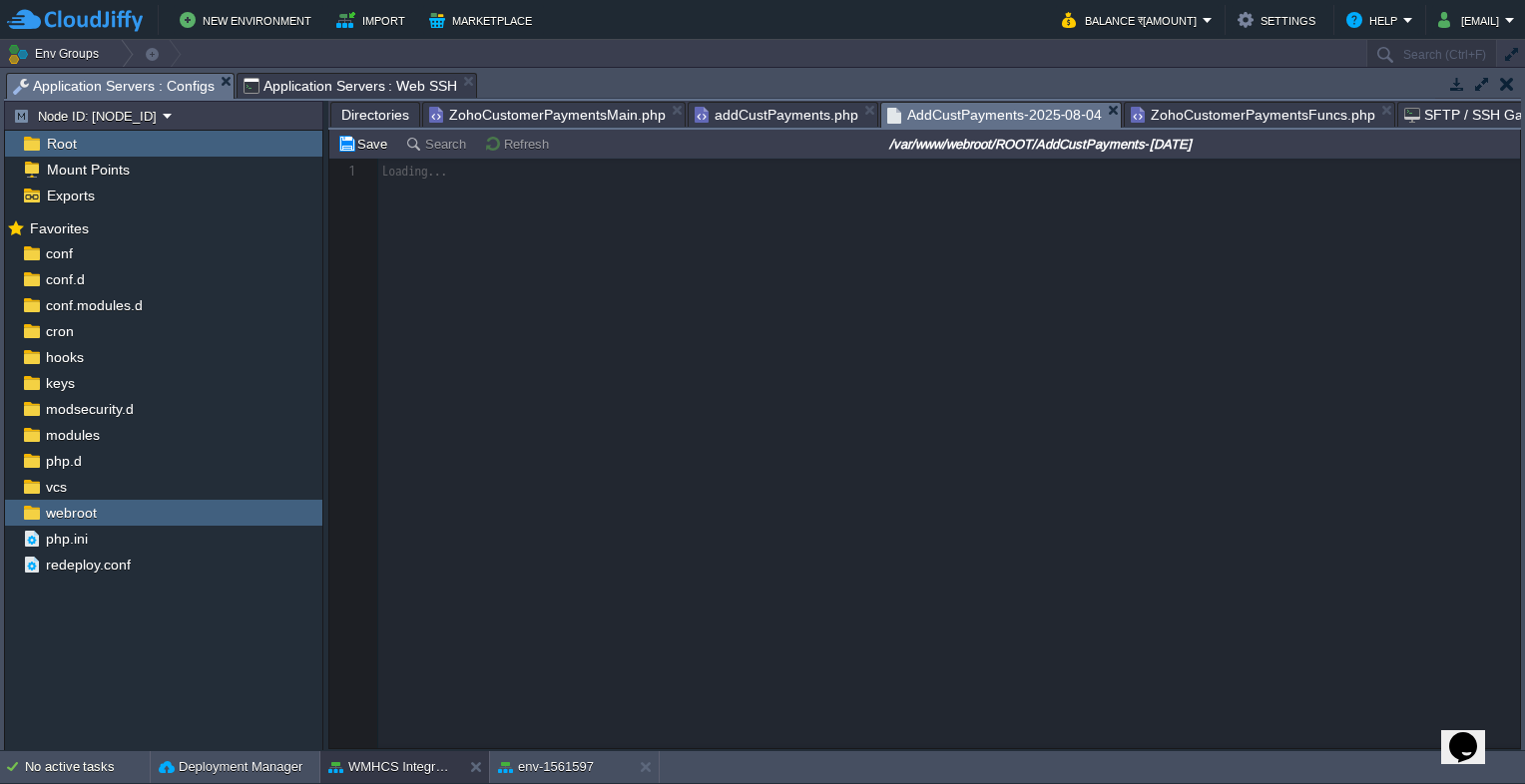 scroll, scrollTop: 0, scrollLeft: 0, axis: both 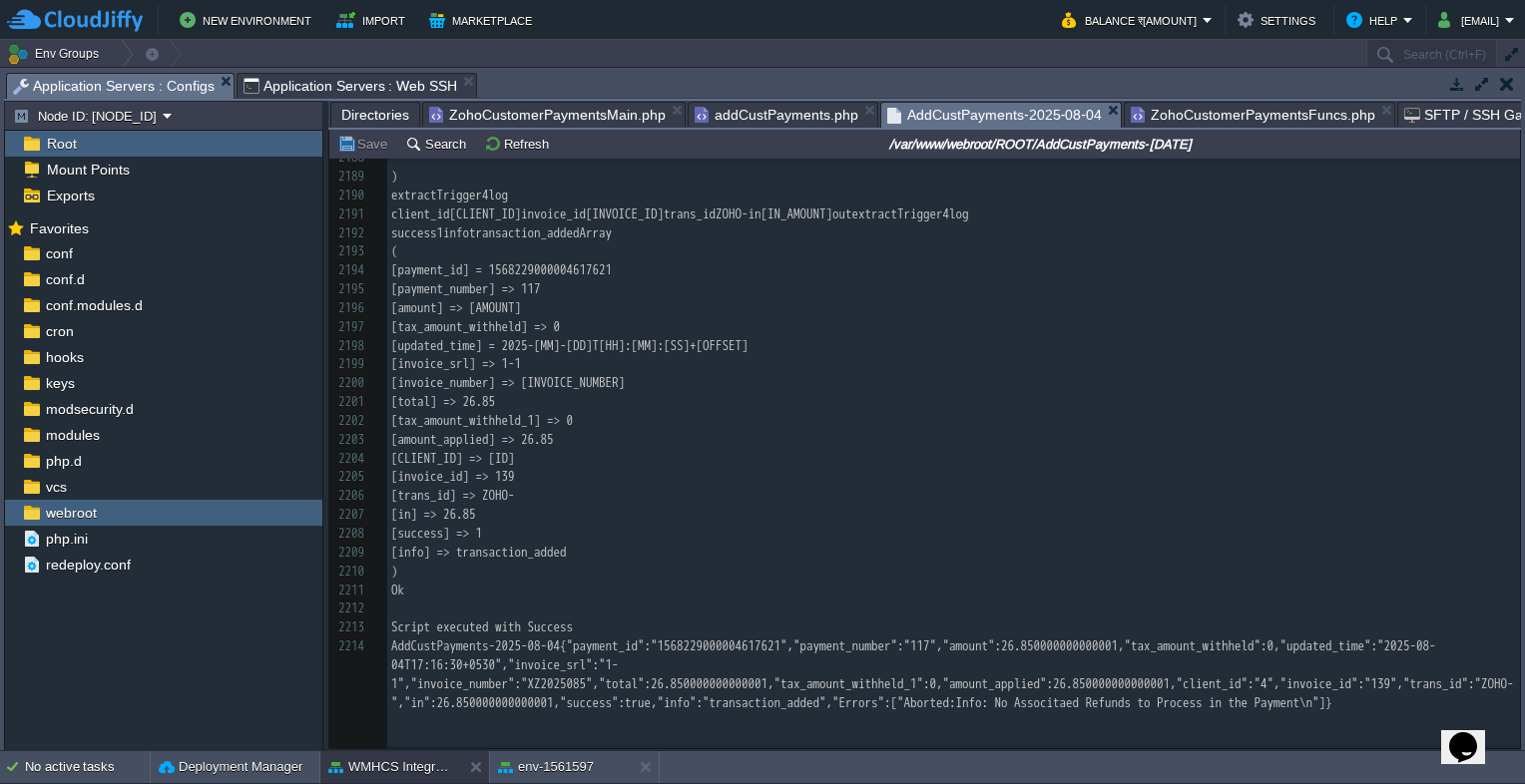 click on "ZohoCustomerPaymentsMain.php" at bounding box center (547, 115) 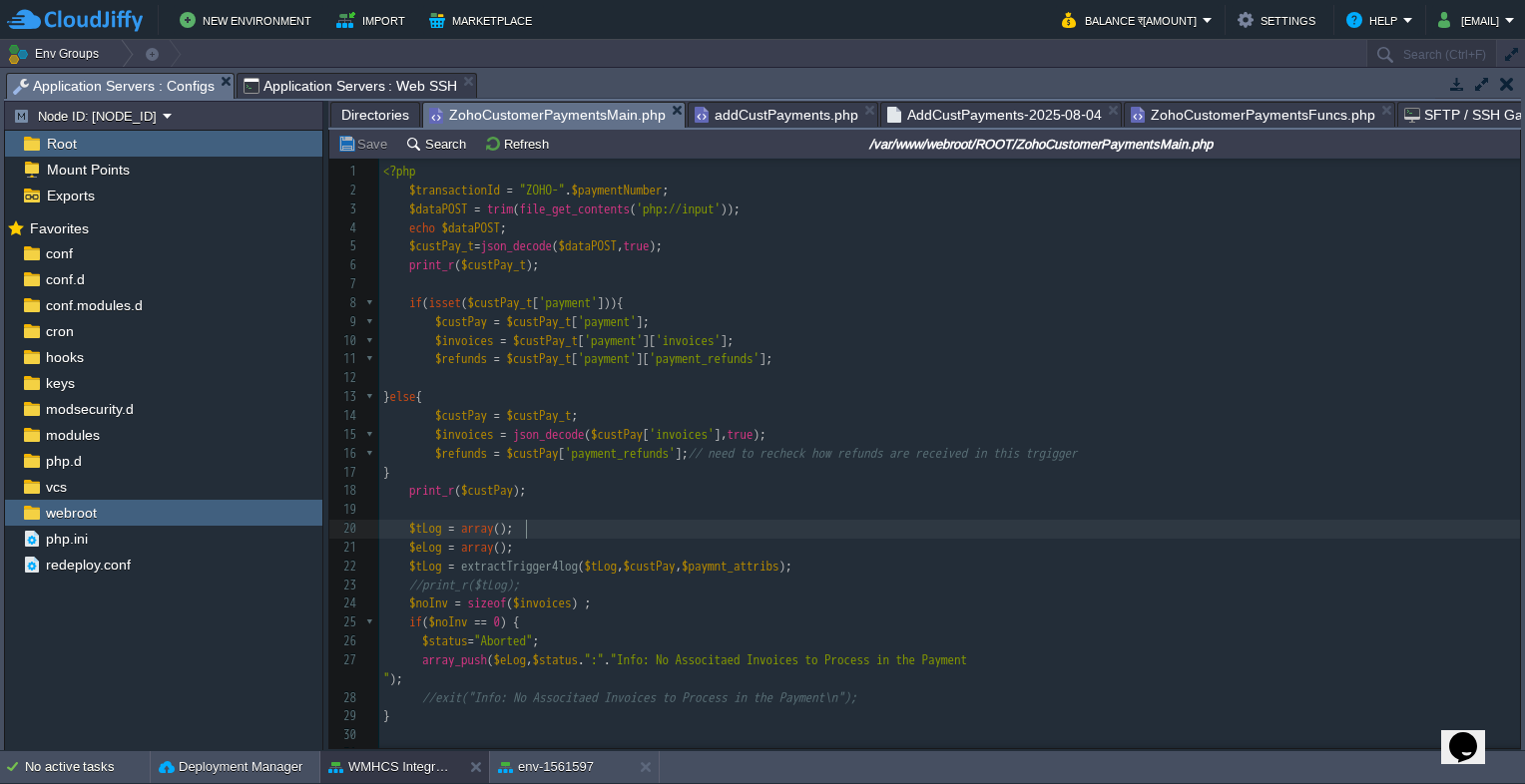 click on "$eLog   =   array ();" at bounding box center (949, 548) 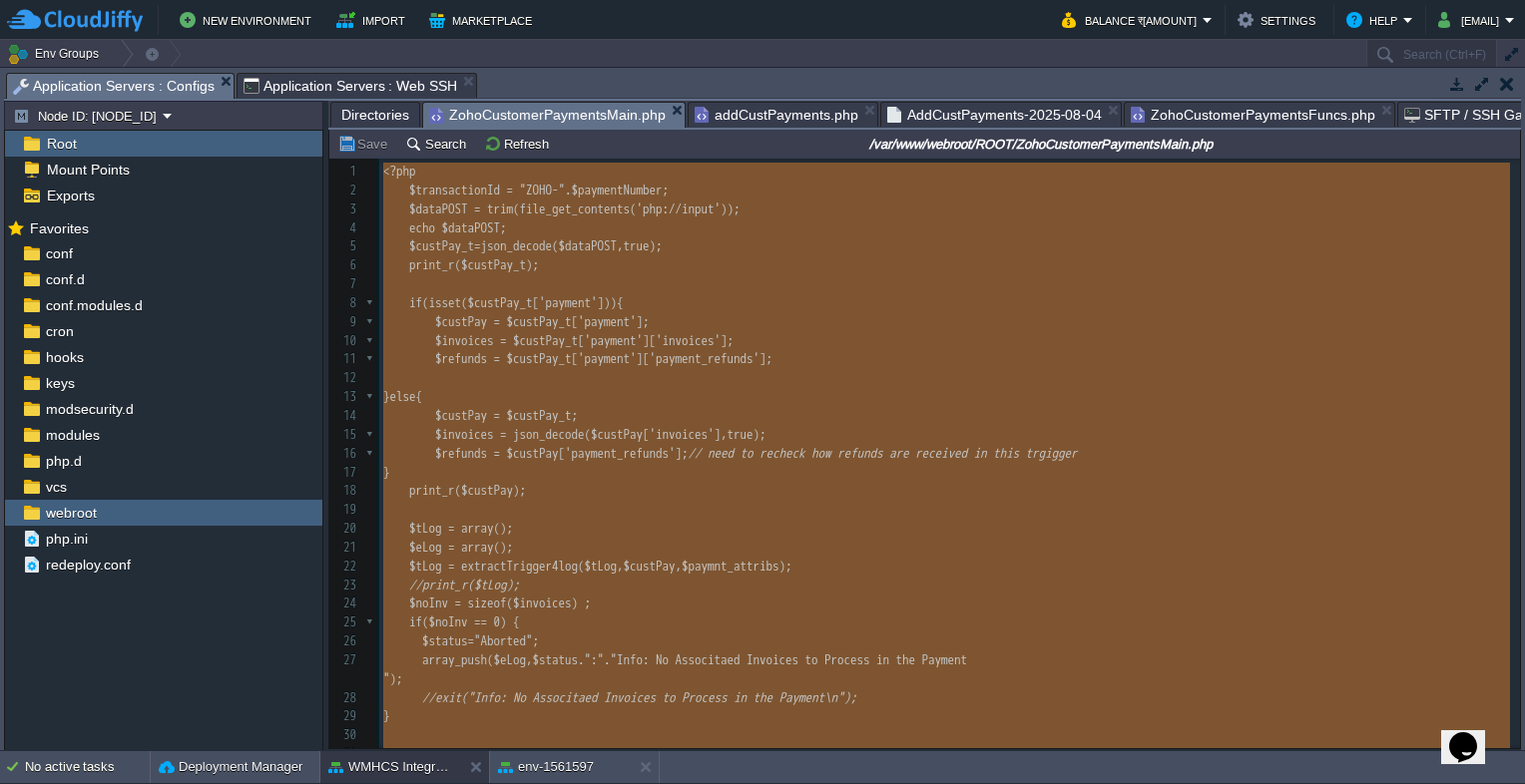 type on "<?php
$transactionId = "ZOHO-" . $paymentNumber;
$dataPOST = trim(file_get_contents('php://input'));
echo $dataPOST;
$custPay_t=json_decode($dataPOST,true);
print_r($custPay_t);
if(isset($custPay_t['payment'])){
$custPay = $custPay_t['payment'];
$invoices = $custPay_t['payment']['invoices'];
$refunds = $custPay_t['payment']['payment_refunds'];
}else{
$custPay = $custPay_t;
$invoices = json_decode($custPay['invoices'],true);
$refunds = $custPay['payment_refunds']; // need to recheck how refunds are received in this trgigger
}
print_r( $custPay);
$tLog = array();
$eLog = array();
$tLog = extractTrigger4log($tLog,$custPay,$paymnt_attribs);
//print_r($tLog);
$noInv = sizeof($invoices) ;
if($noInv == 0) {
$status="Aborted";
array_push($eLog, $status.":"."Info: No Associtaed Invoices to Process in the Payment\n");
//exit("Info: No Associtaed Invoices to Process in the Payment\n");
}
$invSrl =0;
foreach($invoi..." 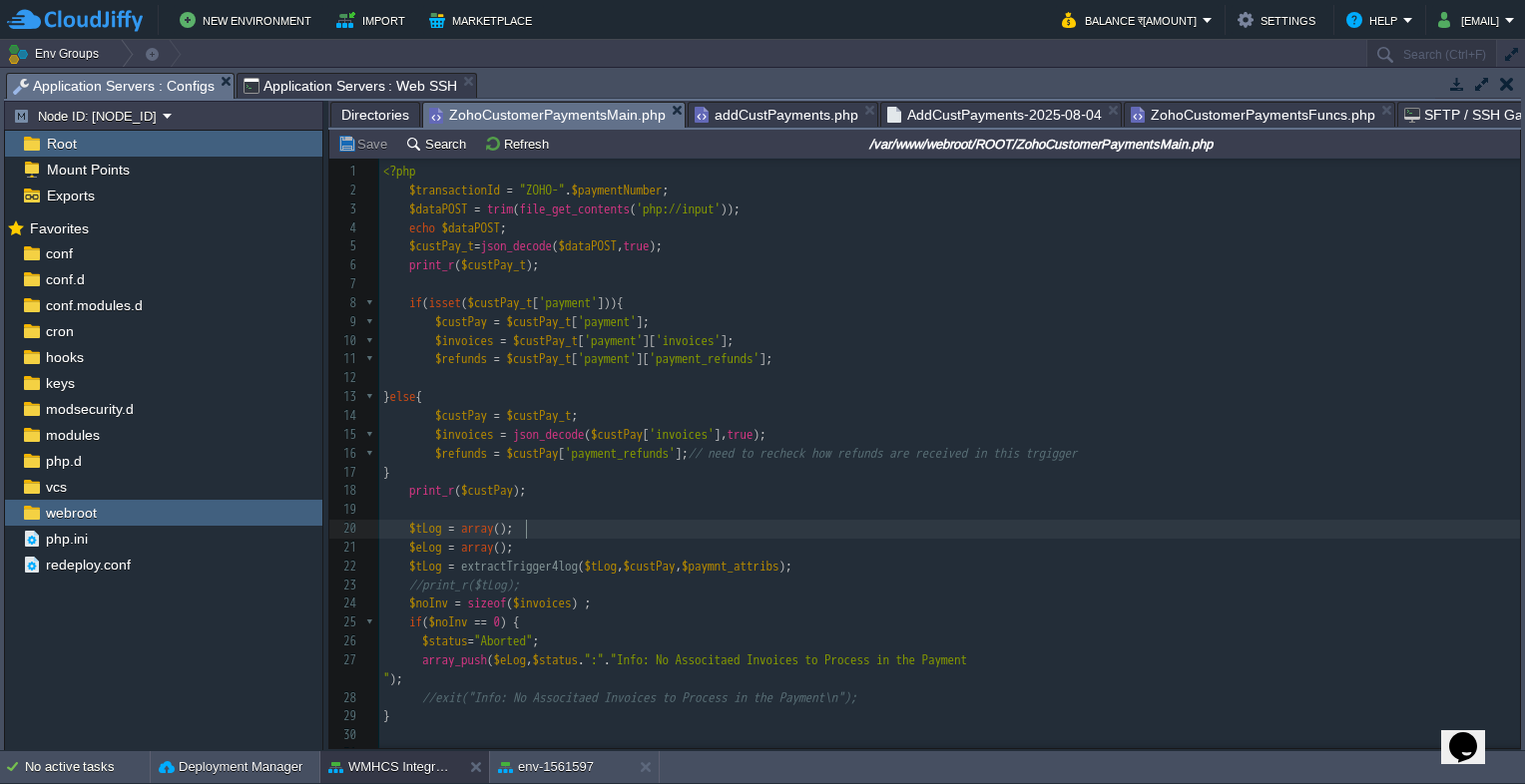 click on "ZohoCustomerPaymentsFuncs.php" at bounding box center [1253, 115] 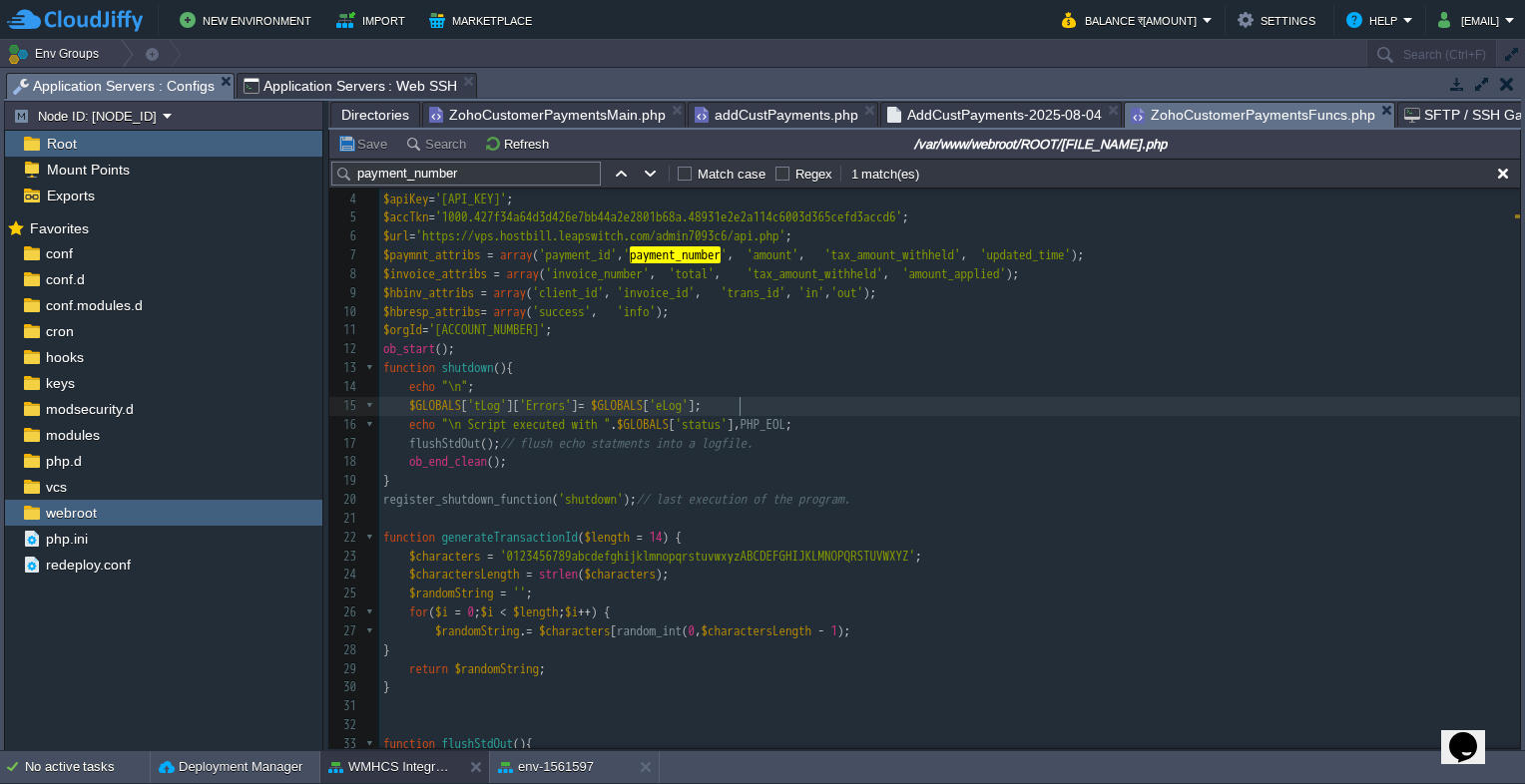 click on "$GLOBALS [ 'tLog' ][ 'Errors' ]  =   $GLOBALS [ 'eLog' ];" at bounding box center (949, 406) 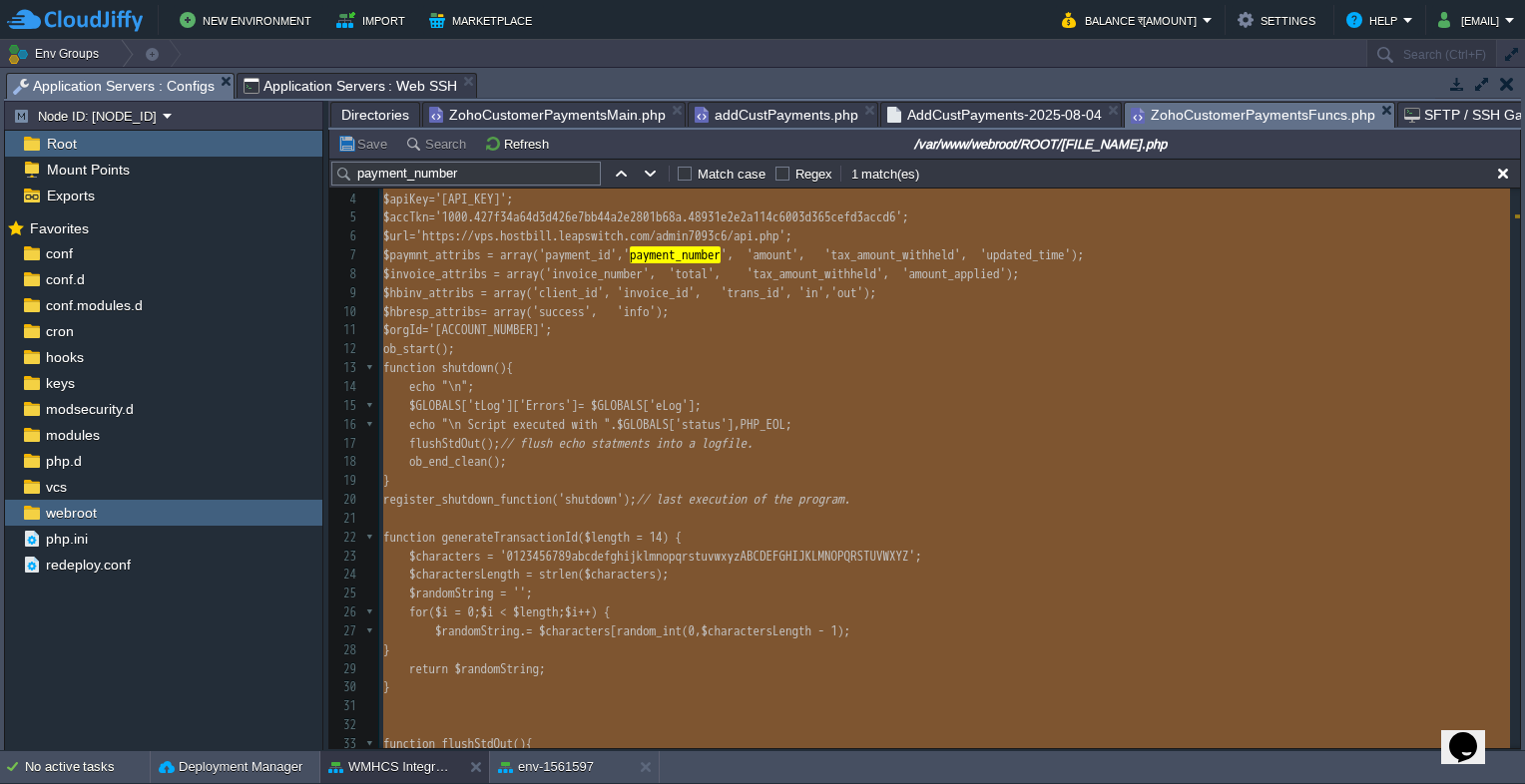 type on "<?php
$status="Failed";
$apiId='c6ae0676b68eb0b9913a';
$apiKey='878adc42e89c7d9b77b7';
$accTkn='1000.427f34a64d3d426e7bb44a2e2801b68a.48931e2e2a114c6003d365cefd3accd6';
$url='https://vps.hostbill.leapswitch.com/admin7093c6/api.php';
$paymnt_attribs = array('payment_id','payment_number',	'amount',	'tax_amount_withheld',	'updated_time');
$invoice_attribs = array('invoice_number',	'total',	'tax_amount_withheld',	'amount_applied');
$hbinv_attribs = array('client_id',	'invoice_id',	'trans_id',	'in','out');
$hbresp_attribs= array('success',	'info');
$orgId='60025377190';
ob_start();
function shutdown(){
echo "\n";
$GLOBALS['tLog']['Errors'] = $GLOBALS['eLog'];
echo "\n Script executed with ".$GLOBALS['status'], PHP_EOL;
flushStdOut(); // flush echo statments into a logfile.
ob_end_clean();
}
register_shutdown_function('shutdown'); // last execution of the program.
function generateTransactionId($length = 14) {
$characters = '0123456789abcdefghijklmnopqrstuvwxyzABCDEFGHIJKLMNOPQRSTUVWXYZ';
$ch..." 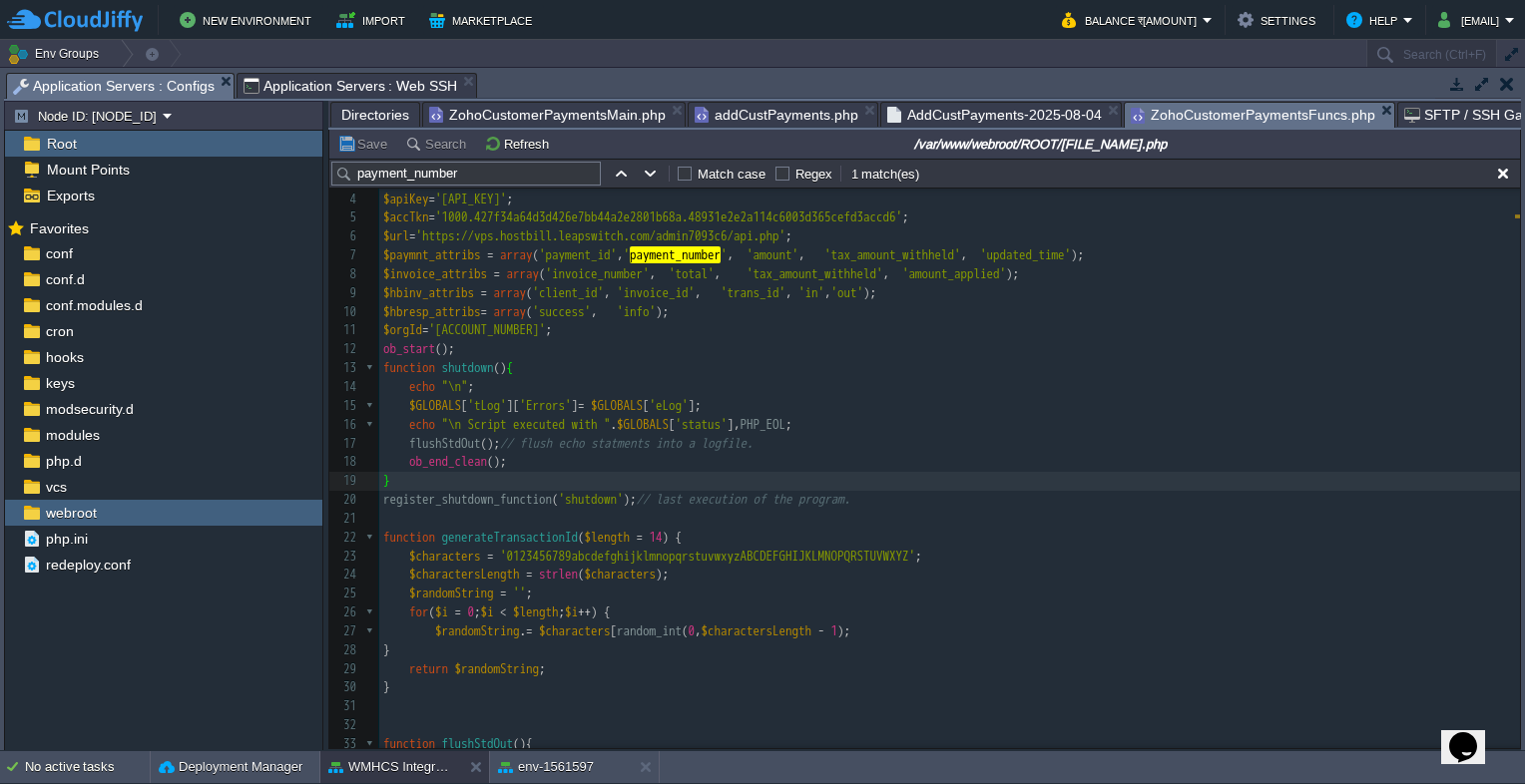 scroll, scrollTop: 244, scrollLeft: 0, axis: vertical 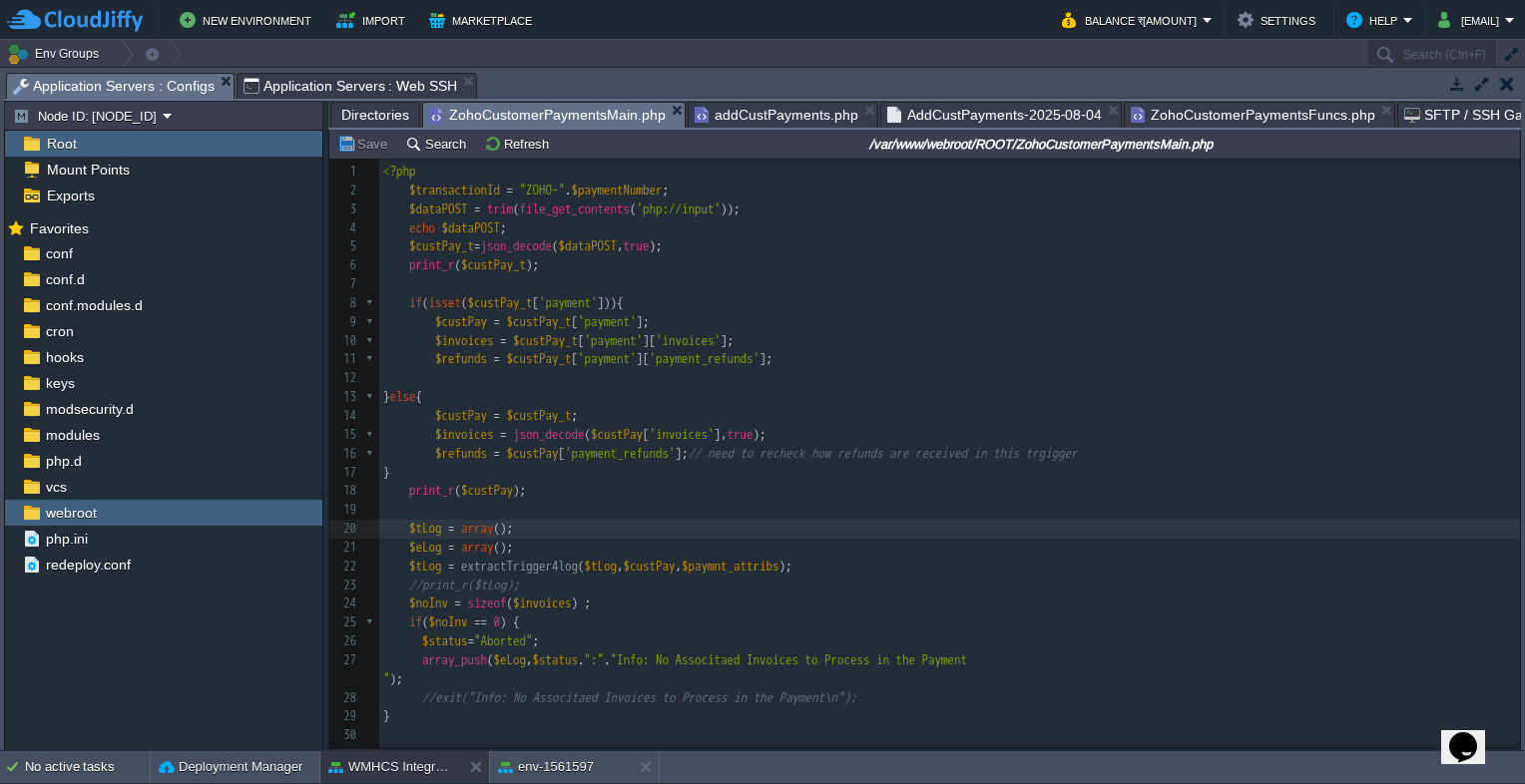 click on "ZohoCustomerPaymentsMain.php" at bounding box center (547, 115) 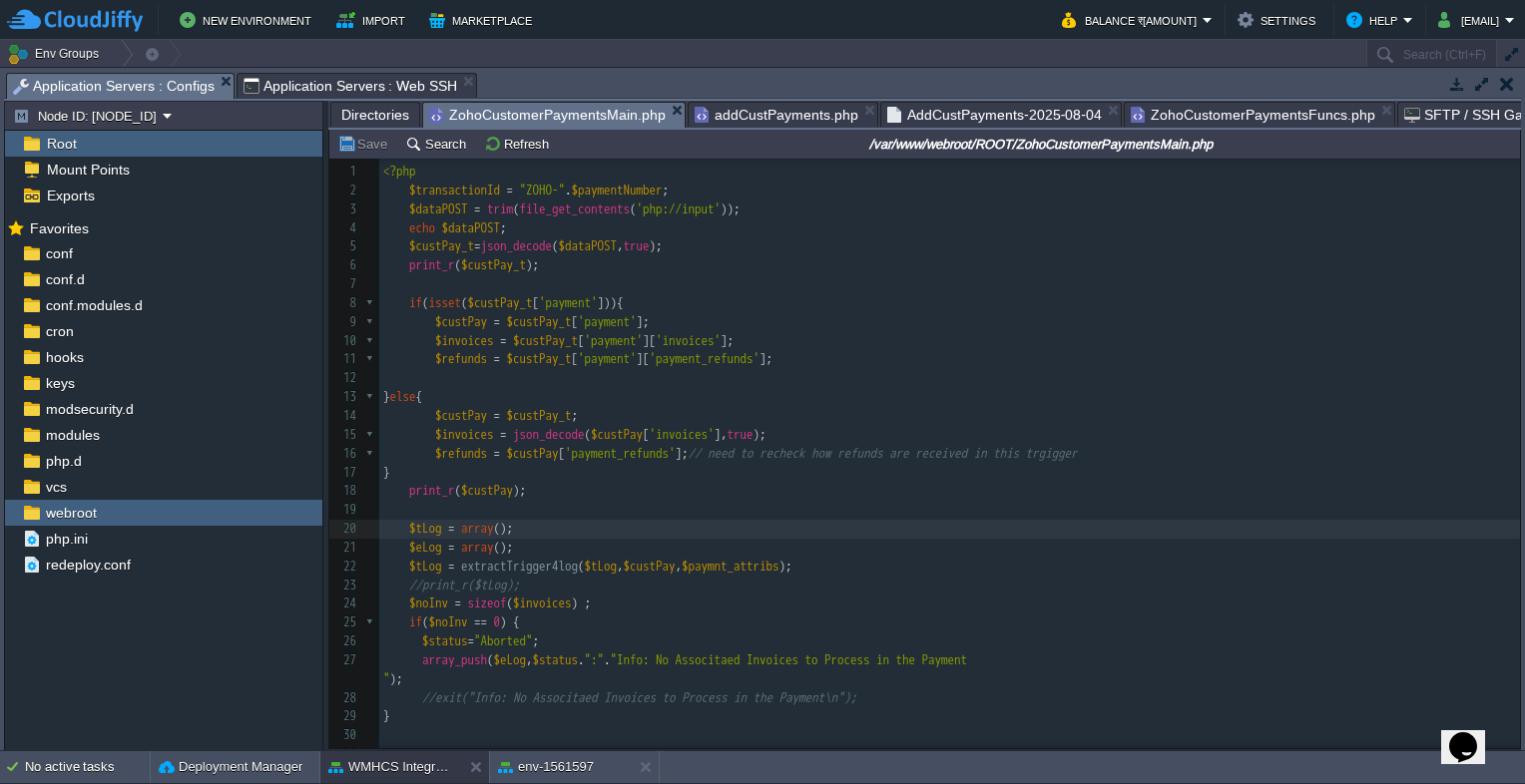 click on "ZohoCustomerPaymentsFuncs.php" at bounding box center [1253, 115] 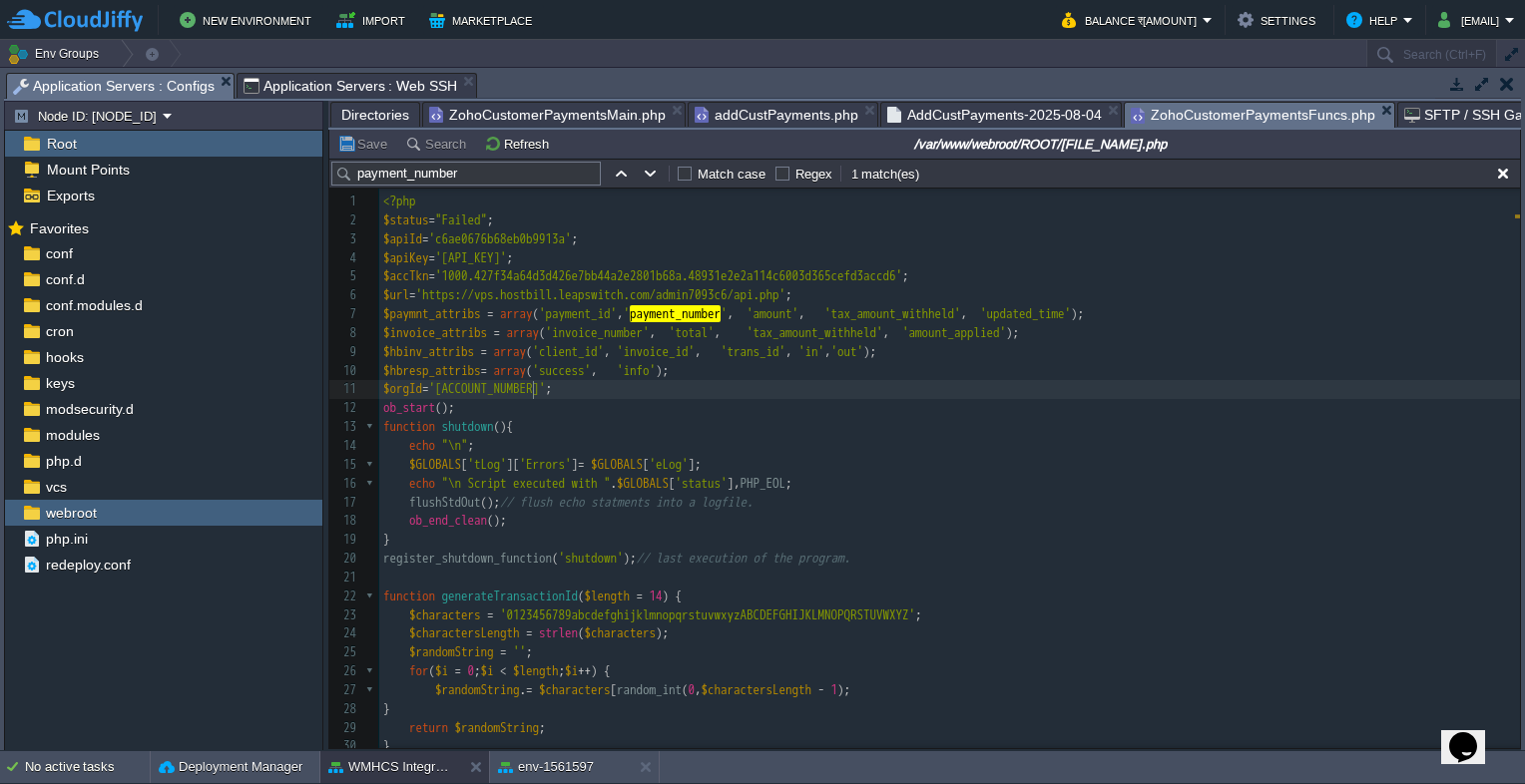 click on "$orgId = '60025377190' ;" at bounding box center (949, 389) 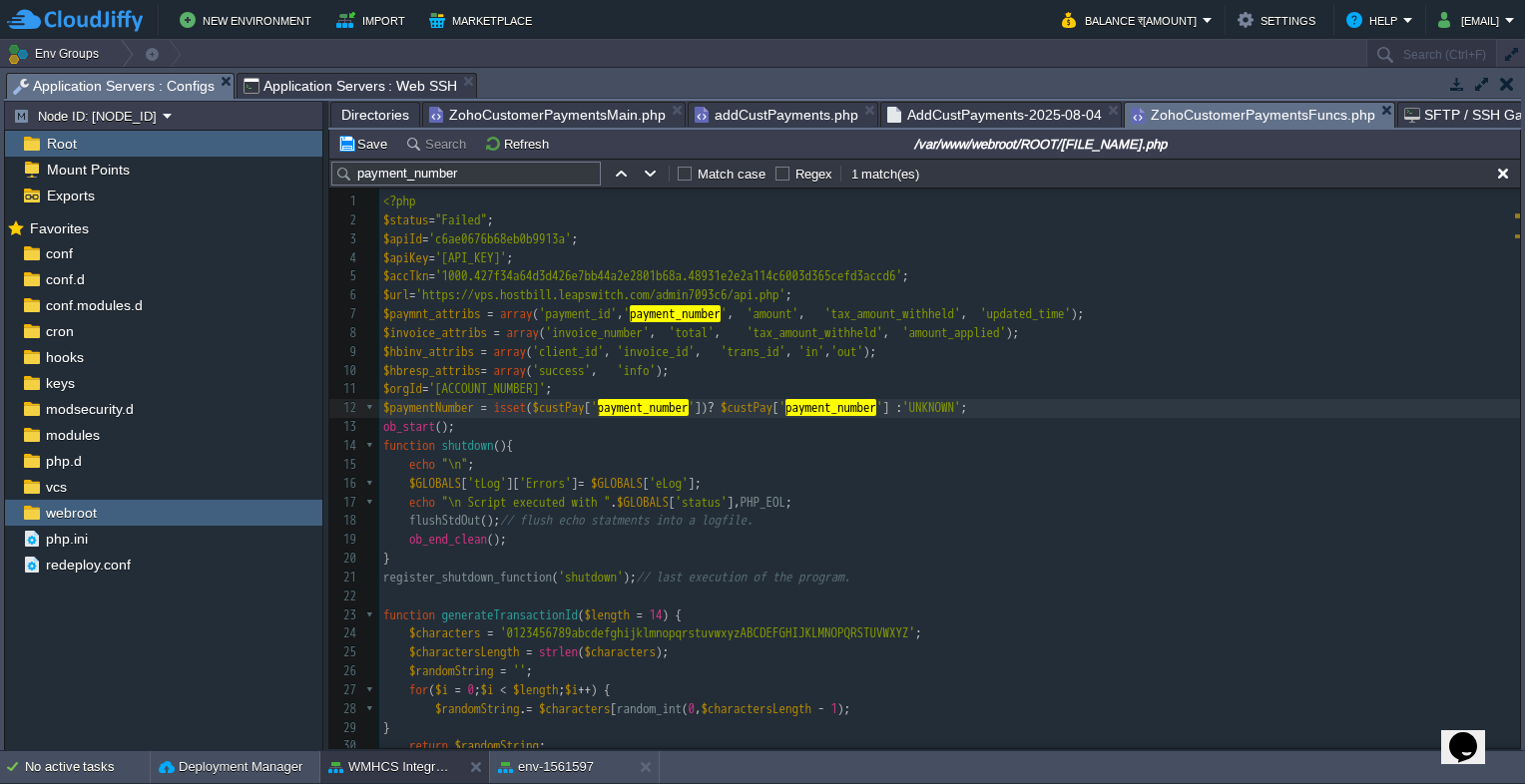 click on "function   shutdown (){" at bounding box center (949, 446) 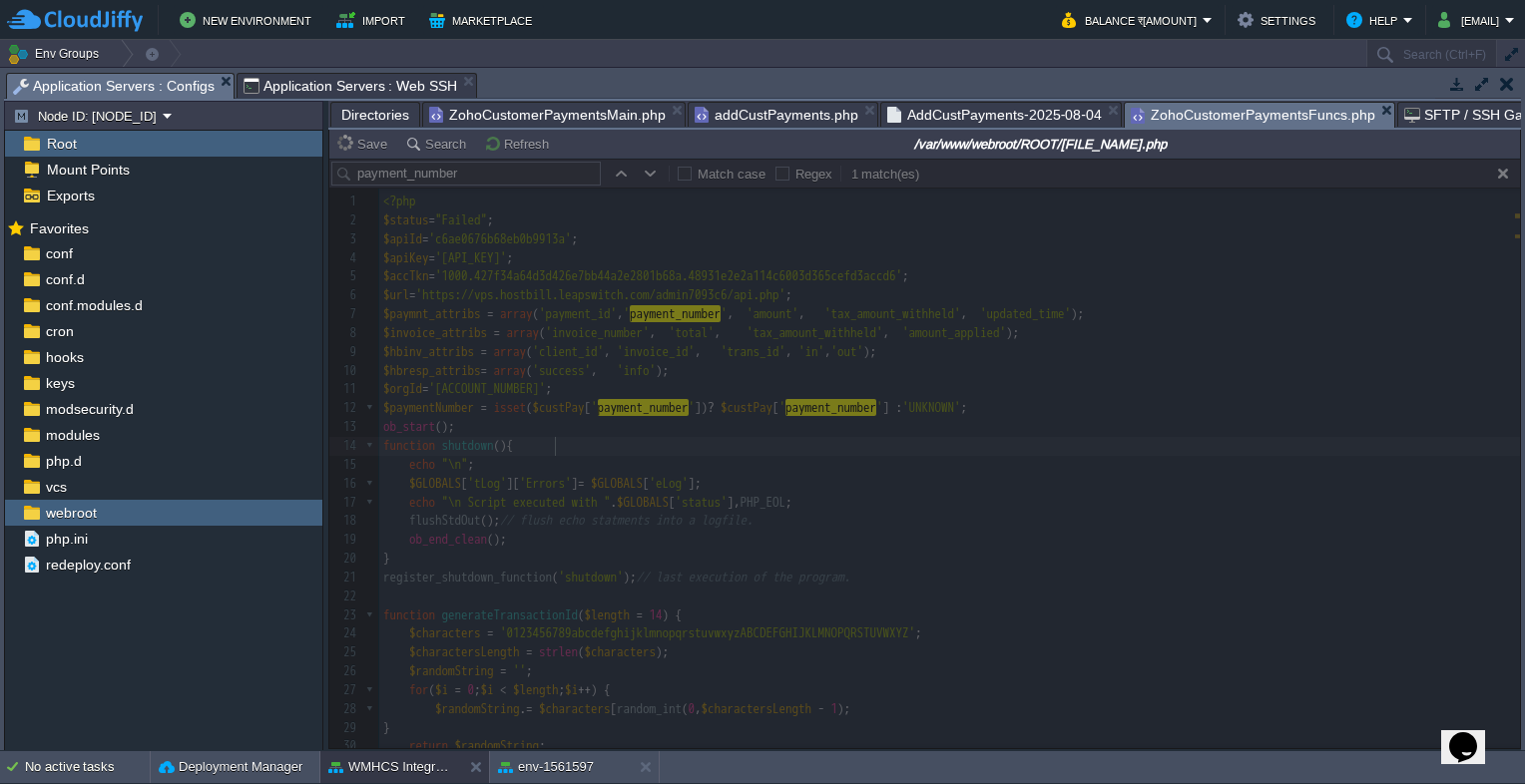 click on "ZohoCustomerPaymentsMain.php" at bounding box center (547, 115) 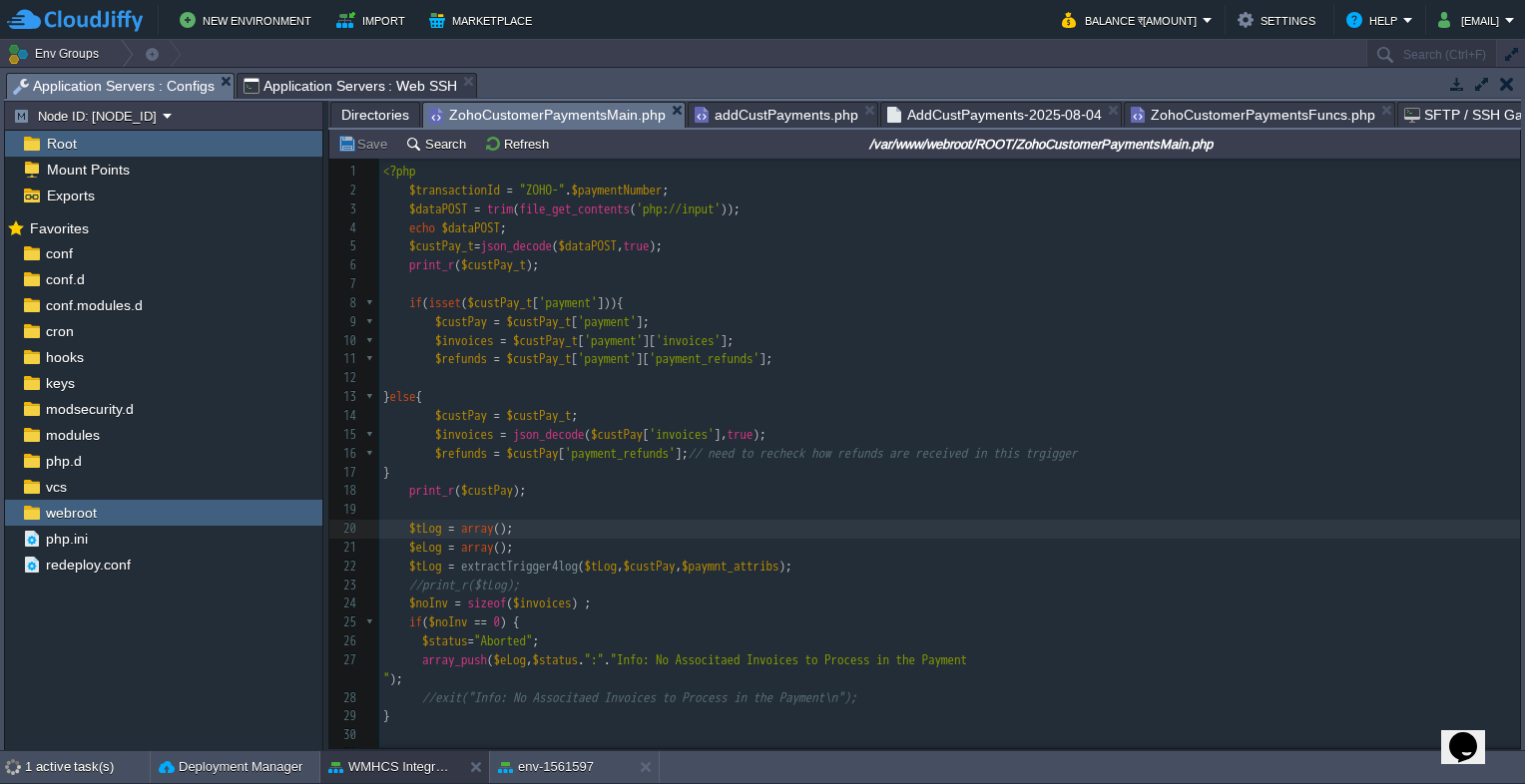 click on "ZohoCustomerPaymentsFuncs.php" at bounding box center (1253, 115) 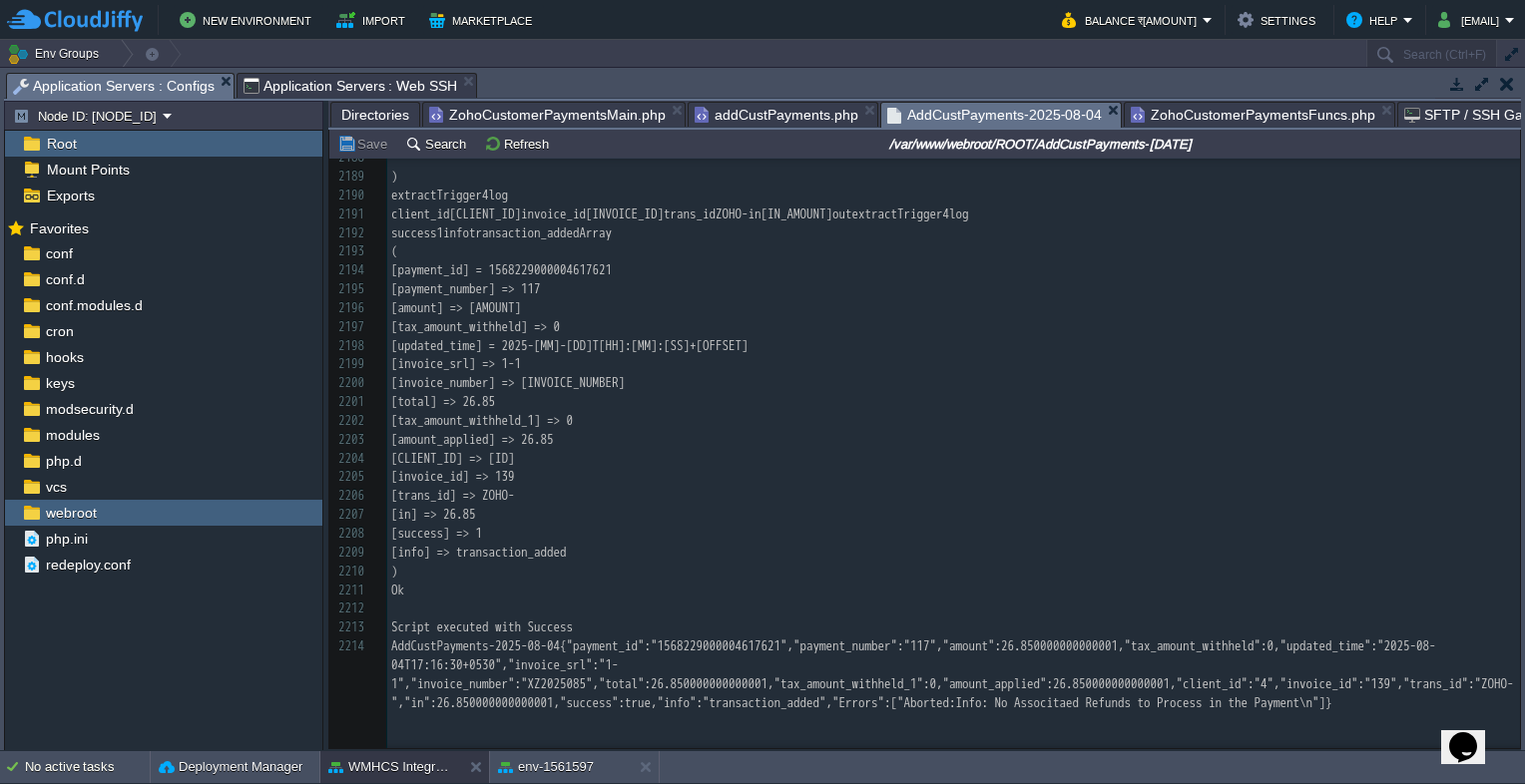 click on "AddCustPayments-2025-08-04" at bounding box center [994, 115] 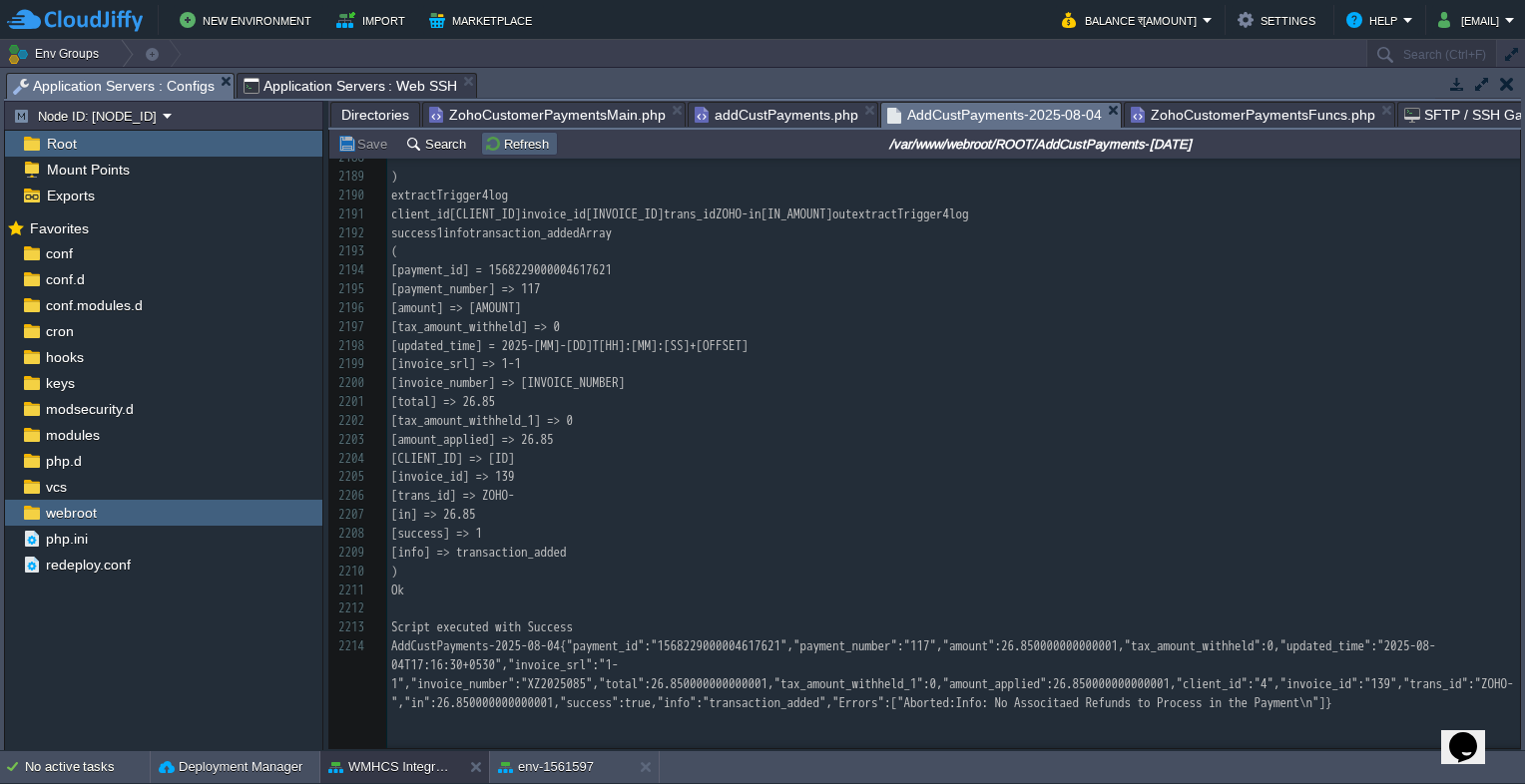 click on "Refresh" at bounding box center [519, 144] 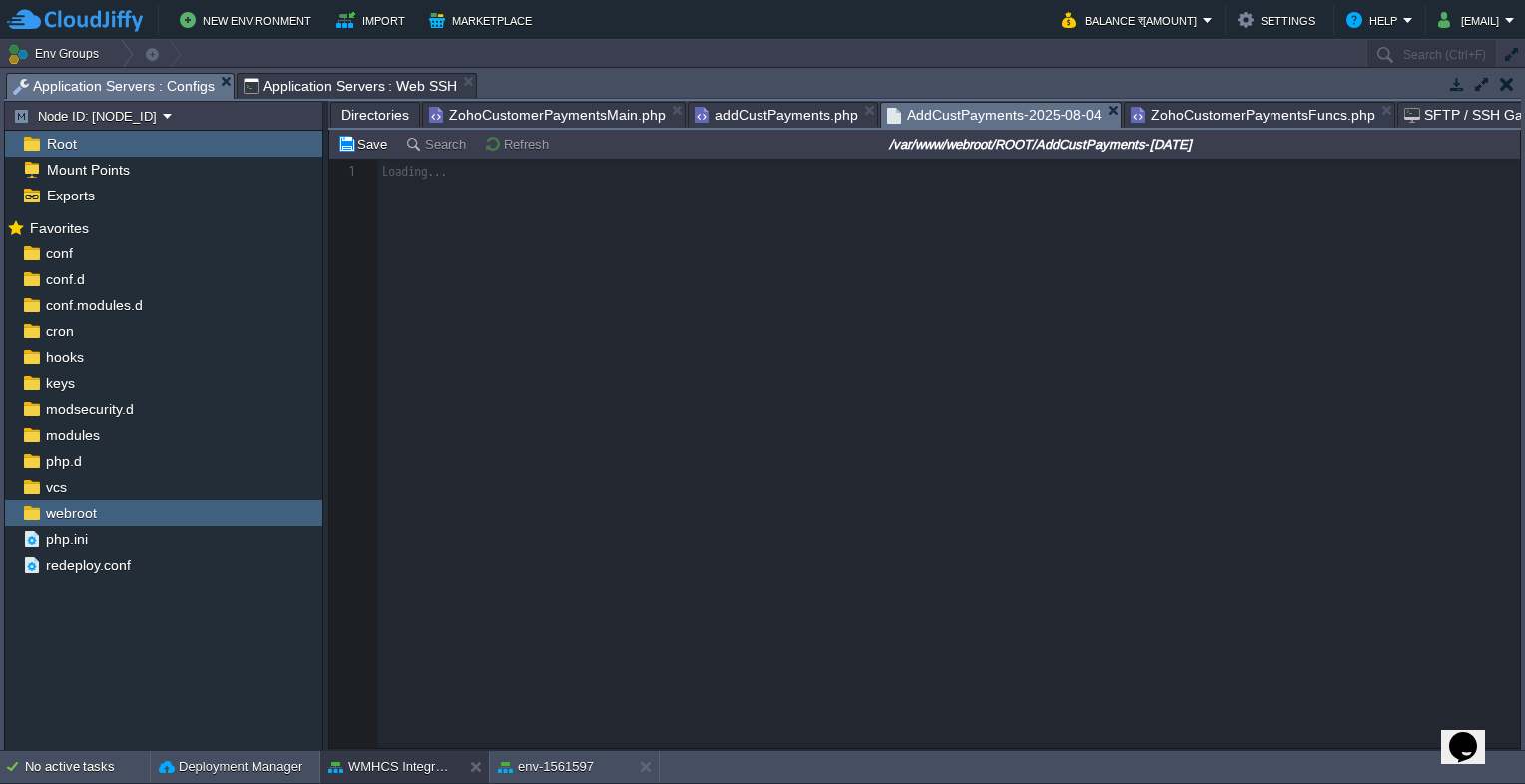 scroll, scrollTop: 0, scrollLeft: 0, axis: both 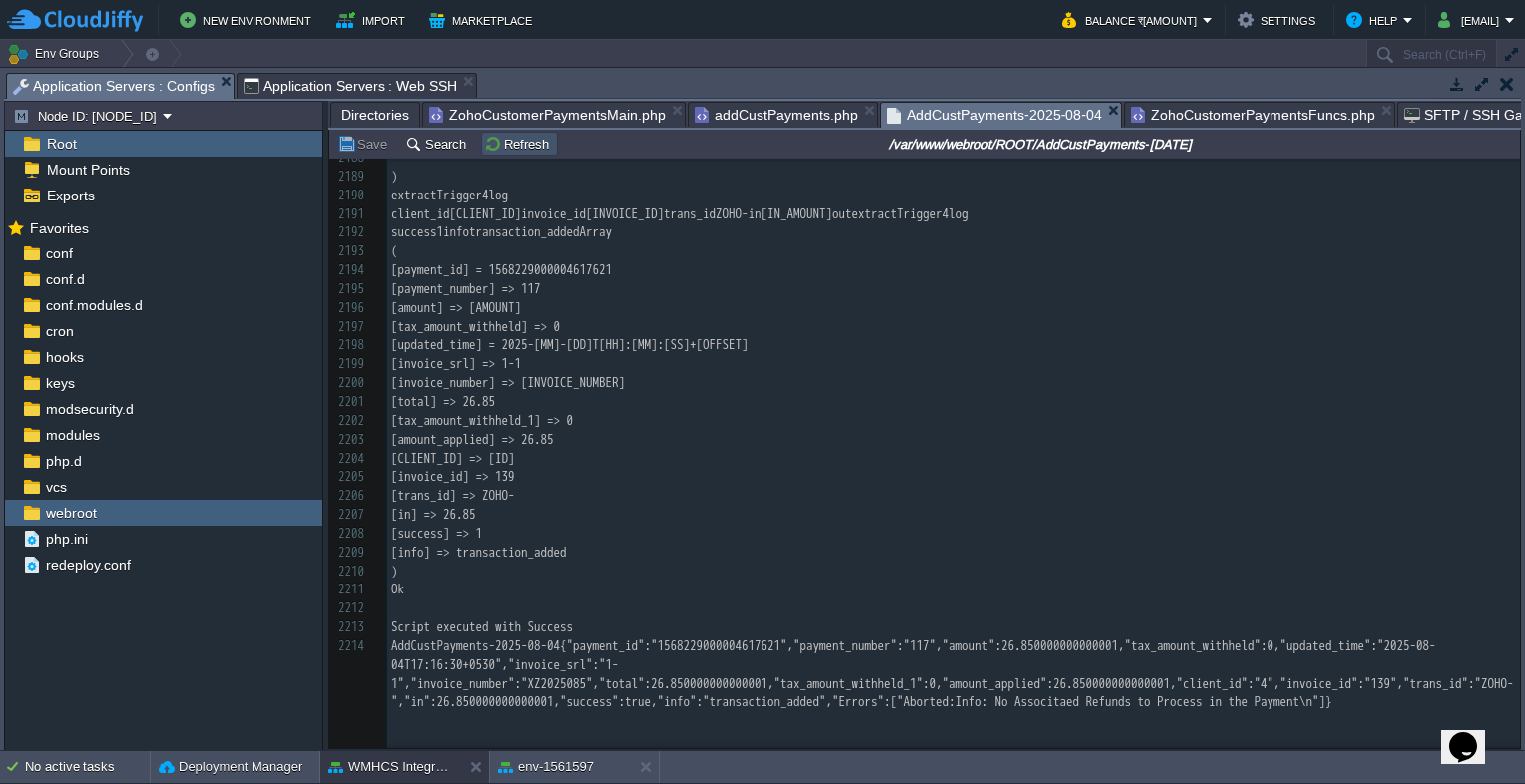 click on "Refresh" at bounding box center [519, 144] 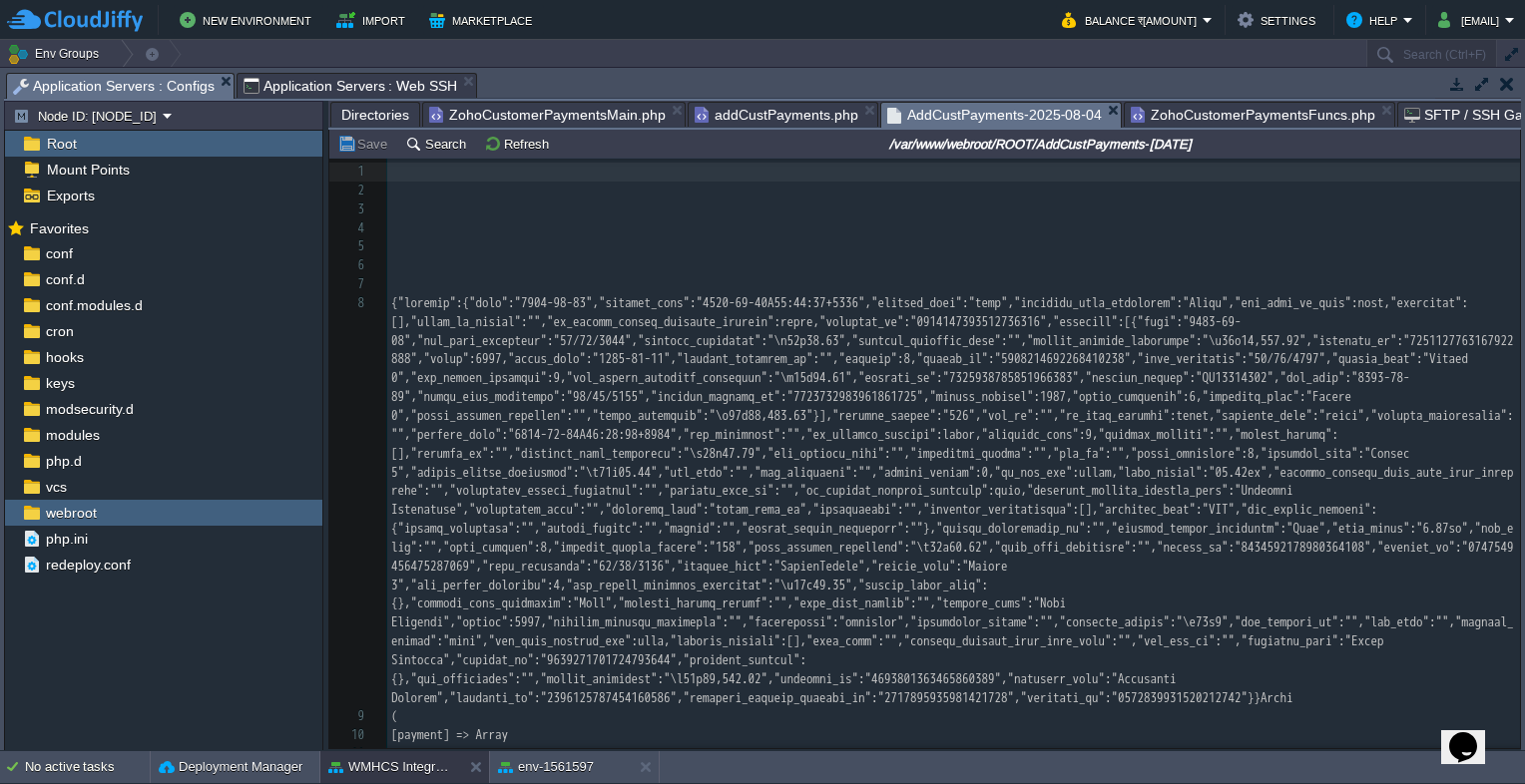 scroll, scrollTop: 45834, scrollLeft: 0, axis: vertical 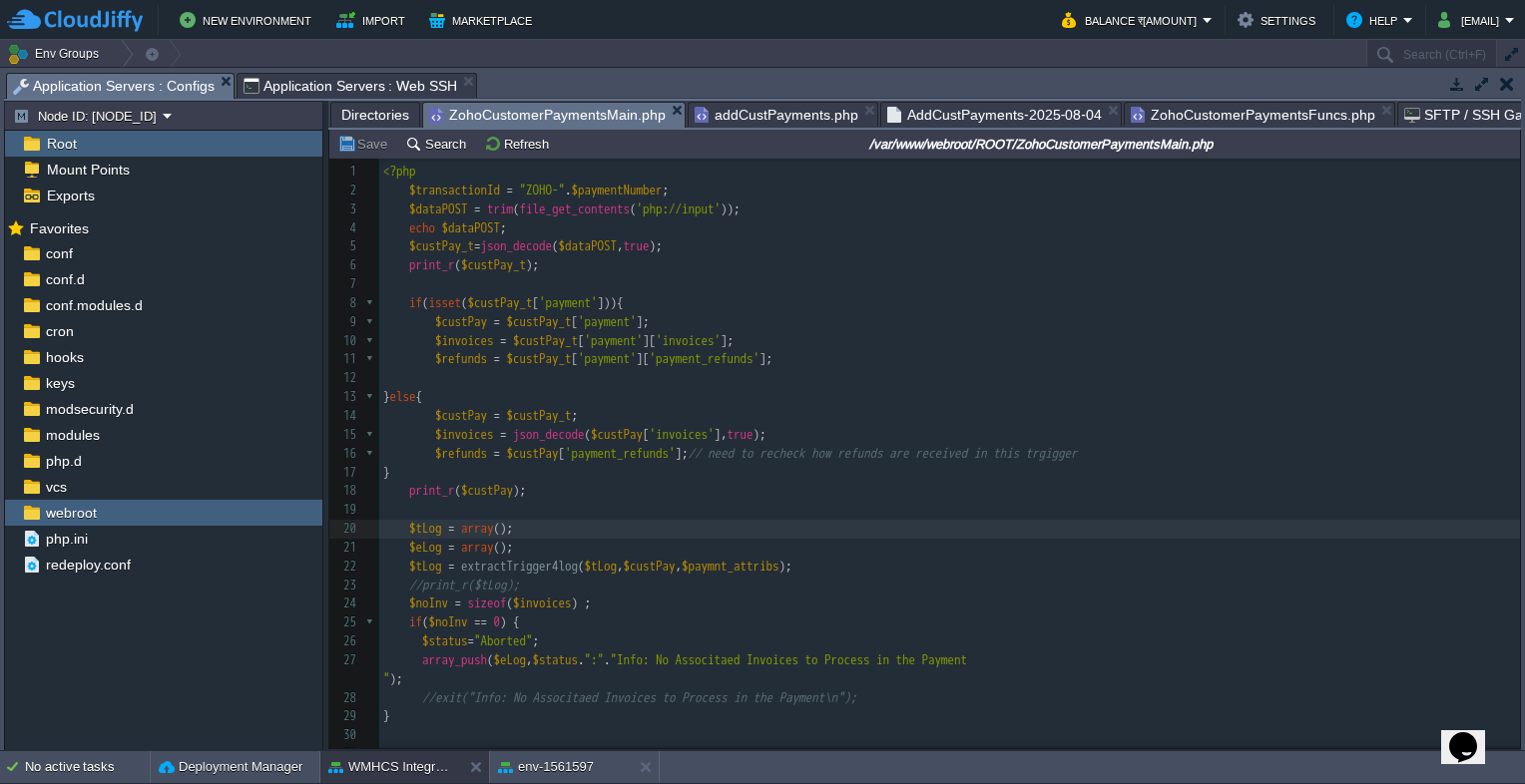 click on "ZohoCustomerPaymentsMain.php" at bounding box center (547, 115) 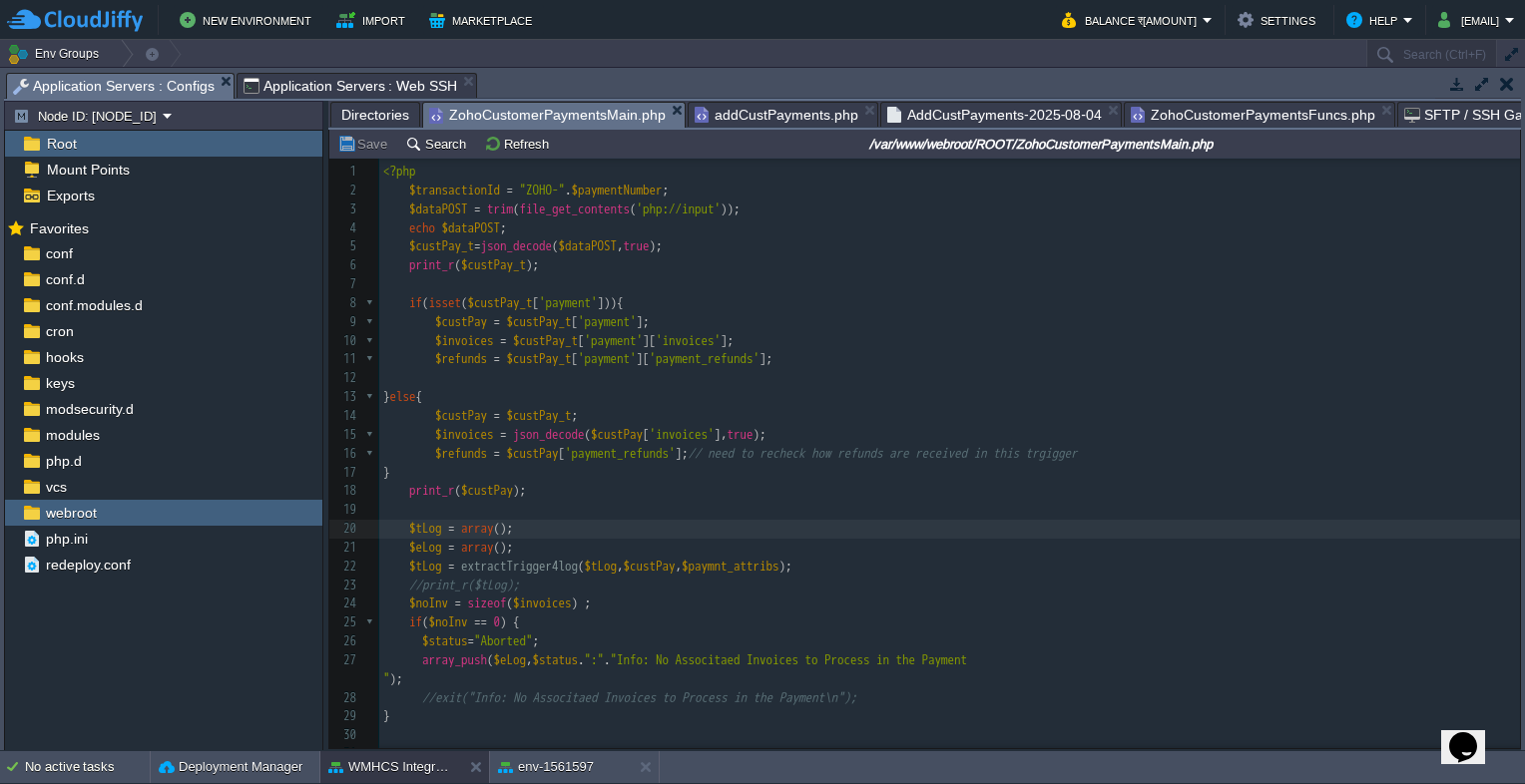 click on "ZohoCustomerPaymentsFuncs.php" at bounding box center (1253, 115) 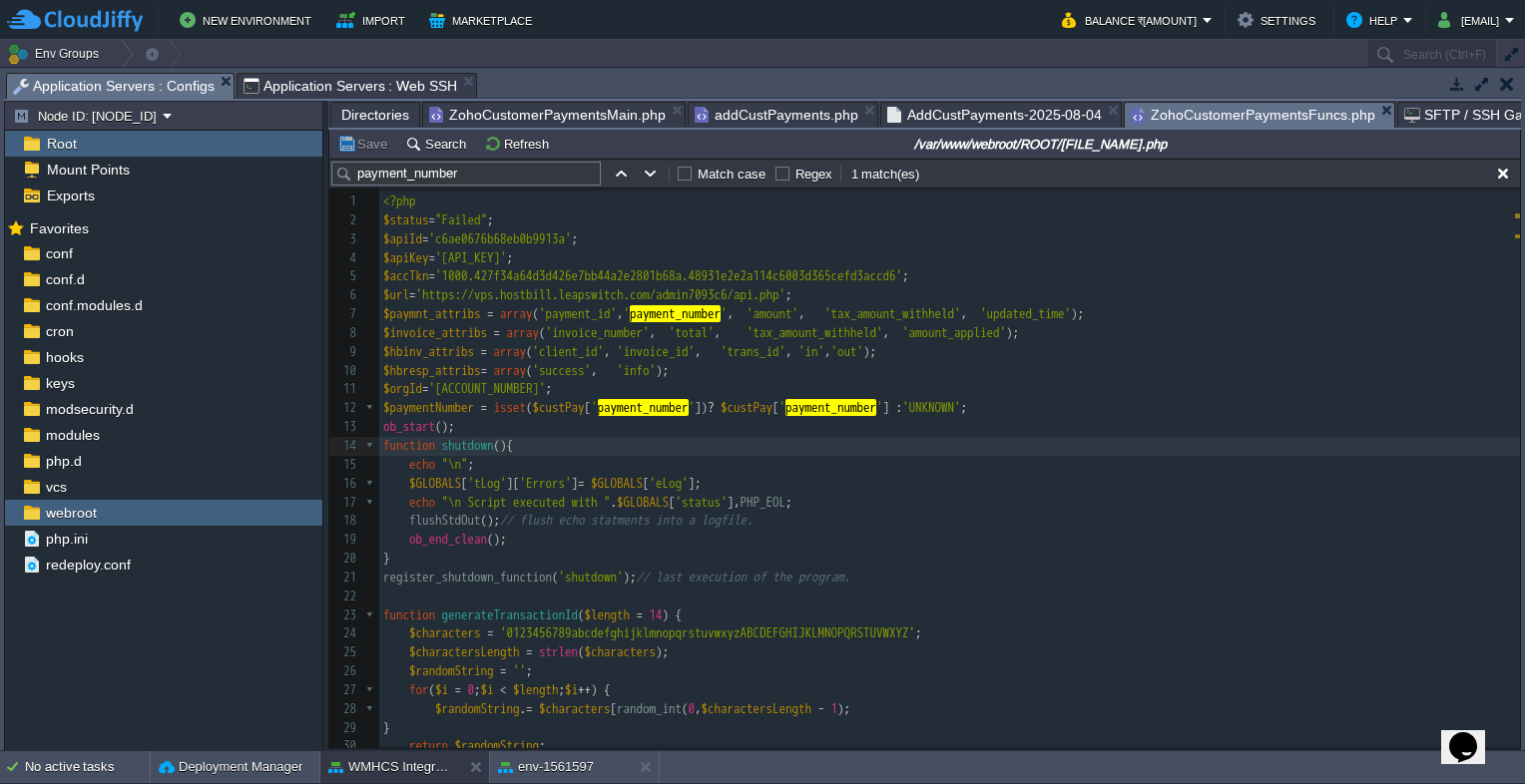 click on "$custPay" at bounding box center (559, 407) 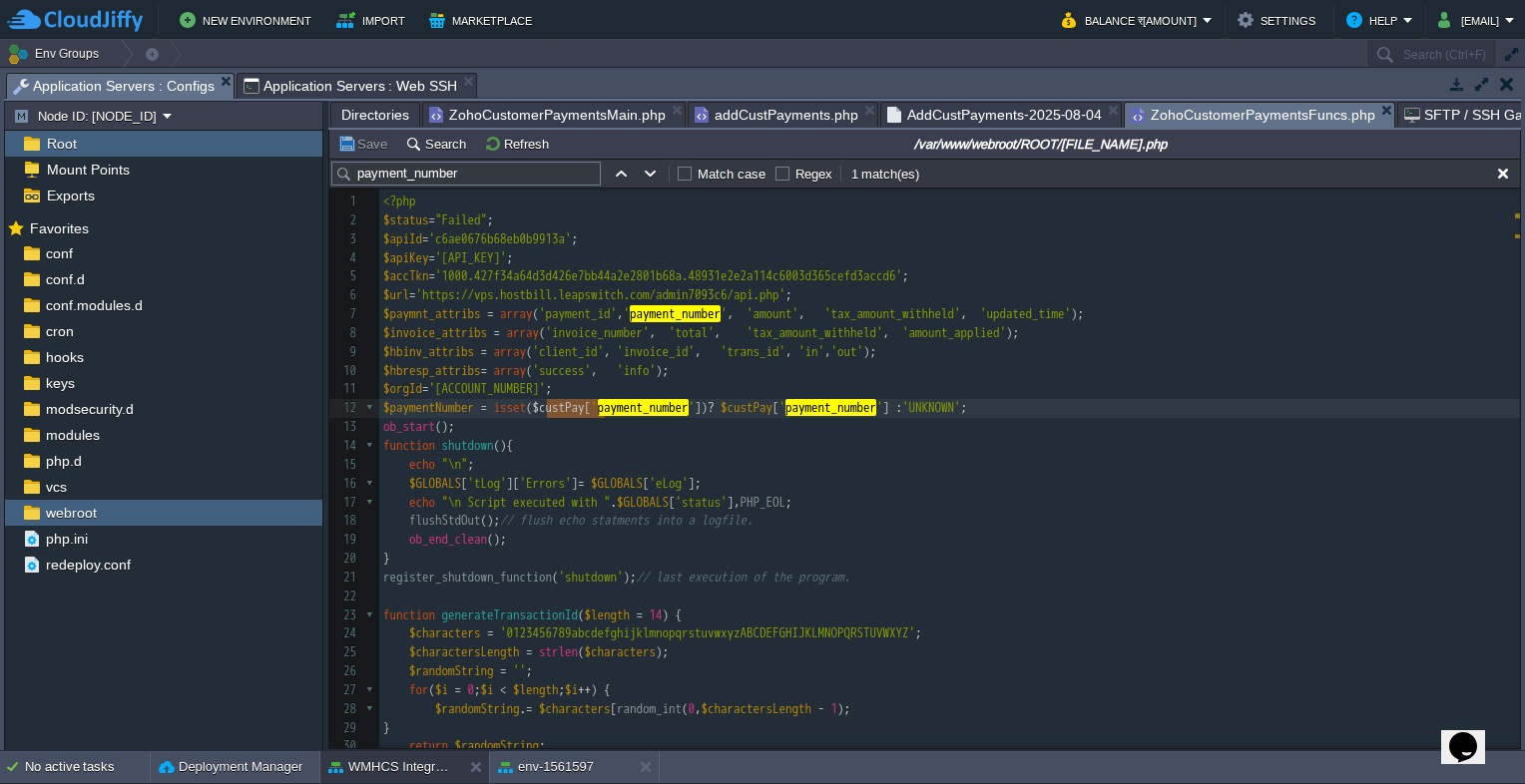 type on "$paymentNumber = isset($custPay['payment_number']) ? $custPay['payment_number'] : 'UNKNOWN';" 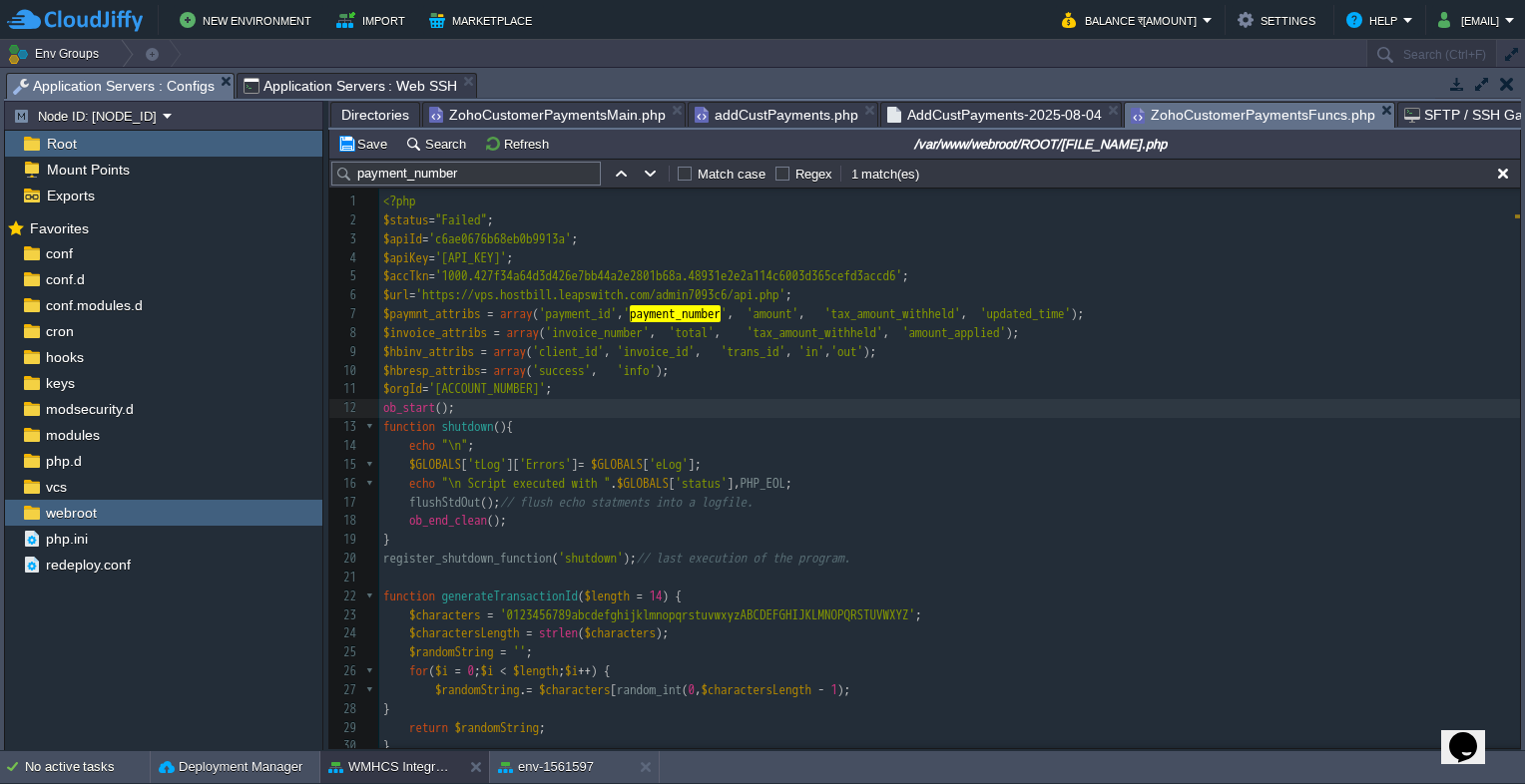 type 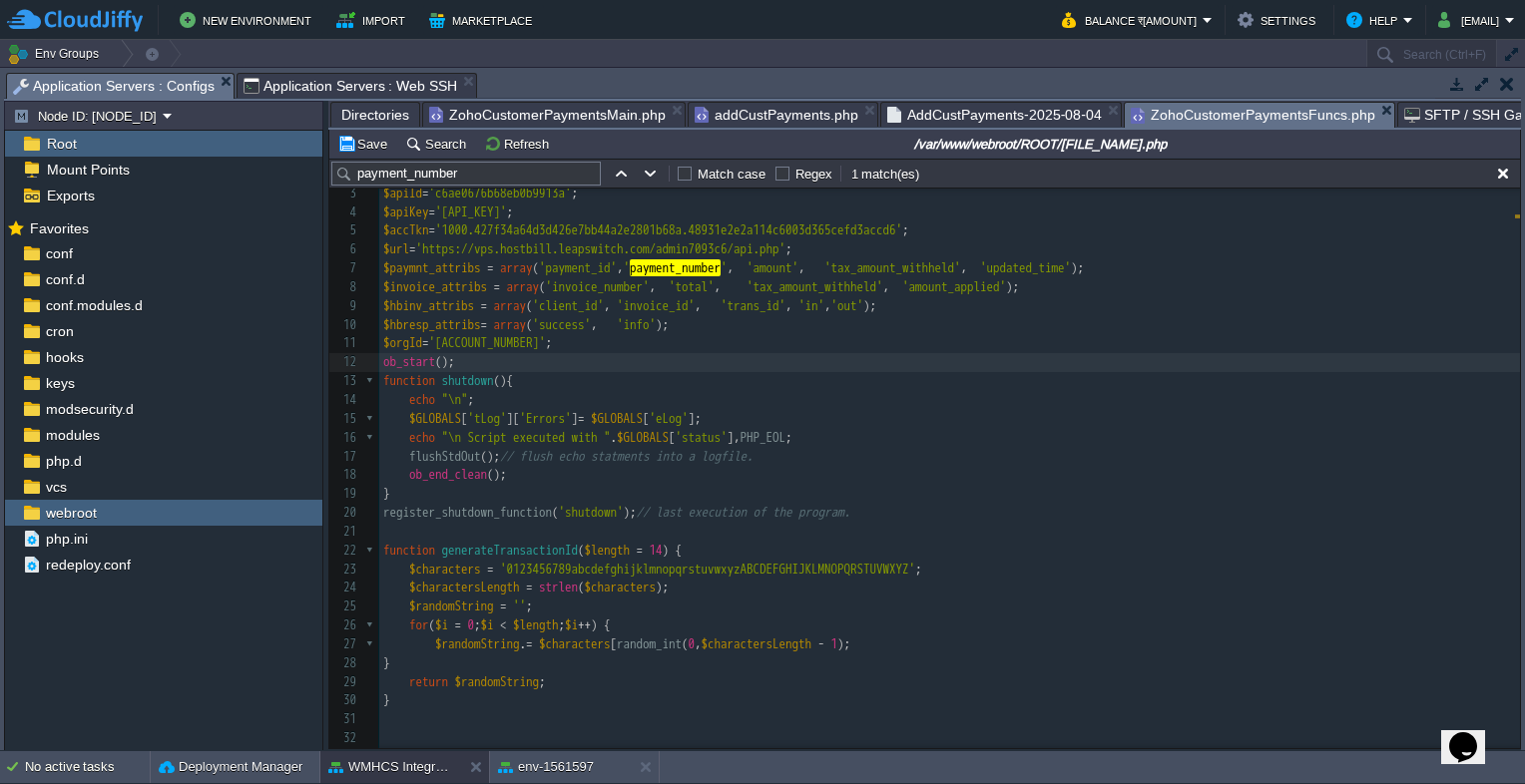 scroll, scrollTop: 197, scrollLeft: 0, axis: vertical 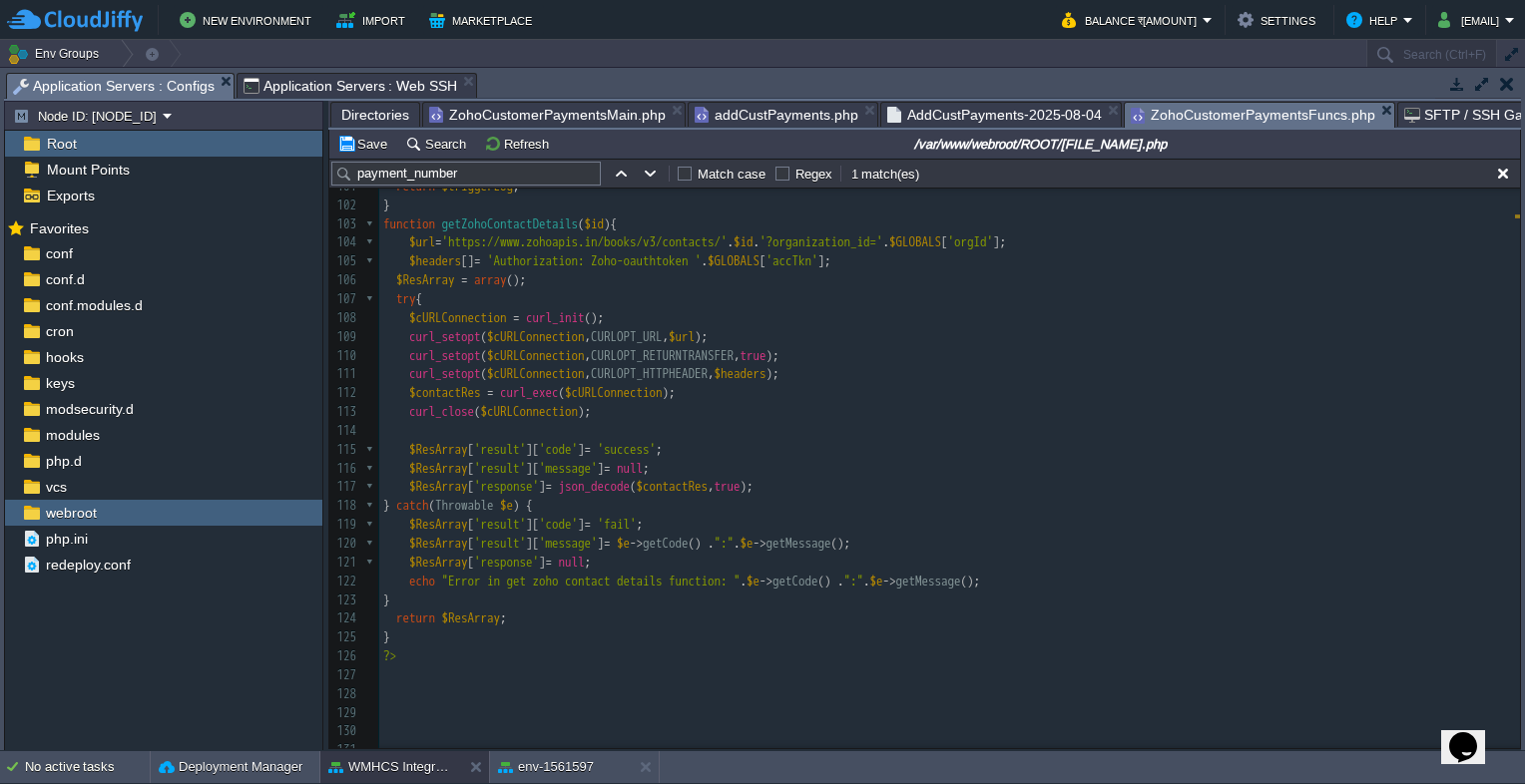 click on "ZohoCustomerPaymentsMain.php" at bounding box center (547, 115) 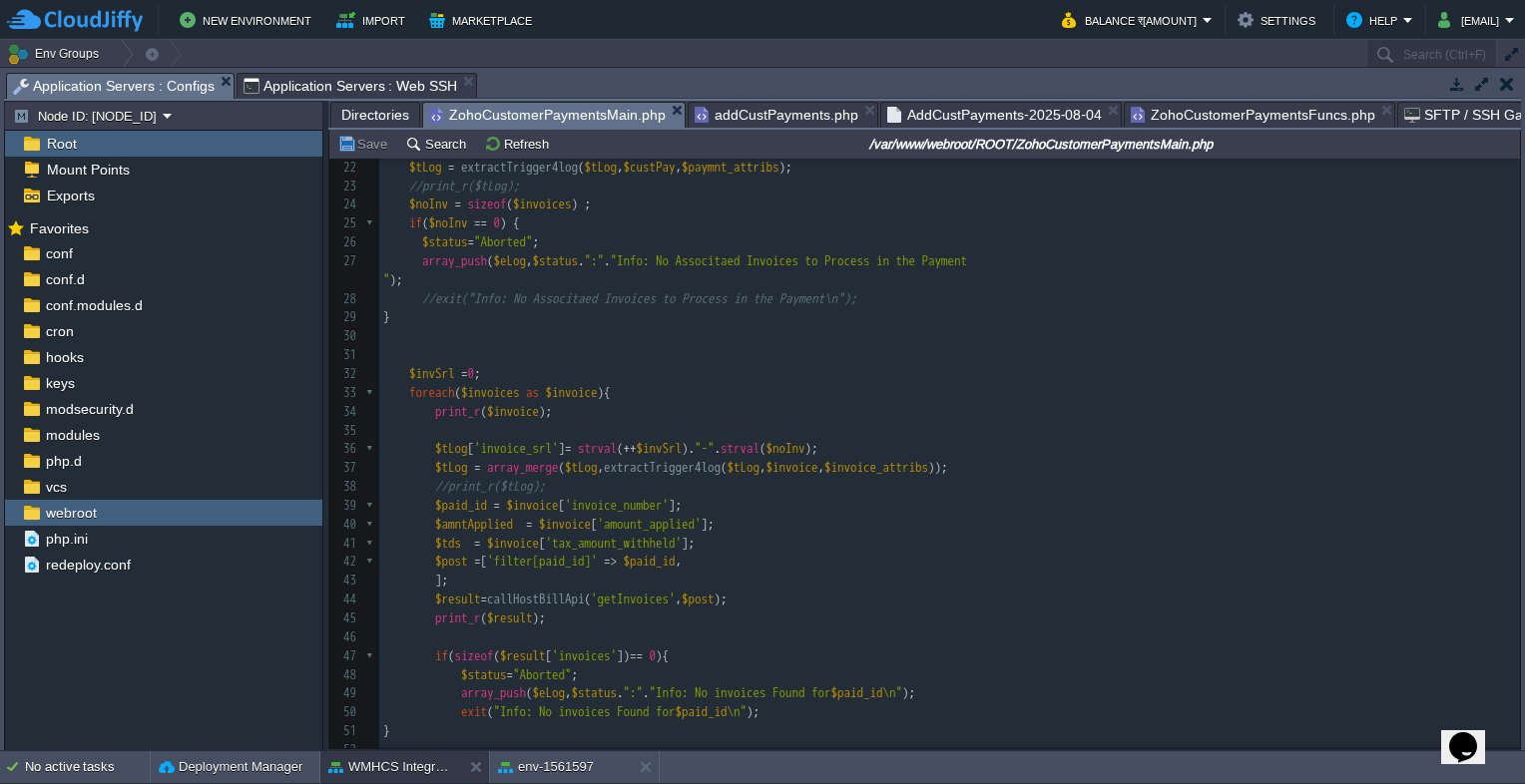 click at bounding box center [949, 431] 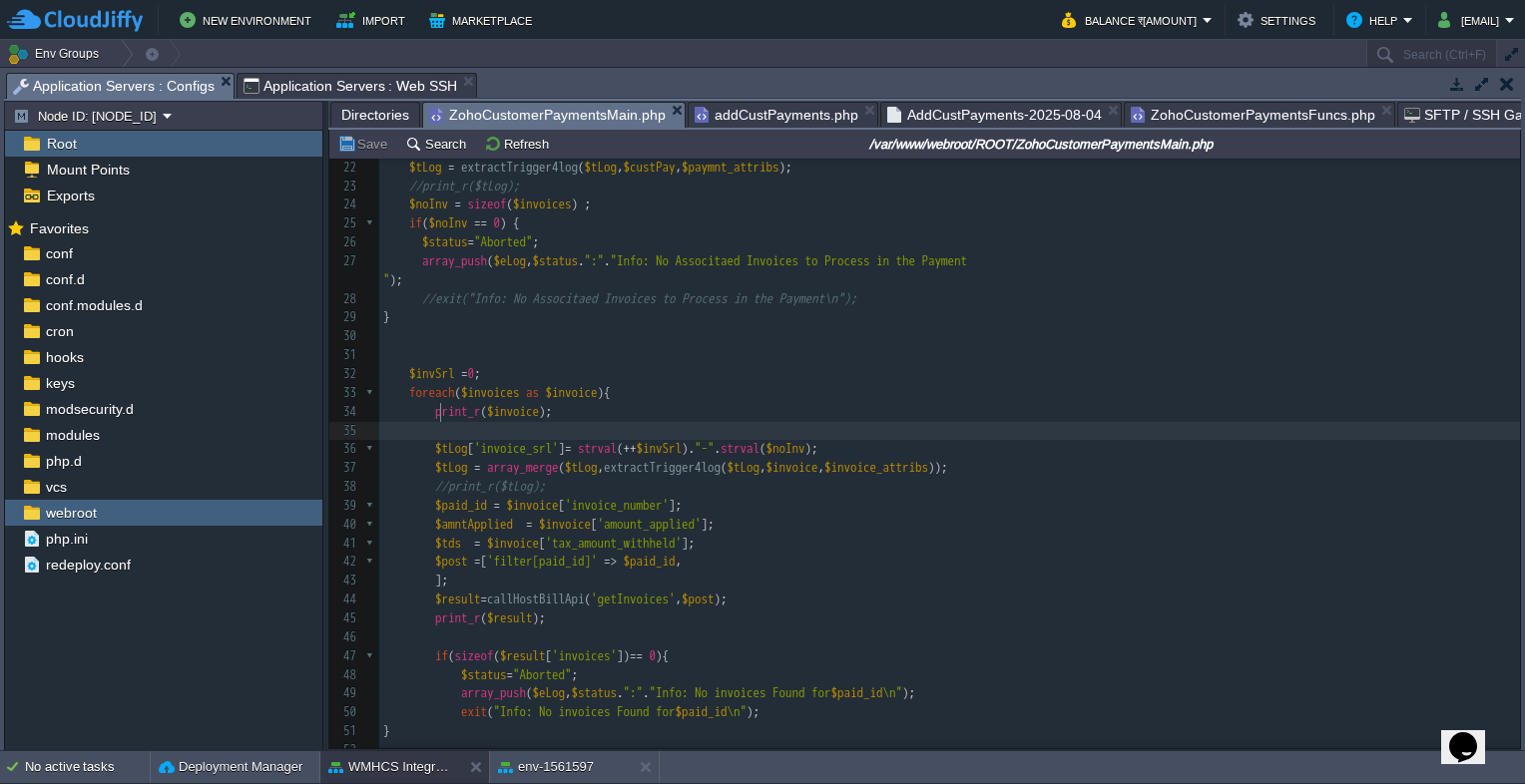 paste 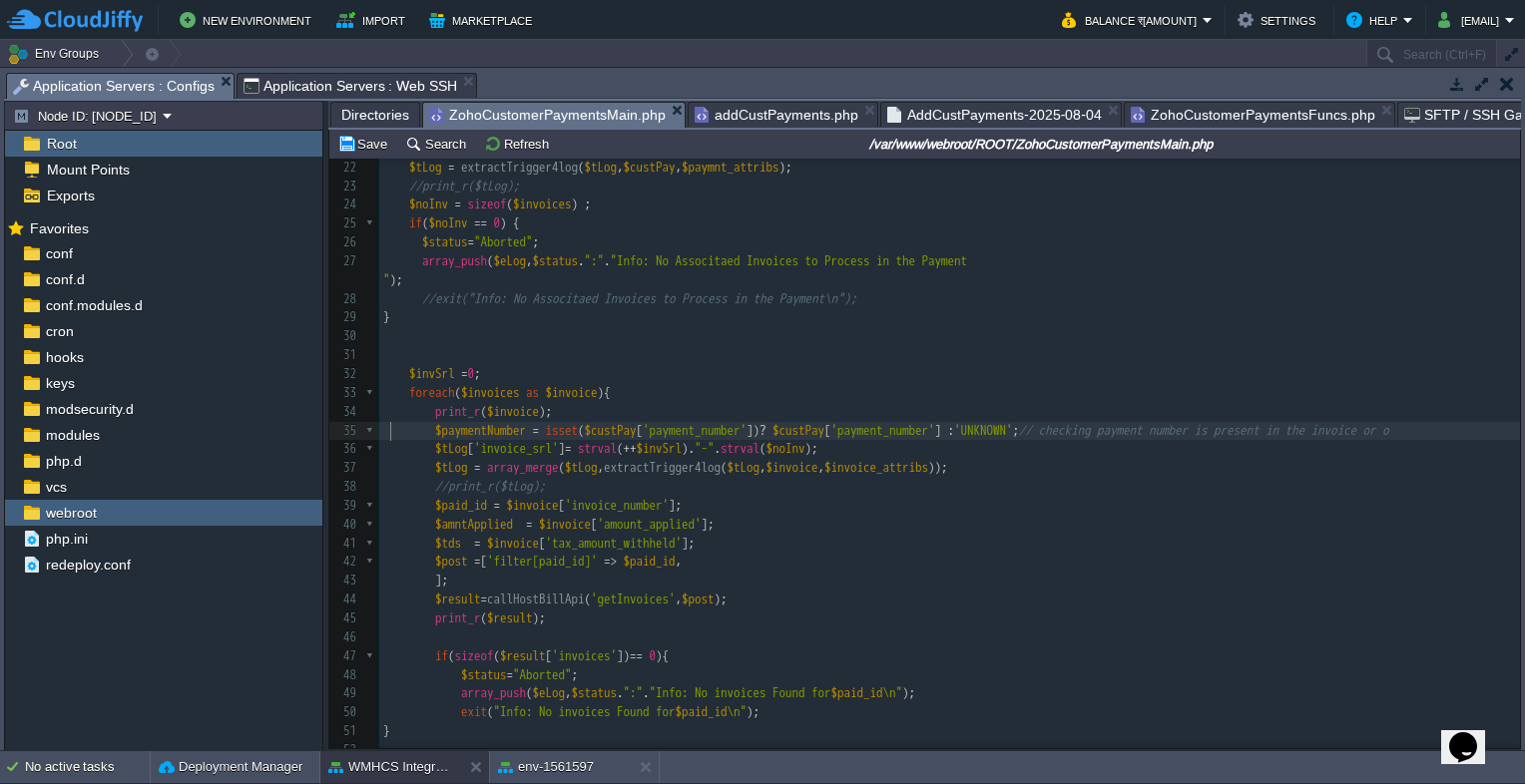 type on "// checking payment number is present in the invoice or ot" 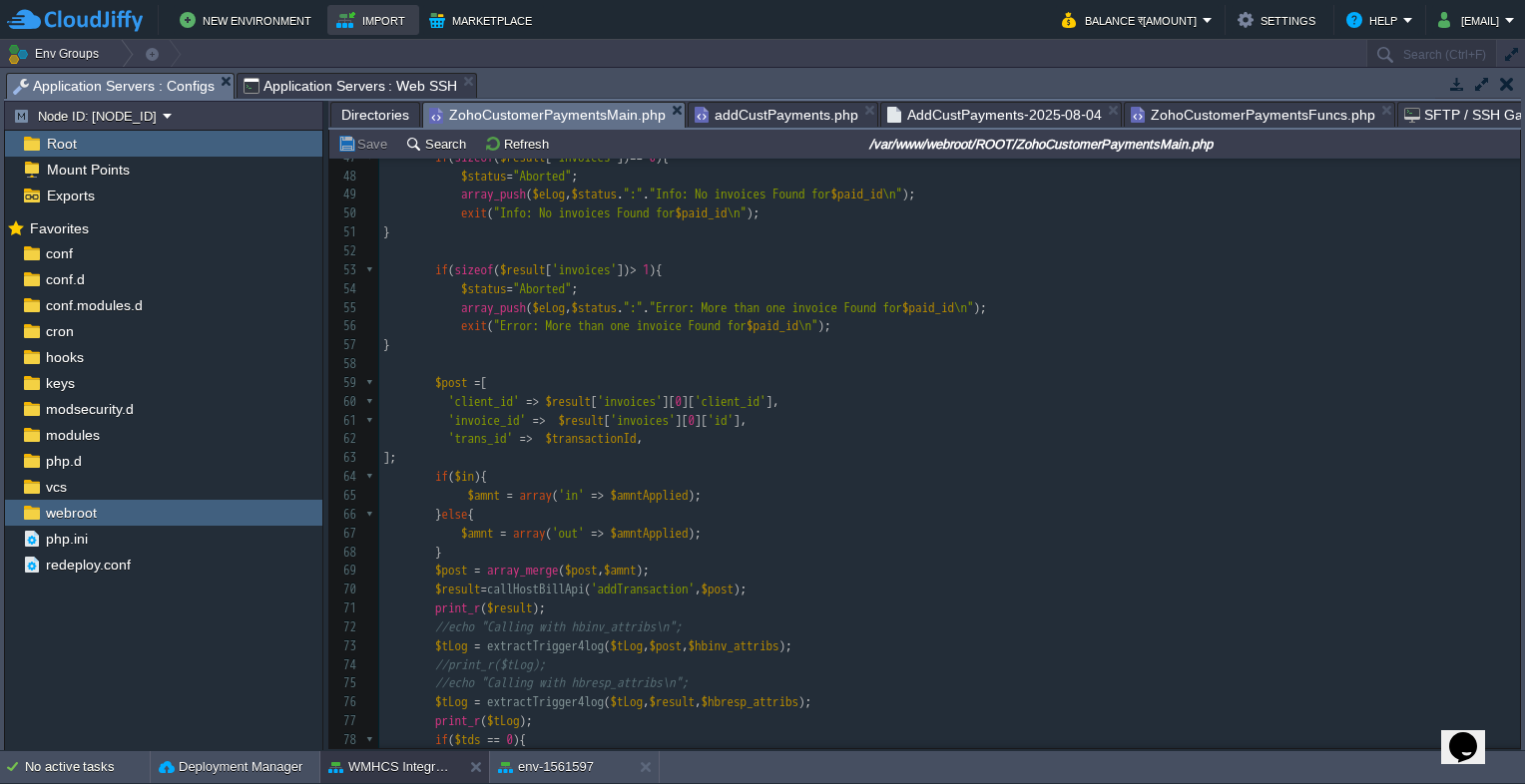 type on "not" 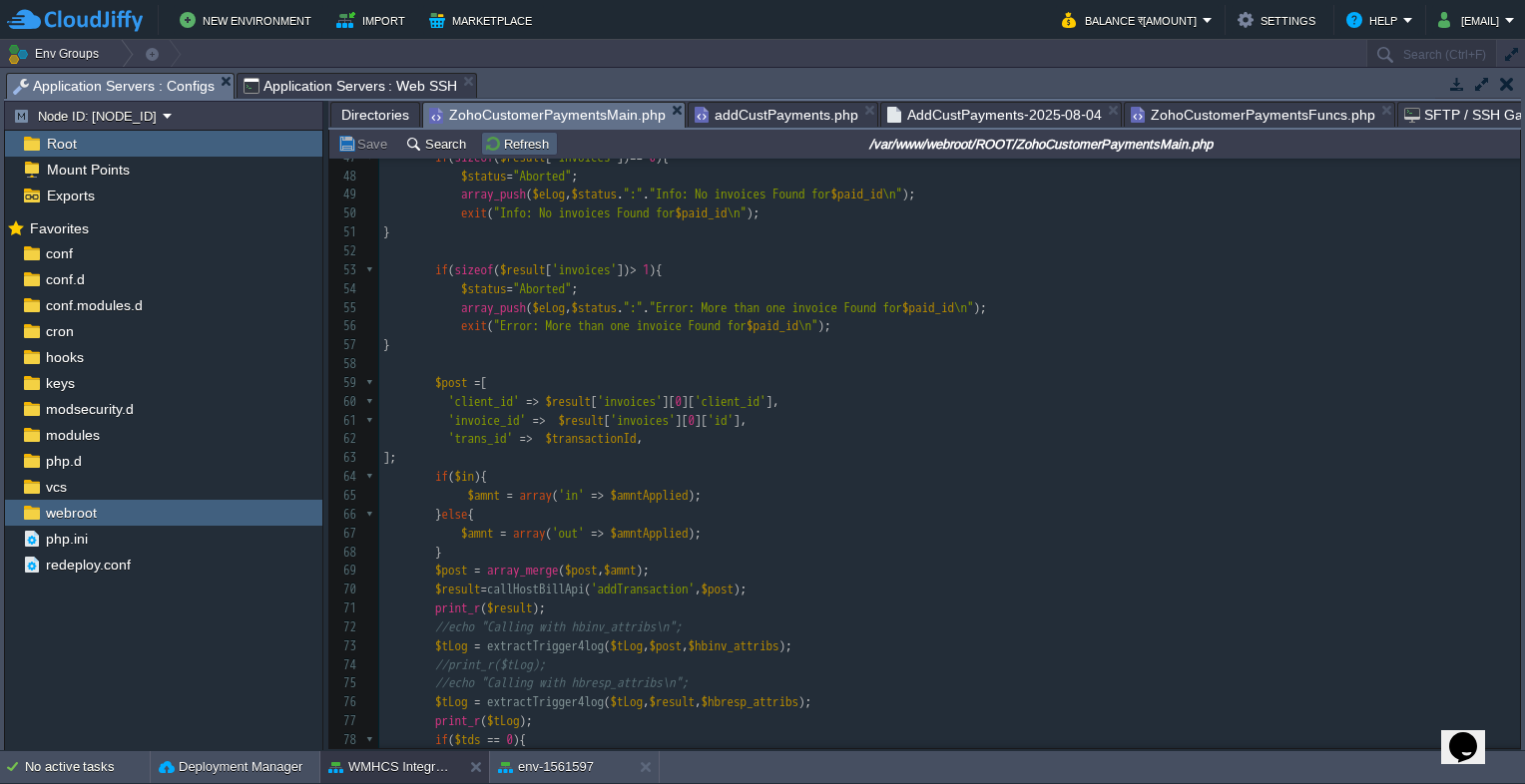 click on "Refresh" at bounding box center [519, 144] 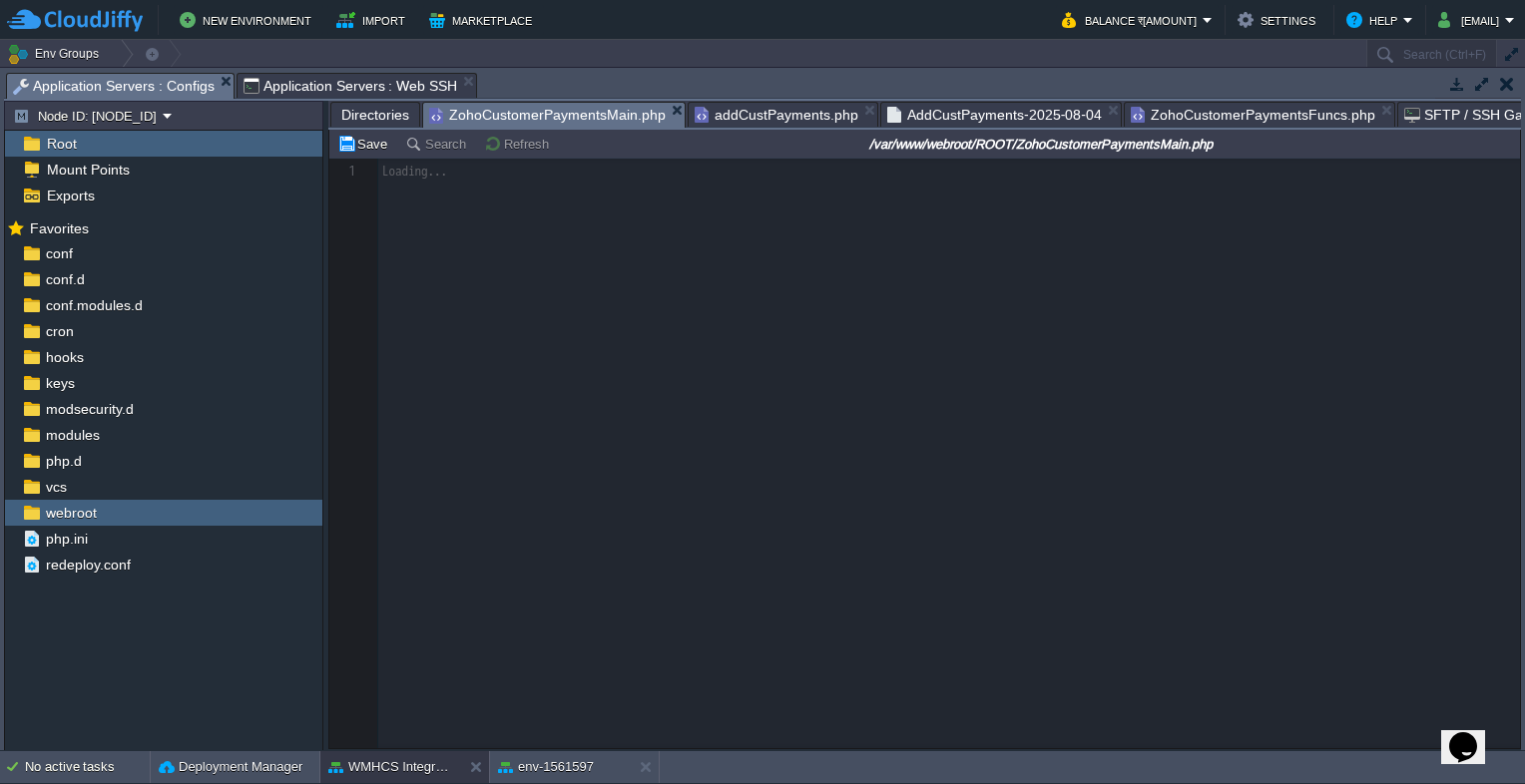 scroll, scrollTop: 0, scrollLeft: 0, axis: both 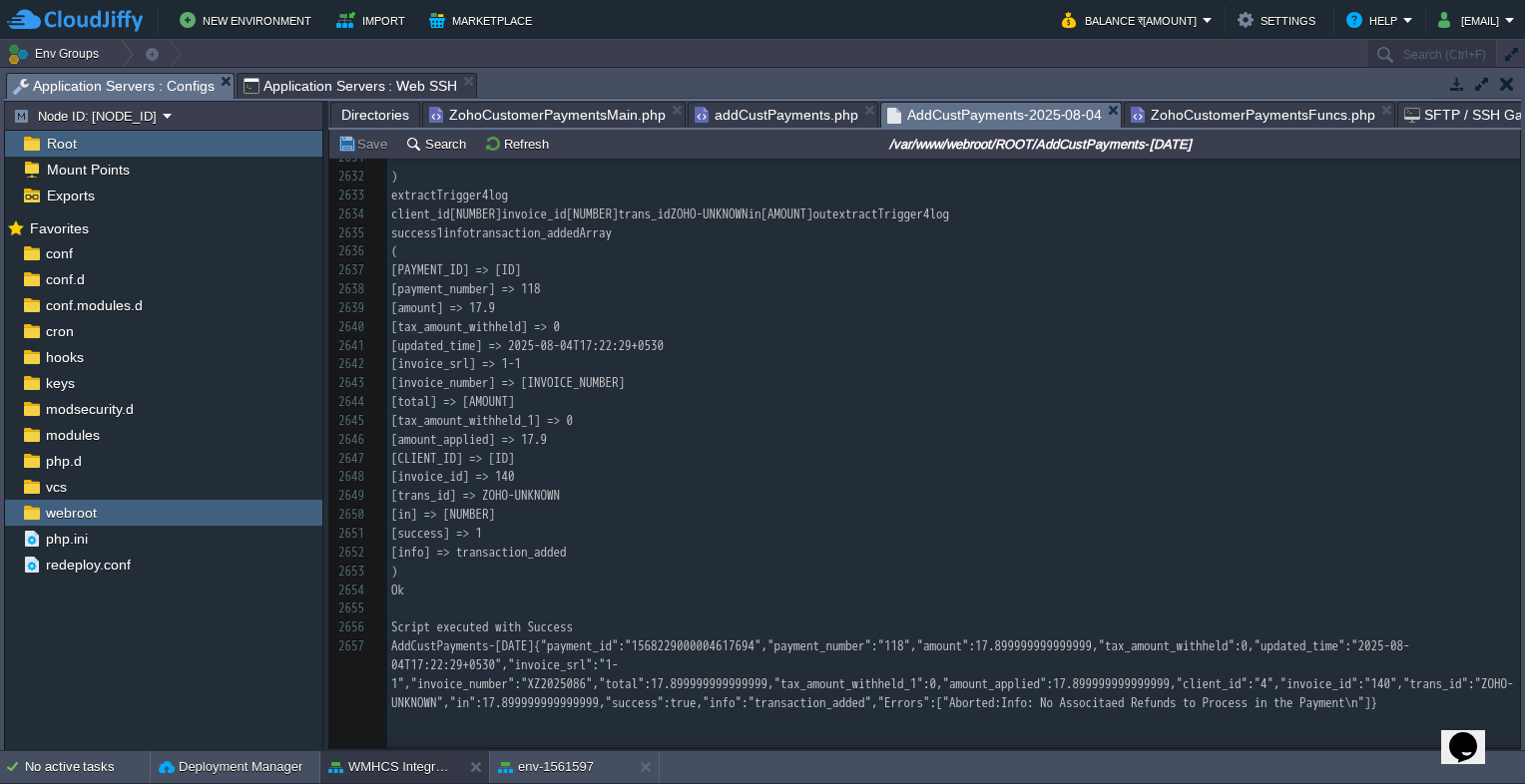 click on "AddCustPayments-2025-08-04" at bounding box center (994, 115) 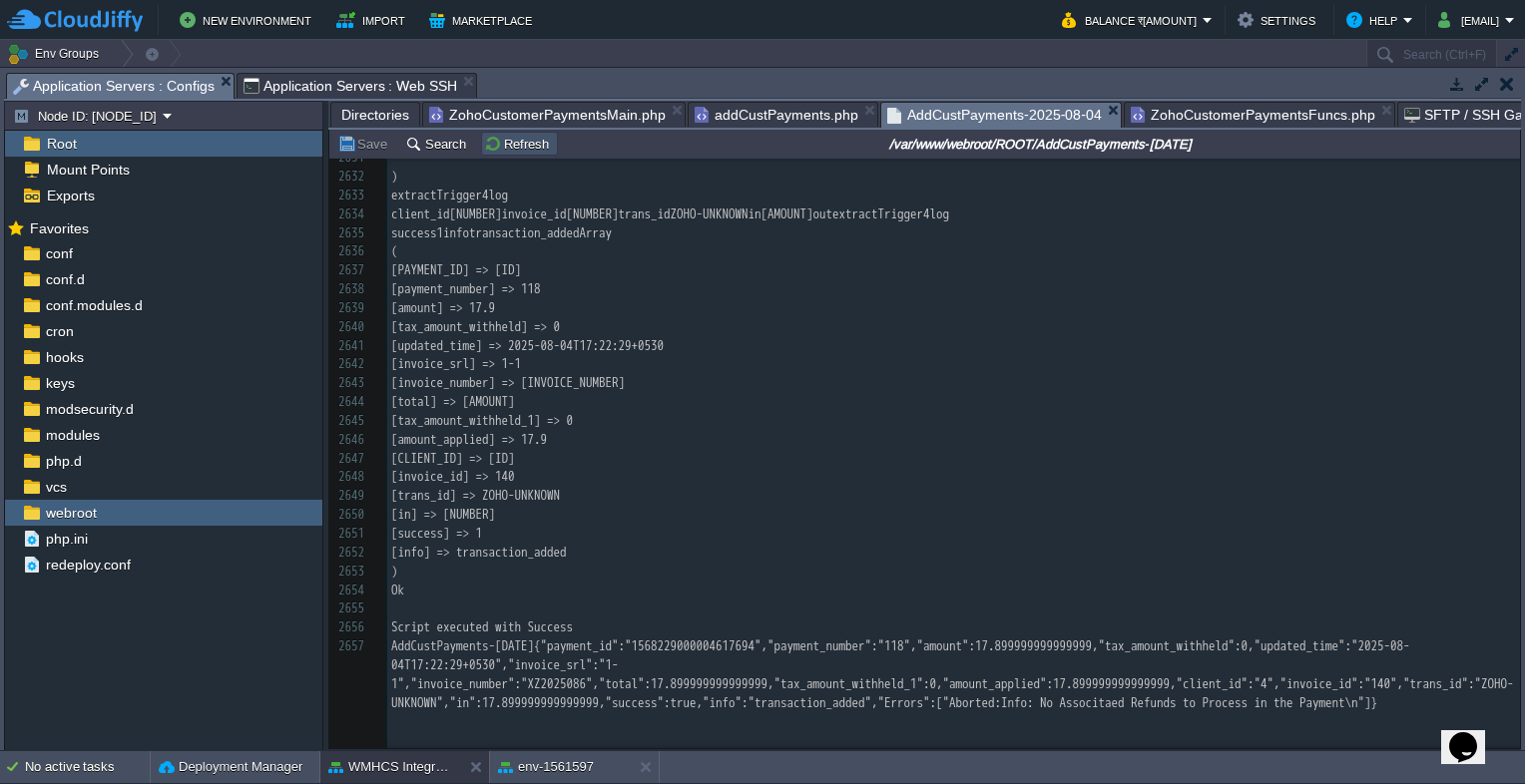 click on "Refresh" at bounding box center (519, 144) 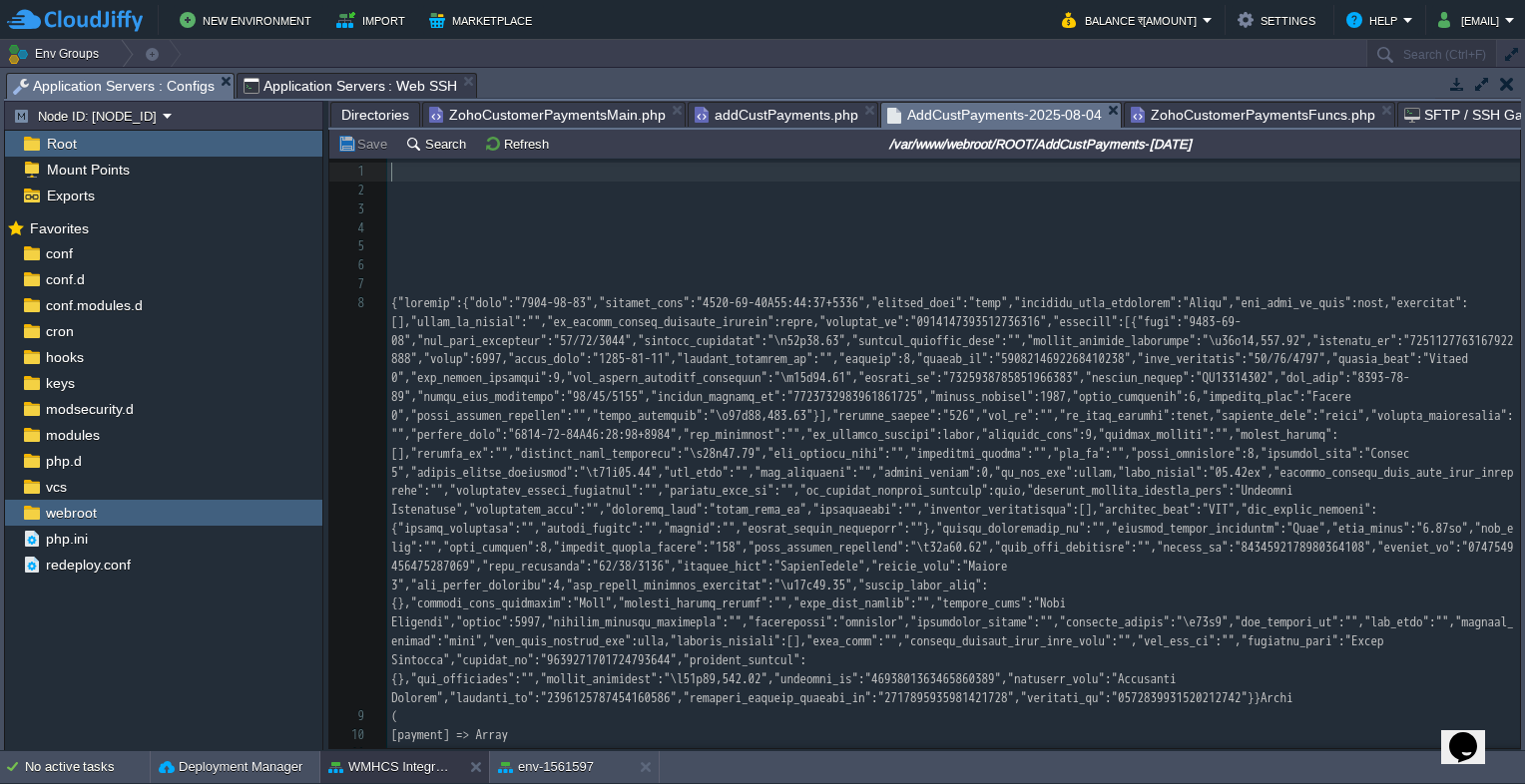 scroll, scrollTop: 57488, scrollLeft: 0, axis: vertical 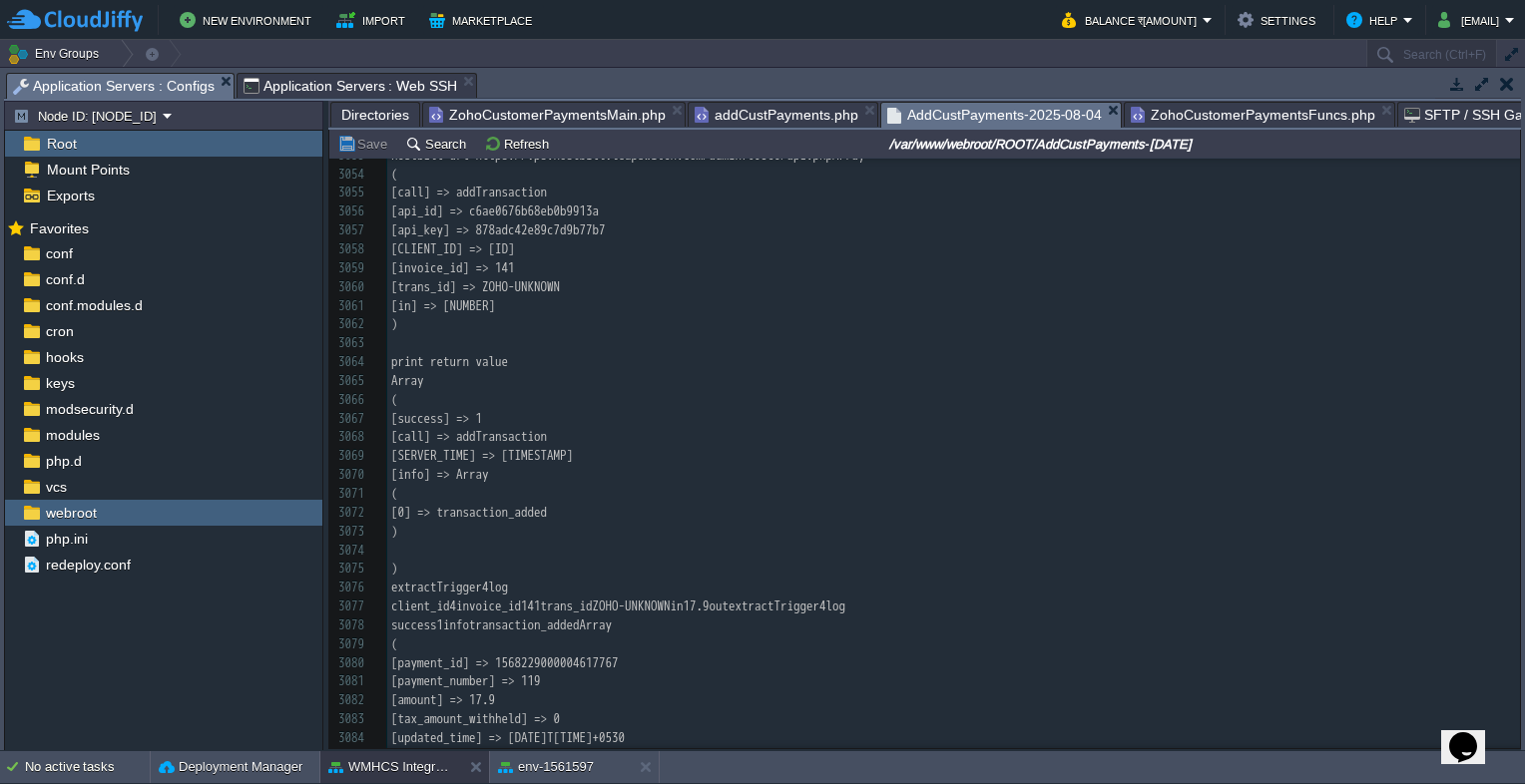 click on "ZohoCustomerPaymentsMain.php" at bounding box center (547, 115) 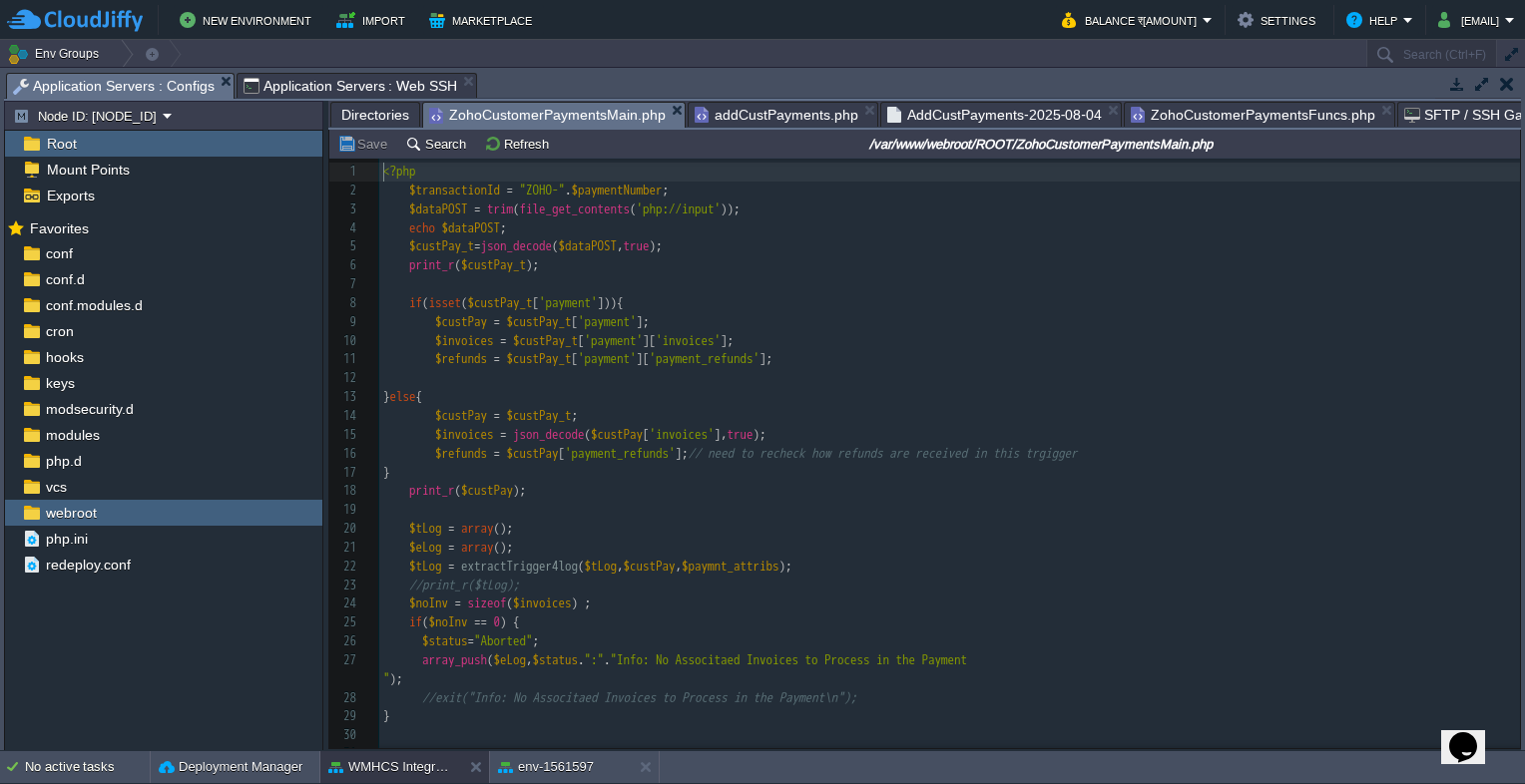 scroll, scrollTop: 6, scrollLeft: 0, axis: vertical 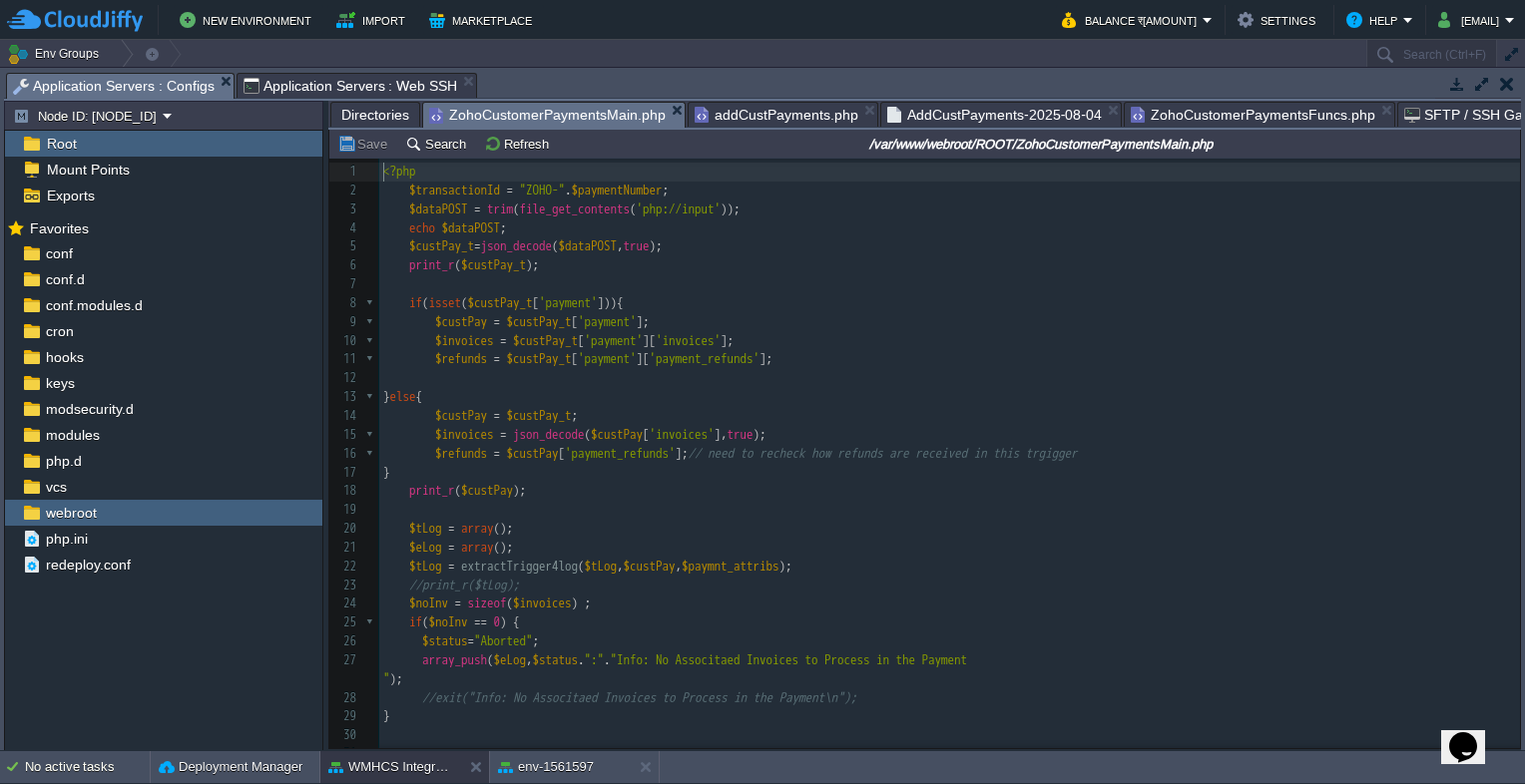 click on "ZohoCustomerPaymentsFuncs.php" at bounding box center [1253, 115] 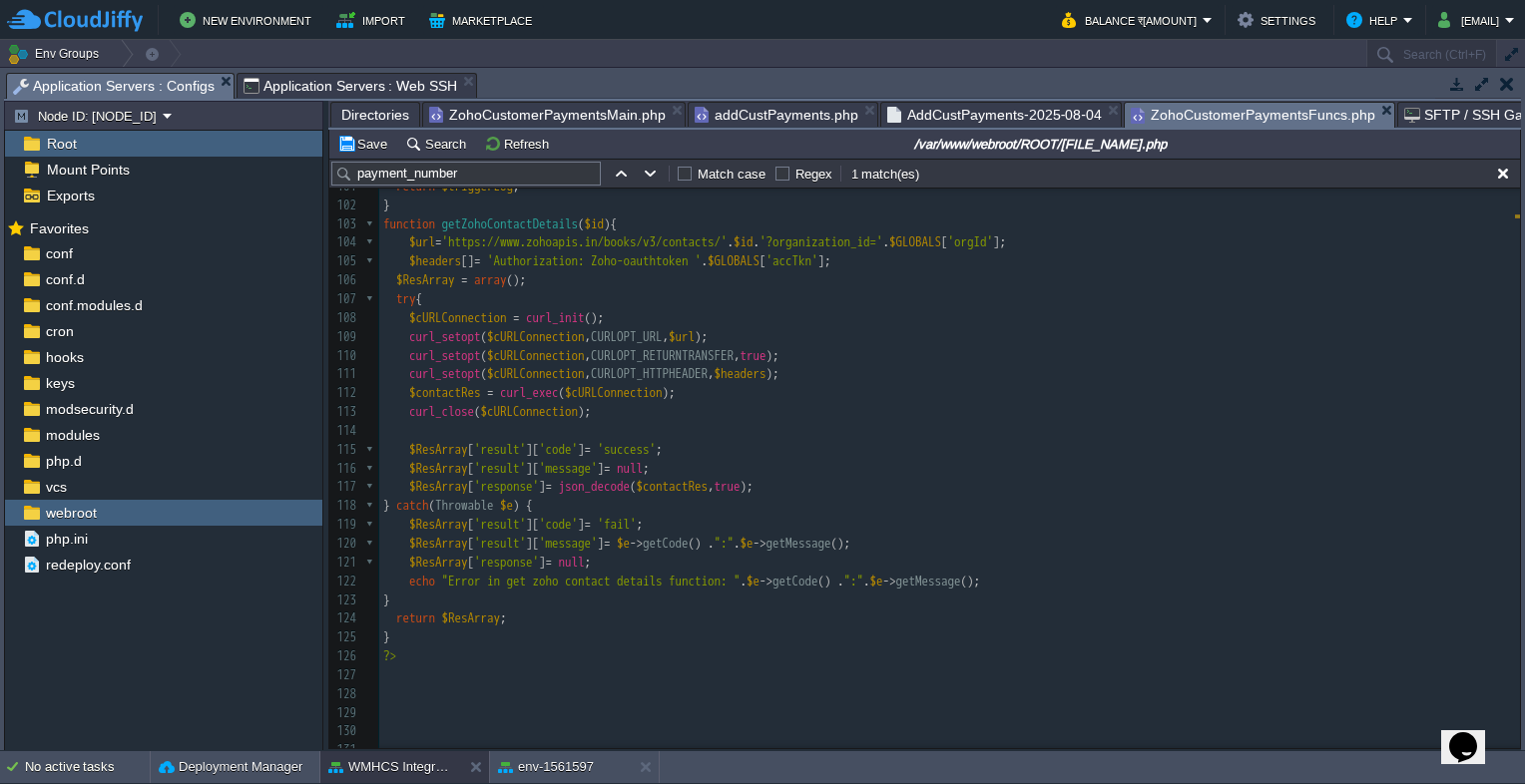scroll, scrollTop: 1567, scrollLeft: 0, axis: vertical 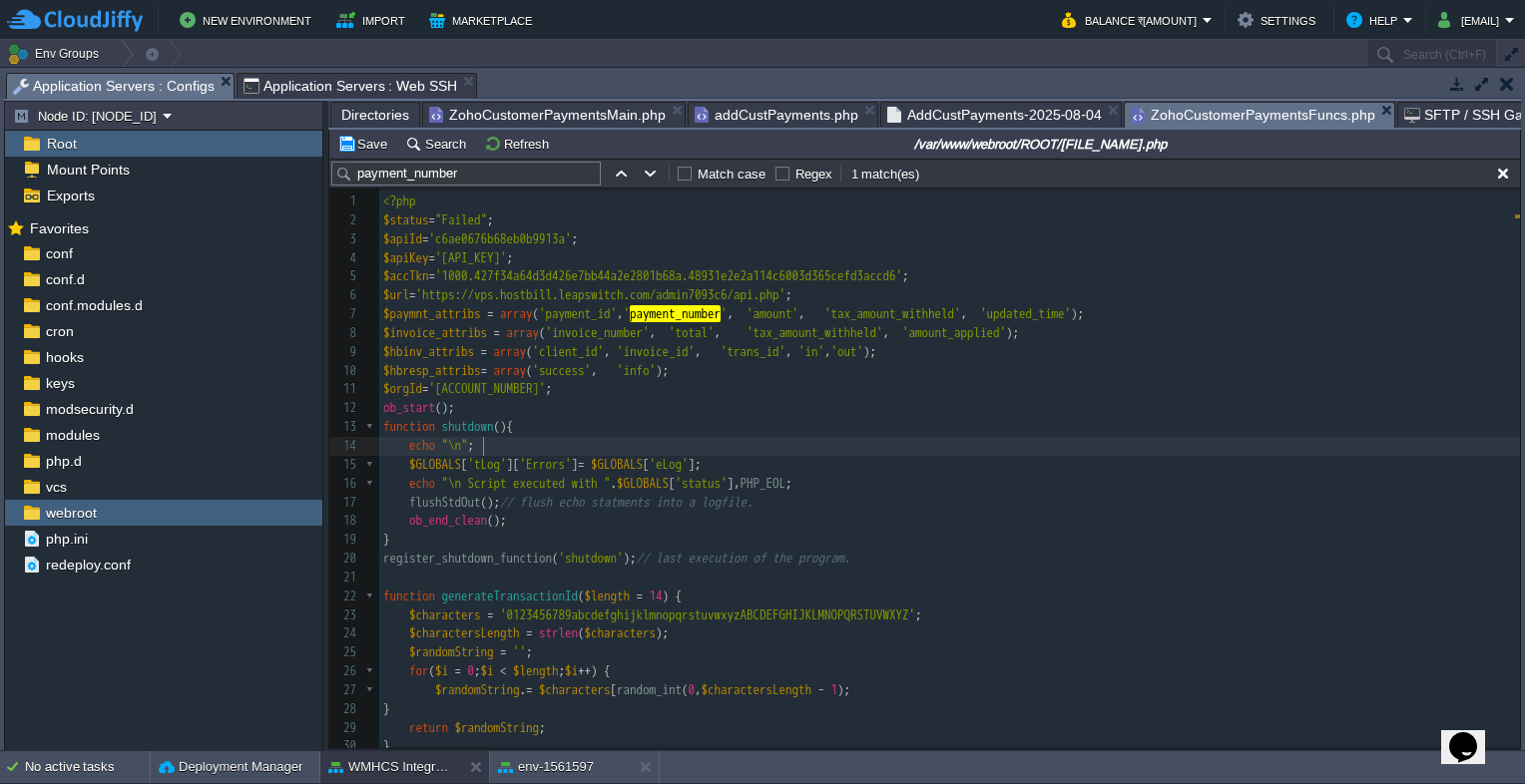 click on "$GLOBALS [ 'tLog' ][ 'Errors' ]  =   $GLOBALS [ 'eLog' ];" at bounding box center (949, 465) 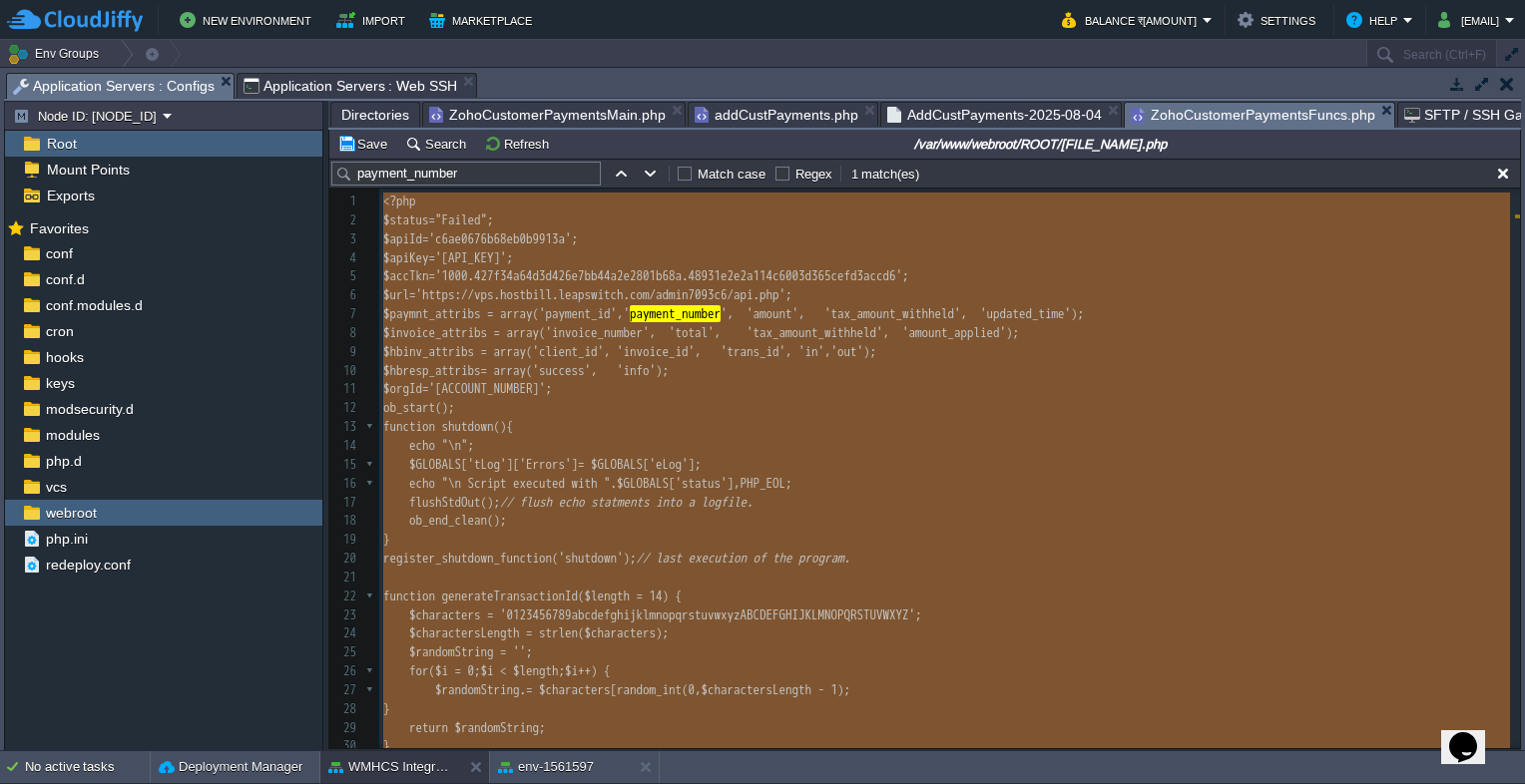 type on "<?php
$status="Failed";
$apiId='c6ae0676b68eb0b9913a';
$apiKey='878adc42e89c7d9b77b7';
$accTkn='1000.427f34a64d3d426e7bb44a2e2801b68a.48931e2e2a114c6003d365cefd3accd6';
$url='https://vps.hostbill.leapswitch.com/admin7093c6/api.php';
$paymnt_attribs = array('payment_id','payment_number',	'amount',	'tax_amount_withheld',	'updated_time');
$invoice_attribs = array('invoice_number',	'total',	'tax_amount_withheld',	'amount_applied');
$hbinv_attribs = array('client_id',	'invoice_id',	'trans_id',	'in','out');
$hbresp_attribs= array('success',	'info');
$orgId='60025377190';
ob_start();
function shutdown(){
echo "\n";
$GLOBALS['tLog']['Errors'] = $GLOBALS['eLog'];
echo "\n Script executed with ".$GLOBALS['status'], PHP_EOL;
flushStdOut(); // flush echo statments into a logfile.
ob_end_clean();
}
register_shutdown_function('shutdown'); // last execution of the program.
function generateTransactionId($length = 14) {
$characters = '0123456789abcdefghijklmnopqrstuvwxyzABCDEFGHIJKLMNOPQRSTUVWXYZ';
$ch..." 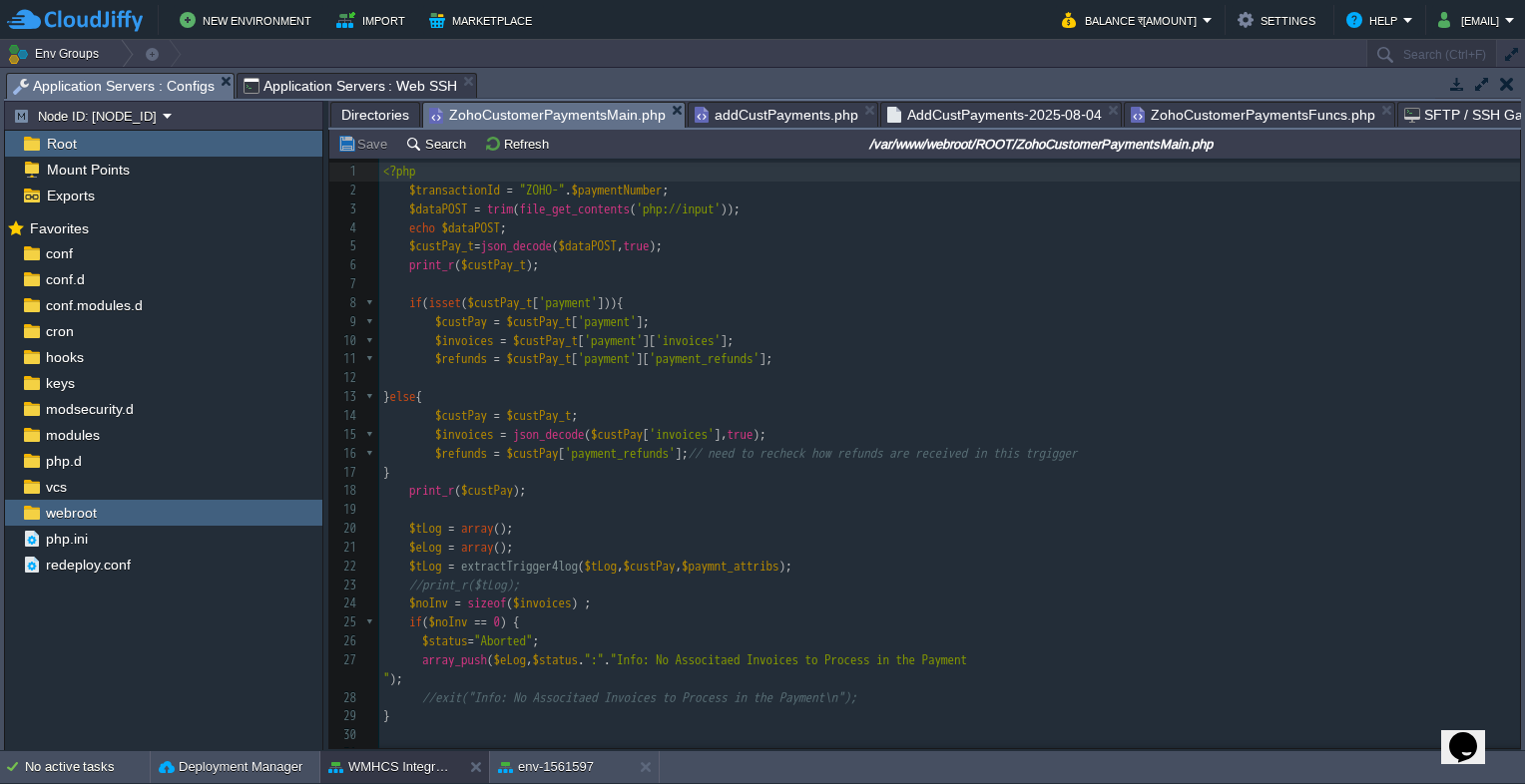 click on "ZohoCustomerPaymentsMain.php" at bounding box center [547, 115] 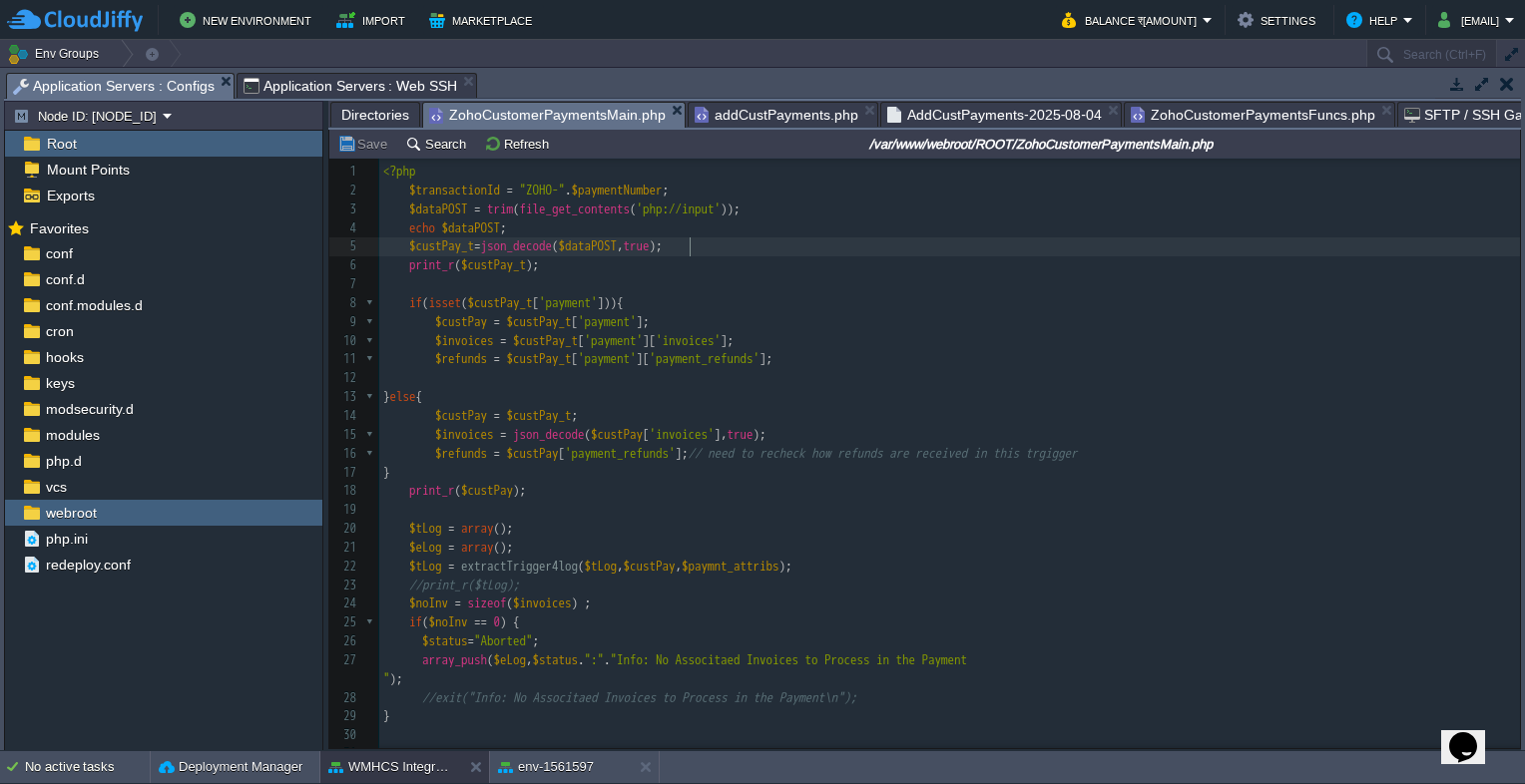 click on "$custPay_t = json_decode ( $dataPOST , true );" at bounding box center [949, 246] 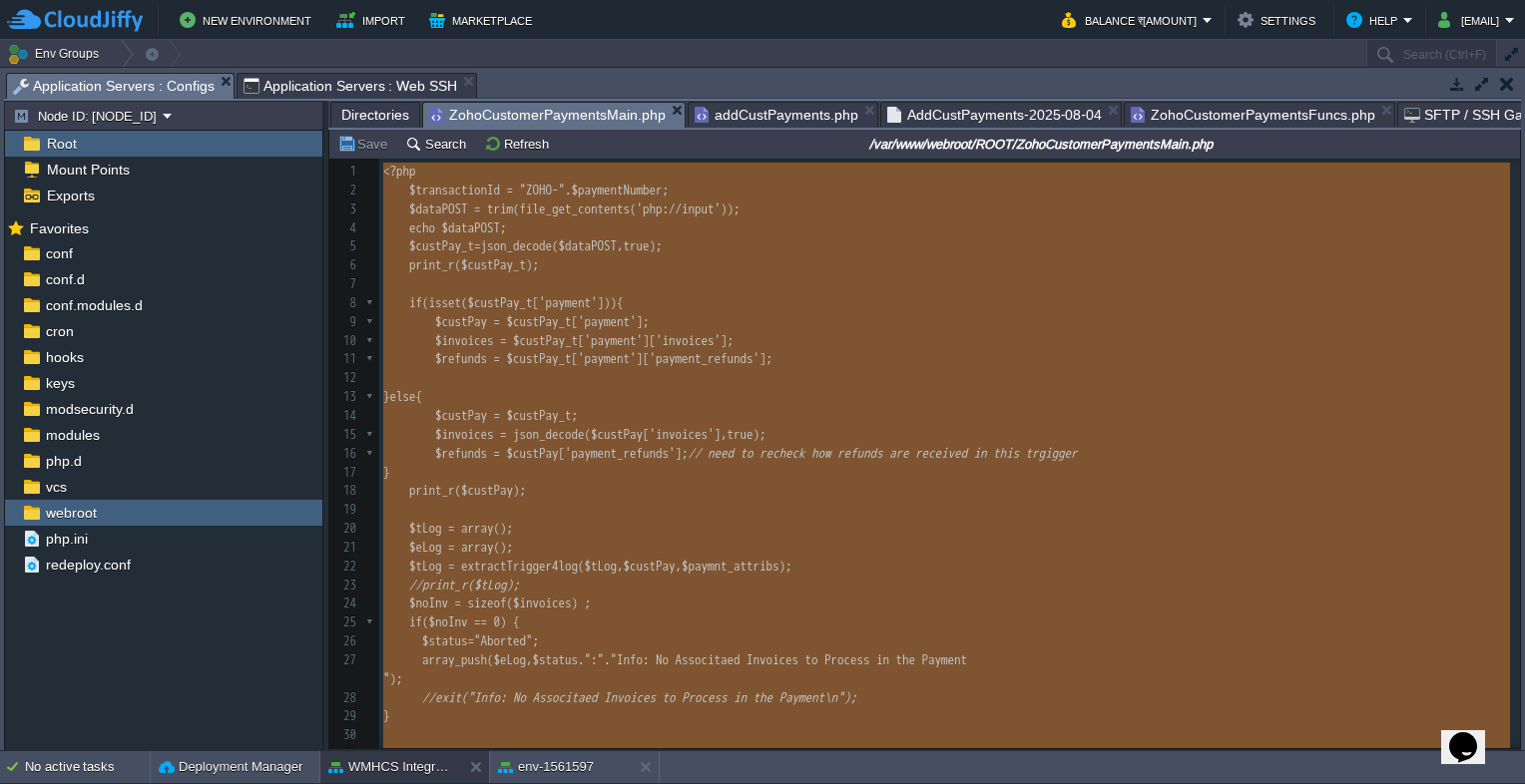 type on "<?php
$transactionId = "ZOHO-" . $paymentNumber;
$dataPOST = trim(file_get_contents('php://input'));
echo $dataPOST;
$custPay_t=json_decode($dataPOST,true);
print_r($custPay_t);
if(isset($custPay_t['payment'])){
$custPay = $custPay_t['payment'];
$invoices = $custPay_t['payment']['invoices'];
$refunds = $custPay_t['payment']['payment_refunds'];
}else{
$custPay = $custPay_t;
$invoices = json_decode($custPay['invoices'],true);
$refunds = $custPay['payment_refunds']; // need to recheck how refunds are received in this trgigger
}
print_r( $custPay);
$tLog = array();
$eLog = array();
$tLog = extractTrigger4log($tLog,$custPay,$paymnt_attribs);
//print_r($tLog);
$noInv = sizeof($invoices) ;
if($noInv == 0) {
$status="Aborted";
array_push($eLog, $status.":"."Info: No Associtaed Invoices to Process in the Payment\n");
//exit("Info: No Associtaed Invoices to Process in the Payment\n");
}
$invSrl =0;
foreach($invoi..." 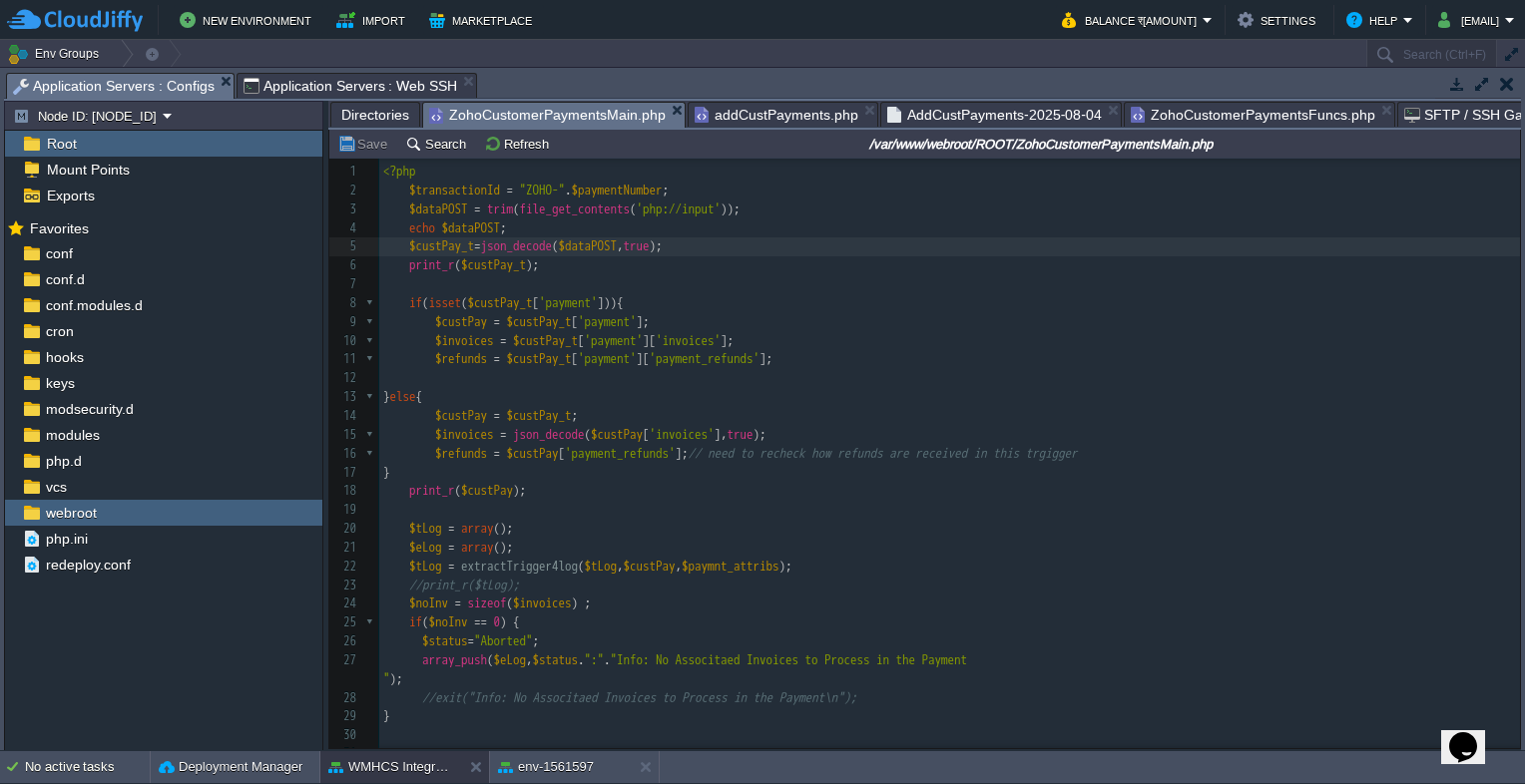 click on "ZohoCustomerPaymentsFuncs.php" at bounding box center [1253, 115] 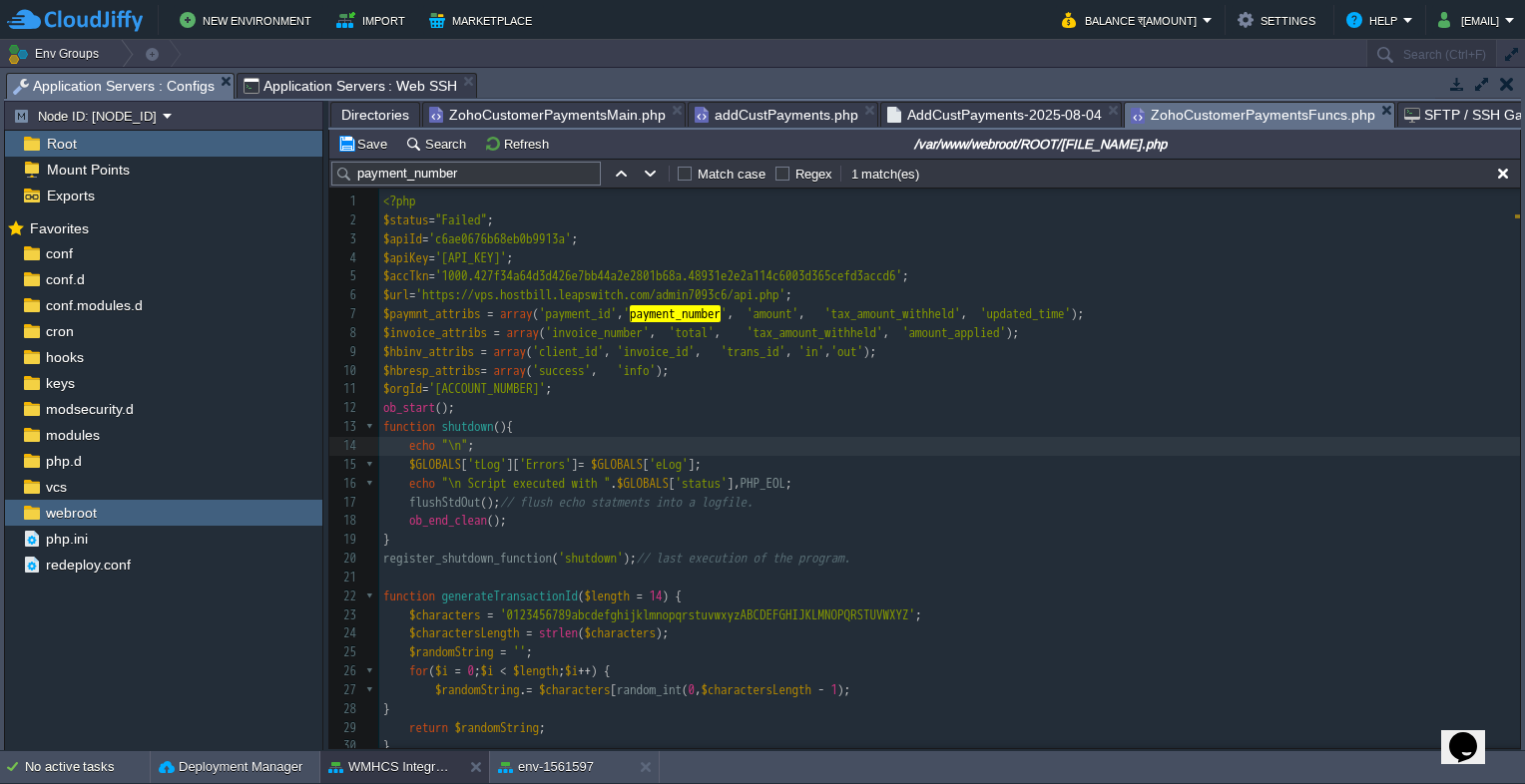 scroll, scrollTop: 59, scrollLeft: 0, axis: vertical 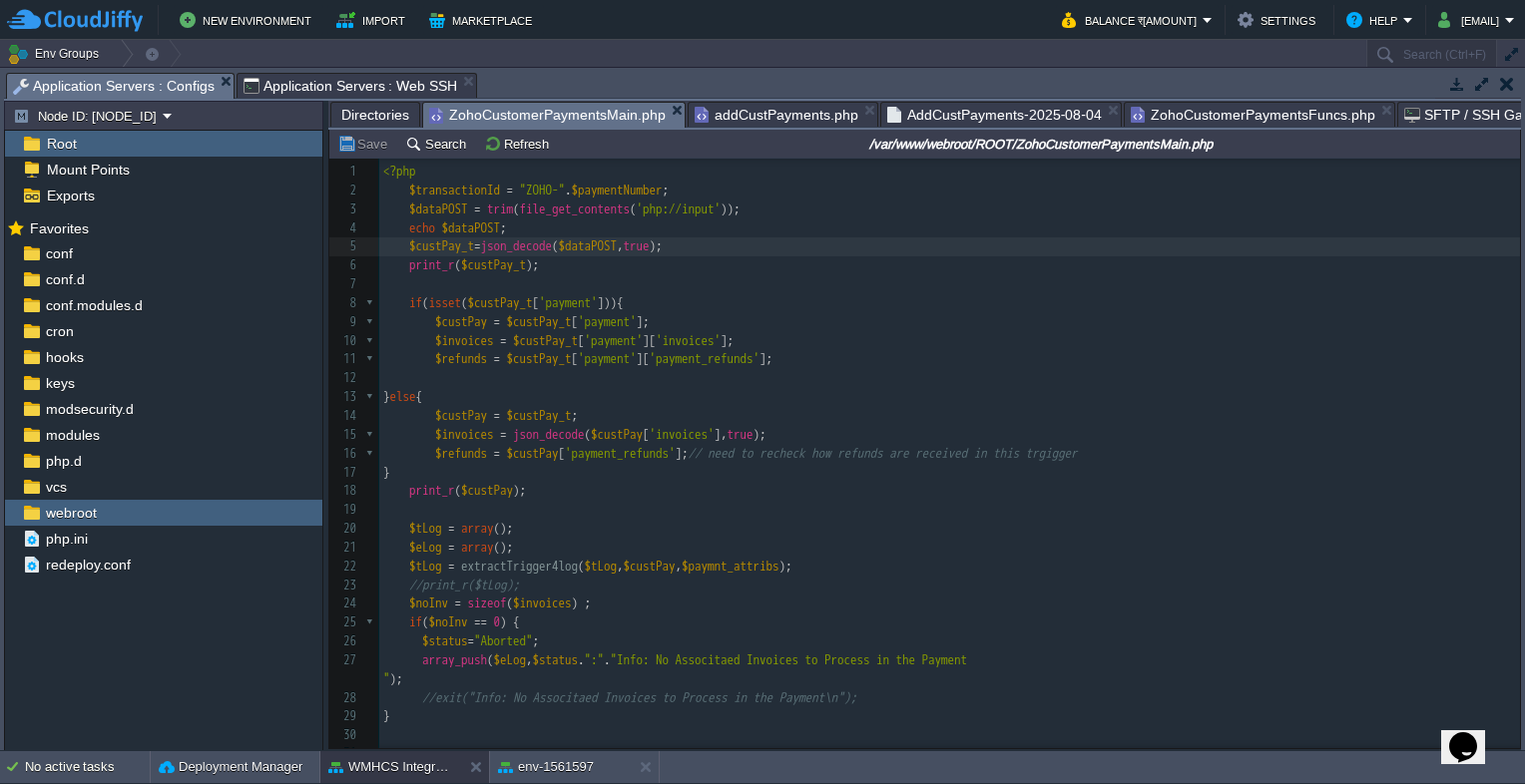 click on "ZohoCustomerPaymentsMain.php" at bounding box center (547, 115) 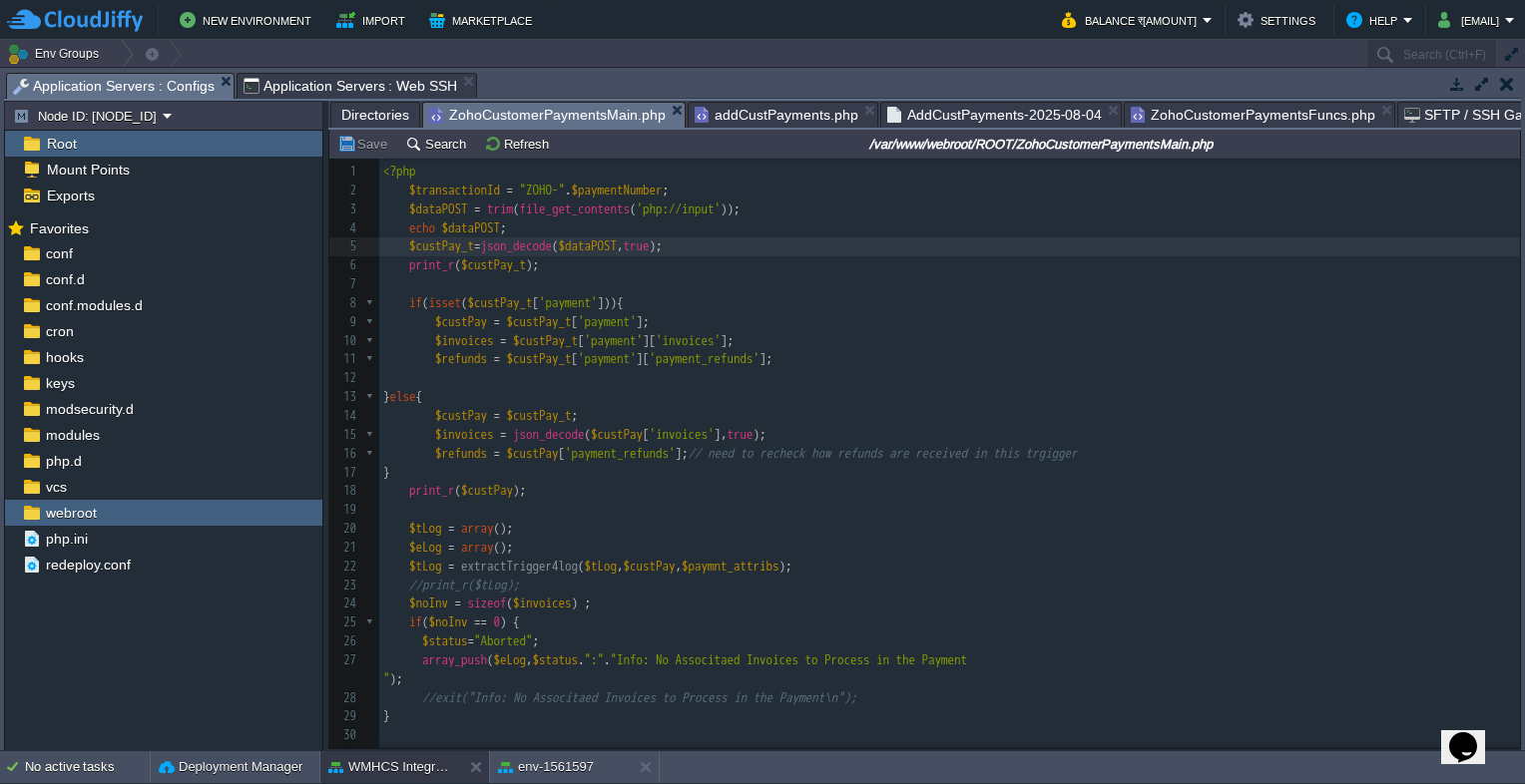 scroll, scrollTop: 347, scrollLeft: 0, axis: vertical 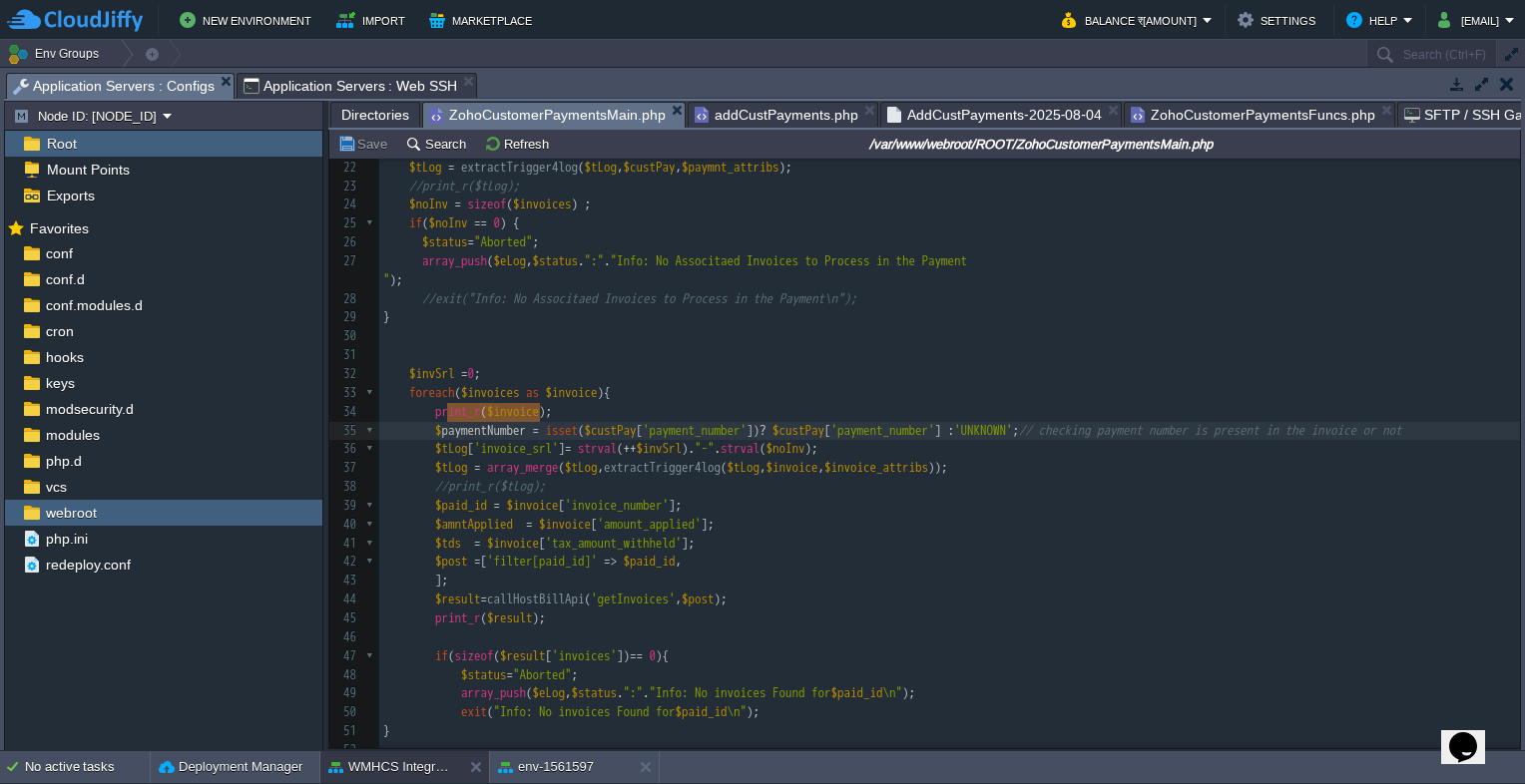 type on "$paymentNumber" 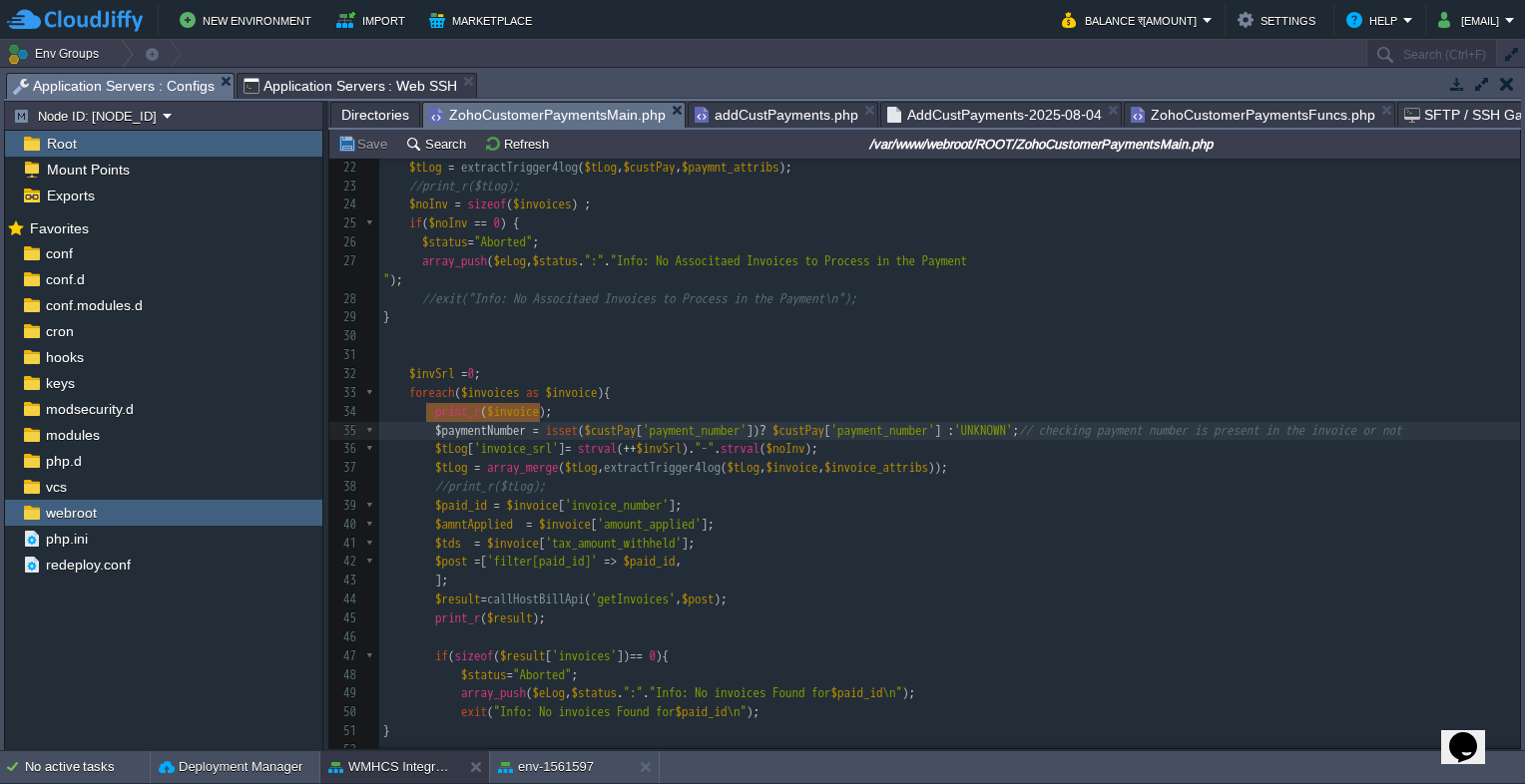drag, startPoint x: 541, startPoint y: 414, endPoint x: 441, endPoint y: 413, distance: 100.005 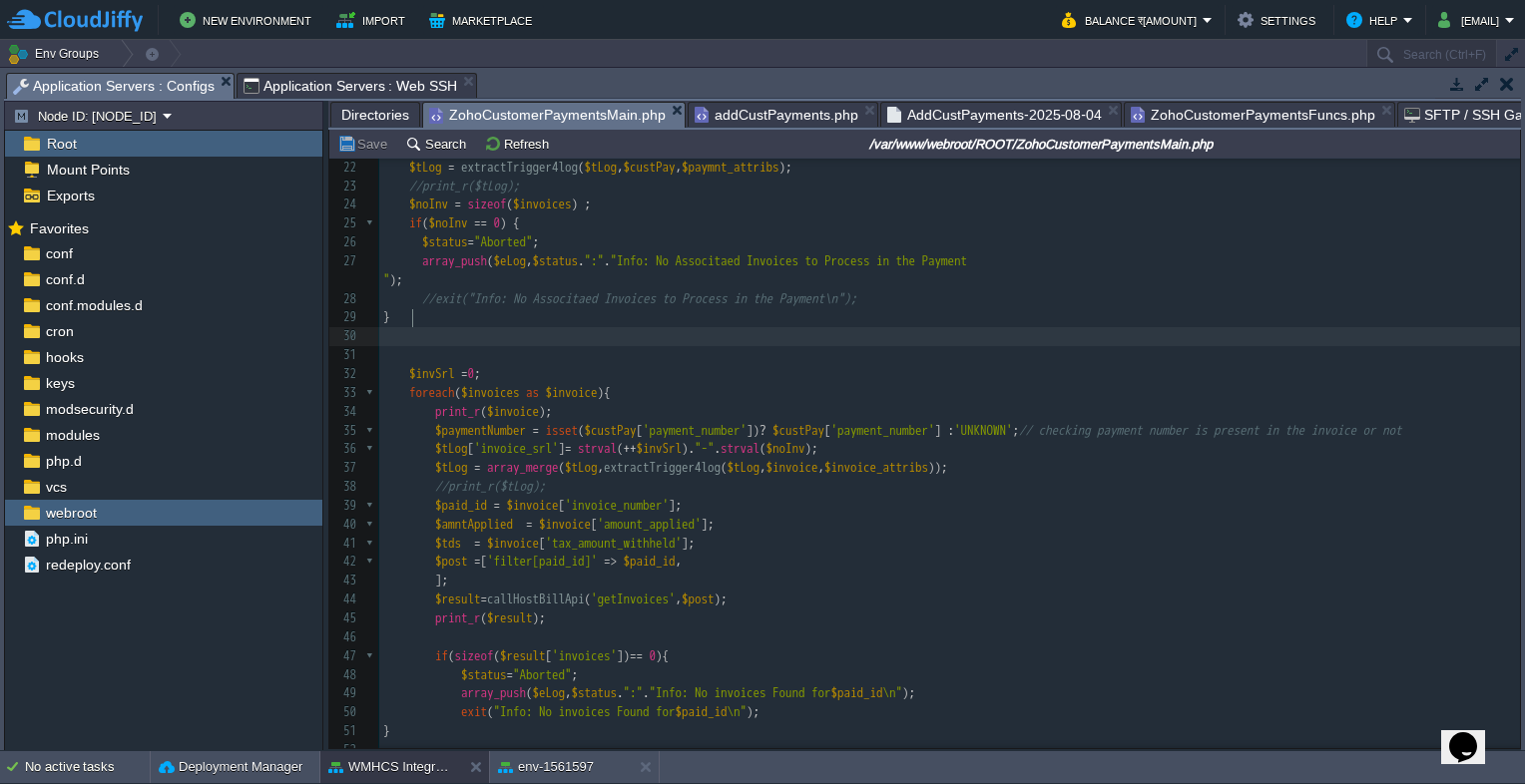click at bounding box center [949, 336] 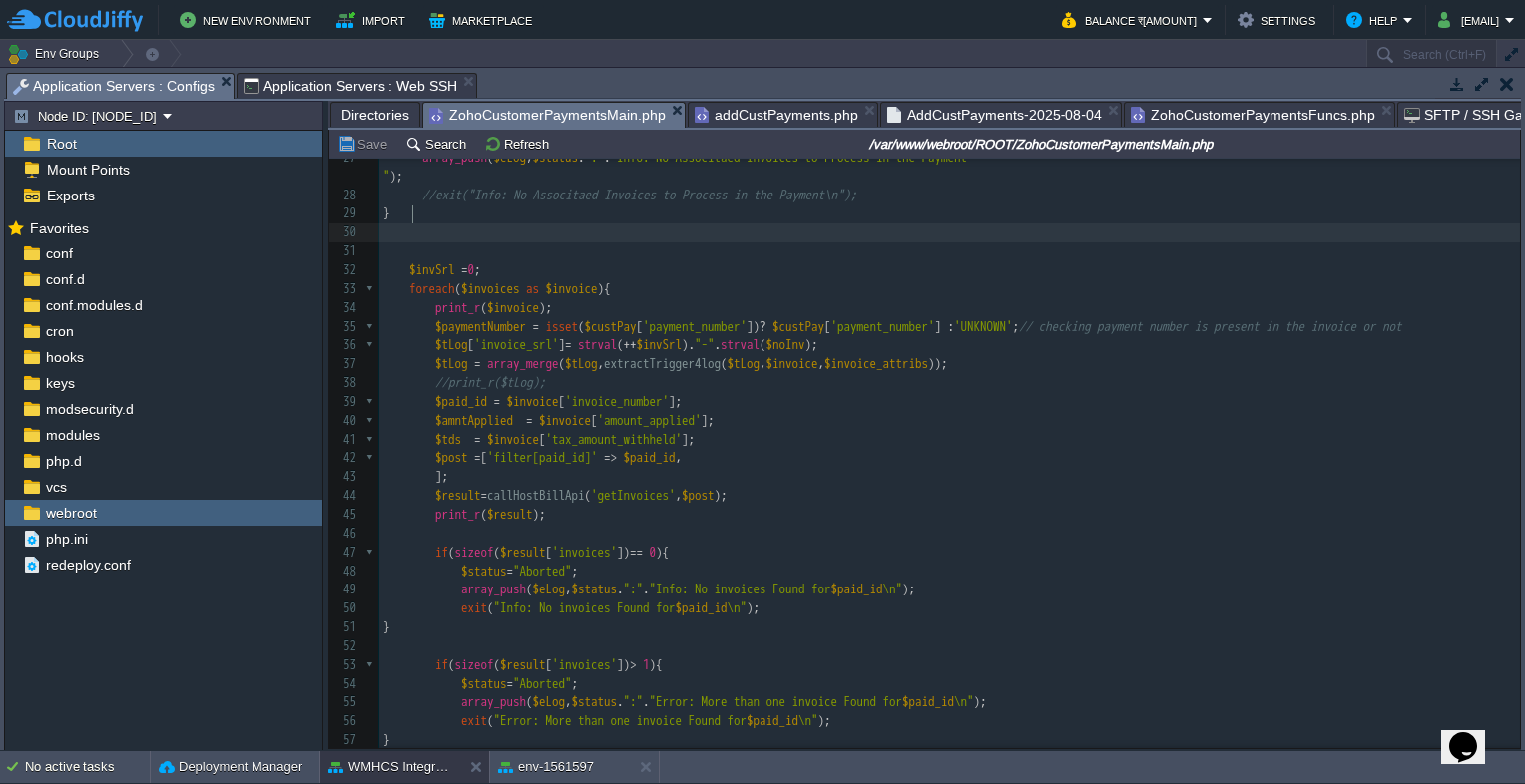 scroll, scrollTop: 598, scrollLeft: 0, axis: vertical 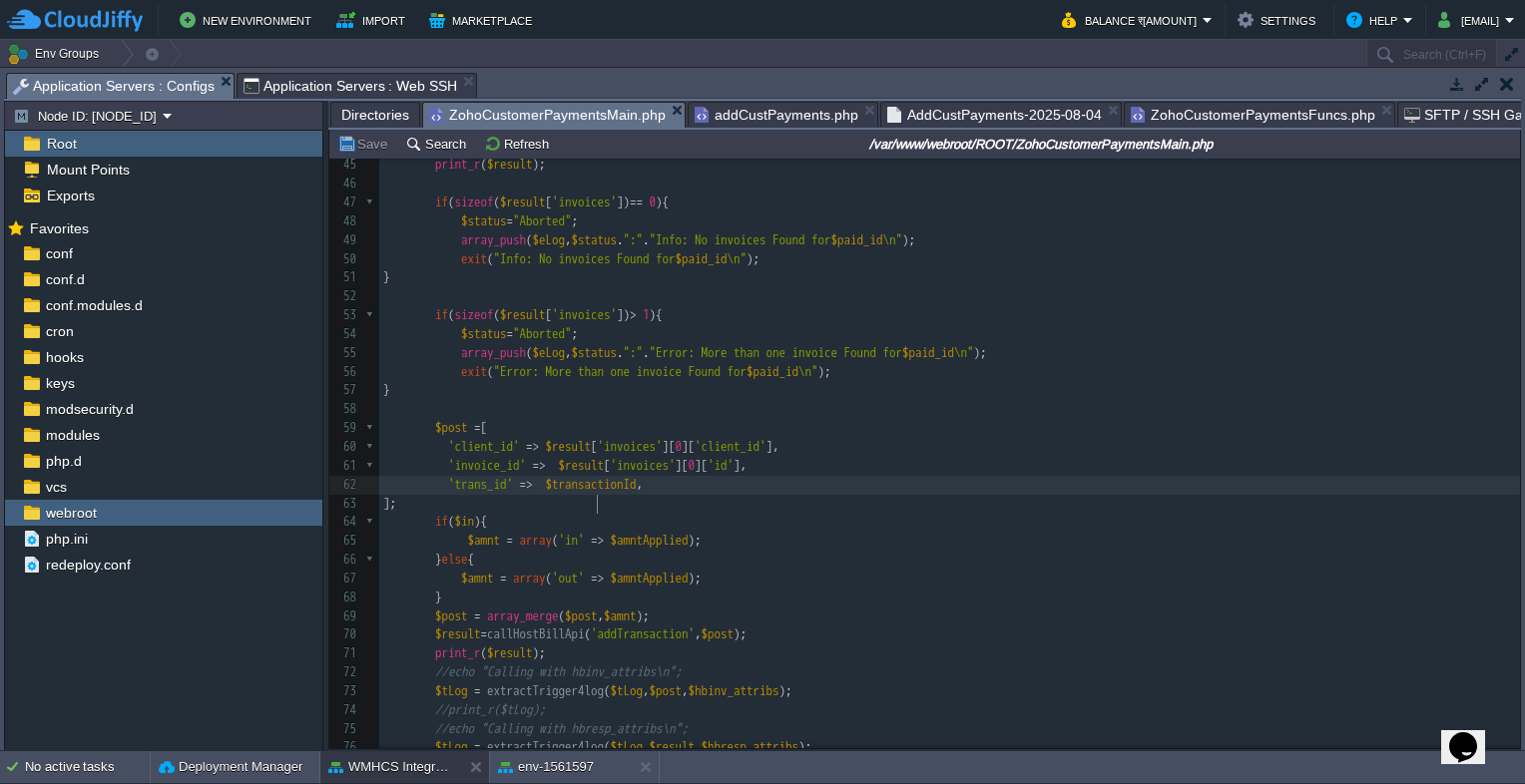 click on "x
$transactionId   =   generateTransactionId ( 14 );
$dataPOST   =   trim ( file_get_contents ( 'php://input' ));
echo   $dataPOST ;
$custPay_t = json_decode ( $dataPOST , true );
print_r ( $custPay_t );
if ( isset ( $custPay_t [ 'payment' ])){
$custPay   =   $custPay_t [ 'payment' ];
$invoices   =   $custPay_t [ 'payment' ][ 'invoices' ];
$refunds   =   $custPay_t [ 'payment' ][ 'payment_refunds' ];
} else {
$custPay   =   $custPay_t ;
$invoices   =   json_decode ( $custPay [ 'invoices' ], true );
$refunds   =   $custPay [ 'payment_refunds' ];  // need to recheck how refunds are received in this trgigger
}
print_r (  $custPay );
$tLog   =   array ();
$eLog   =   array ();
$tLog   =   extractTrigger4log ( $tLog , $custPay , $paymnt_attribs );
//print_r($tLog);
$noInv   =   sizeof ( $invoices )  ;
if ( $noInv   ==   0 ){
$status = "Aborted" ;
array_push ( $eLog ,  $status . ":" . "Info: No Associtaed Invoices to Process in the Payment\n" );
//exit("Info: No Associtaed Invoices to Process in the Payment\n");
}
$invSrl =0;
foreach($invo..." at bounding box center [949, 513] 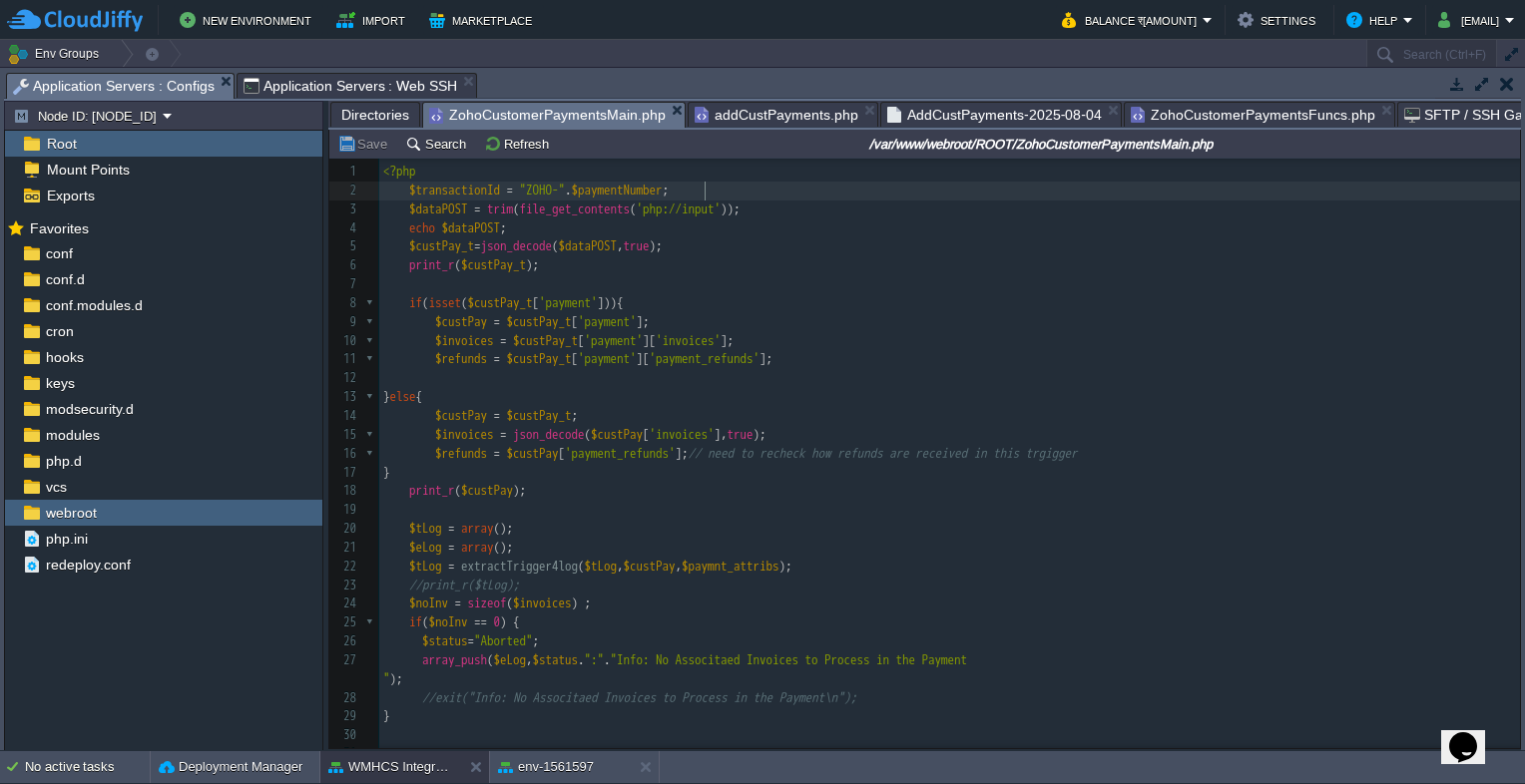 click on "$paymentNumber" at bounding box center (617, 190) 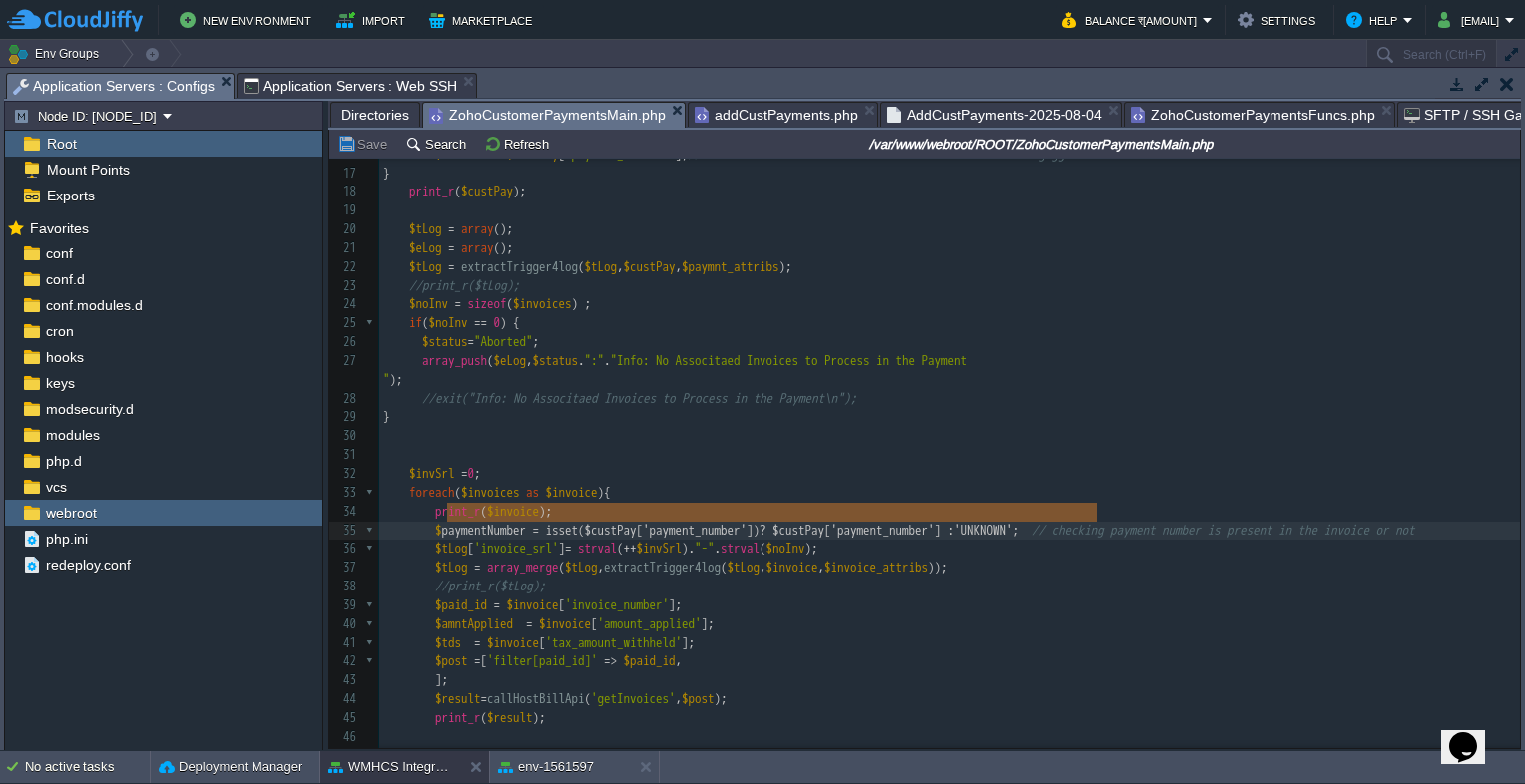 type on "$paymentNumber = isset($custPay['payment_number']) ? $custPay['payment_number'] : 'UNKNOWN';" 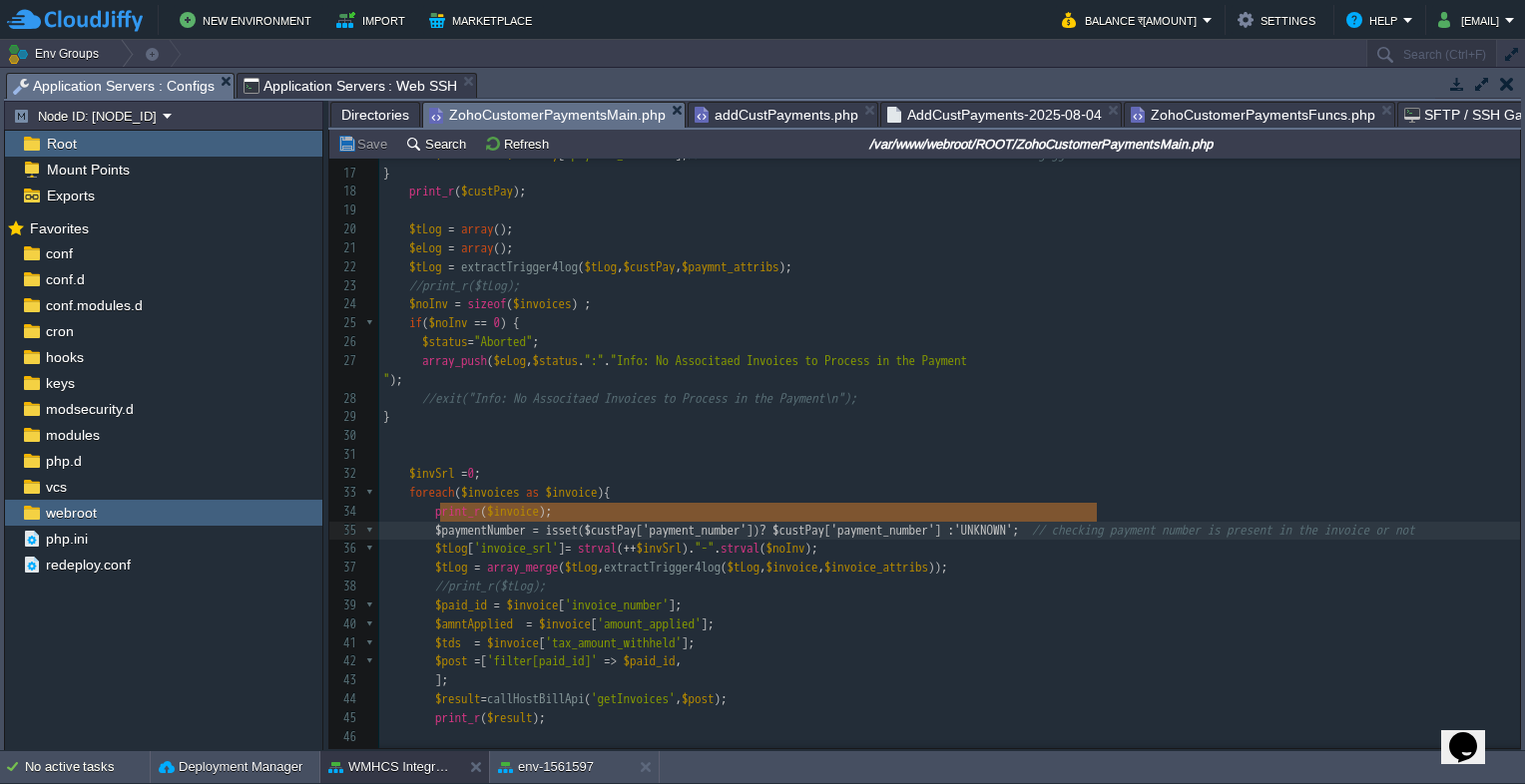 drag, startPoint x: 1095, startPoint y: 516, endPoint x: 443, endPoint y: 513, distance: 652.0069 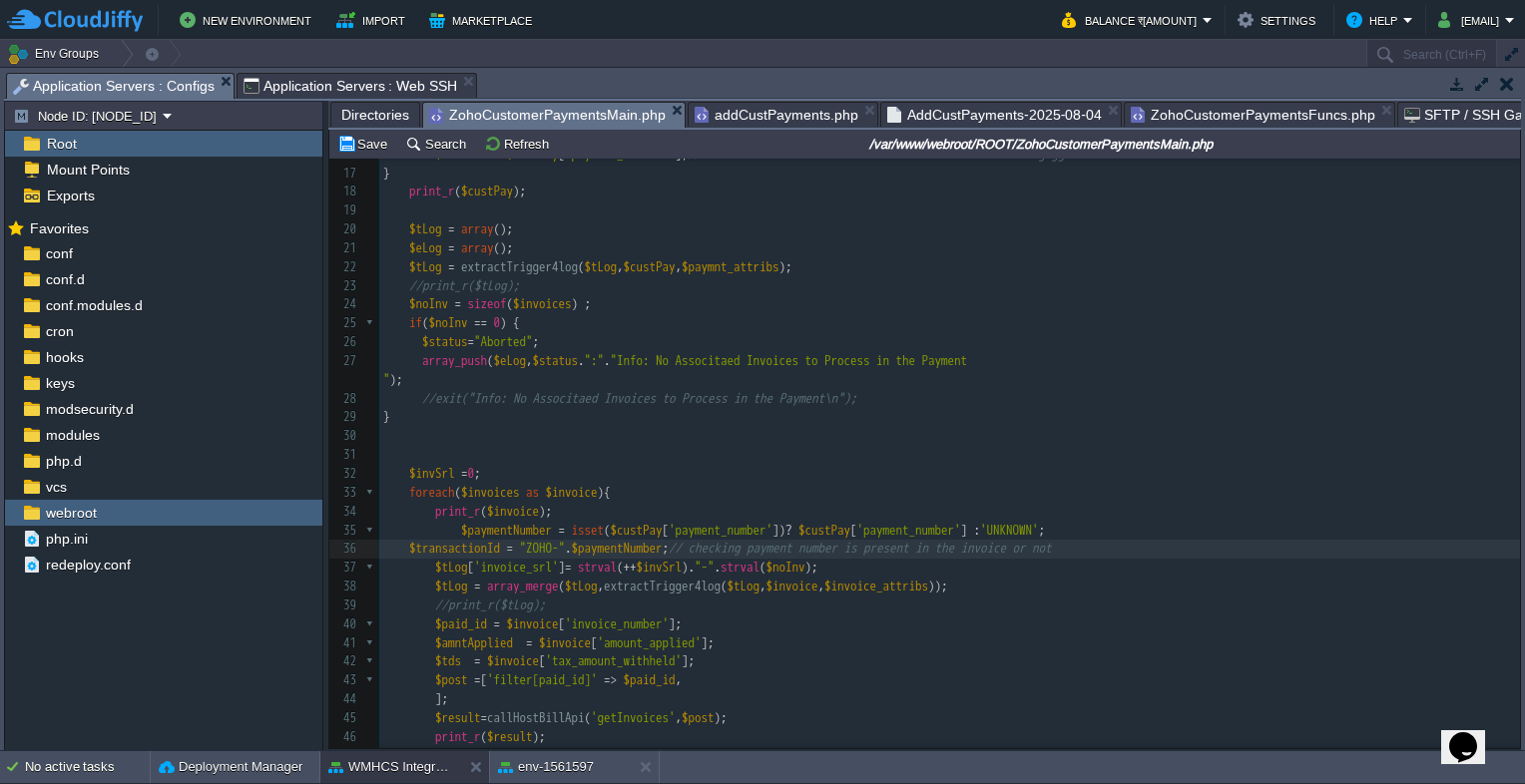 click on "xxxxxxxxxx            'trans_id'   =>    $transactionId ,   1 <?php      2      $transactionId   =   "ZOHO-"  .    $paymentNumber ; 3      $dataPOST   =   trim ( file_get_contents ( 'php://input' )); 4      echo   $dataPOST ; 5      $custPay_t = json_decode ( $dataPOST , true ); 6      print_r ( $custPay_t ); 7      8      if ( isset ( $custPay_t [ 'payment' ])){ 9           $custPay   =   $custPay_t [ 'payment' ]; 10           $invoices   =   $custPay_t [ 'payment' ][ 'invoices' ]; 11           $refunds   =   $custPay_t [ 'payment' ][ 'payment_refunds' ]; 12           13     } else { 14           $custPay   =   $custPay_t ; 15           $invoices   =   json_decode ( $custPay [ 'invoices' ], true ); 16           $refunds   =   $custPay [ 'payment_refunds' ];  // need to recheck how refunds are received in this trgigger 17     } 18      print_r (  $custPay ); 19 ​ 20      $tLog   =   array (); 21      $eLog   =   array (); 22      $tLog   =   extractTrigger4log ( $tLog , $custPay , );" at bounding box center [949, 408] 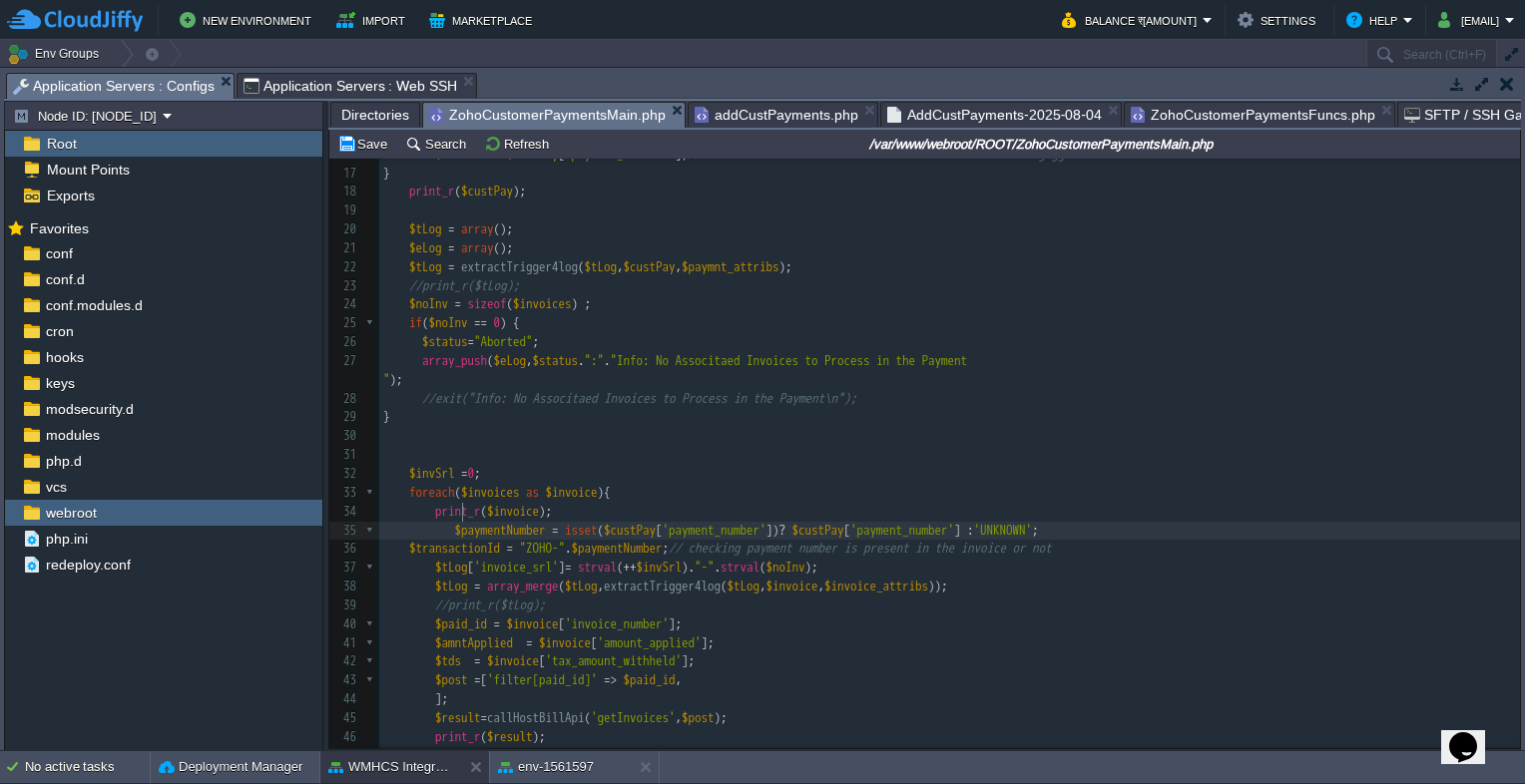 click at bounding box center (396, 548) 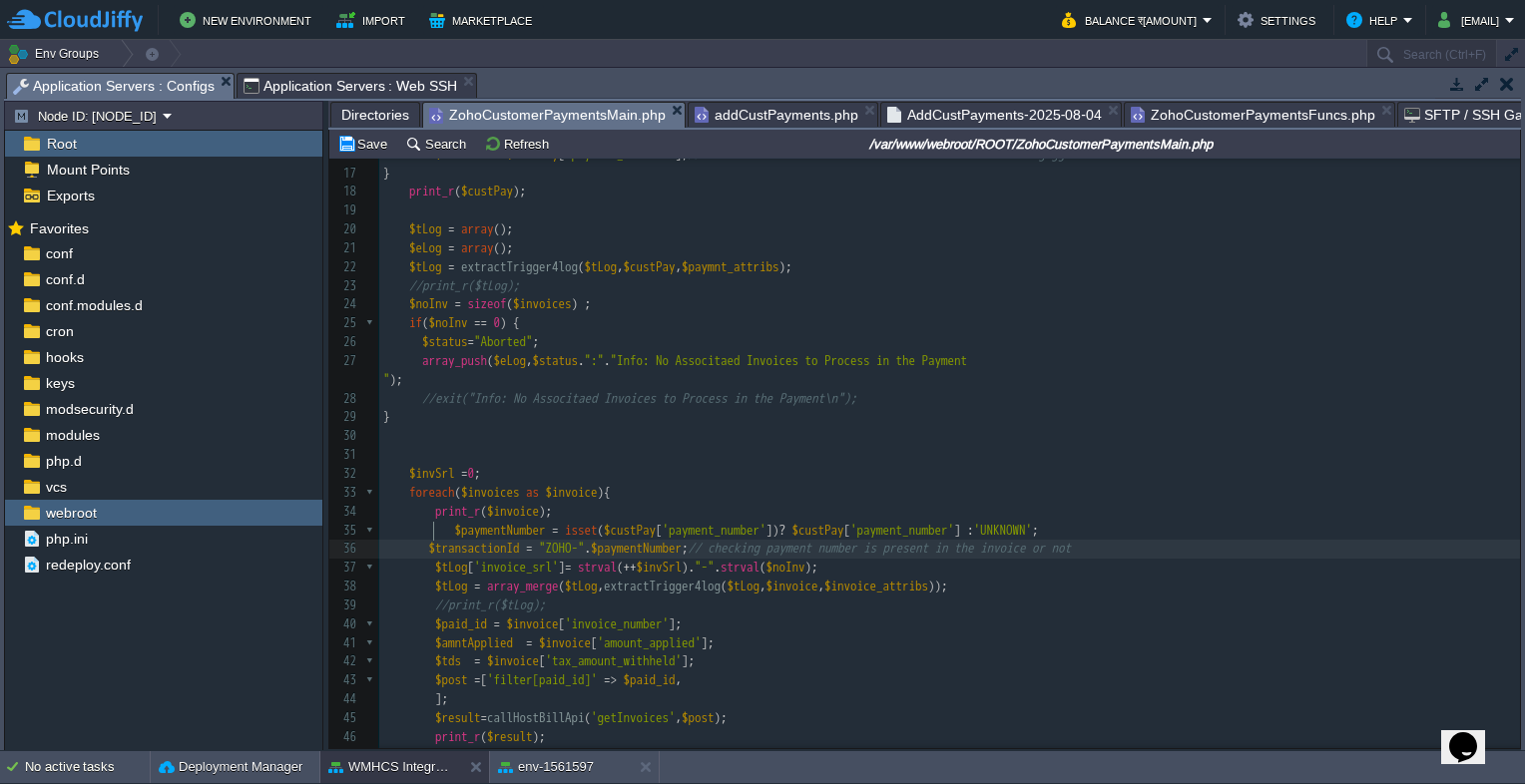 scroll, scrollTop: 6, scrollLeft: 28, axis: both 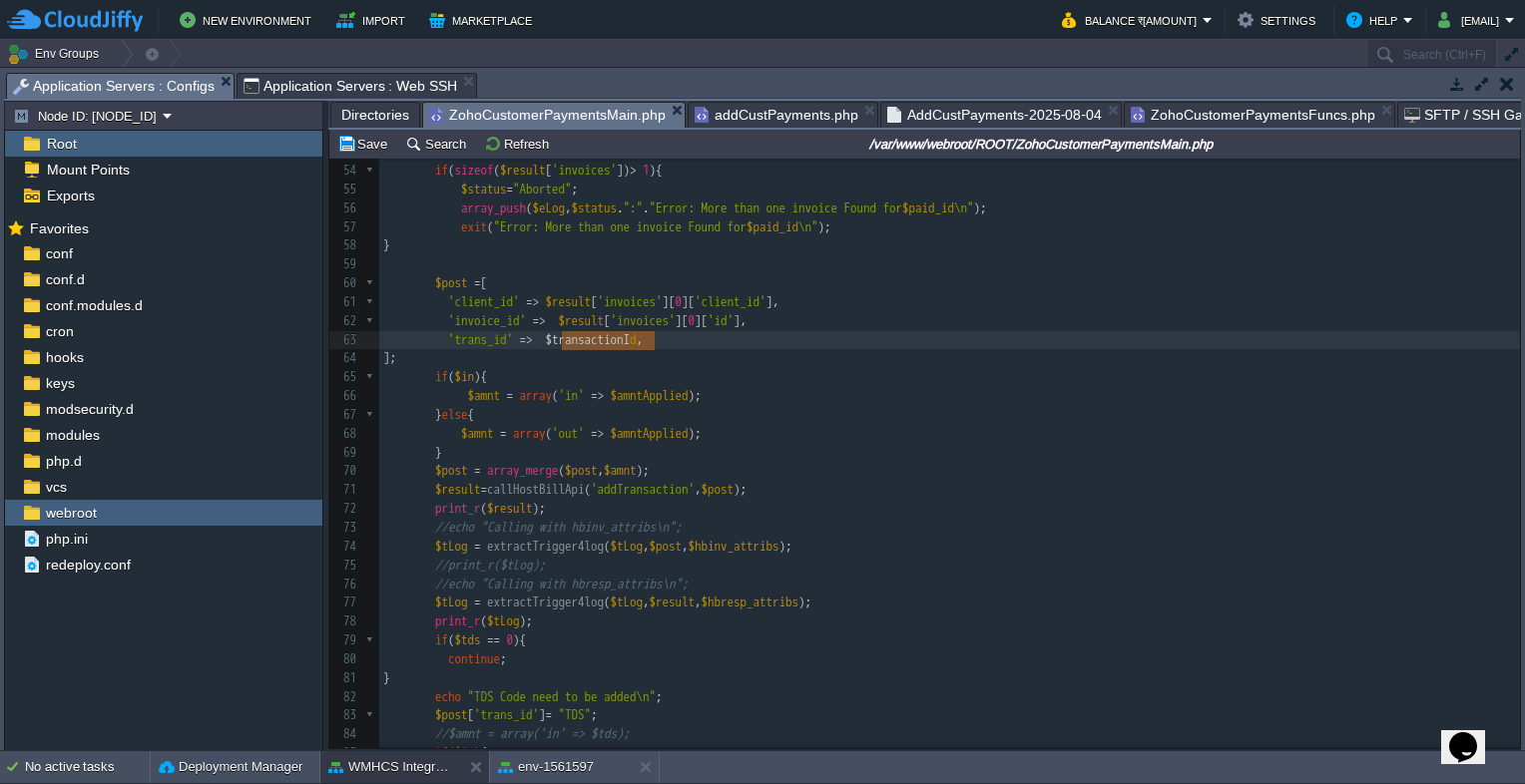type on "$transactionId" 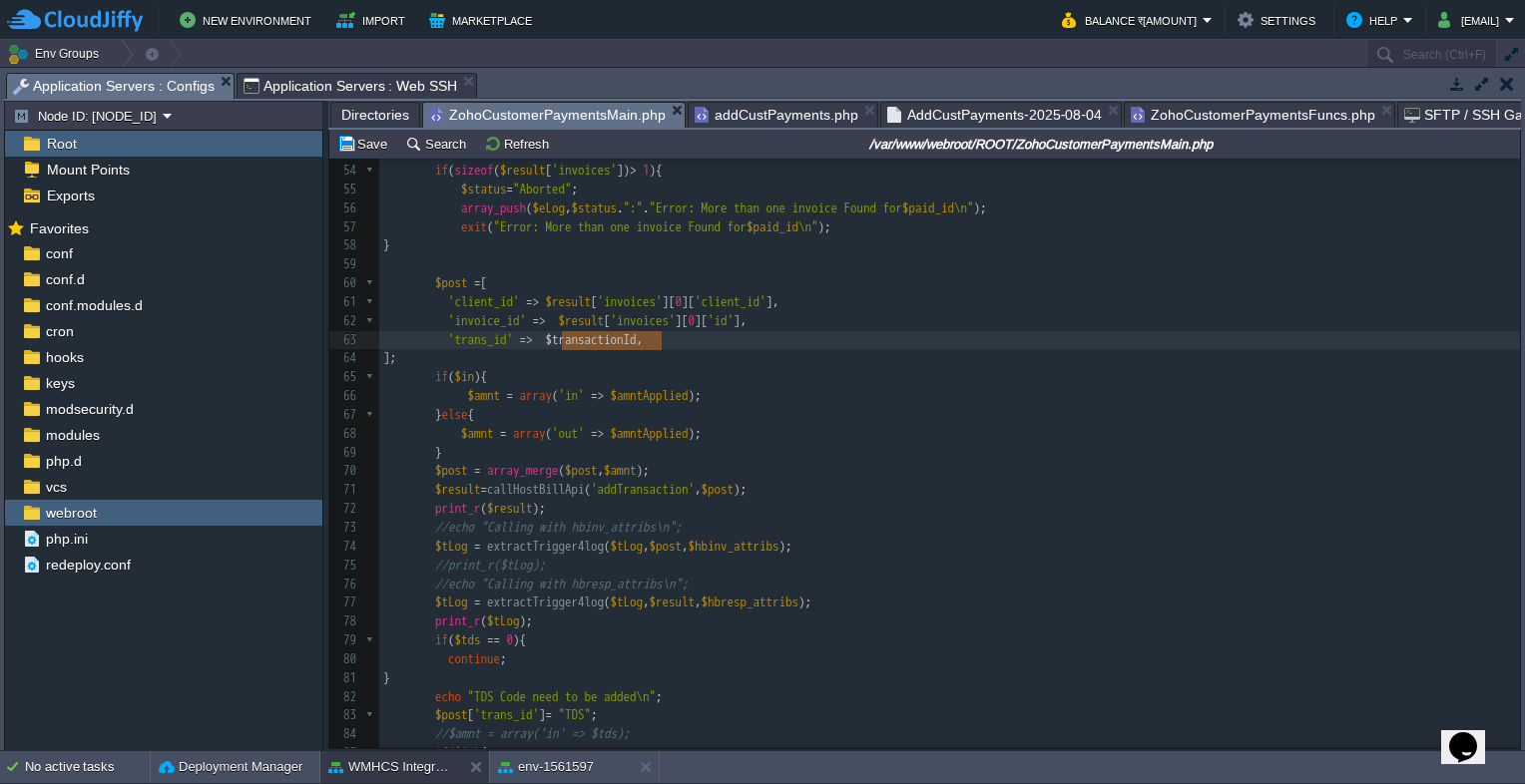 drag, startPoint x: 561, startPoint y: 343, endPoint x: 661, endPoint y: 349, distance: 100.17984 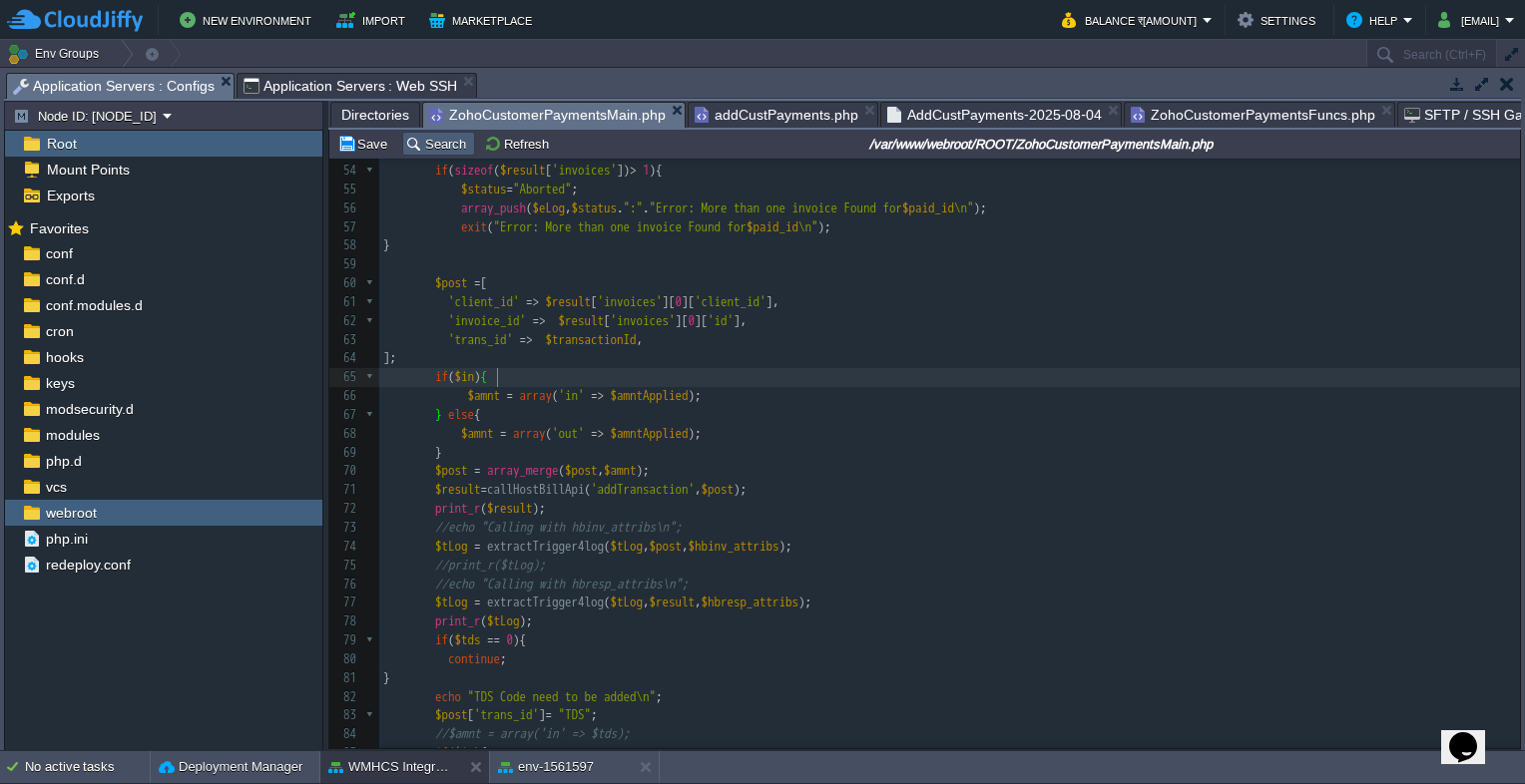 click on "Search" at bounding box center (438, 144) 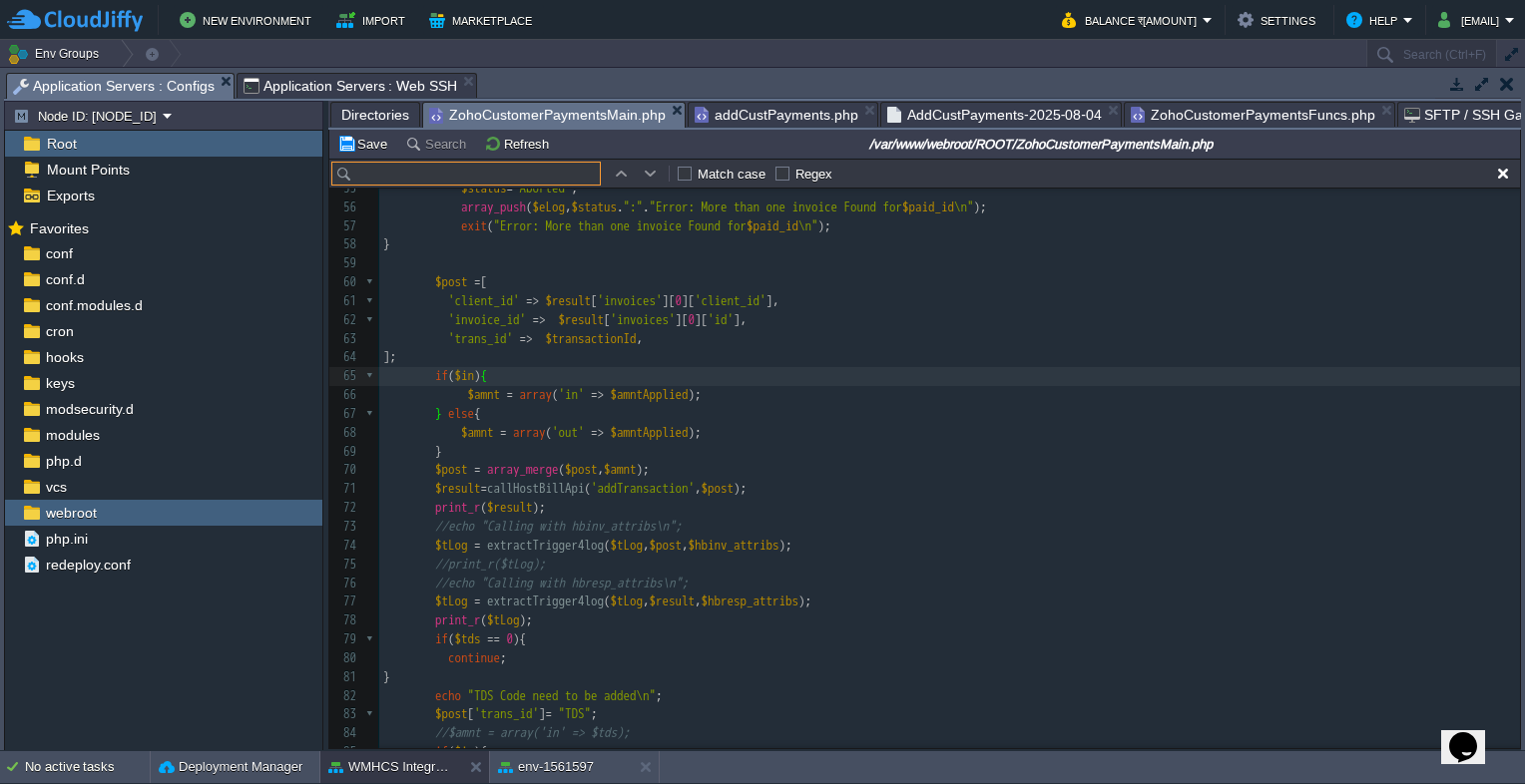 paste on "$transactionId" 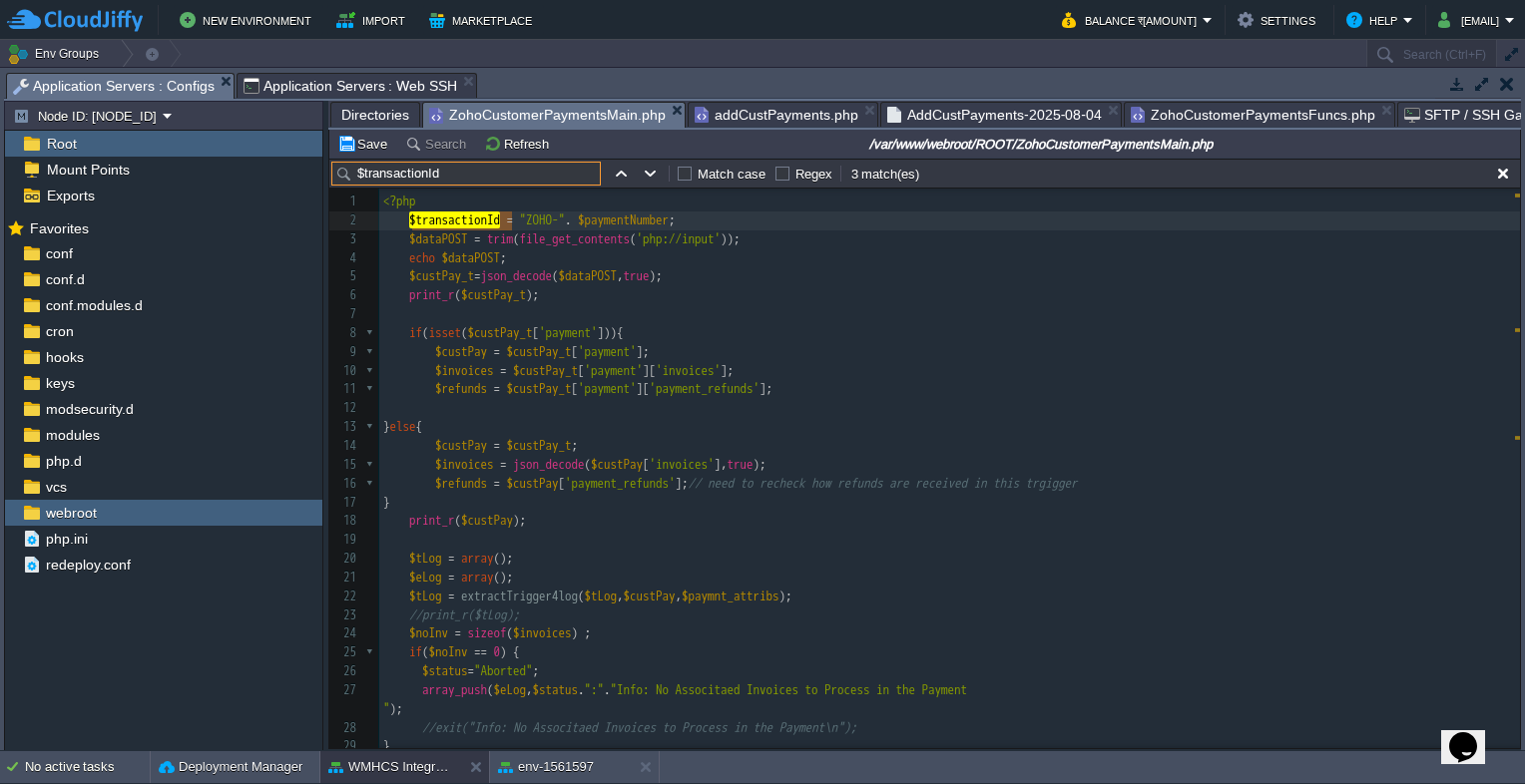 type on "$transactionId" 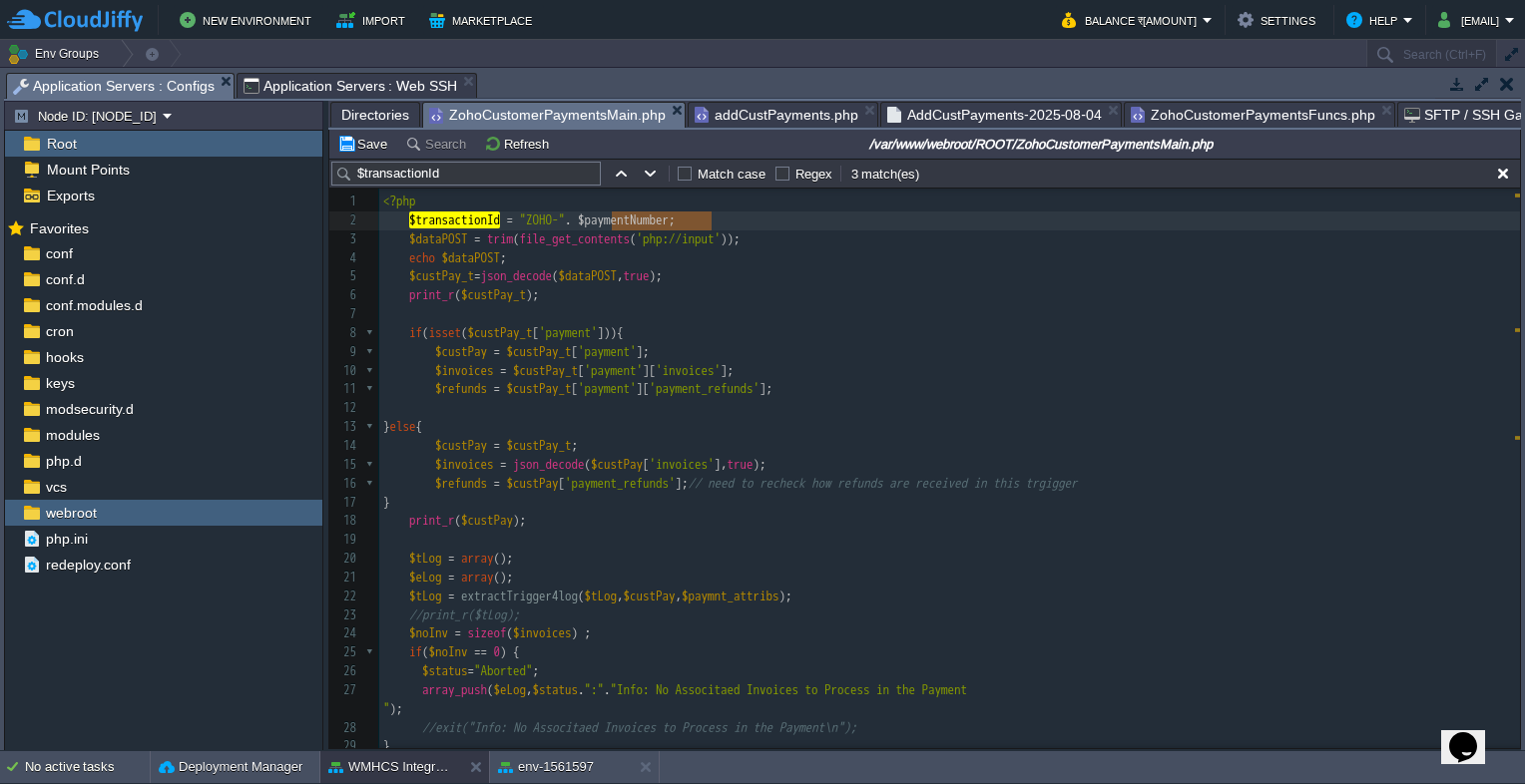 type on "$transactionId = "ZOHO-" . 	$paymentNumber;" 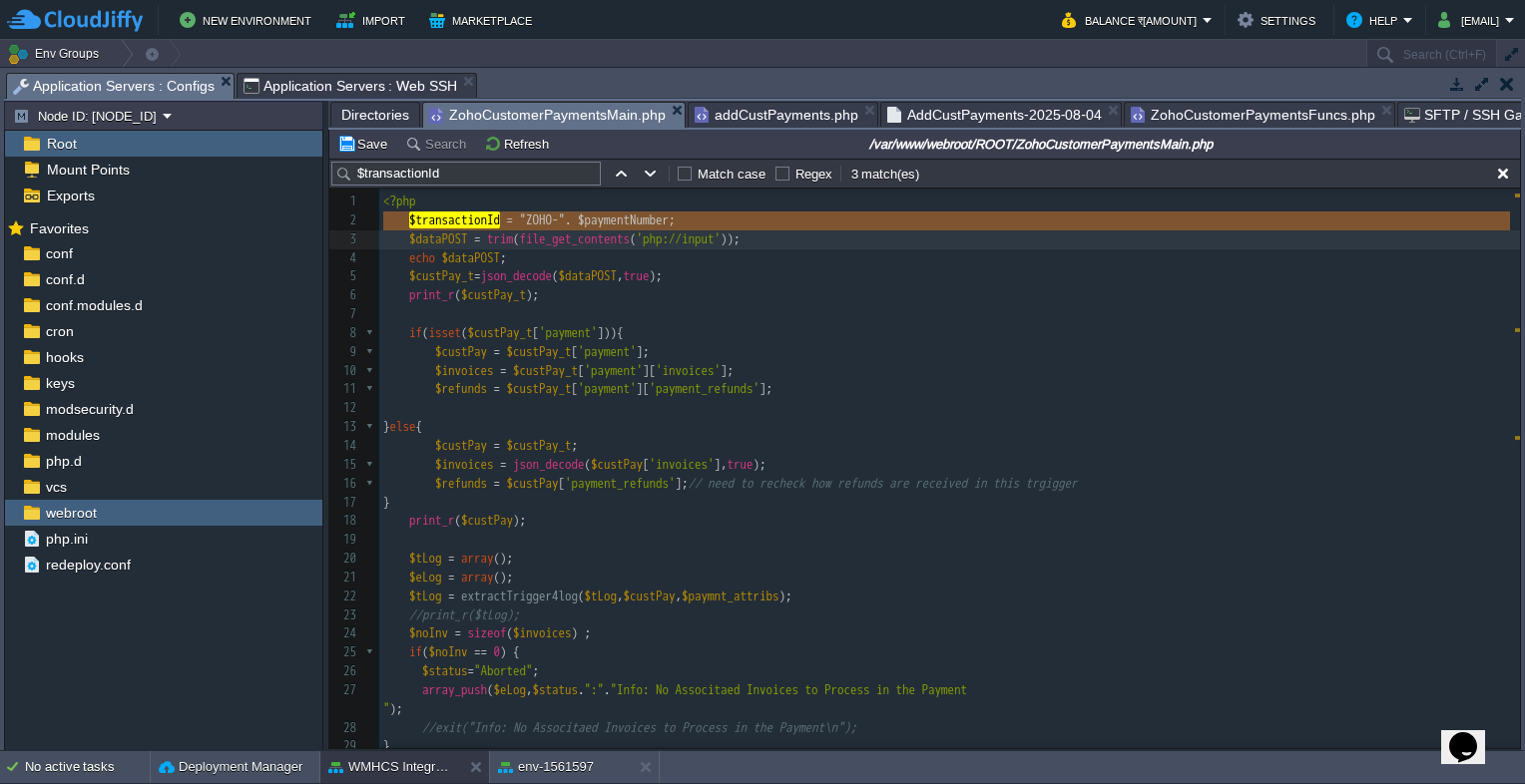 type 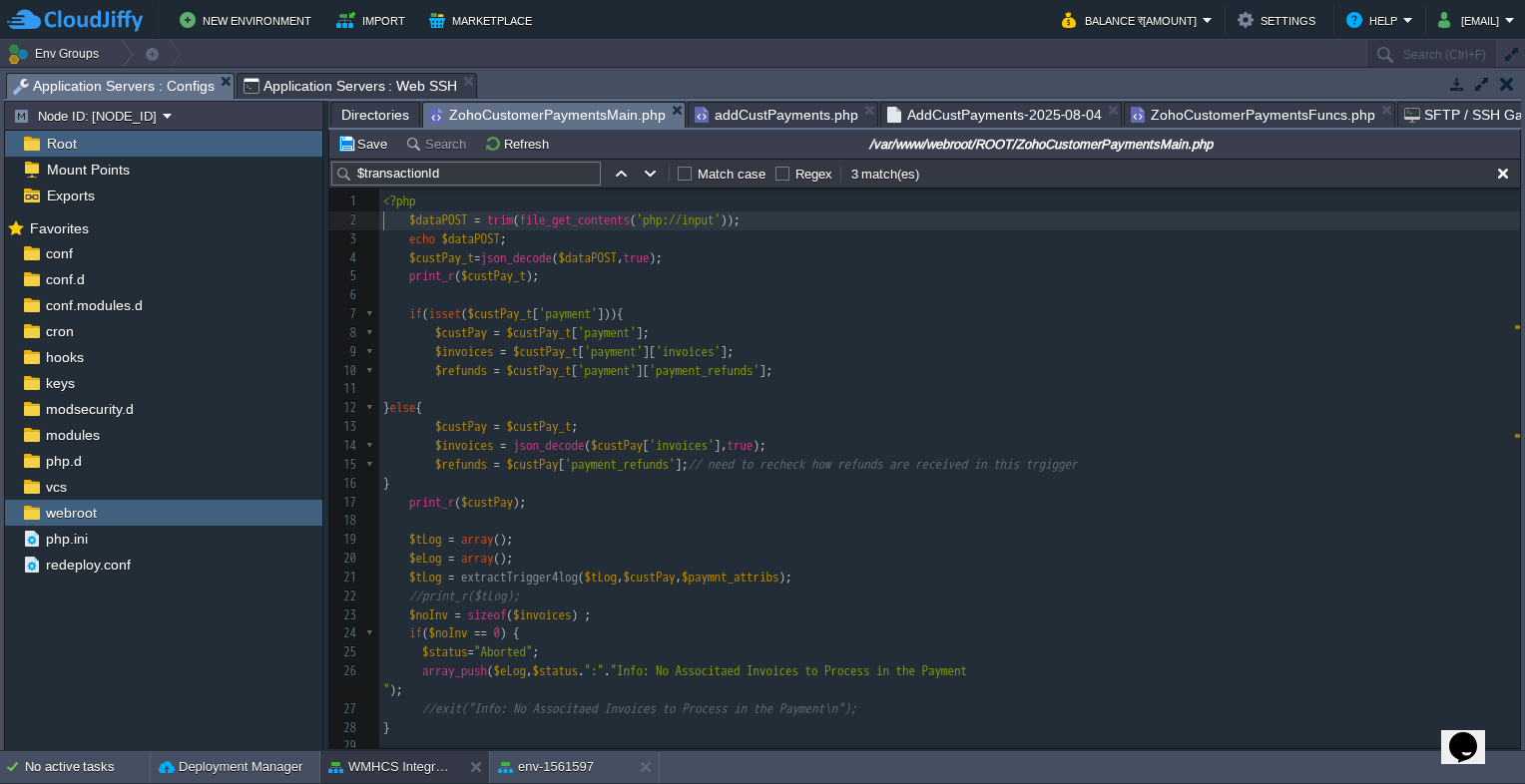 click on "$transactionId" at bounding box center [466, 174] 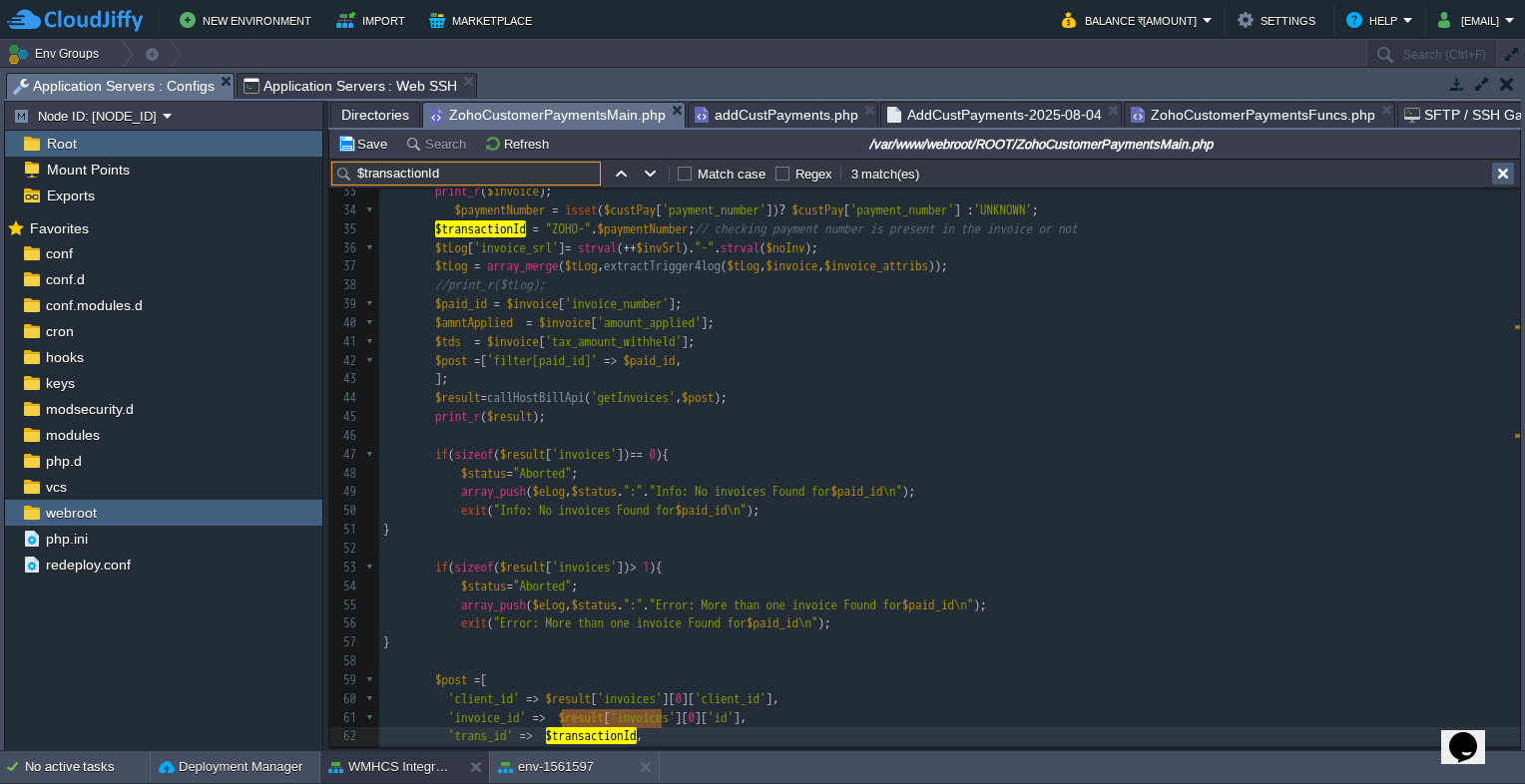 click at bounding box center [1503, 174] 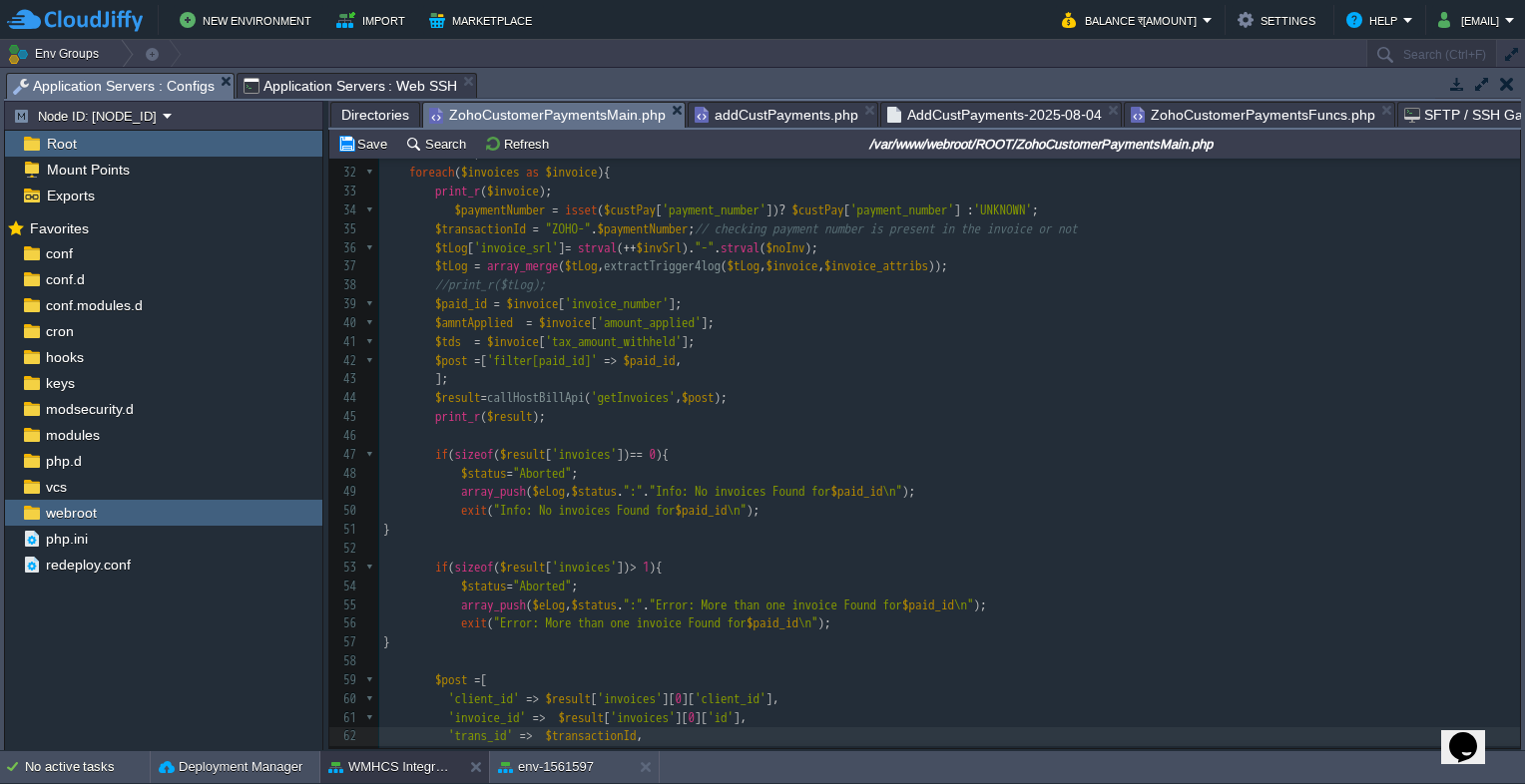 click on "ZohoCustomerPaymentsFuncs.php" at bounding box center (1253, 115) 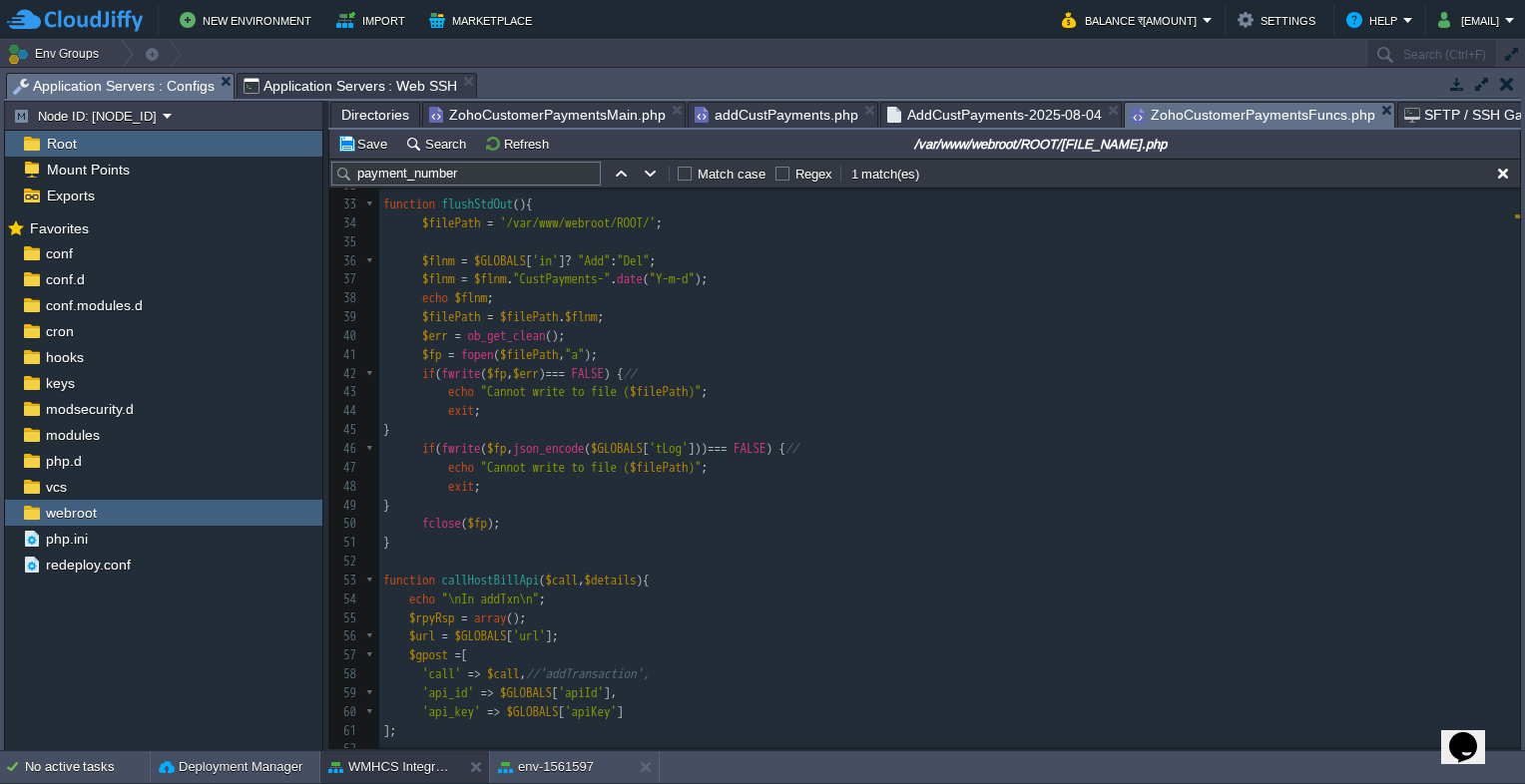 click on "ZohoCustomerPaymentsMain.php" at bounding box center [547, 115] 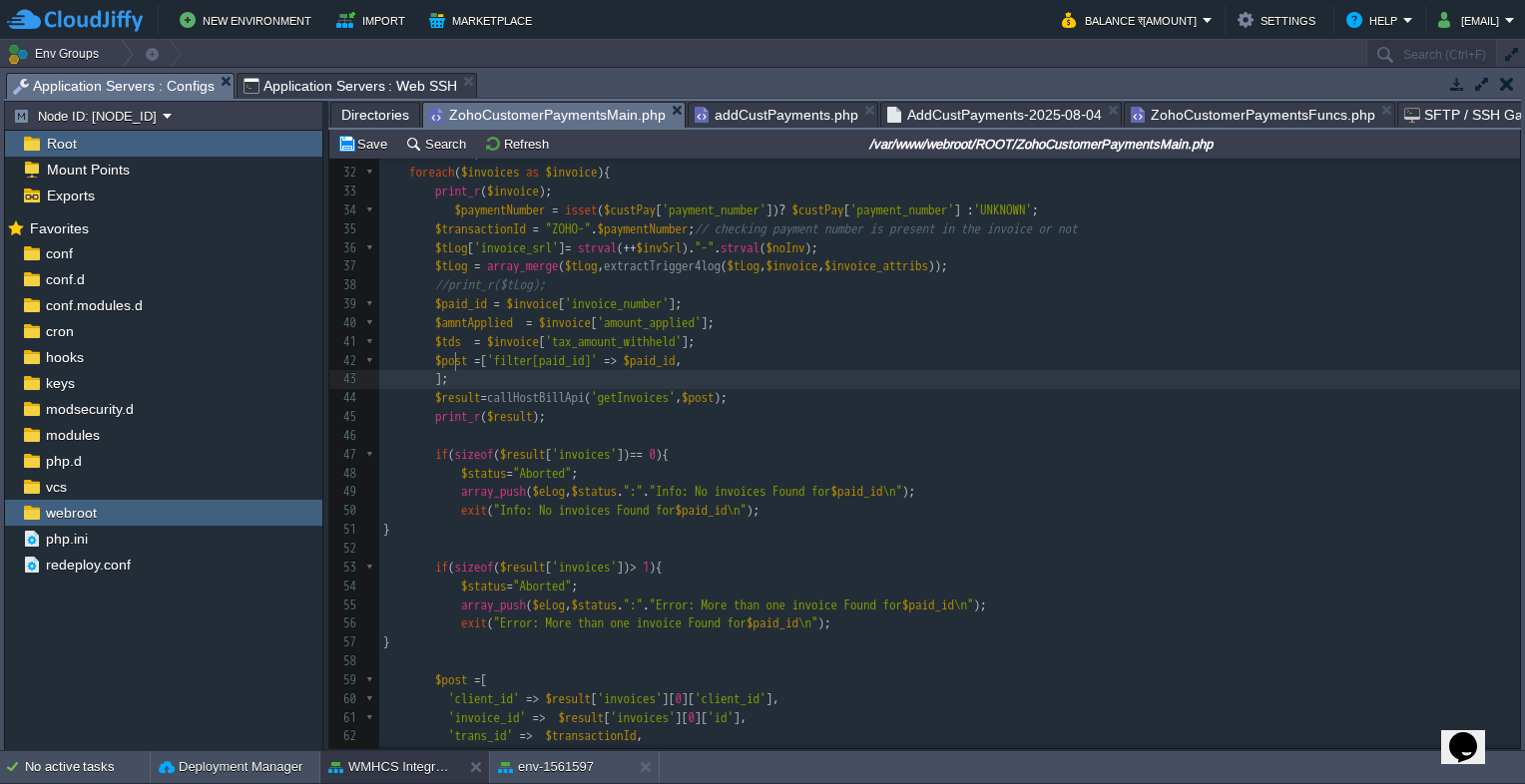 click on "$result = callHostBillApi ( 'getInvoices' , $post );" at bounding box center (949, 398) 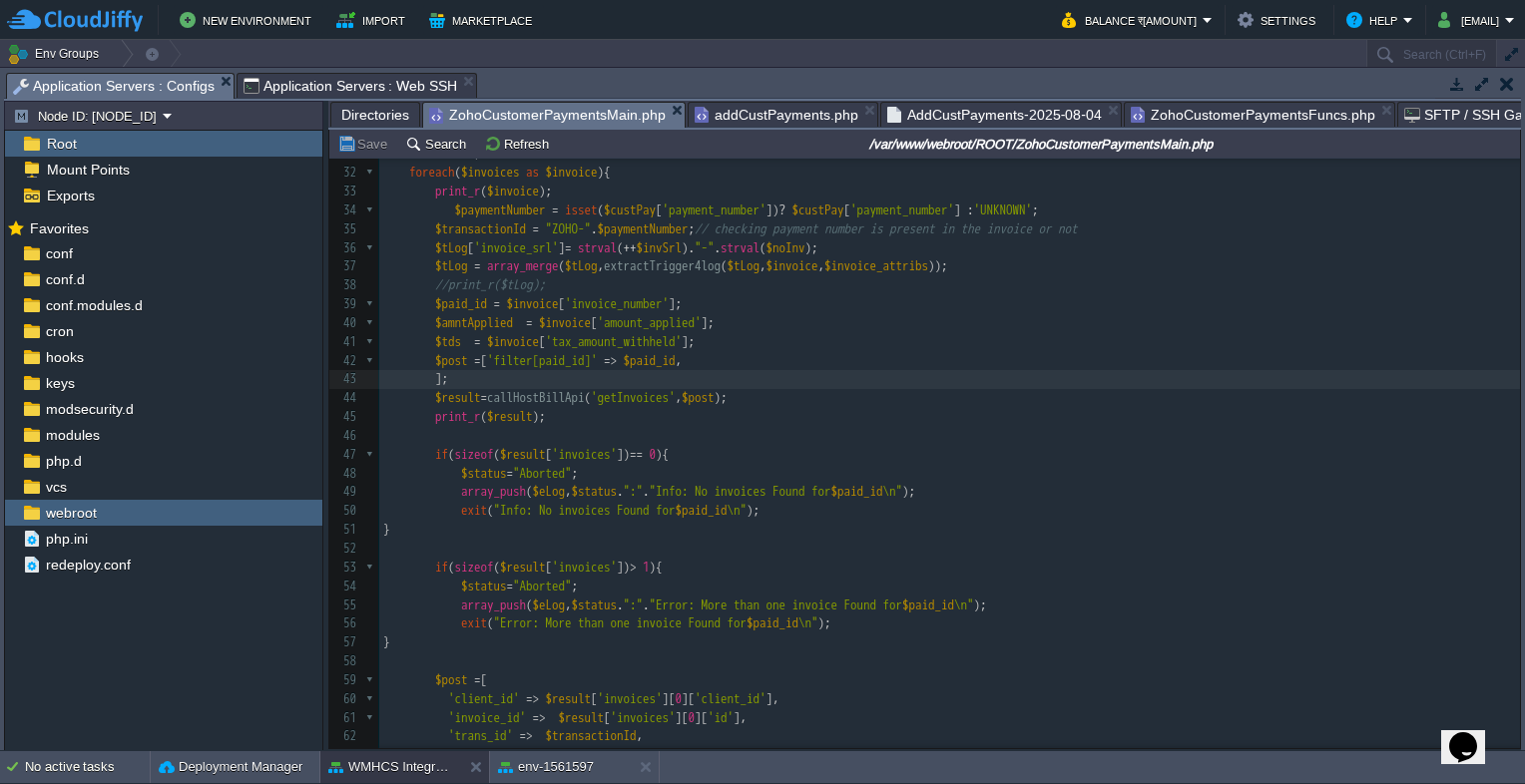 click on "AddCustPayments-2025-08-04" at bounding box center (994, 115) 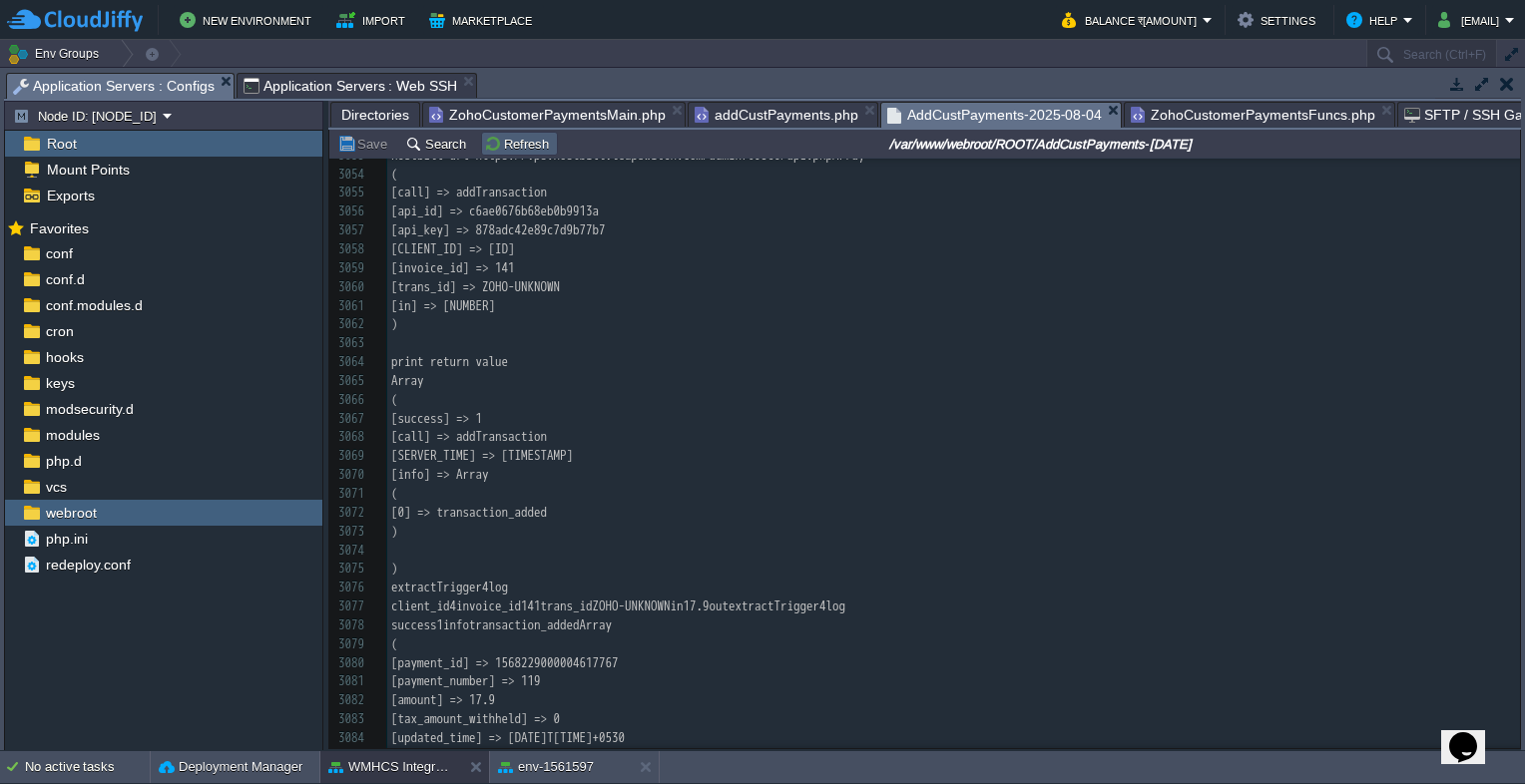 click on "Refresh" at bounding box center (519, 144) 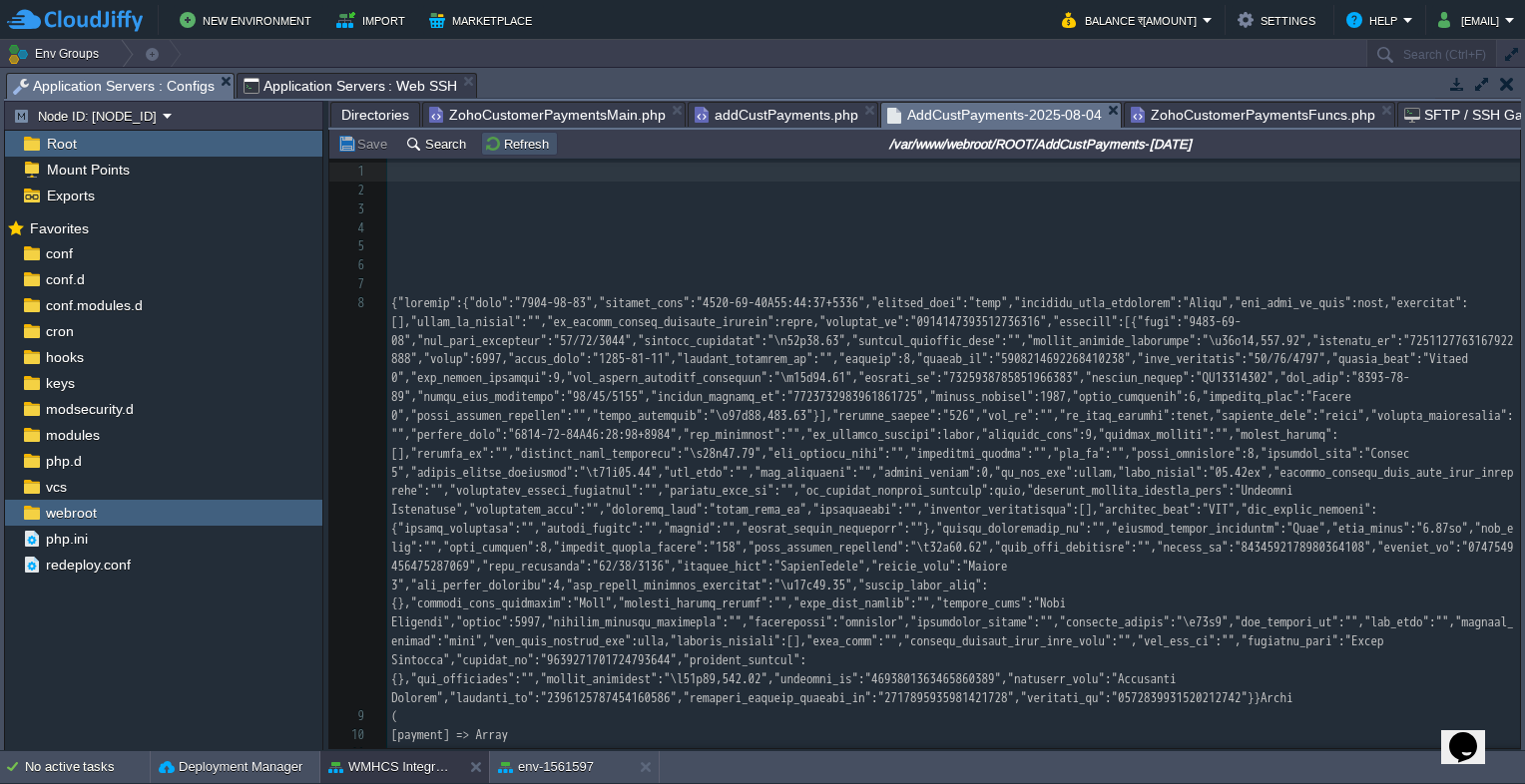 click on "Refresh" at bounding box center [519, 144] 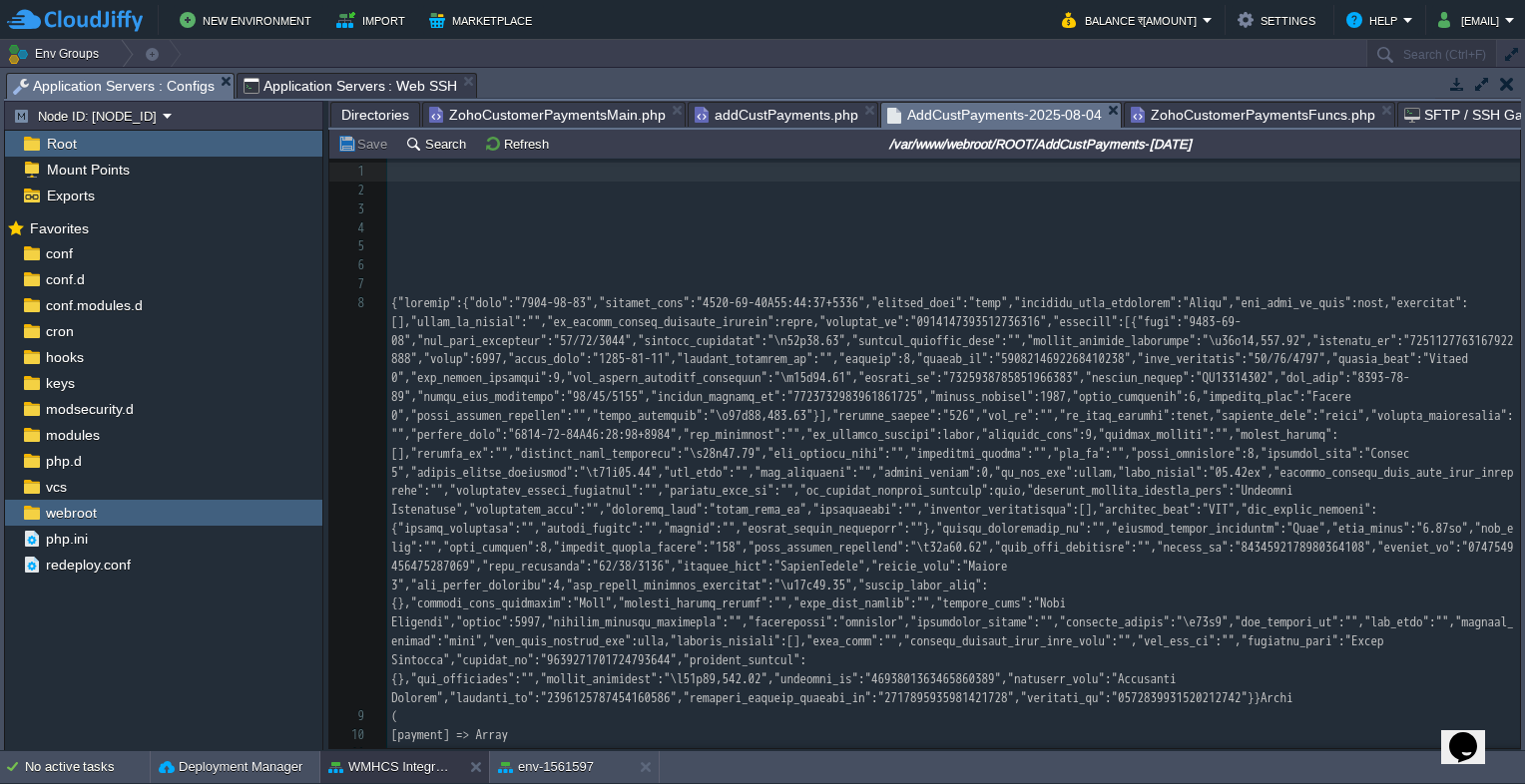 scroll, scrollTop: 235, scrollLeft: 0, axis: vertical 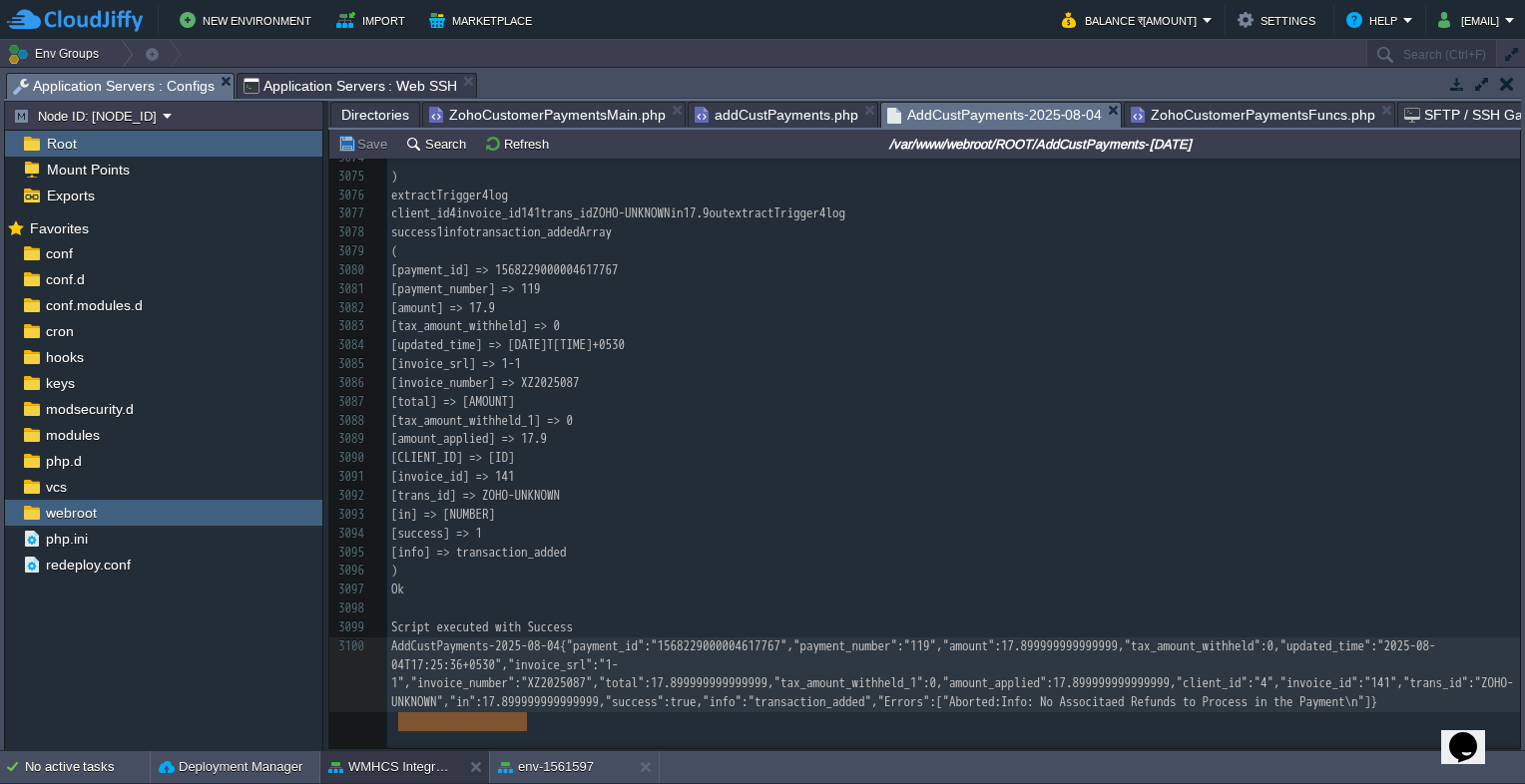 type on "trans_id":"ZOHO-UNKNOWN"" 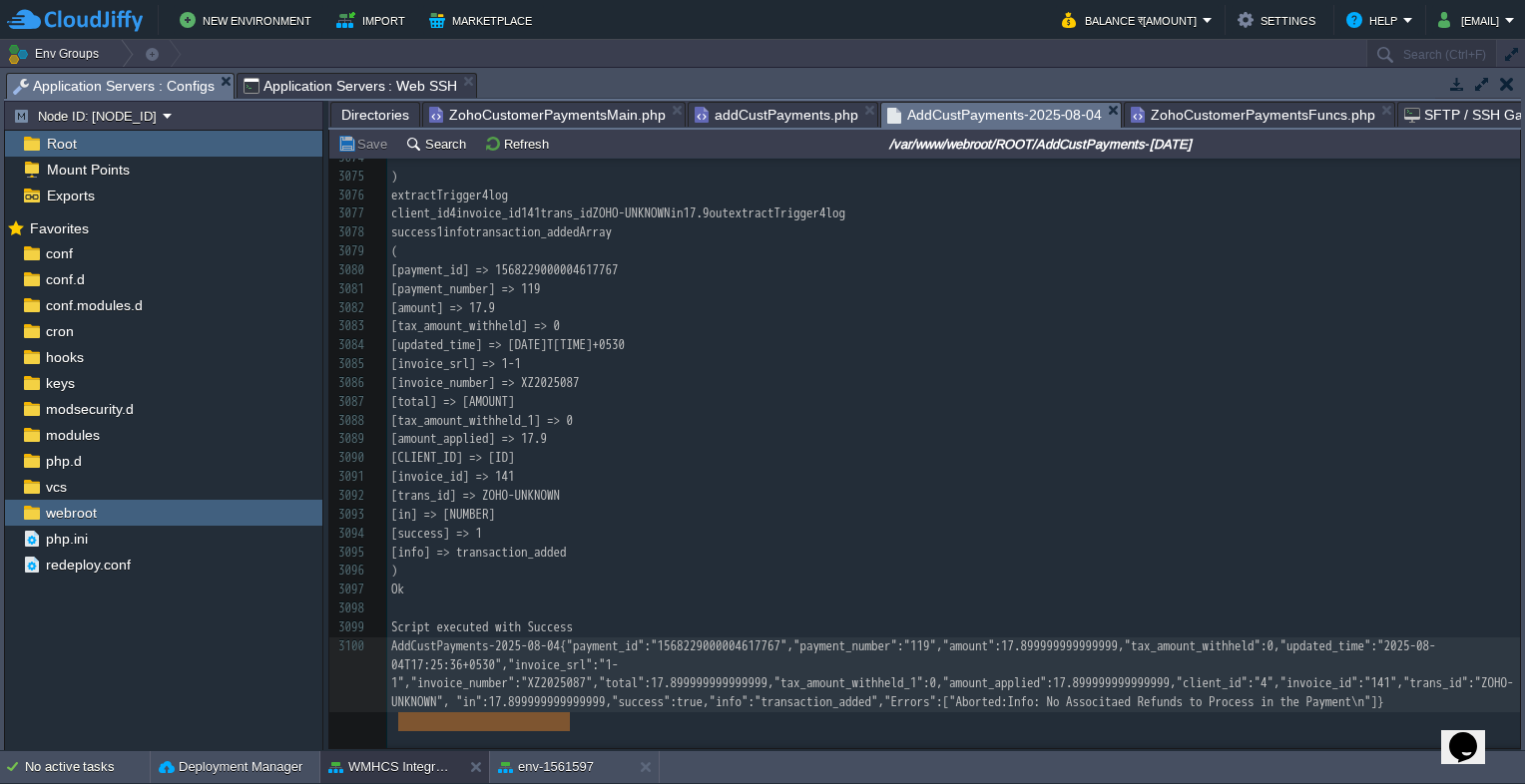 drag, startPoint x: 396, startPoint y: 720, endPoint x: 532, endPoint y: 718, distance: 136.01471 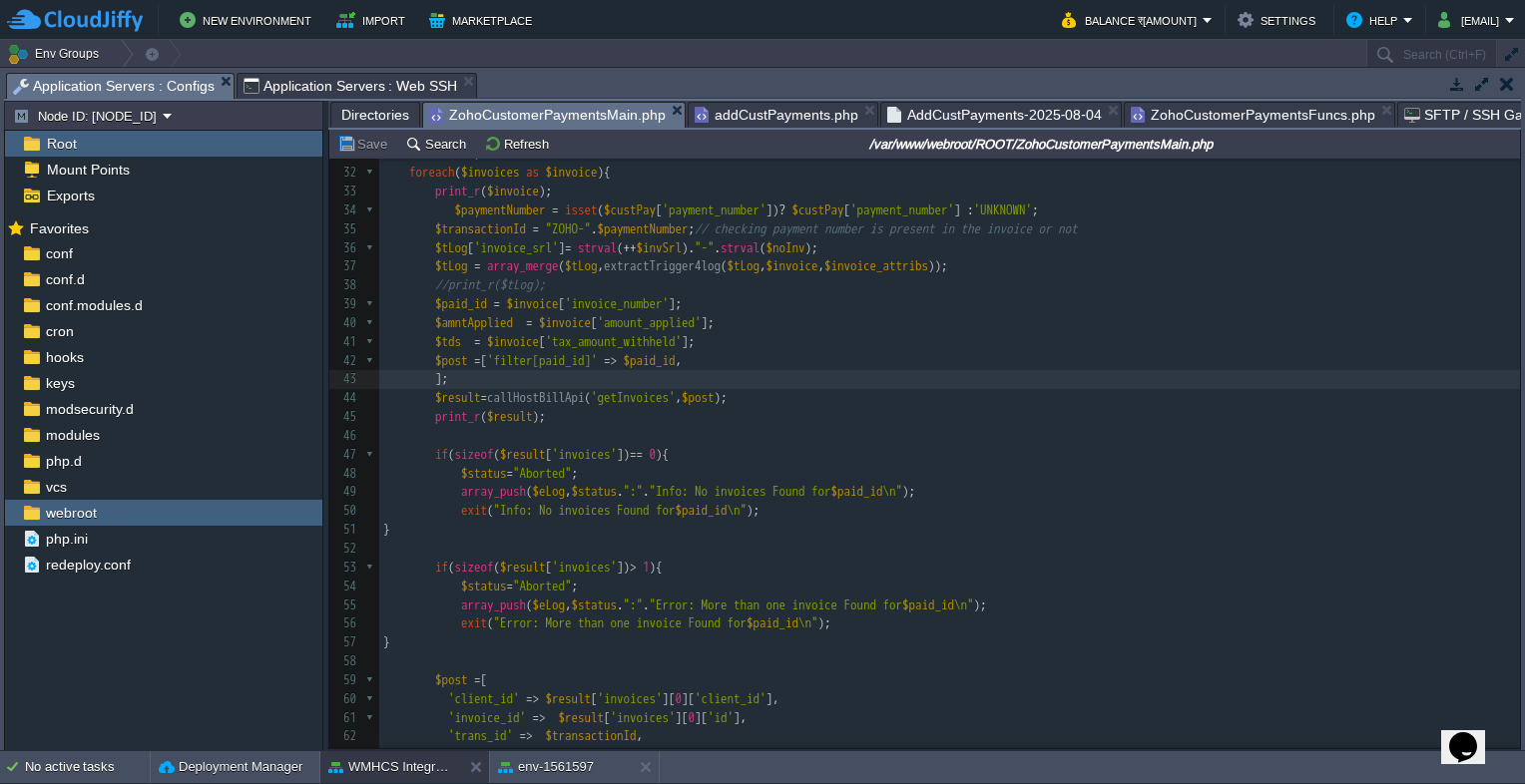 click at bounding box center [949, 436] 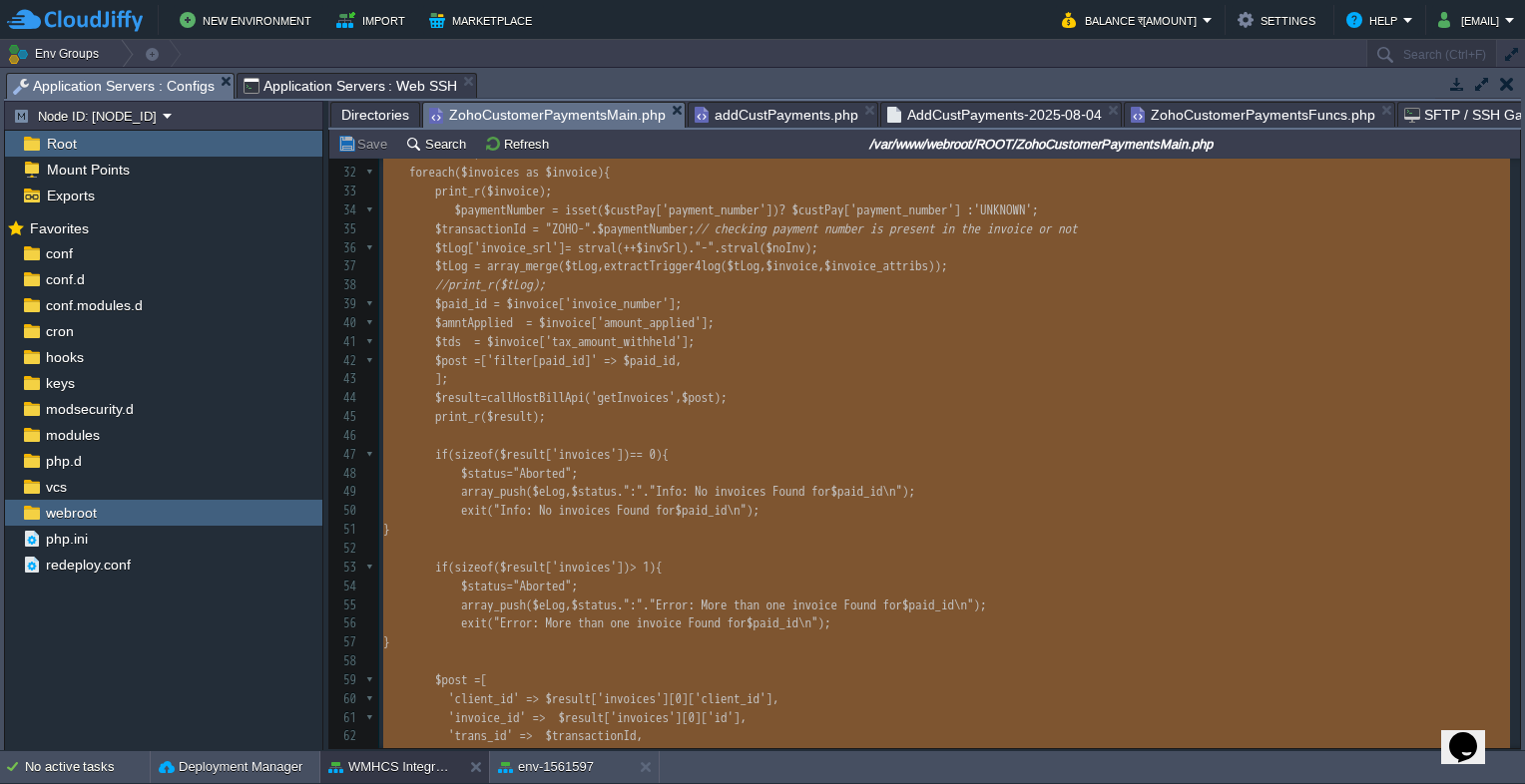 type on "<?php
$dataPOST = trim(file_get_contents('php://input'));
echo $dataPOST;
$custPay_t=json_decode($dataPOST,true);
print_r($custPay_t);
if(isset($custPay_t['payment'])){
$custPay = $custPay_t['payment'];
$invoices = $custPay_t['payment']['invoices'];
$refunds = $custPay_t['payment']['payment_refunds'];
}else{
$custPay = $custPay_t;
$invoices = json_decode($custPay['invoices'],true);
$refunds = $custPay['payment_refunds']; // need to recheck how refunds are received in this trgigger
}
print_r( $custPay);
$tLog = array();
$eLog = array();
$tLog = extractTrigger4log($tLog,$custPay,$paymnt_attribs);
//print_r($tLog);
$noInv = sizeof($invoices) ;
if($noInv == 0) {
$status="Aborted";
array_push($eLog, $status.":"."Info: No Associtaed Invoices to Process in the Payment\n");
//exit("Info: No Associtaed Invoices to Process in the Payment\n");
}
$invSrl =0;
foreach($invoices as $invoice){
print_r($invoice);
..." 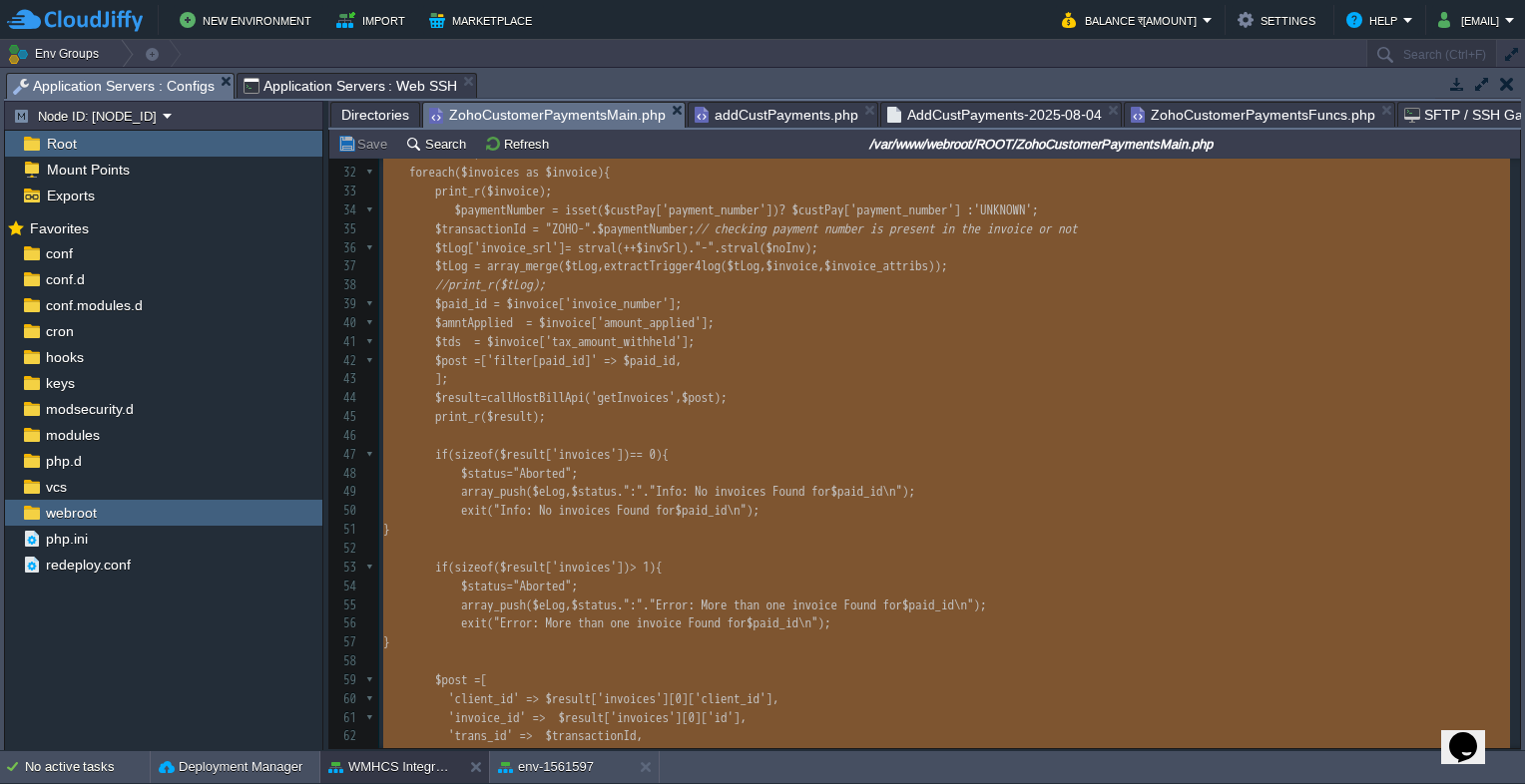 type 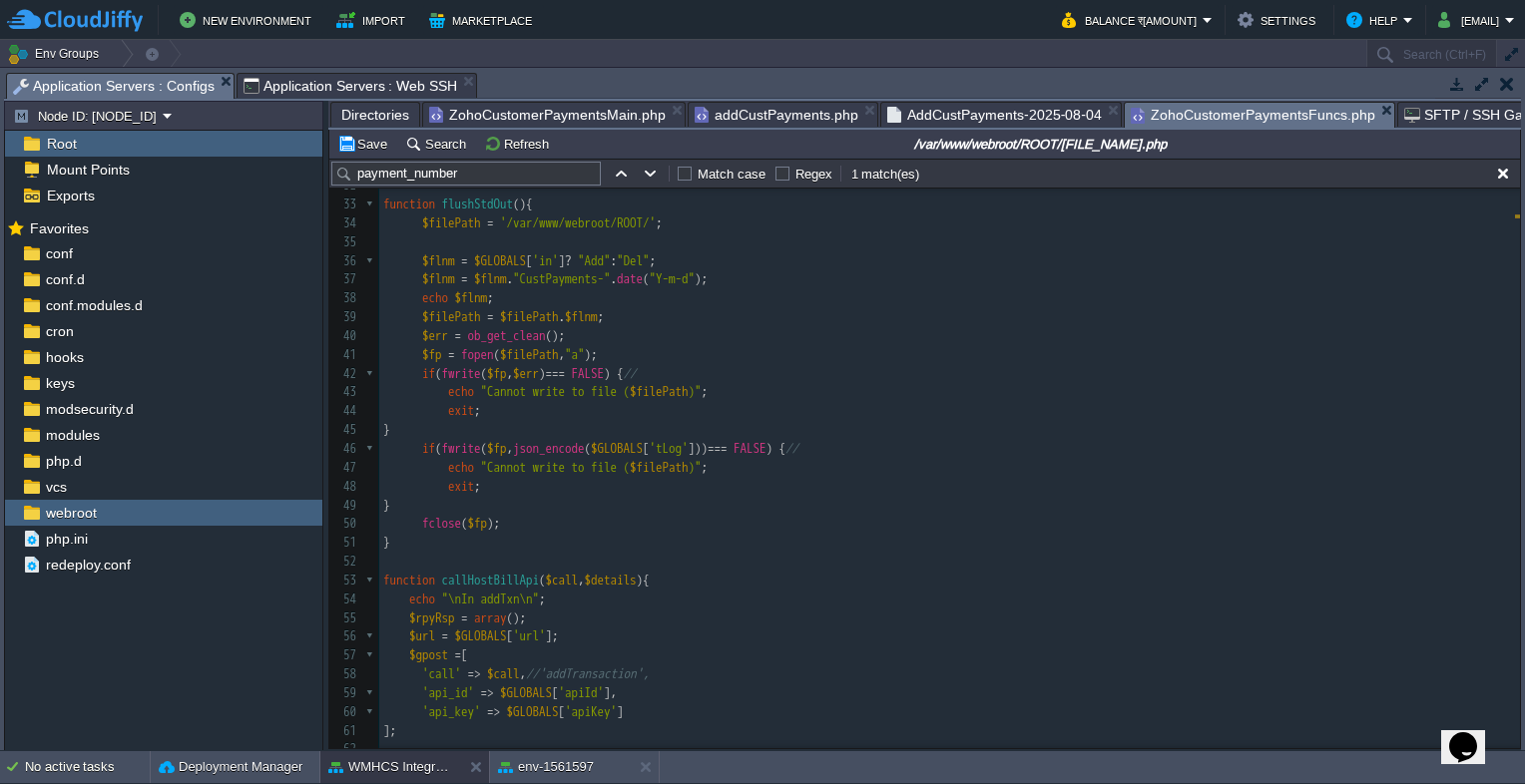 click on "ZohoCustomerPaymentsFuncs.php" at bounding box center [1253, 115] 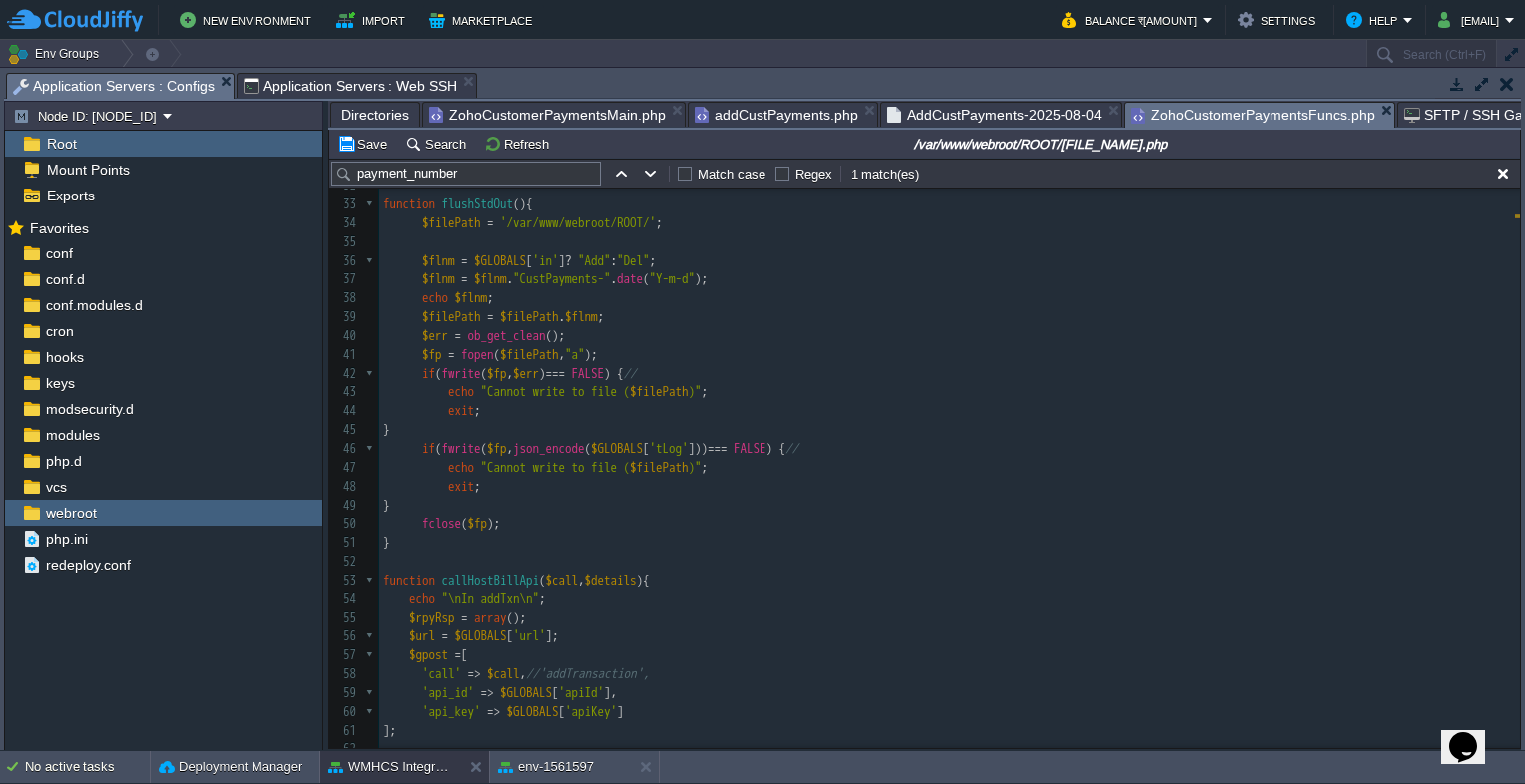click on "echo   $flnm ;" at bounding box center [949, 298] 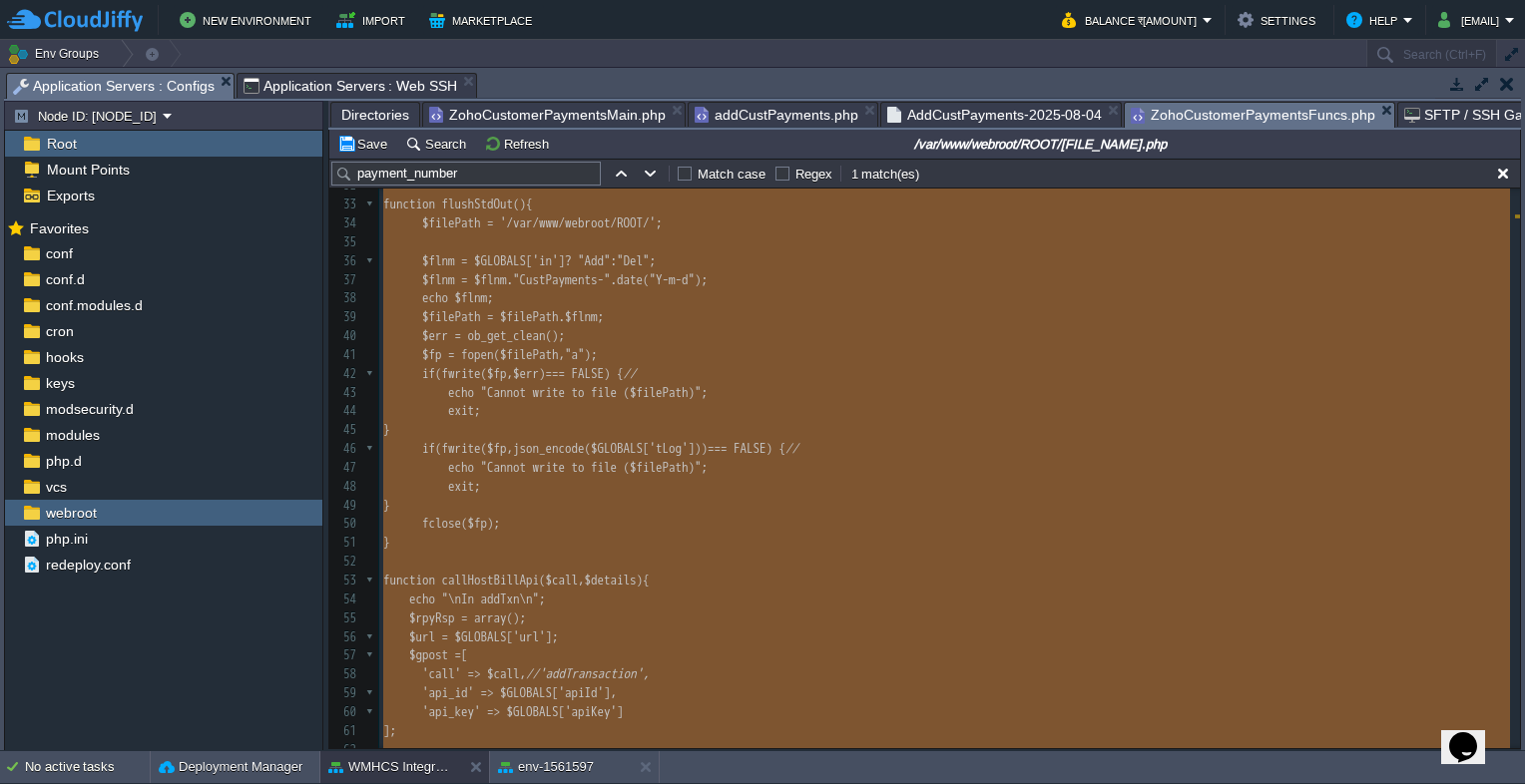 type on "<?php
$status="Failed";
$apiId='c6ae0676b68eb0b9913a';
$apiKey='878adc42e89c7d9b77b7';
$accTkn='1000.427f34a64d3d426e7bb44a2e2801b68a.48931e2e2a114c6003d365cefd3accd6';
$url='https://vps.hostbill.leapswitch.com/admin7093c6/api.php';
$paymnt_attribs = array('payment_id','payment_number',	'amount',	'tax_amount_withheld',	'updated_time');
$invoice_attribs = array('invoice_number',	'total',	'tax_amount_withheld',	'amount_applied');
$hbinv_attribs = array('client_id',	'invoice_id',	'trans_id',	'in','out');
$hbresp_attribs= array('success',	'info');
$orgId='60025377190';
ob_start();
function shutdown(){
echo "\n";
$GLOBALS['tLog']['Errors'] = $GLOBALS['eLog'];
echo "\n Script executed with ".$GLOBALS['status'], PHP_EOL;
flushStdOut(); // flush echo statments into a logfile.
ob_end_clean();
}
register_shutdown_function('shutdown'); // last execution of the program.
function generateTransactionId($length = 14) {
$characters = '0123456789abcdefghijklmnopqrstuvwxyzABCDEFGHIJKLMNOPQRSTUVWXYZ';
$ch..." 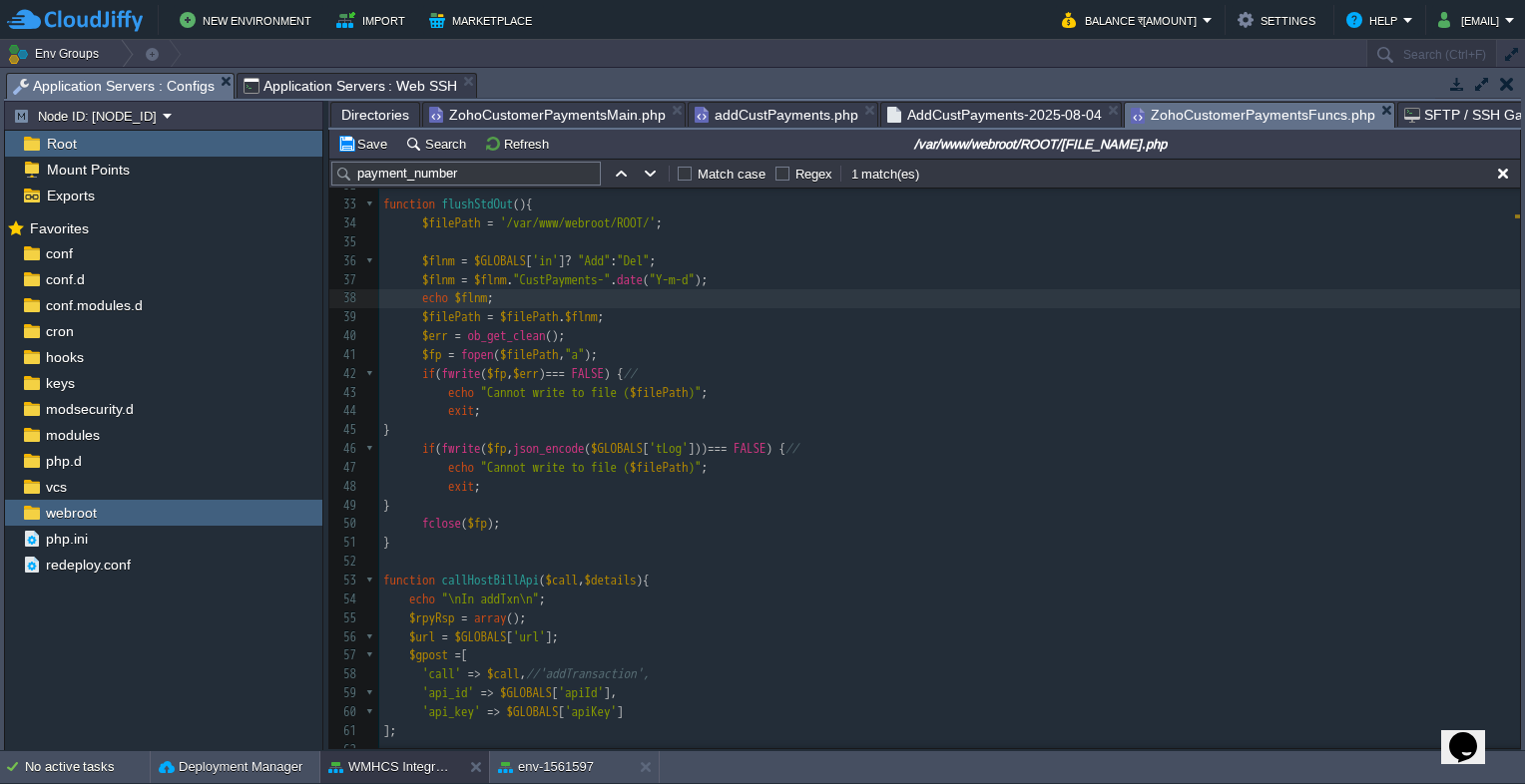 scroll, scrollTop: 785, scrollLeft: 0, axis: vertical 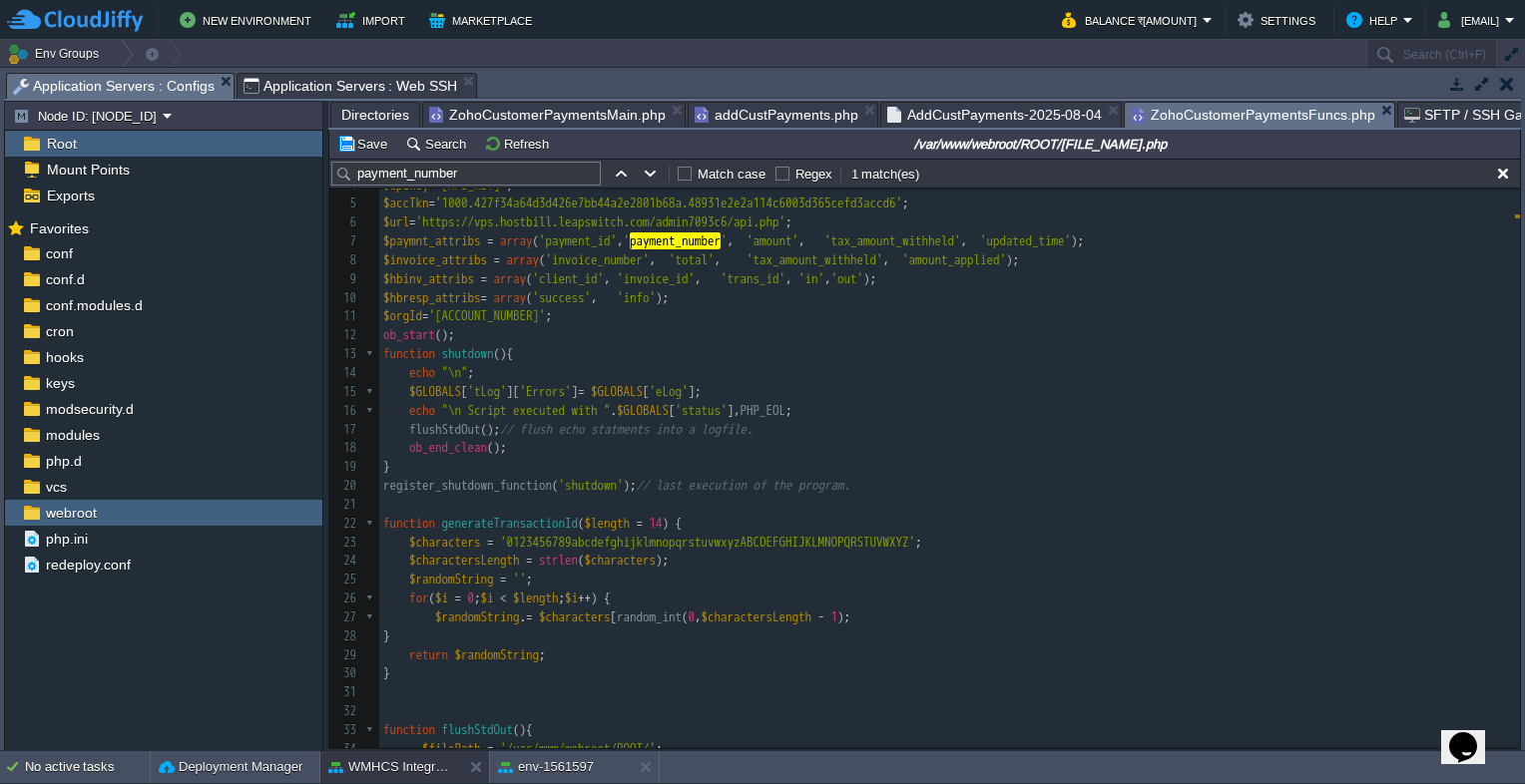 click on "ZohoCustomerPaymentsMain.php" at bounding box center [547, 115] 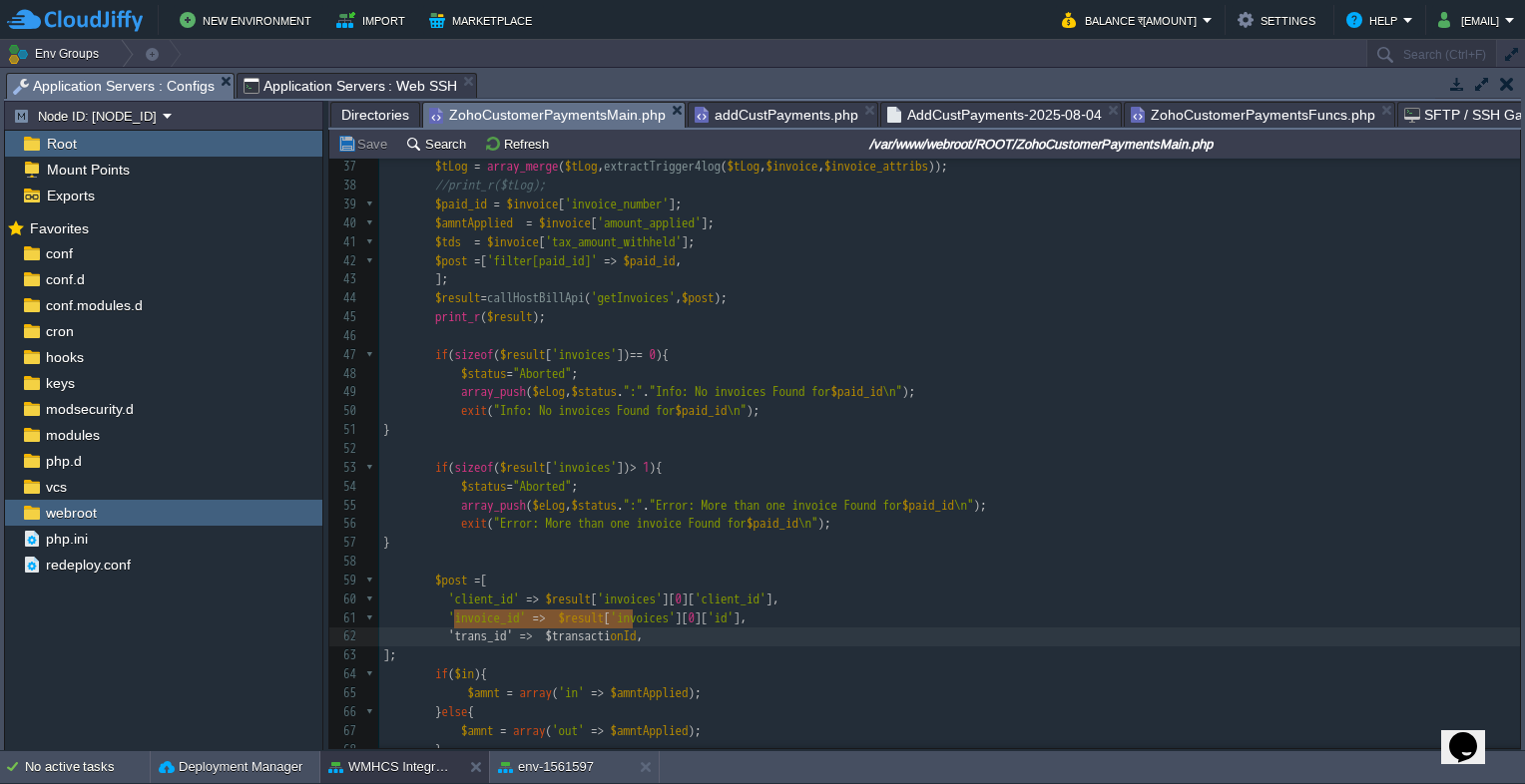 type on "'trans_id' =>  $transactionId," 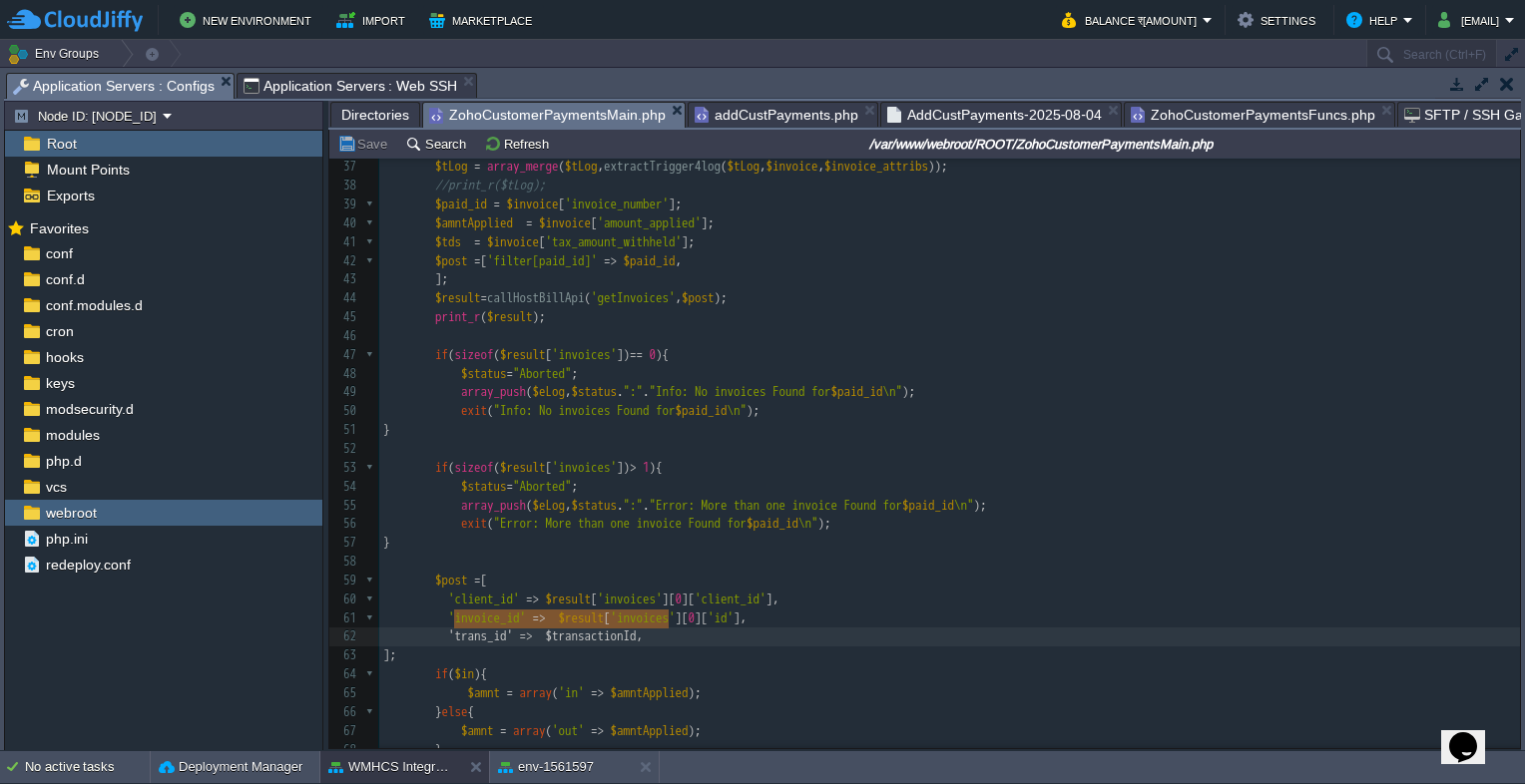 drag, startPoint x: 453, startPoint y: 614, endPoint x: 674, endPoint y: 624, distance: 221.22613 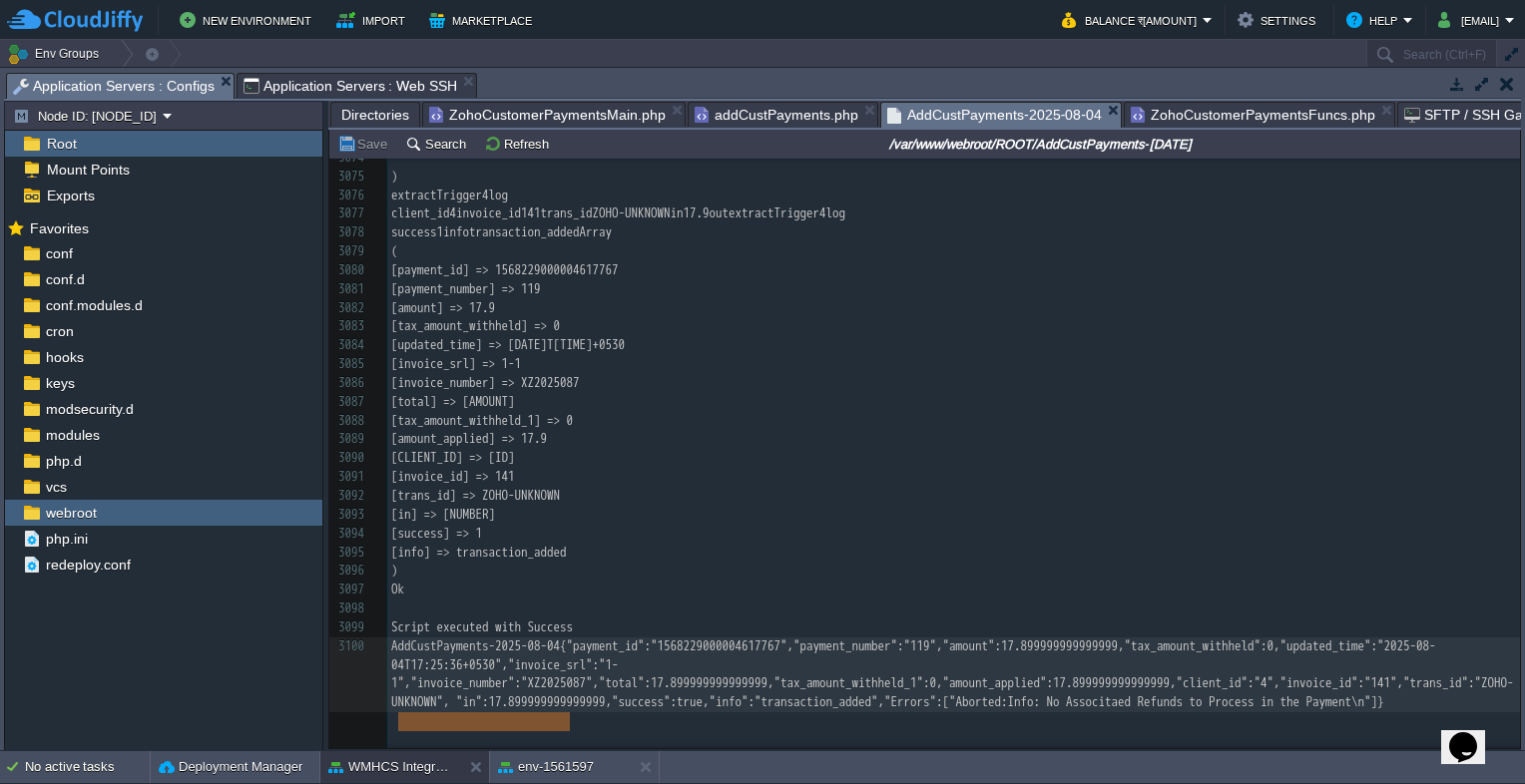 click on "AddCustPayments-2025-08-04" at bounding box center [994, 115] 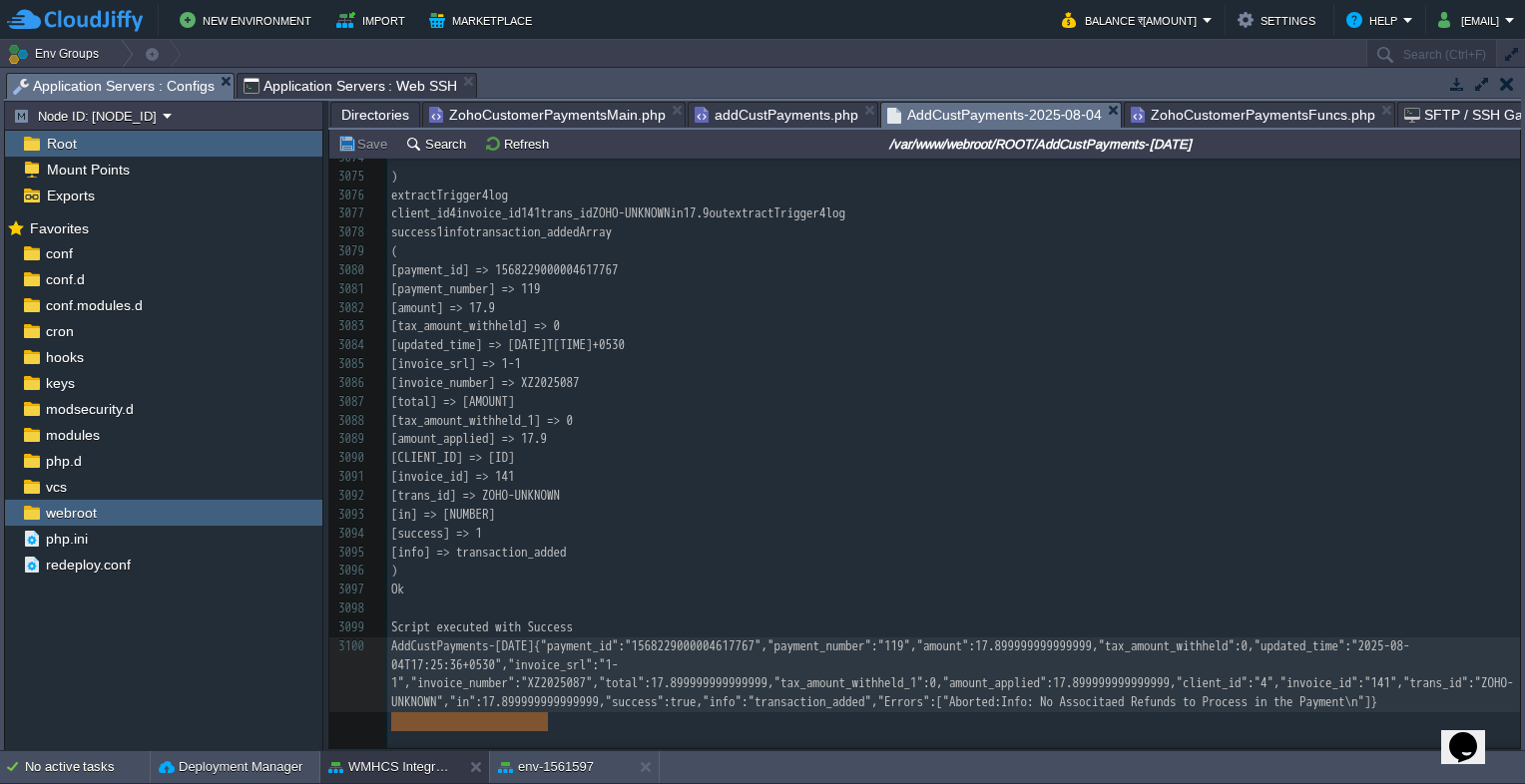 type on ""trans_id":"ZOHO-UNKNOWN"" 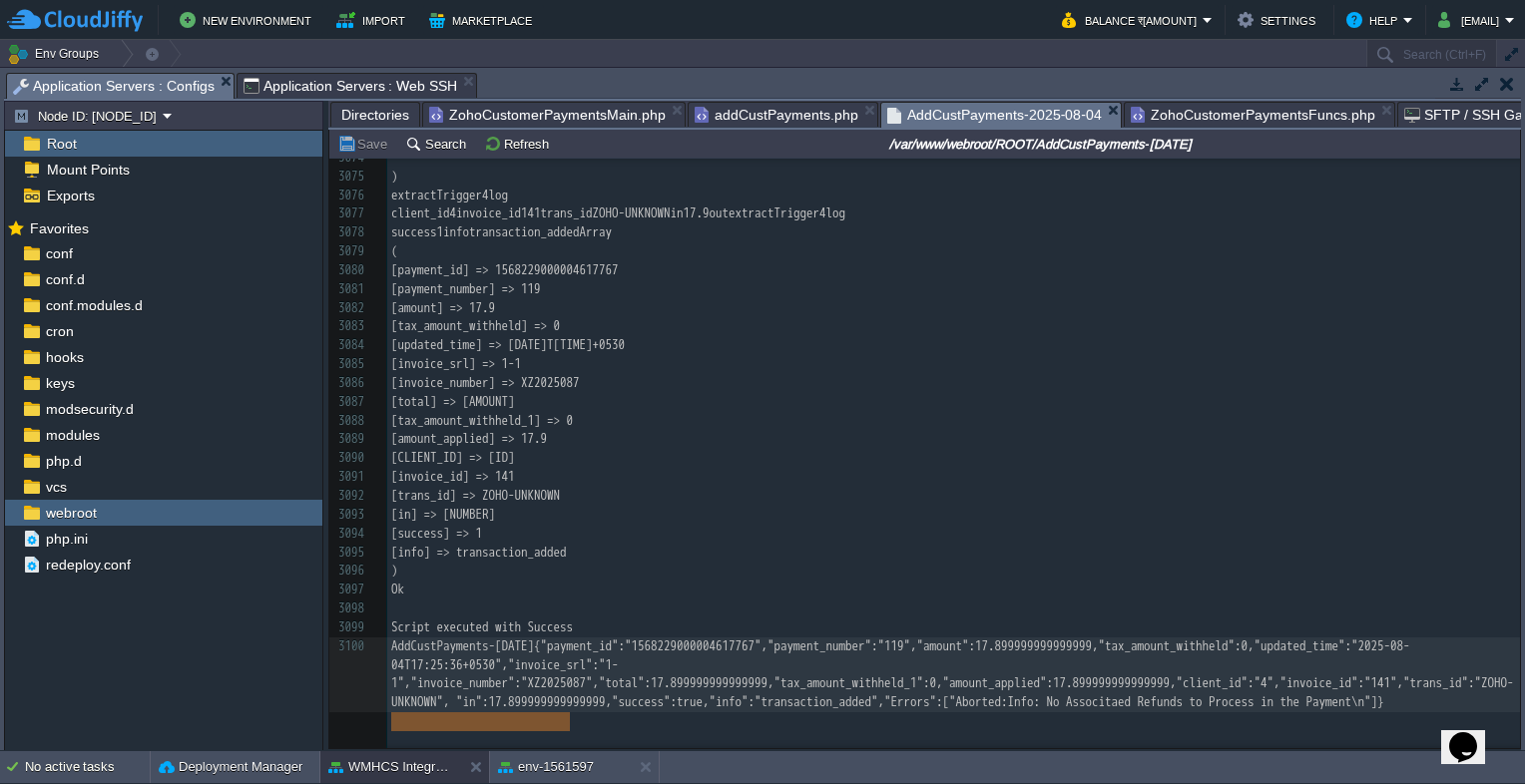 drag, startPoint x: 391, startPoint y: 714, endPoint x: 571, endPoint y: 715, distance: 180.00278 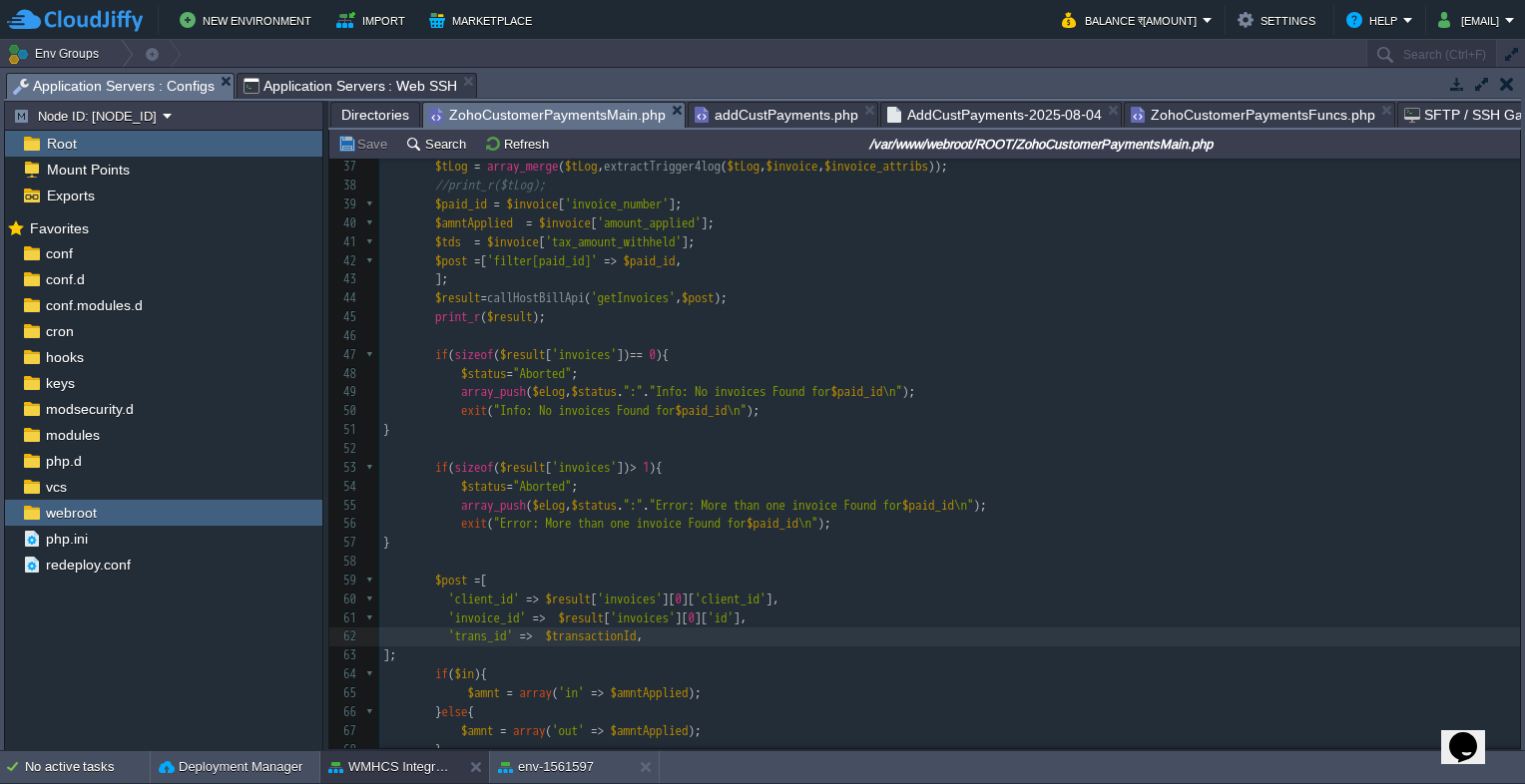click on "ZohoCustomerPaymentsMain.php" at bounding box center (547, 115) 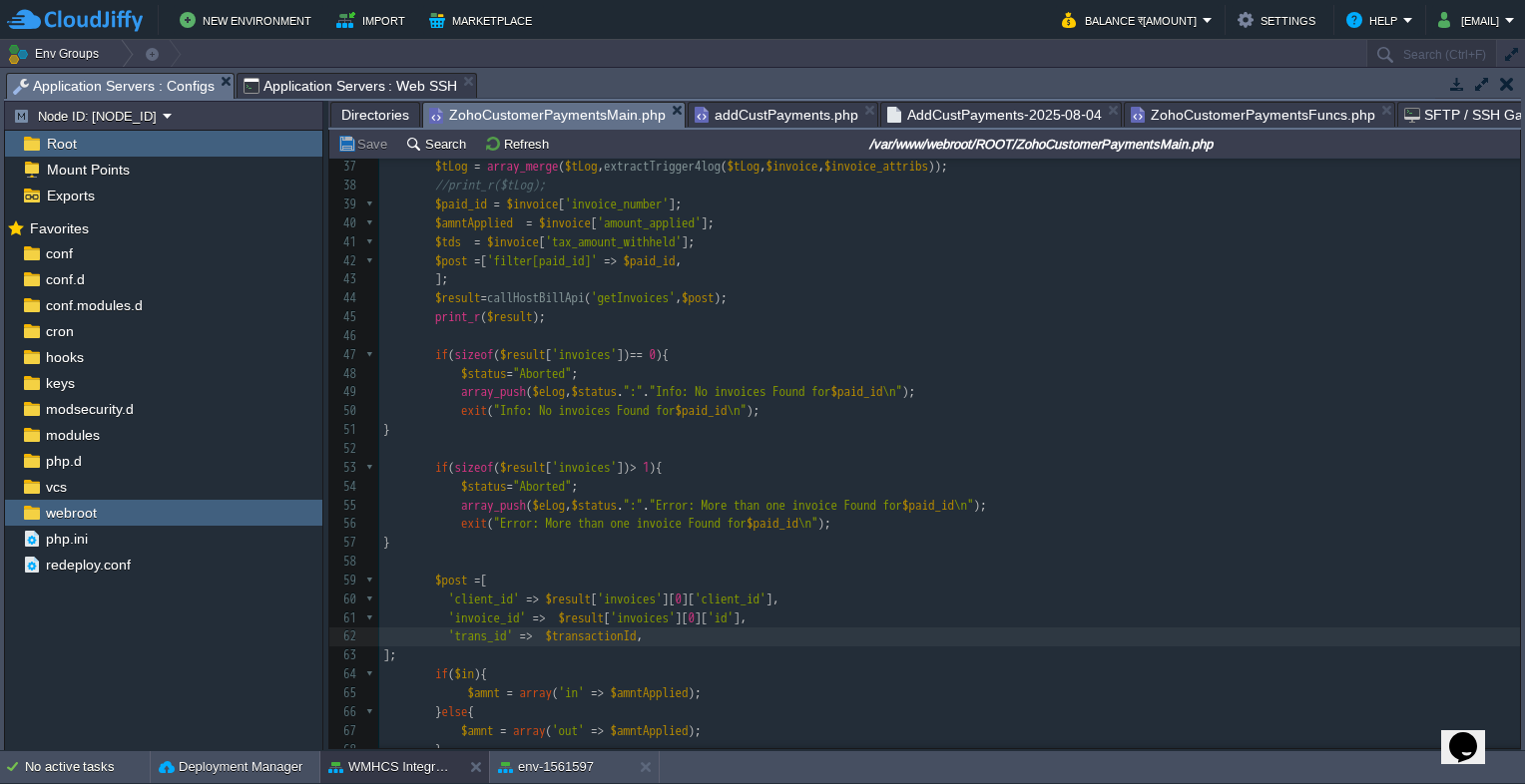 scroll, scrollTop: 2, scrollLeft: 0, axis: vertical 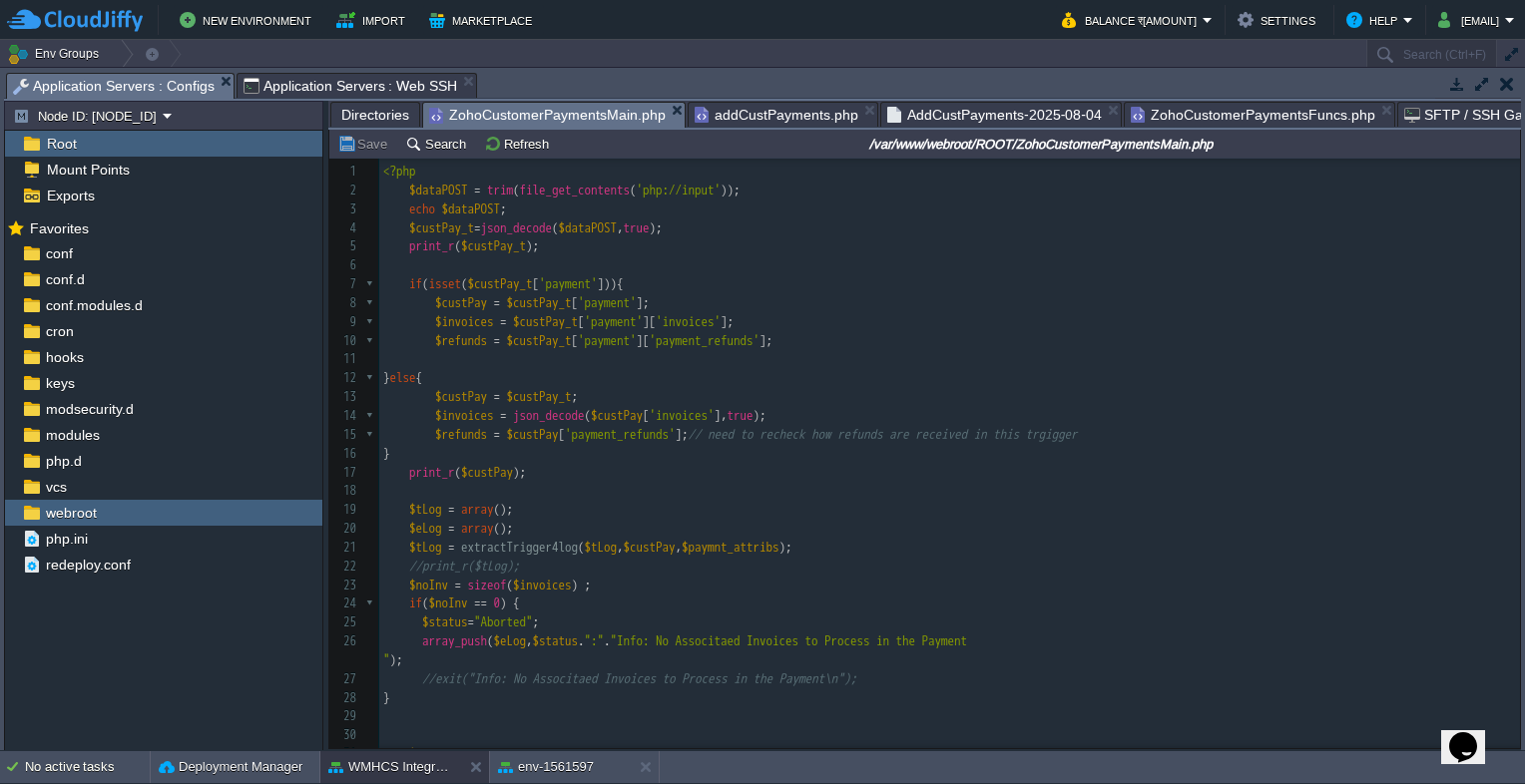 click on "ZohoCustomerPaymentsFuncs.php" at bounding box center [1253, 115] 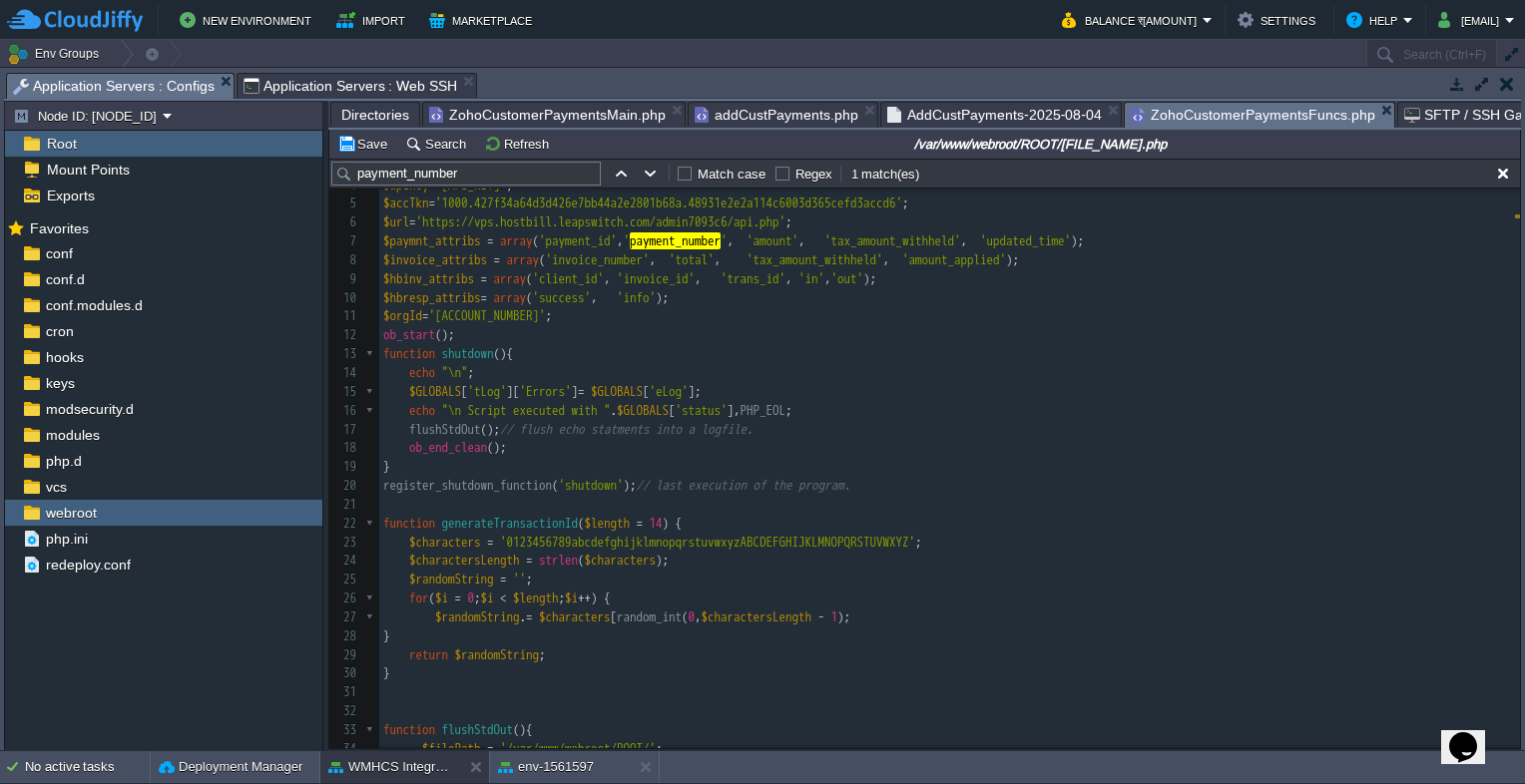 scroll, scrollTop: 40, scrollLeft: 0, axis: vertical 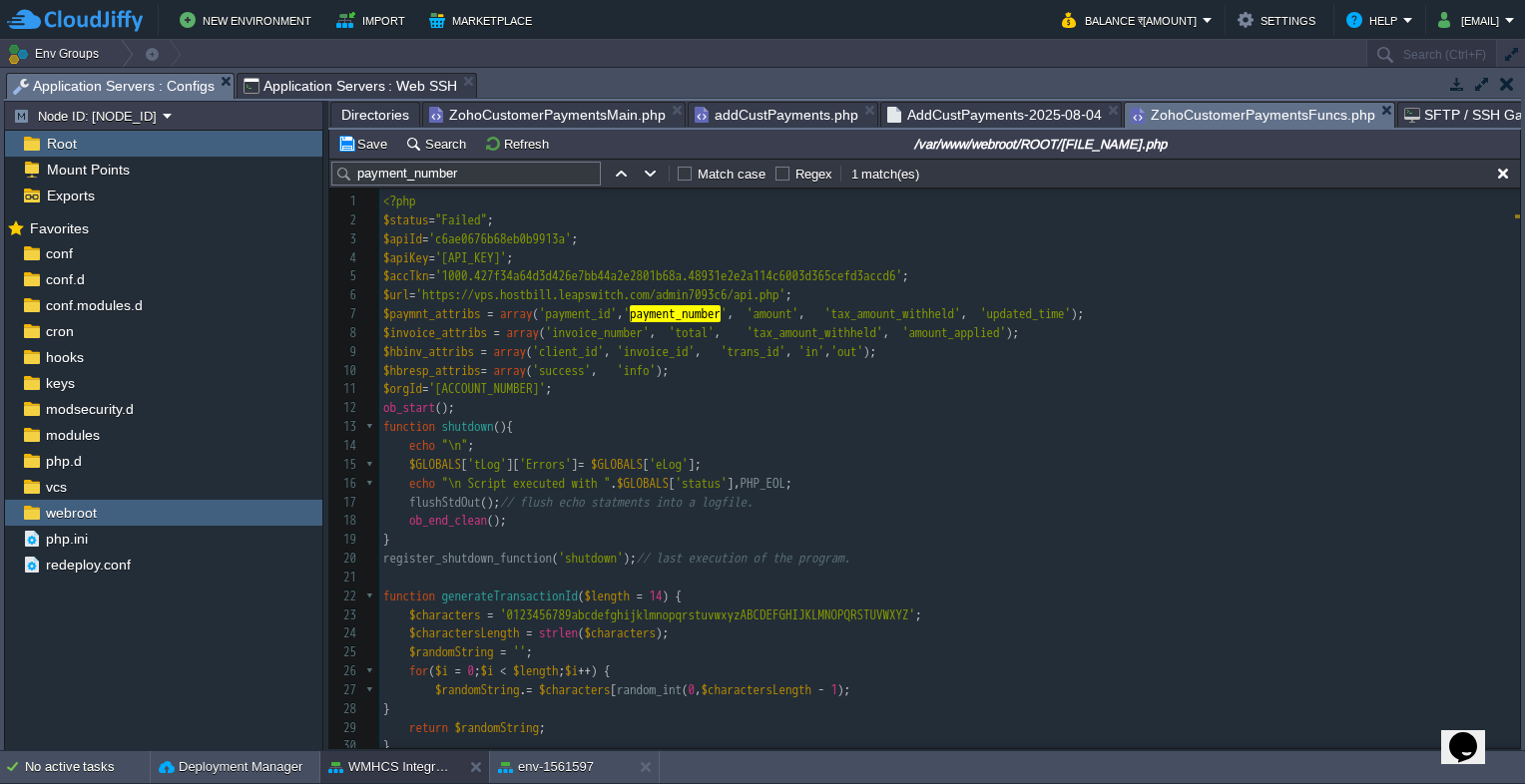 click on "echo   "\n" ;" at bounding box center [949, 446] 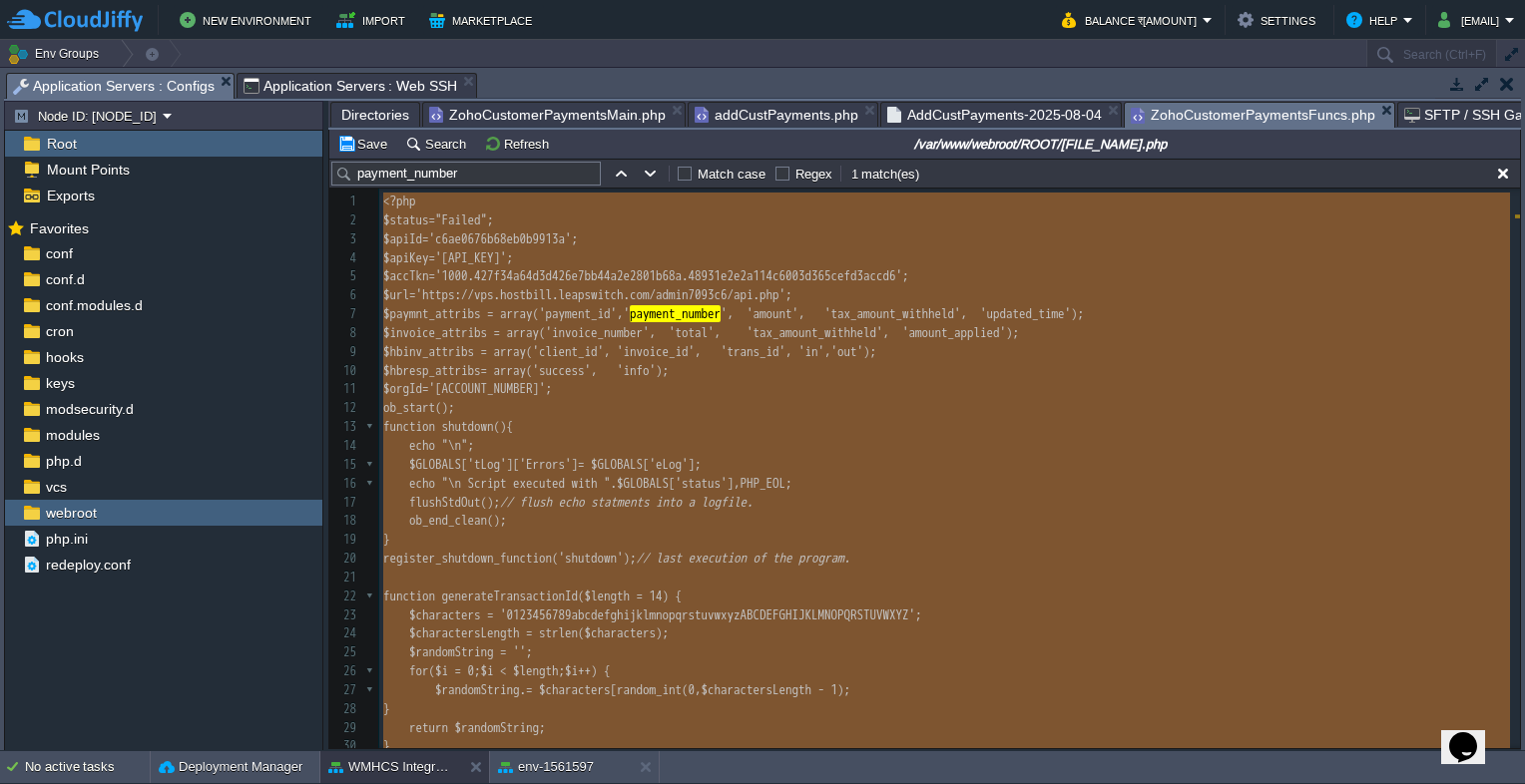 click on "echo   "\n" ;" at bounding box center [949, 446] 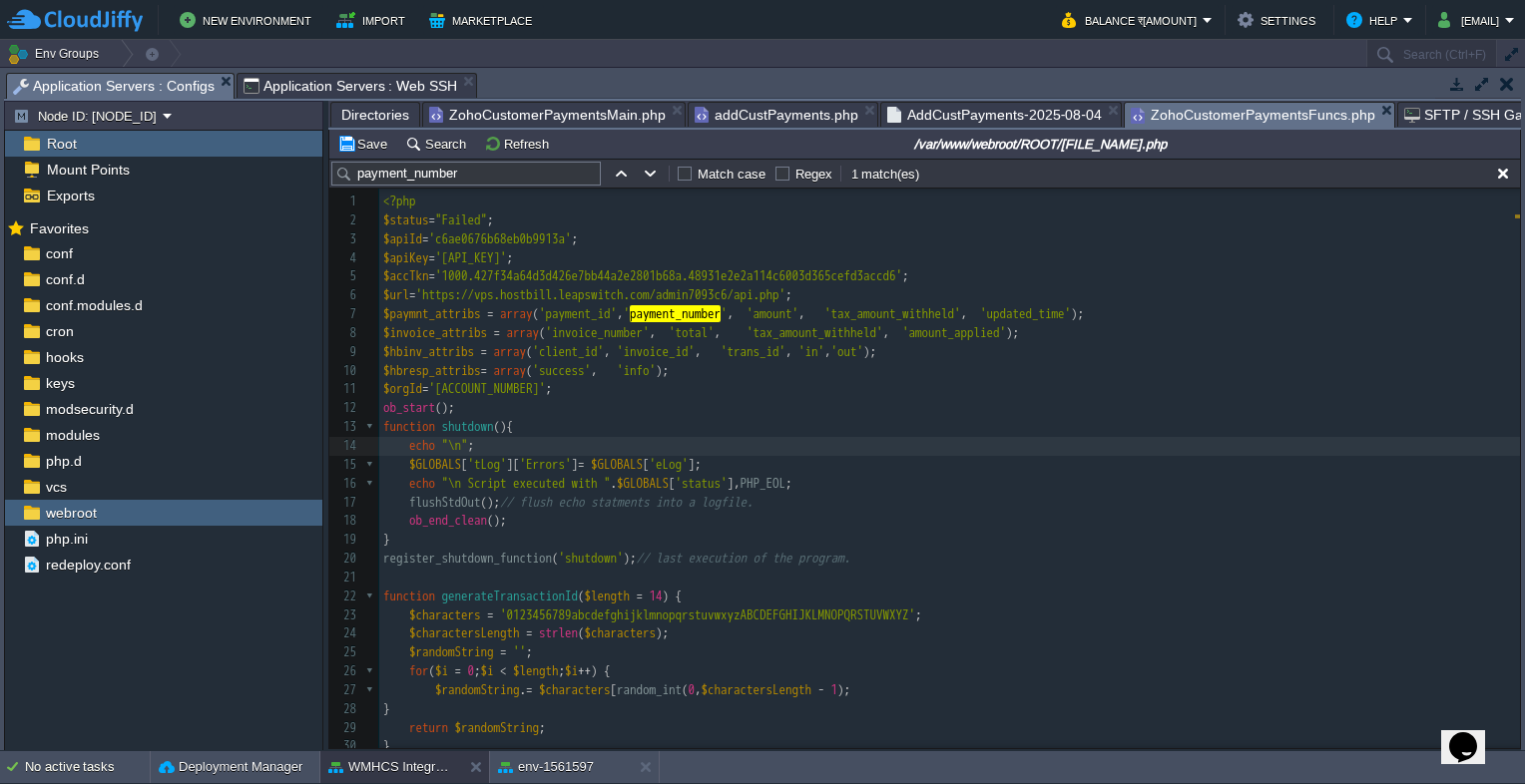 click on "ZohoCustomerPaymentsMain.php" at bounding box center [547, 115] 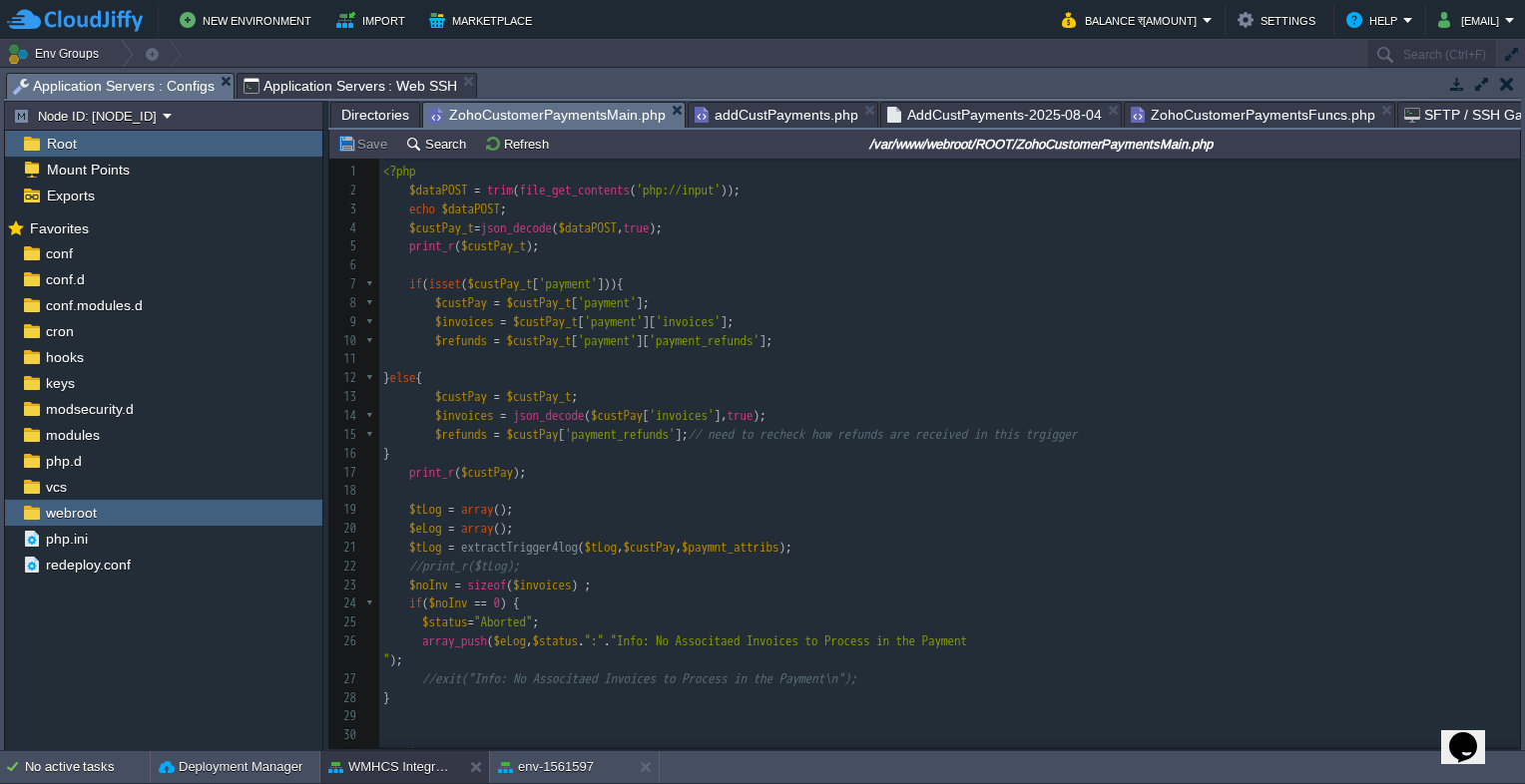 click at bounding box center [949, 359] 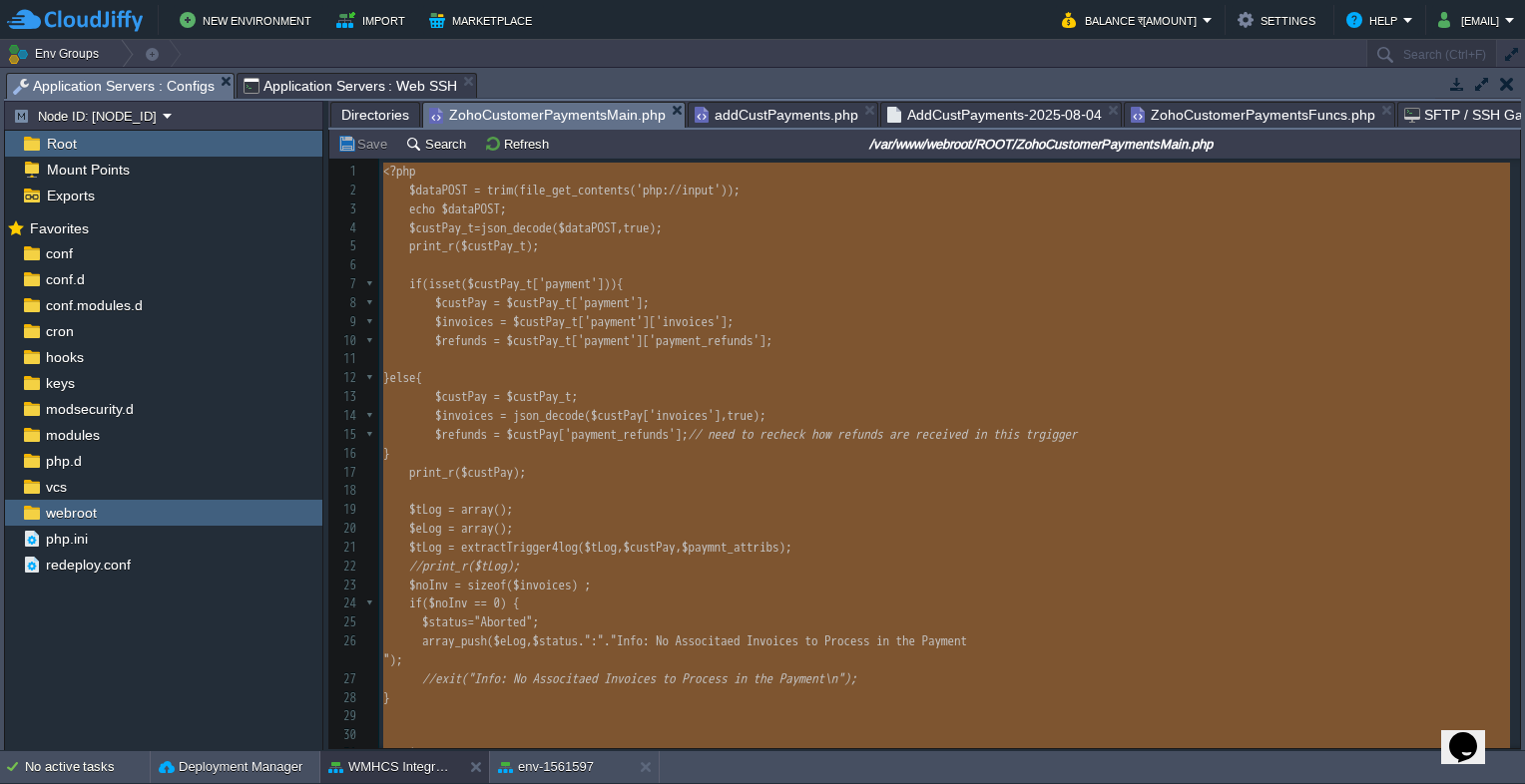 type on "<?php
$dataPOST = trim(file_get_contents('php://input'));
echo $dataPOST;
$custPay_t=json_decode($dataPOST,true);
print_r($custPay_t);
if(isset($custPay_t['payment'])){
$custPay = $custPay_t['payment'];
$invoices = $custPay_t['payment']['invoices'];
$refunds = $custPay_t['payment']['payment_refunds'];
}else{
$custPay = $custPay_t;
$invoices = json_decode($custPay['invoices'],true);
$refunds = $custPay['payment_refunds']; // need to recheck how refunds are received in this trgigger
}
print_r( $custPay);
$tLog = array();
$eLog = array();
$tLog = extractTrigger4log($tLog,$custPay,$paymnt_attribs);
//print_r($tLog);
$noInv = sizeof($invoices) ;
if($noInv == 0) {
$status="Aborted";
array_push($eLog, $status.":"."Info: No Associtaed Invoices to Process in the Payment\n");
//exit("Info: No Associtaed Invoices to Process in the Payment\n");
}
$invSrl =0;
foreach($invoices as $invoice){
print_r($invoice);
..." 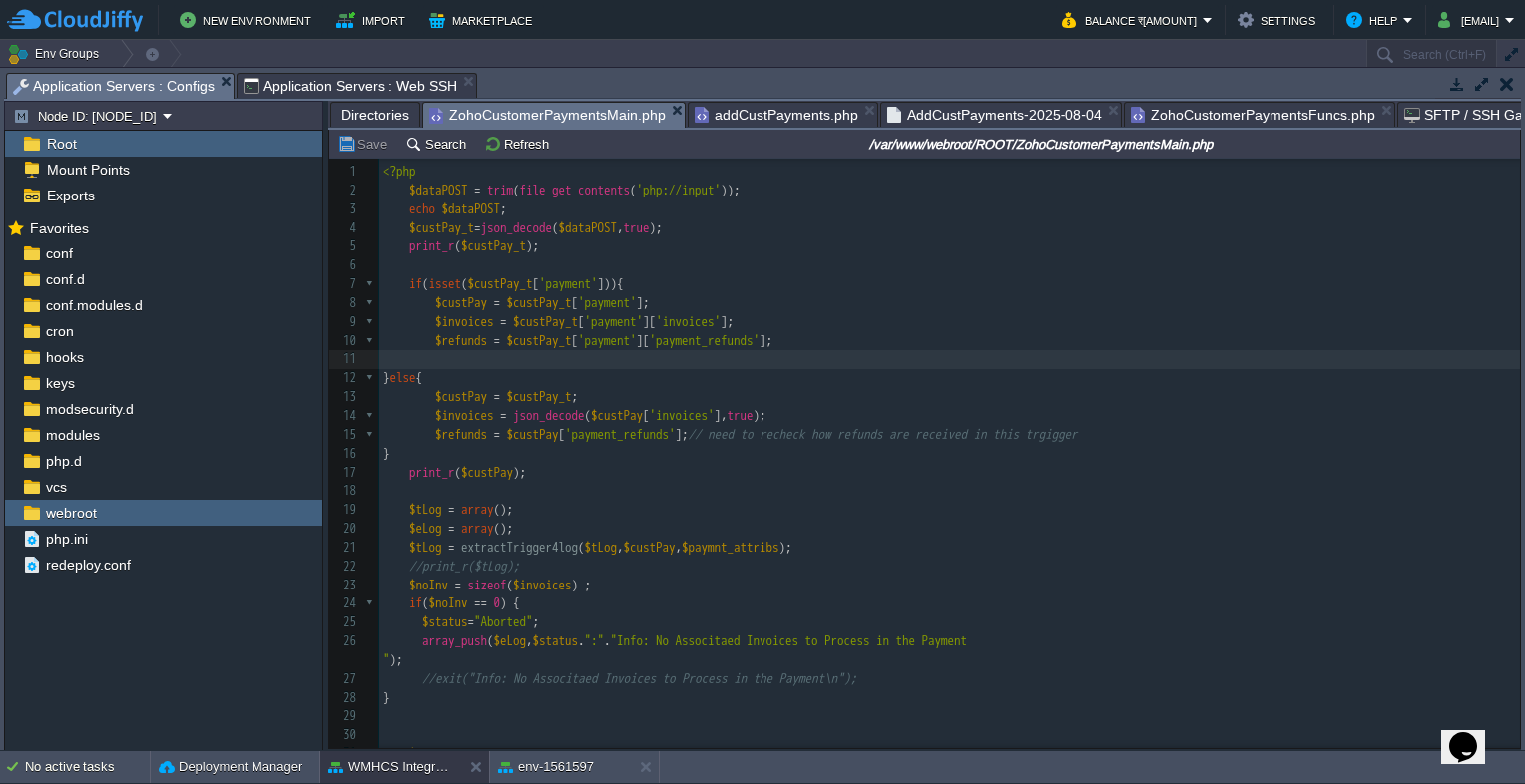 scroll, scrollTop: 297, scrollLeft: 0, axis: vertical 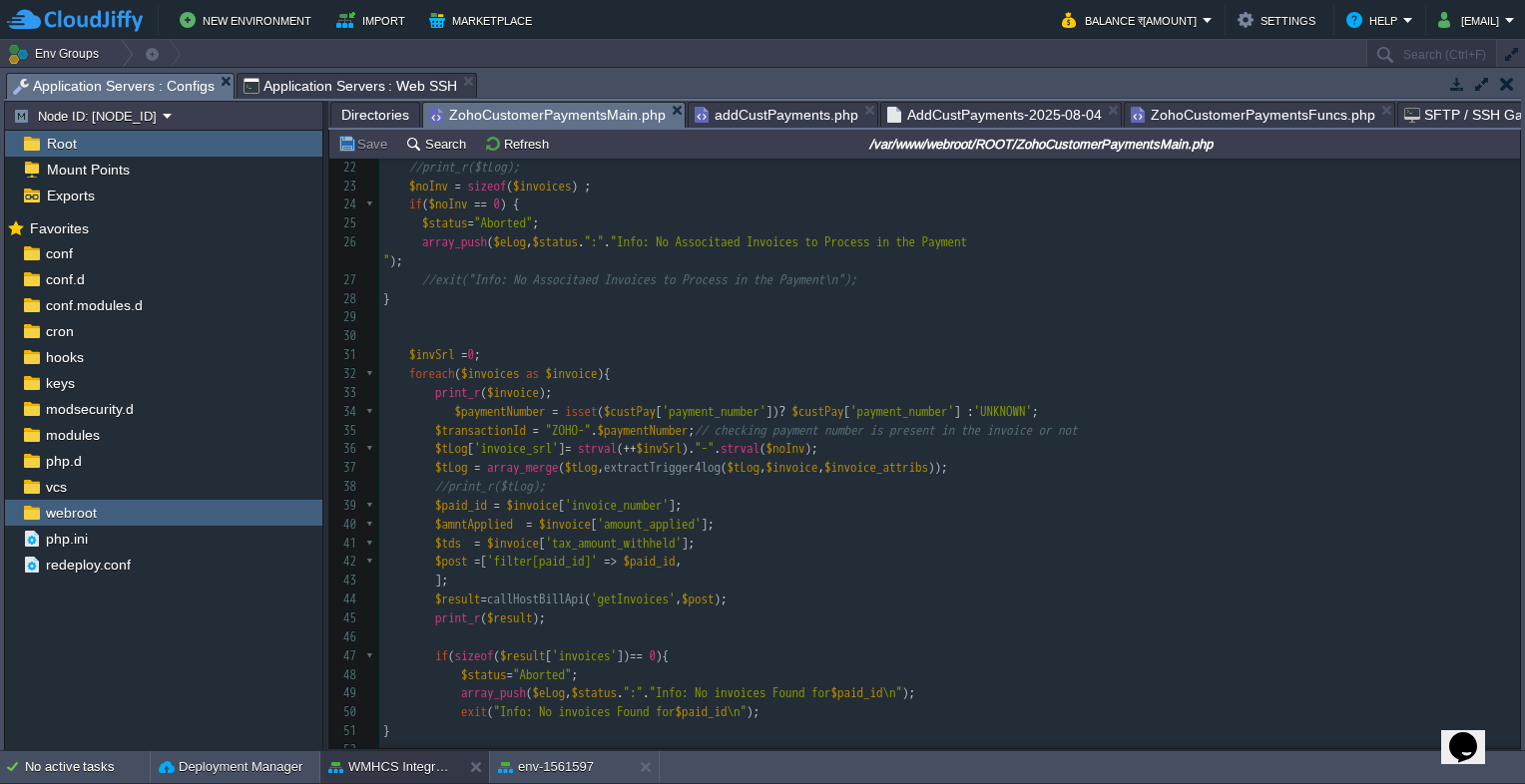 click on "xxxxxxxxxx  1 <?php      2      $dataPOST   =   trim ( file_get_contents ( 'php://input' )); 3      echo   $dataPOST ; 4      $custPay_t = json_decode ( $dataPOST , true ); 5      print_r ( $custPay_t ); 6      7      if ( isset ( $custPay_t [ 'payment' ])){ 8       $custPay   =   $custPay_t [ 'payment' ]; 9       $invoices   =   $custPay_t [ 'payment' ][ 'invoices' ]; 10       $refunds   =   $custPay_t [ 'payment' ][ 'payment_refunds' ]; 11       12   } else { 13       $custPay   =   $custPay_t ; 14        $invoices   =   json_decode ( $custPay [ 'invoices' ], true ); 15       $refunds   =   $custPay [ 'payment_refunds' ];  // need to recheck how refunds are received in this trgigger 16   } 17      print_r (  $custPay ); 18  19       $tLog   =   array (); 20       $eLog   =   array (); 21       $tLog   =   extractTrigger4log ( $tLog , $custPay , $paymnt_attribs ); 22      //print_r($tLog); 23       $noInv   =   sizeof ( $invoices ) ; 24       if ( $noInv   ==" at bounding box center [949, 384] 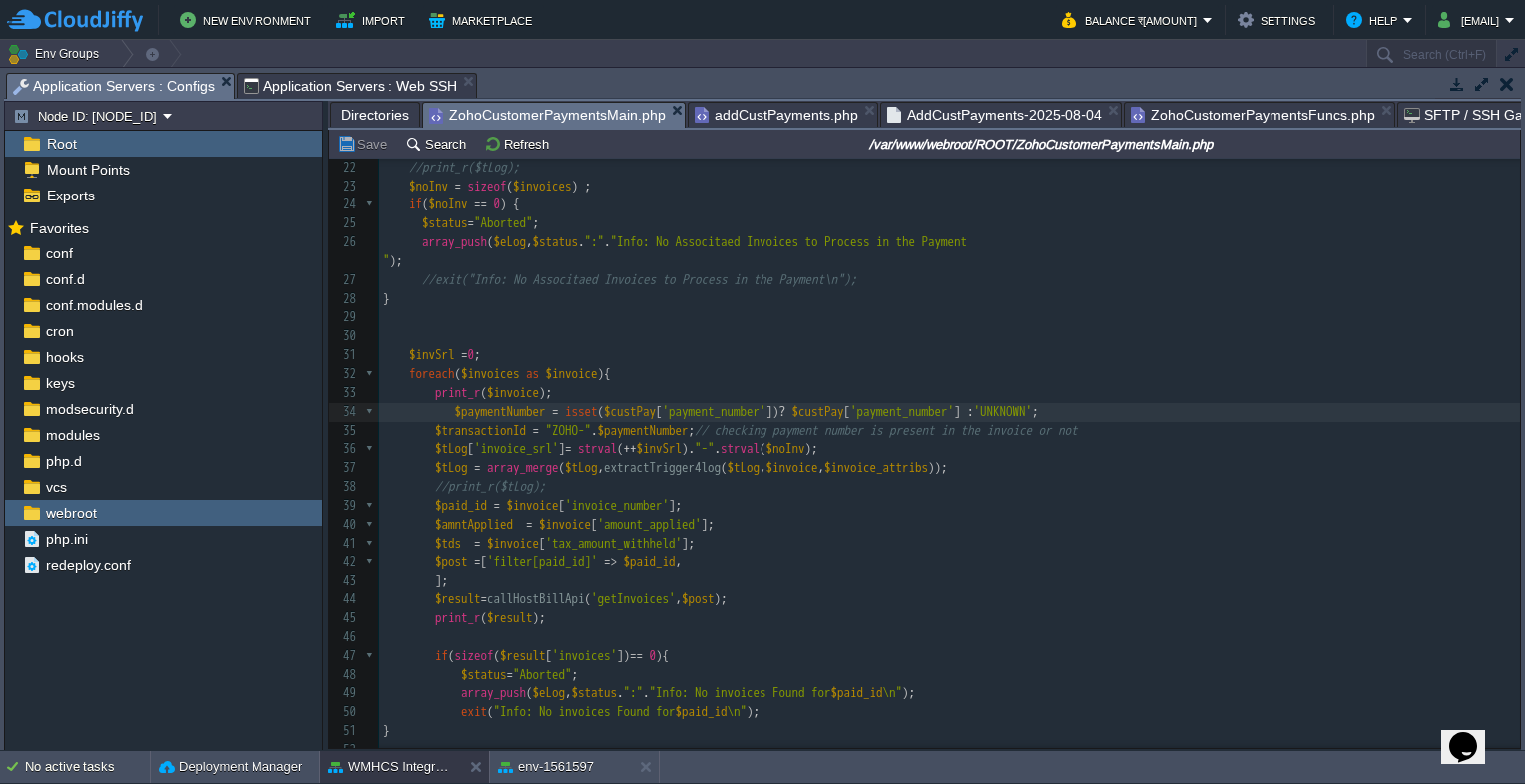 click on "print_r ( $invoice );" at bounding box center (949, 393) 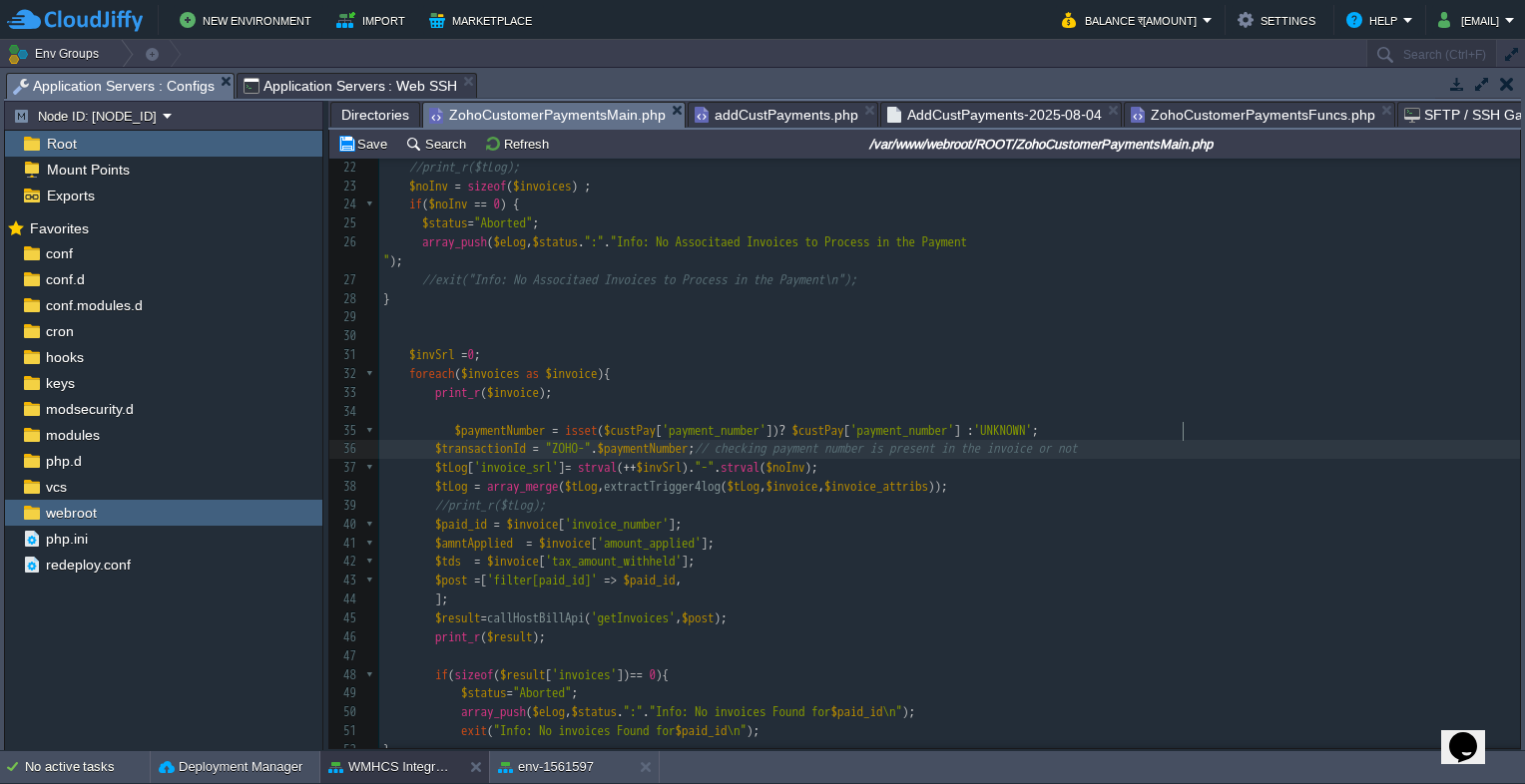 click on "xxxxxxxxxx  1 <?php      2      $dataPOST   =   trim ( file_get_contents ( 'php://input' )); 3      echo   $dataPOST ; 4      $custPay_t = json_decode ( $dataPOST , true ); 5      print_r ( $custPay_t ); 6      7      if ( isset ( $custPay_t [ 'payment' ])){ 8       $custPay   =   $custPay_t [ 'payment' ]; 9       $invoices   =   $custPay_t [ 'payment' ][ 'invoices' ]; 10       $refunds   =   $custPay_t [ 'payment' ][ 'payment_refunds' ]; 11       12   } else { 13       $custPay   =   $custPay_t ; 14        $invoices   =   json_decode ( $custPay [ 'invoices' ], true ); 15       $refunds   =   $custPay [ 'payment_refunds' ];  // need to recheck how refunds are received in this trgigger 16   } 17      print_r (  $custPay ); 18  19       $tLog   =   array (); 20       $eLog   =   array (); 21       $tLog   =   extractTrigger4log ( $tLog , $custPay , $paymnt_attribs ); 22      //print_r($tLog); 23       $noInv   =   sizeof ( $invoices ) ; 24       if ( $noInv   ==" at bounding box center (949, 393) 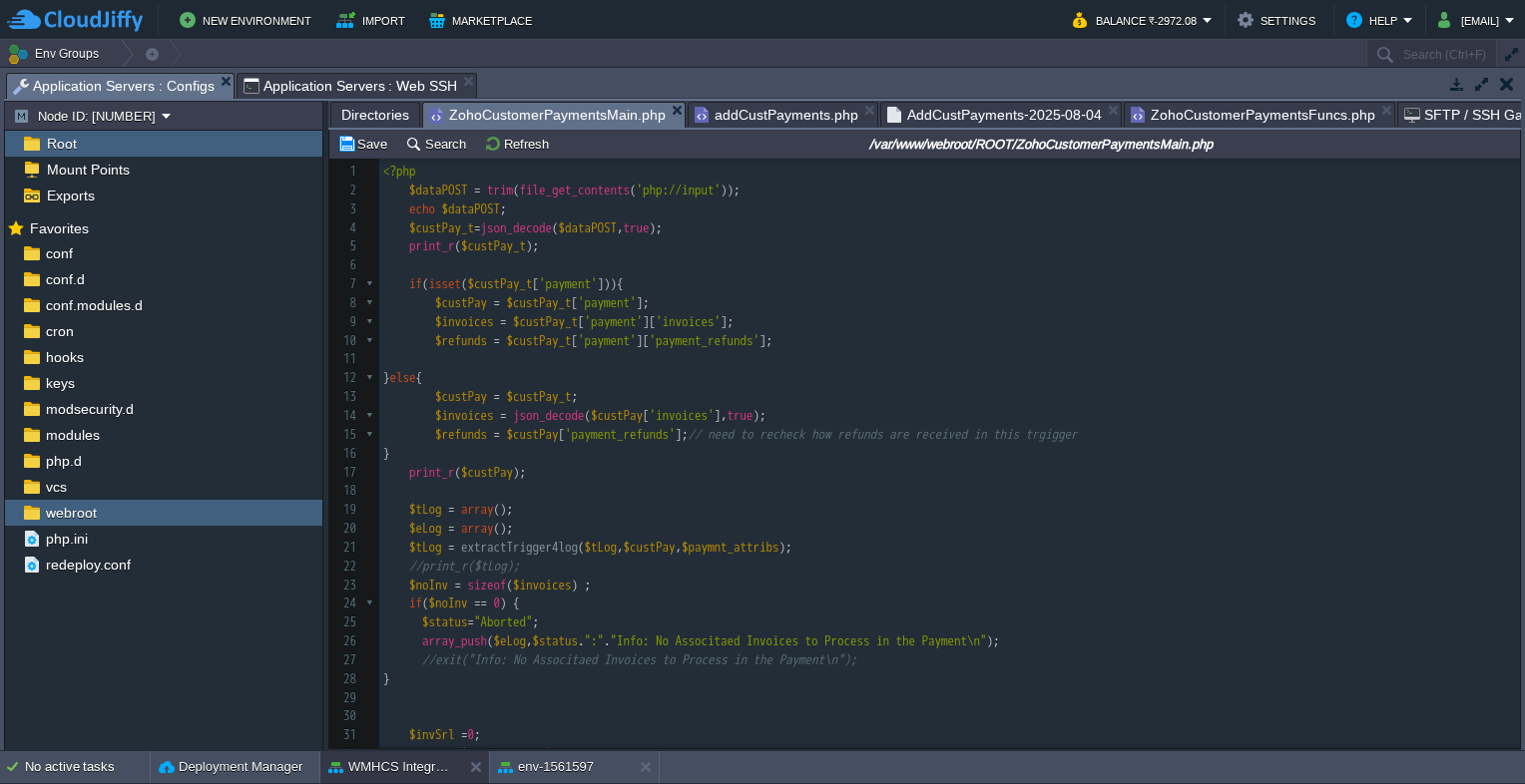 scroll, scrollTop: 0, scrollLeft: 0, axis: both 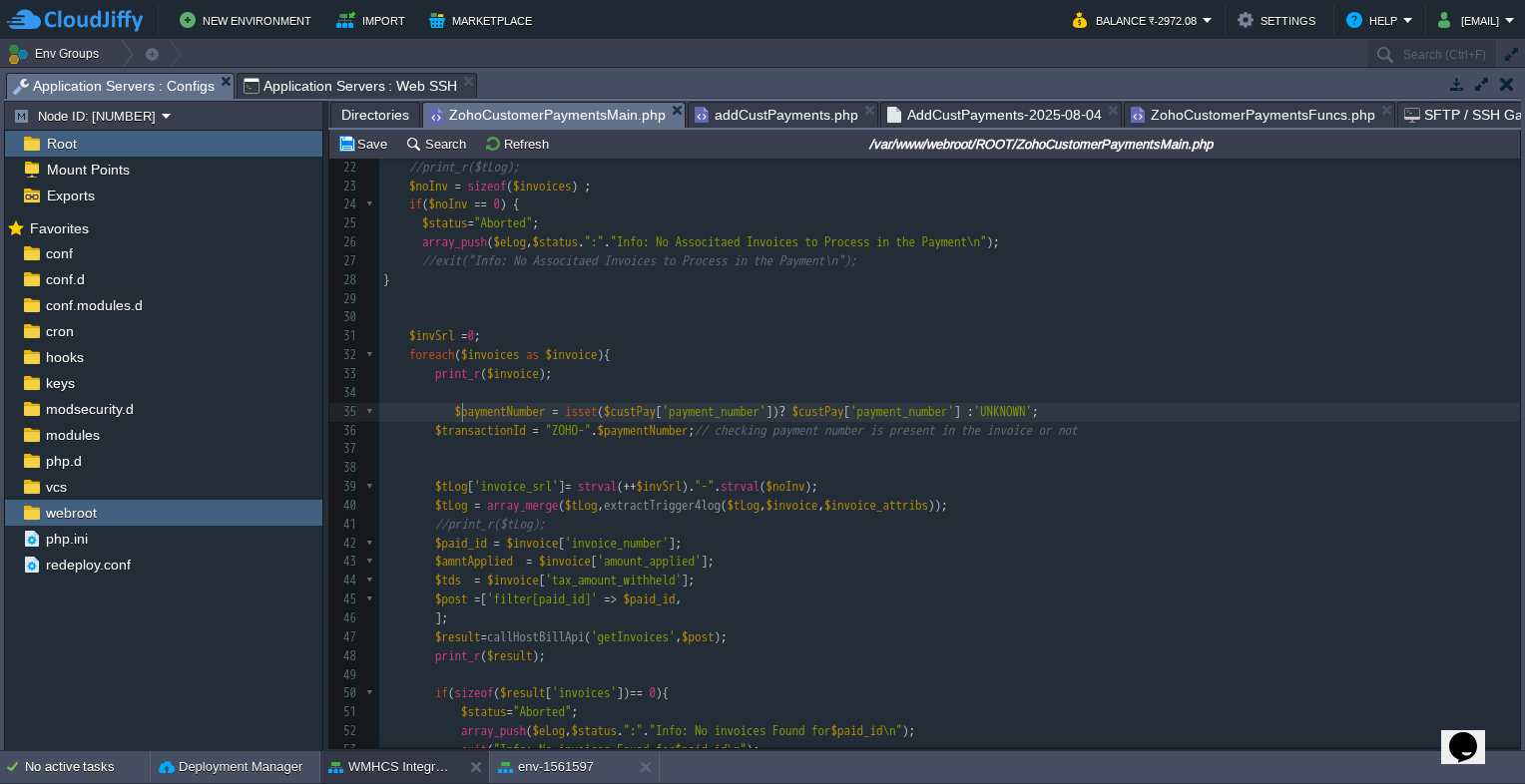 click on "xxxxxxxxxx  1 <?php      2      $dataPOST   =   trim ( file_get_contents ( 'php://input' )); 3      echo   $dataPOST ; 4      $custPay_t = json_decode ( $dataPOST , true ); 5      print_r ( $custPay_t ); 6      7      if ( isset ( $custPay_t [ 'payment' ])){ 8       $custPay   =   $custPay_t [ 'payment' ]; 9       $invoices   =   $custPay_t [ 'payment' ][ 'invoices' ]; 10       $refunds   =   $custPay_t [ 'payment' ][ 'payment_refunds' ]; 11       12   } else { 13       $custPay   =   $custPay_t ; 14        $invoices   =   json_decode ( $custPay [ 'invoices' ], true ); 15       $refunds   =   $custPay [ 'payment_refunds' ];  // need to recheck how refunds are received in this trgigger 16   } 17      print_r (  $custPay ); 18  19       $tLog   =   array (); 20       $eLog   =   array (); 21       $tLog   =   extractTrigger4log ( $tLog , $custPay , $paymnt_attribs ); 22      //print_r($tLog); 23       $noInv   =   sizeof ( $invoices ) ; 24       if ( $noInv   ==" at bounding box center (949, 402) 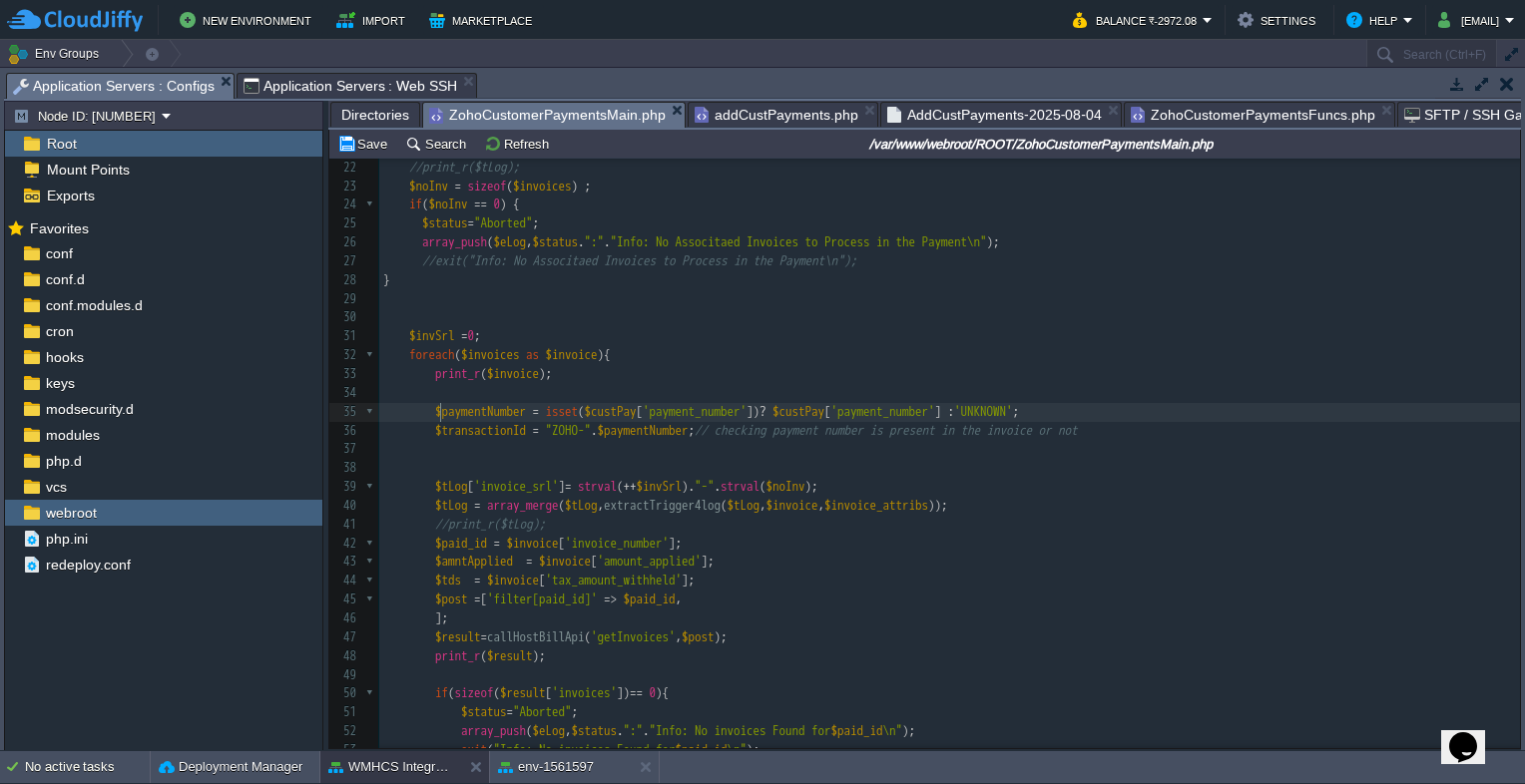 scroll, scrollTop: 299, scrollLeft: 0, axis: vertical 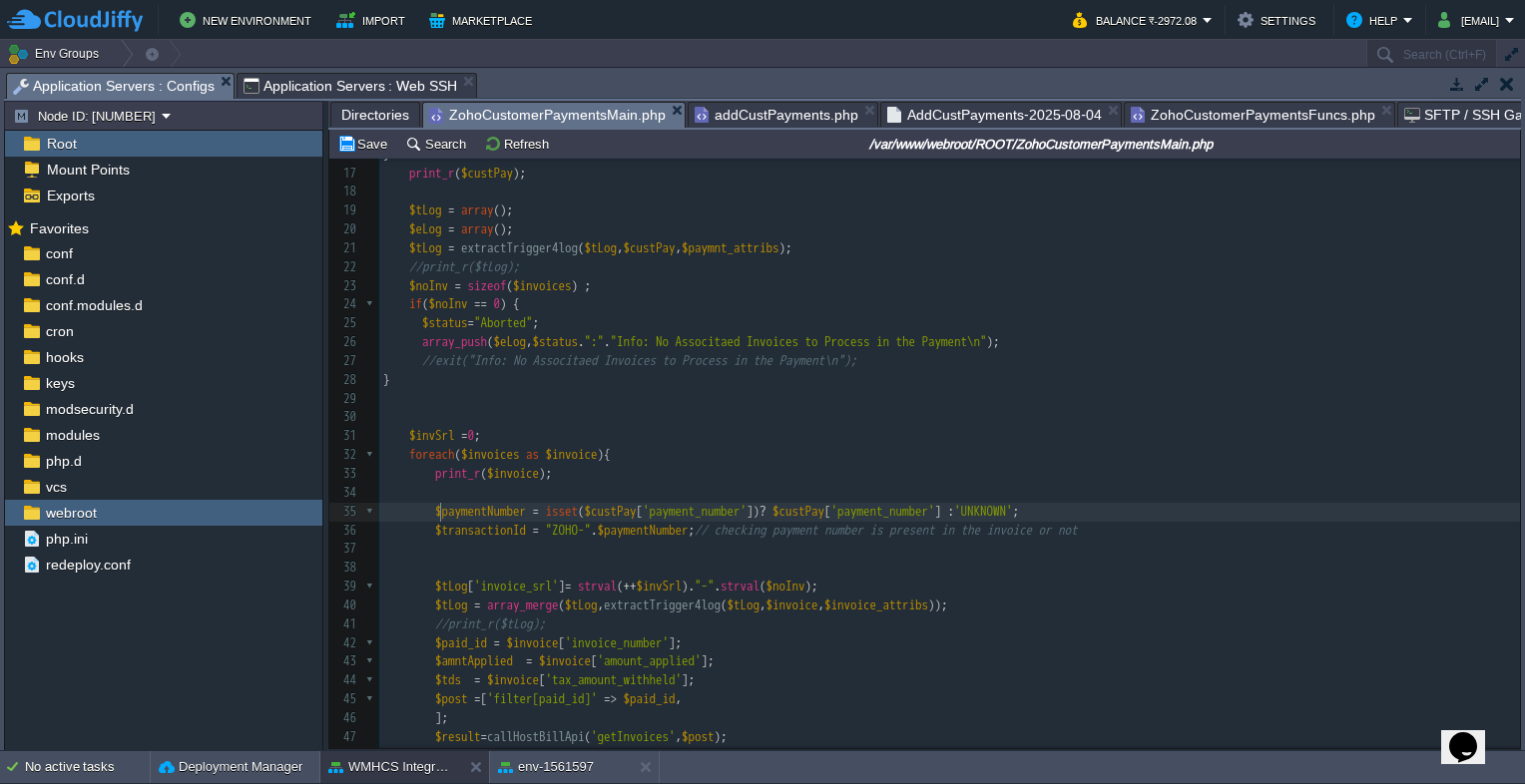 click on "$transactionId   =   "ZOHO-"  .  $paymentNumber ;   // checking payment number is present in the invoice or not" at bounding box center [949, 531] 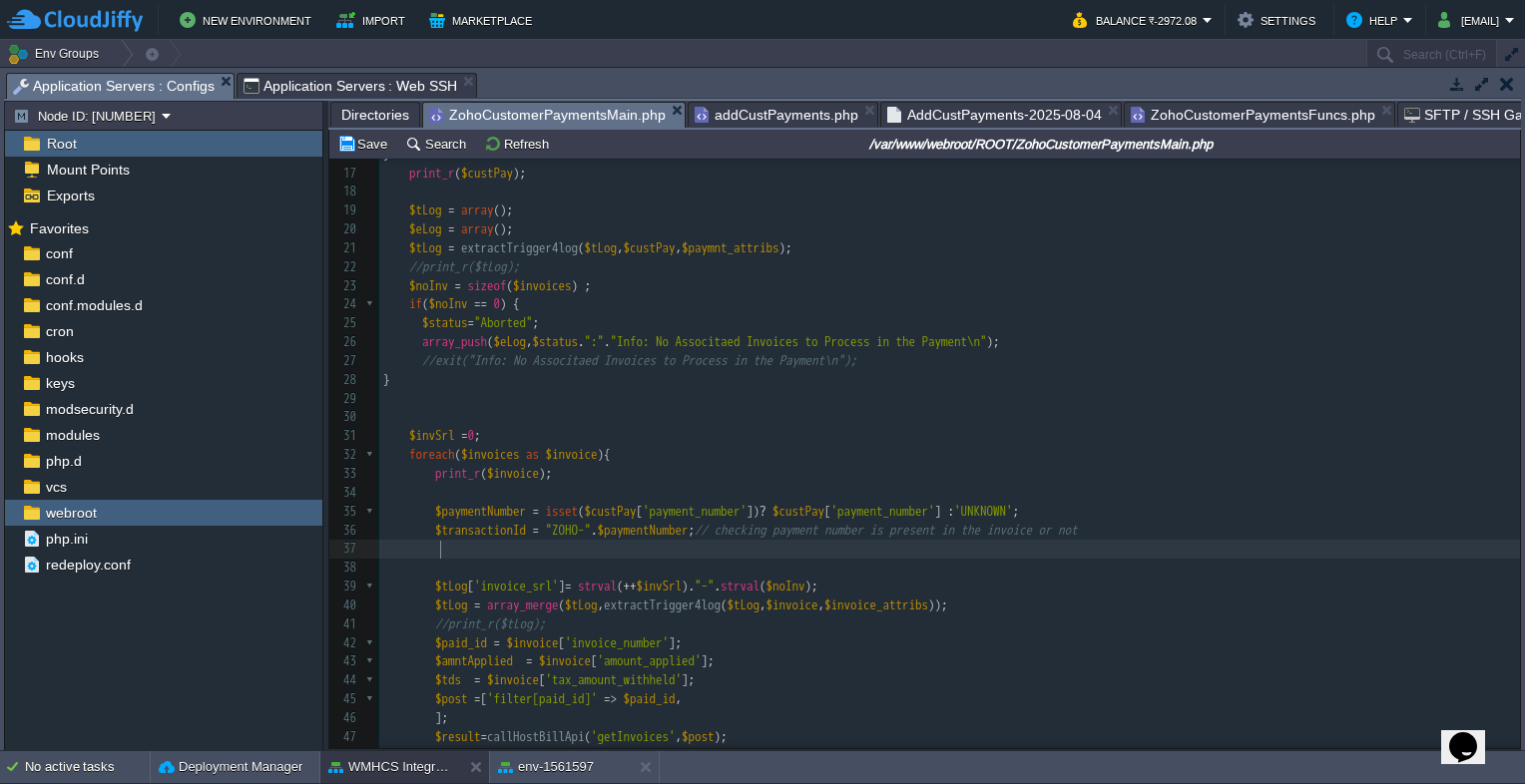 scroll, scrollTop: 6, scrollLeft: 20, axis: both 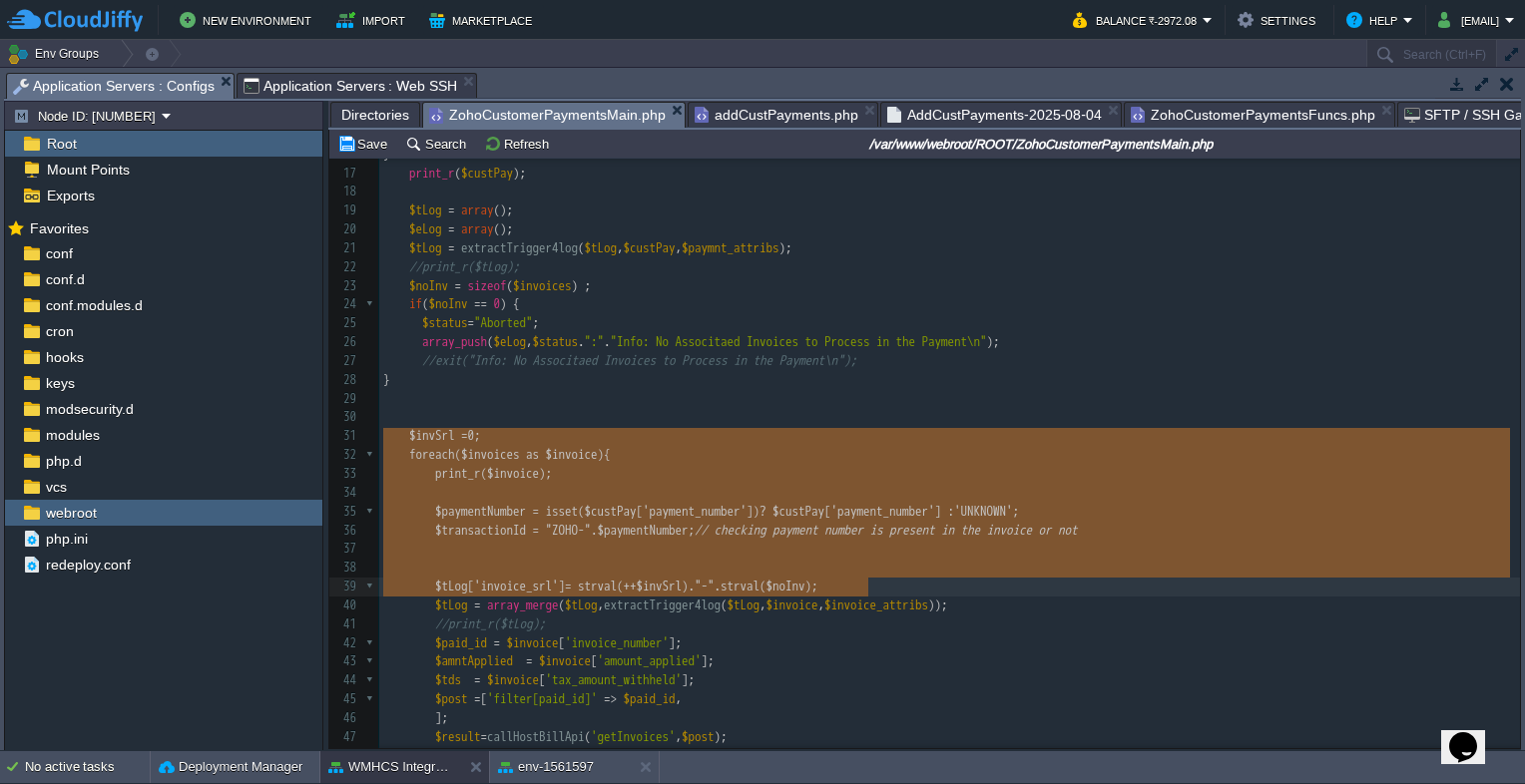 type on "$invSrl =0;
foreach($invoices as $invoice){
print_r($invoice);
$paymentNumber = isset($custPay['payment_number']) ? $custPay['payment_number'] : 'UNKNOWN';
$transactionId = "ZOHO-" . $paymentNumber;  // checking payment number is present in the invoice or not" 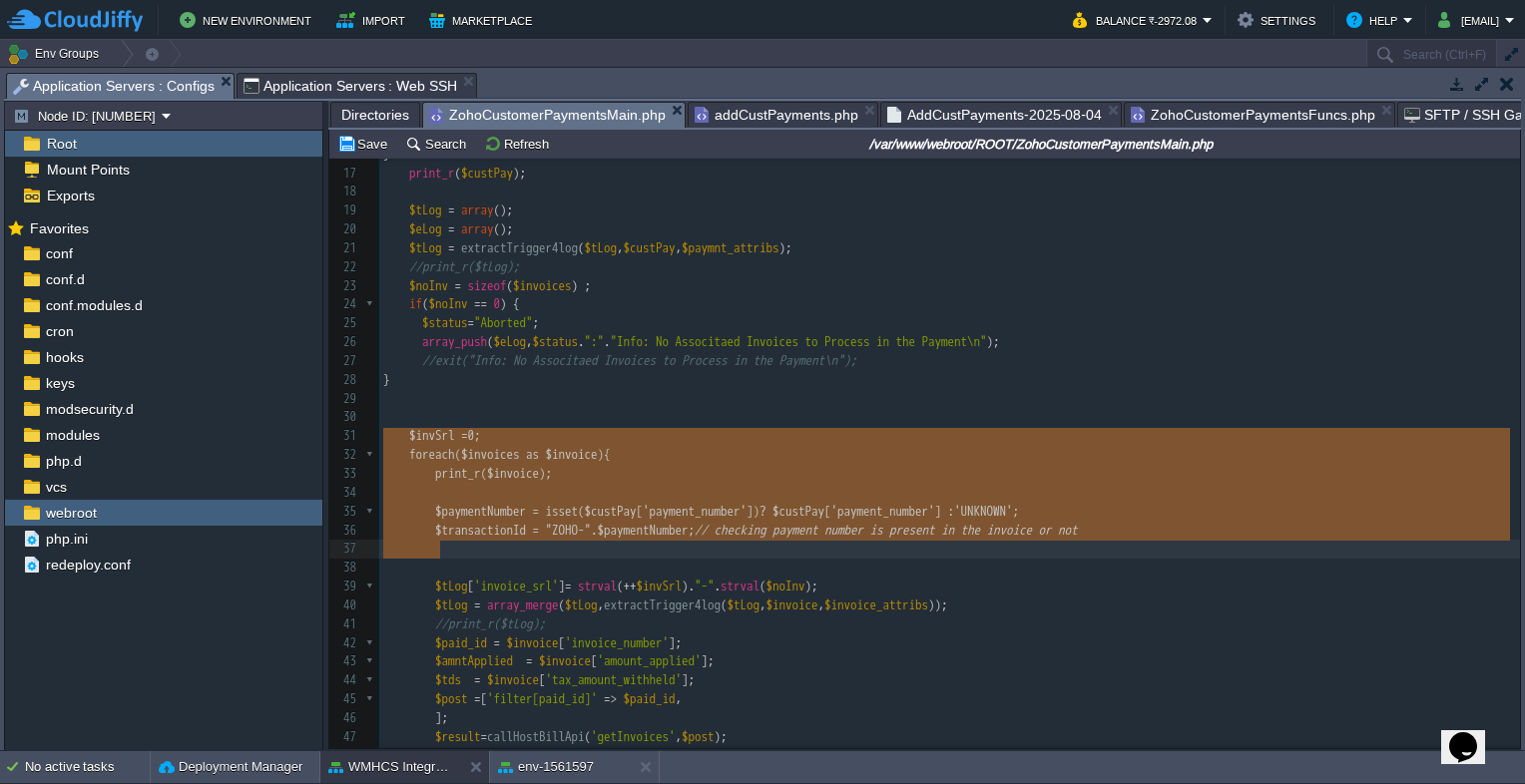 drag, startPoint x: 396, startPoint y: 434, endPoint x: 1280, endPoint y: 549, distance: 891.4488 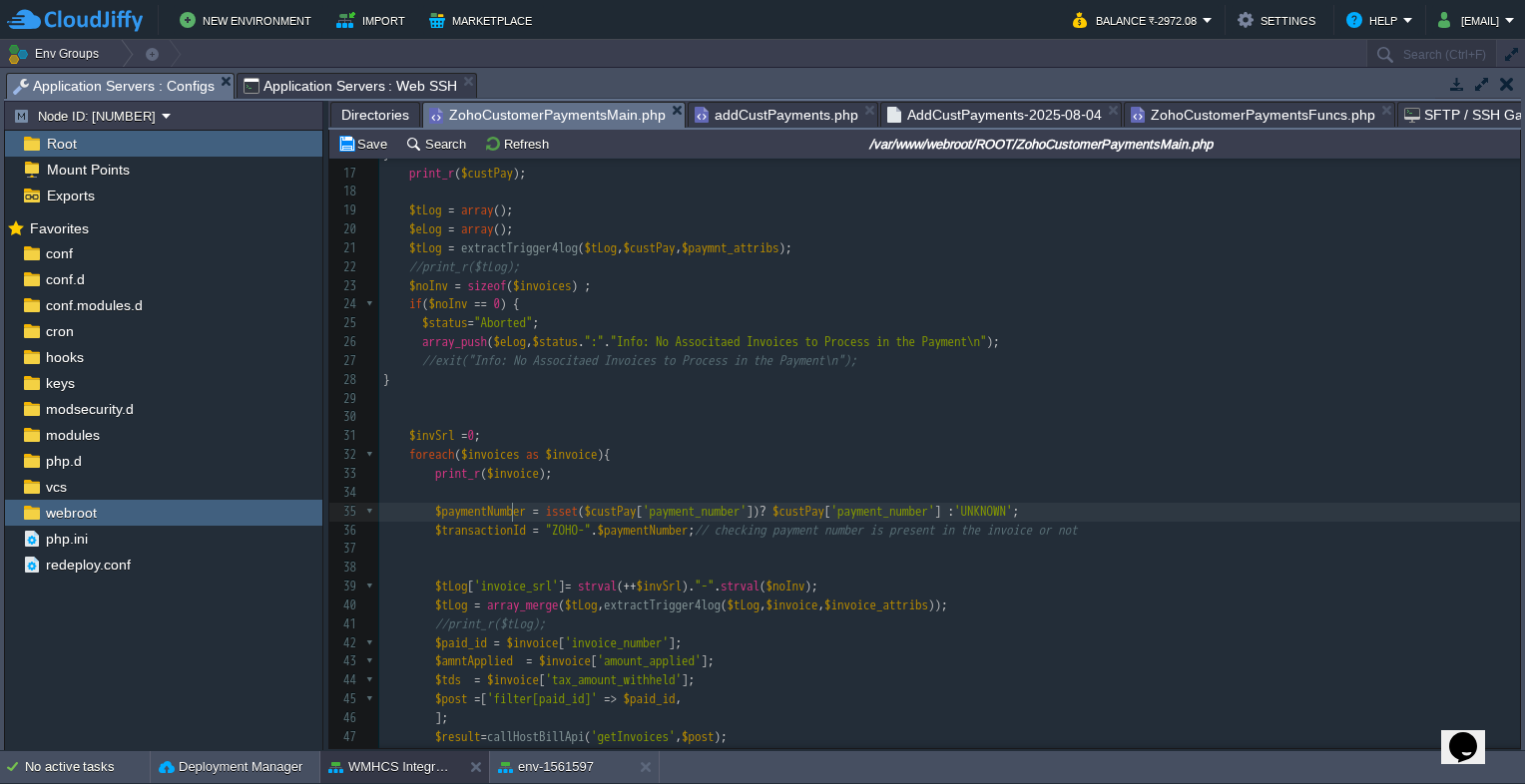 click on "xxxxxxxxxx  1 <?php      2      $dataPOST   =   trim ( file_get_contents ( 'php://input' )); 3      echo   $dataPOST ; 4      $custPay_t = json_decode ( $dataPOST , true ); 5      print_r ( $custPay_t ); 6      7      if ( isset ( $custPay_t [ 'payment' ])){ 8       $custPay   =   $custPay_t [ 'payment' ]; 9       $invoices   =   $custPay_t [ 'payment' ][ 'invoices' ]; 10       $refunds   =   $custPay_t [ 'payment' ][ 'payment_refunds' ]; 11       12   } else { 13       $custPay   =   $custPay_t ; 14        $invoices   =   json_decode ( $custPay [ 'invoices' ], true ); 15       $refunds   =   $custPay [ 'payment_refunds' ];  // need to recheck how refunds are received in this trgigger 16   } 17      print_r (  $custPay ); 18  19       $tLog   =   array (); 20       $eLog   =   array (); 21       $tLog   =   extractTrigger4log ( $tLog , $custPay , $paymnt_attribs ); 22      //print_r($tLog); 23       $noInv   =   sizeof ( $invoices ) ; 24       if ( $noInv   ==" at bounding box center (949, 502) 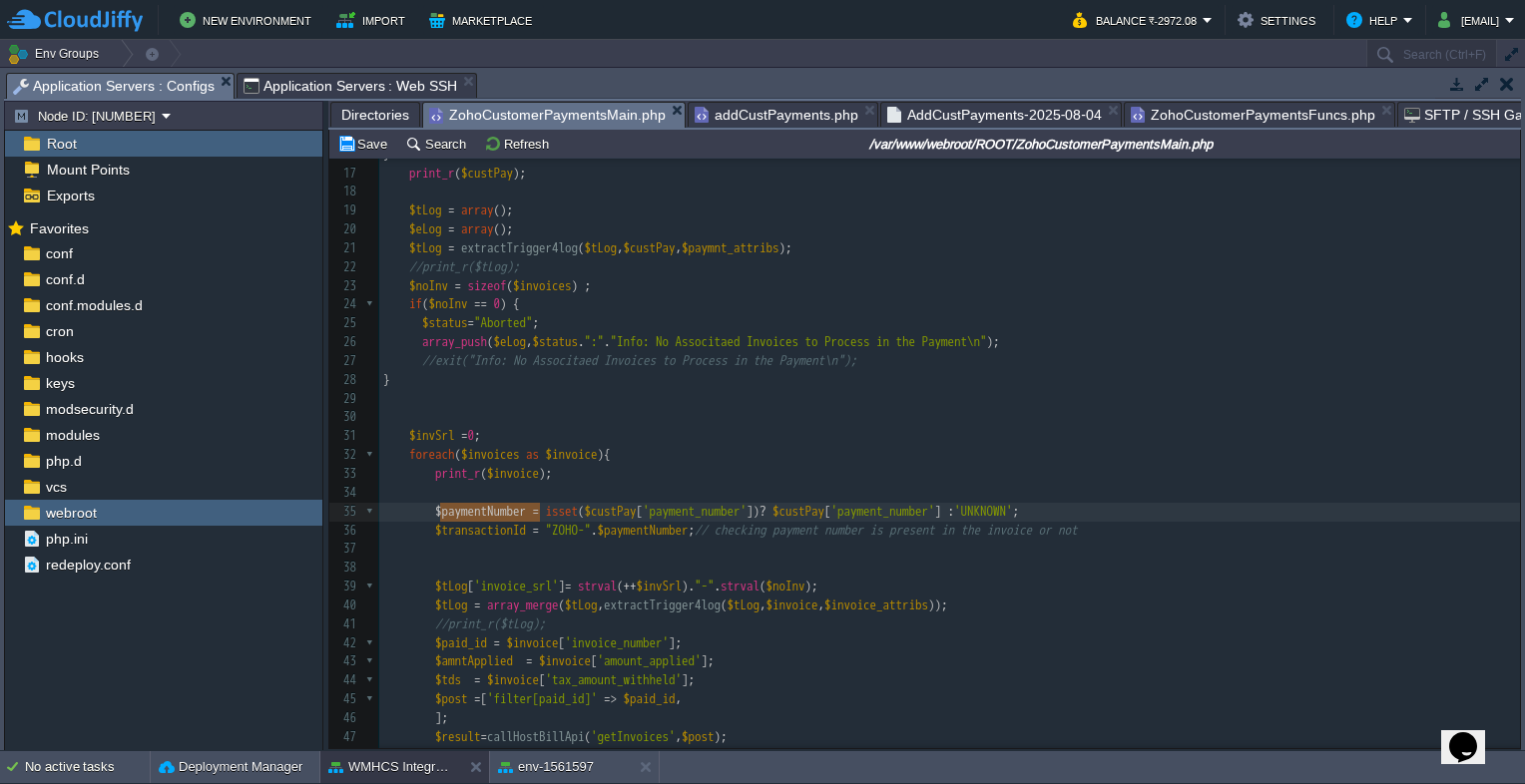 type on "$paymentNumber = isset($custPay['payment_number']) ? $custPay['payment_number'] : 'UNKNOWN';" 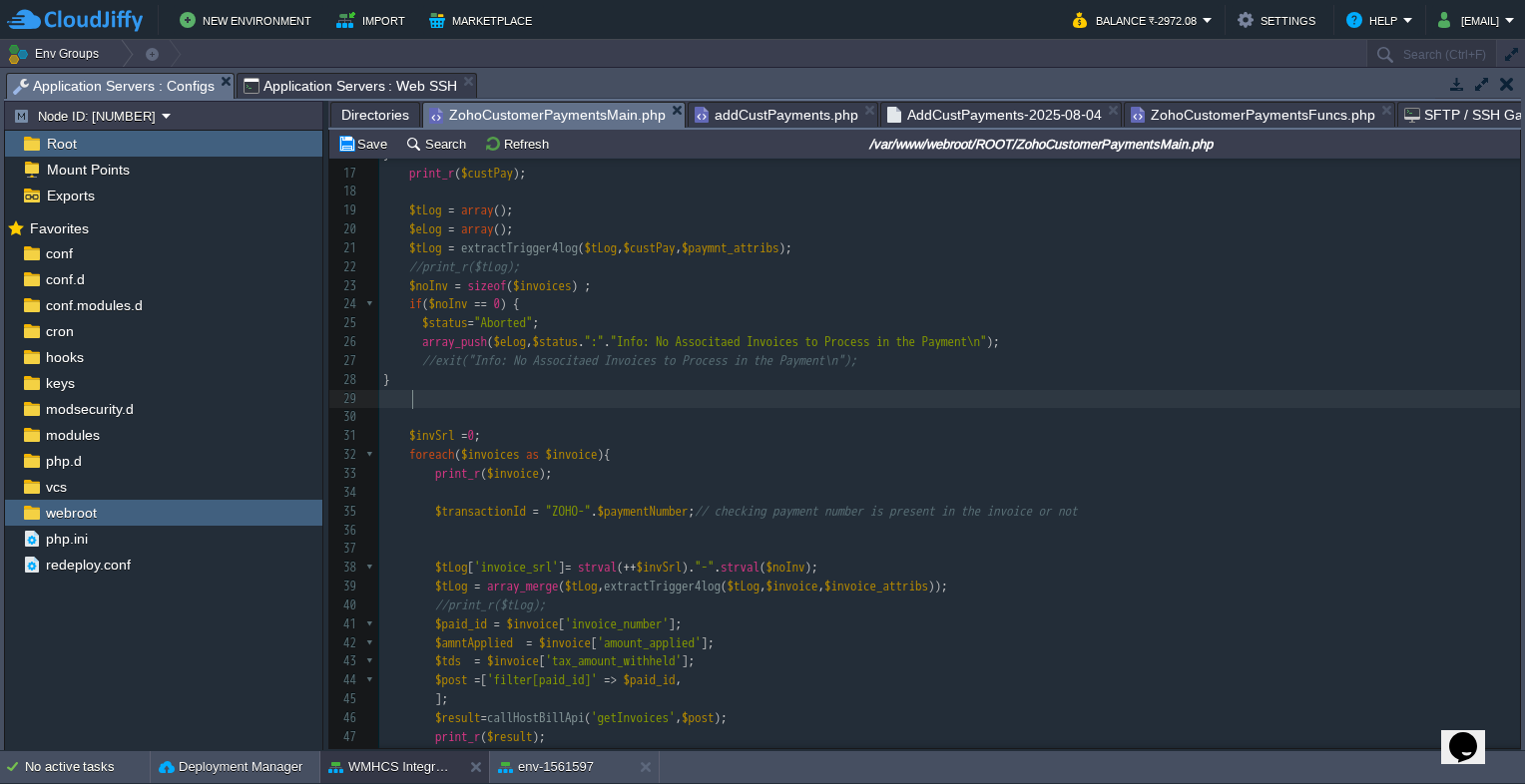 click at bounding box center [949, 399] 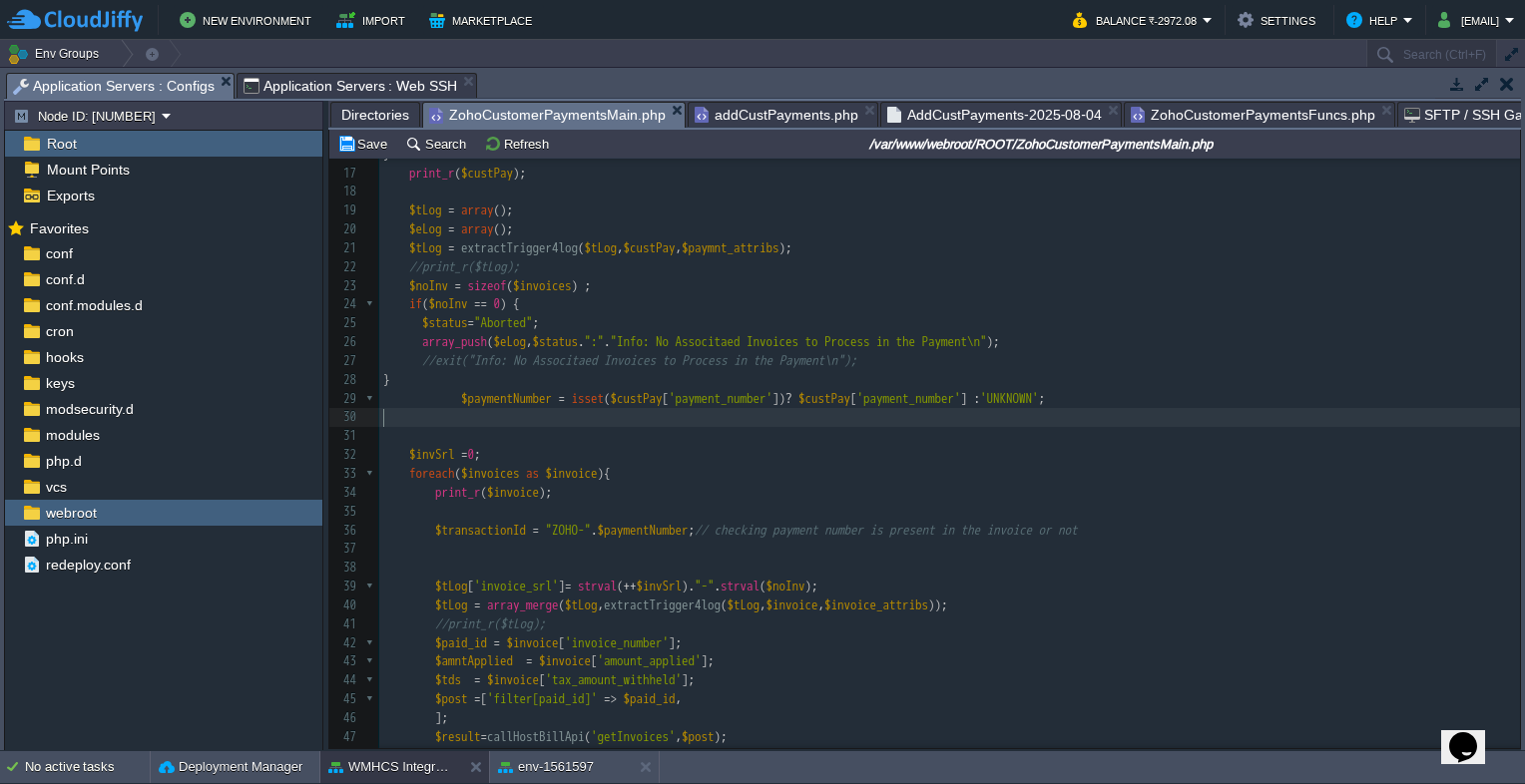 click at bounding box center [454, 399] 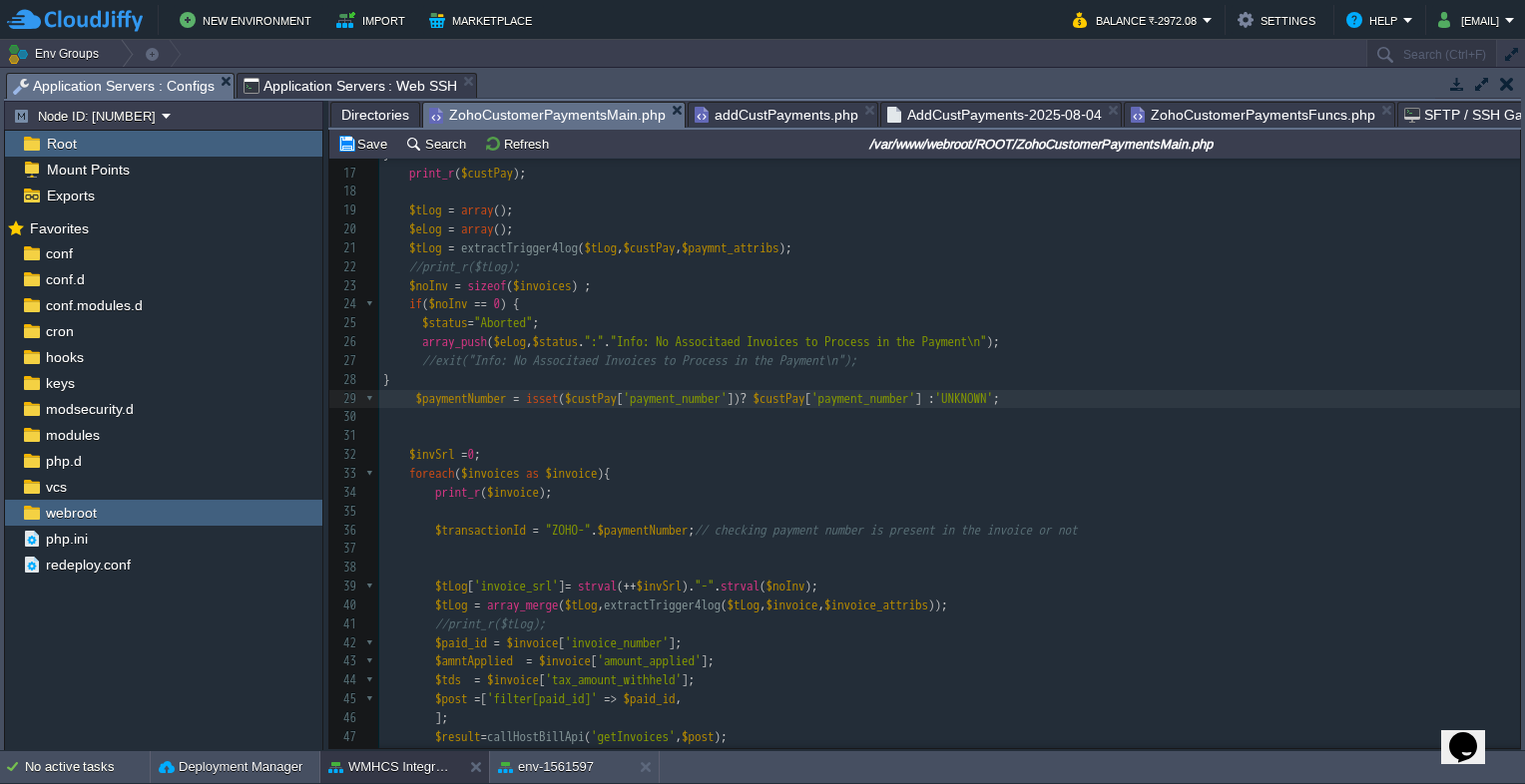 click on "$transactionId   =   "ZOHO-"  .  $paymentNumber ;   // checking payment number is present in the invoice or not" at bounding box center (949, 531) 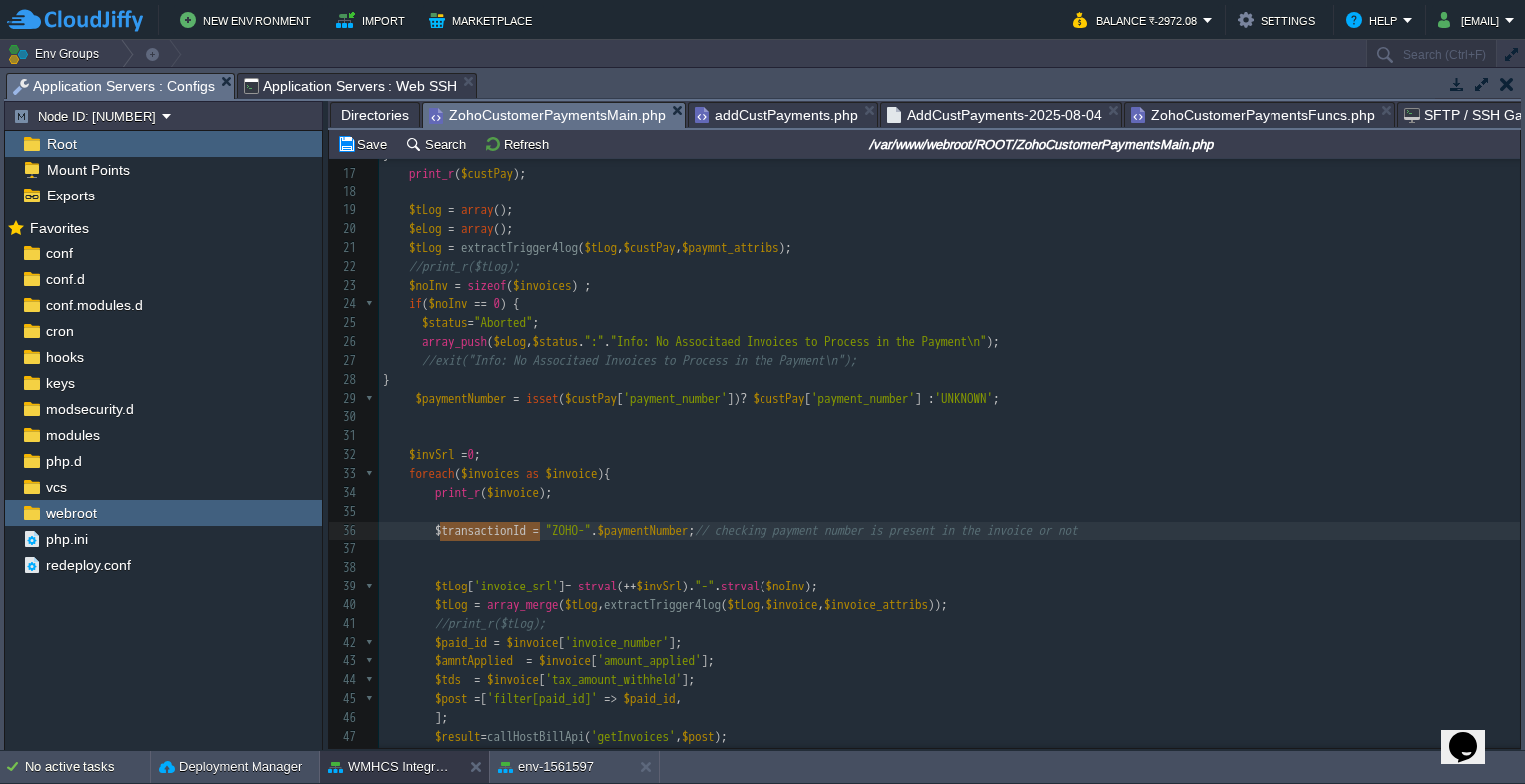 type on "$transactionId = "ZOHO-" . $paymentNumber;  // checking payment number is present in the invoice or not" 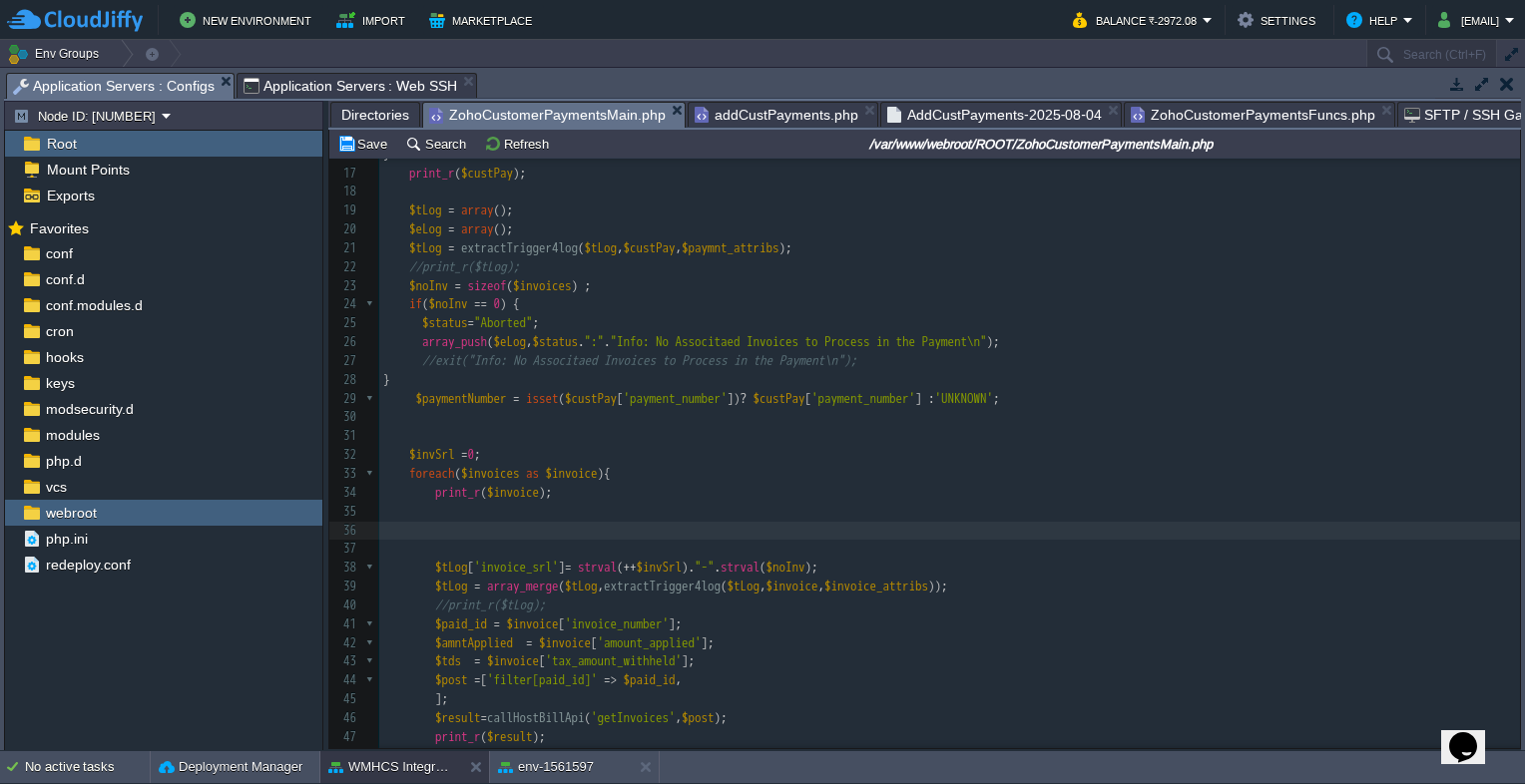 click on "​" at bounding box center [949, 417] 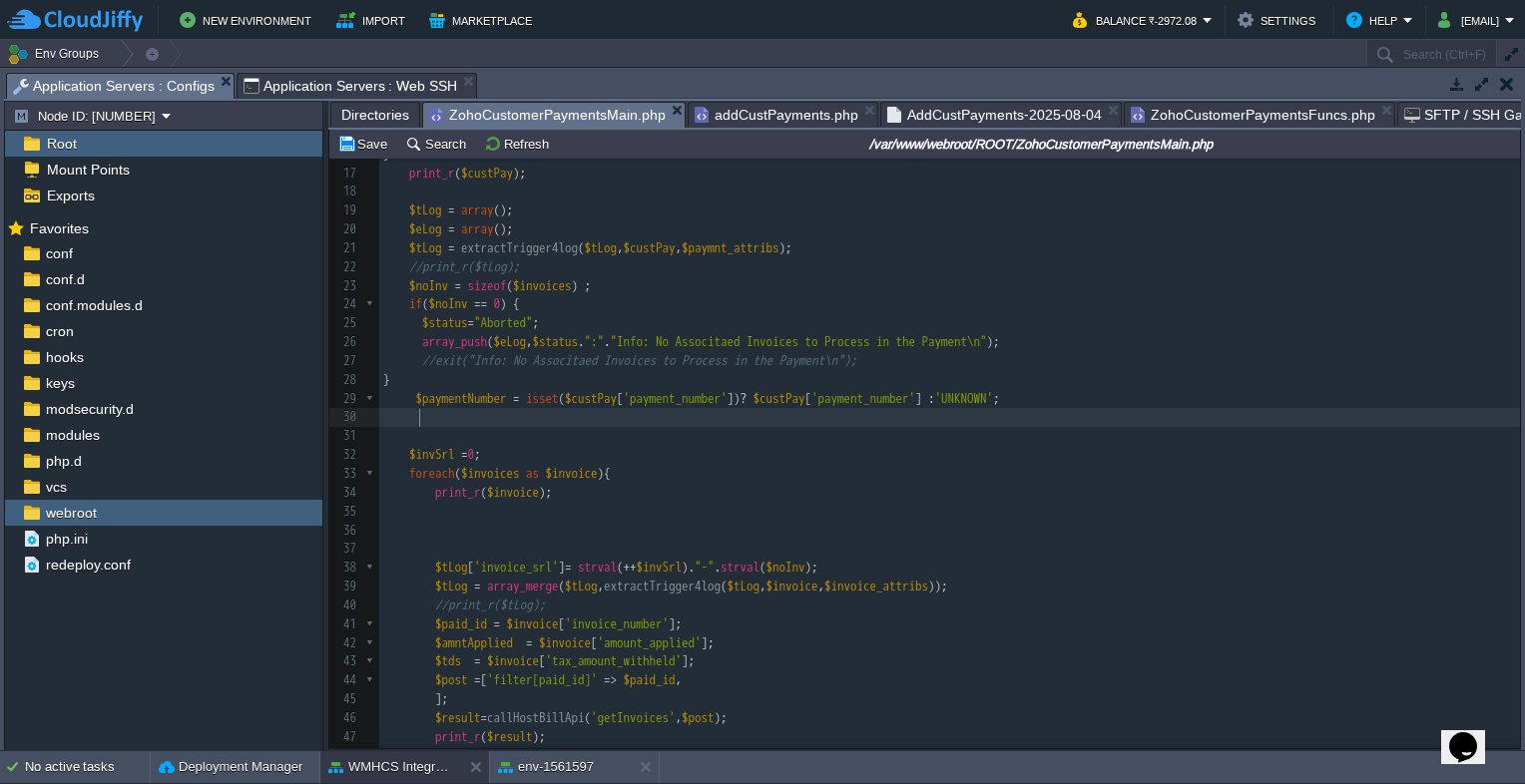 scroll, scrollTop: 6, scrollLeft: 35, axis: both 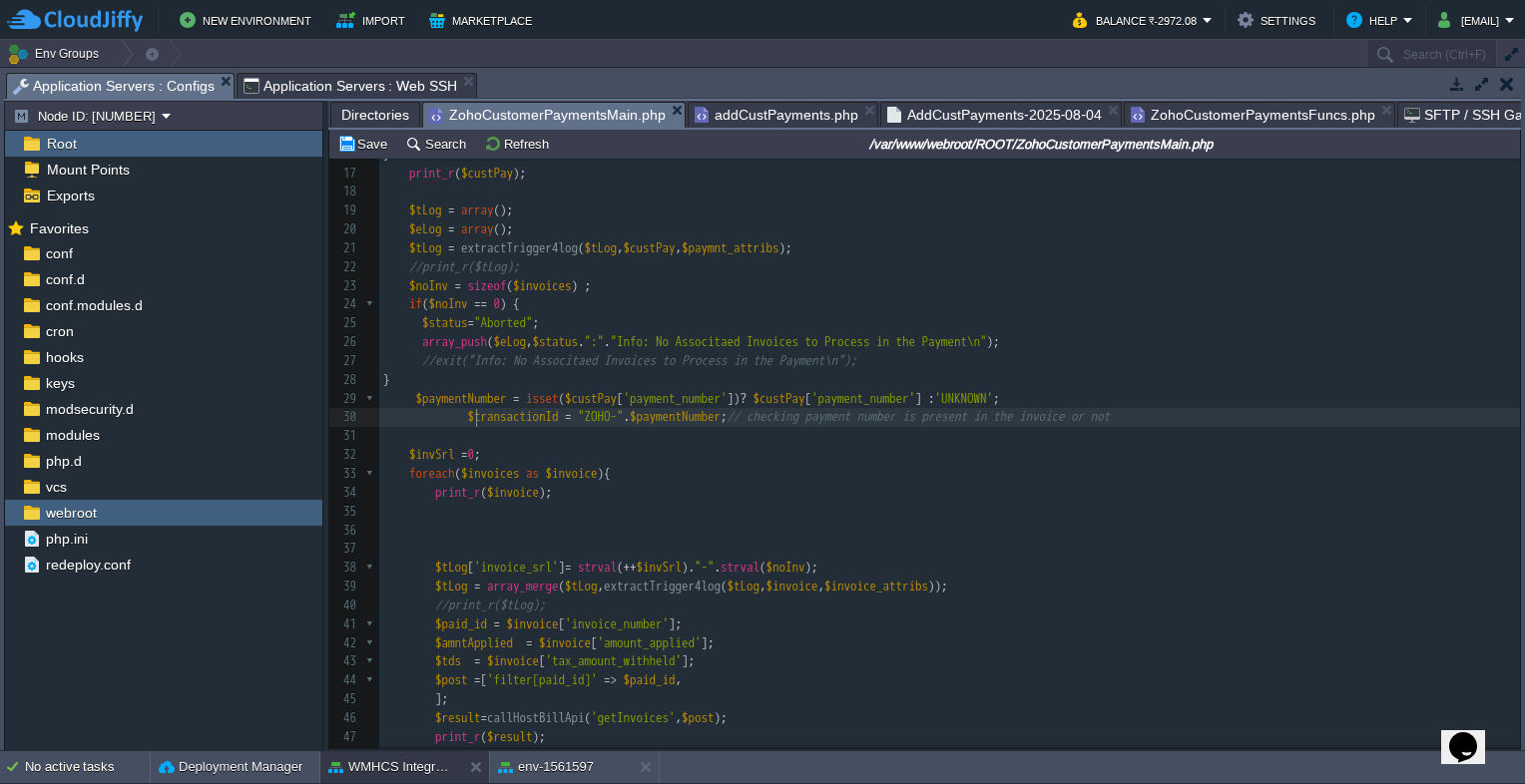 click at bounding box center (425, 416) 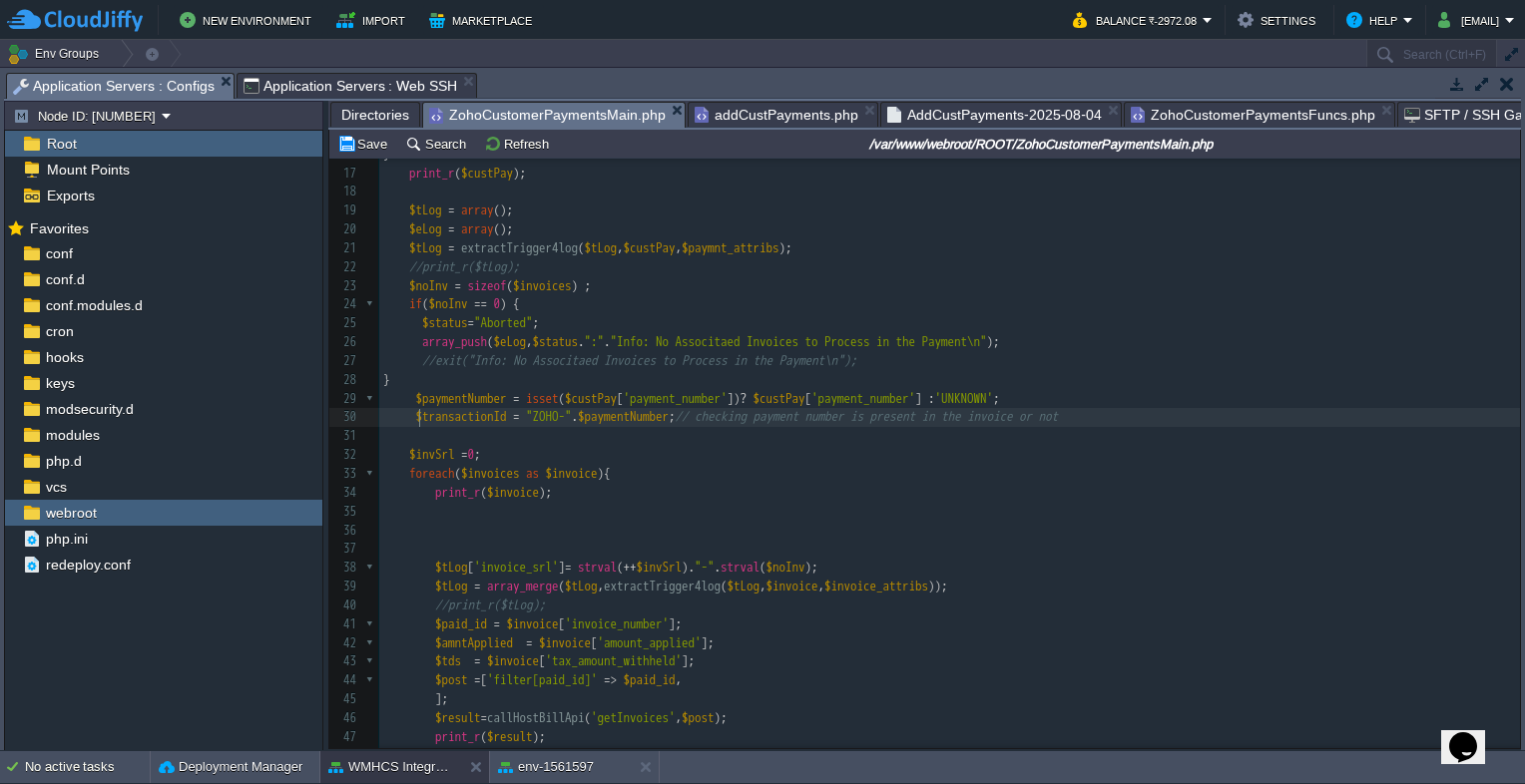 click at bounding box center (949, 512) 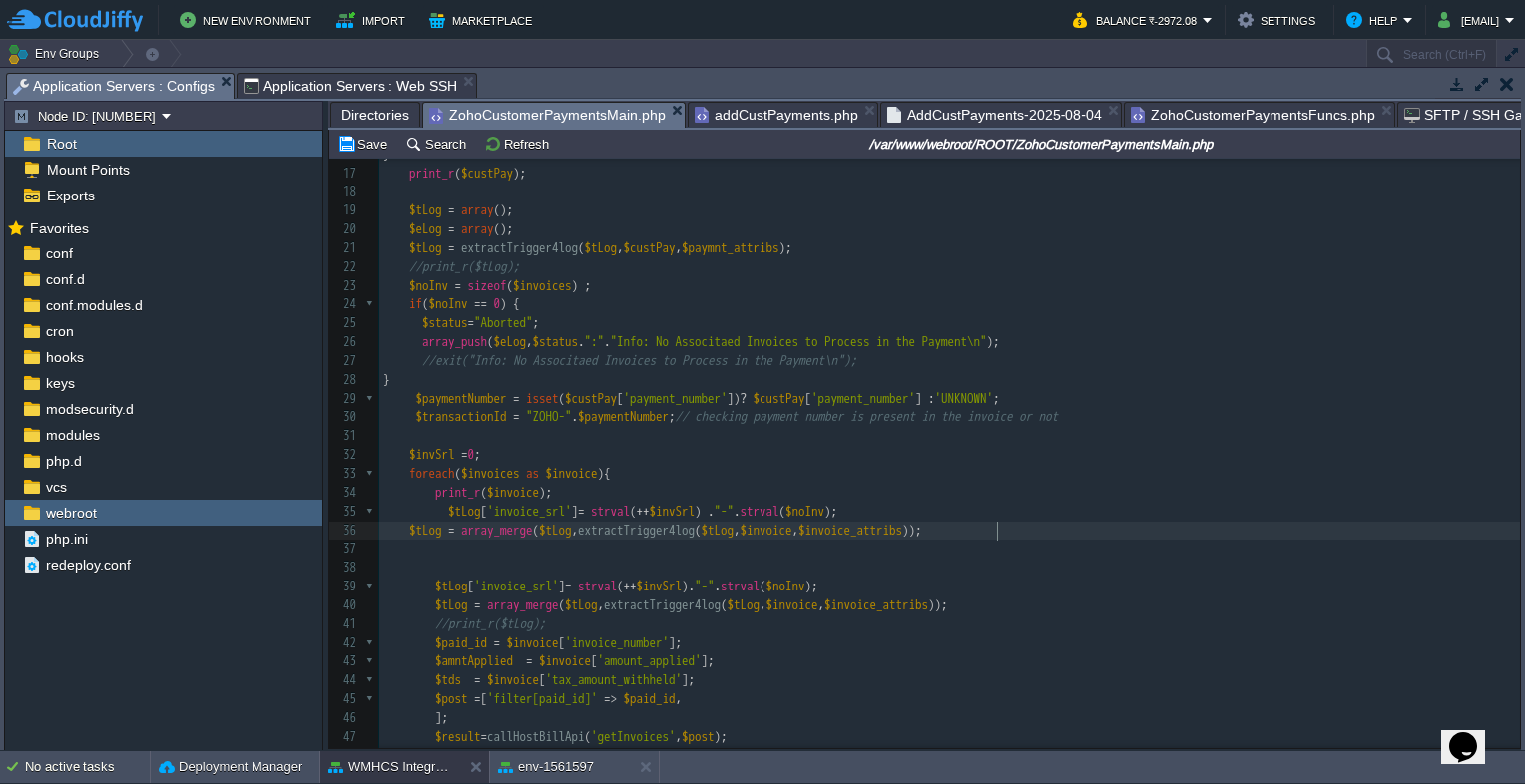 click on "xxxxxxxxxx  1 <?php      2      $dataPOST   =   trim ( file_get_contents ( 'php://input' )); 3      echo   $dataPOST ; 4      $custPay_t = json_decode ( $dataPOST , true ); 5      print_r ( $custPay_t ); 6      7      if ( isset ( $custPay_t [ 'payment' ])){ 8       $custPay   =   $custPay_t [ 'payment' ]; 9       $invoices   =   $custPay_t [ 'payment' ][ 'invoices' ]; 10       $refunds   =   $custPay_t [ 'payment' ][ 'payment_refunds' ]; 11       12   } else { 13       $custPay   =   $custPay_t ; 14        $invoices   =   json_decode ( $custPay [ 'invoices' ], true ); 15       $refunds   =   $custPay [ 'payment_refunds' ];  // need to recheck how refunds are received in this trgigger 16   } 17      print_r (  $custPay ); 18  19       $tLog   =   array (); 20       $eLog   =   array (); 21       $tLog   =   extractTrigger4log ( $tLog , $custPay , $paymnt_attribs ); 22      //print_r($tLog); 23       $noInv   =   sizeof ( $invoices ) ; 24       if ( $noInv   ==" at bounding box center [949, 502] 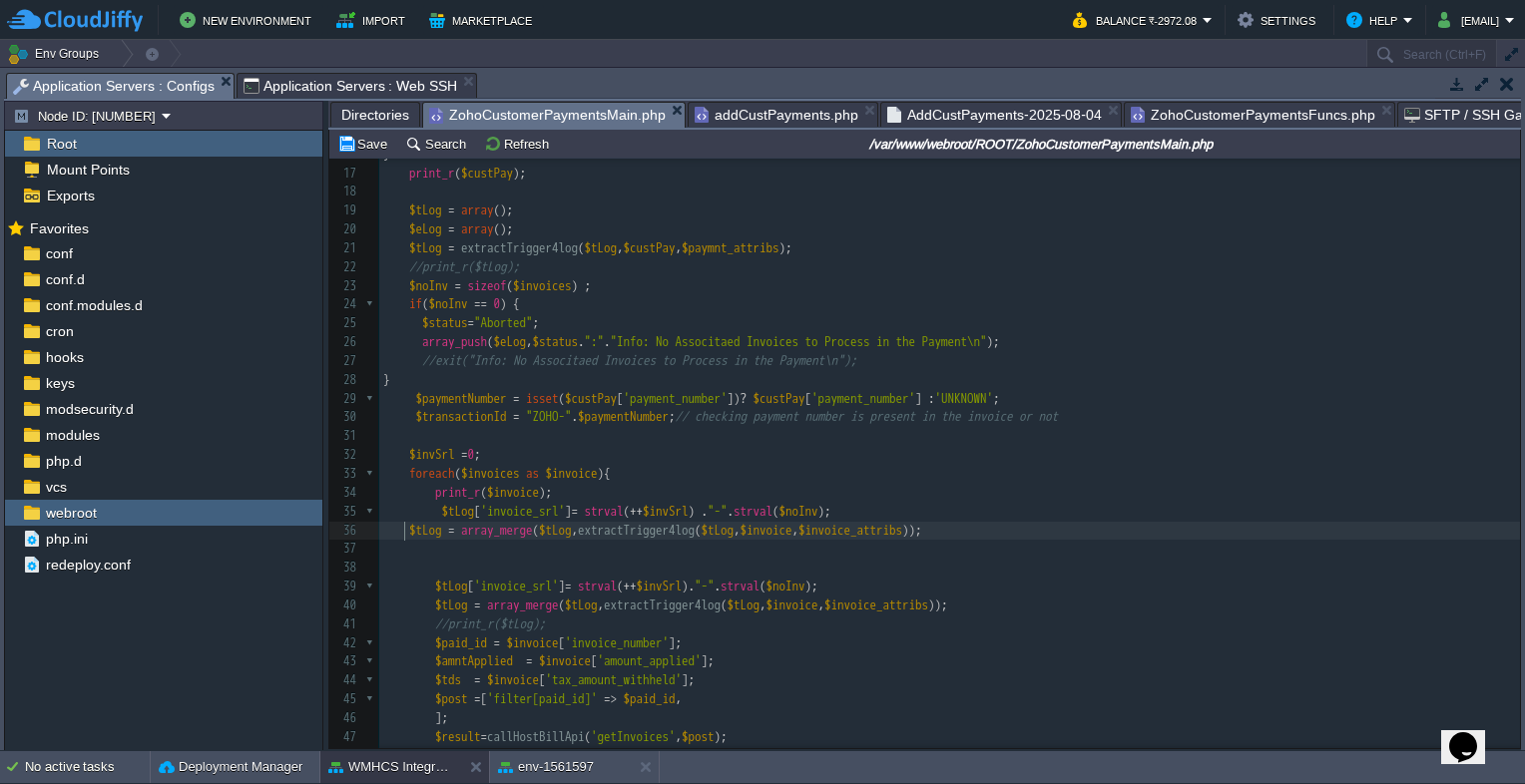 click at bounding box center [396, 530] 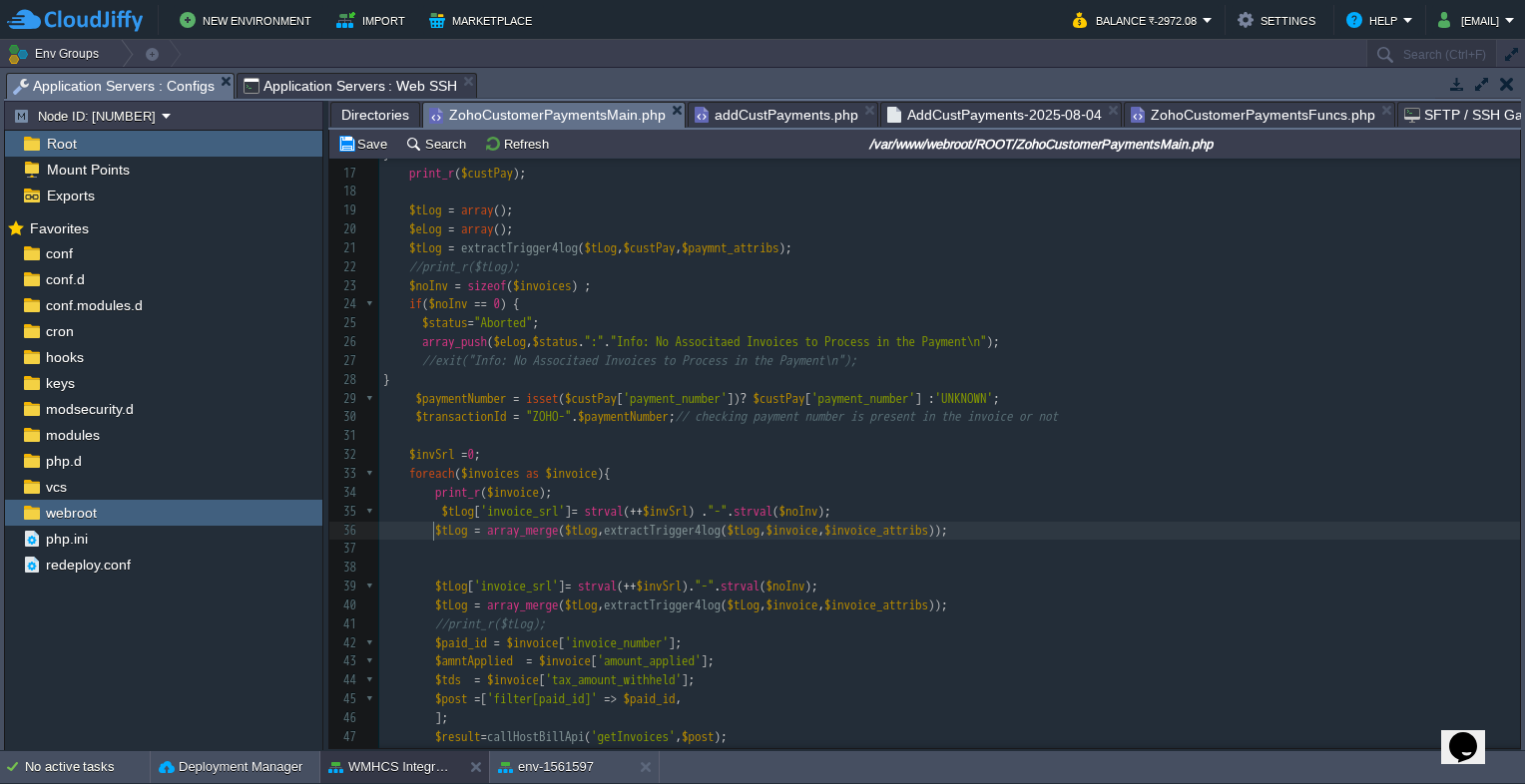 scroll, scrollTop: 6, scrollLeft: 35, axis: both 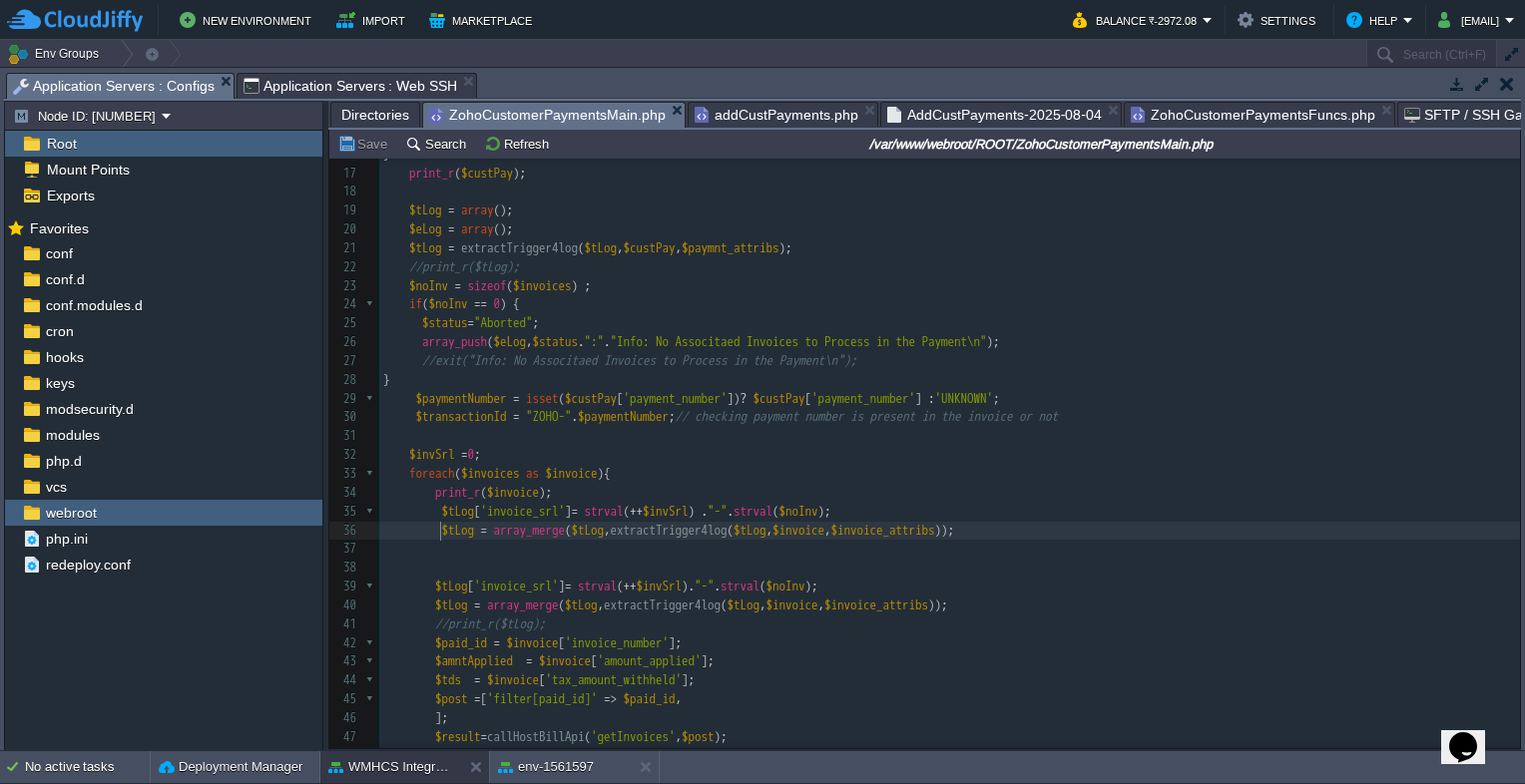 click on "AddCustPayments-2025-08-04" at bounding box center [994, 115] 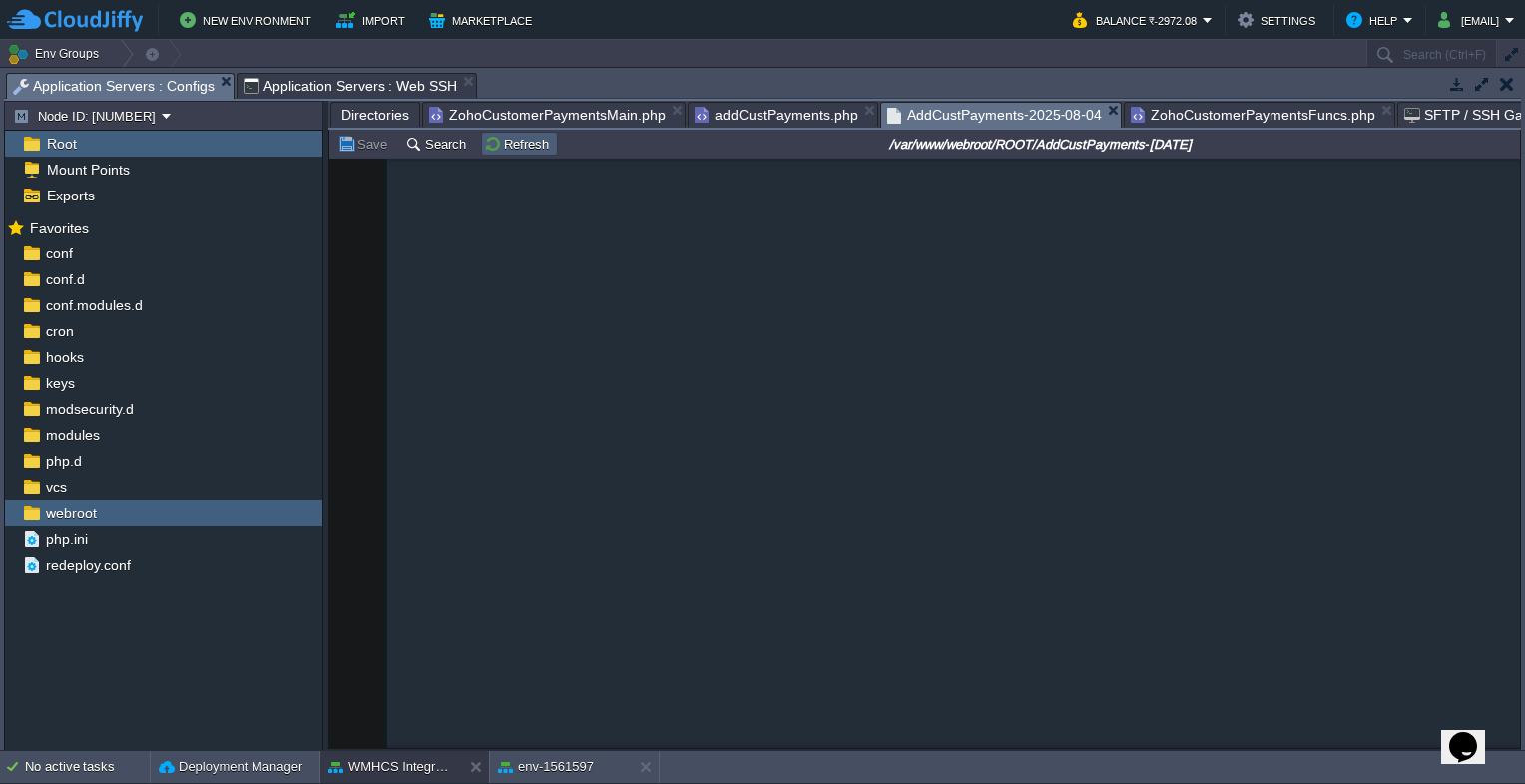 click on "Refresh" at bounding box center (519, 144) 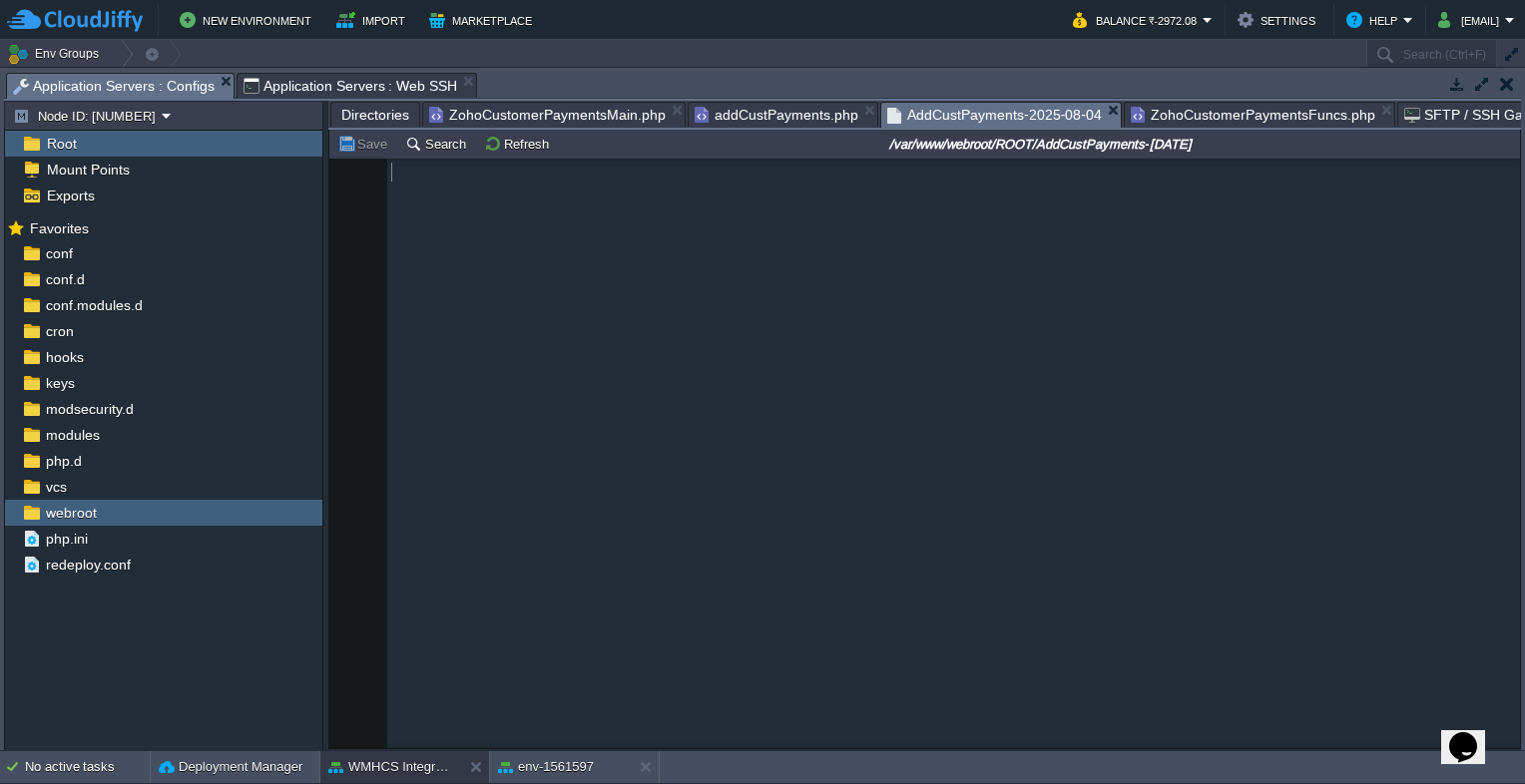 scroll, scrollTop: 78347, scrollLeft: 0, axis: vertical 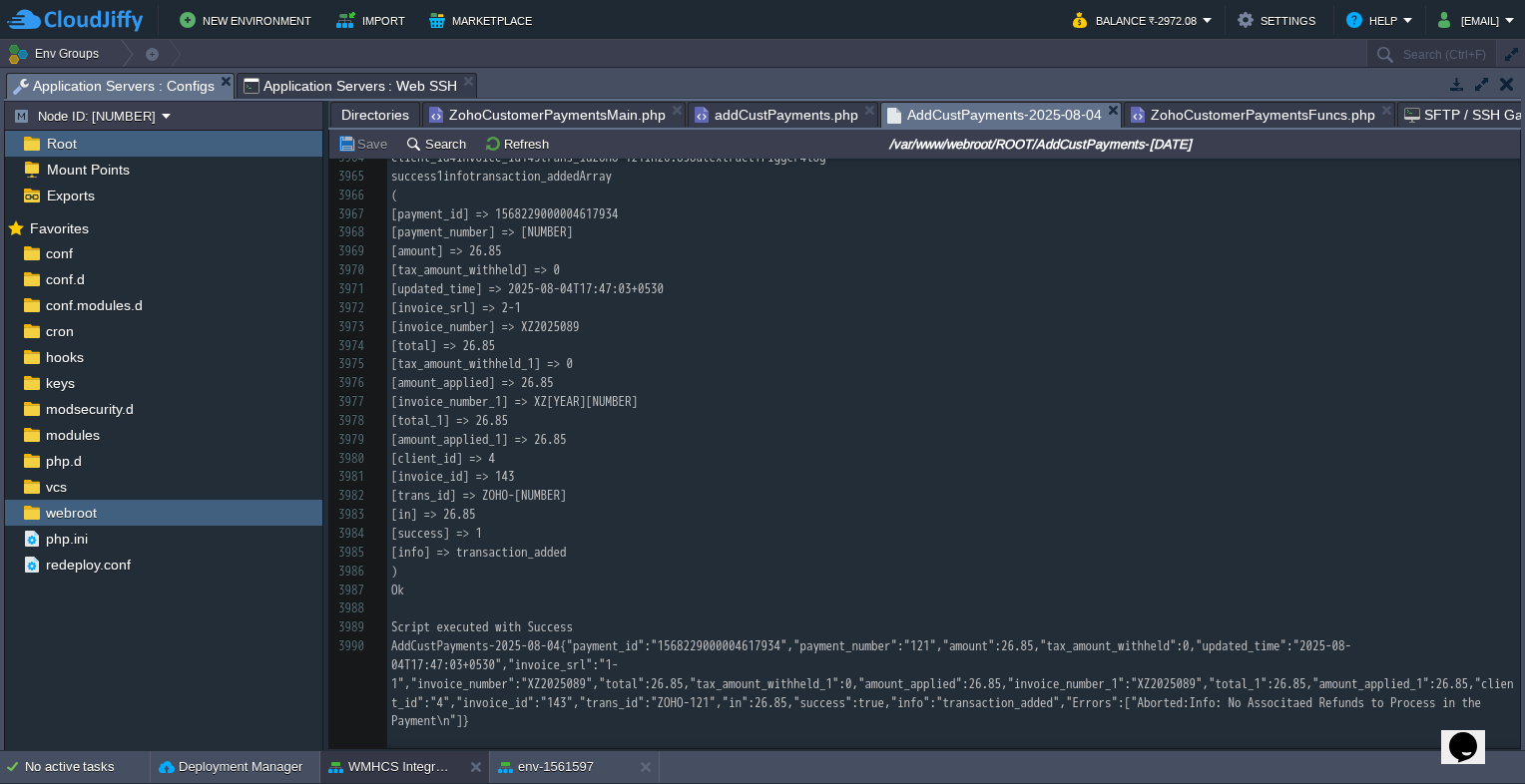 click on "ZohoCustomerPaymentsMain.php" at bounding box center (547, 115) 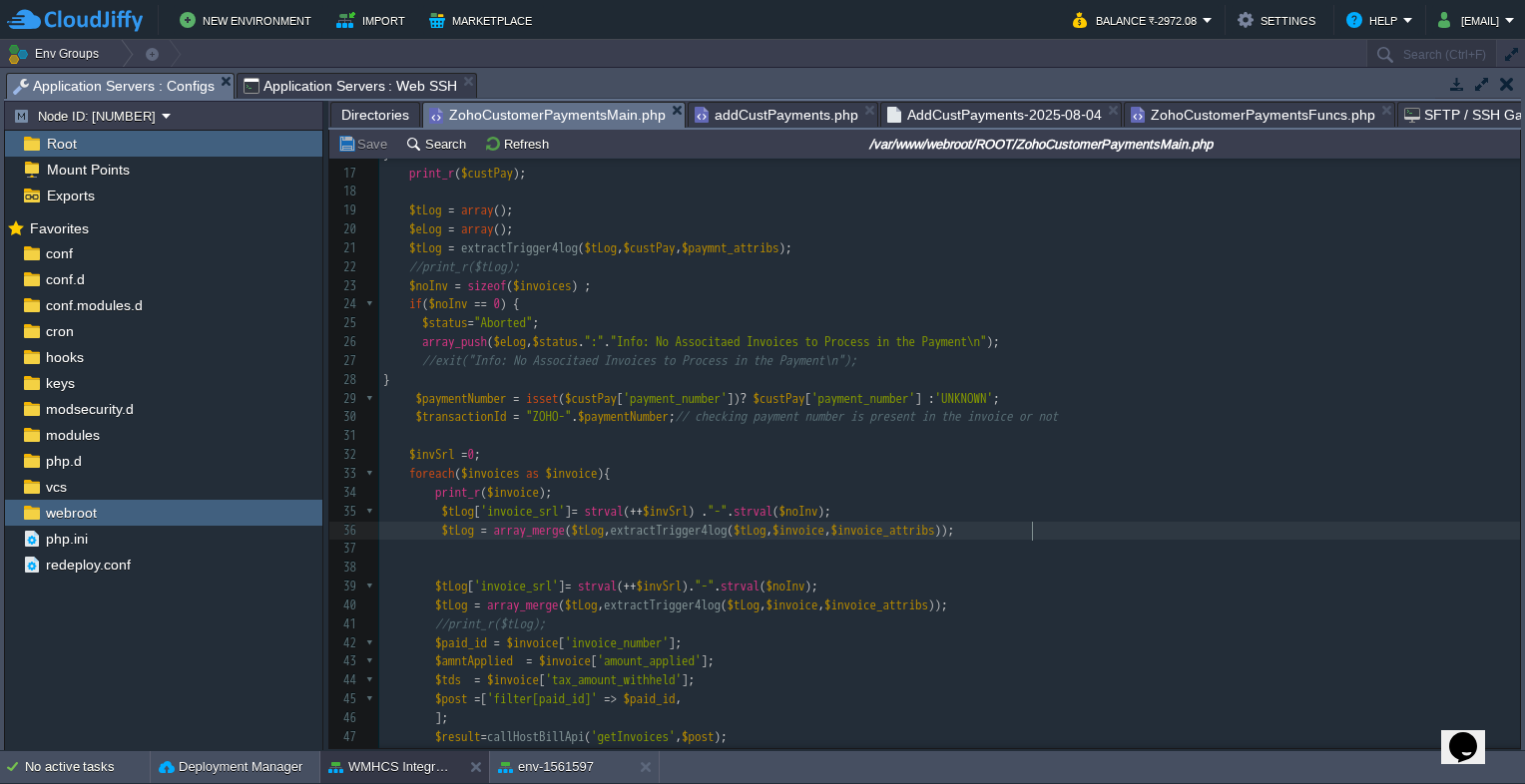 scroll, scrollTop: 6, scrollLeft: 0, axis: vertical 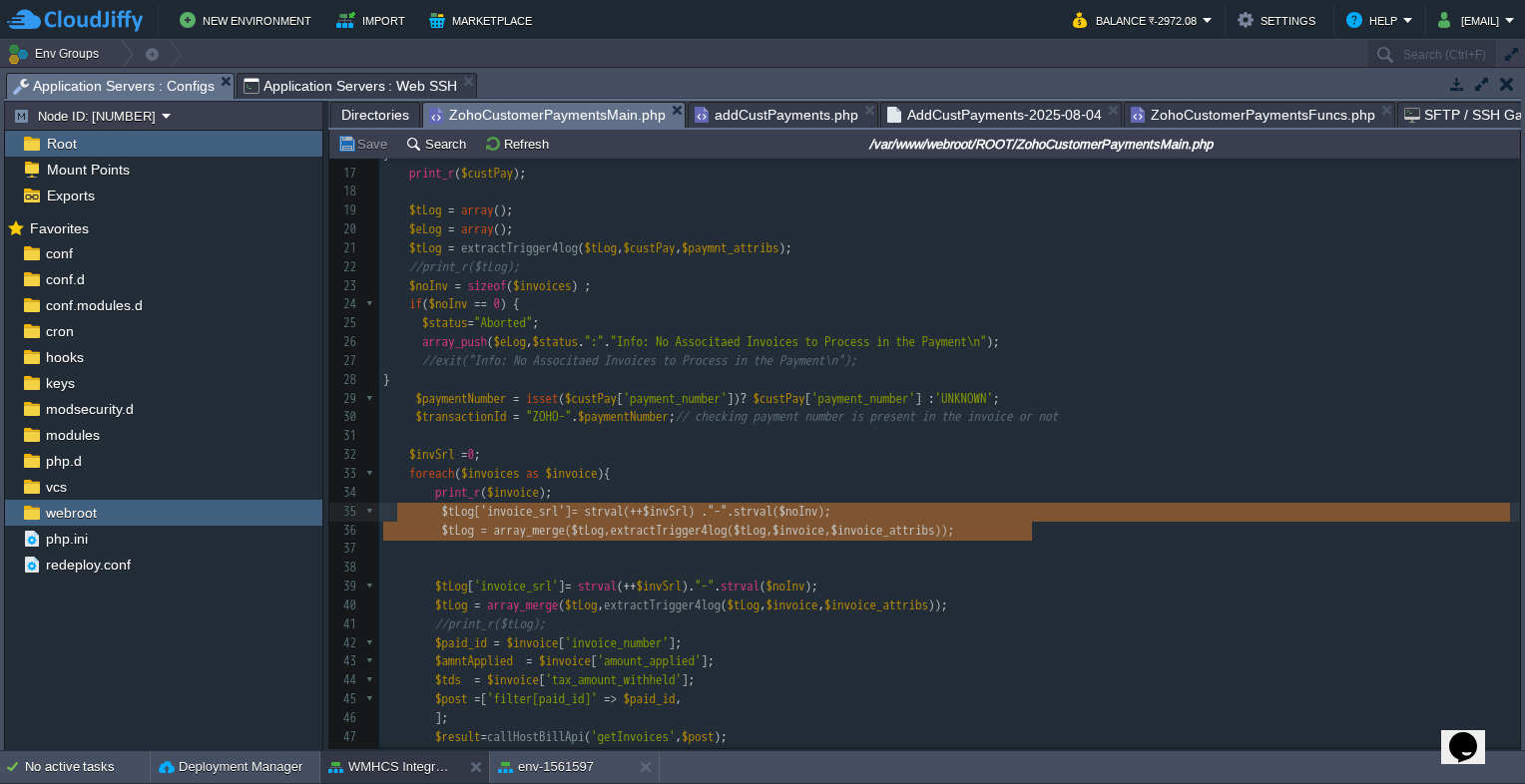 type on "$tLog['invoice_srl'] = strval(++$invSrl) . "-" . strval($noInv);
$tLog = array_merge($tLog, extractTrigger4log($tLog, $invoice, $invoice_attribs));" 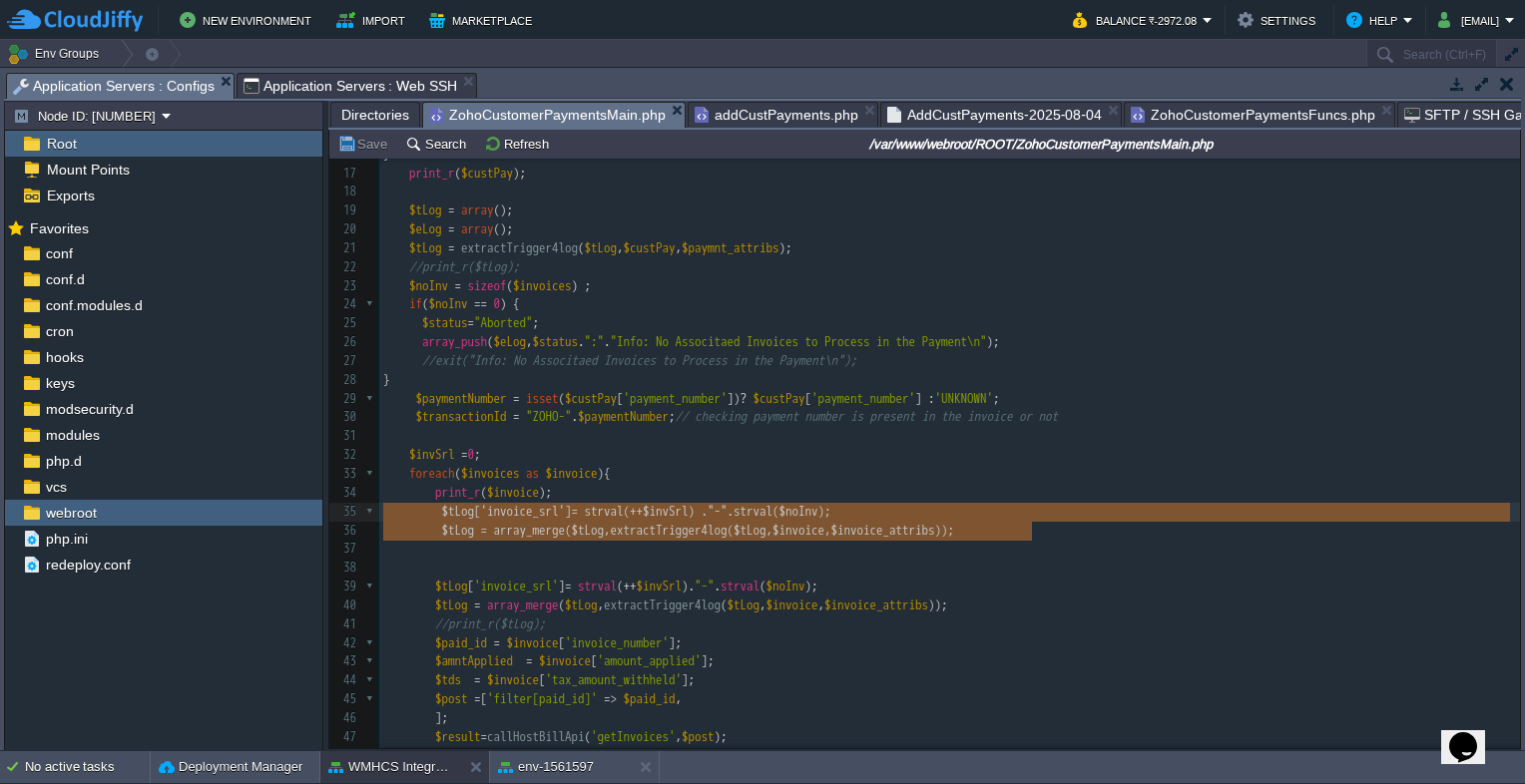 drag, startPoint x: 1051, startPoint y: 541, endPoint x: 393, endPoint y: 517, distance: 658.4375 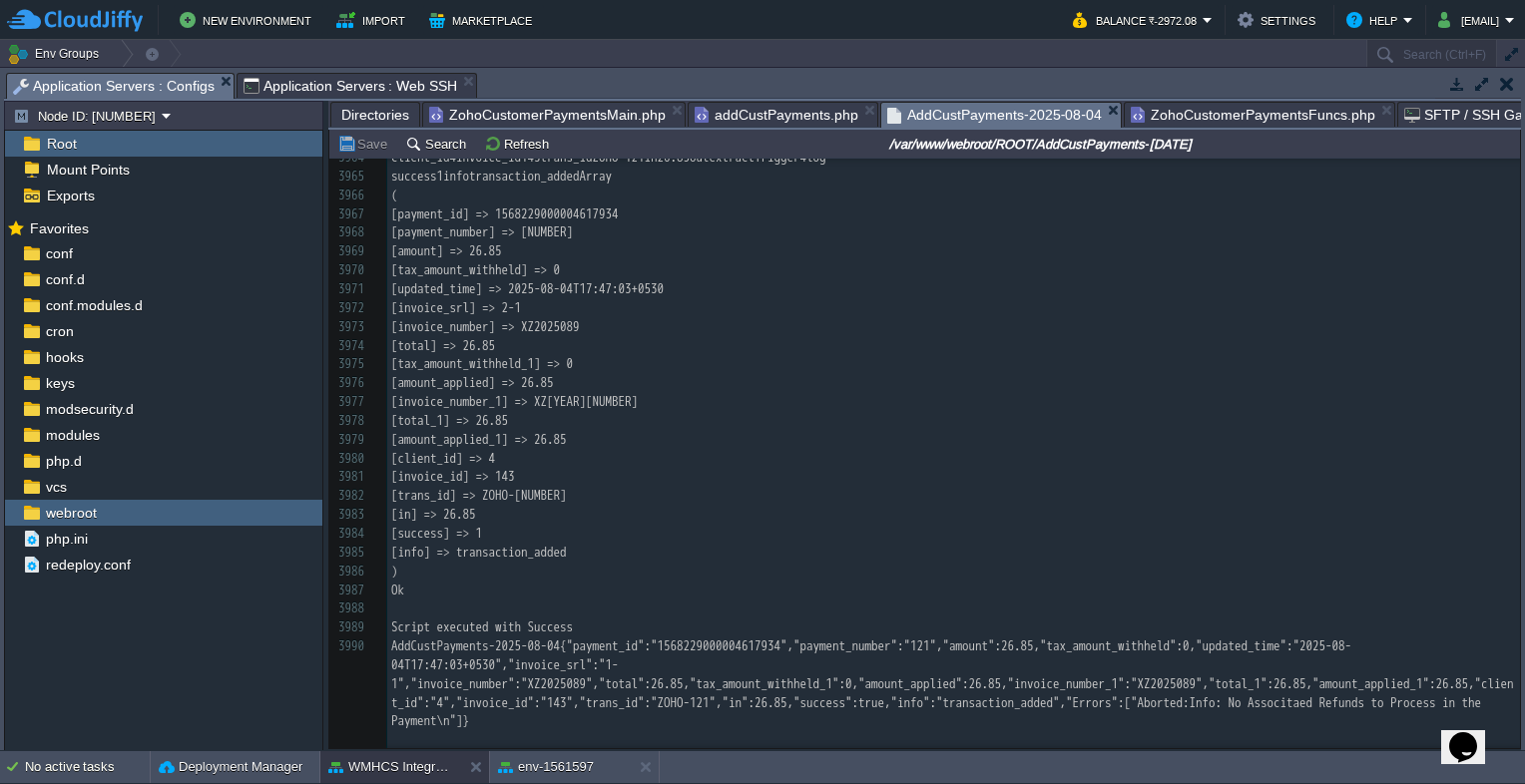 click on "AddCustPayments-2025-08-04" at bounding box center (994, 115) 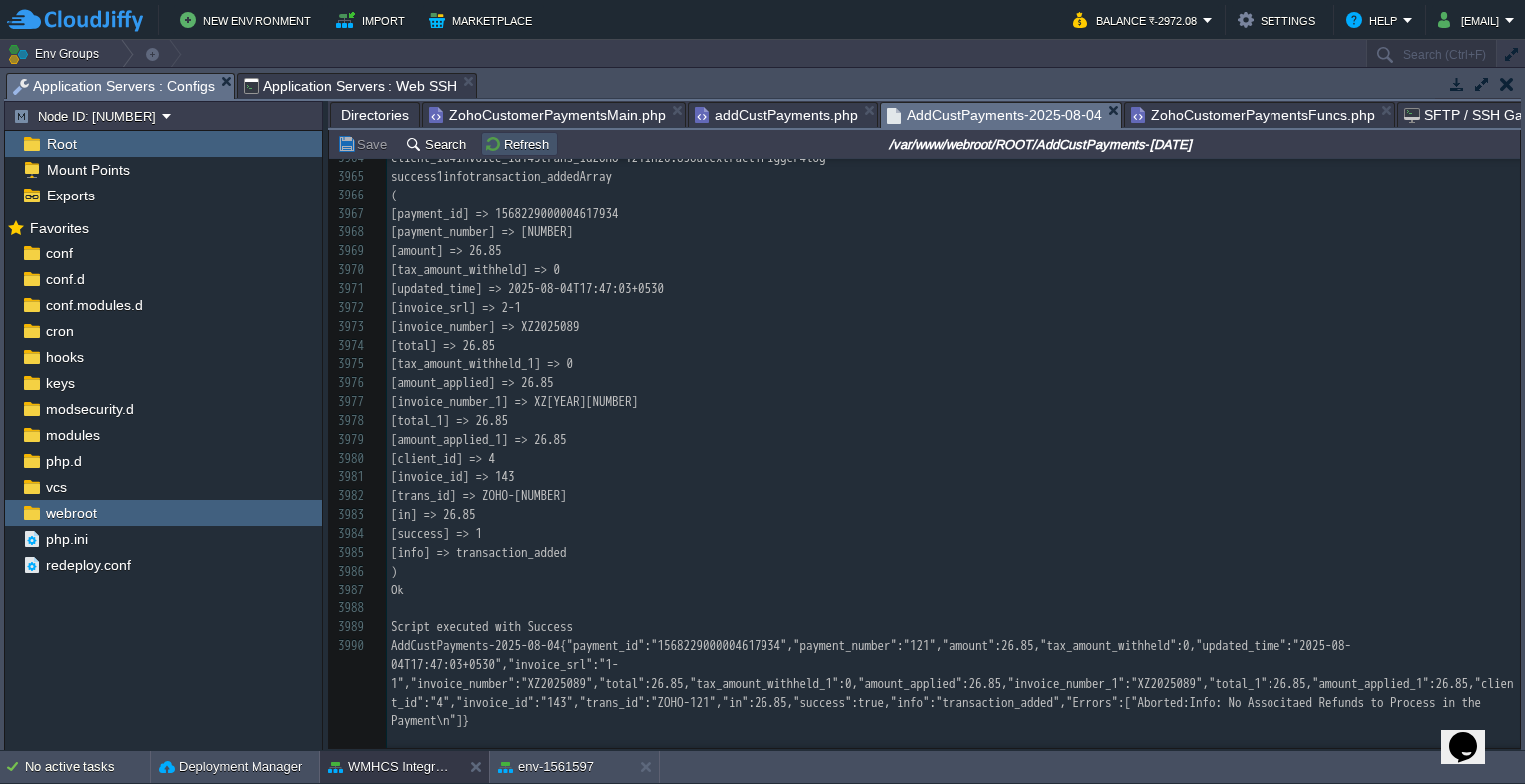 click on "Refresh" at bounding box center [519, 144] 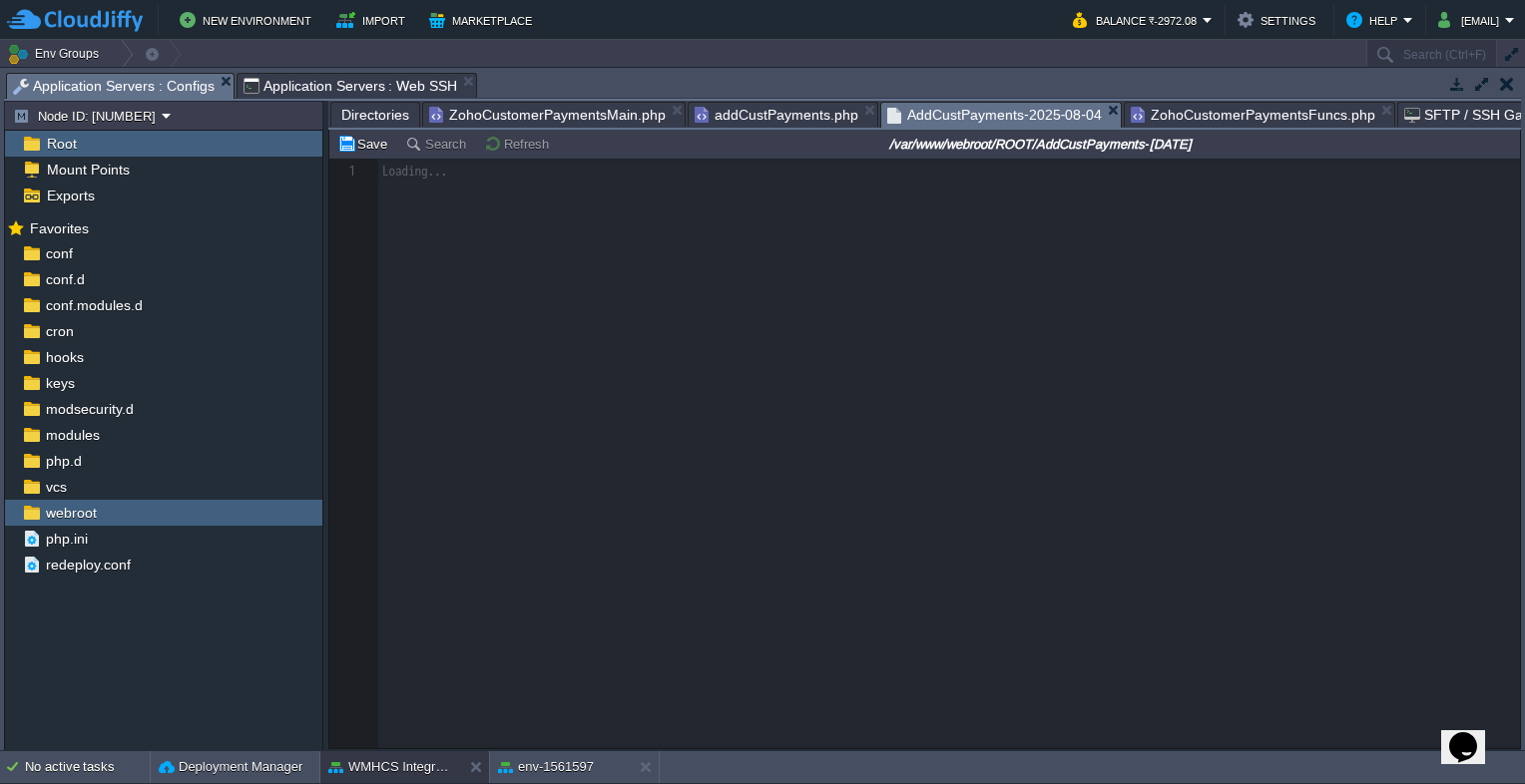 scroll, scrollTop: 78109, scrollLeft: 0, axis: vertical 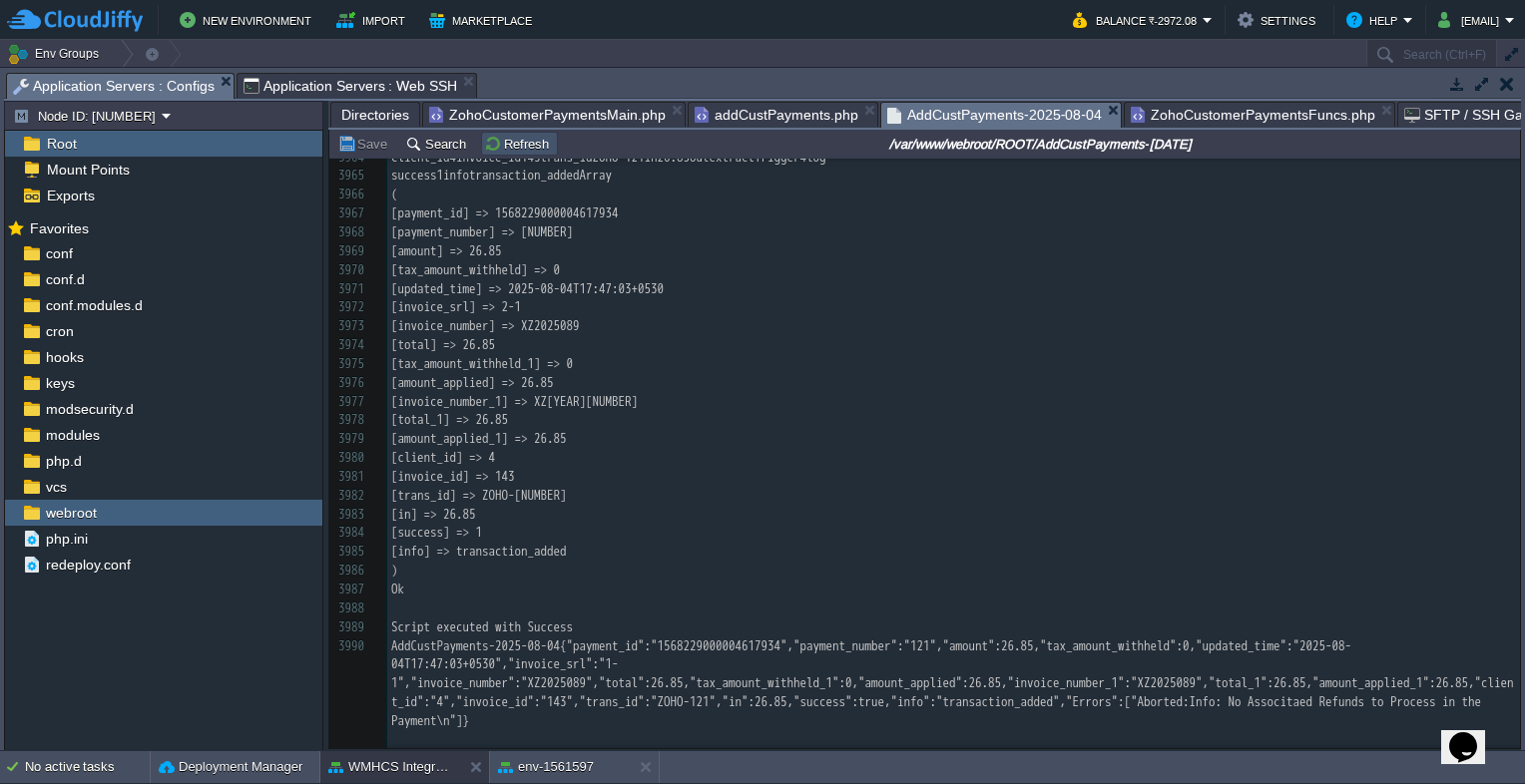 click on "Refresh" at bounding box center (519, 144) 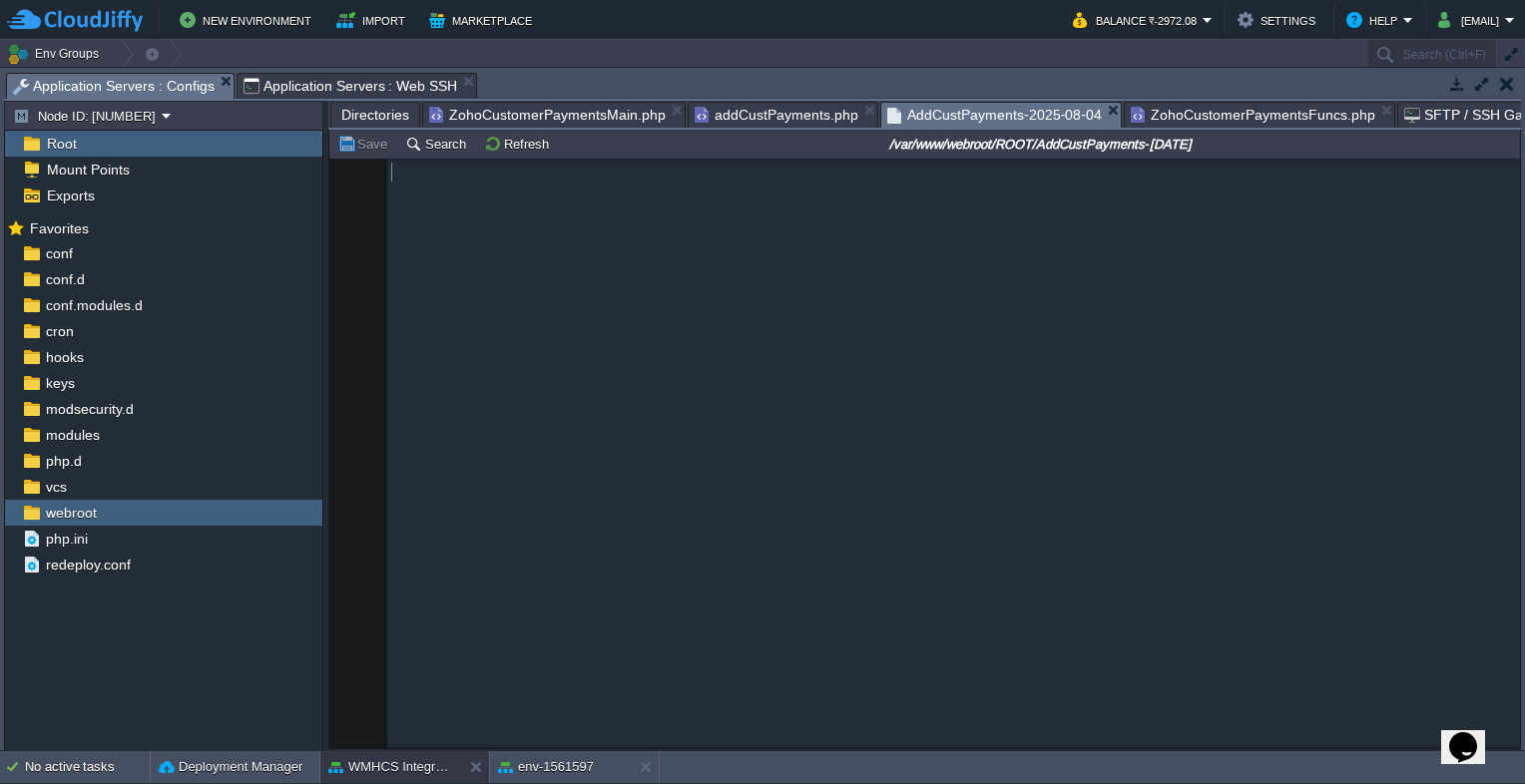 scroll, scrollTop: 78109, scrollLeft: 0, axis: vertical 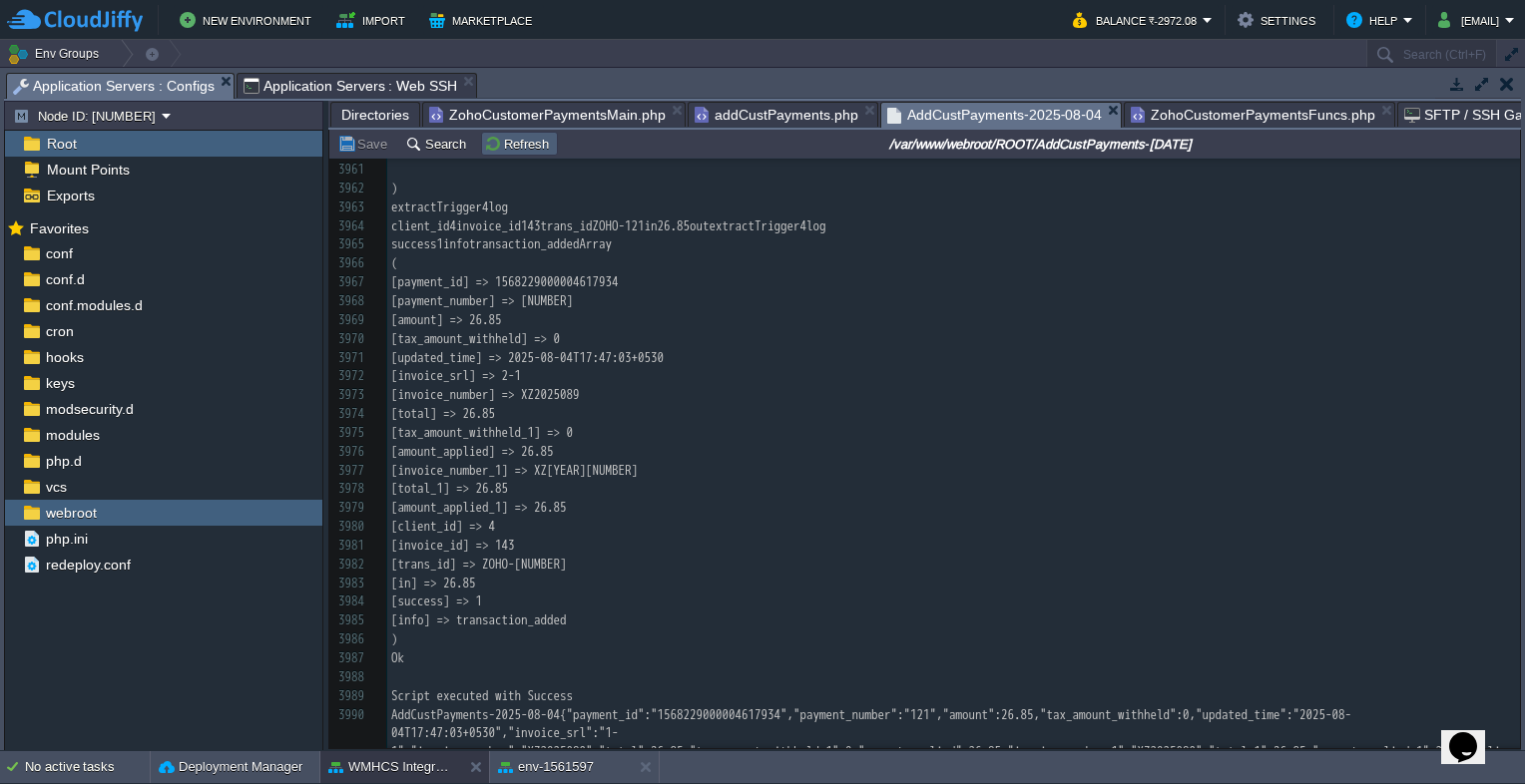 click on "Refresh" at bounding box center (519, 144) 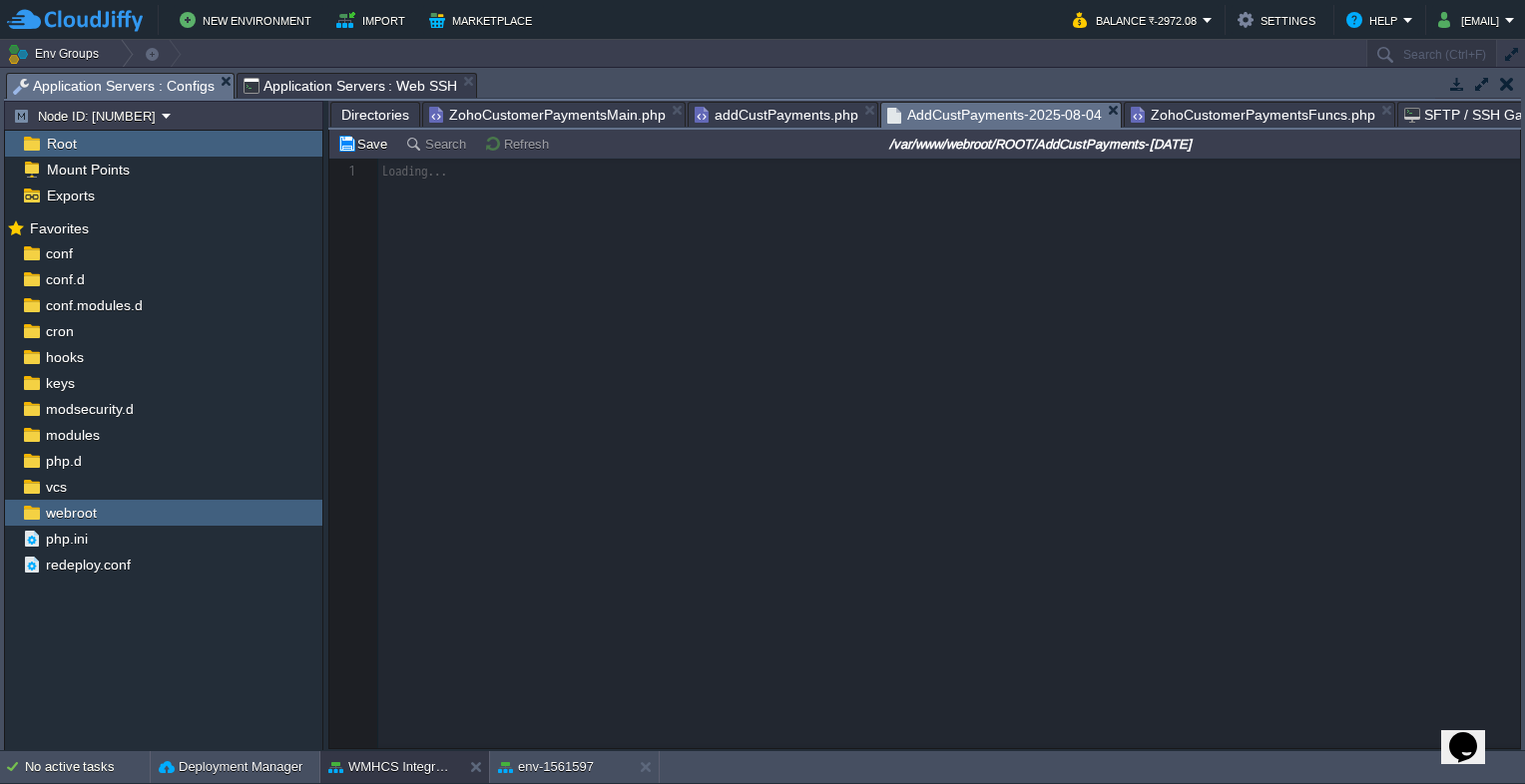 scroll, scrollTop: 0, scrollLeft: 0, axis: both 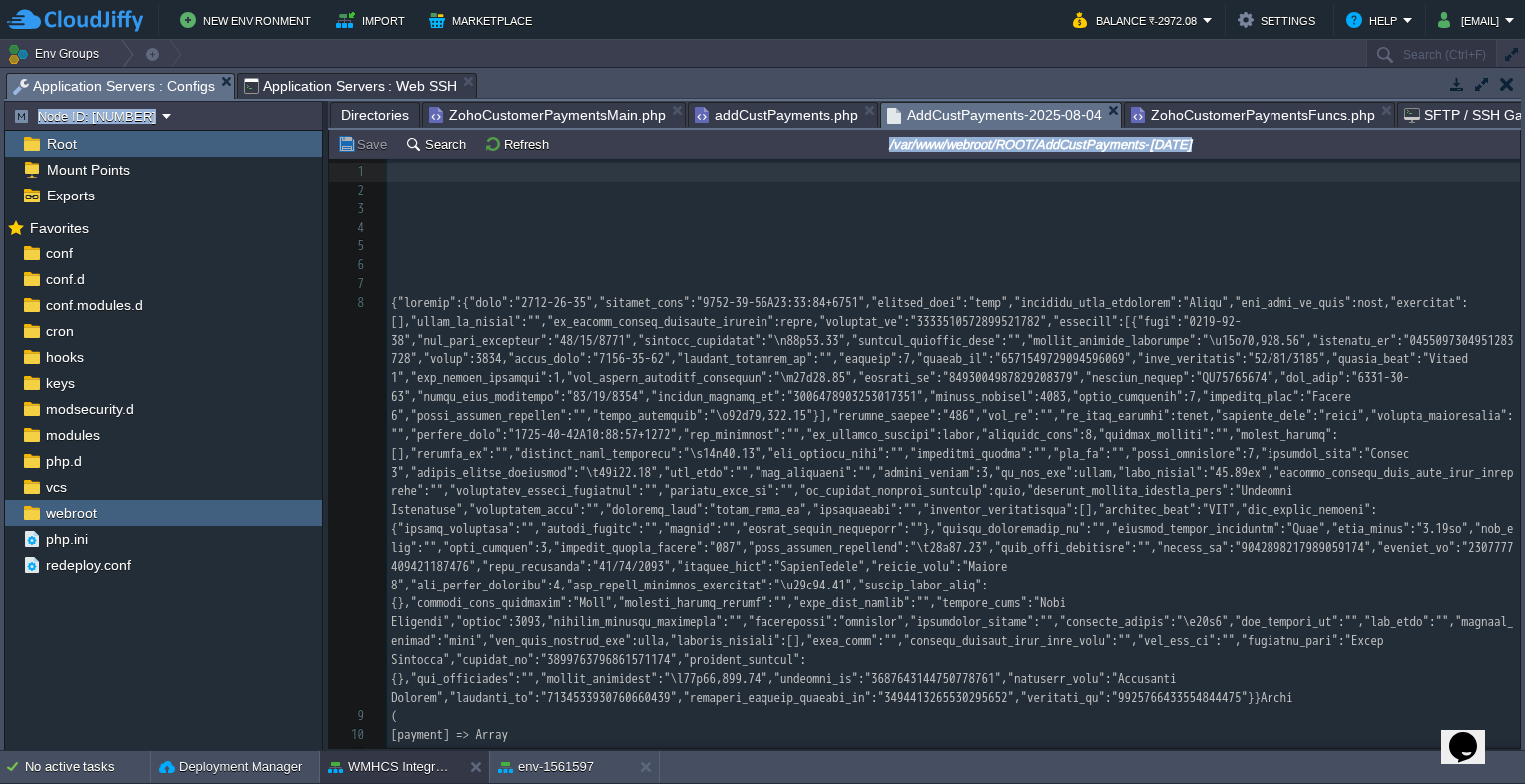 drag, startPoint x: 1521, startPoint y: 680, endPoint x: 1517, endPoint y: 724, distance: 44.181444 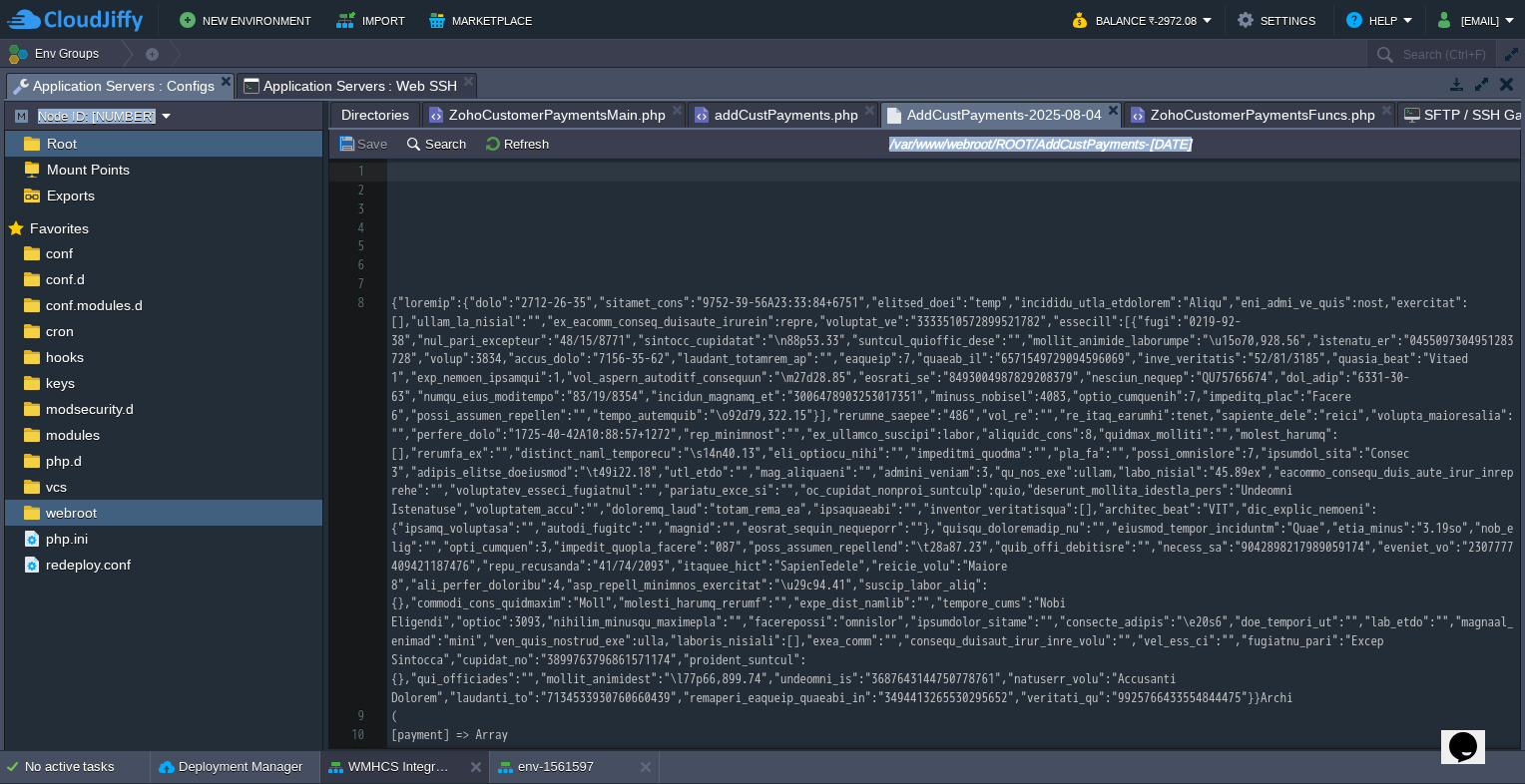 scroll, scrollTop: 84382, scrollLeft: 0, axis: vertical 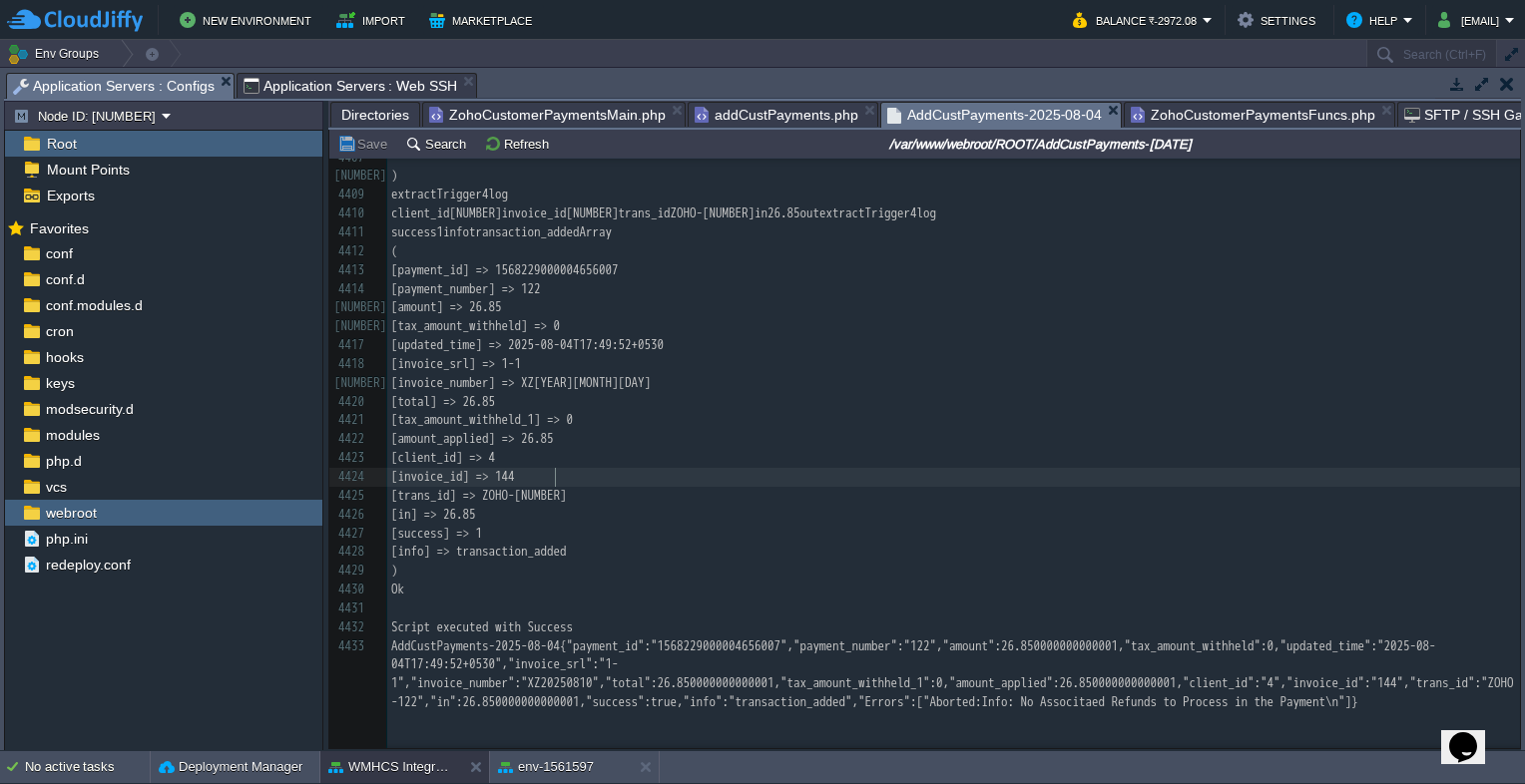 click on "[invoice_id] => 144" at bounding box center [953, 477] 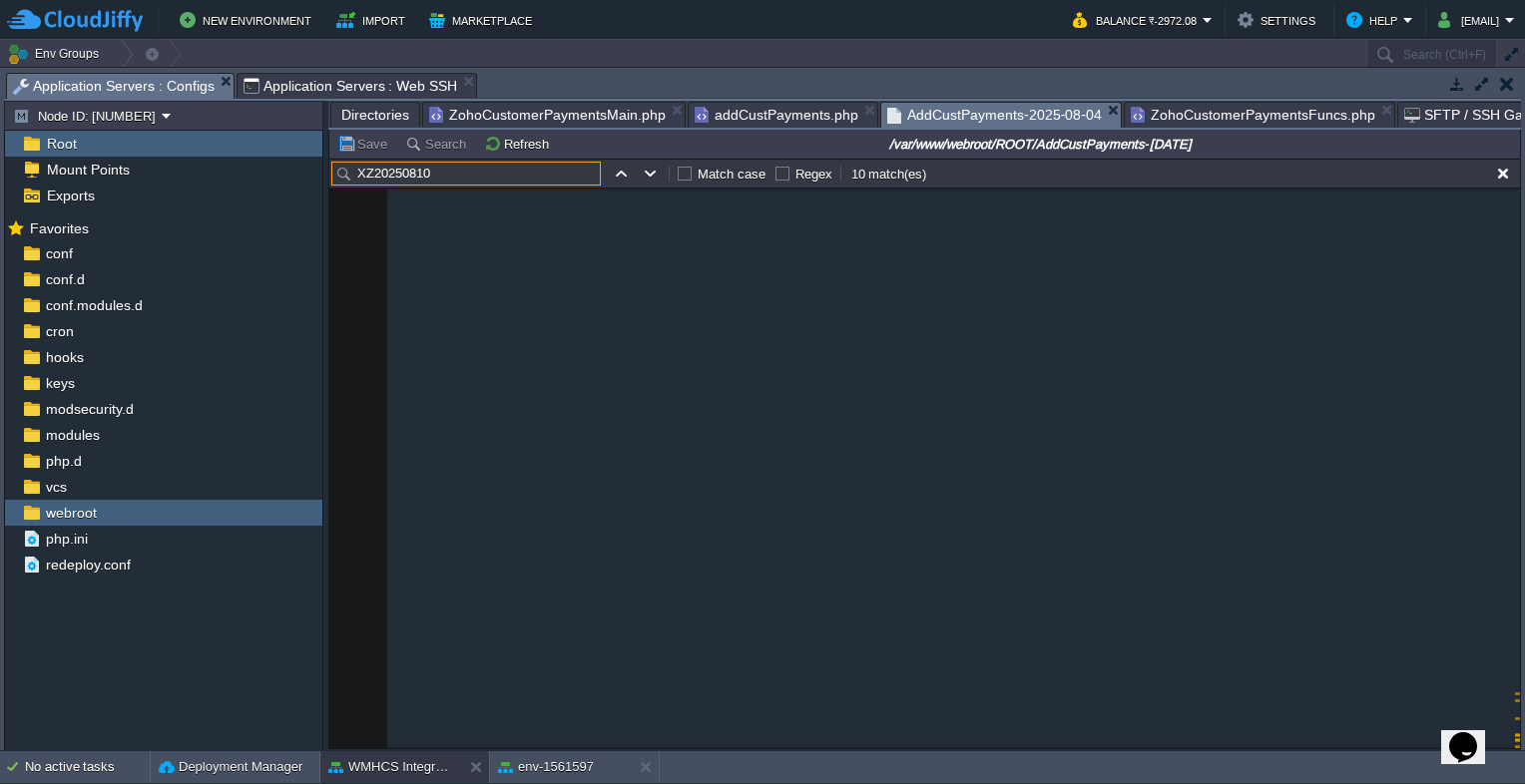 scroll, scrollTop: 78843, scrollLeft: 0, axis: vertical 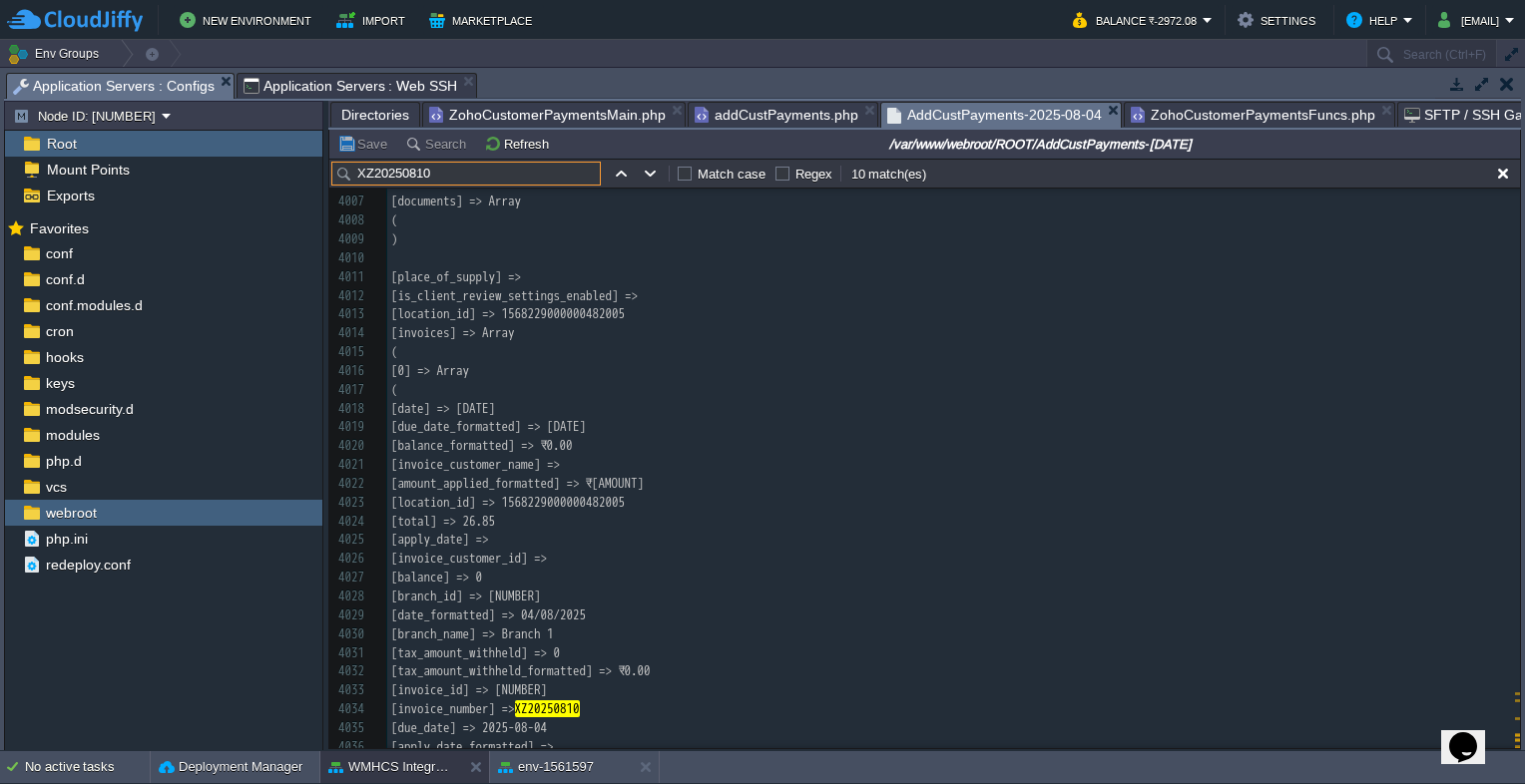 type on "XZ20250810" 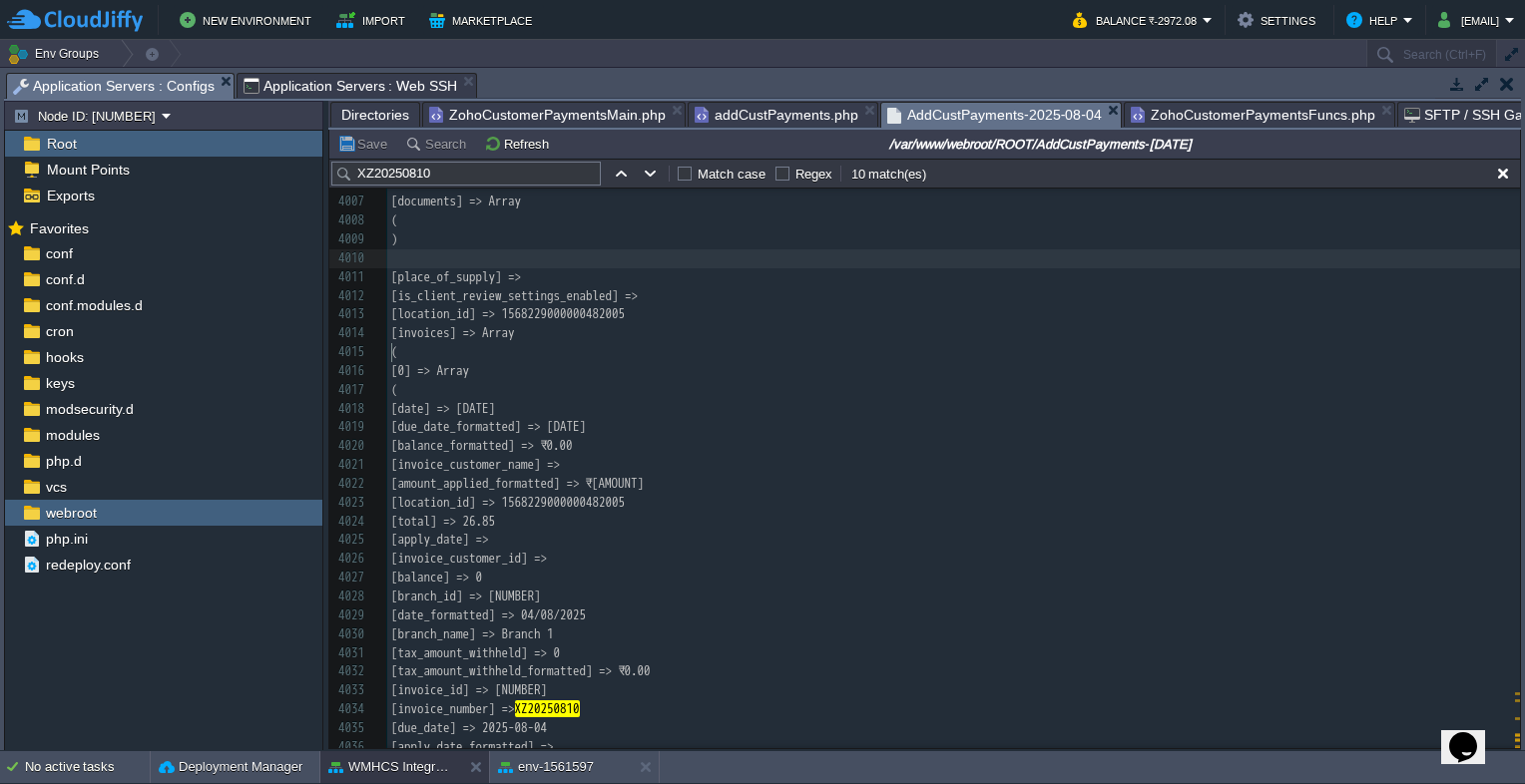 click on "​" at bounding box center (953, 258) 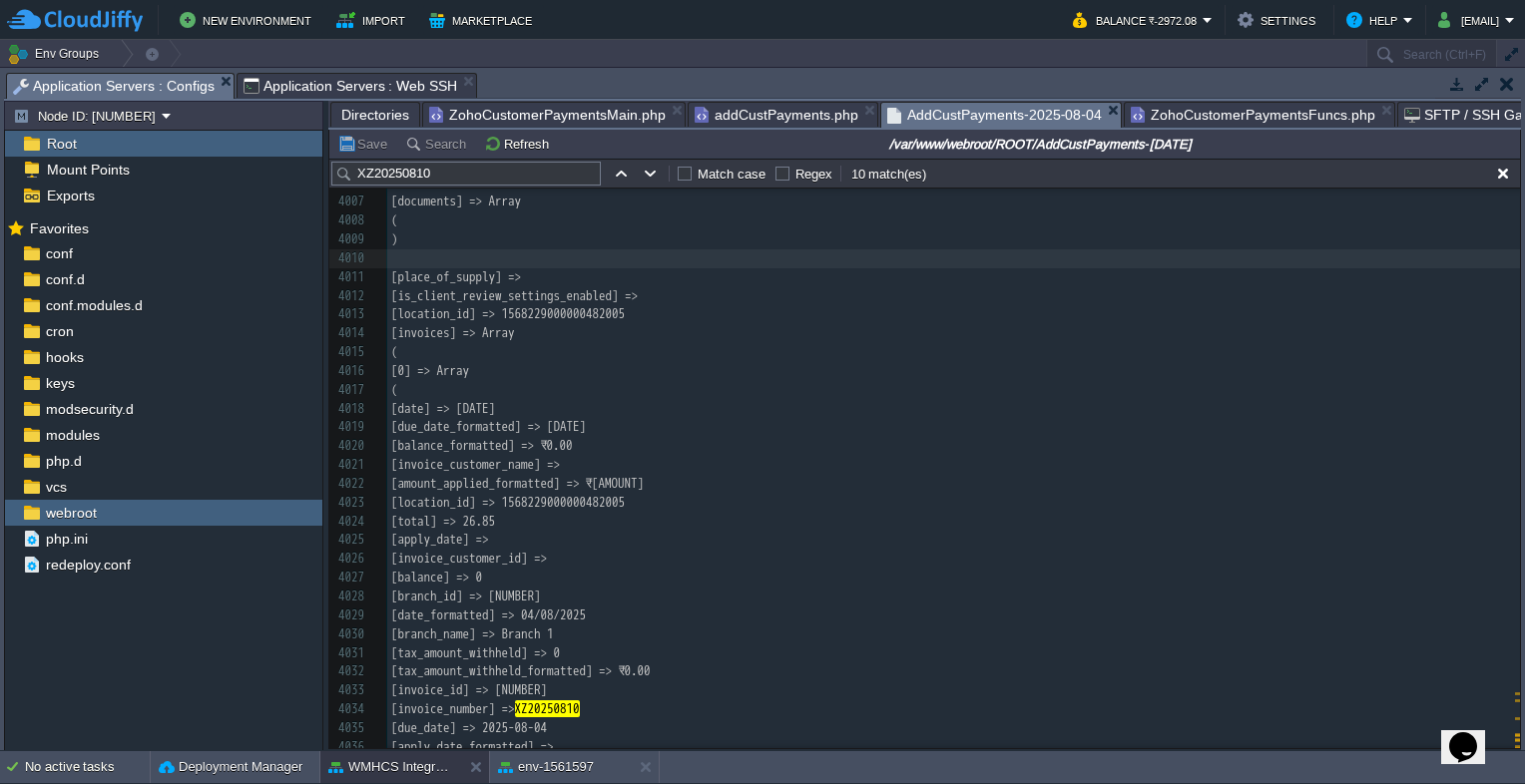 click on "ZohoCustomerPaymentsMain.php" at bounding box center (547, 115) 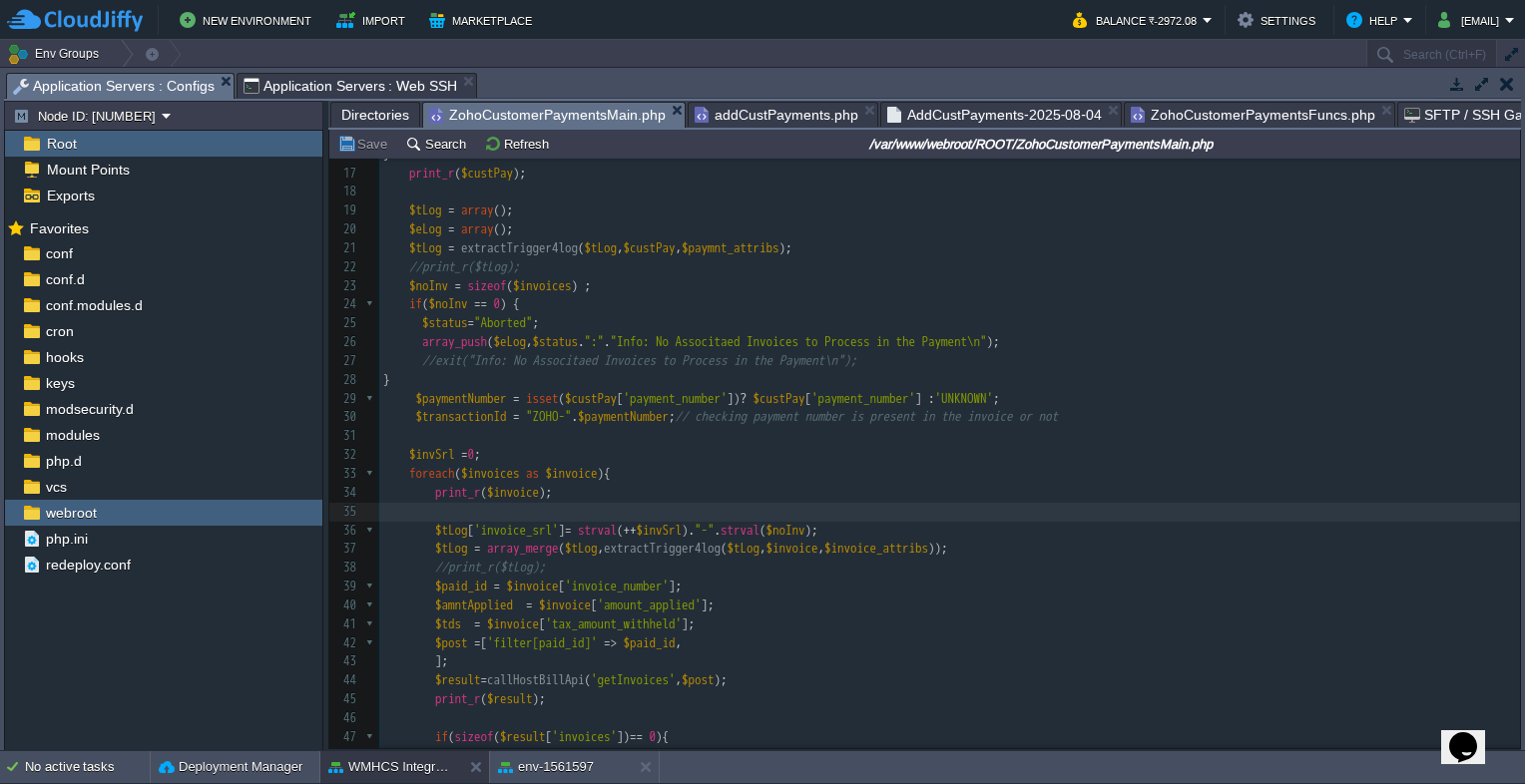 click on "AddCustPayments-2025-08-04" at bounding box center [994, 115] 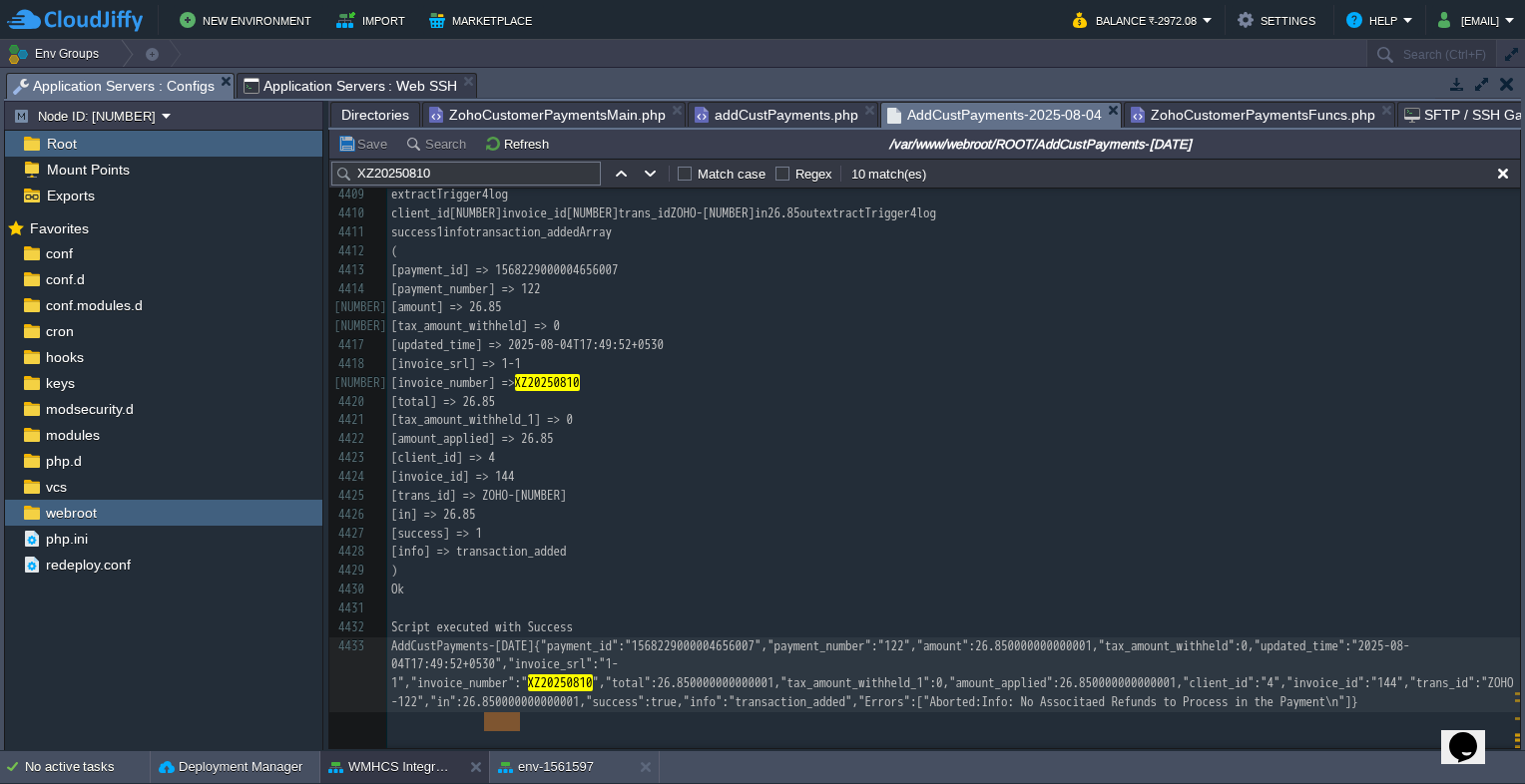 type on "ZOHO-122" 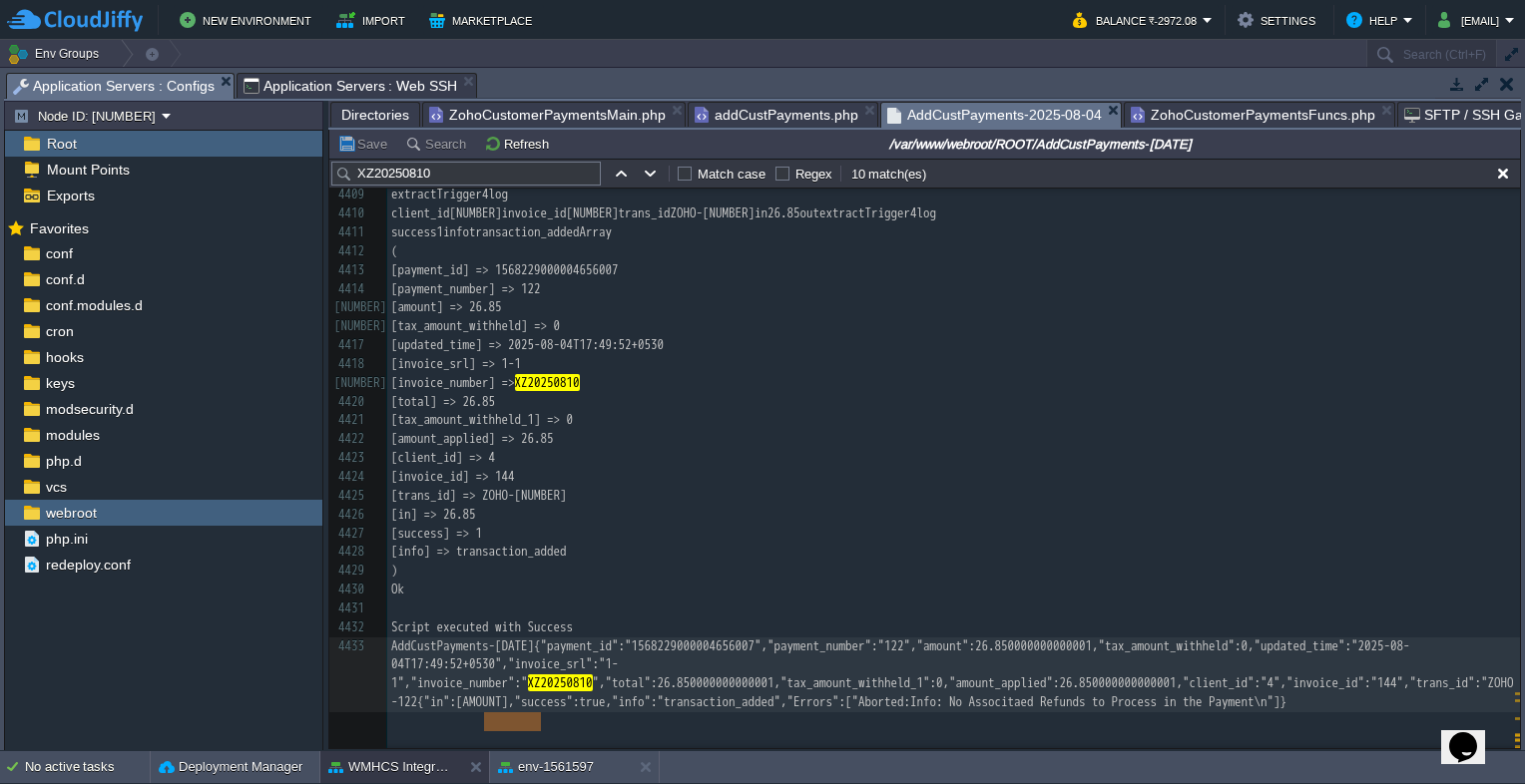 drag, startPoint x: 483, startPoint y: 717, endPoint x: 538, endPoint y: 720, distance: 55.081757 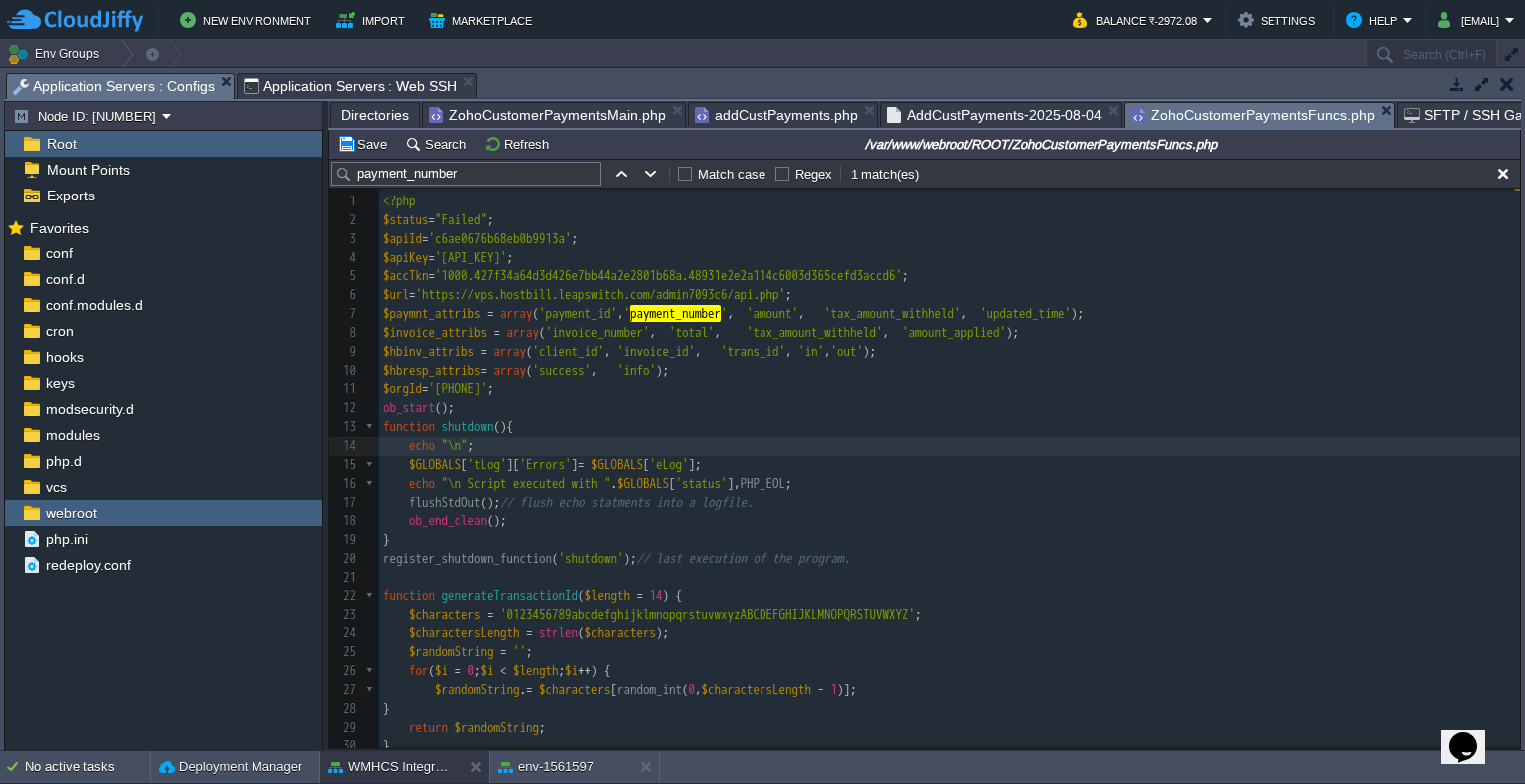 click on "ZohoCustomerPaymentsFuncs.php" at bounding box center (1253, 115) 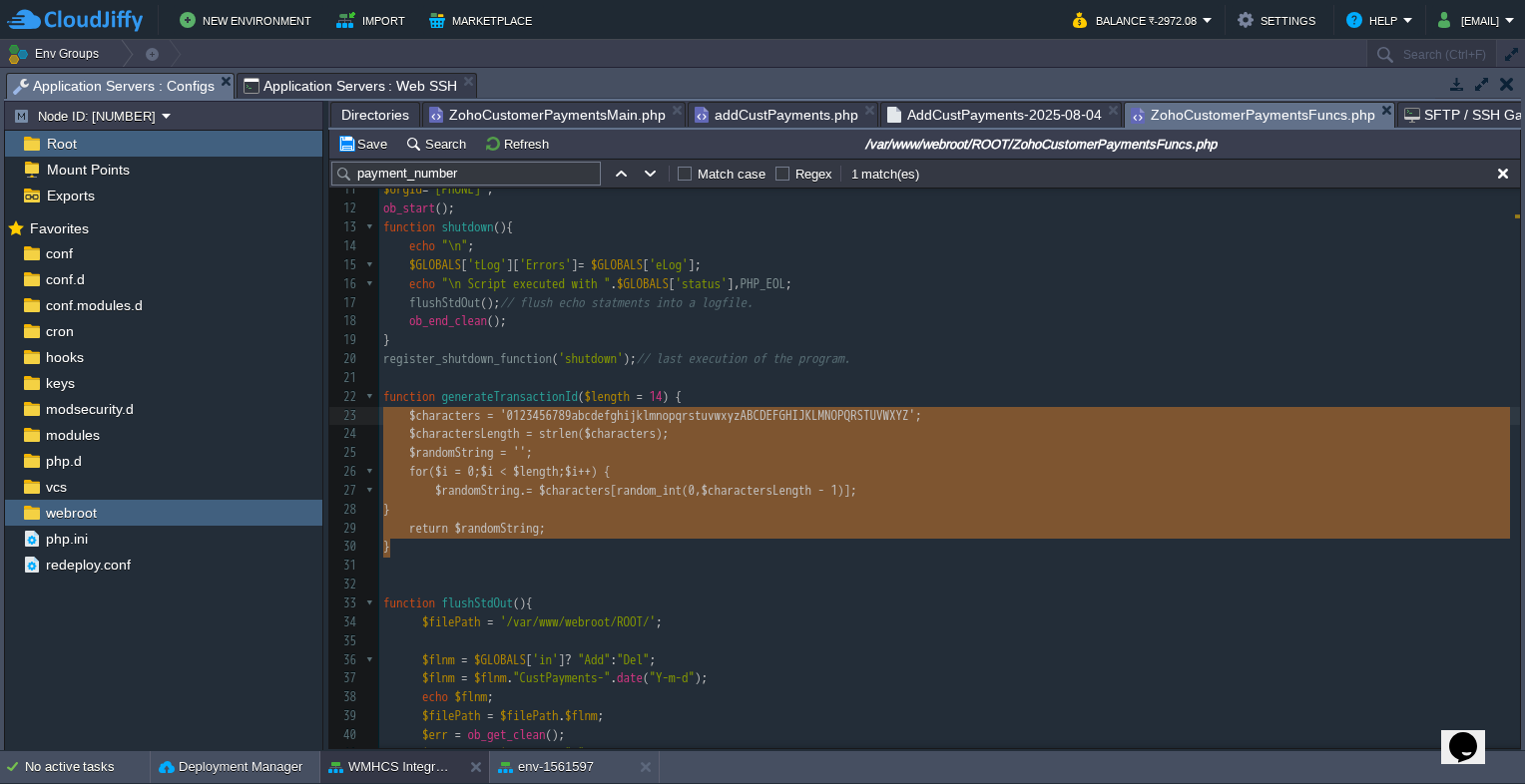 type on "function generateTransactionId($length = 14) {
$characters = '0123456789abcdefghijklmnopqrstuvwxyzABCDEFGHIJKLMNOPQRSTUVWXYZ';
$charactersLength = strlen($characters);
$randomString = '';
for ($i = 0; $i < $length; $i++) {
$randomString .= $characters[random_int(0, $charactersLength - 1)];
}
return $randomString;
}" 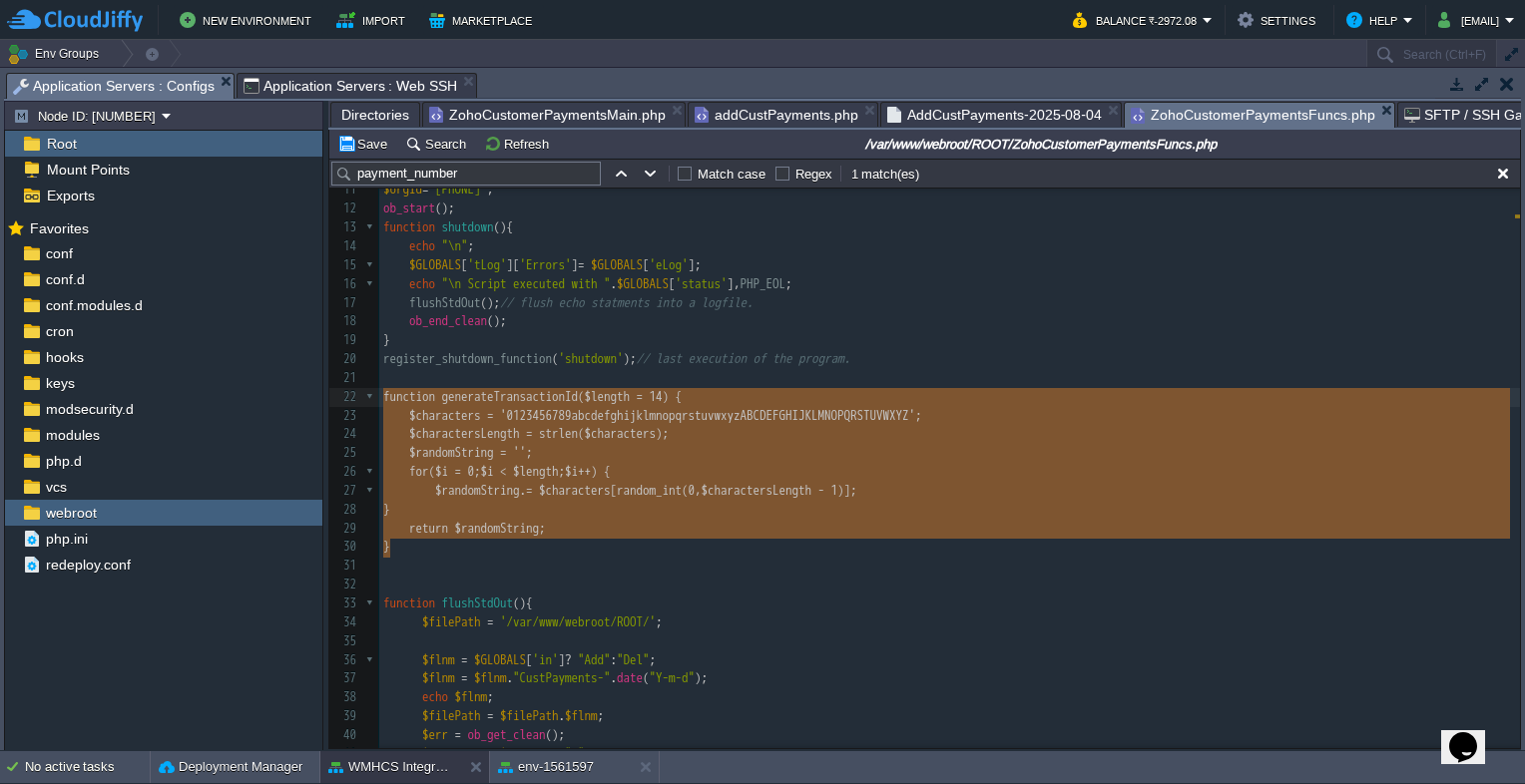 drag, startPoint x: 405, startPoint y: 552, endPoint x: 375, endPoint y: 397, distance: 157.87653 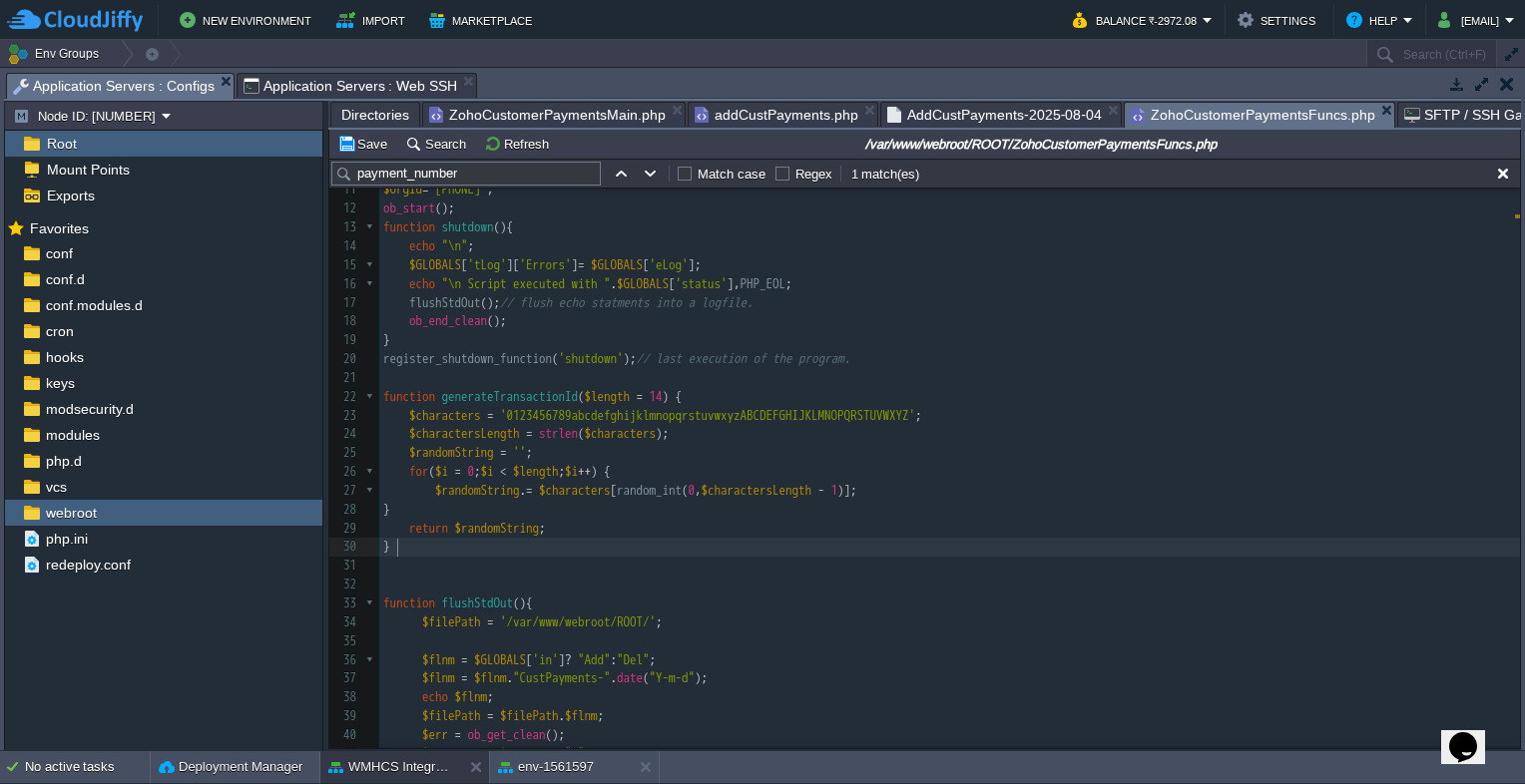 type on "/" 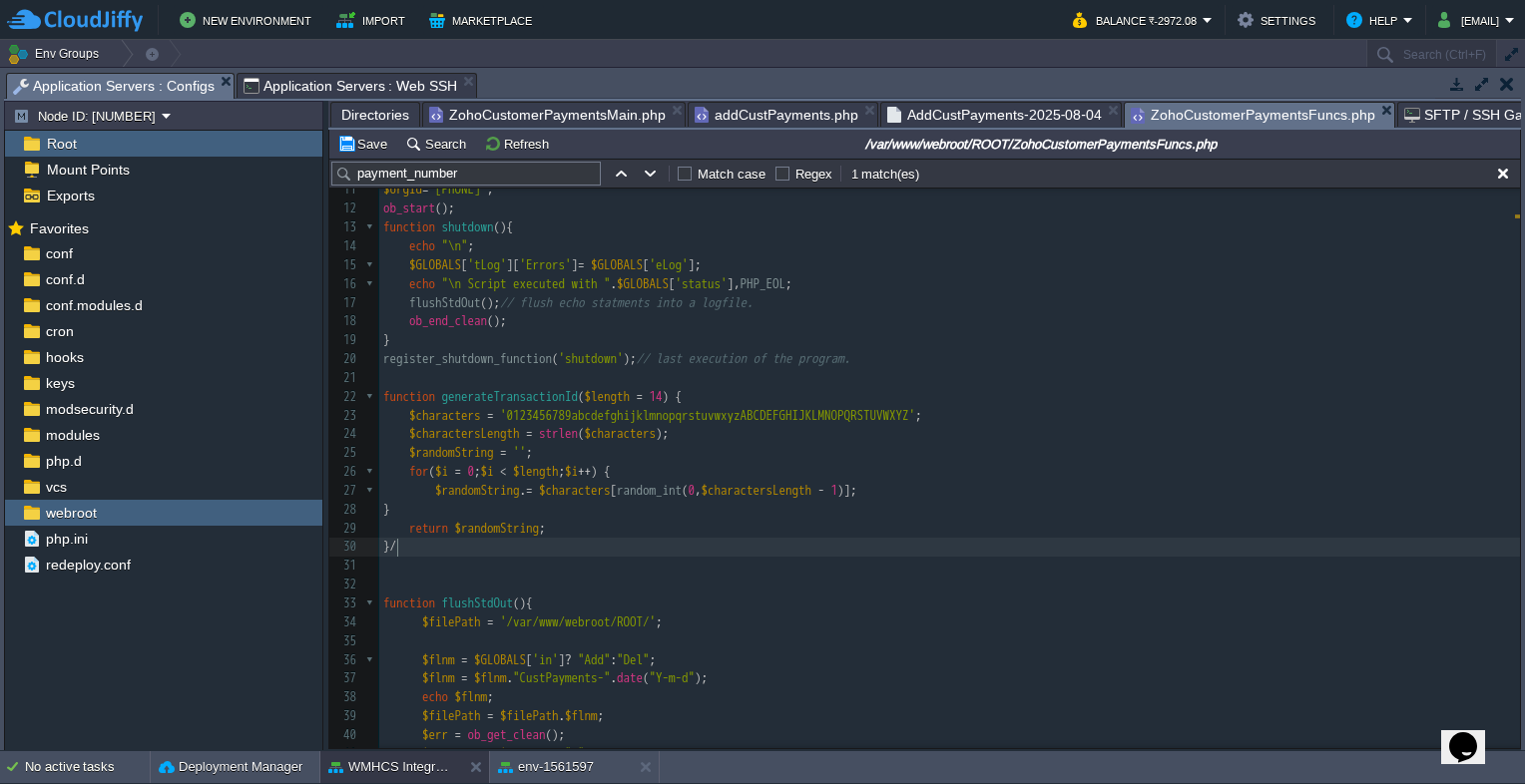 type on "*" 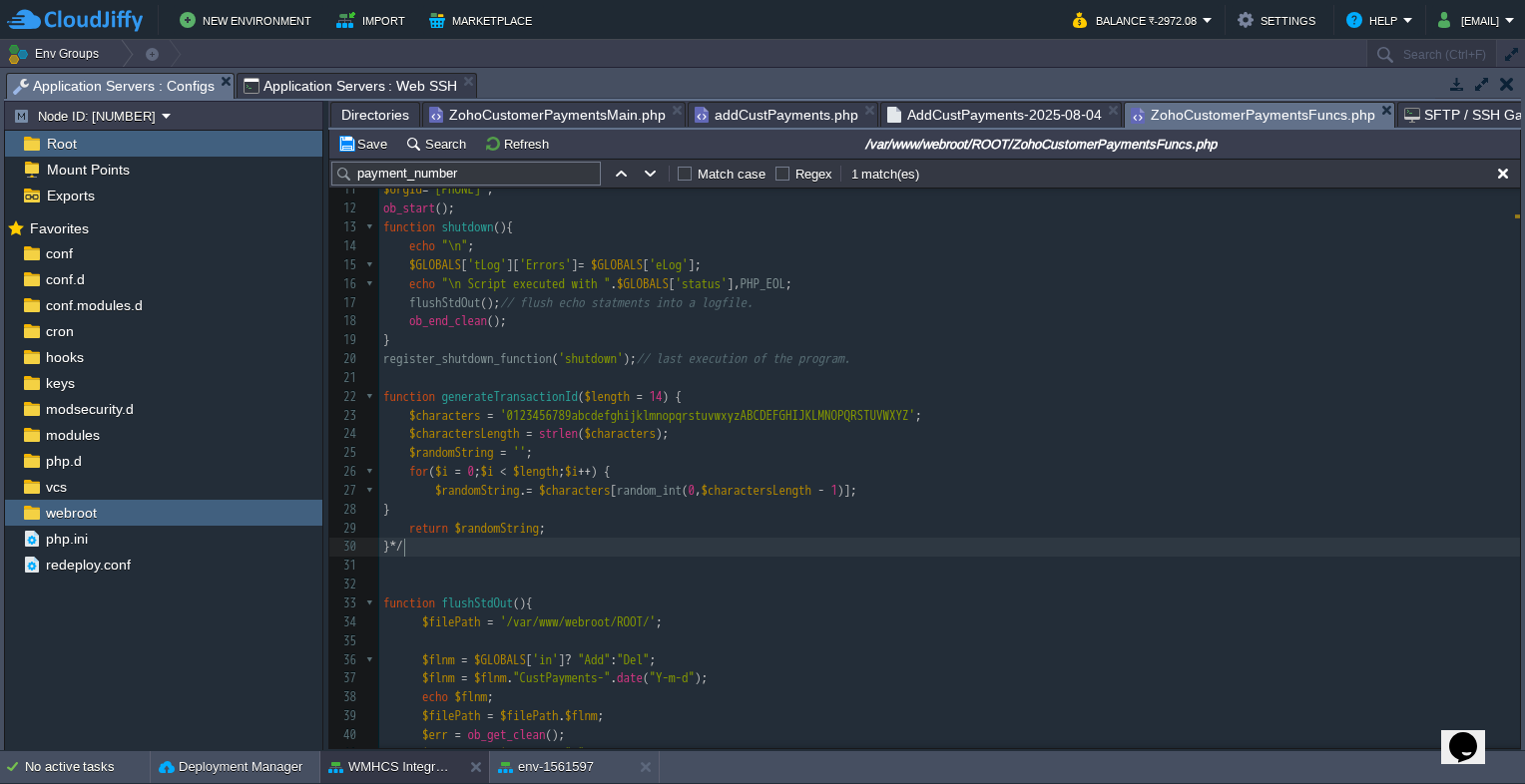 scroll, scrollTop: 6, scrollLeft: 7, axis: both 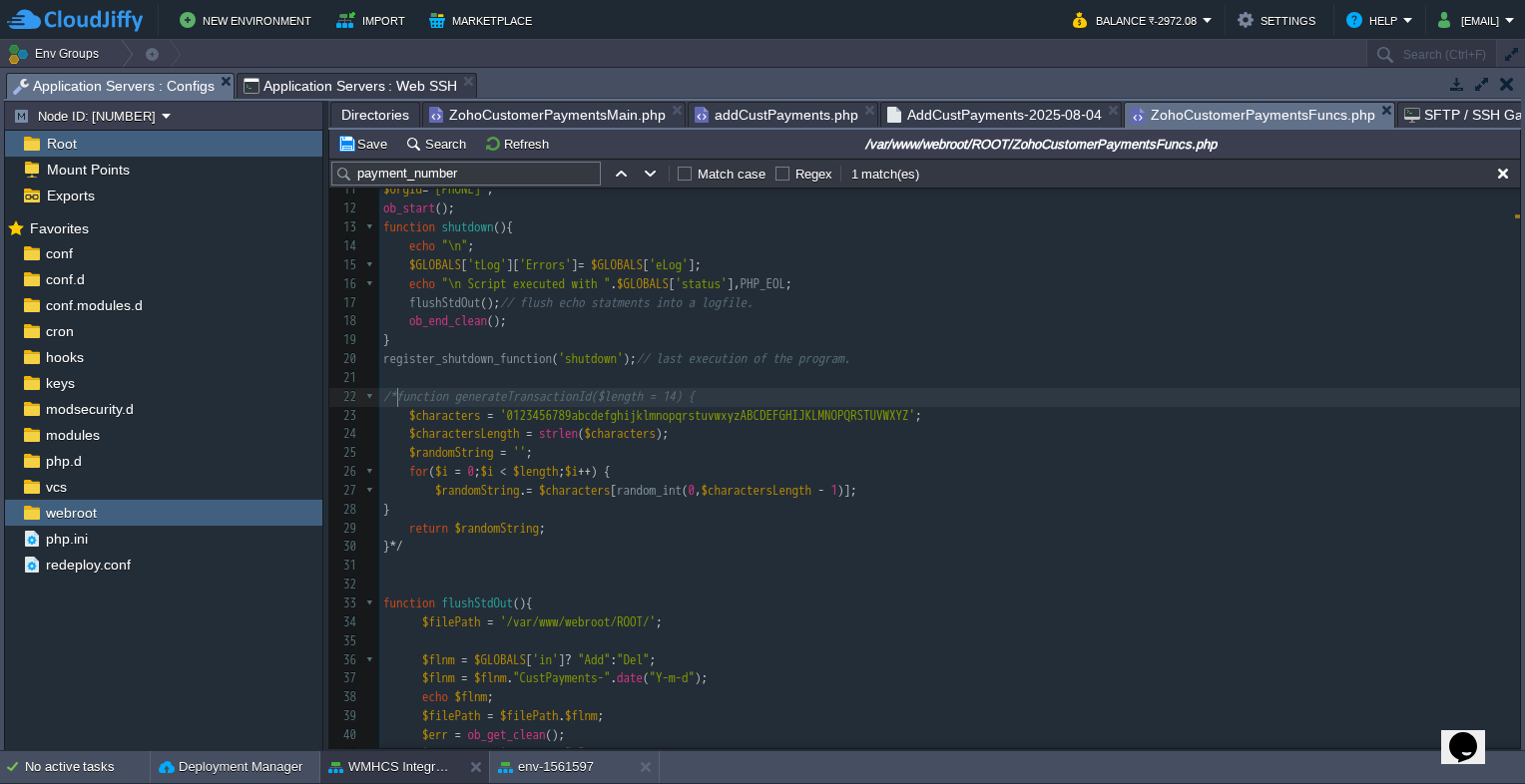 type on "/*" 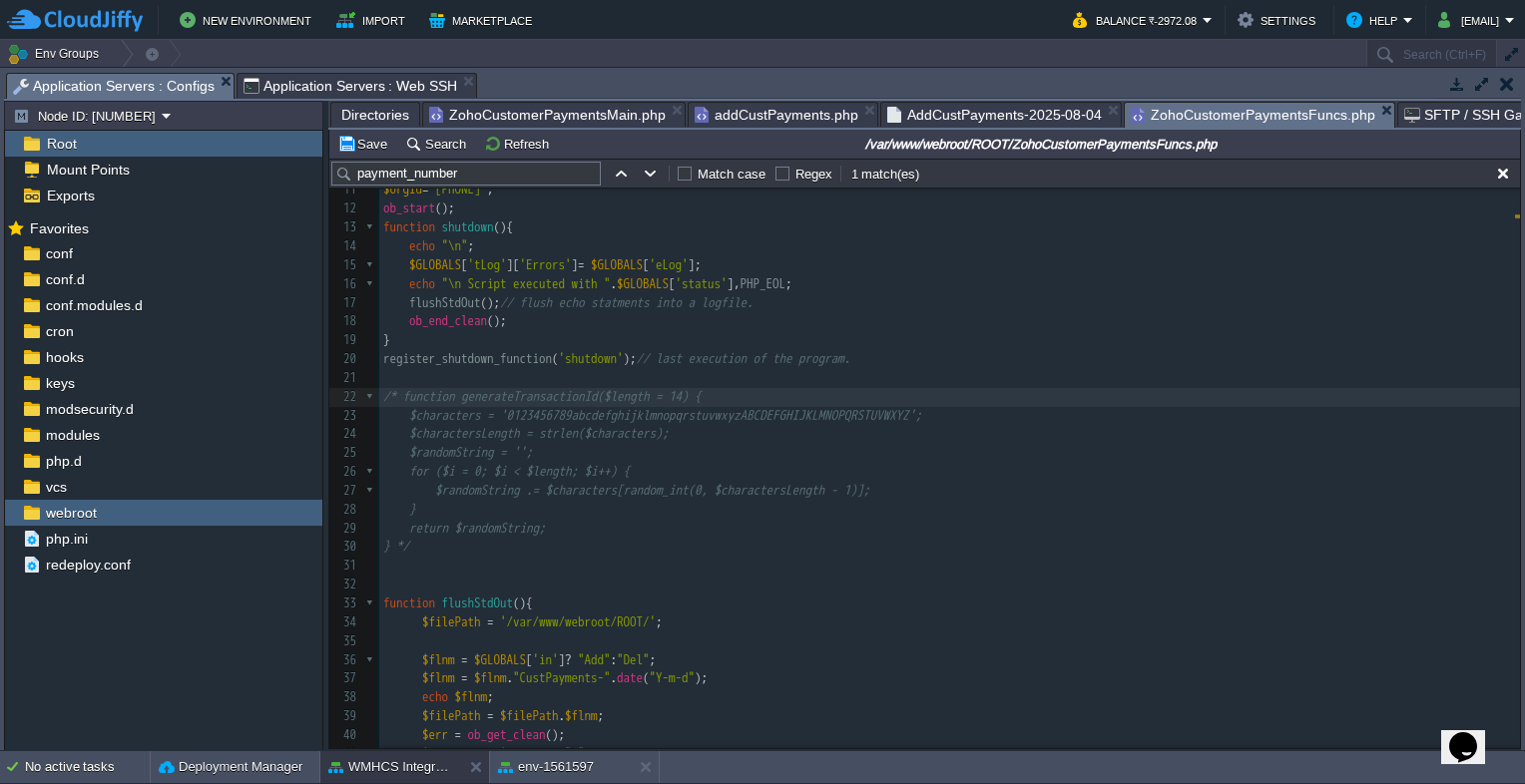 type 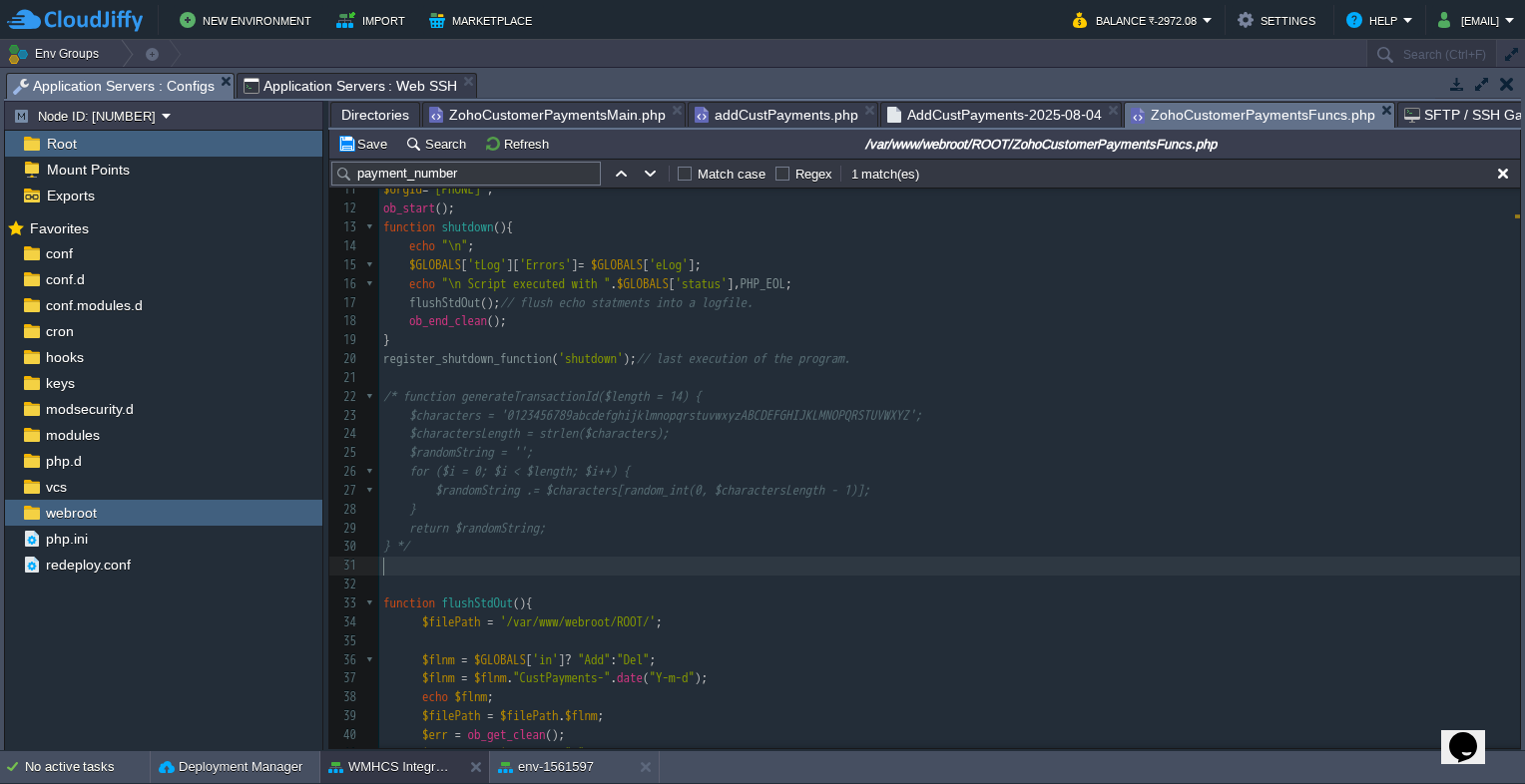 click on "​" at bounding box center (949, 566) 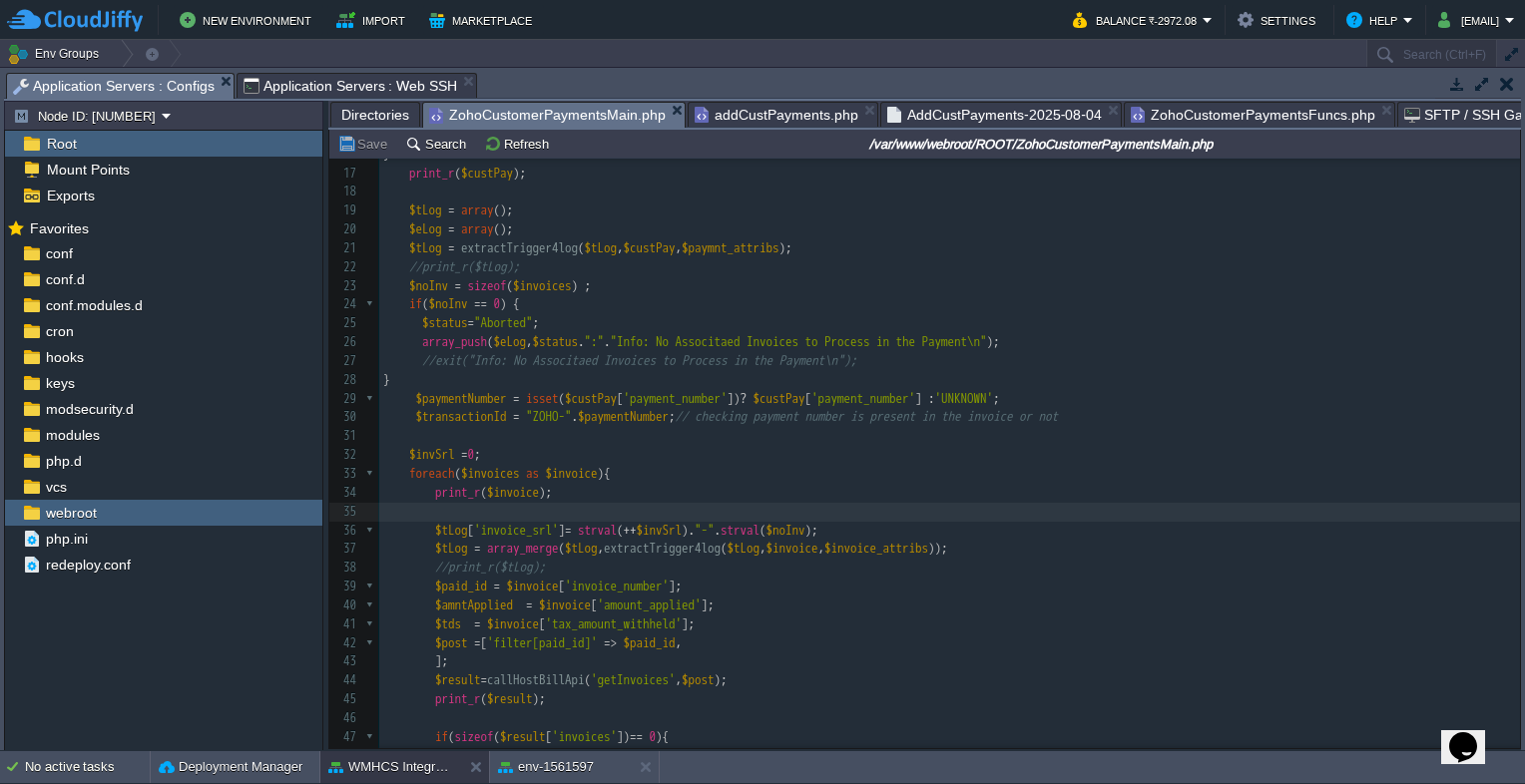 click on "ZohoCustomerPaymentsMain.php" at bounding box center (547, 115) 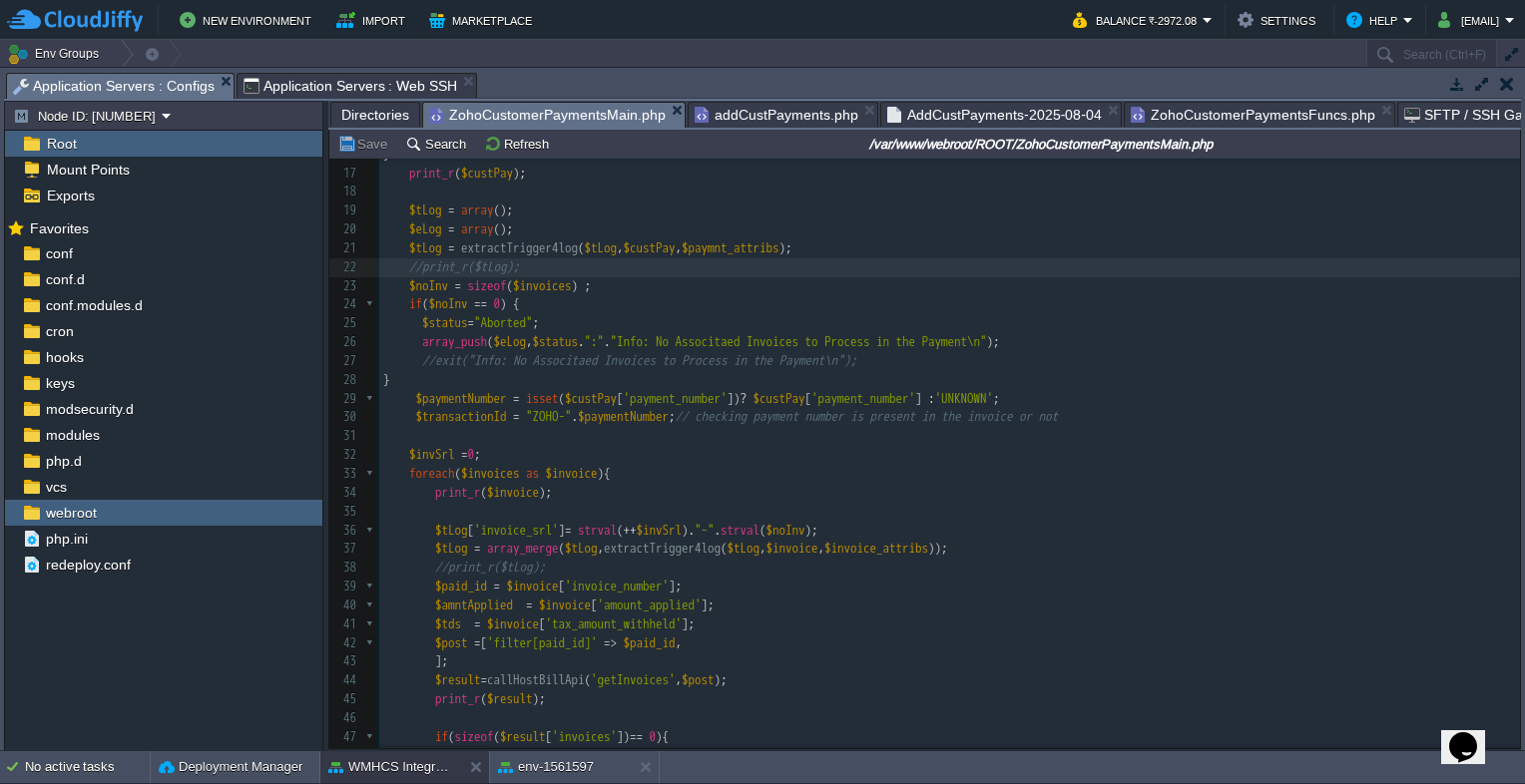 click on "$amntApplied    =   $invoice [ 'amount_applied' ];" at bounding box center [949, 605] 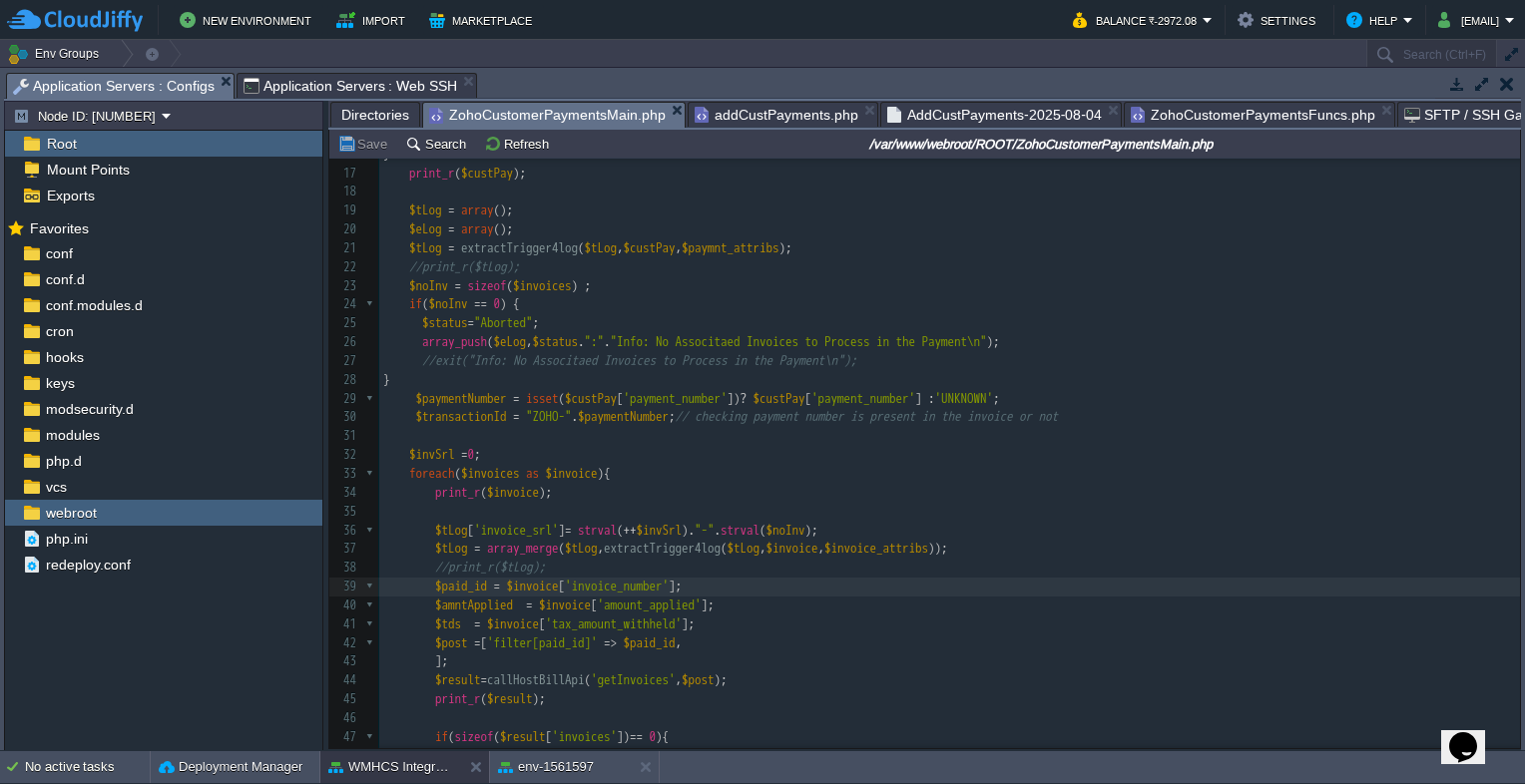 click on "AddCustPayments-2025-08-04" at bounding box center [994, 115] 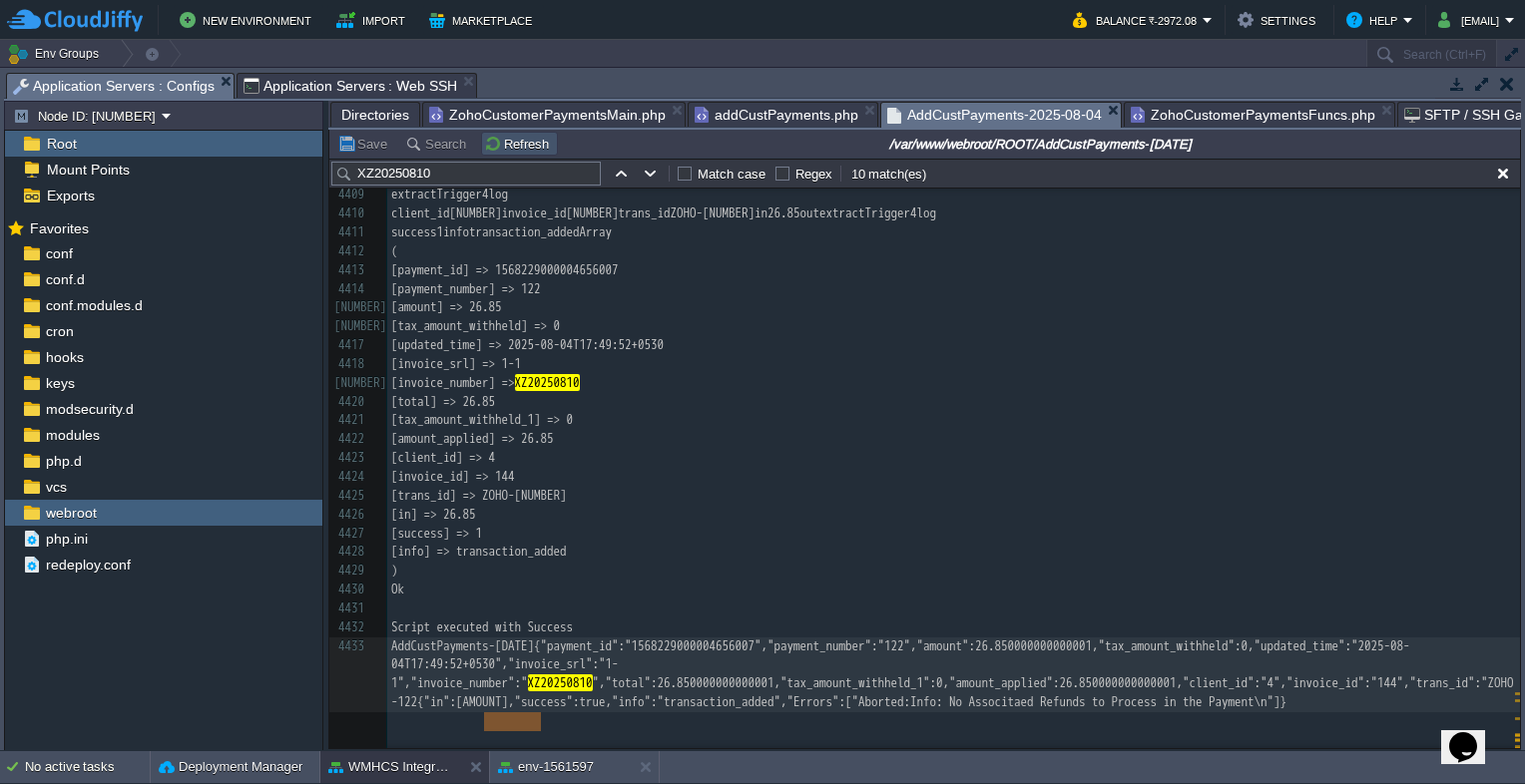 click on "Refresh" at bounding box center [519, 144] 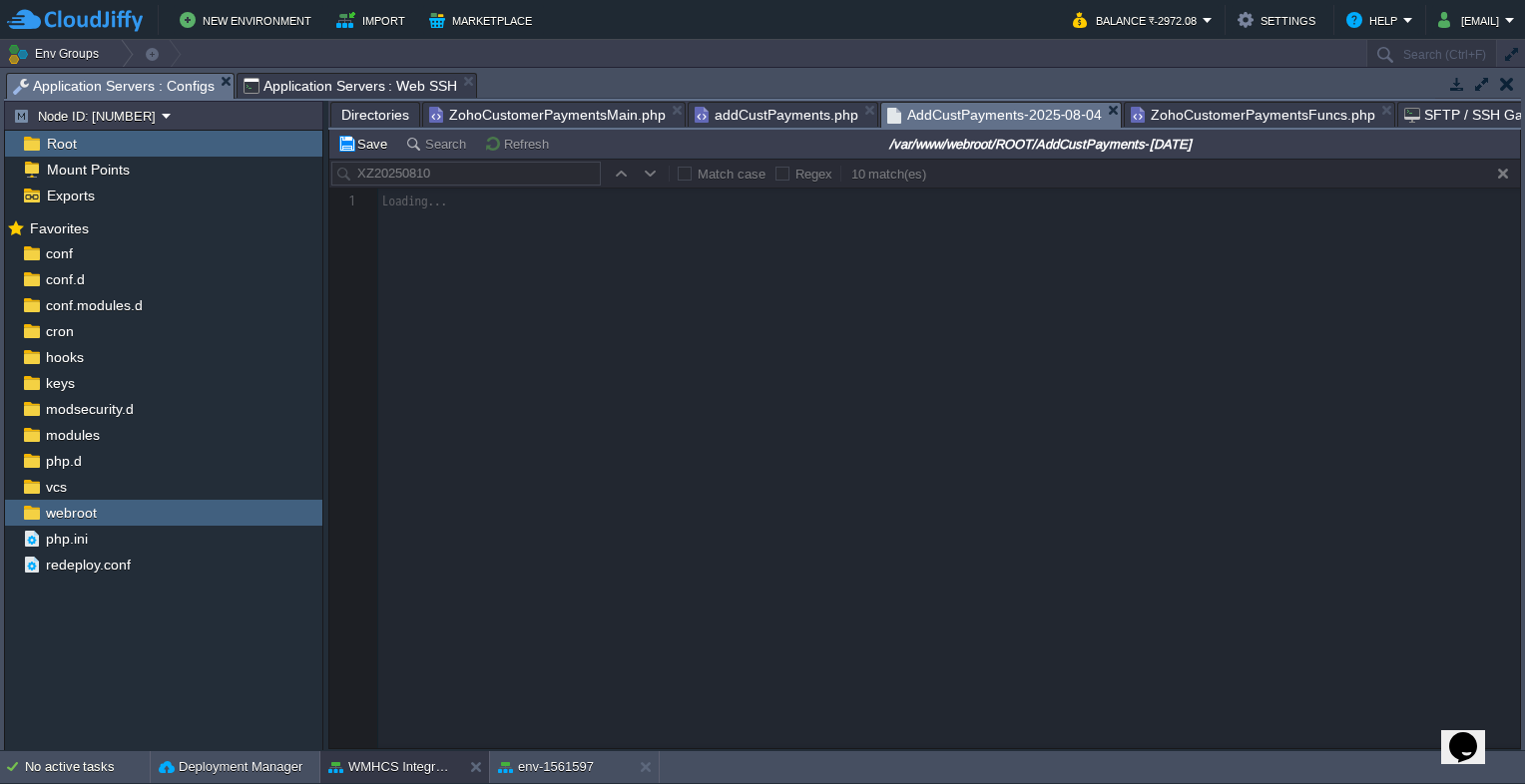 click at bounding box center (924, 453) 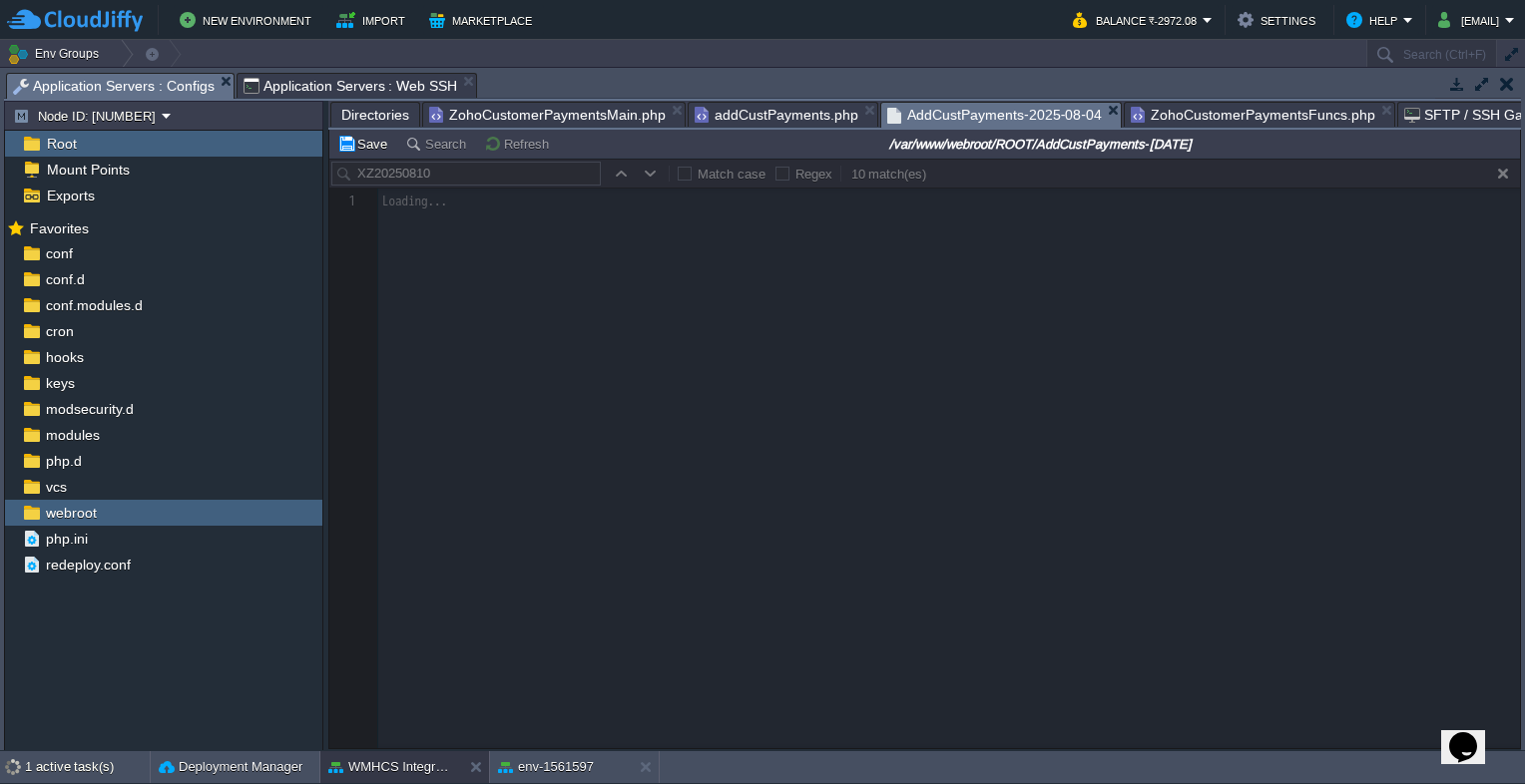 scroll, scrollTop: 86867, scrollLeft: 0, axis: vertical 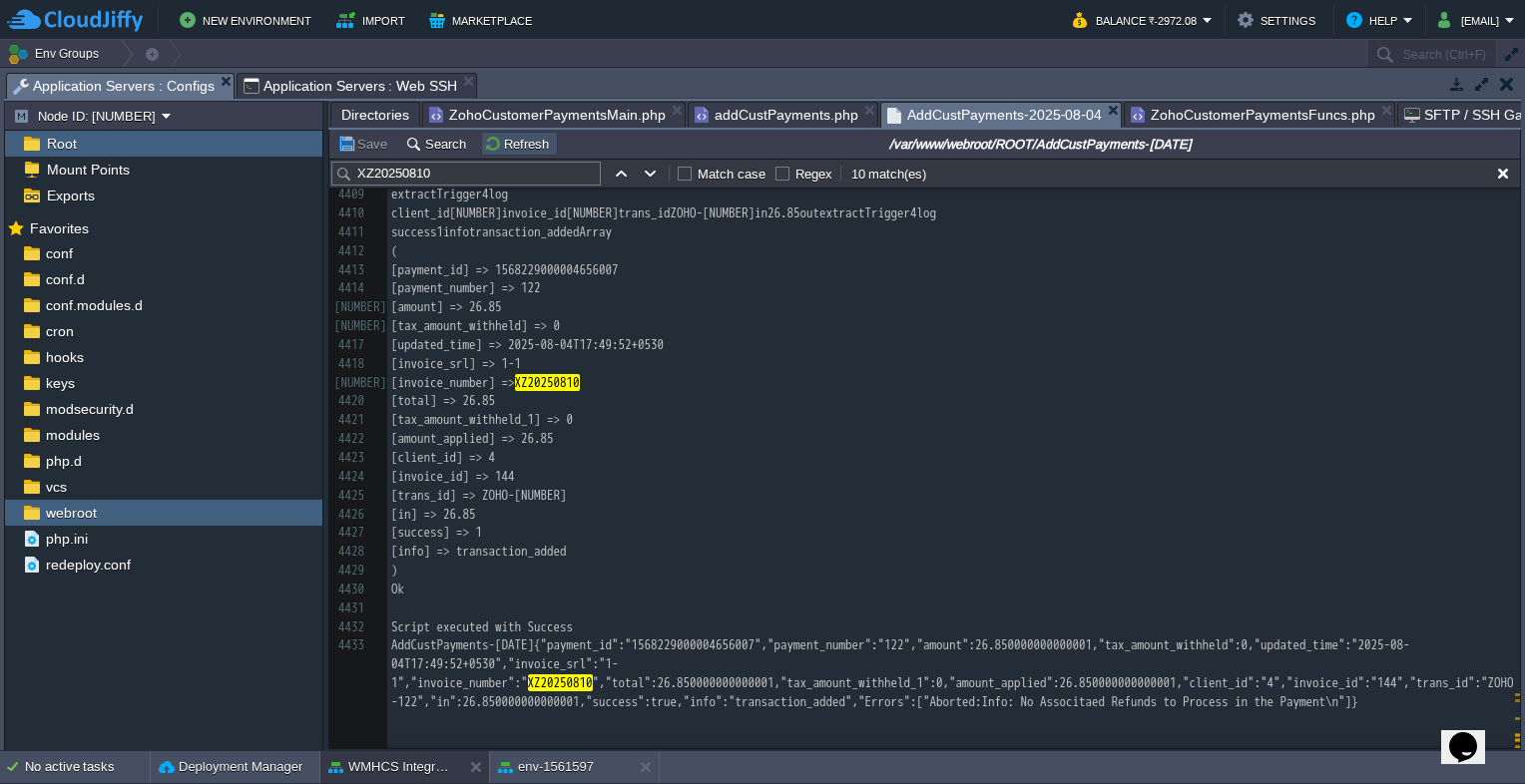 click on "Refresh" at bounding box center (519, 144) 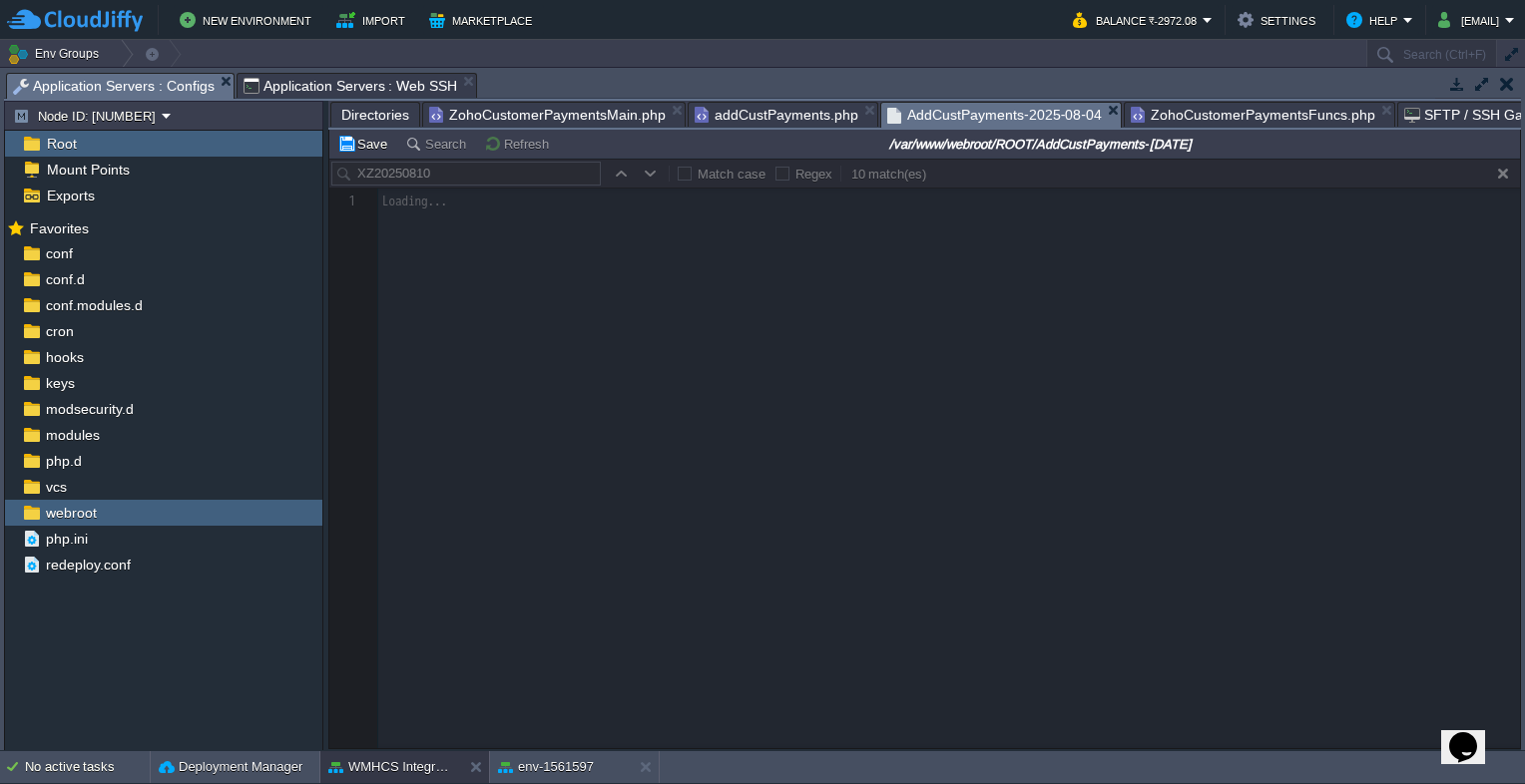scroll, scrollTop: 86867, scrollLeft: 0, axis: vertical 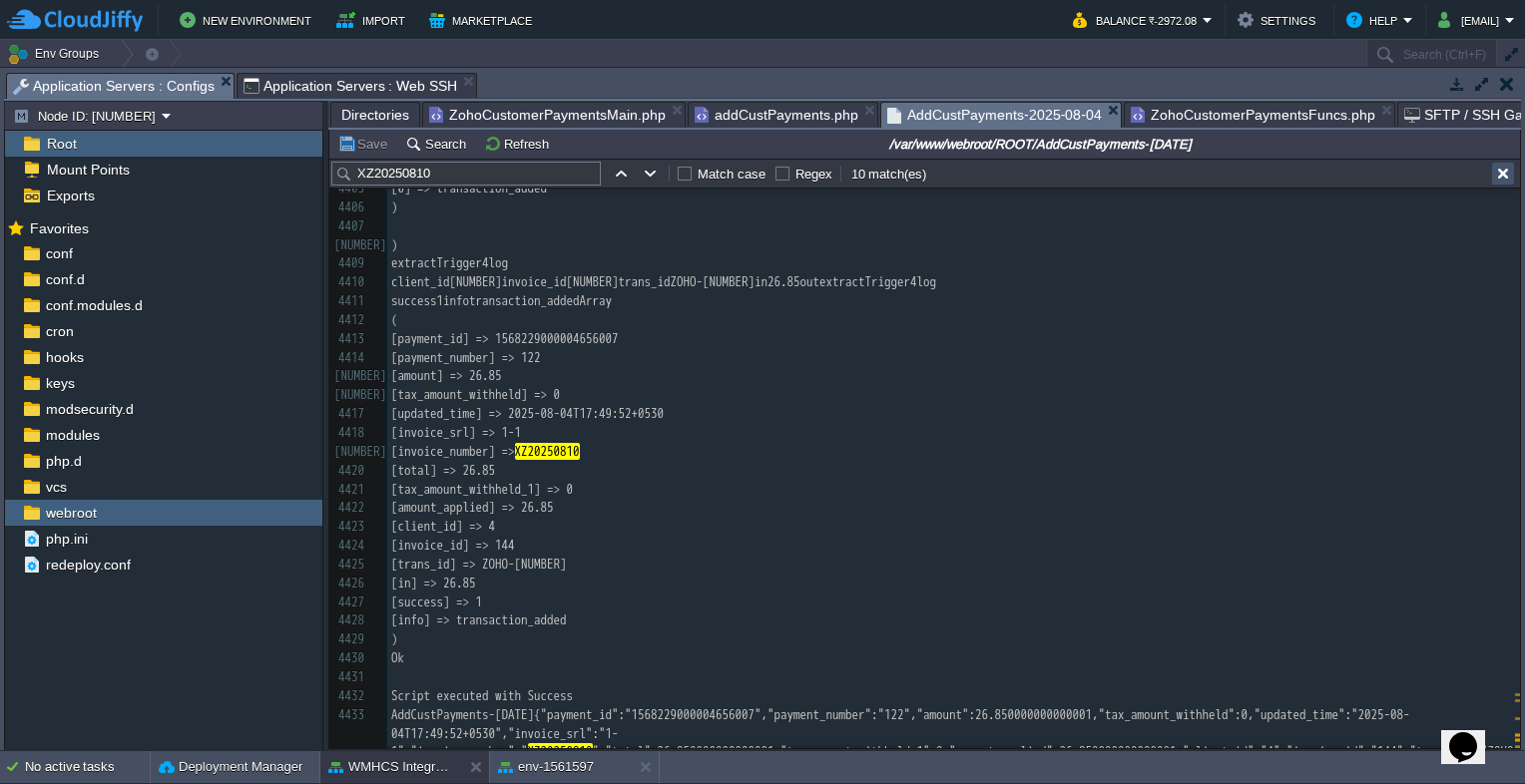 click at bounding box center [1503, 174] 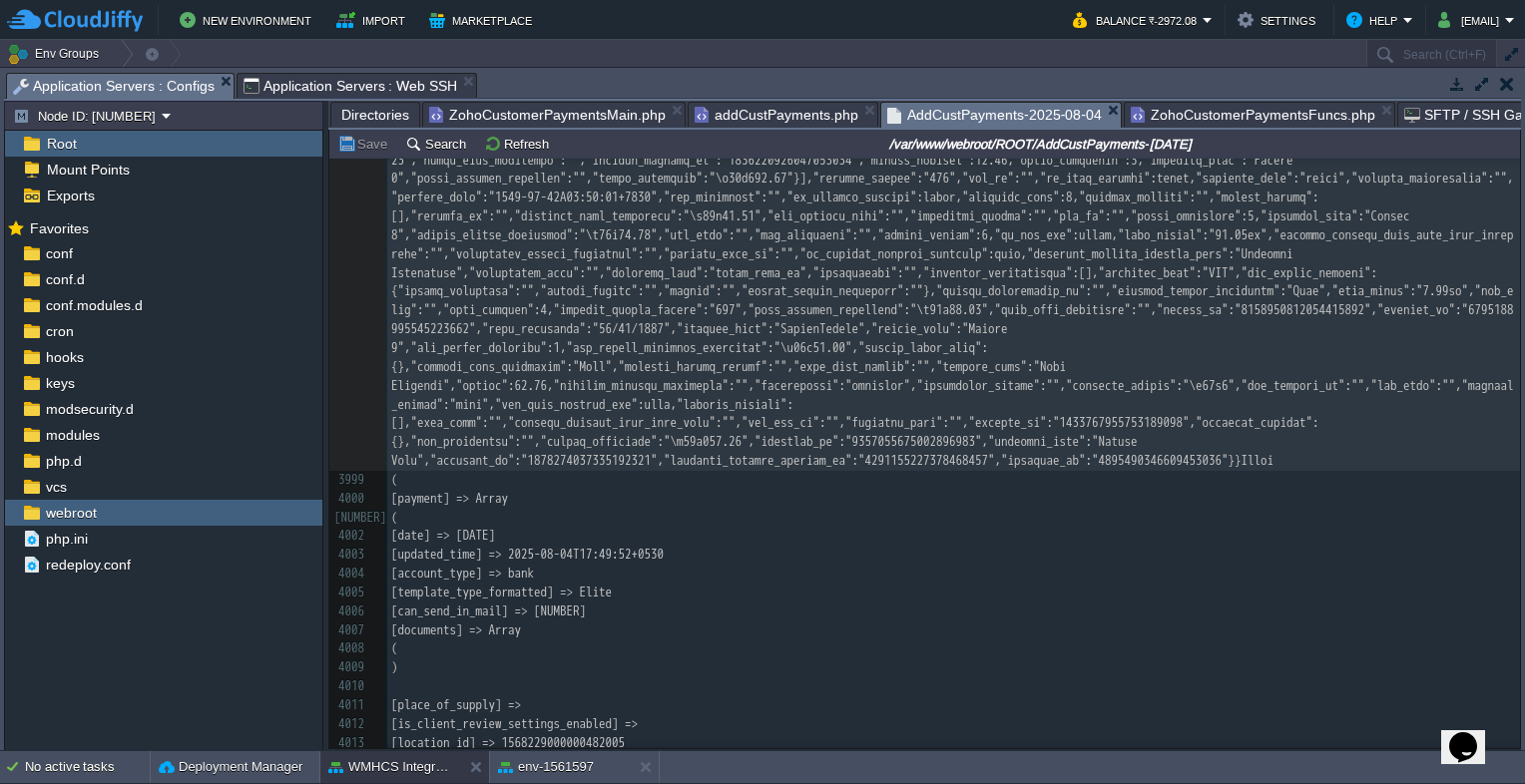 scroll, scrollTop: 79445, scrollLeft: 0, axis: vertical 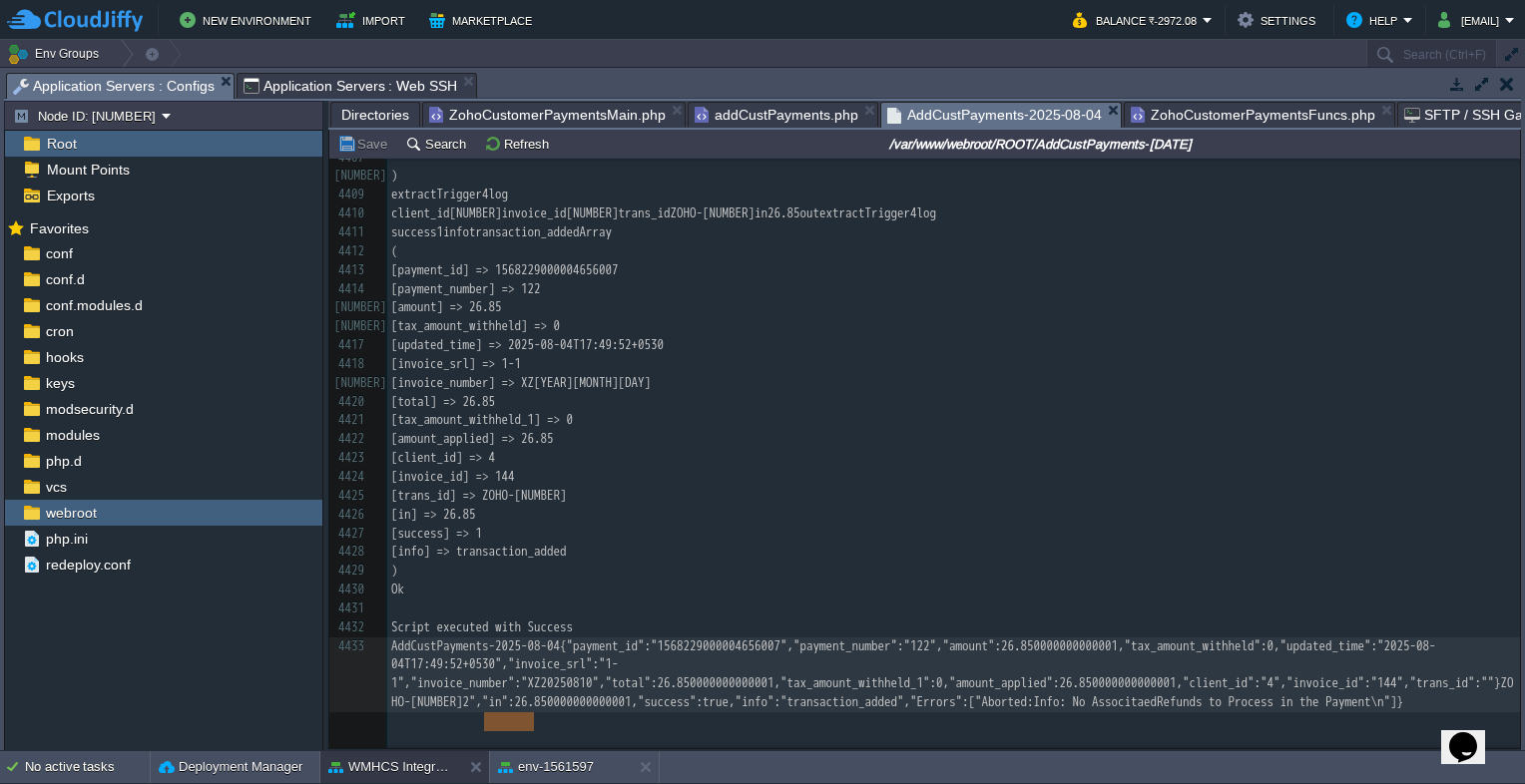 type on "ZOHO-122" 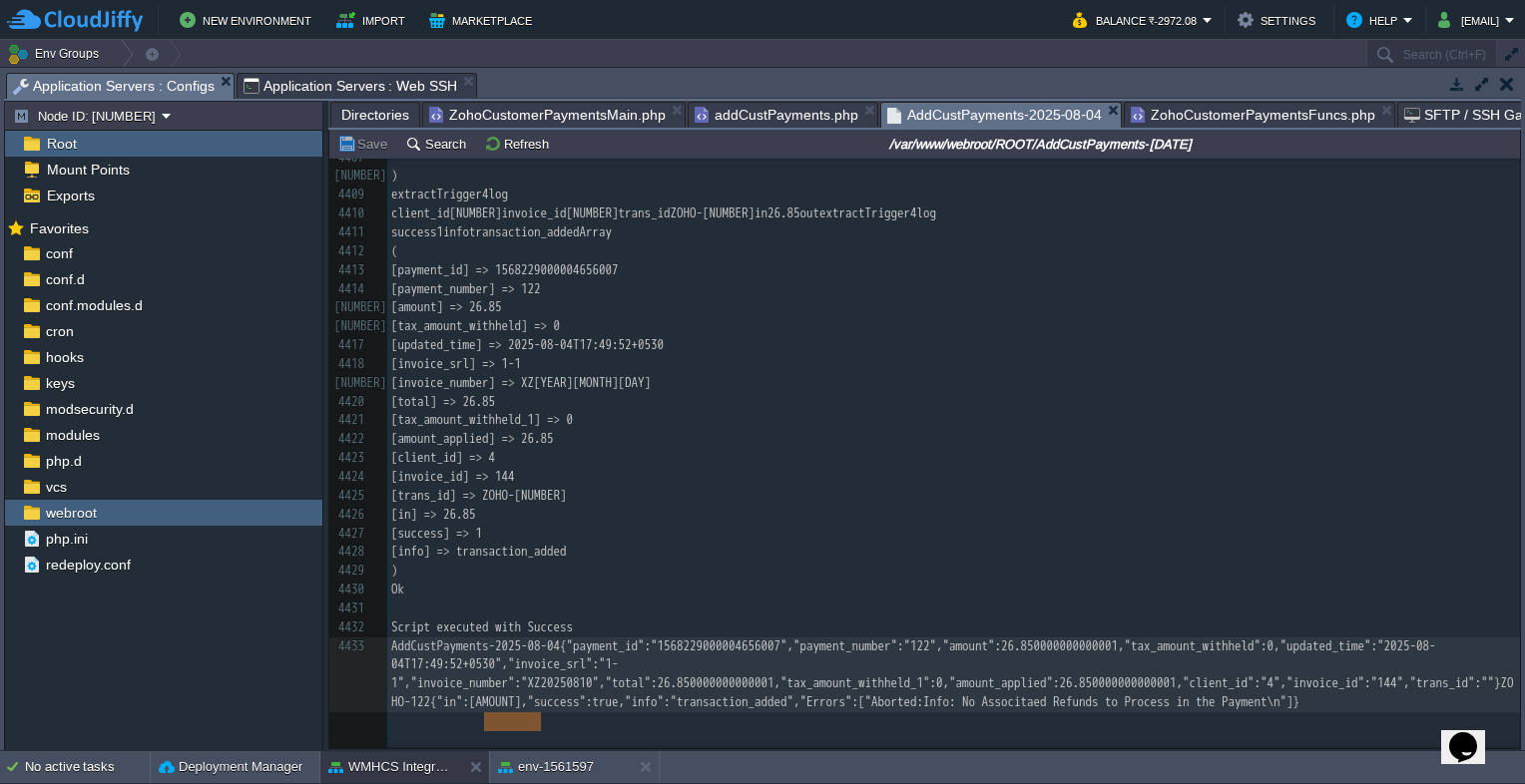 drag, startPoint x: 483, startPoint y: 720, endPoint x: 540, endPoint y: 724, distance: 57.14018 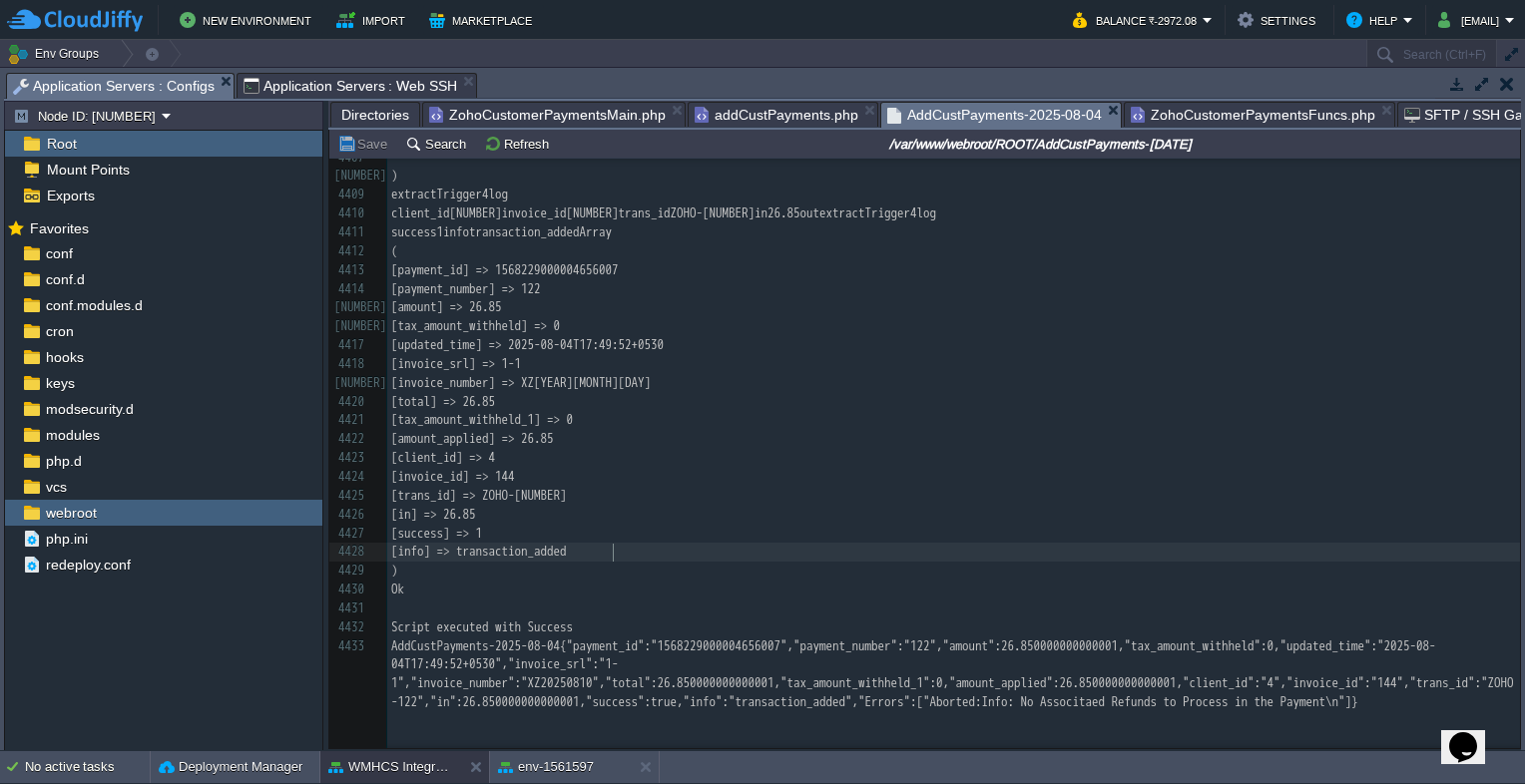 click on "[info] => transaction_added" at bounding box center [953, 552] 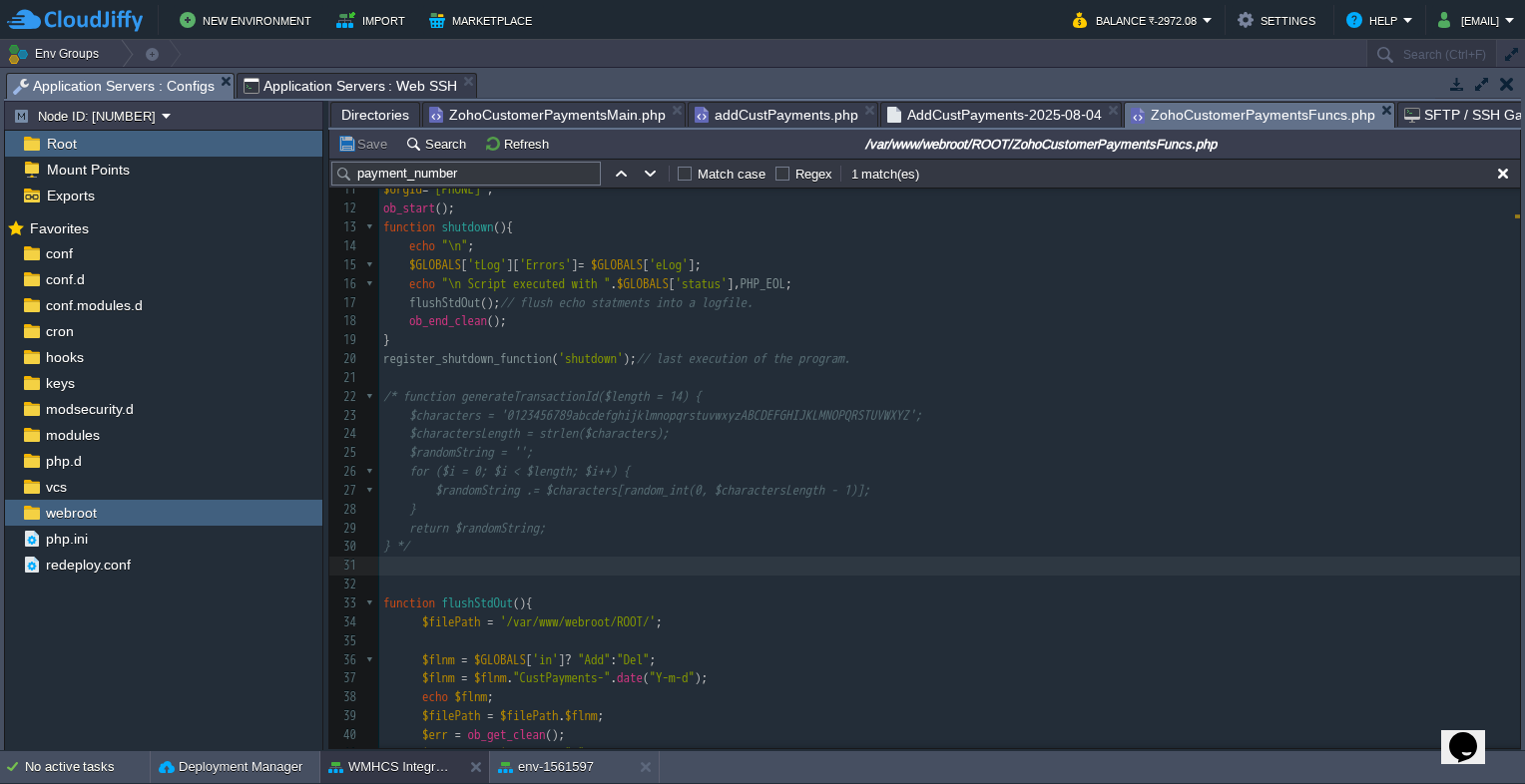 scroll, scrollTop: 246, scrollLeft: 0, axis: vertical 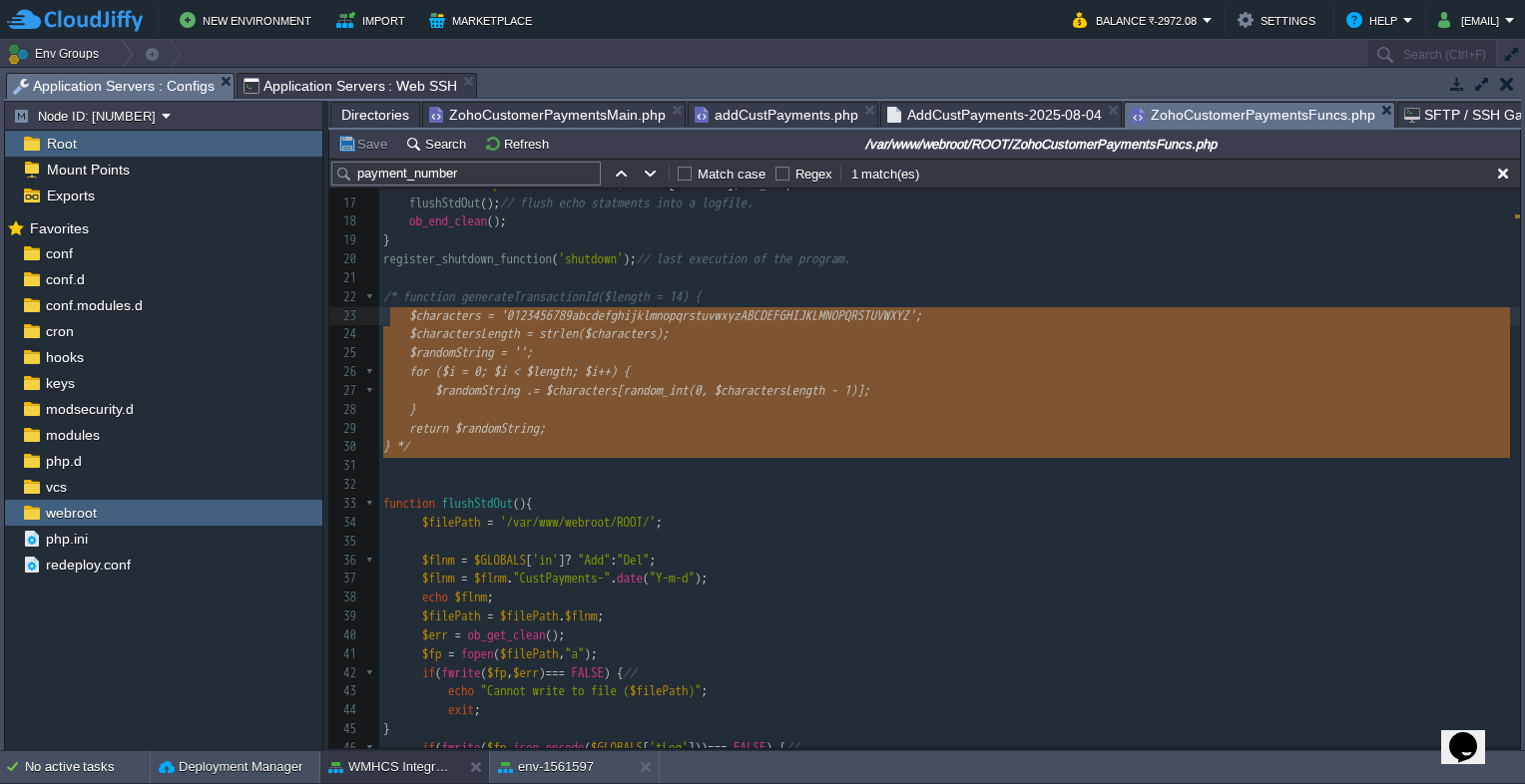 type on "/* function generateTransactionId($length = 14) {
$characters = '0123456789abcdefghijklmnopqrstuvwxyzABCDEFGHIJKLMNOPQRSTUVWXYZ';
$charactersLength = strlen($characters);
$randomString = '';
for ($i = 0; $i < $length; $i++) {
$randomString .= $characters[random_int(0, $charactersLength - 1)];
}
return $randomString;
} */" 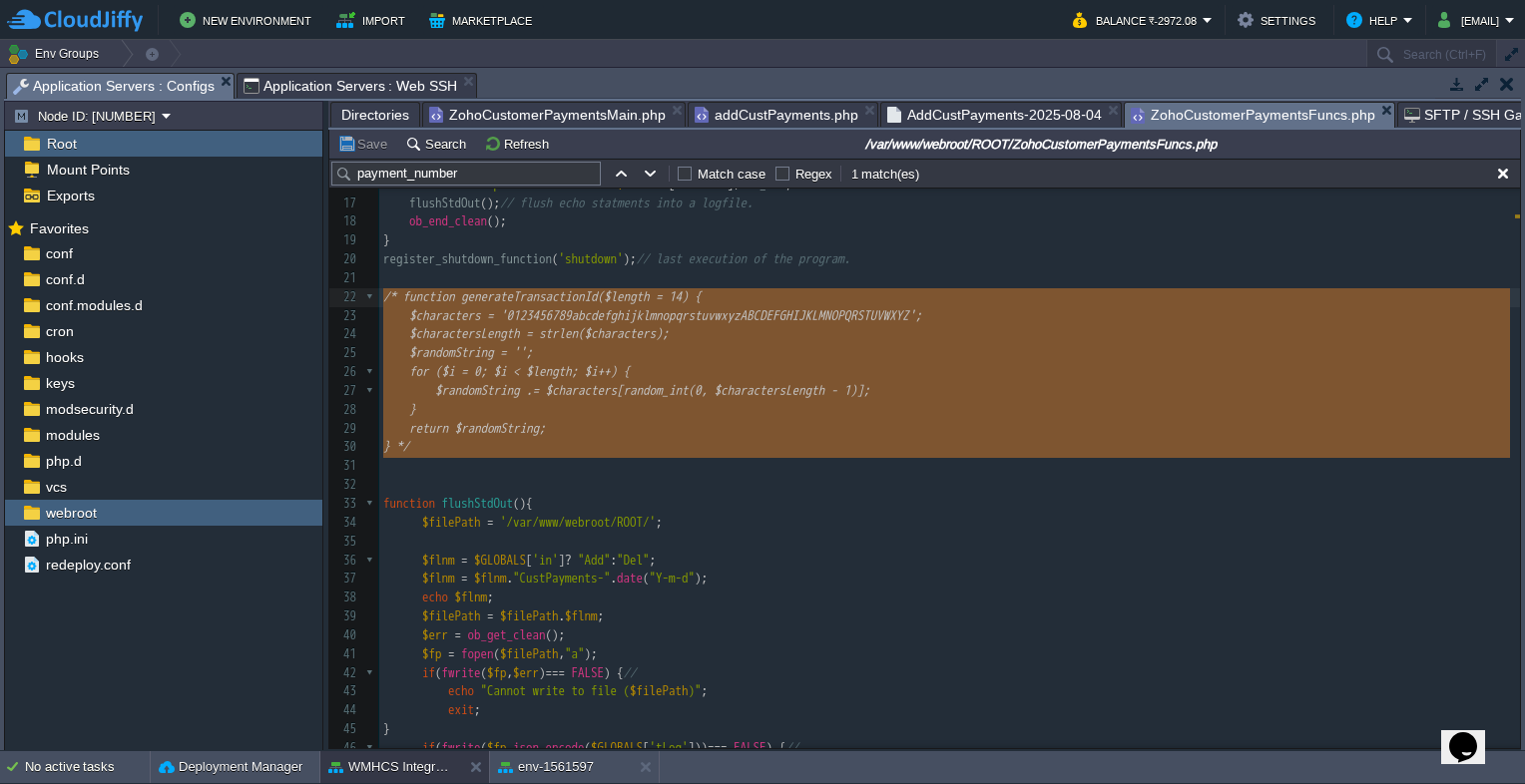 drag, startPoint x: 428, startPoint y: 460, endPoint x: 383, endPoint y: 307, distance: 159.48041 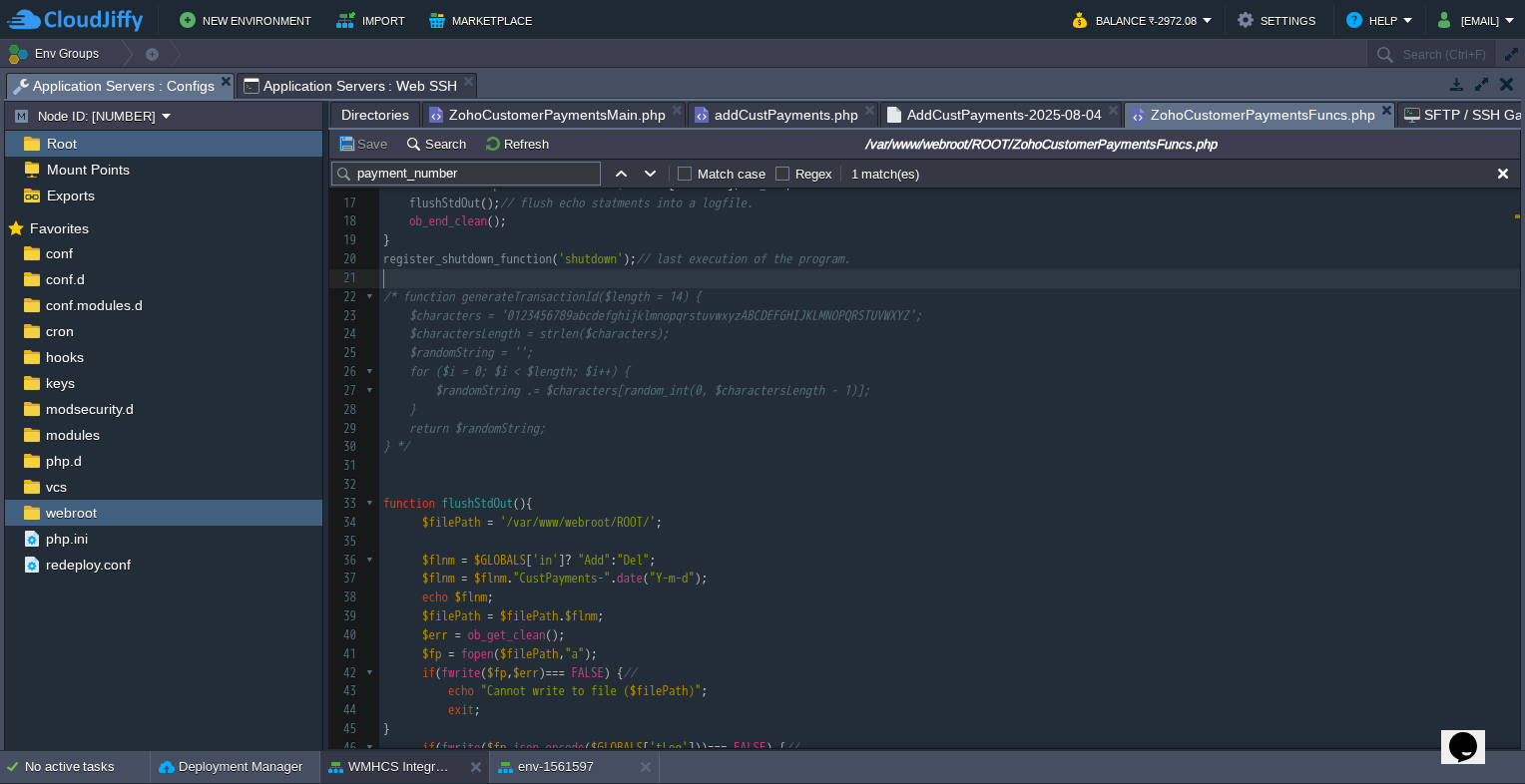 click on "​" at bounding box center [949, 278] 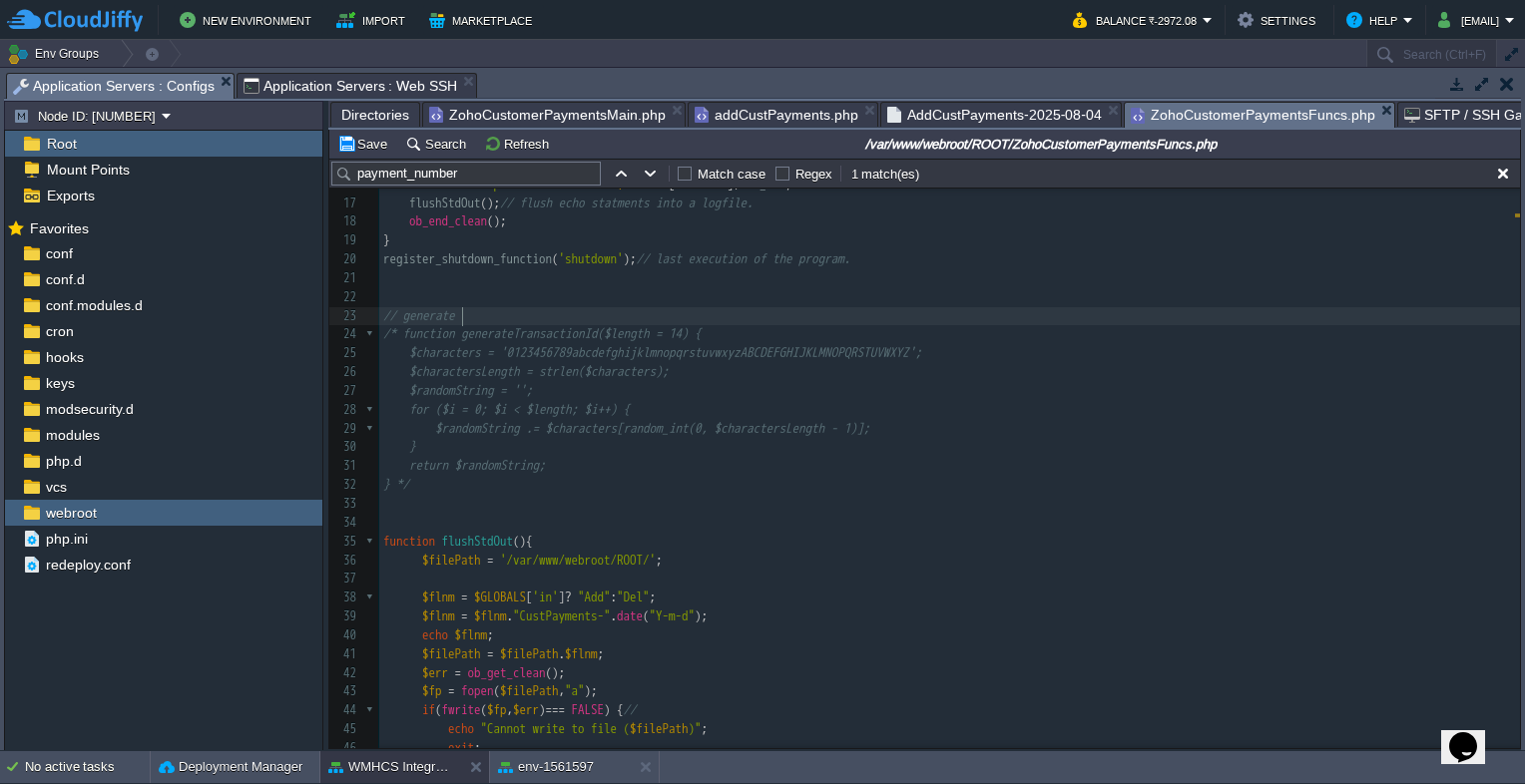 type on "// generated" 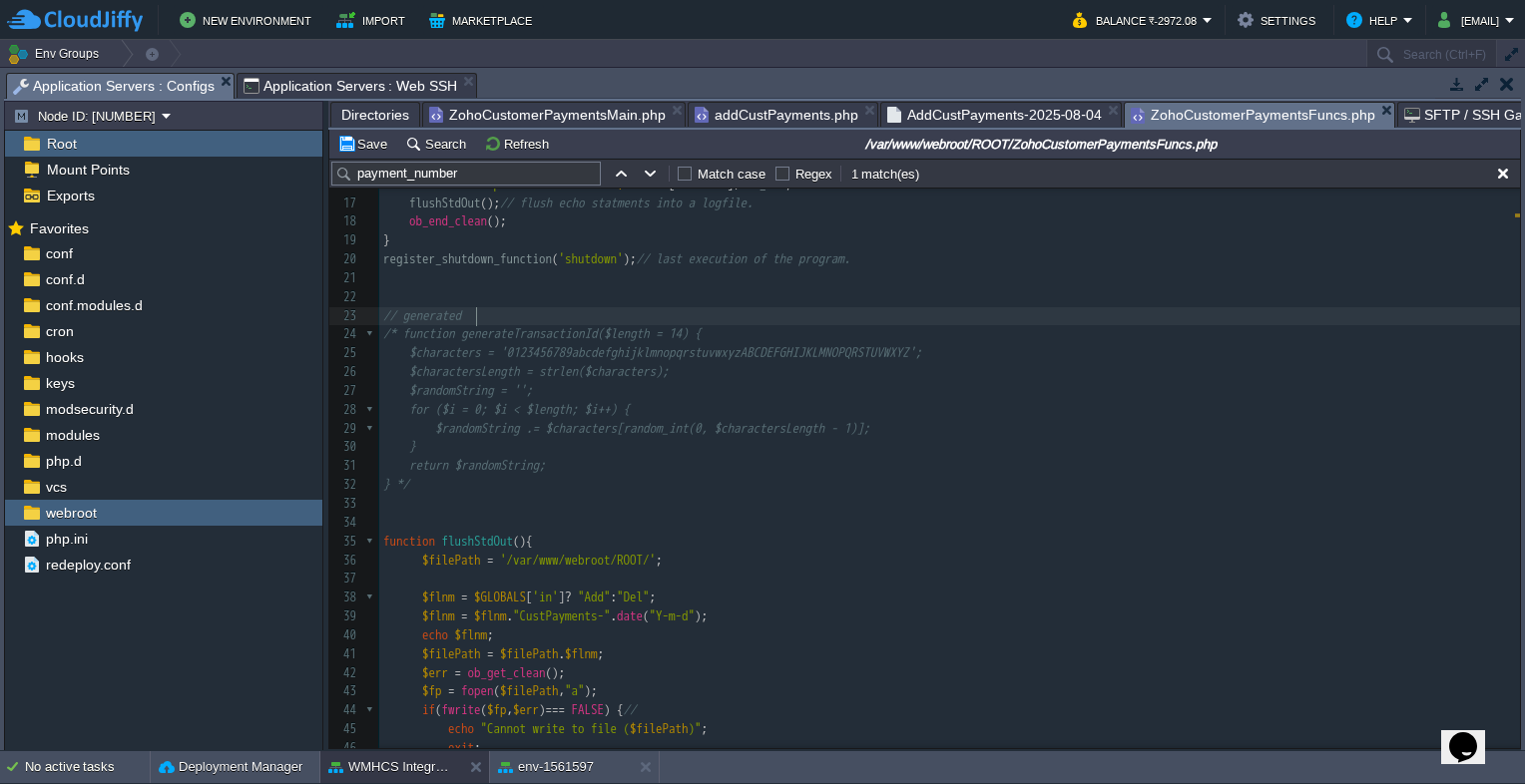 scroll, scrollTop: 6, scrollLeft: 93, axis: both 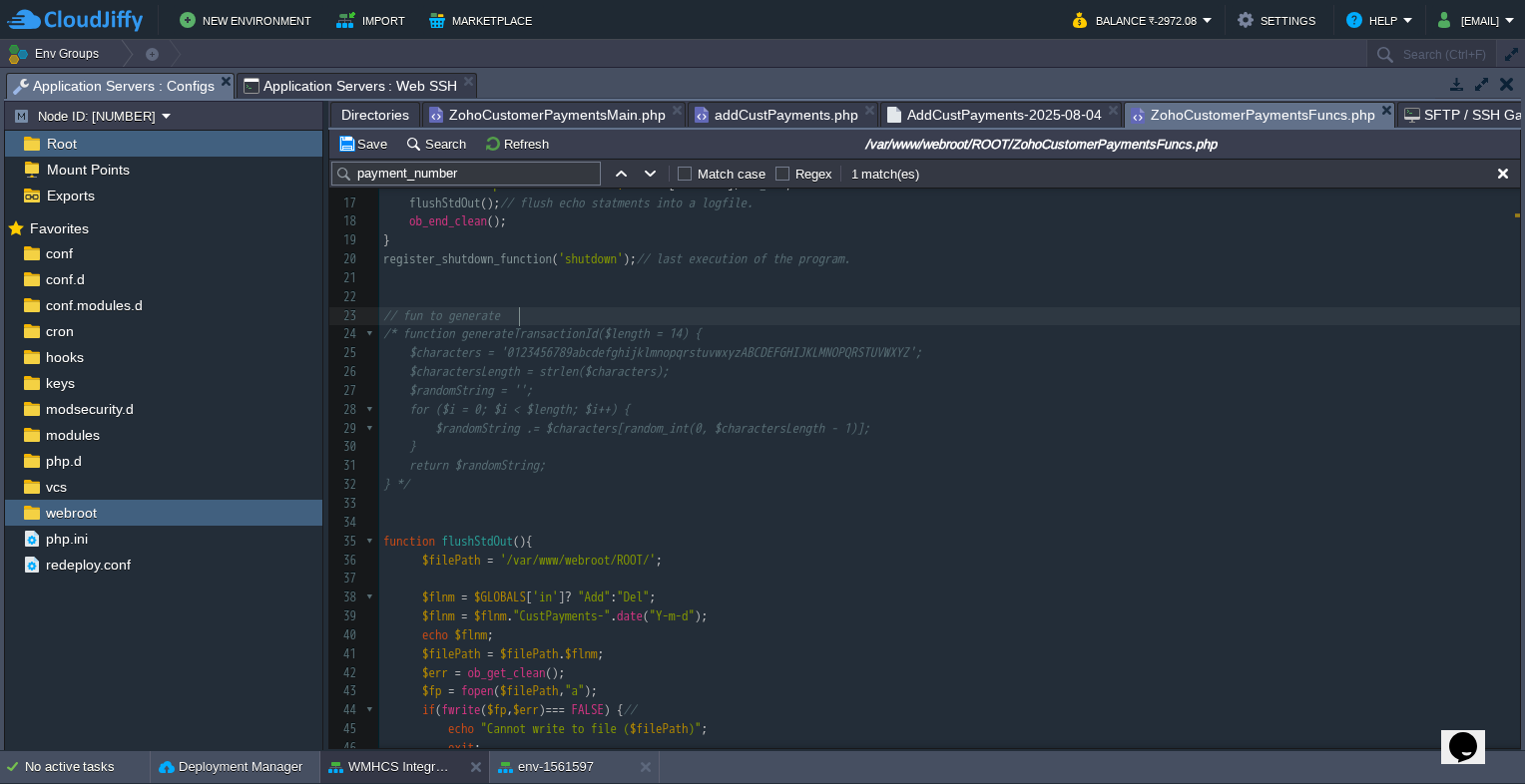 type on "fun to generate u" 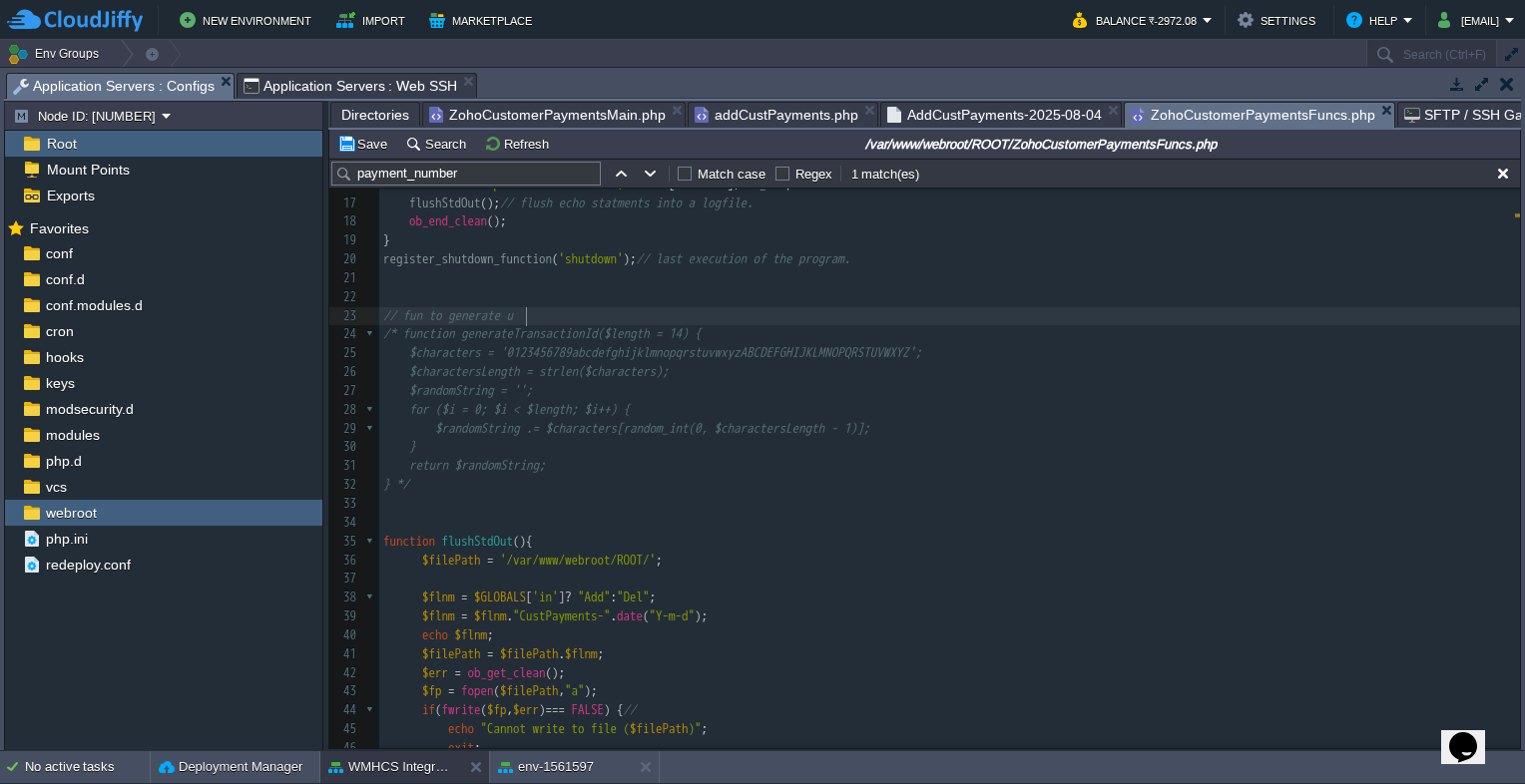 scroll, scrollTop: 6, scrollLeft: 123, axis: both 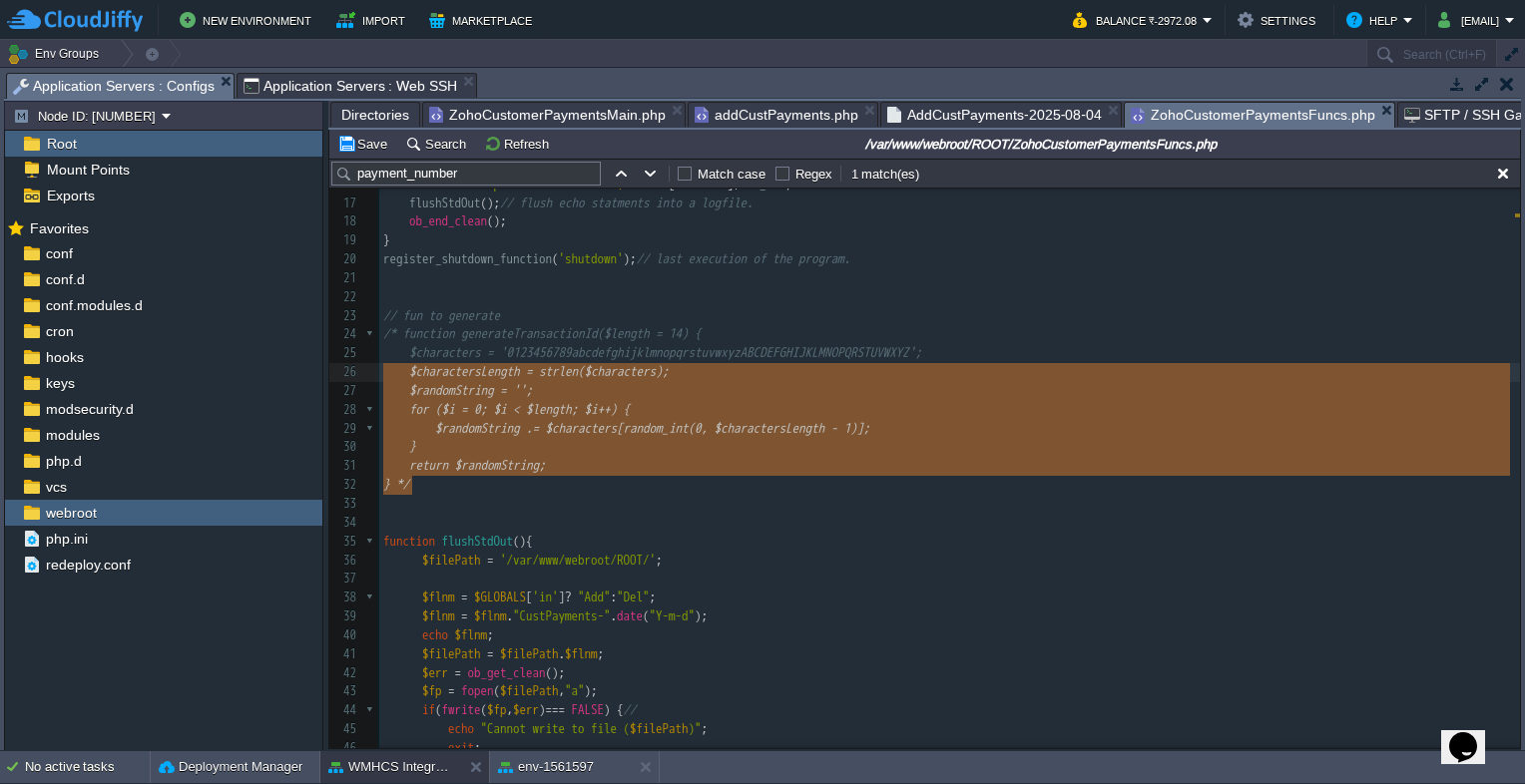type on "// fun to generate
/* function generateTransactionId($length = 14) {
$characters = '0123456789abcdefghijklmnopqrstuvwxyzABCDEFGHIJKLMNOPQRSTUVWXYZ';
$charactersLength = strlen($characters);
$randomString = '';
for ($i = 0; $i < $length; $i++) {
$randomString .= $characters[random_int(0, $charactersLength - 1)];
}
return $randomString;
} */" 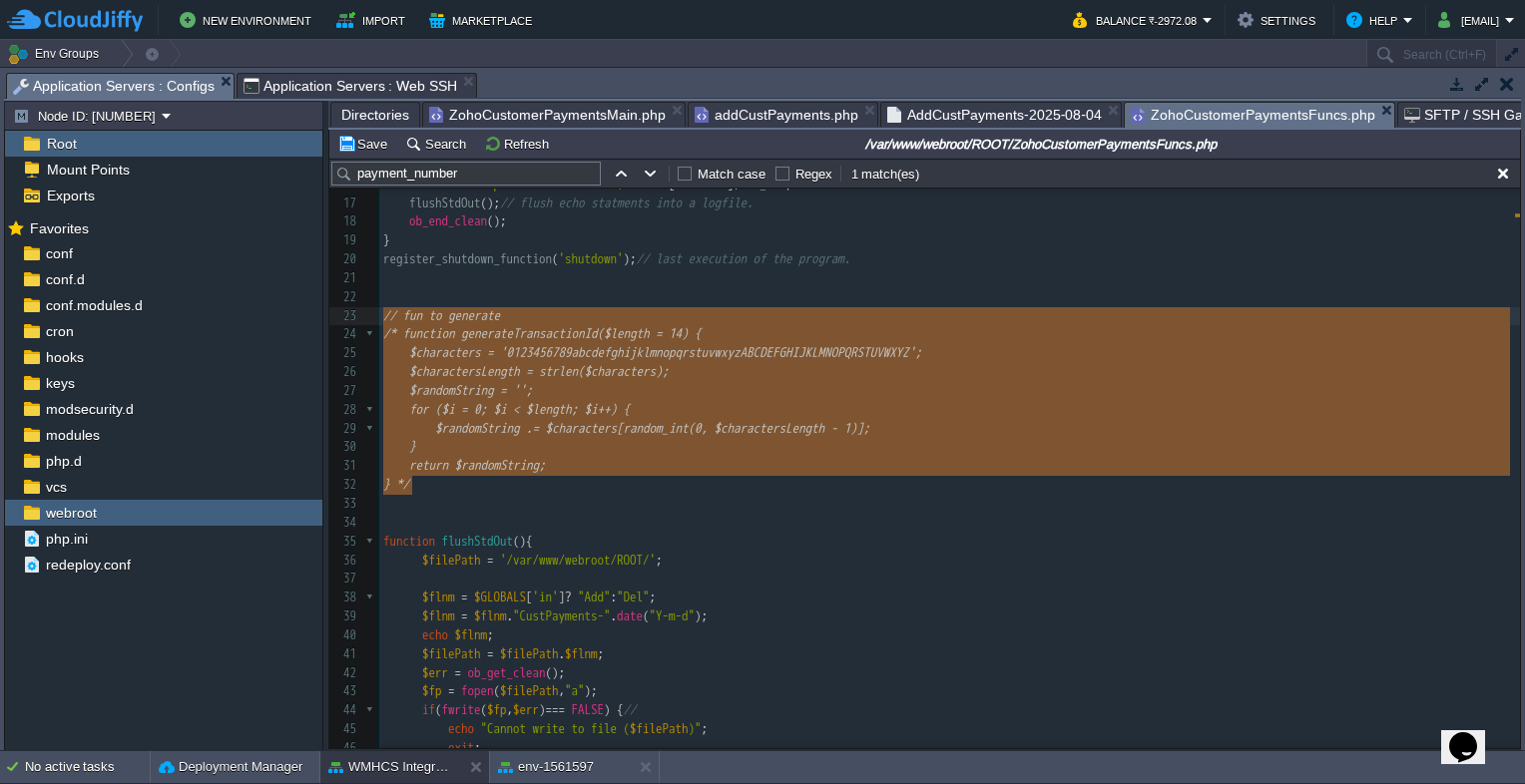 drag, startPoint x: 402, startPoint y: 475, endPoint x: 369, endPoint y: 316, distance: 162.38842 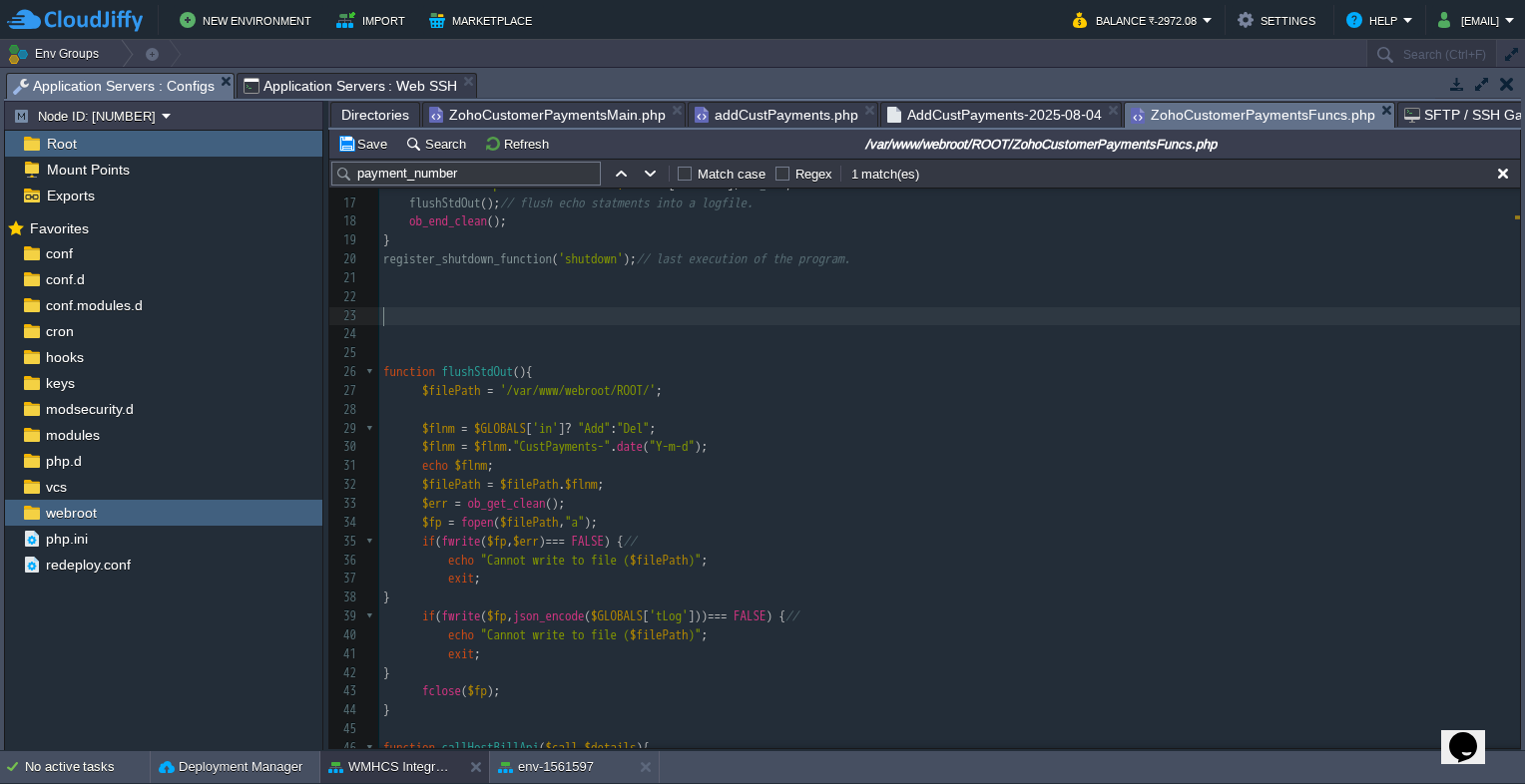 type on "// fun to generate
/* function generateTransactionId($length = 14) {
$characters = '0123456789abcdefghijklmnopqrstuvwxyzABCDEFGHIJKLMNOPQRSTUVWXYZ';
$charactersLength = strlen($characters);
$randomString = '';
for ($i = 0; $i < $length; $i++) {
$randomString .= $characters[random_int(0, $charactersLength - 1)];
}
return $randomString;
} */" 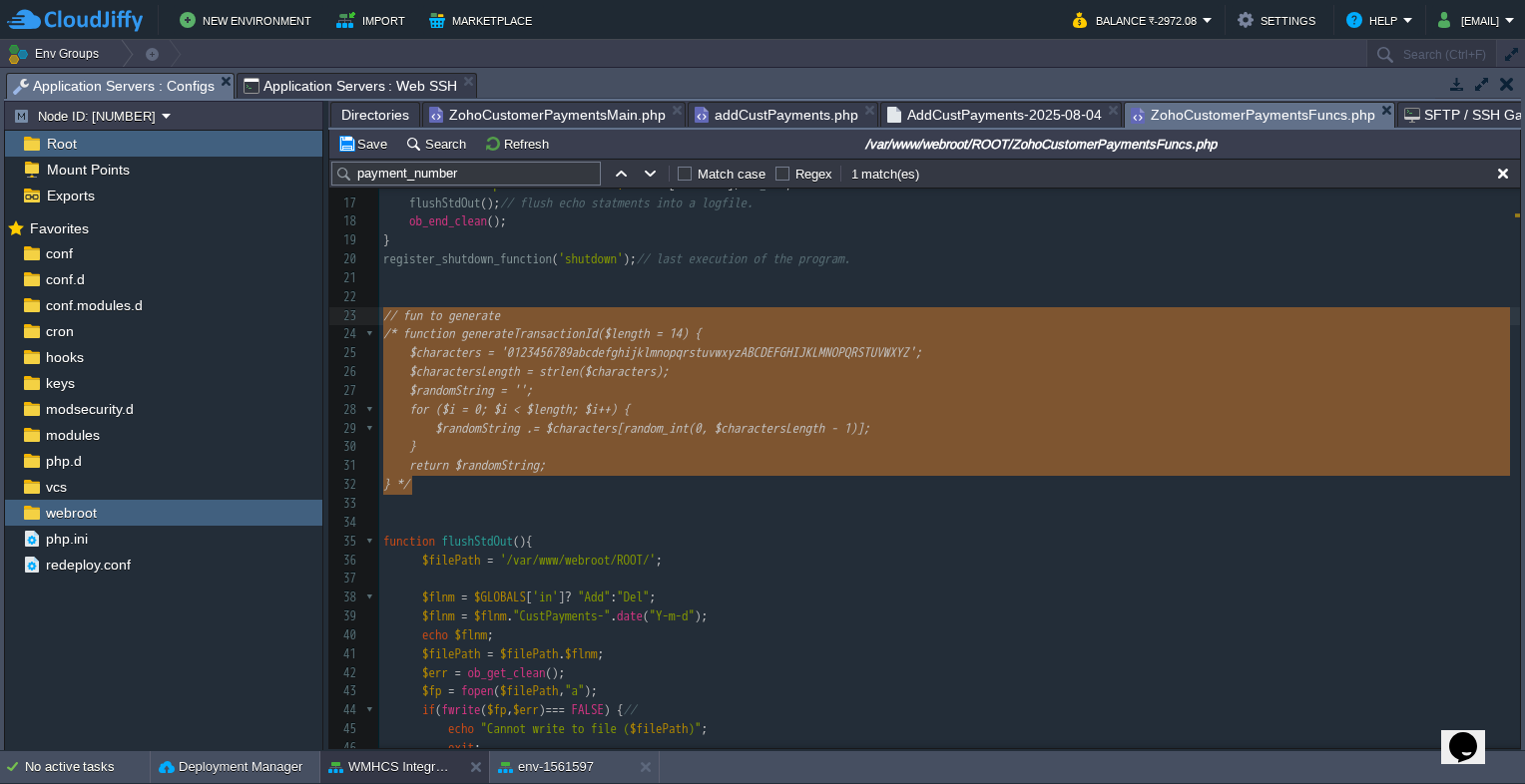 type 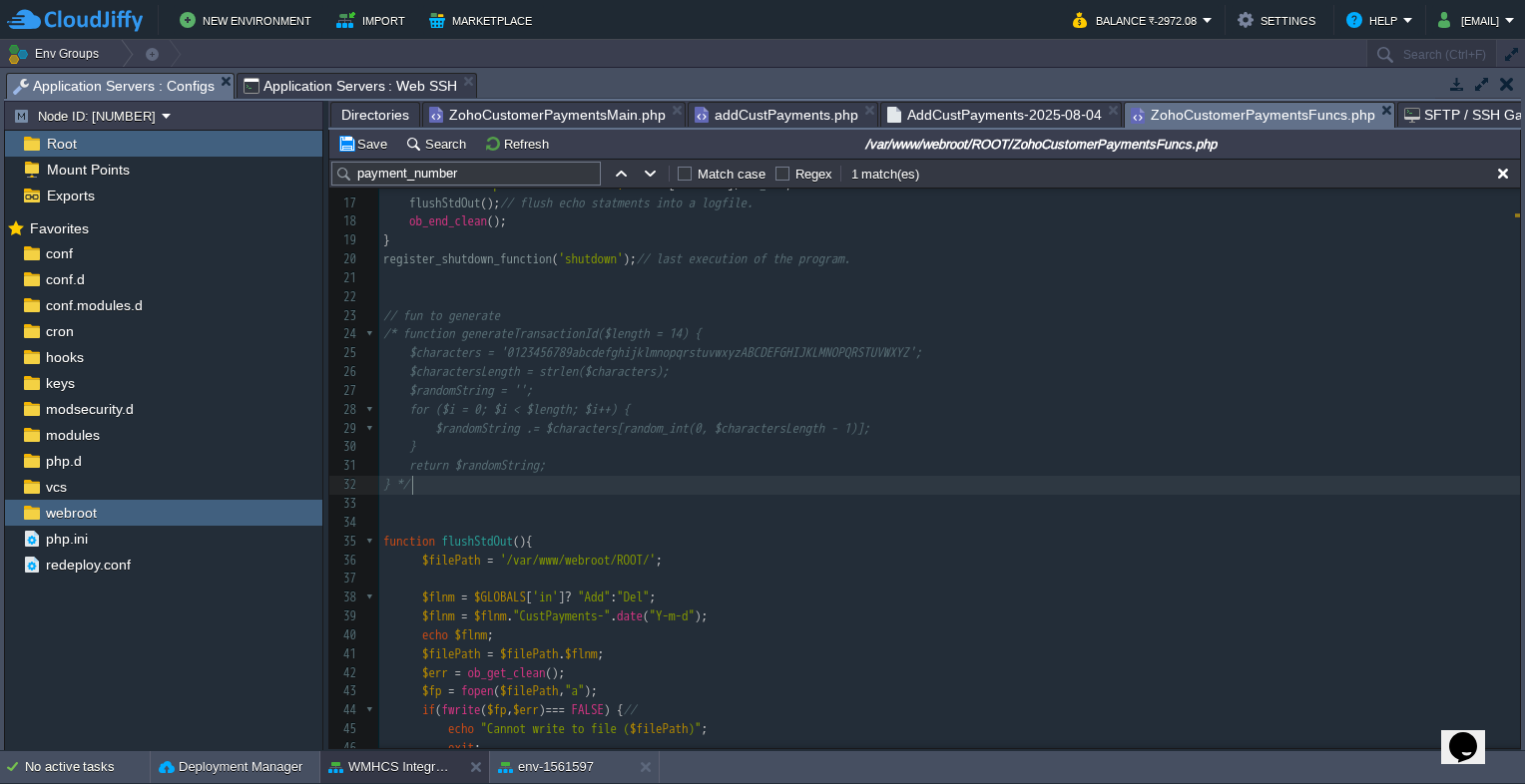 click on "ZohoCustomerPaymentsMain.php" at bounding box center [547, 115] 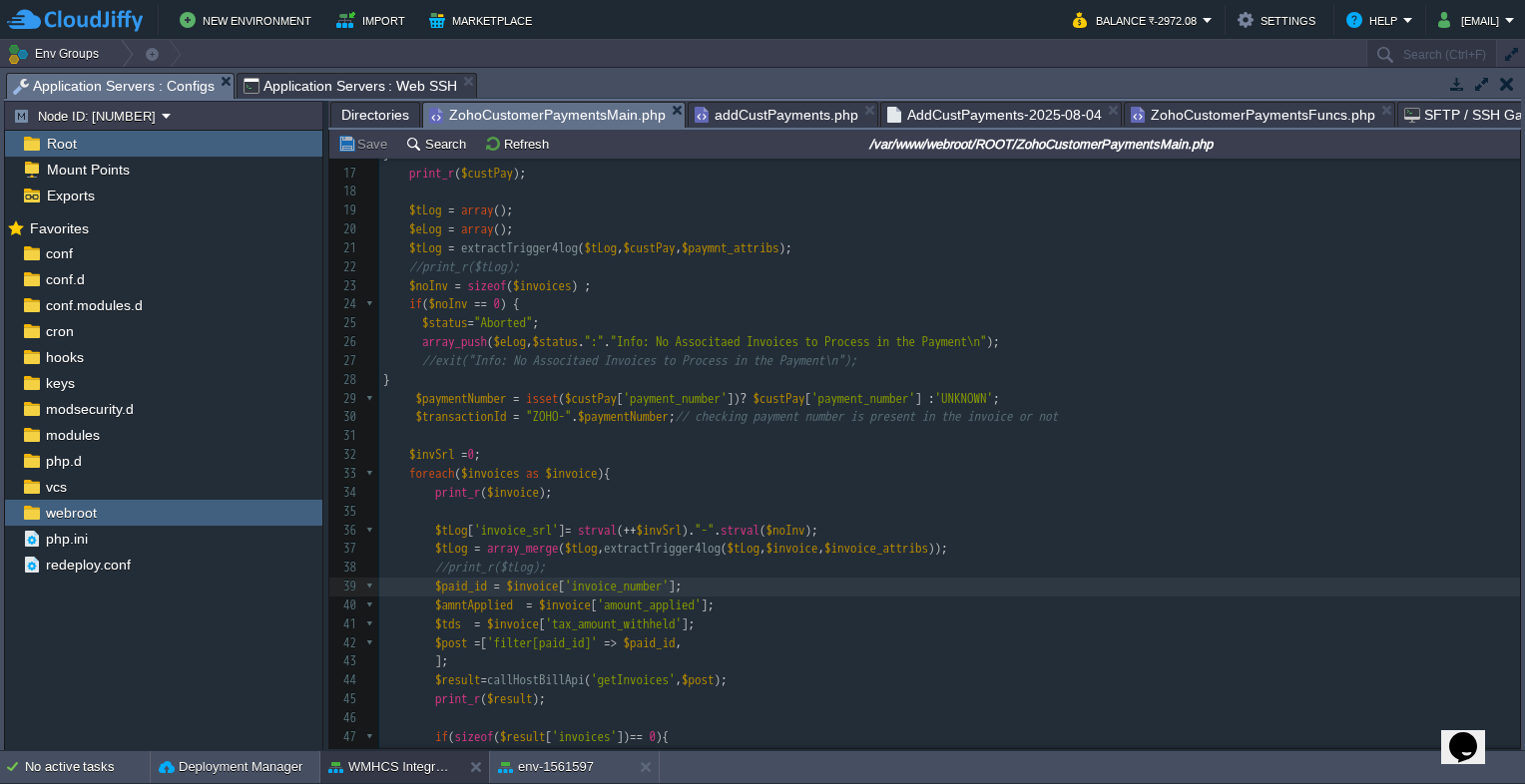 scroll, scrollTop: 388, scrollLeft: 0, axis: vertical 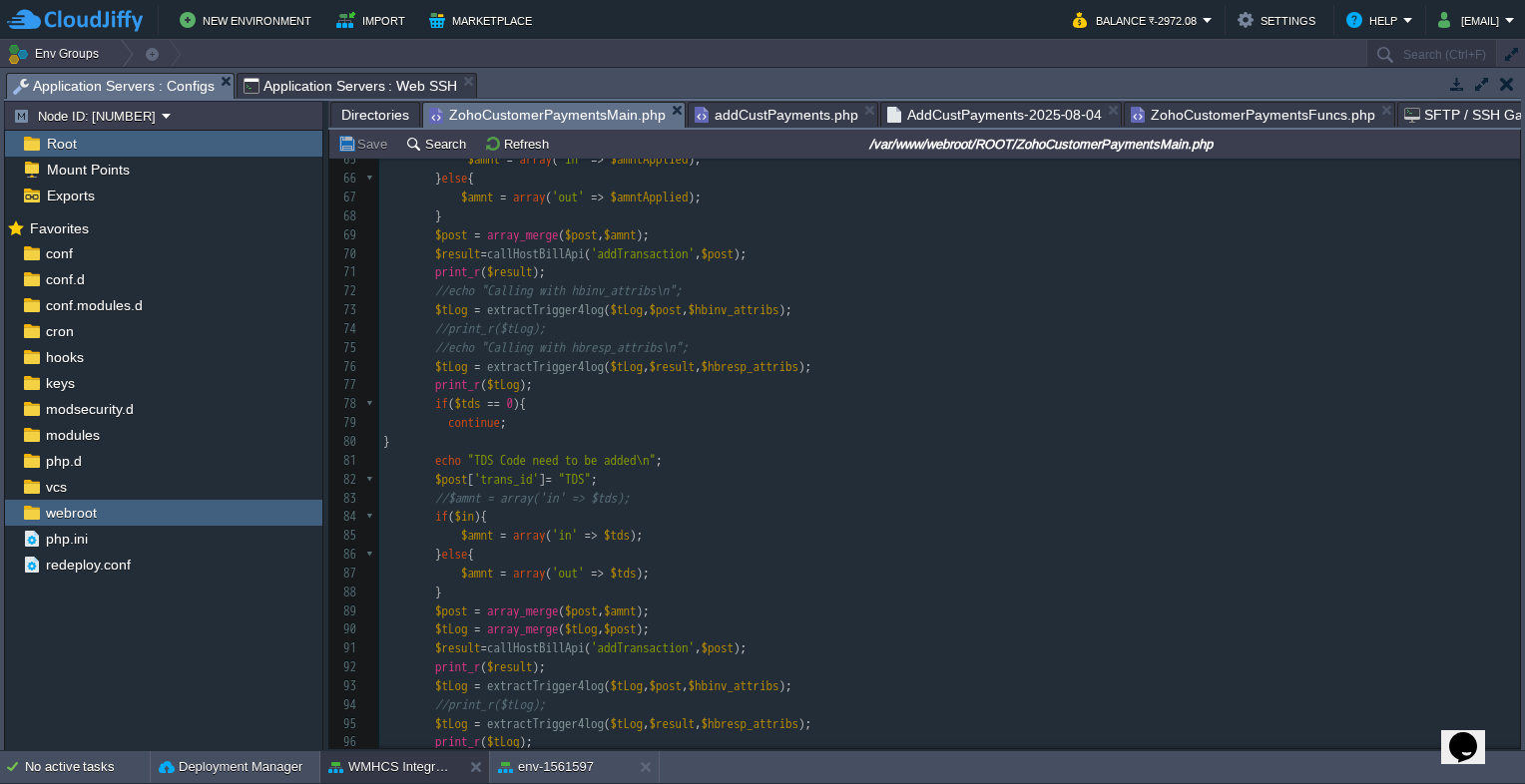 click on "$paid_id   =   $invoice [ 'invoice_number' ];   52        53           if ( sizeof ( $result [ 'invoices' ])  >   1 ){ 54               $status = "Aborted" ; 55               array_push ( $eLog ,  $status . ":" . "Error: More than one invoice Found for  $paid_id \n" ); 56               exit (   "Error: More than one invoice Found for  $paid_id \n" ); 57         } 58        59           $post   =  [ 60            'client_id'   =>   $result [ 'invoices' ][ 0 ][ 'client_id' ], 61            'invoice_id'   =>    $result [ 'invoices' ][ 0 ][ 'id' ], 62            'trans_id'   =>    $transactionId , 63         ]; 64           if ( $in ){ 65                   $amnt   =   array ( 'in'   =>   $amntApplied ); 66           }  else  { 67                 $amnt   =   array ( 'out'   =>   $amntApplied ); 68           } 69           $post   =   array_merge ( $post , $amnt ); 70           $result = callHostBillApi ( 'addTransaction' , $post ); 71           print_r ( );" at bounding box center (949, 470) 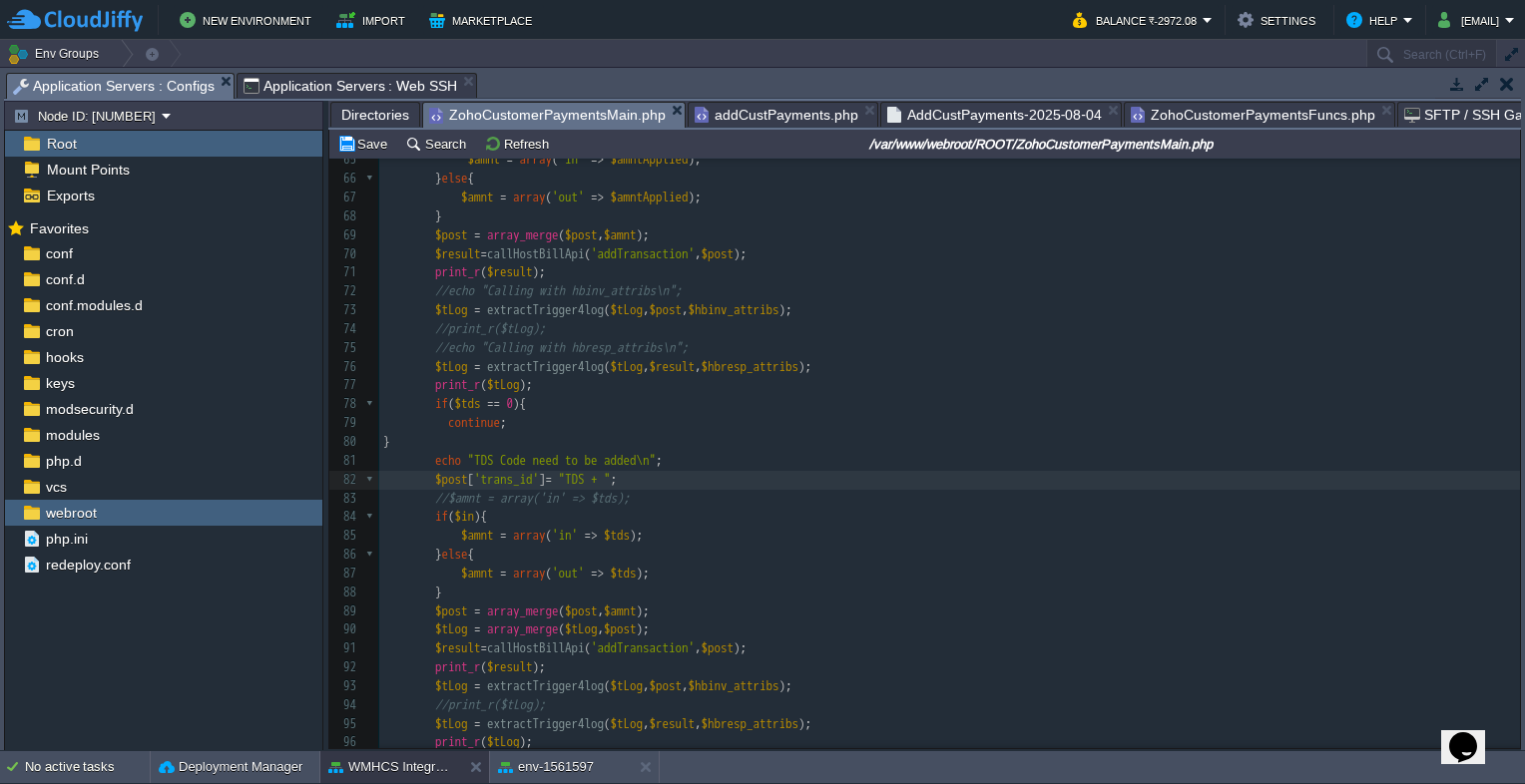 type on "+ pa" 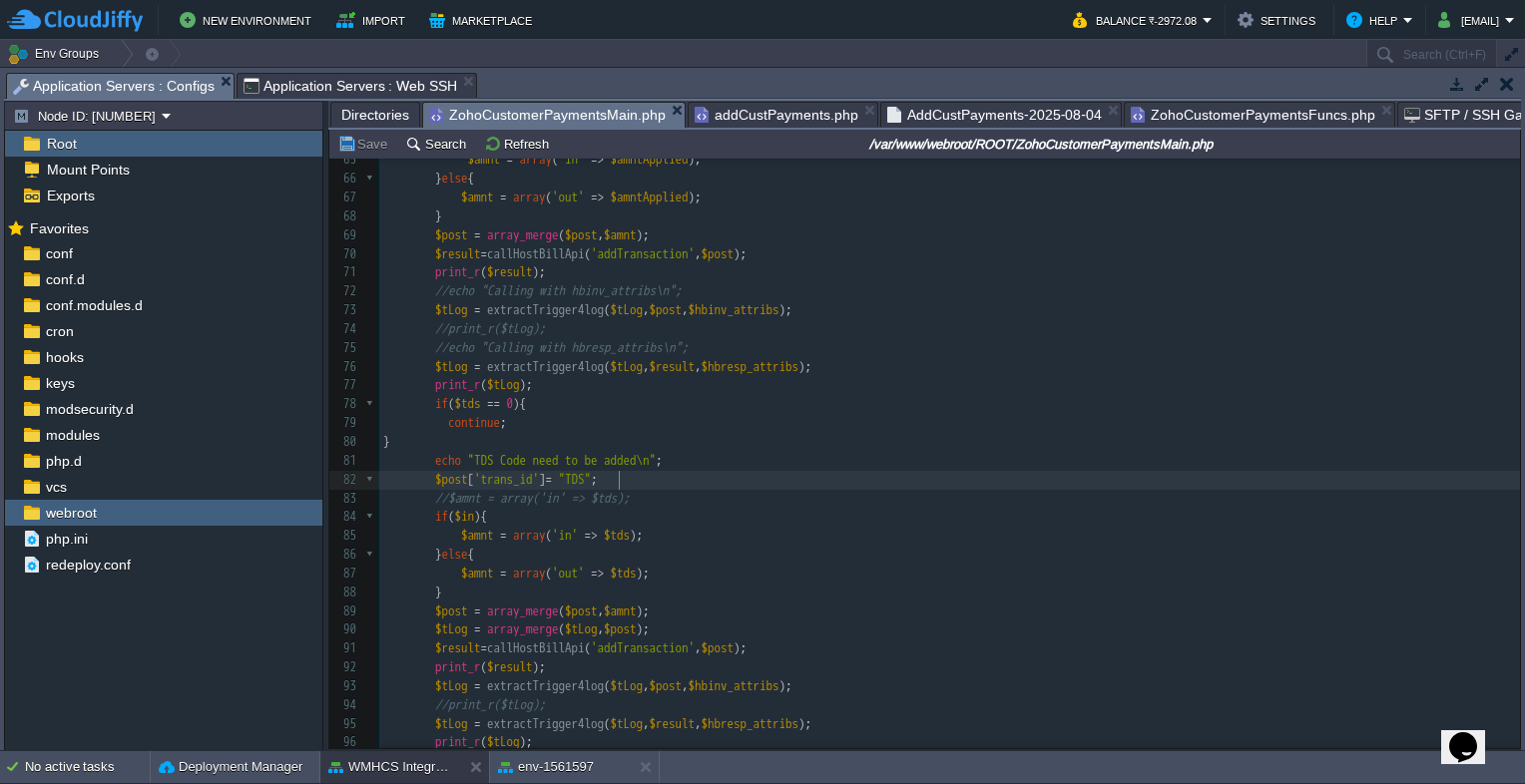 scroll, scrollTop: 6, scrollLeft: 7, axis: both 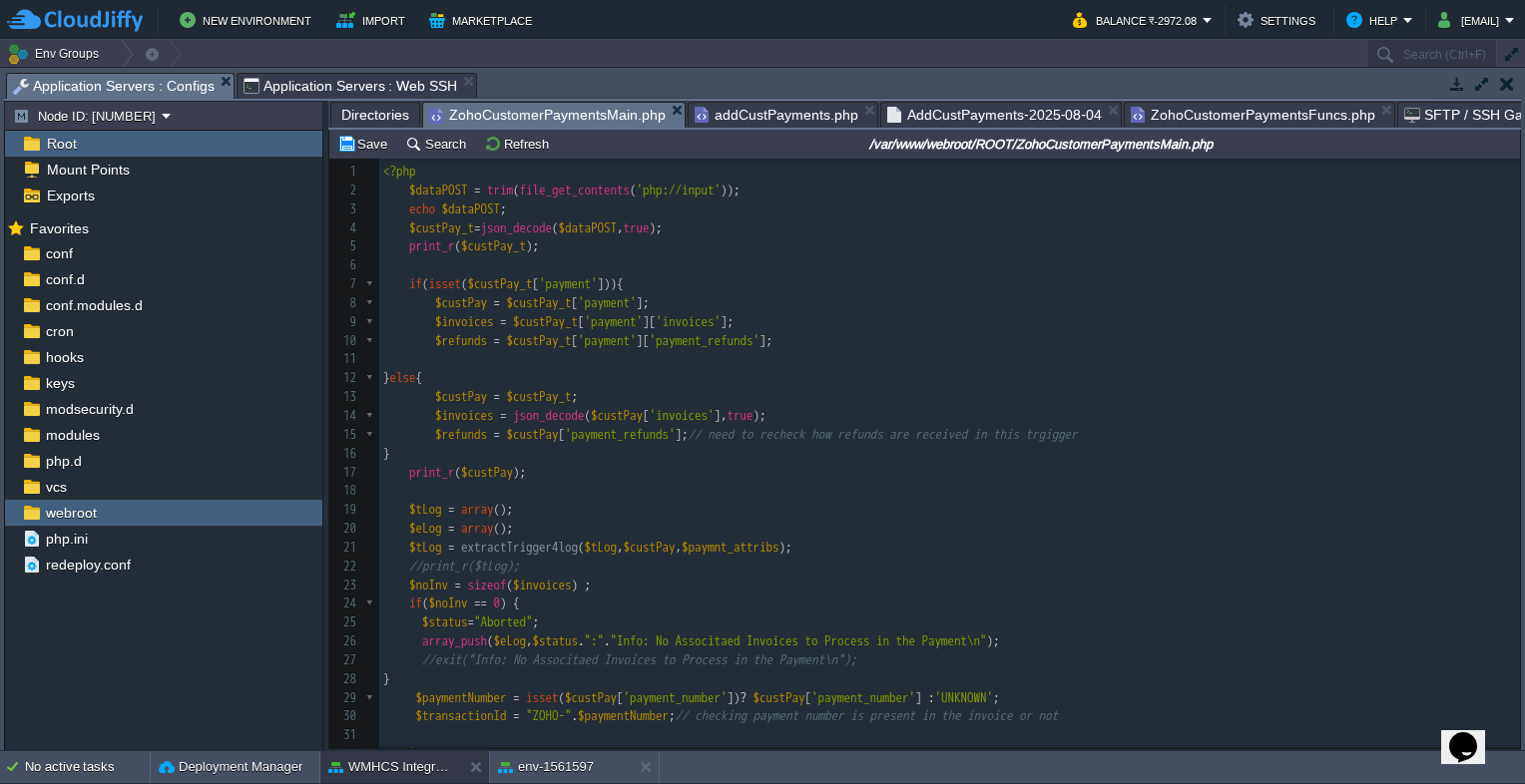 type on "." 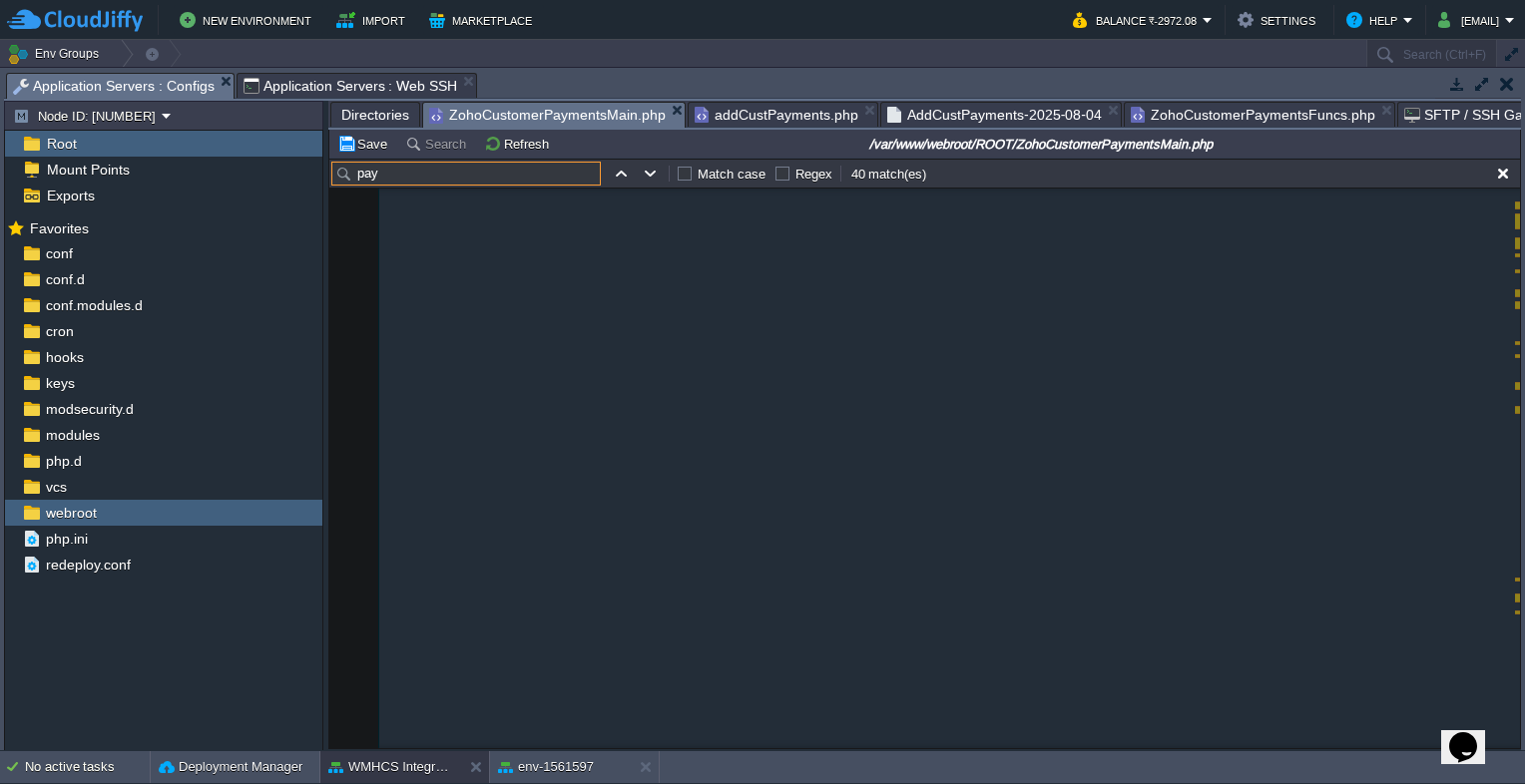 scroll, scrollTop: 1307, scrollLeft: 0, axis: vertical 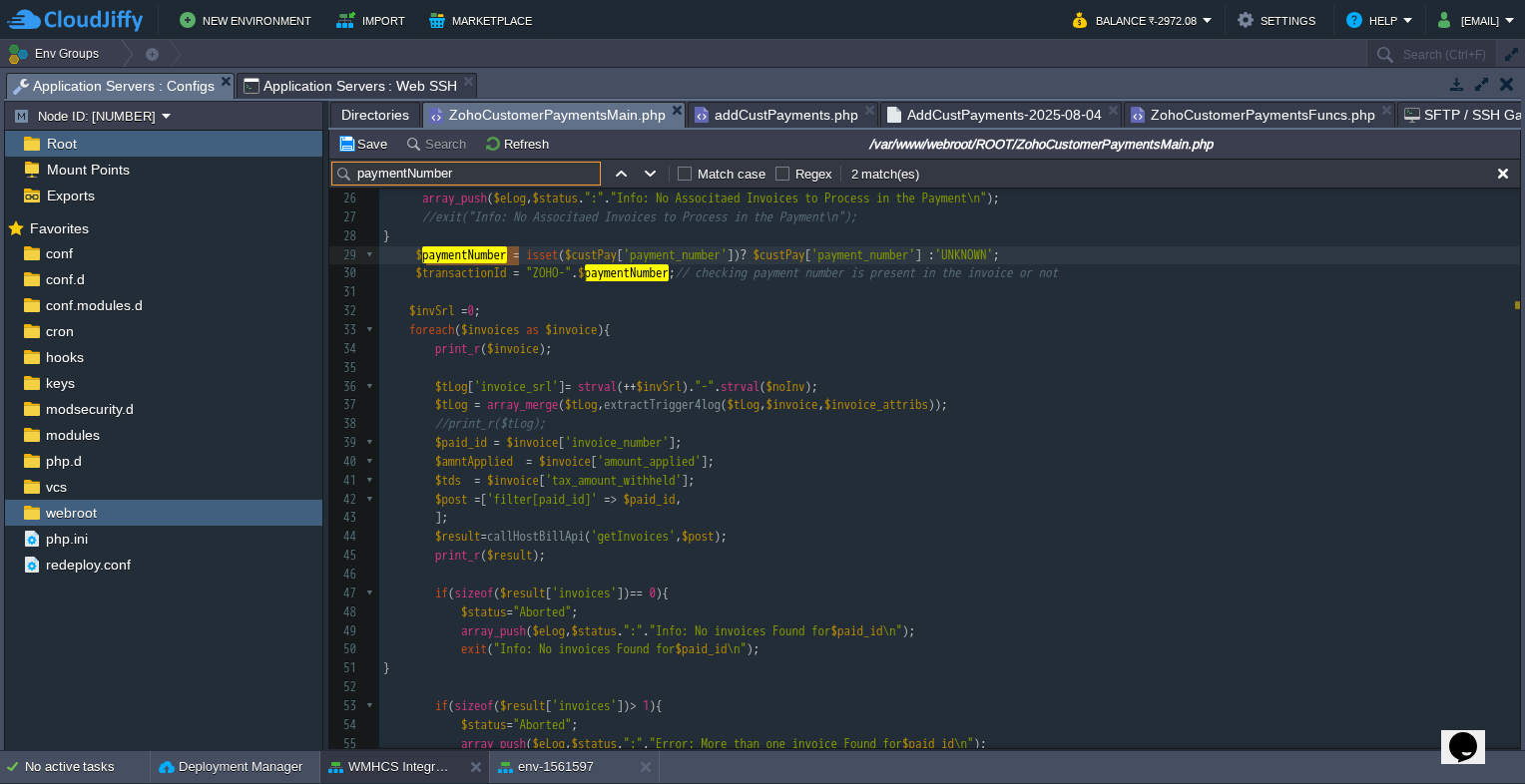 type on "paymentNumber" 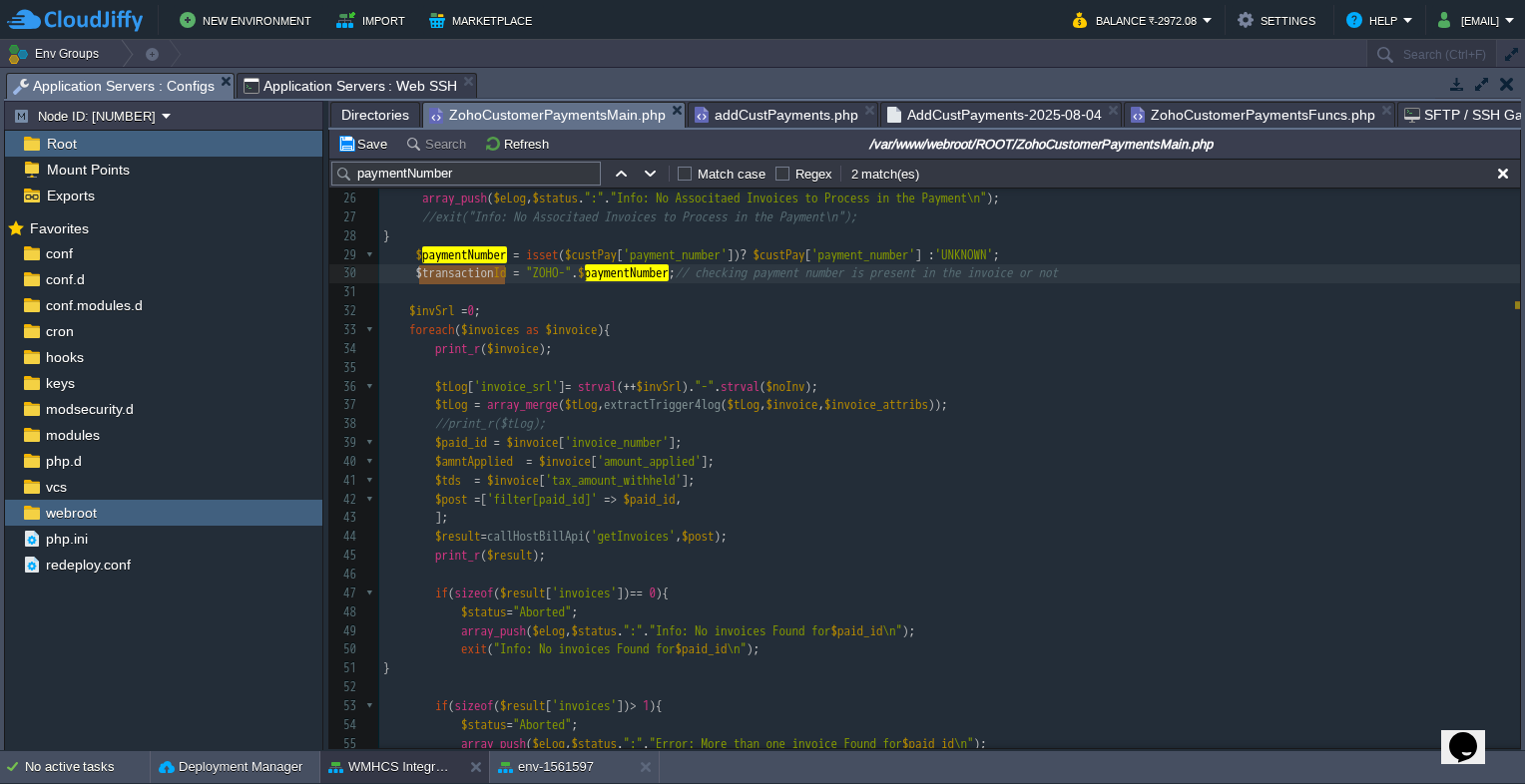 type on "$transactionId" 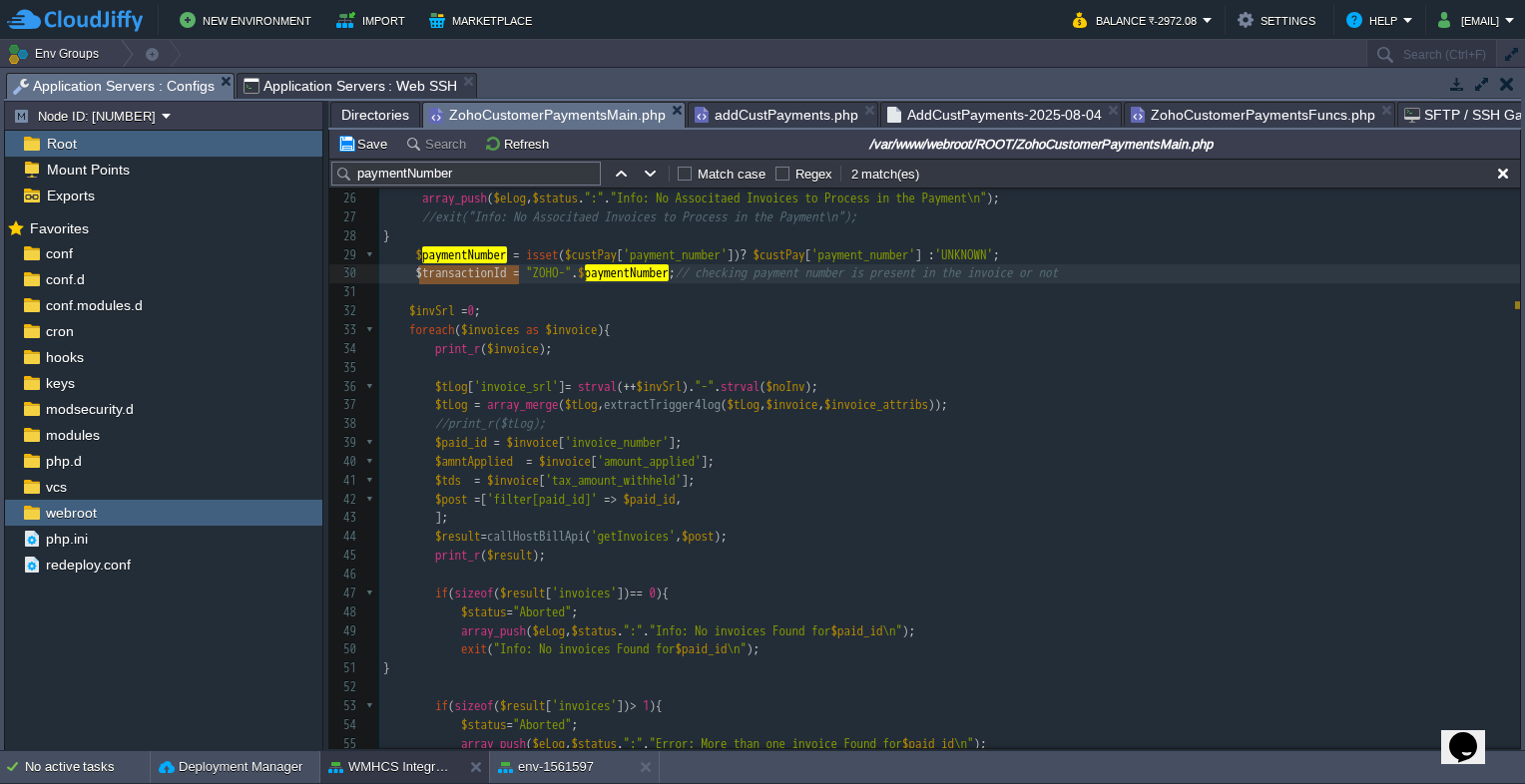 drag, startPoint x: 415, startPoint y: 278, endPoint x: 509, endPoint y: 283, distance: 94.13288 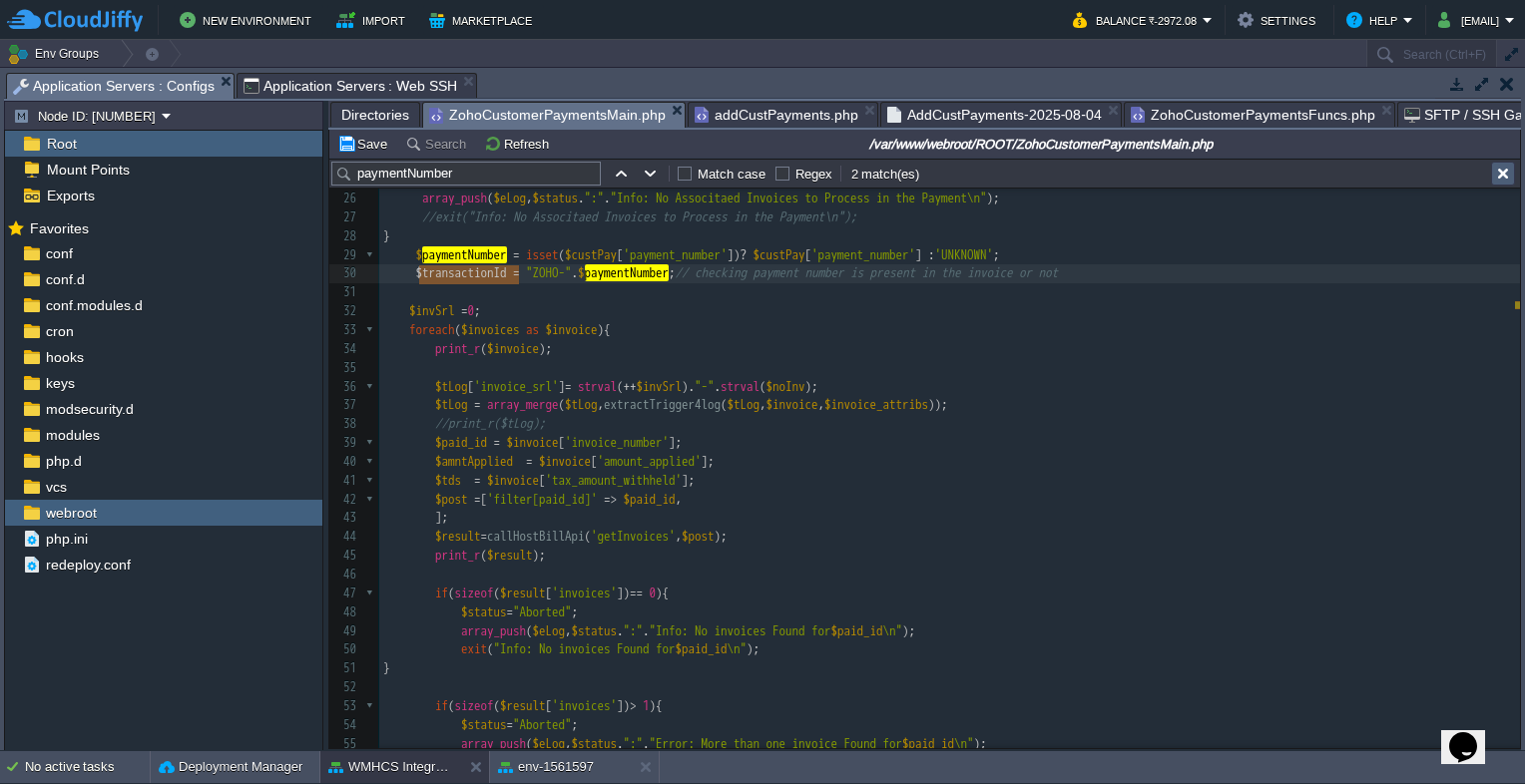 click at bounding box center (1503, 174) 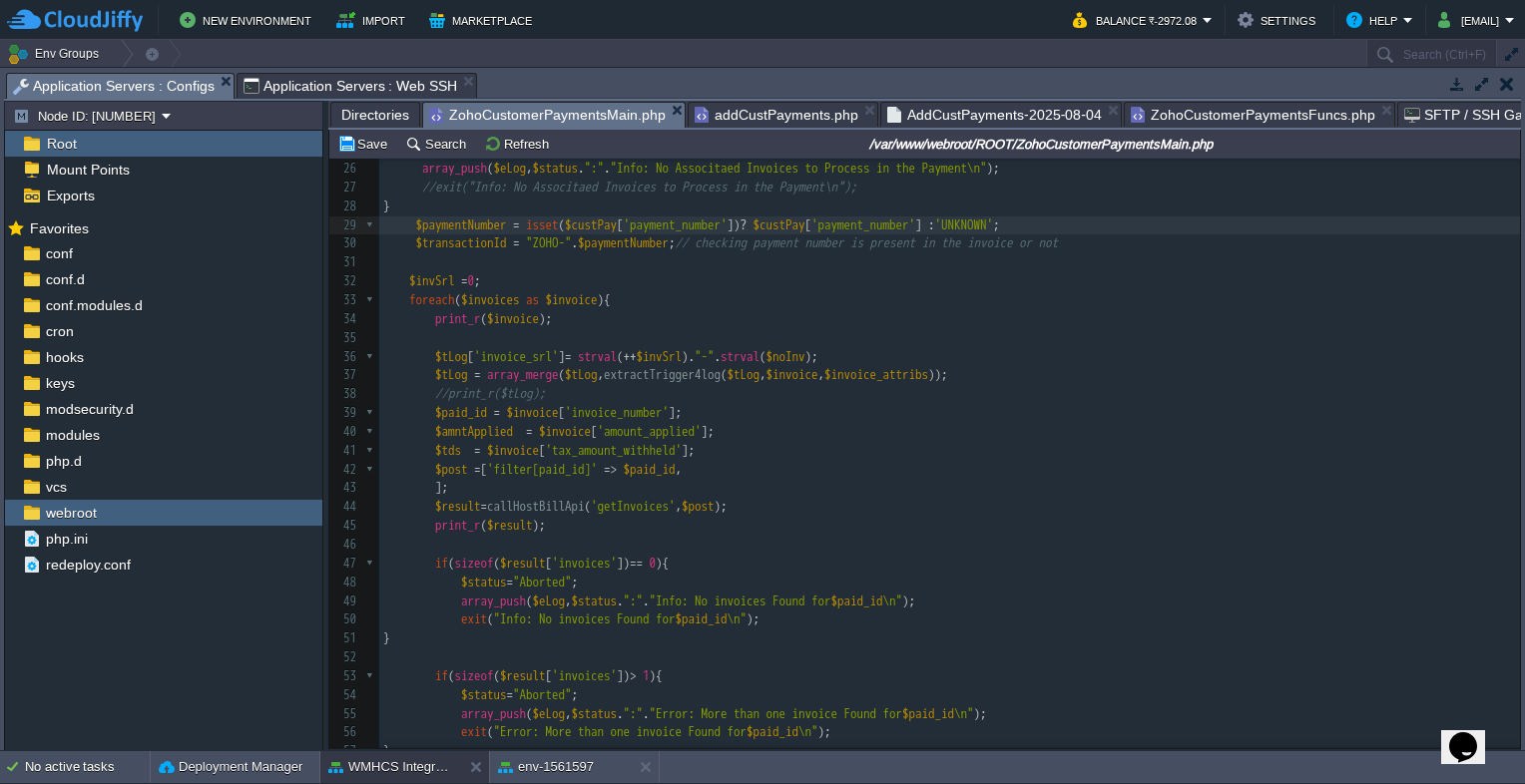 scroll, scrollTop: 443, scrollLeft: 0, axis: vertical 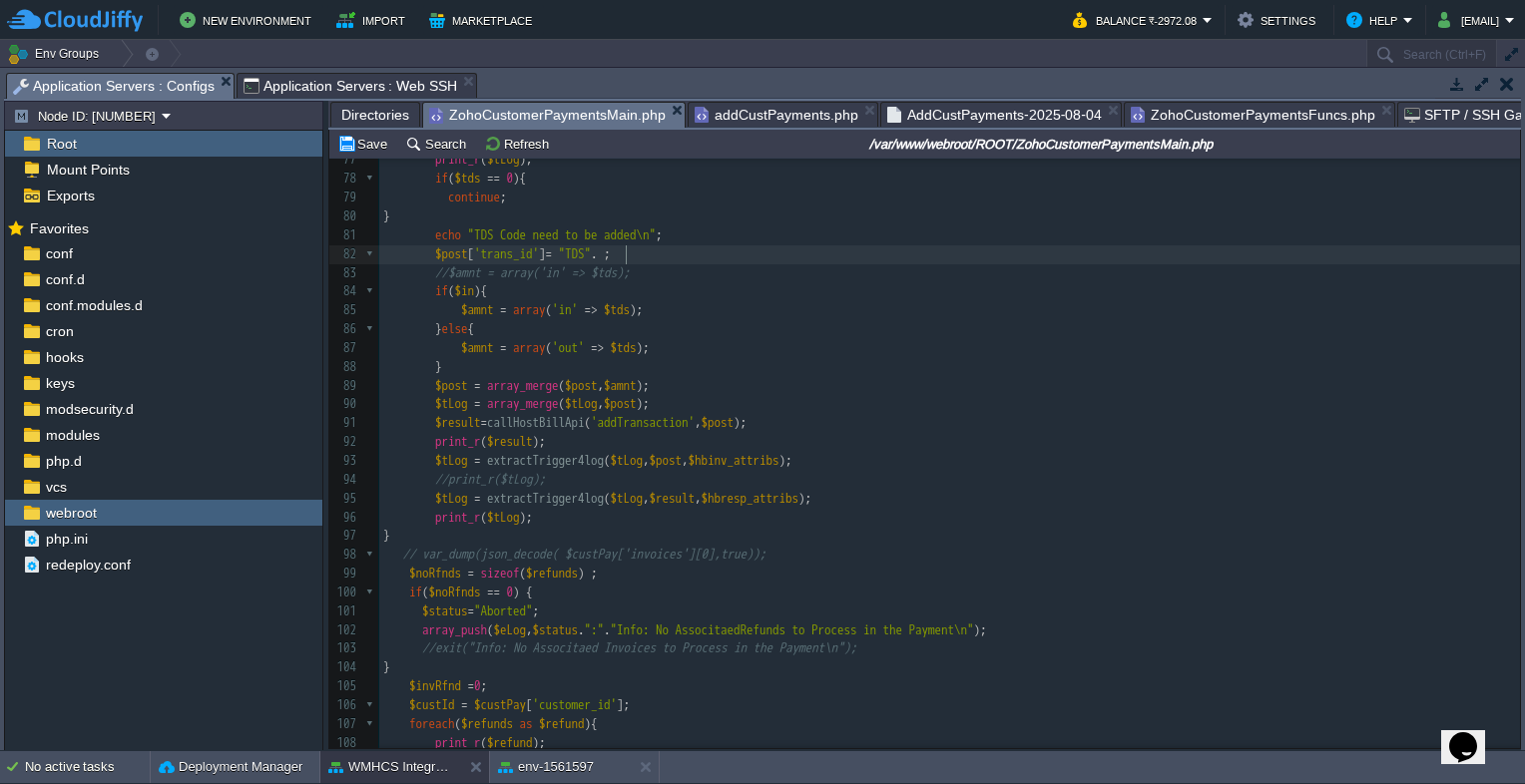 click on ". ;" at bounding box center [601, 253] 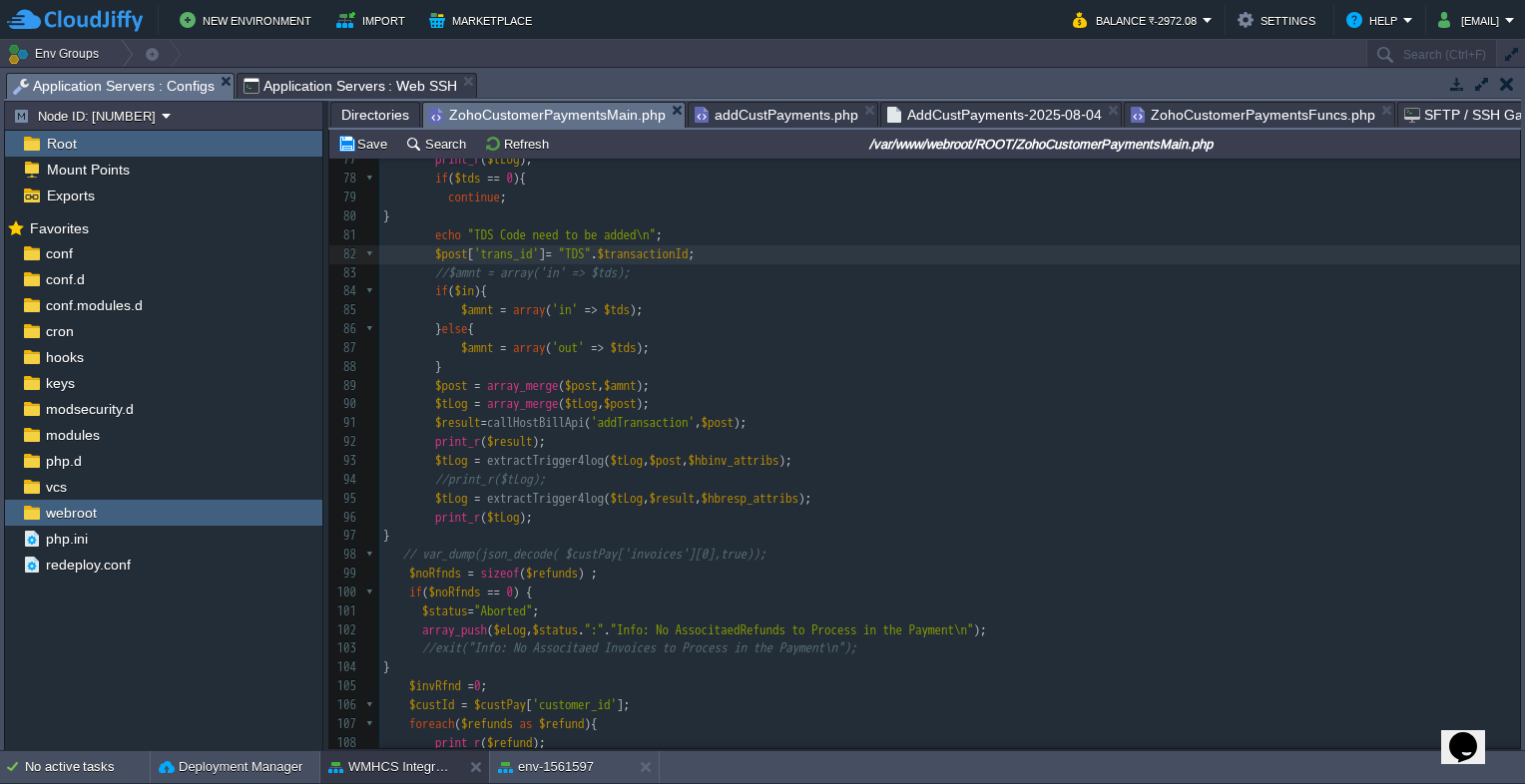 click on "$amnt   =   array ( 'in'   =>   $tds );" at bounding box center (949, 310) 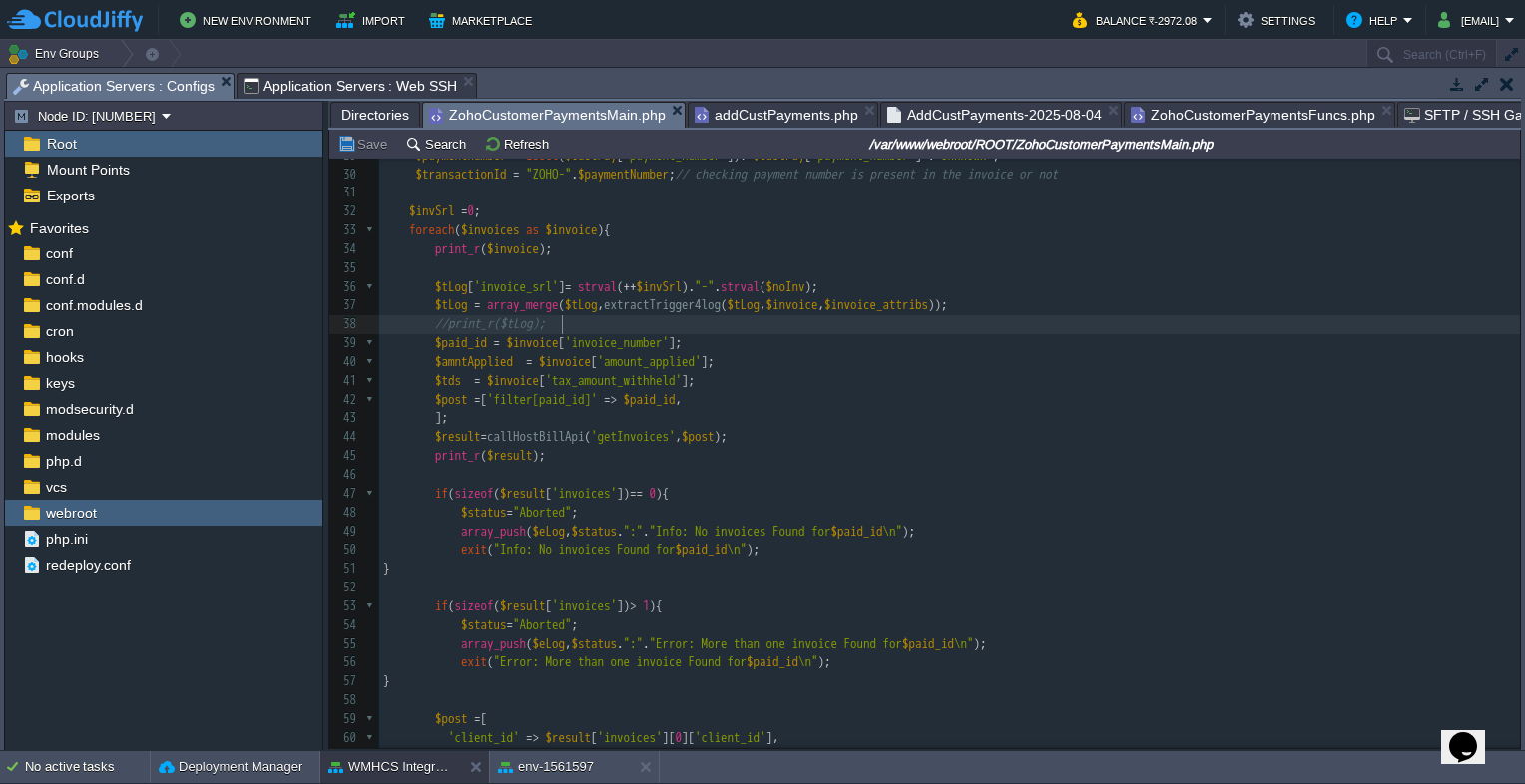 click on "//print_r($tLog);" at bounding box center (949, 324) 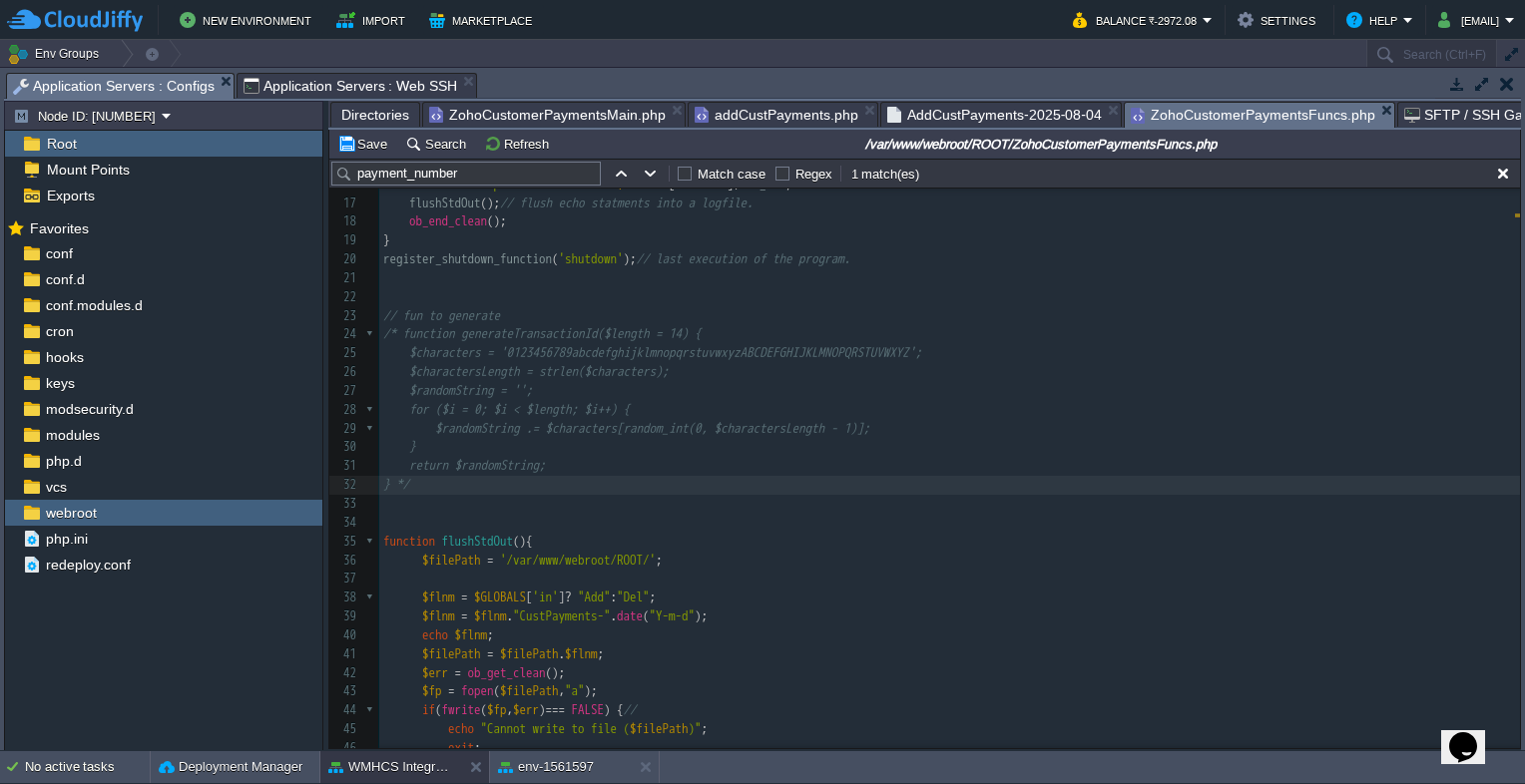 click on "ZohoCustomerPaymentsFuncs.php" at bounding box center [1253, 115] 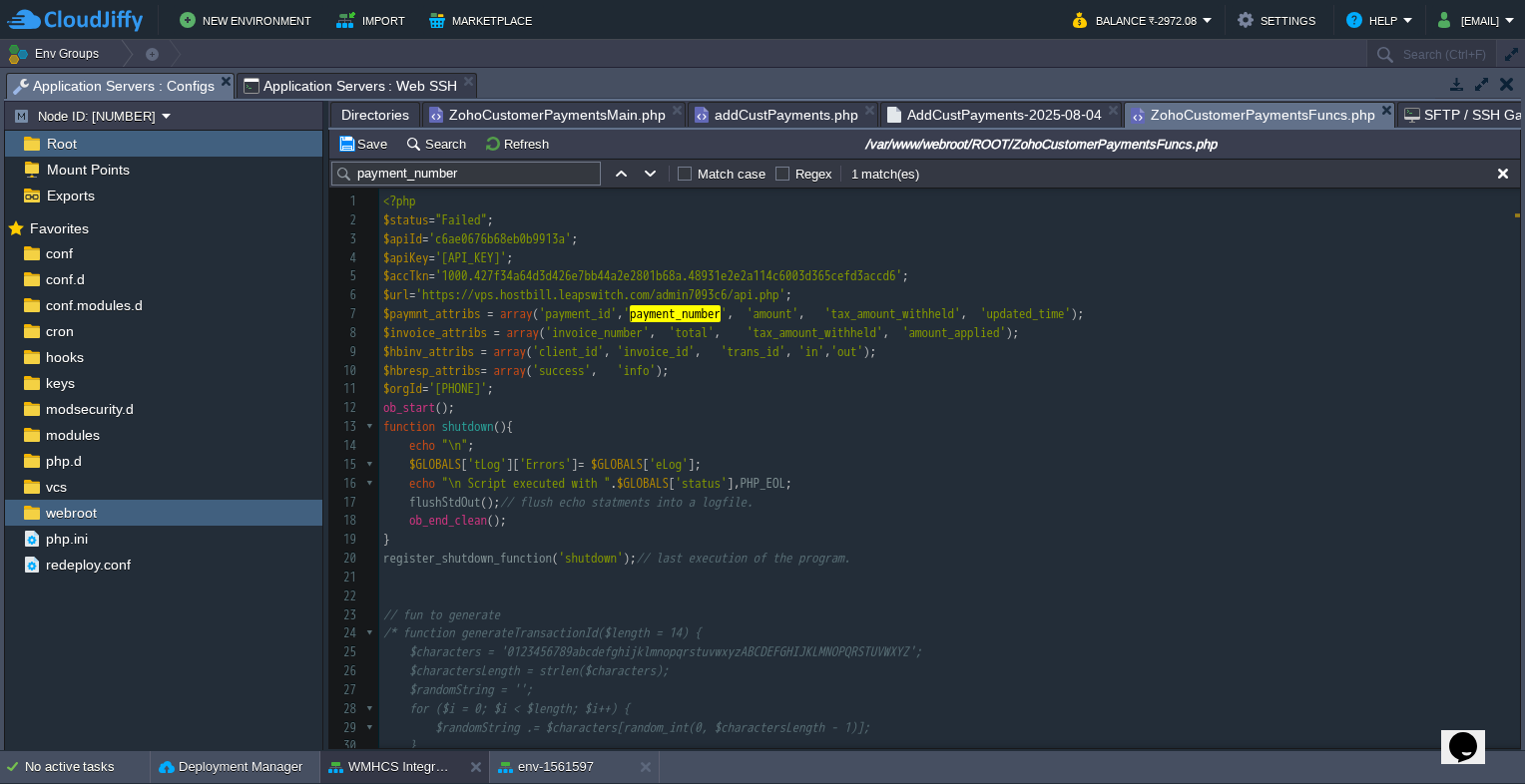 click on "$apiKey = '878adc42e89c7d9b77b7' ;" at bounding box center (949, 258) 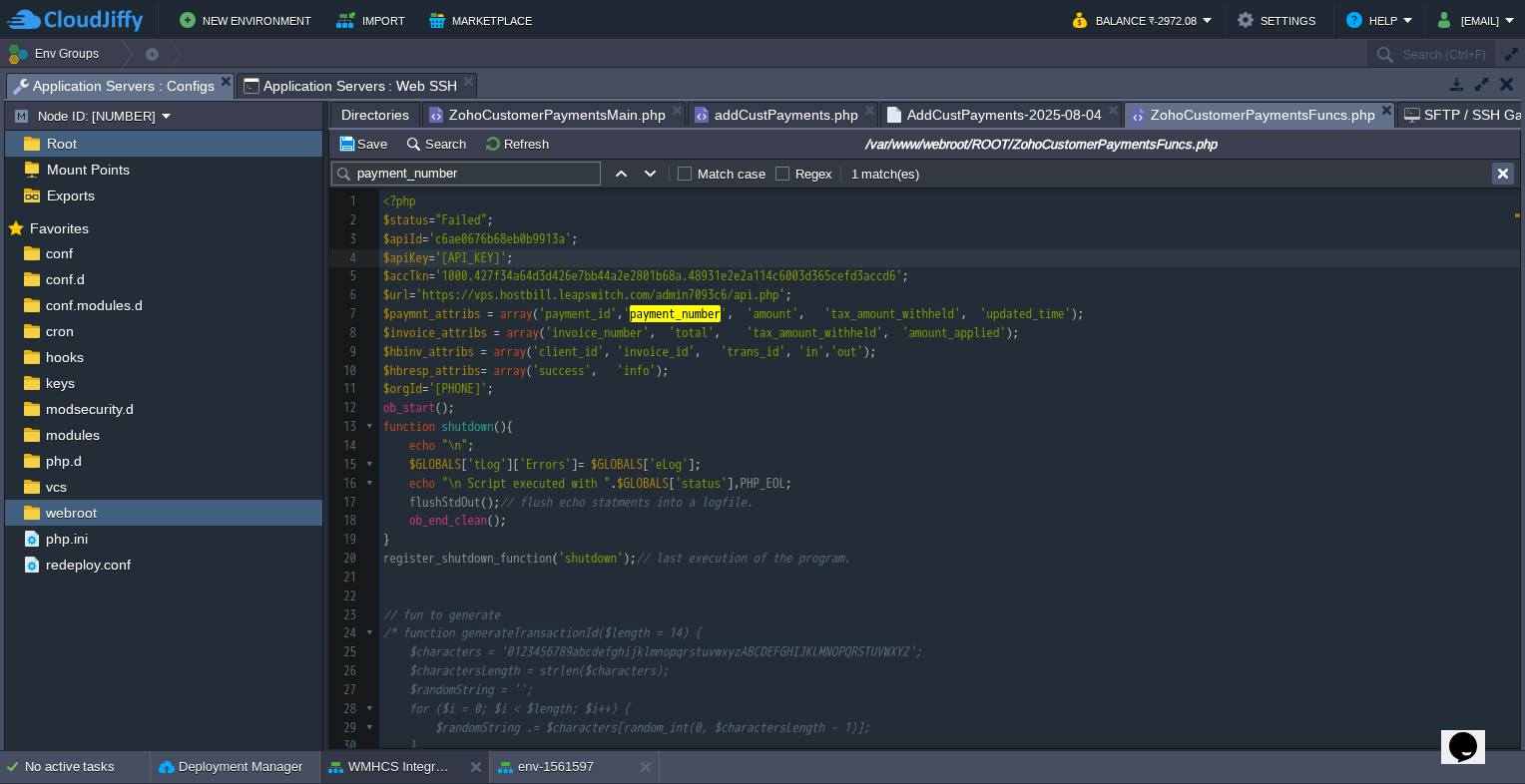 click at bounding box center (1503, 174) 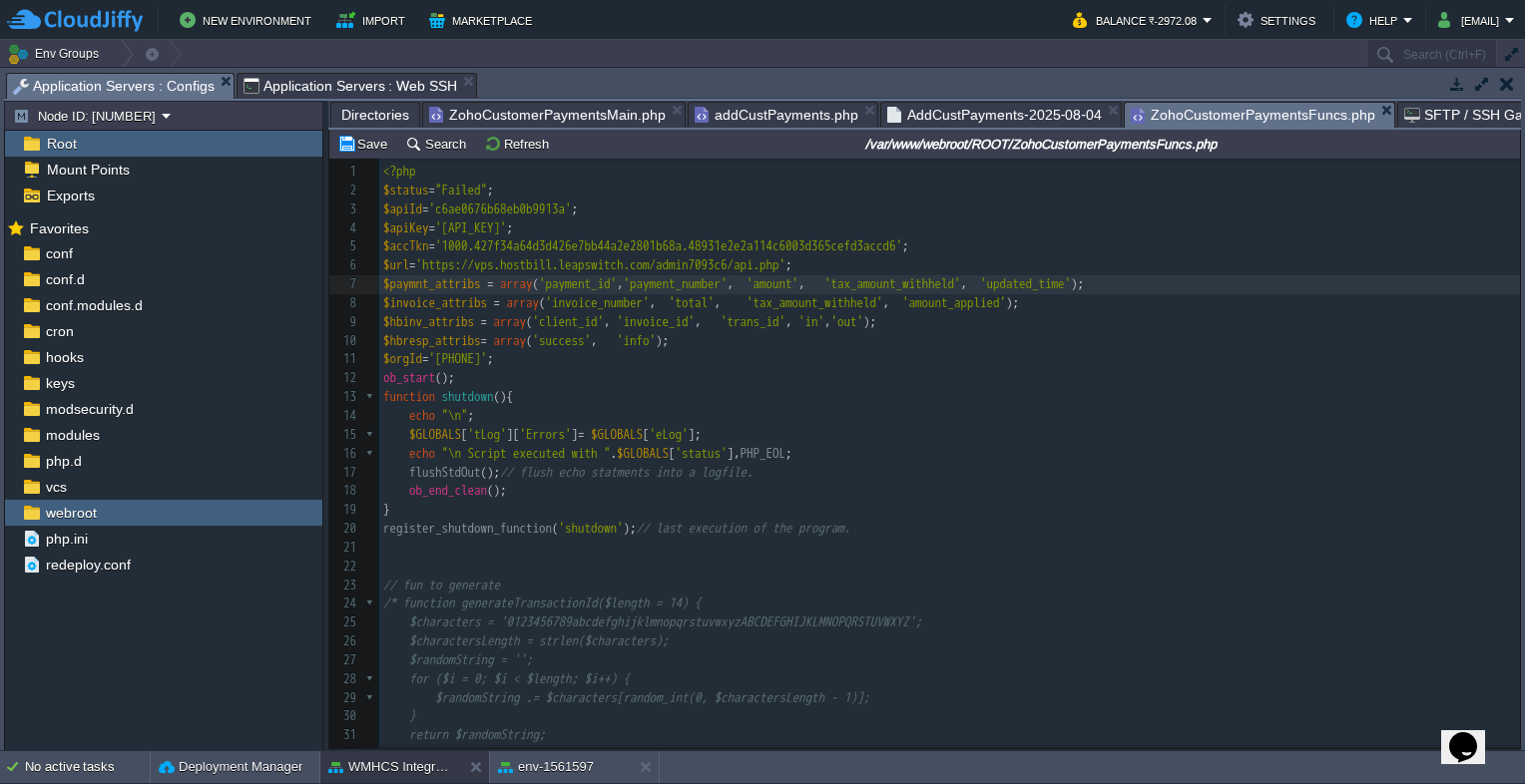 click on "ZohoCustomerPaymentsMain.php" at bounding box center (547, 115) 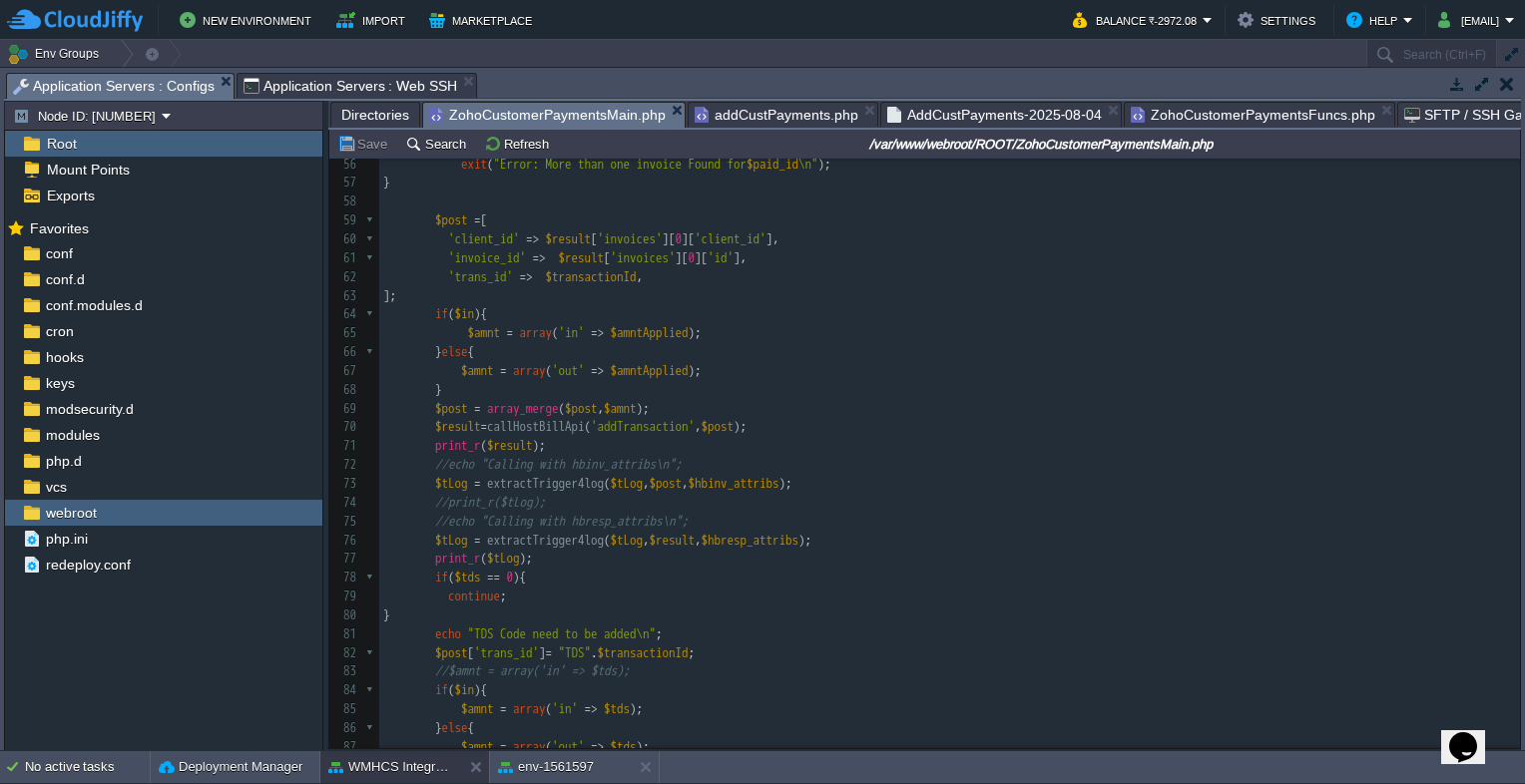 scroll, scrollTop: 1139, scrollLeft: 0, axis: vertical 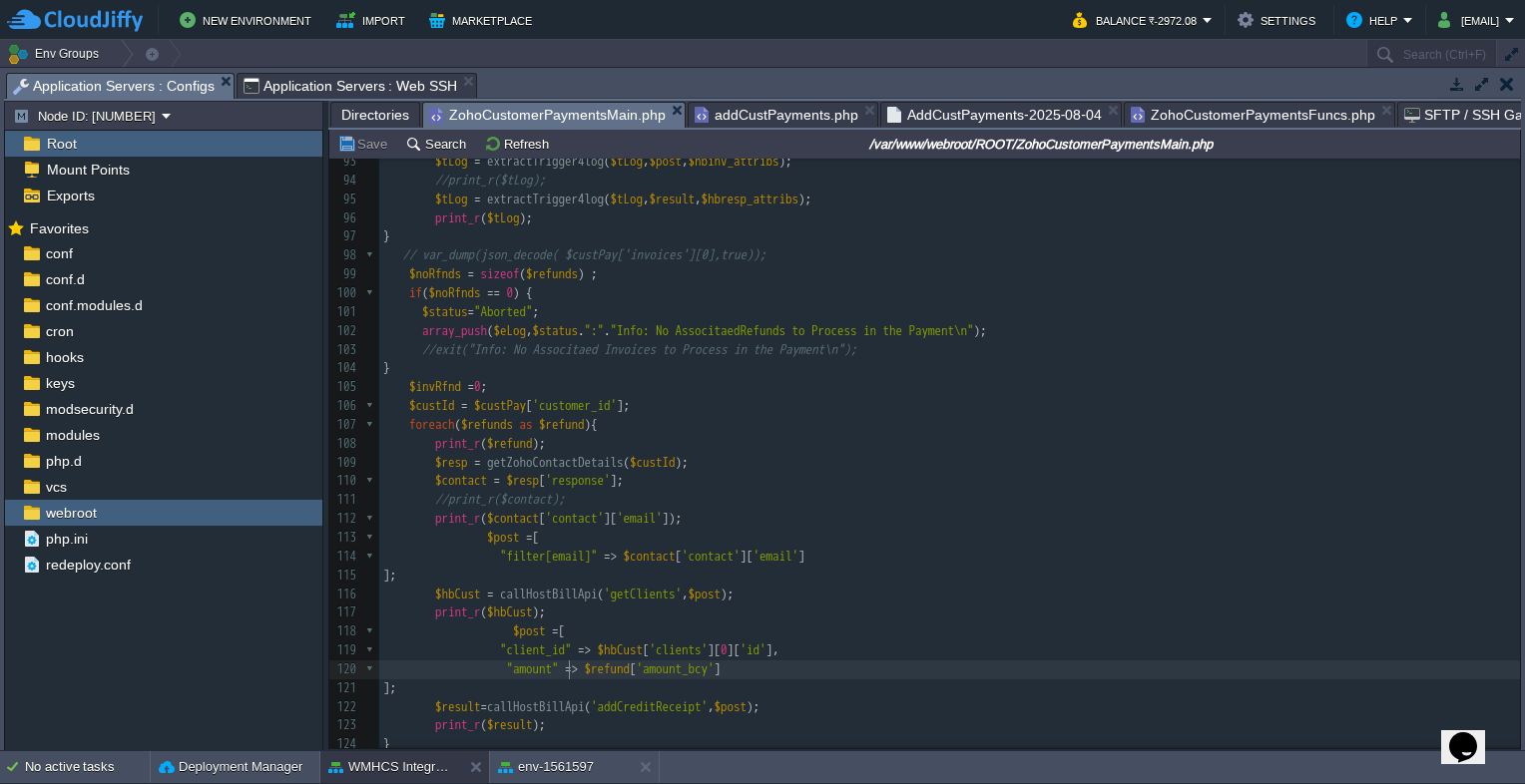 click on "x           //print_r($tLog);   80         } 81           echo   "TDS Code need to be added\n" ; 82           $post [ 'trans_id' ]  =   "TDS" . $transactionId  ; 83           //$amnt = array('in' => $tds); 84          if ( $in ){ 85                 $amnt   =   array ( 'in'   =>   $tds ); 86           }  else  { 87                 $amnt   =   array ( 'out'   =>   $tds ); 88           } 89           $post   =   array_merge ( $post , $amnt ); 90           $tLog   =   array_merge ( $tLog , $post ); 91           $result = callHostBillApi ( 'addTransaction' , $post ); 92           print_r ( $result );  93           $tLog   =   extractTrigger4log ( $tLog , $post , $hbinv_attribs ); 94           //print_r($tLog); 95           $tLog   =   extractTrigger4log ( $tLog , $result , $hbresp_attribs ); 96           print_r ( $tLog );        97     } 98     // var_dump(json_decode( $custPay['invoices'][0],true));  99      $noRfnds   =   sizeof ( $refunds ) ; 100      if ( $noRfnds   ==   0 ) { =" at bounding box center (949, 463) 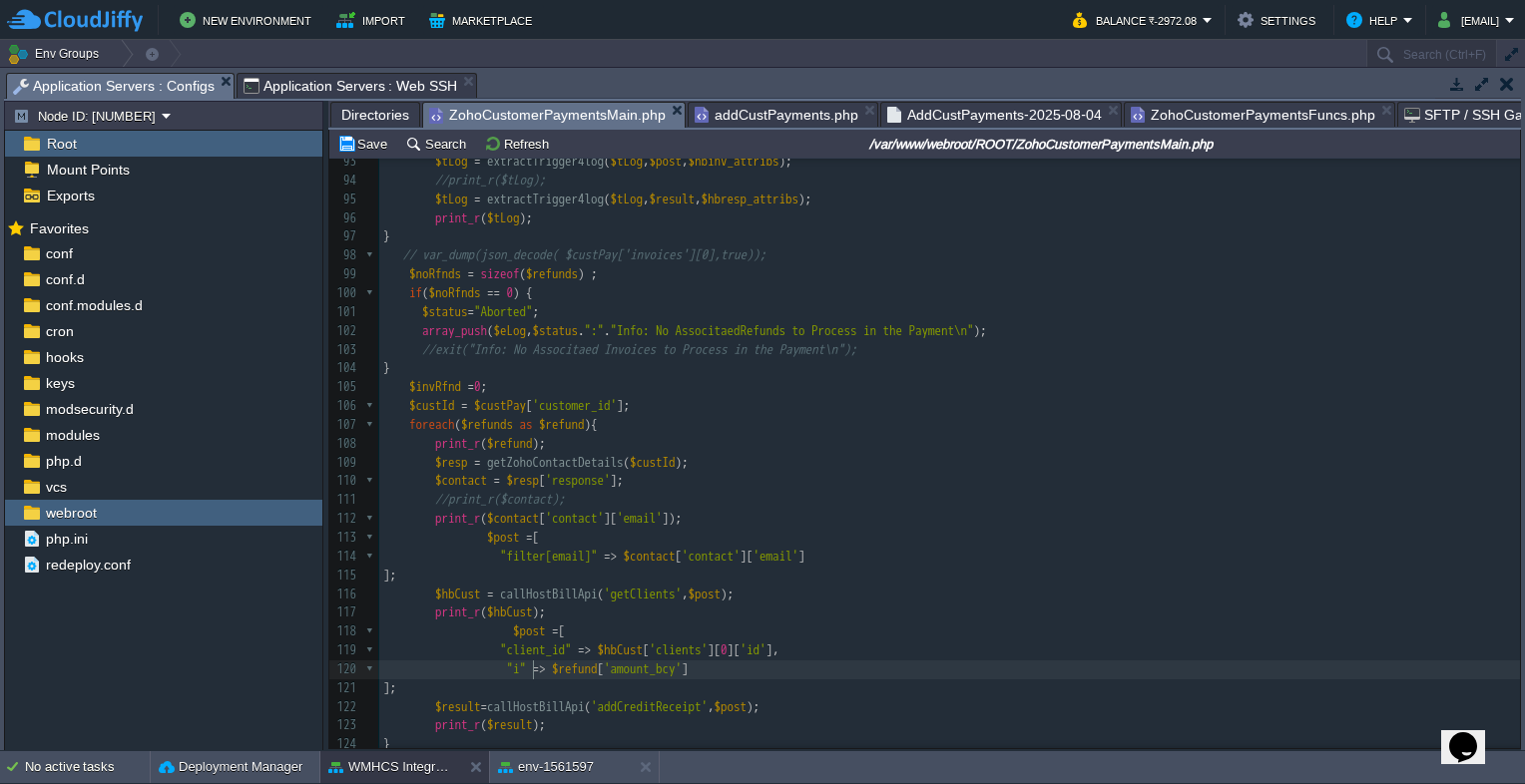 type on "in" 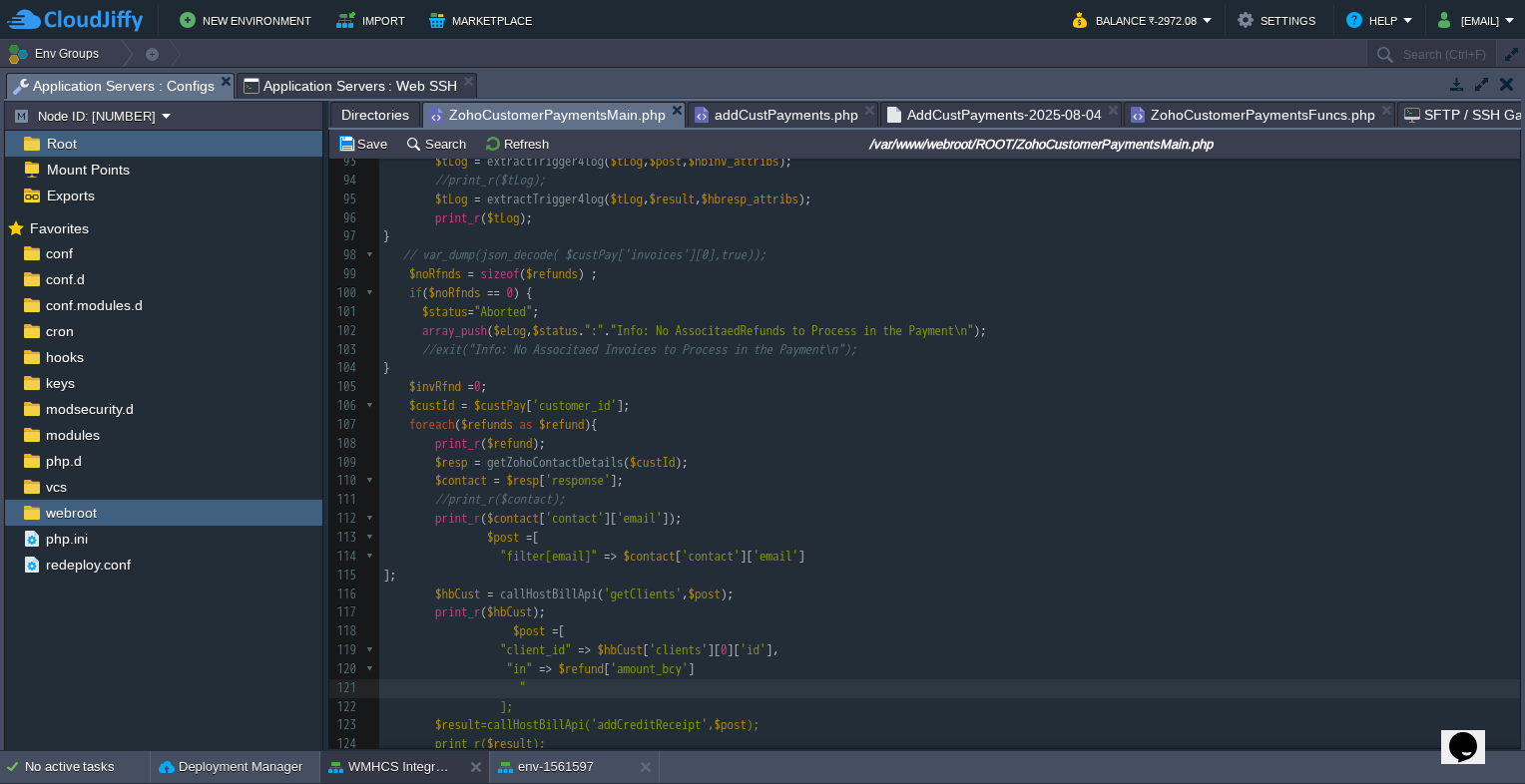 paste on """ 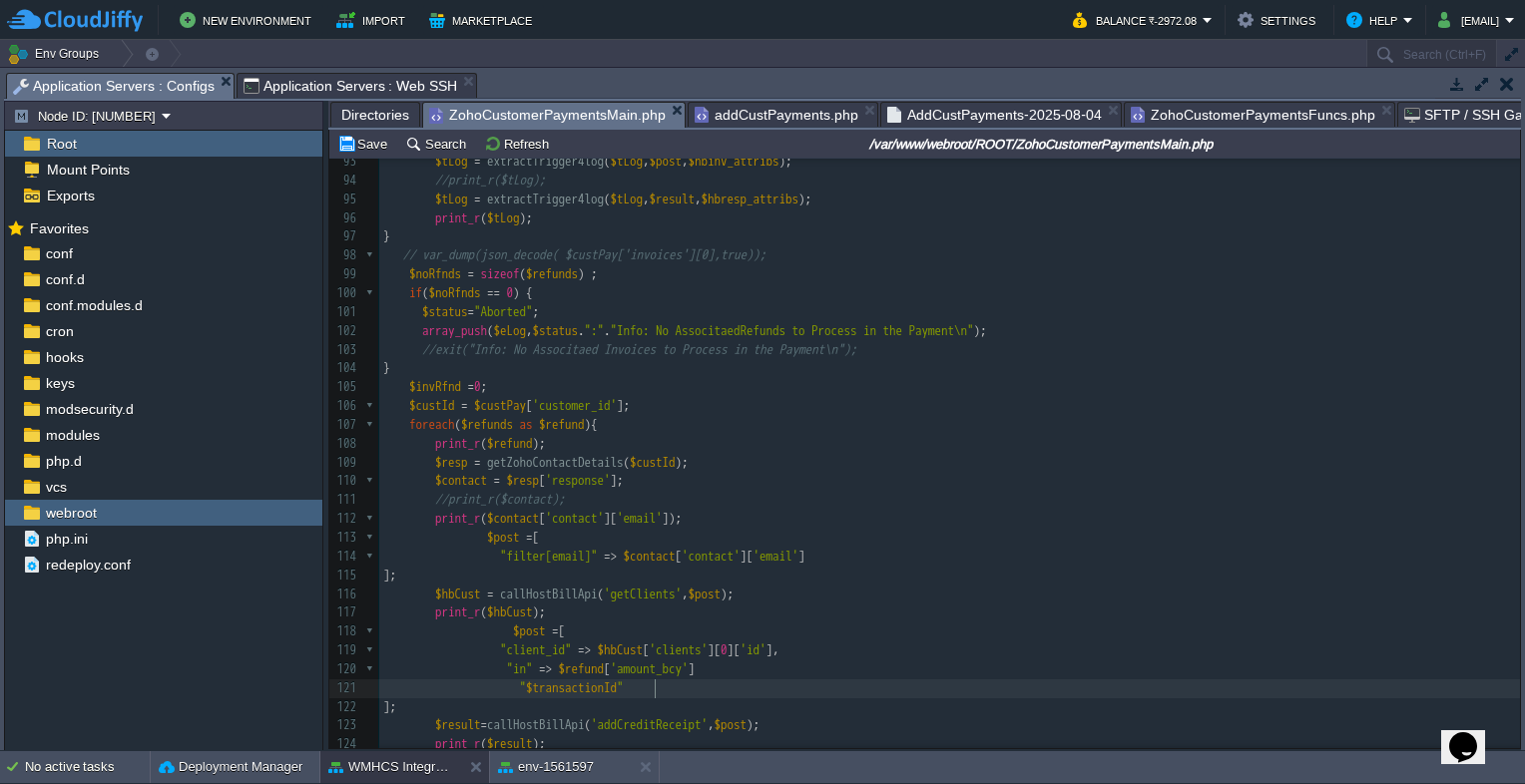 type on """ =" 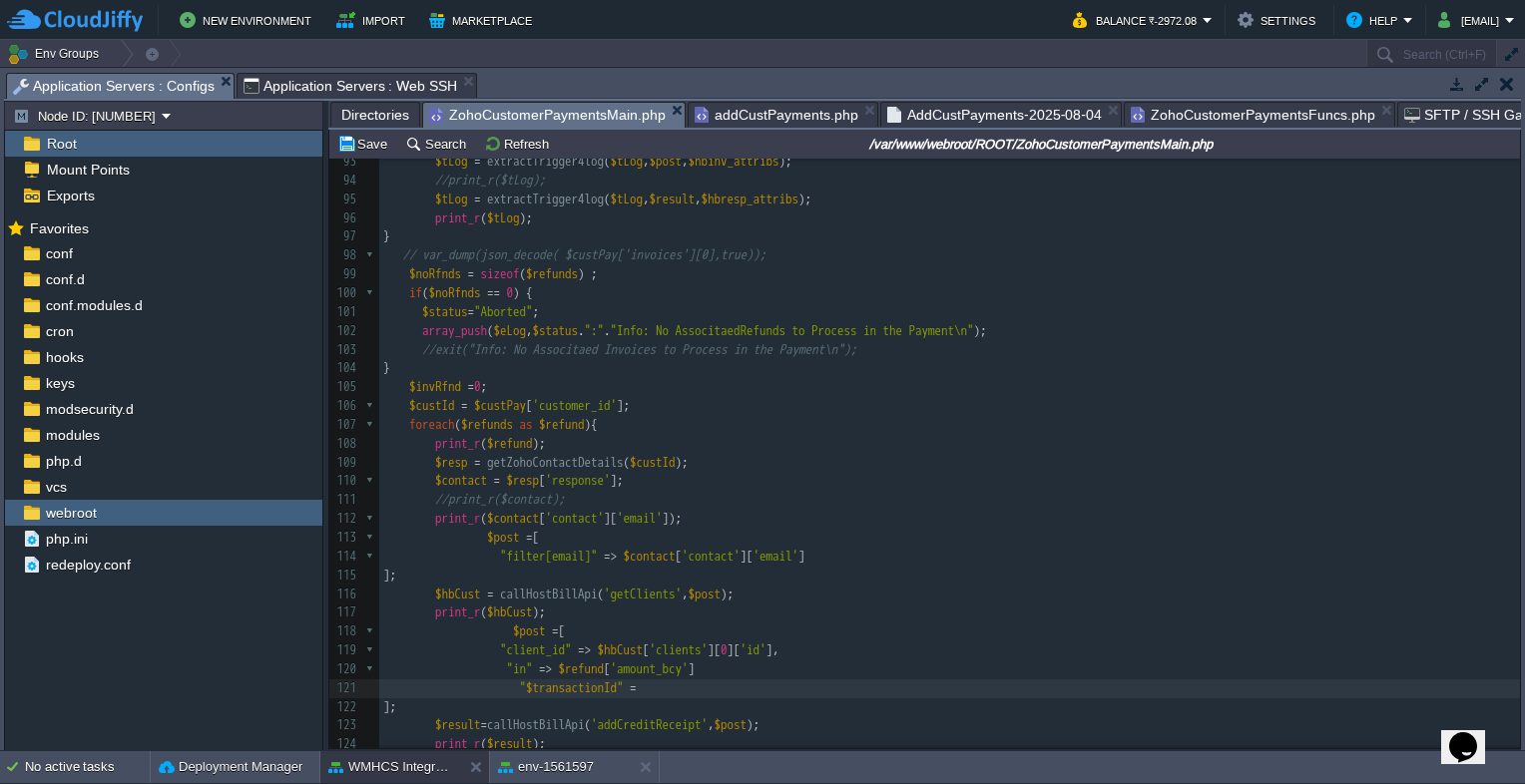 type 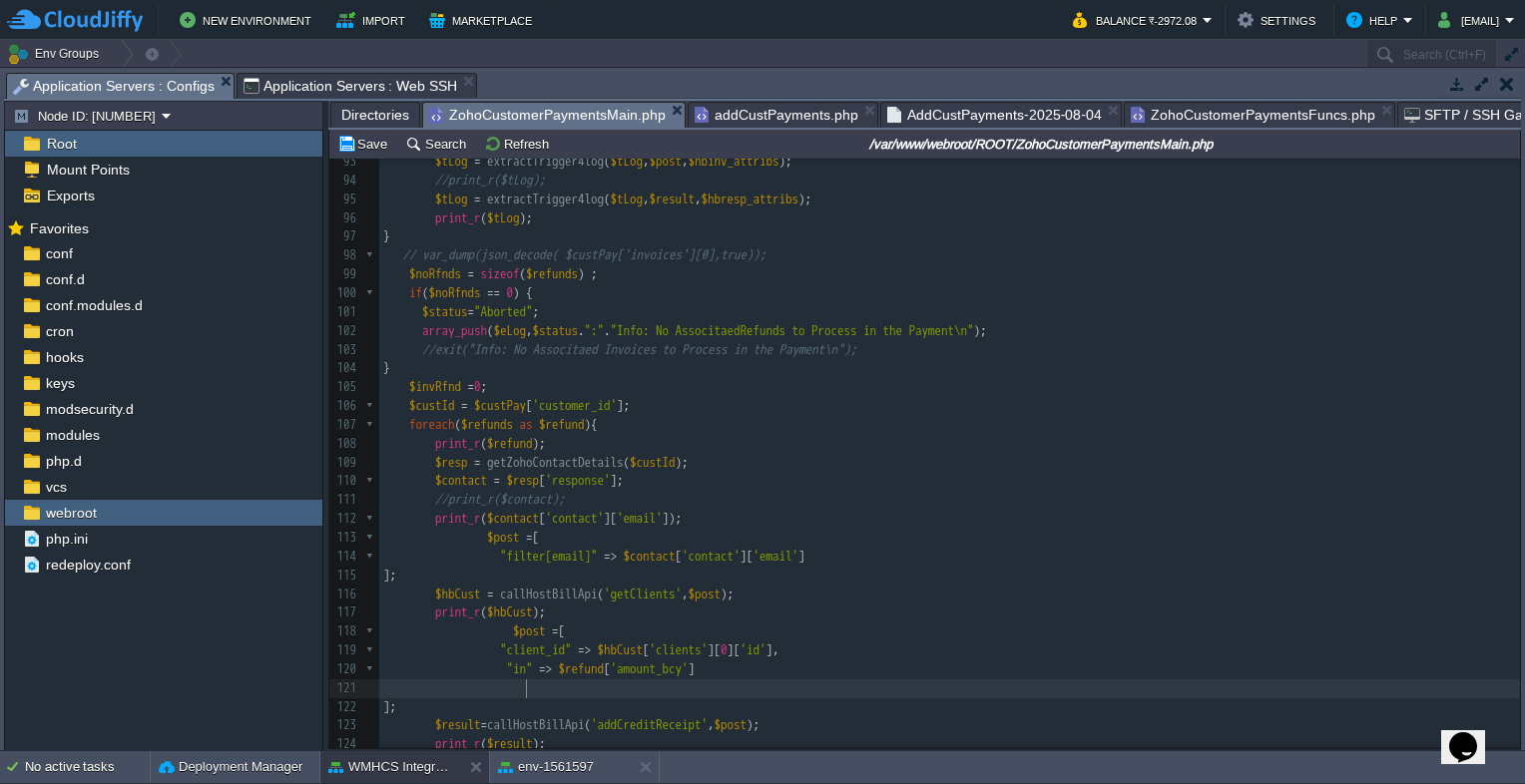 scroll, scrollTop: 1667, scrollLeft: 0, axis: vertical 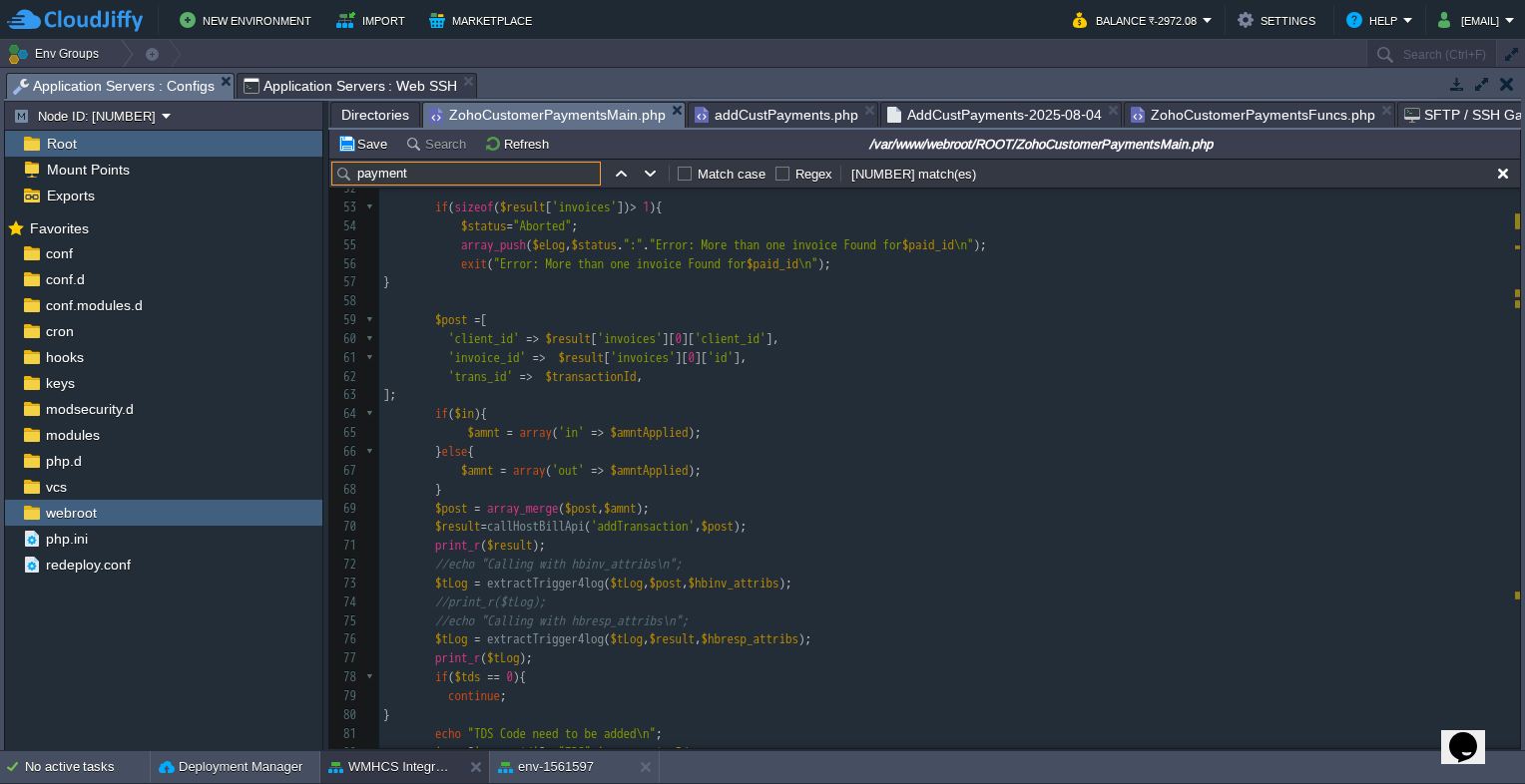 type on "payment" 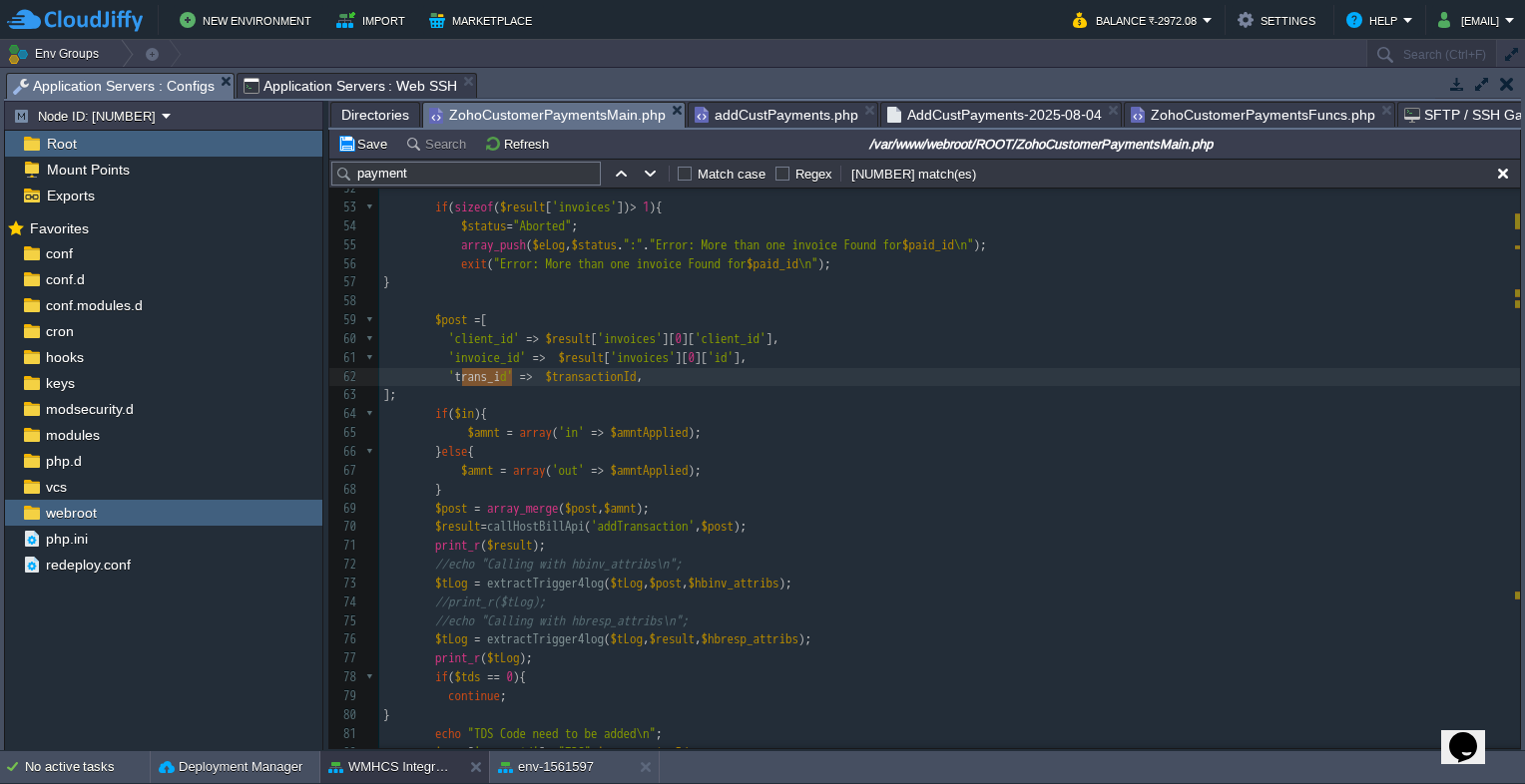 type on "trans_id" 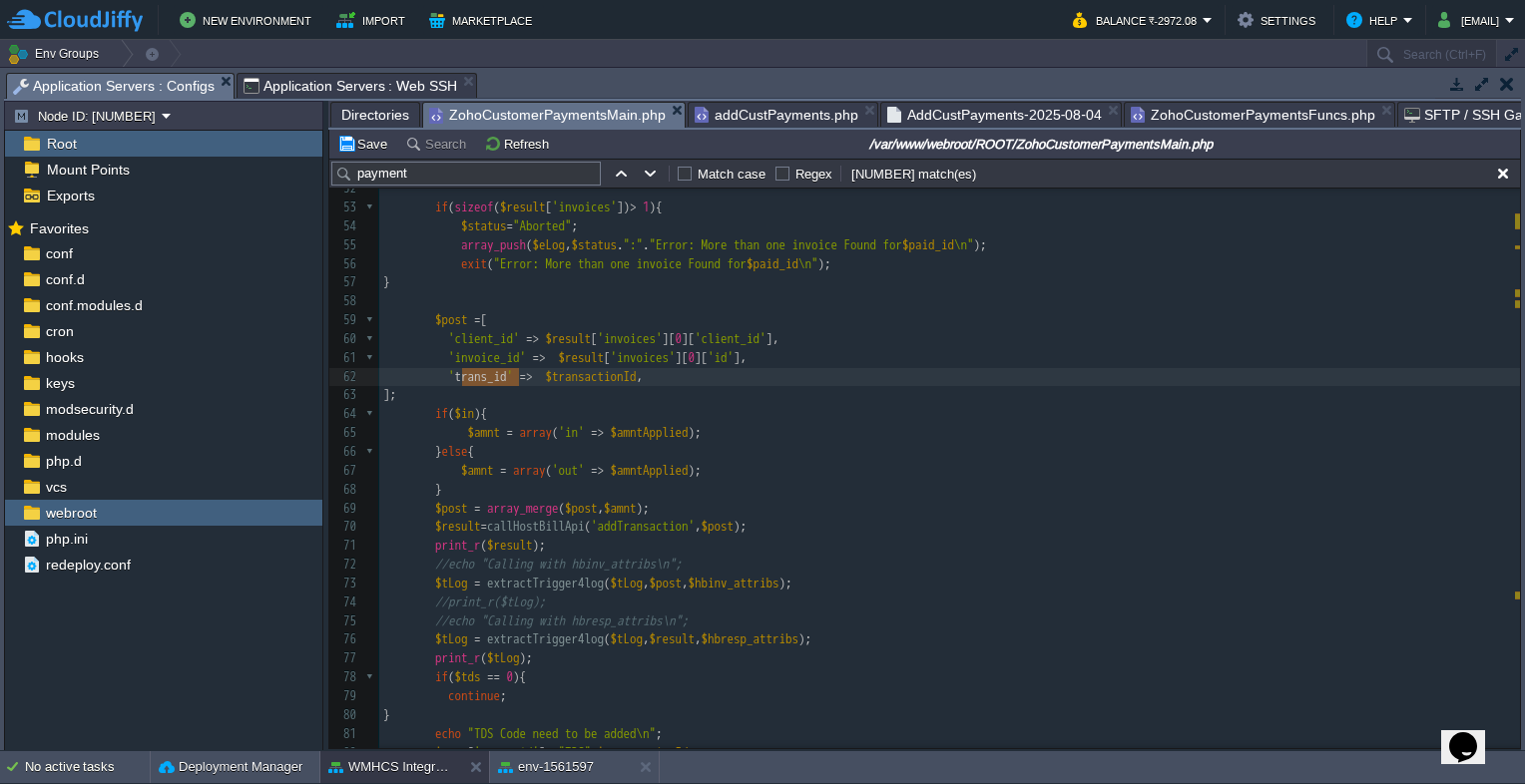 drag, startPoint x: 459, startPoint y: 378, endPoint x: 519, endPoint y: 385, distance: 60.40695 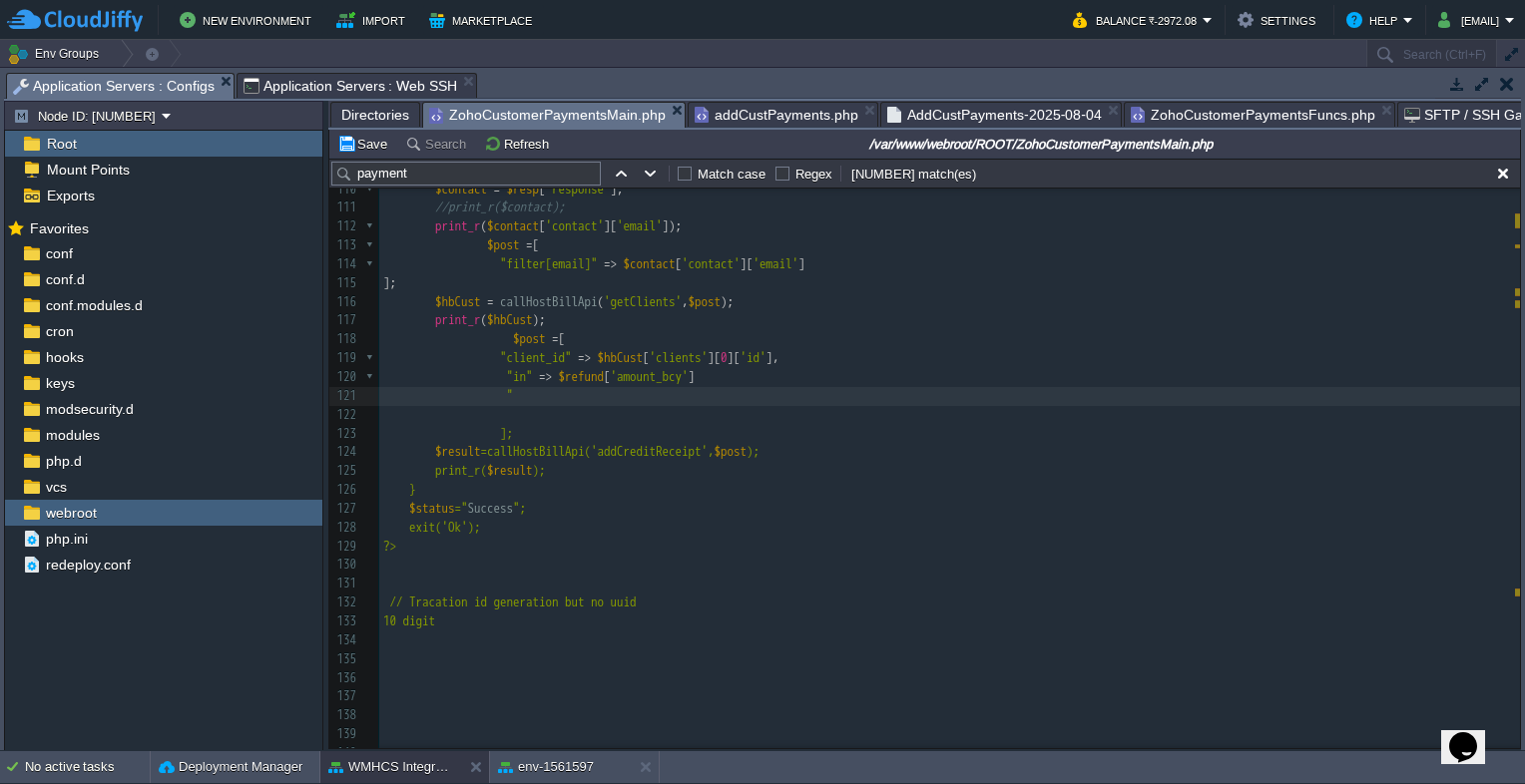 paste on """ 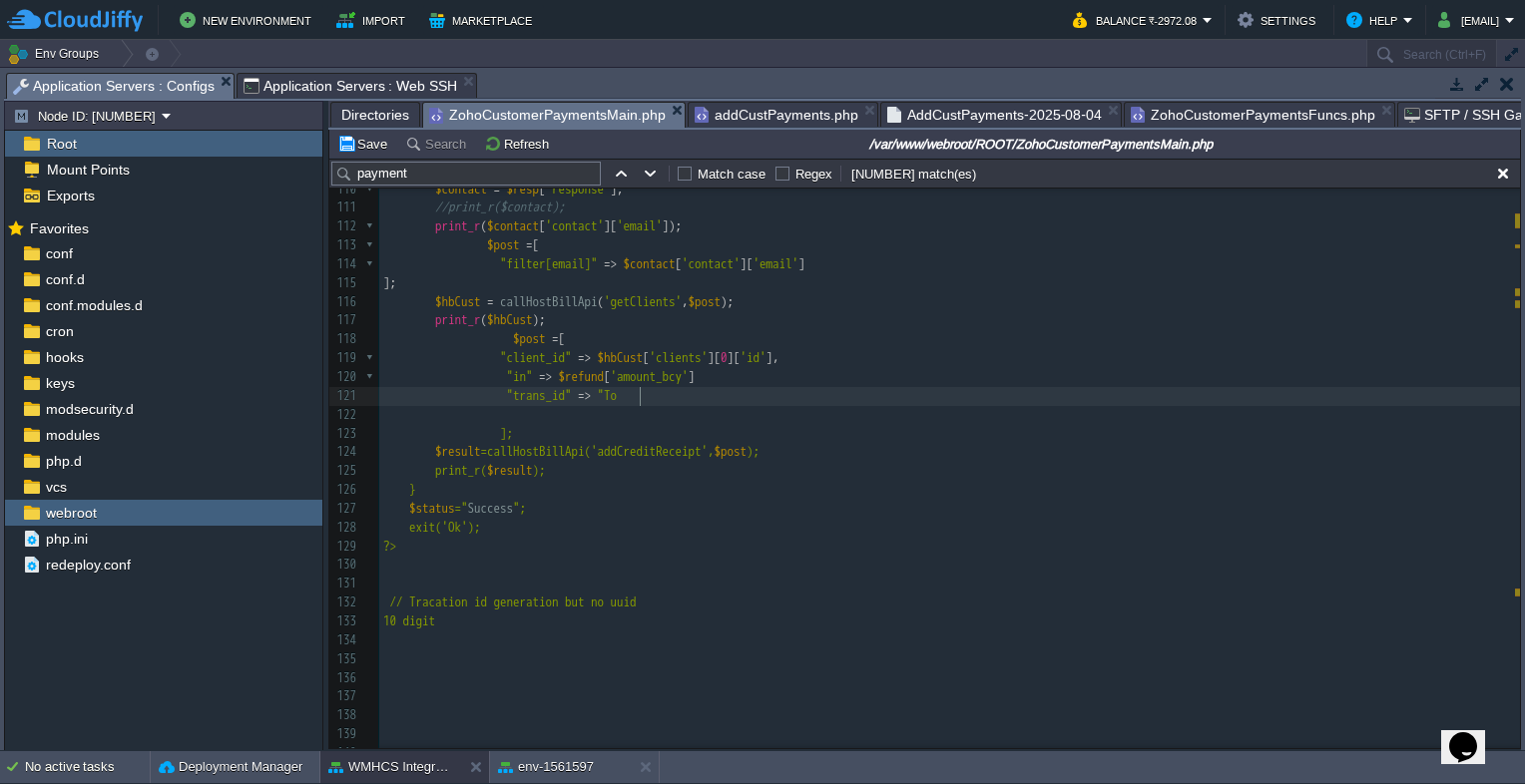 type on """ => "To" 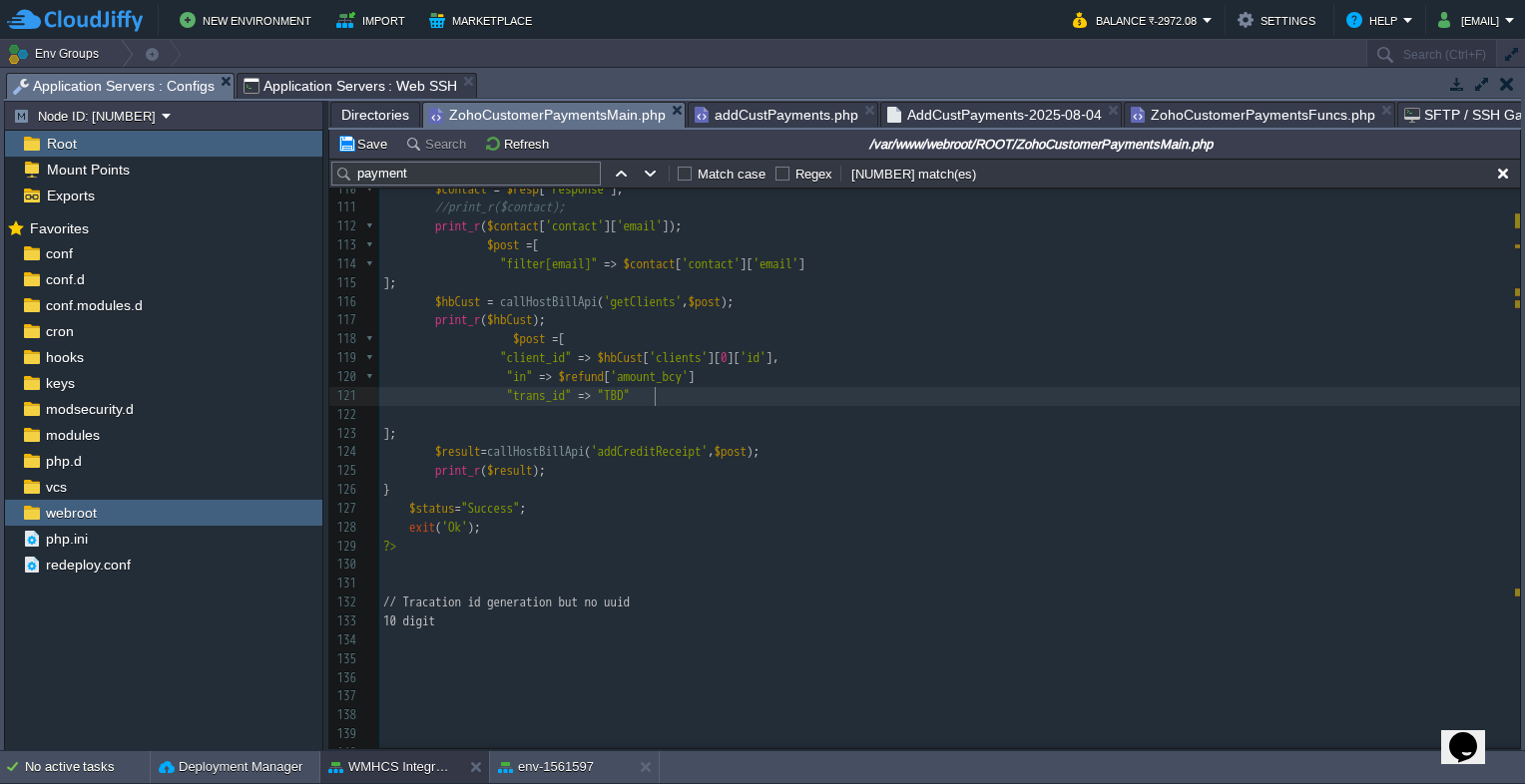 type on "BD"," 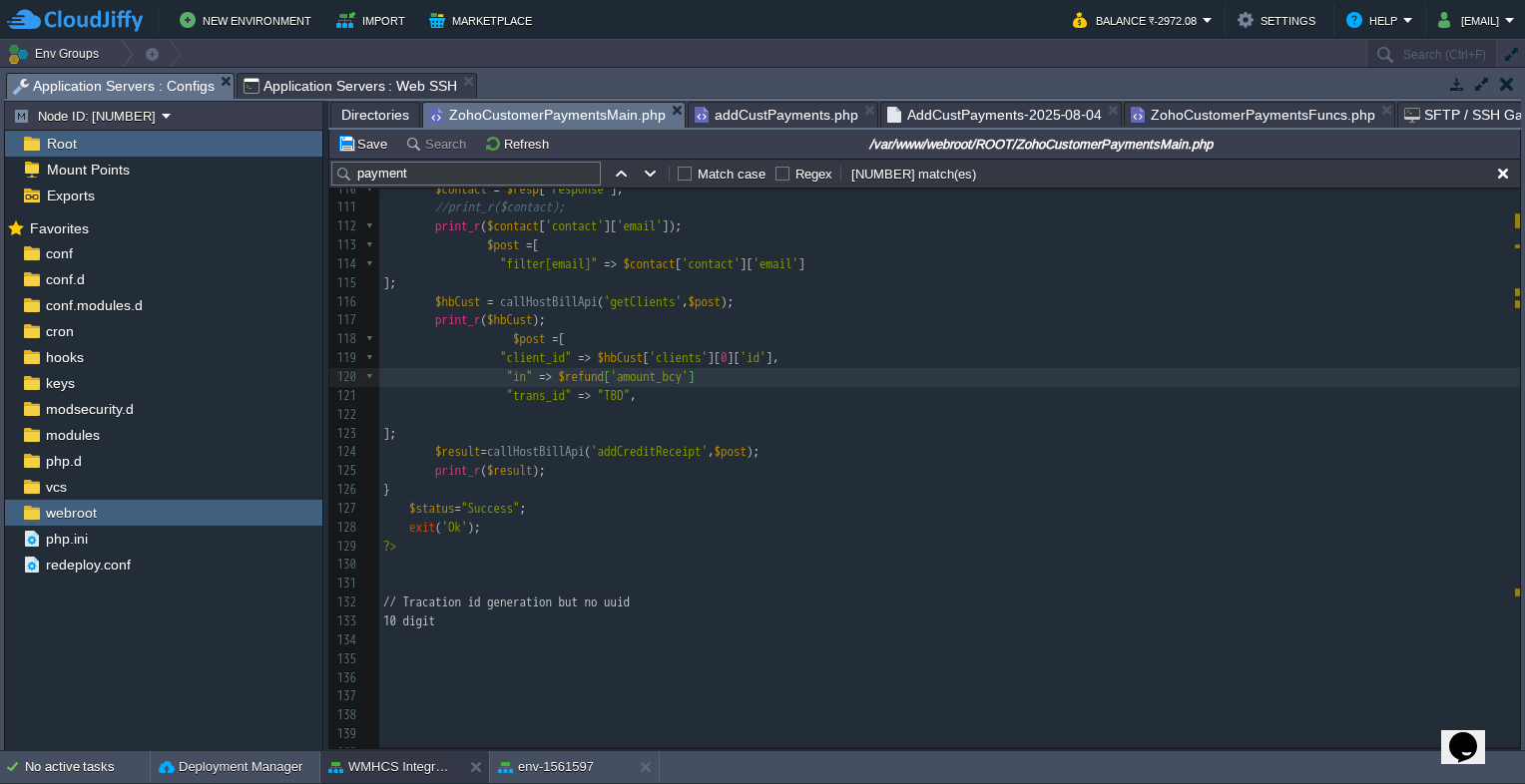 type on "," 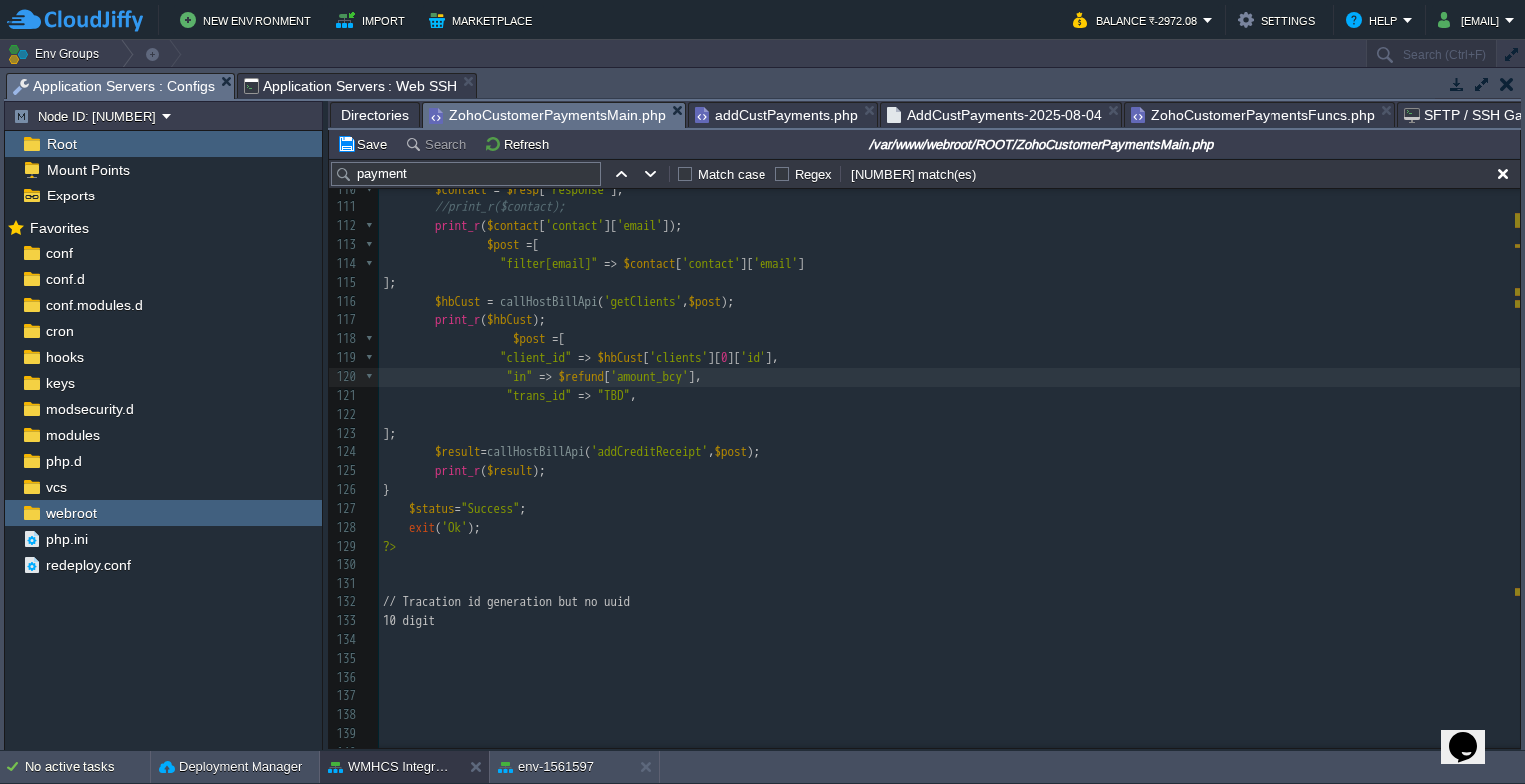 type 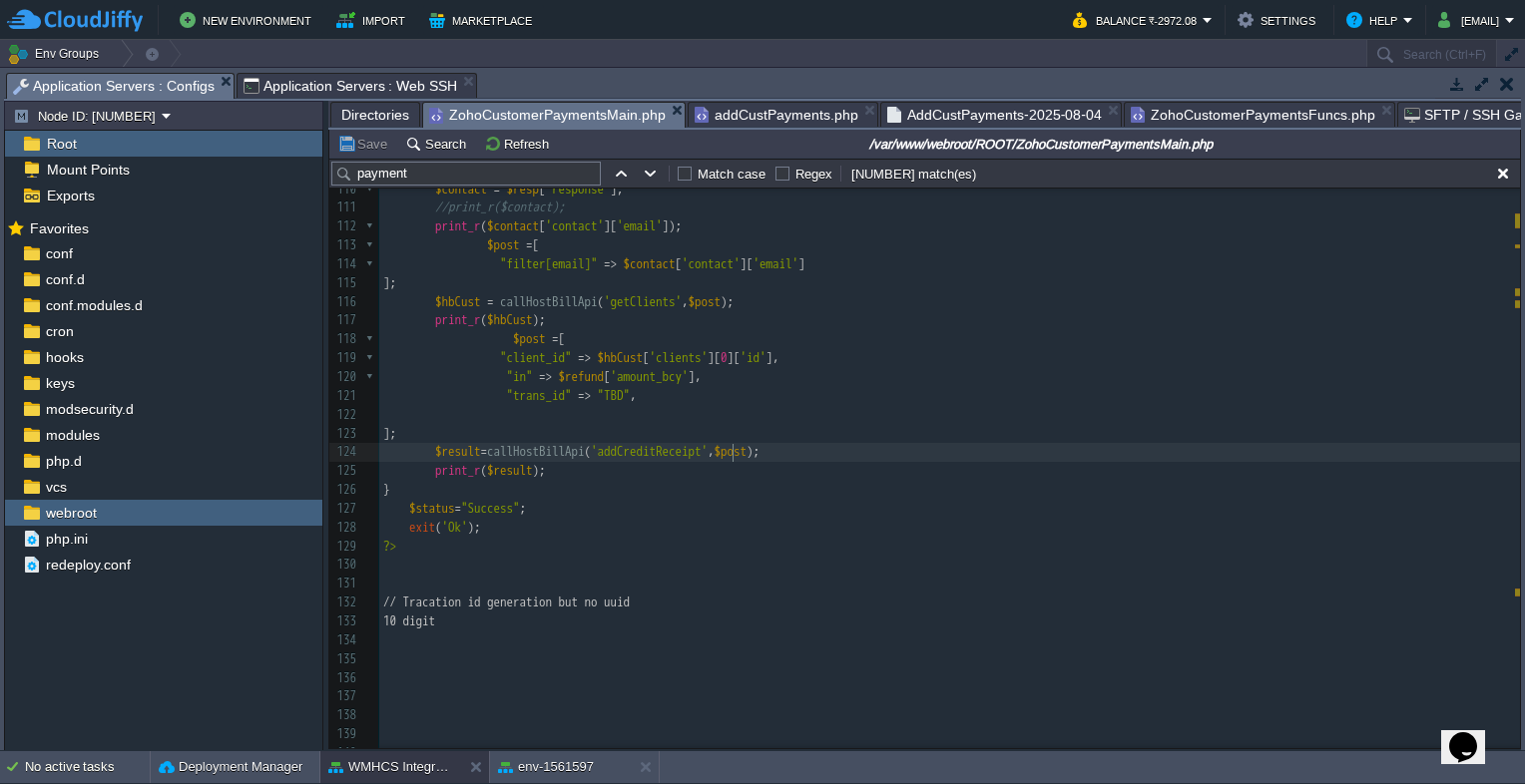 click on "'addCreditReceipt'" at bounding box center (649, 451) 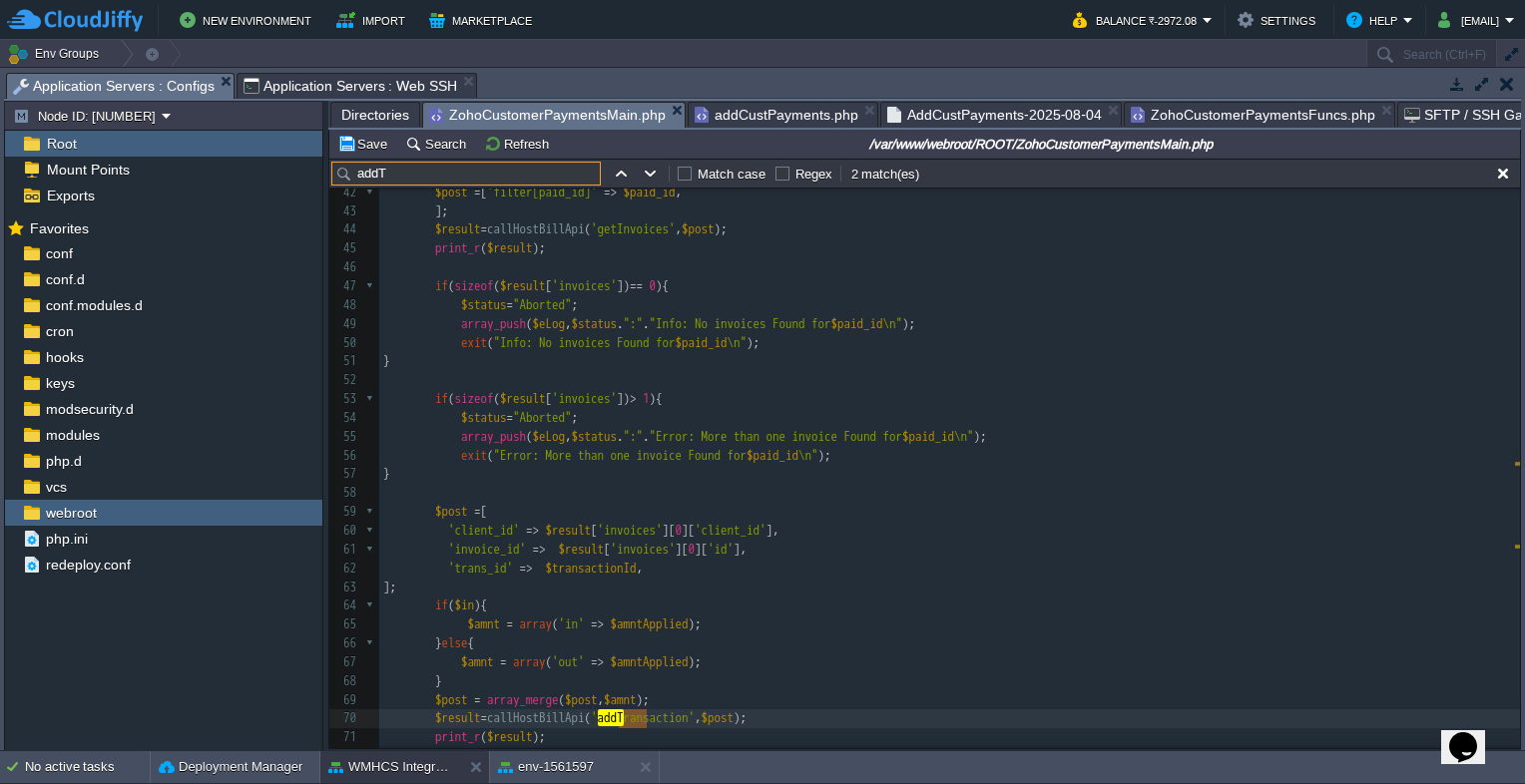 type on "addT" 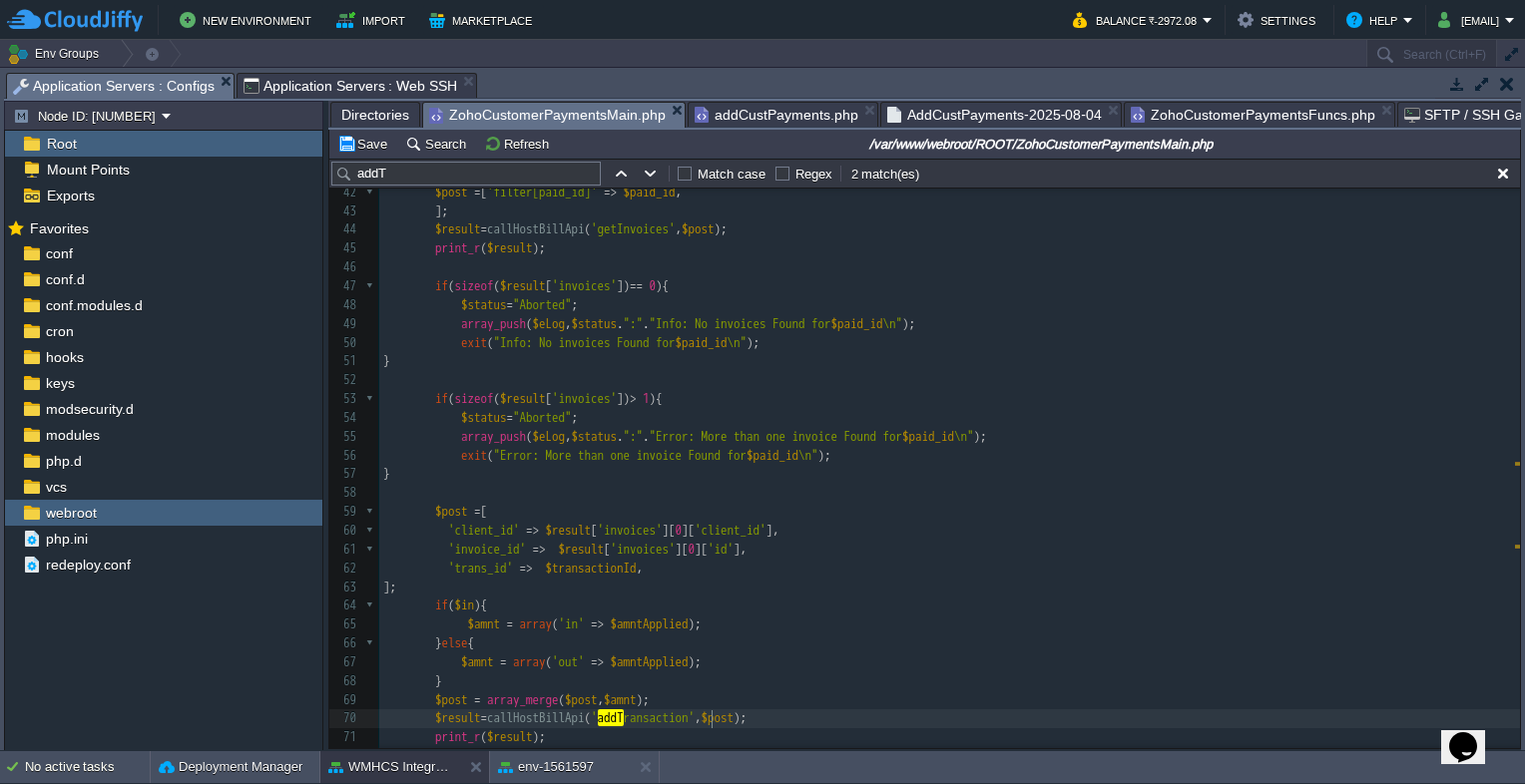 type on "ctio" 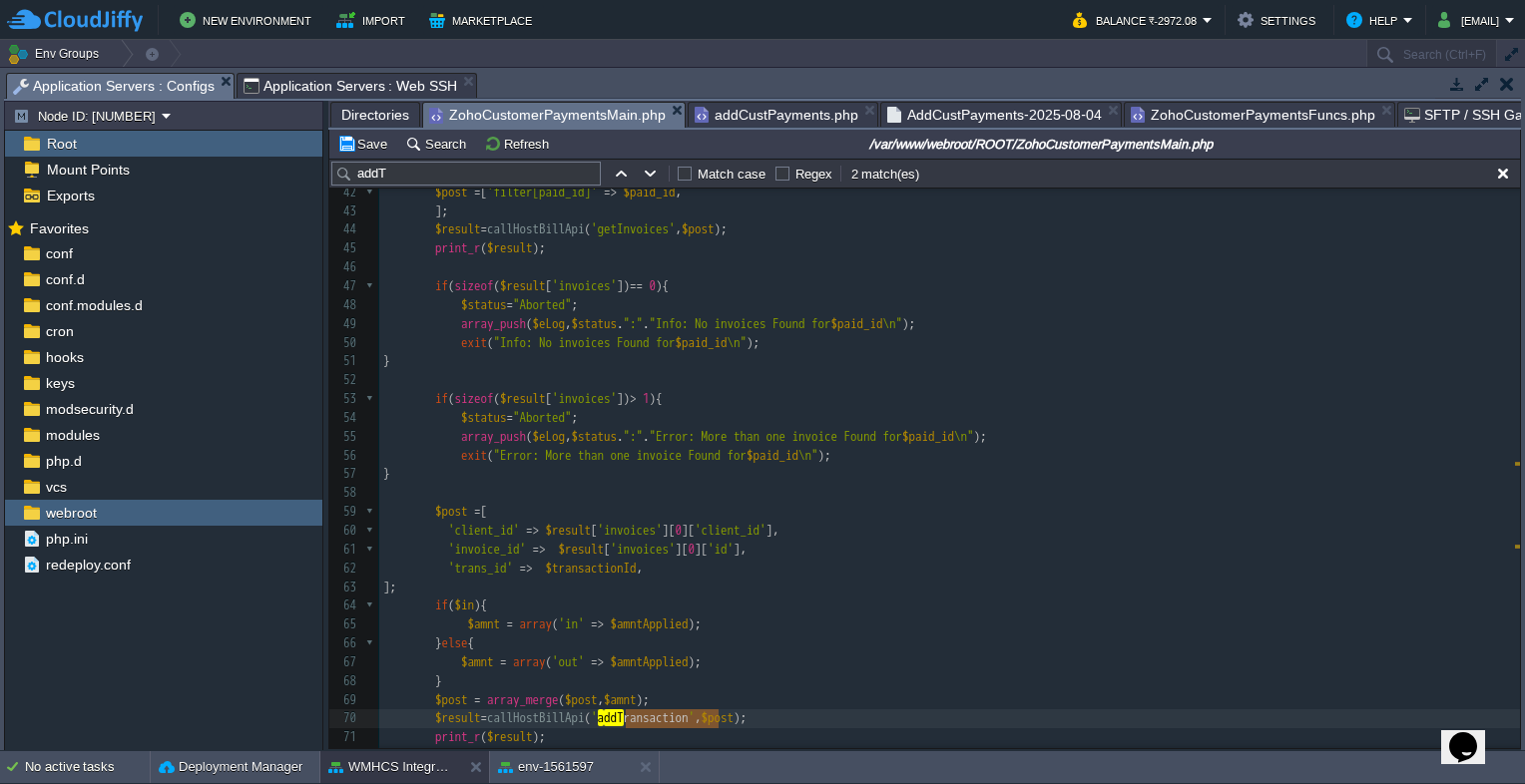 type on "addTransaction" 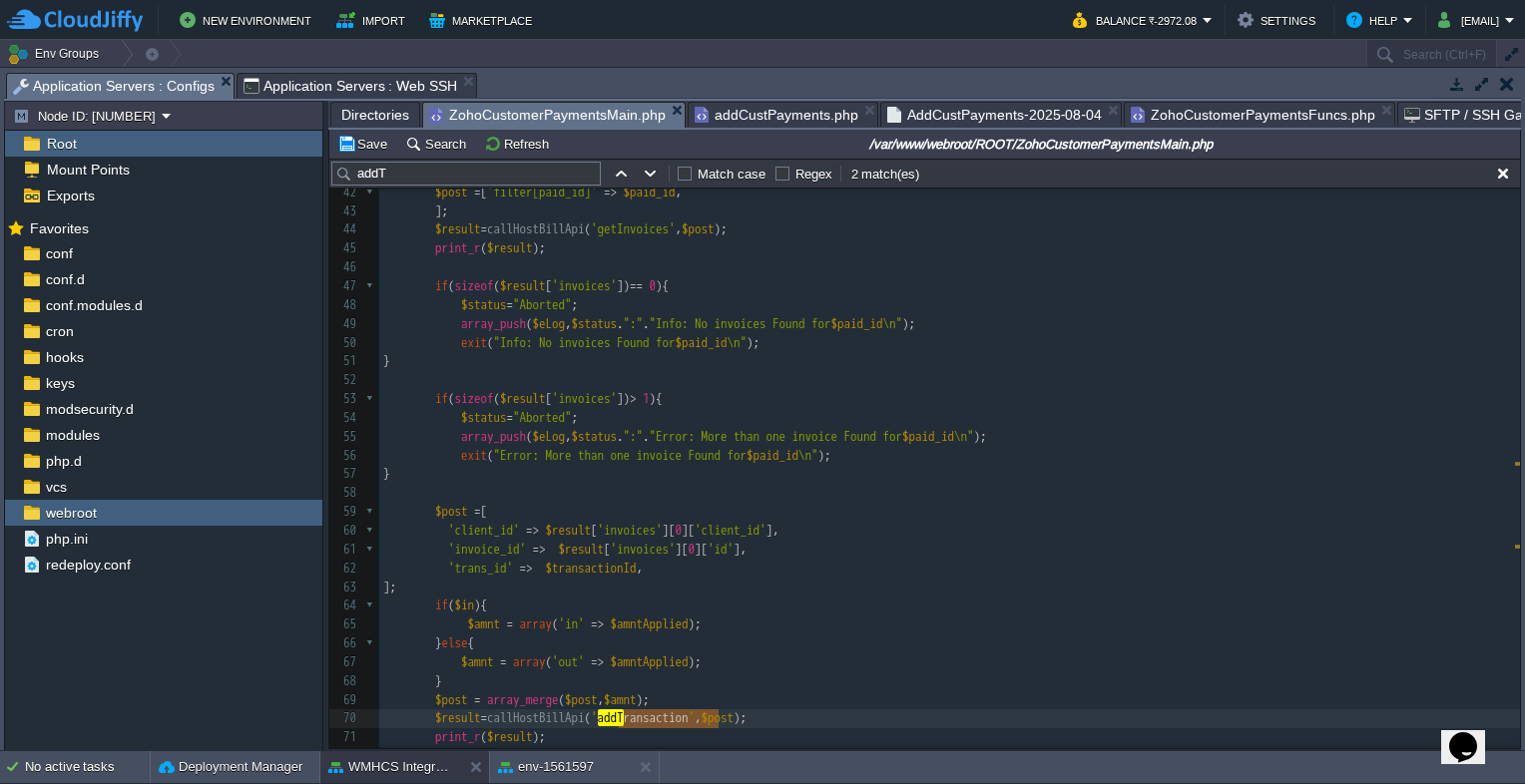 drag, startPoint x: 719, startPoint y: 720, endPoint x: 621, endPoint y: 719, distance: 98.005102 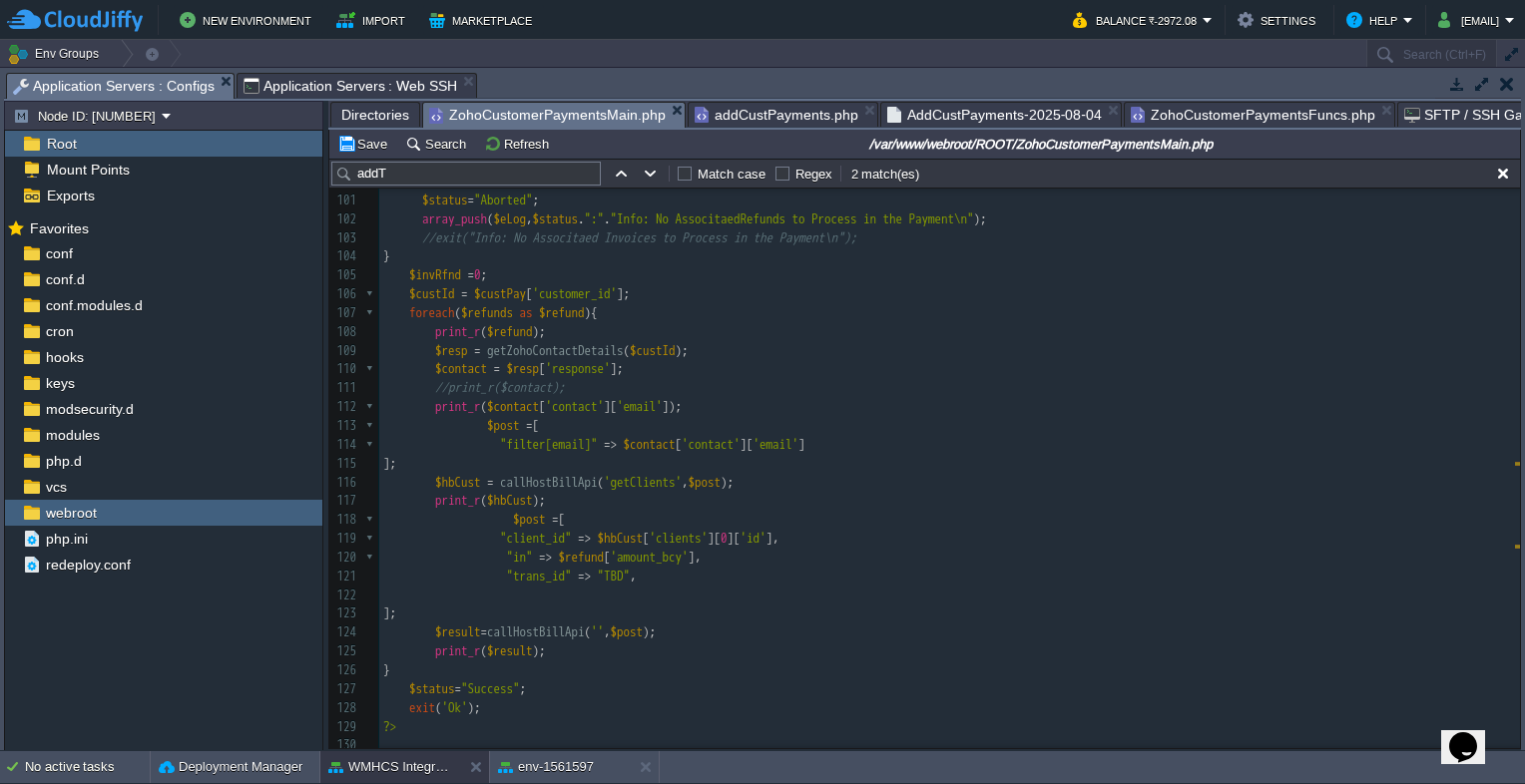 type 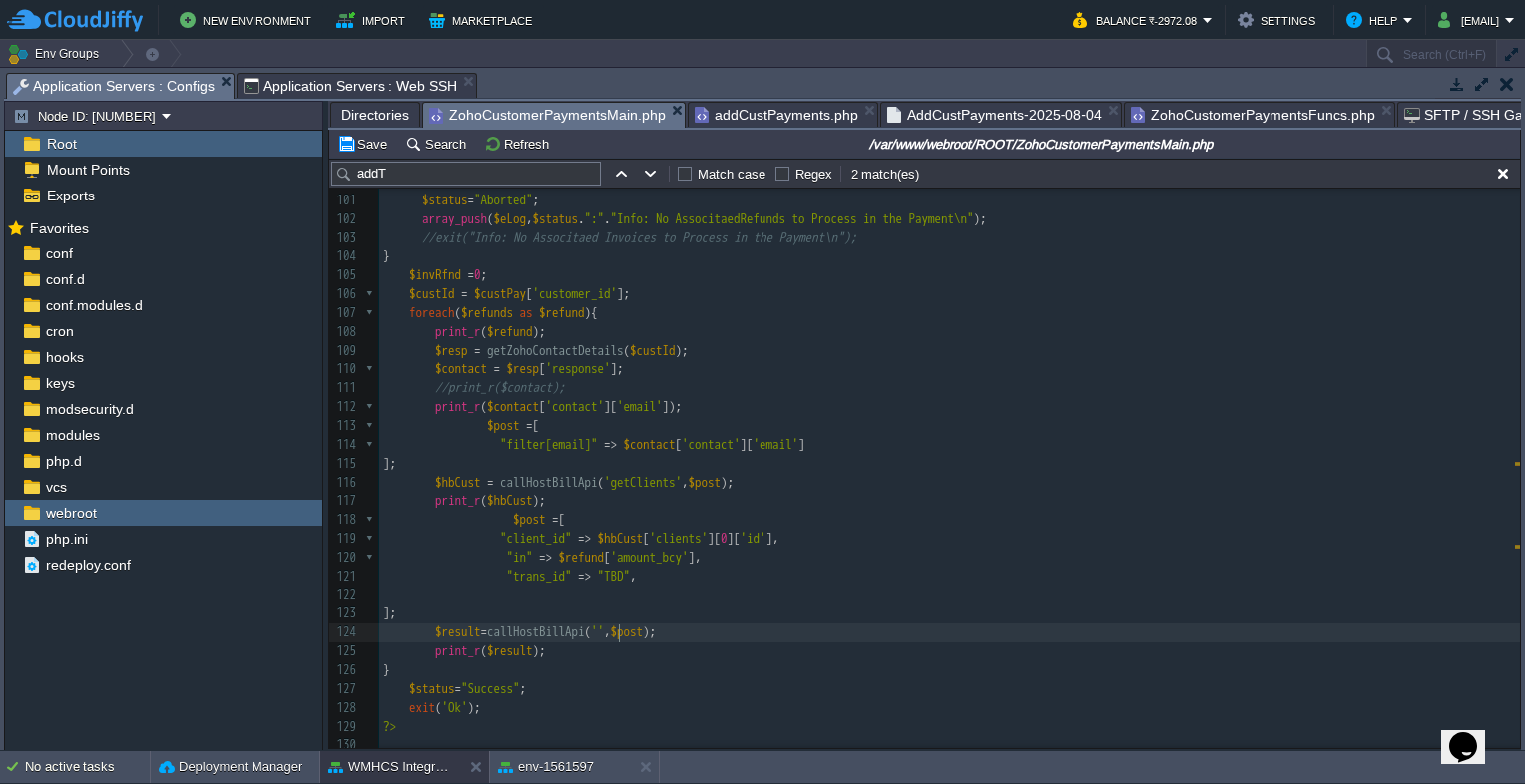 click on "''" at bounding box center [597, 631] 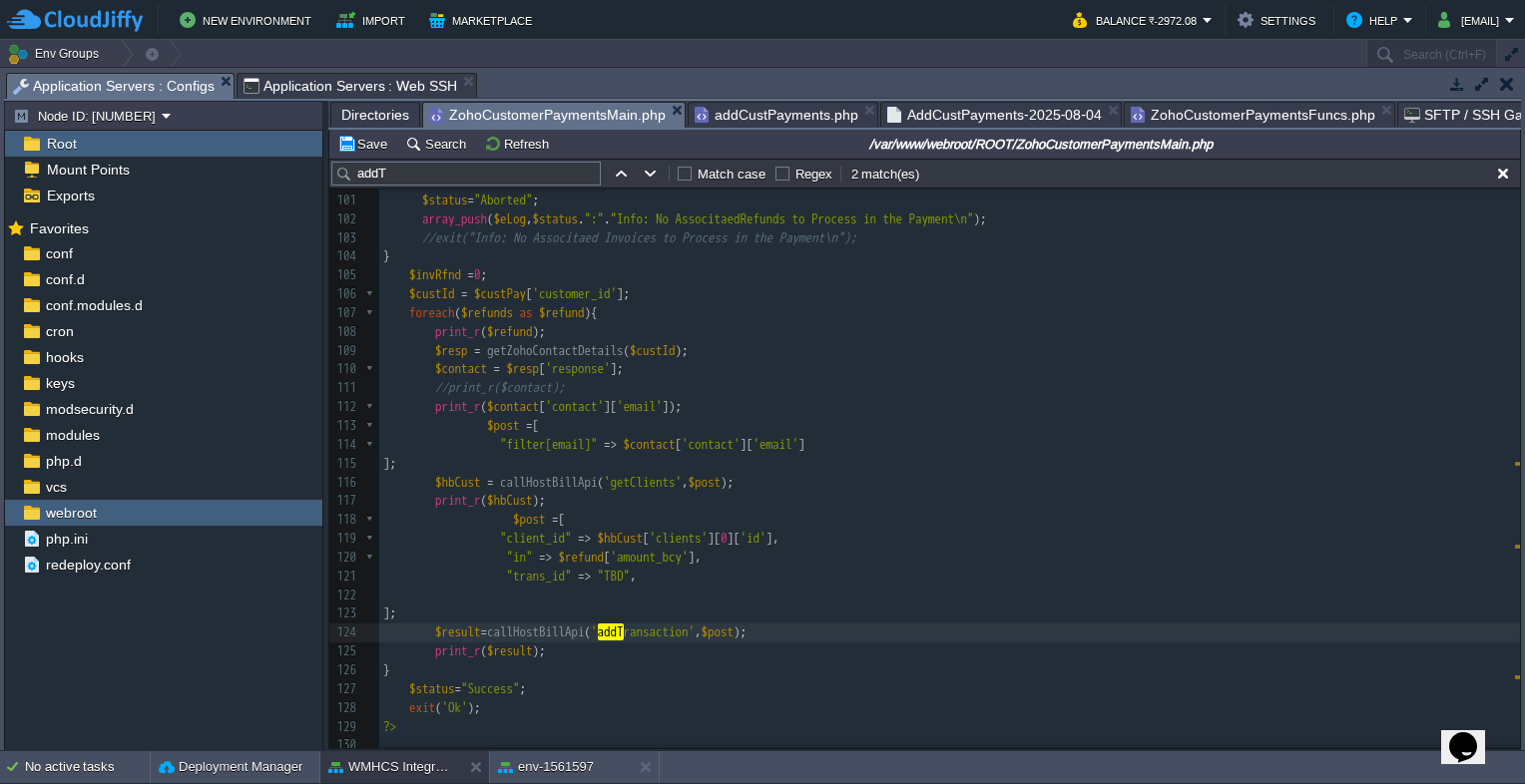 click on "$result = callHostBillApi ( ' addT ransaction' , $post );" at bounding box center (949, 632) 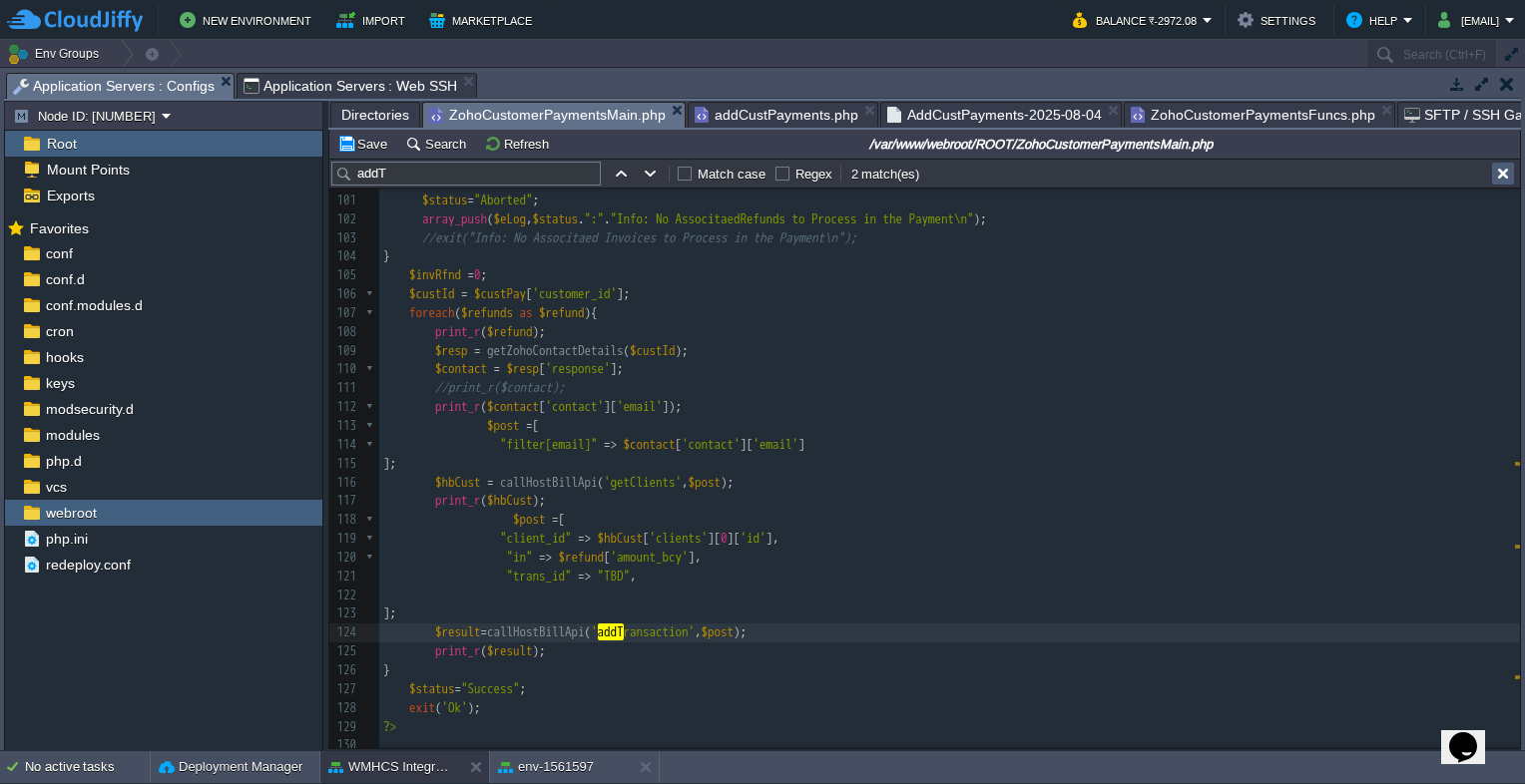 click at bounding box center [1503, 174] 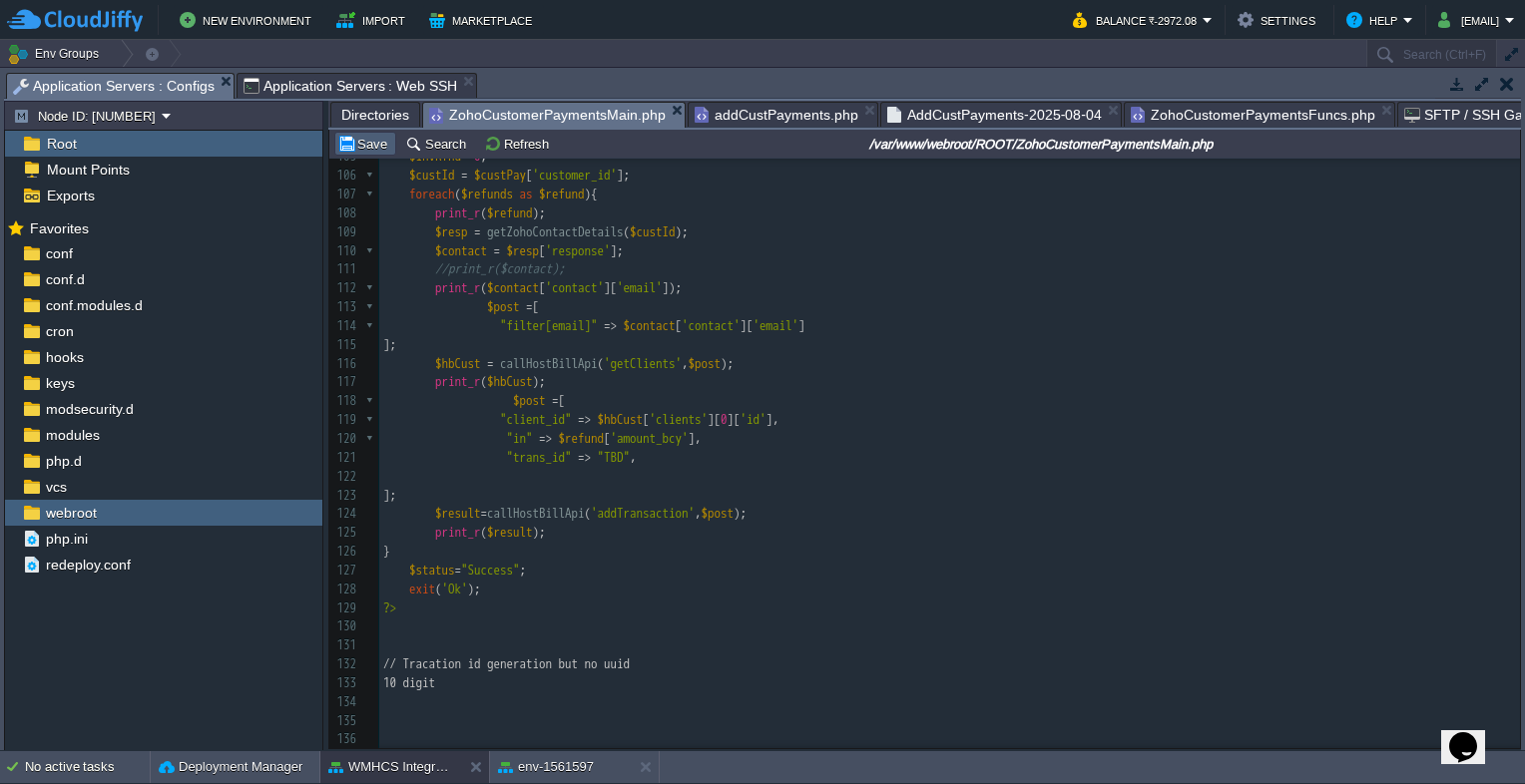 click on "Save" at bounding box center (365, 144) 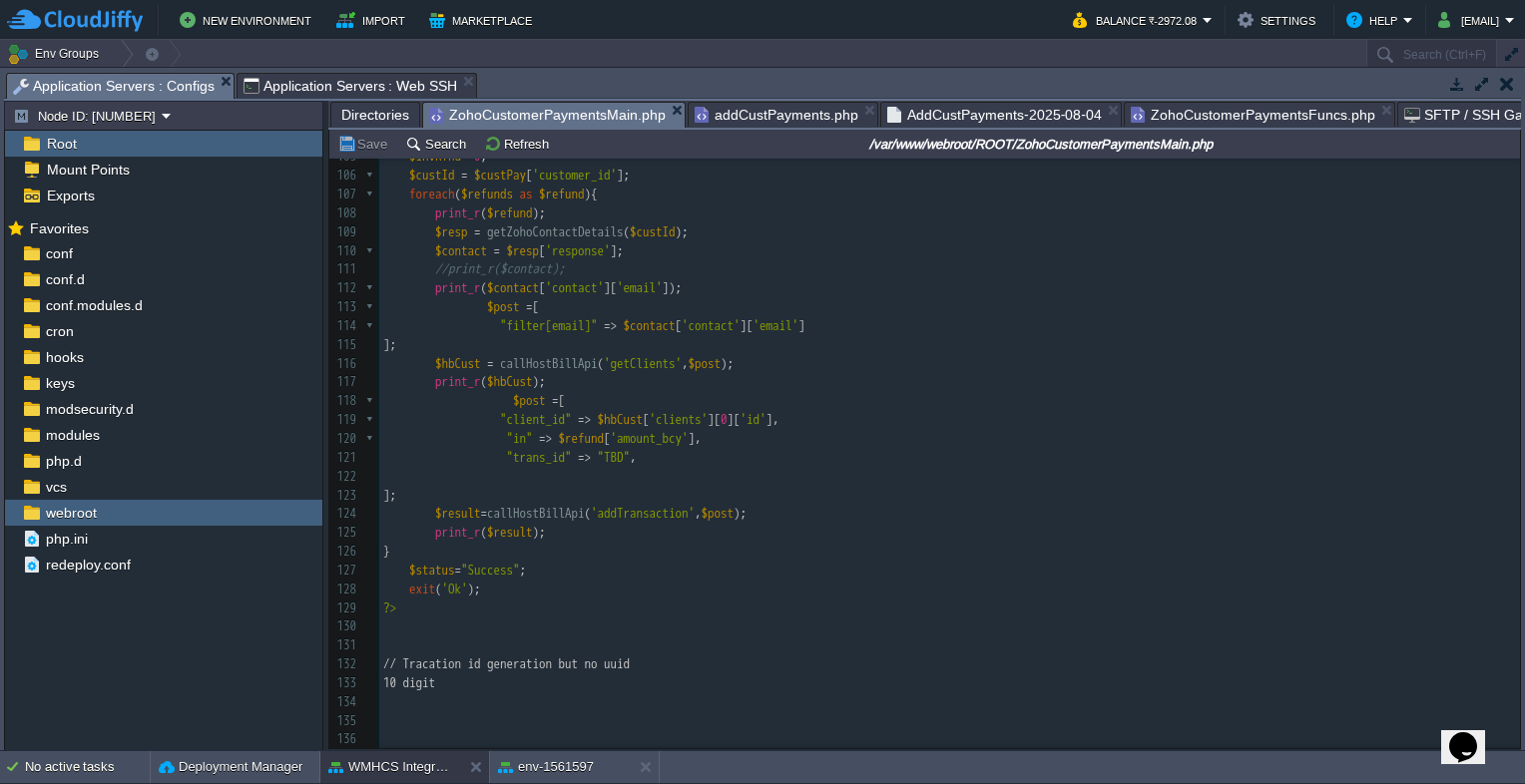 click on "Application Servers : Web SSH" at bounding box center (350, 86) 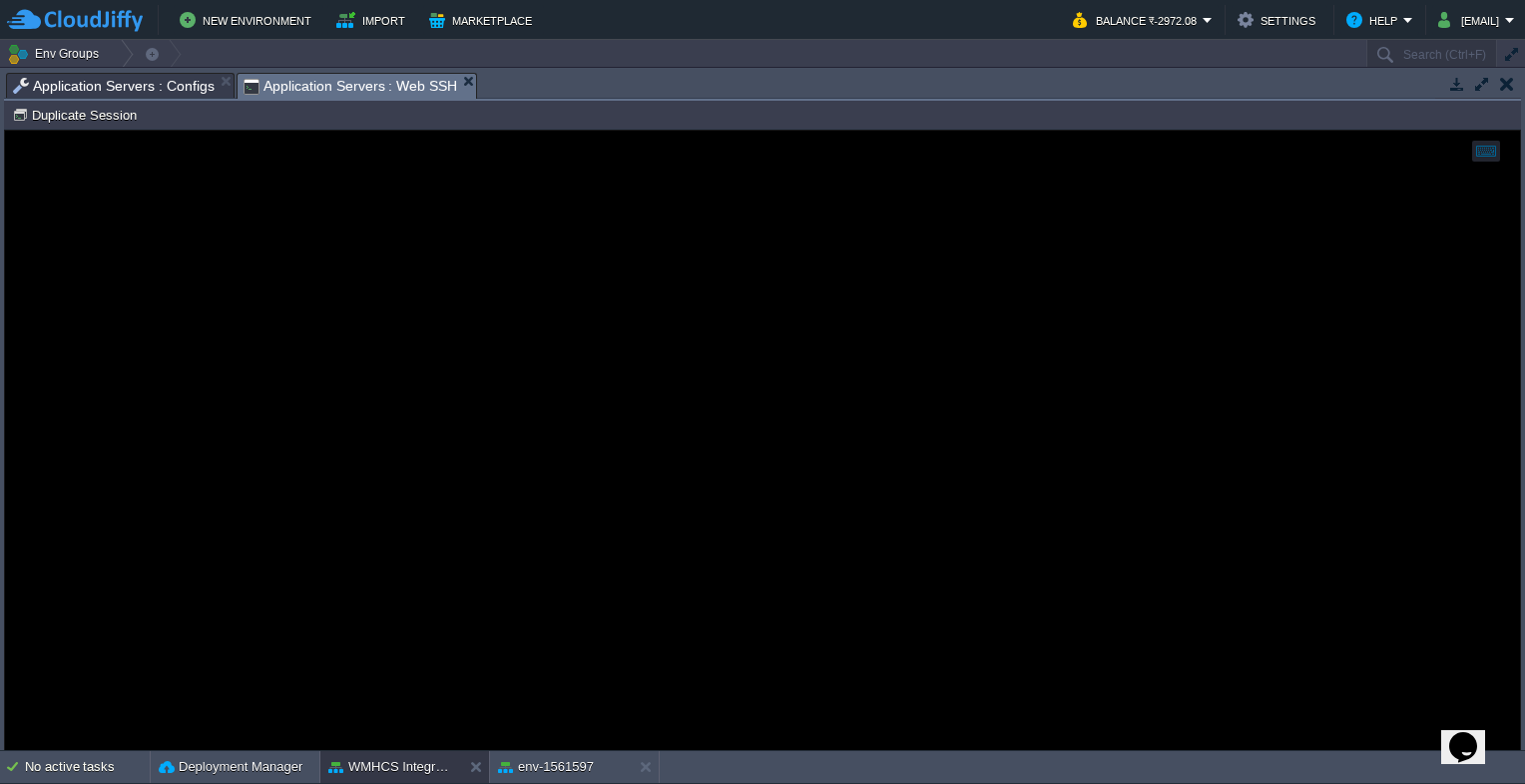 click on "Application Servers : Configs" at bounding box center (114, 86) 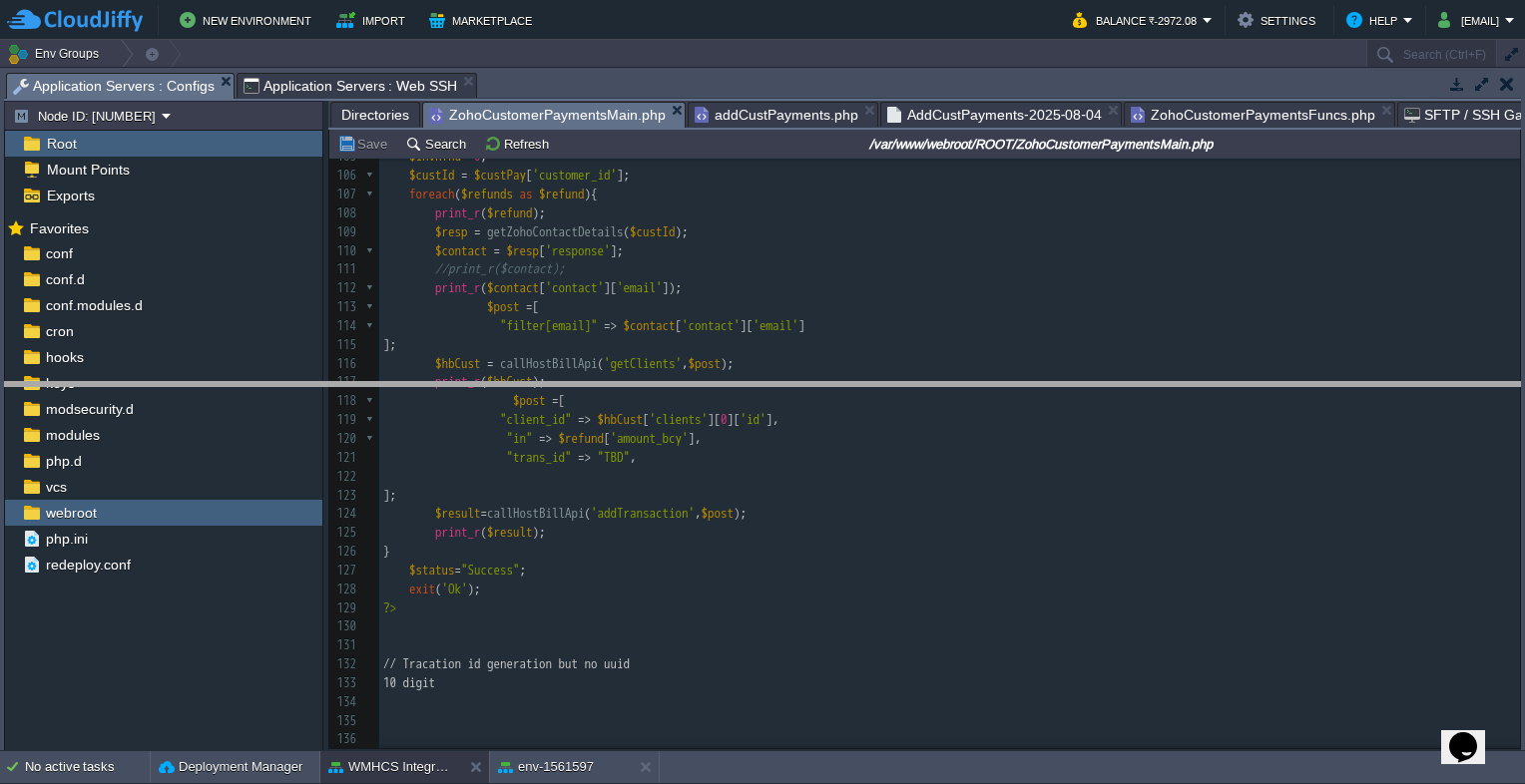 drag, startPoint x: 596, startPoint y: 87, endPoint x: 596, endPoint y: 396, distance: 309 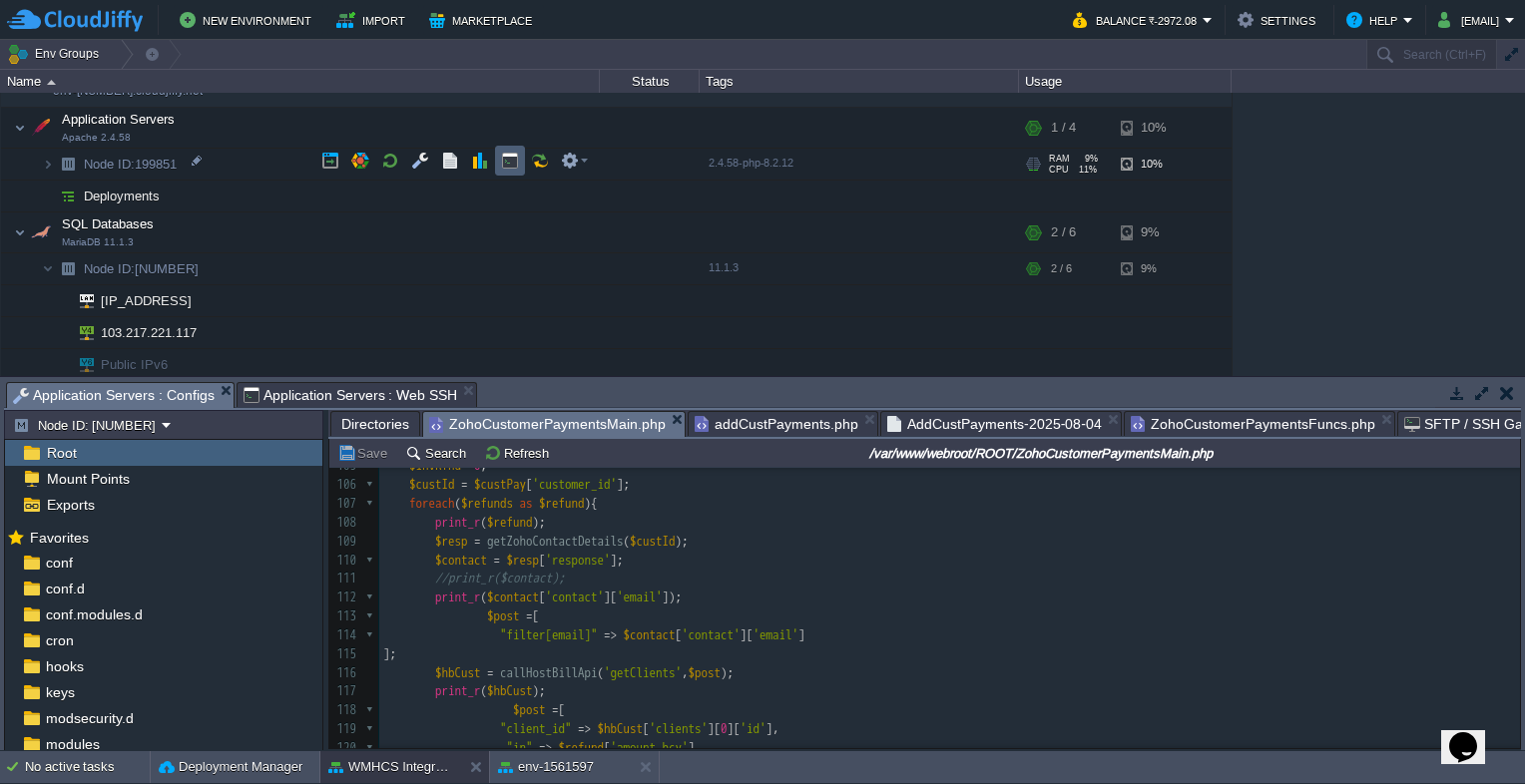 click at bounding box center (510, 161) 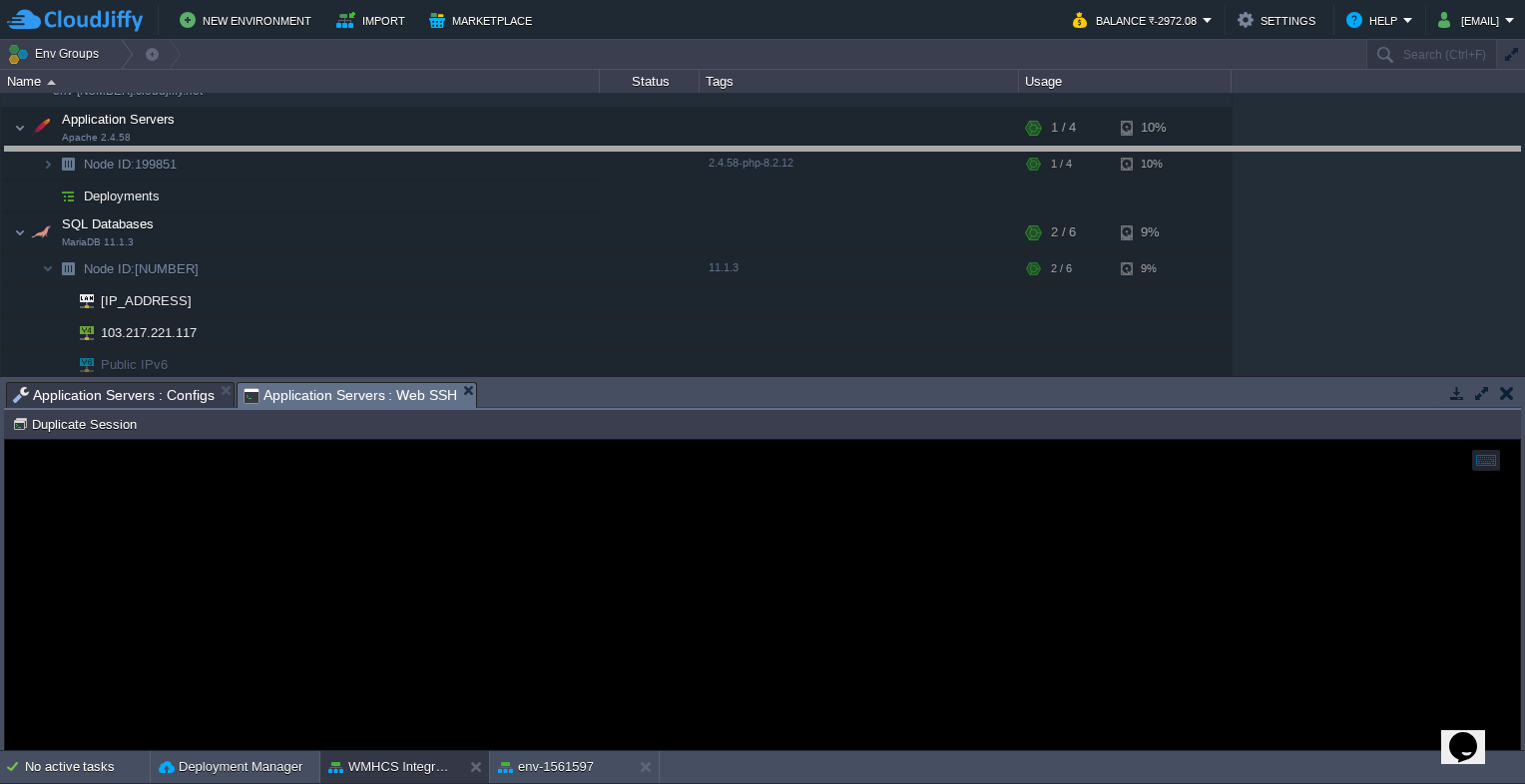 drag, startPoint x: 571, startPoint y: 400, endPoint x: 586, endPoint y: 161, distance: 239.47025 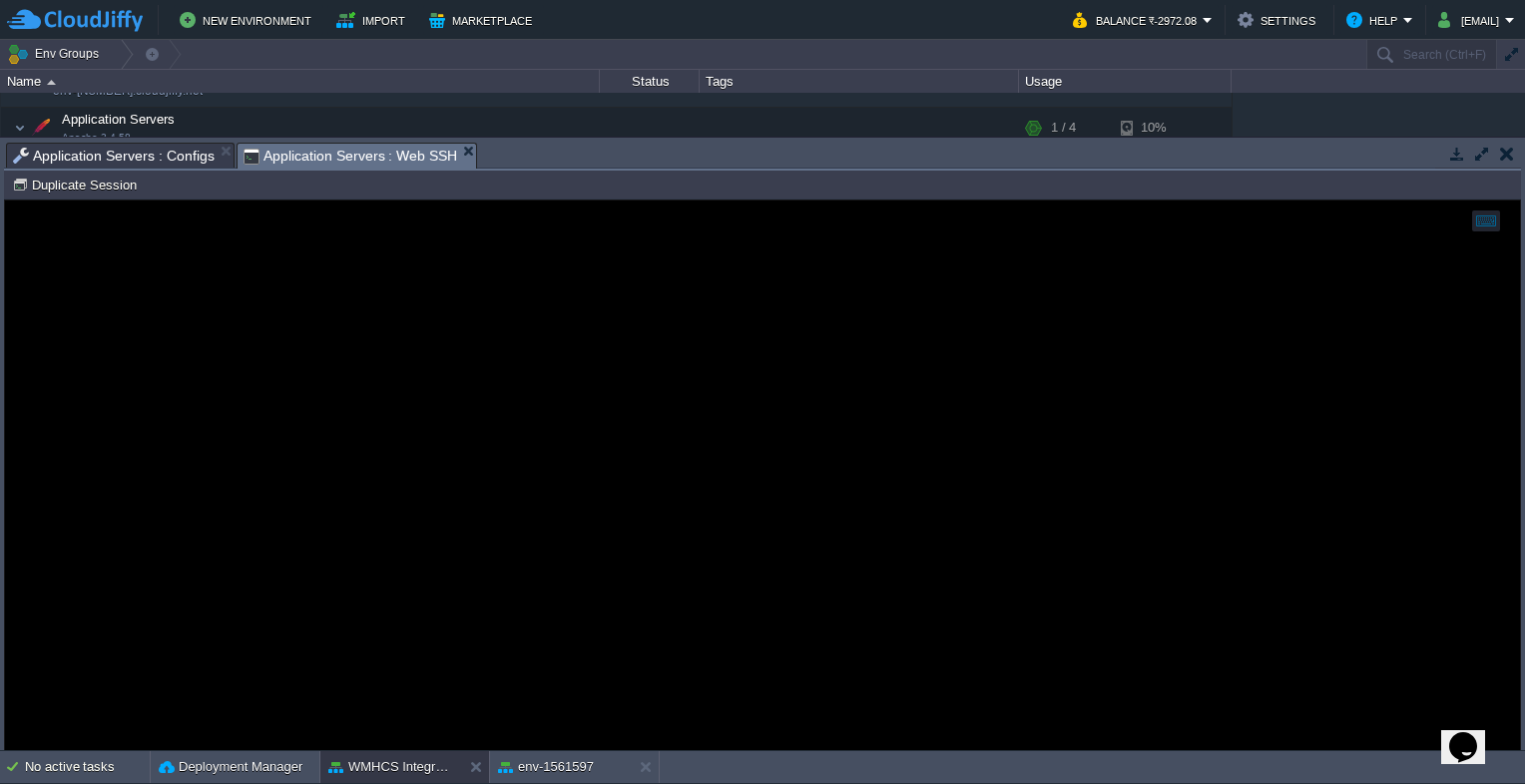 click on "Application Servers : Configs" at bounding box center (114, 156) 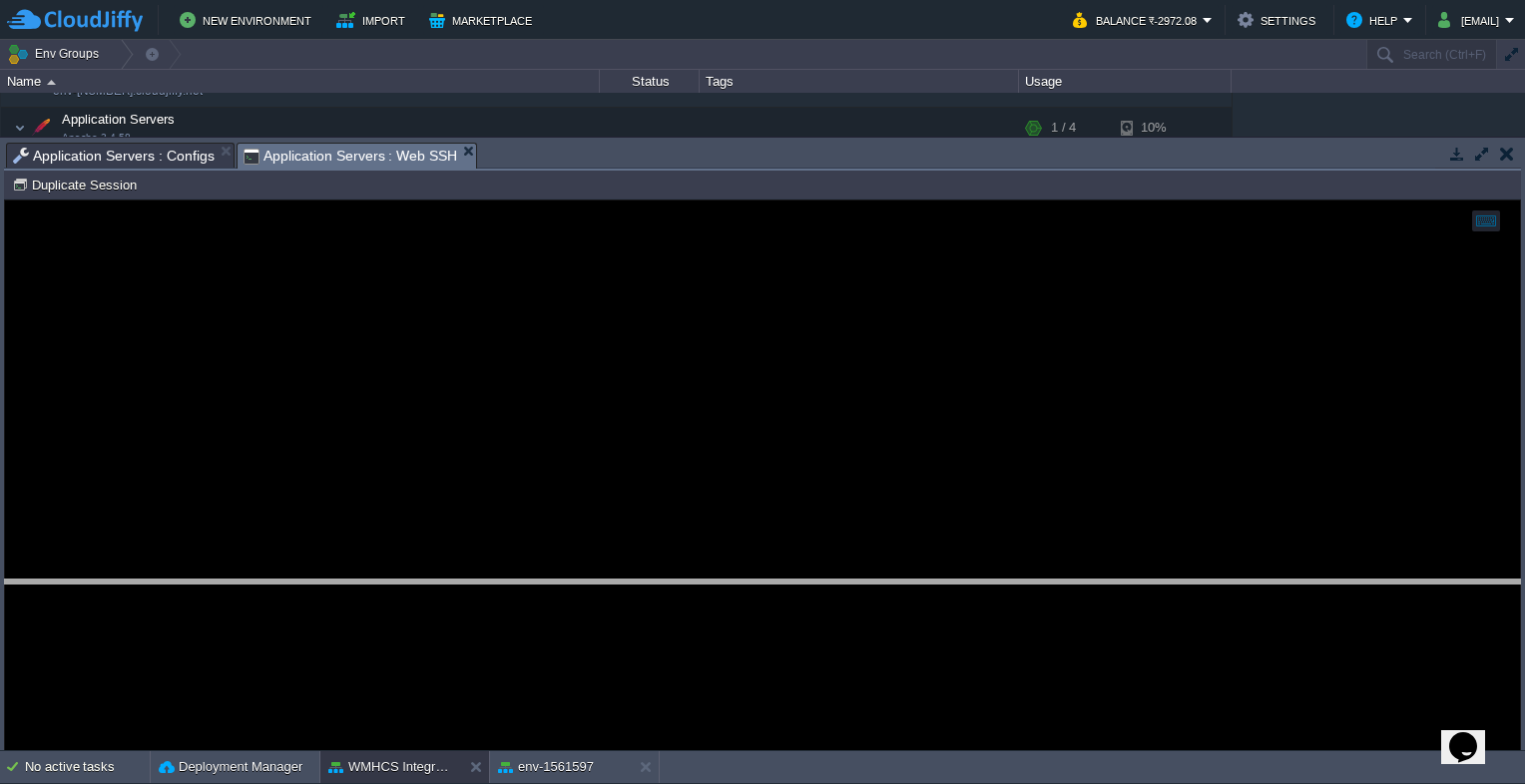 drag, startPoint x: 785, startPoint y: 152, endPoint x: 832, endPoint y: 614, distance: 464.3845 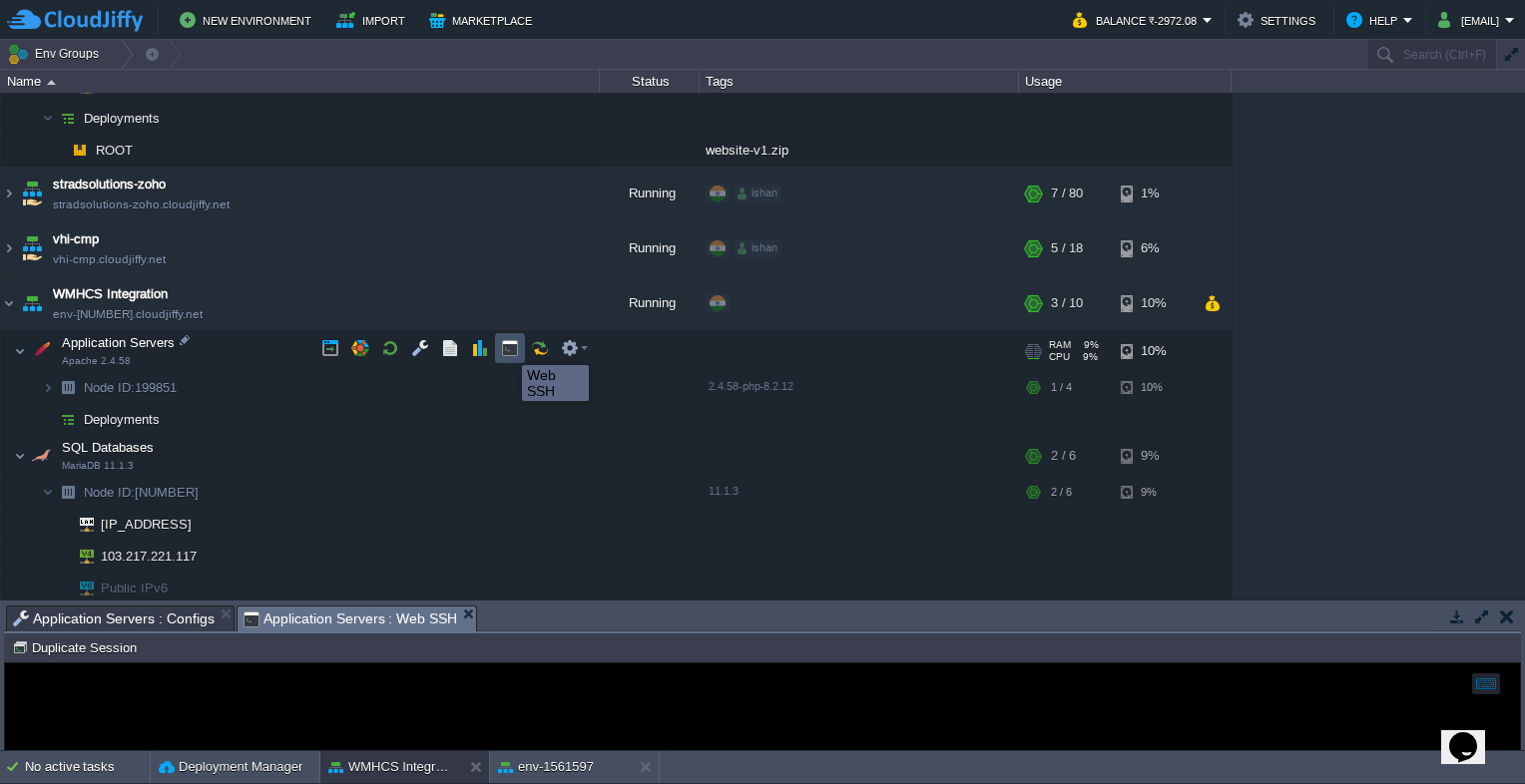 click at bounding box center [510, 348] 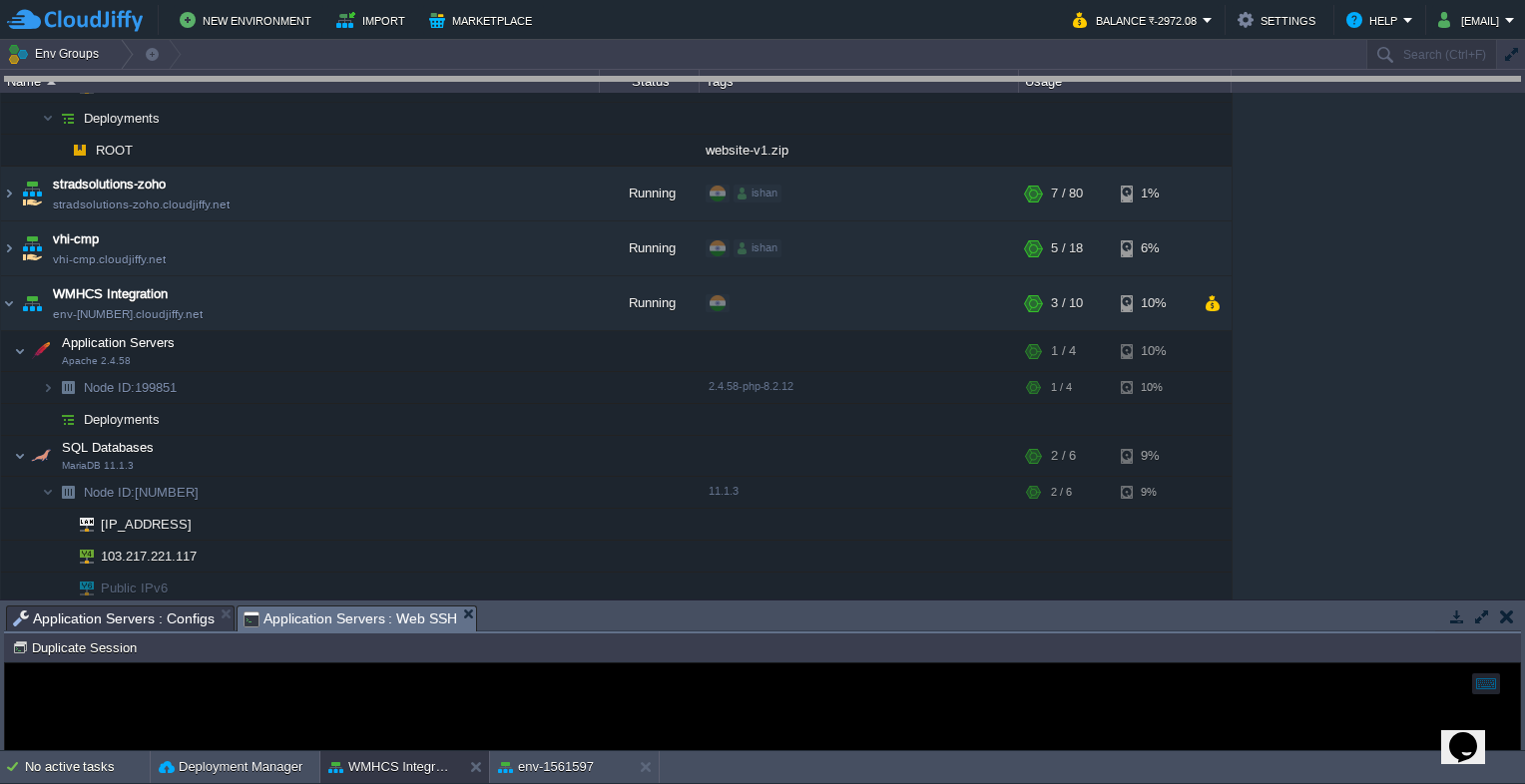 drag, startPoint x: 567, startPoint y: 622, endPoint x: 631, endPoint y: 87, distance: 538.81444 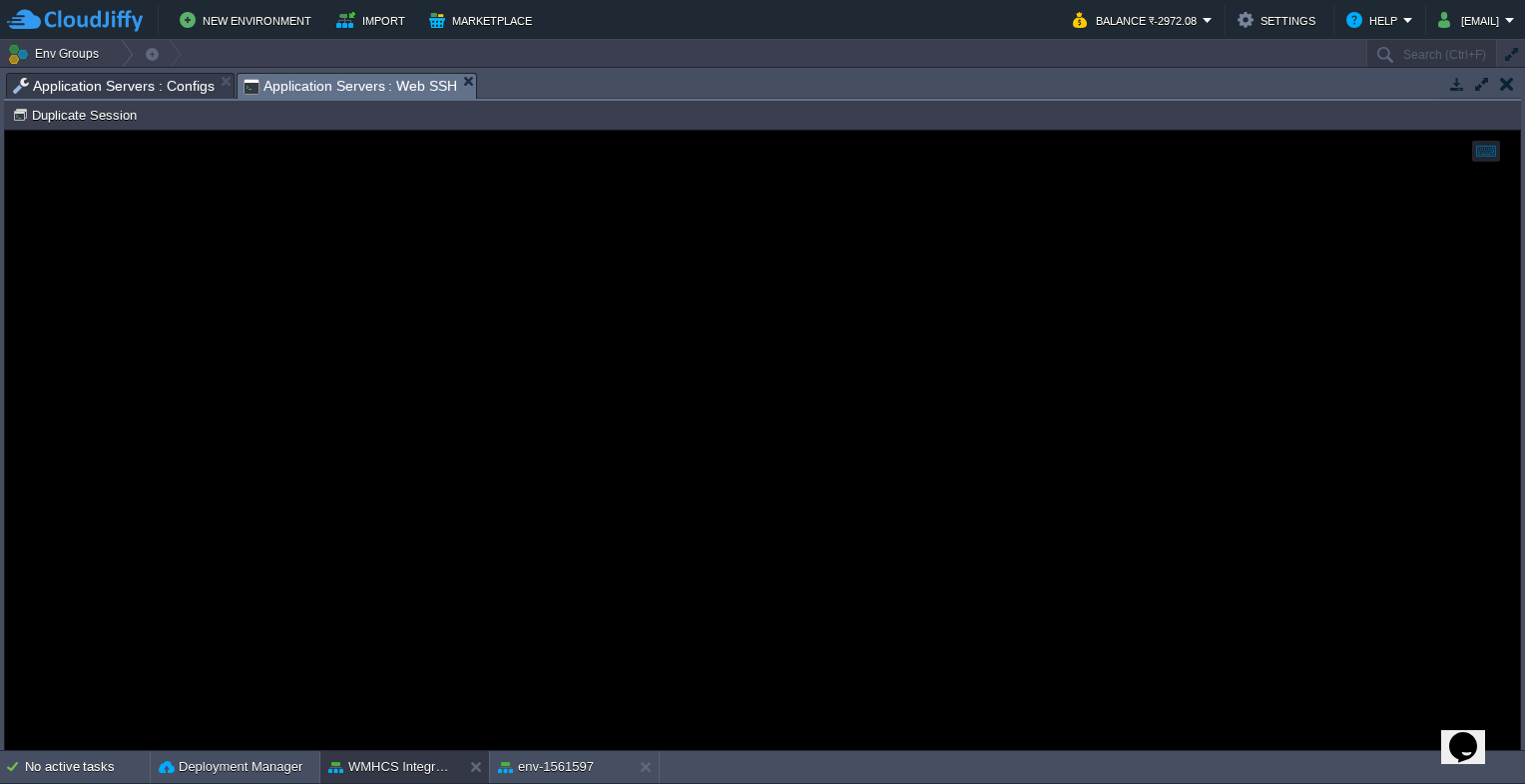 click at bounding box center [762, 440] 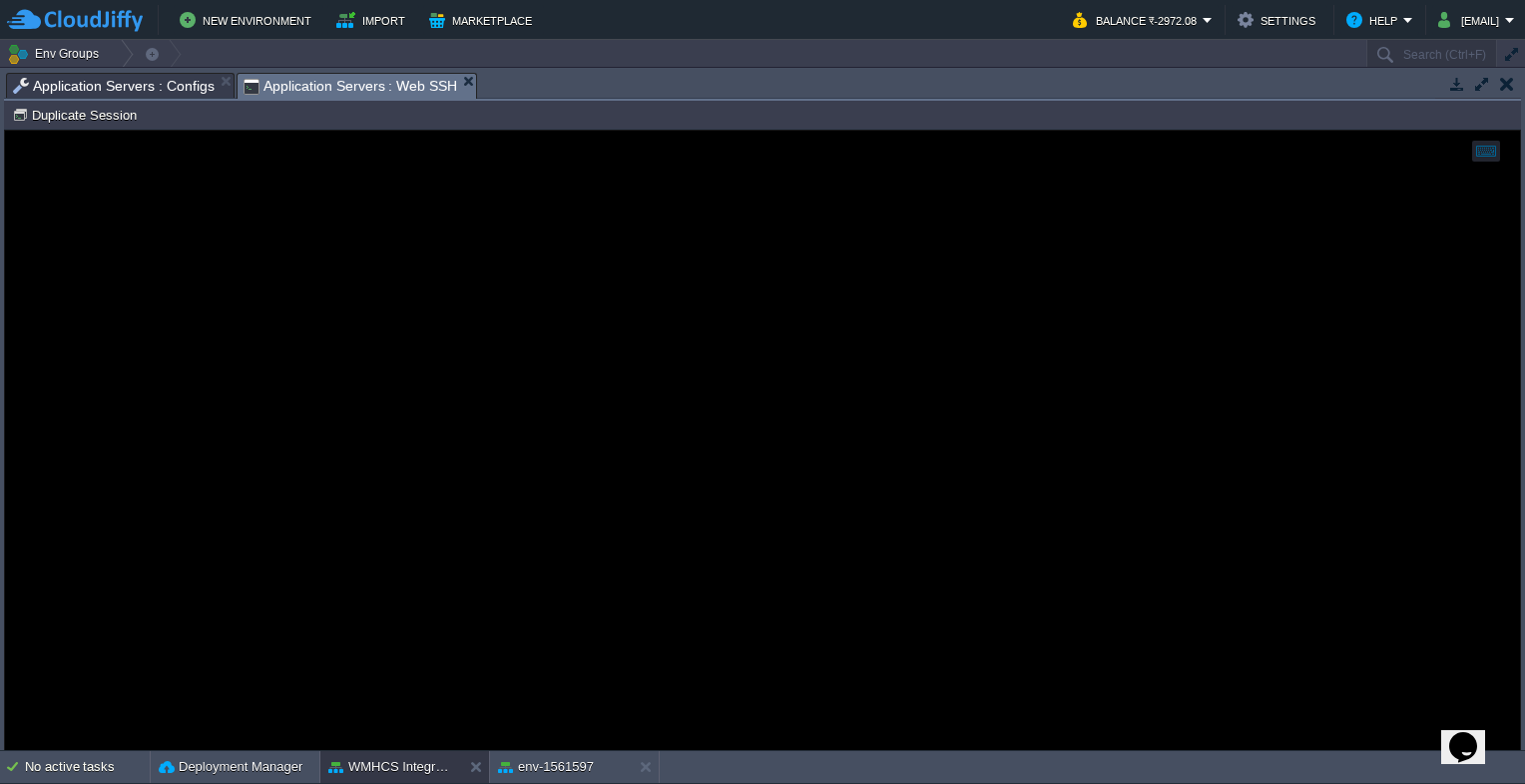 click at bounding box center [762, 440] 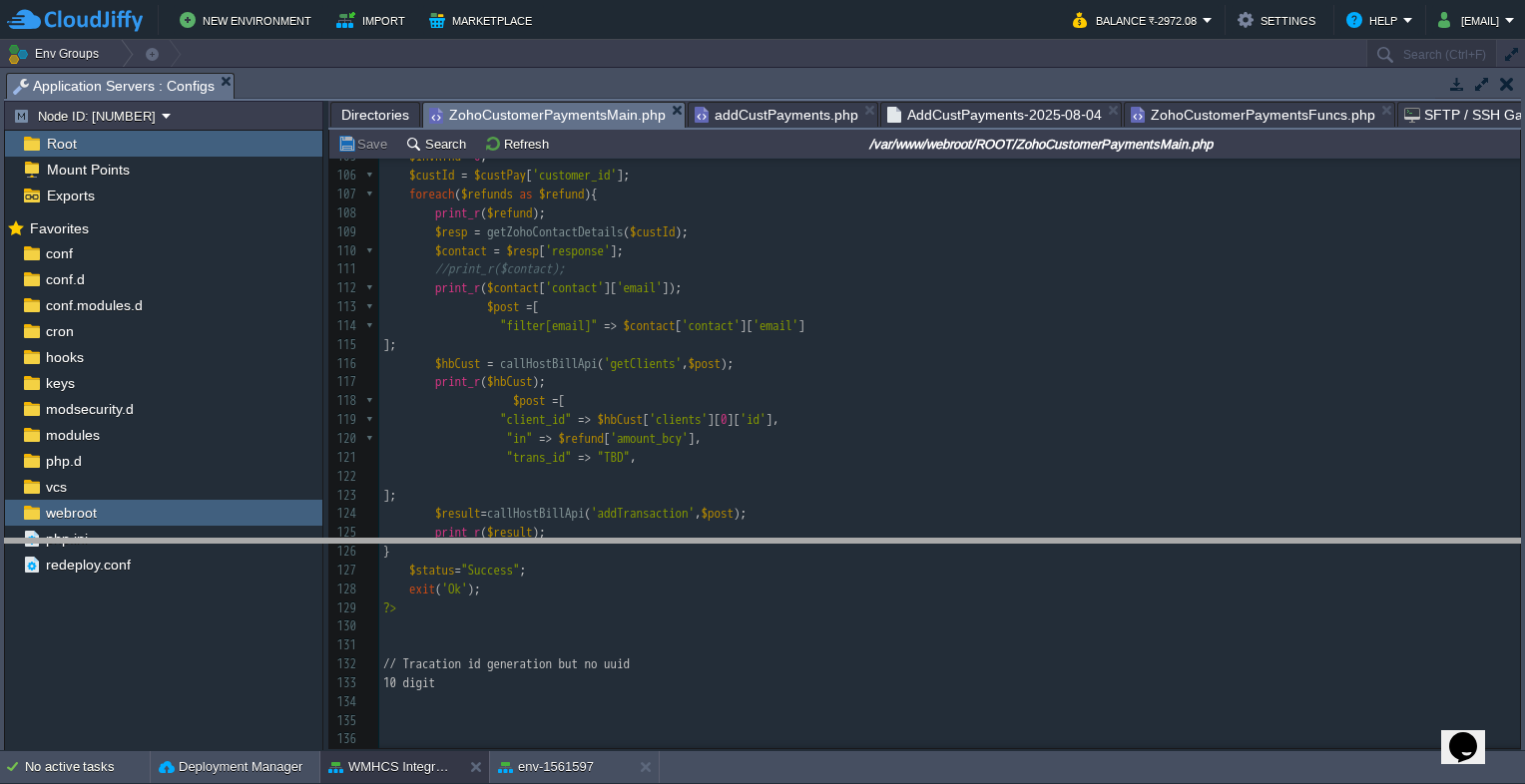 drag, startPoint x: 477, startPoint y: 85, endPoint x: 467, endPoint y: 551, distance: 466.10728 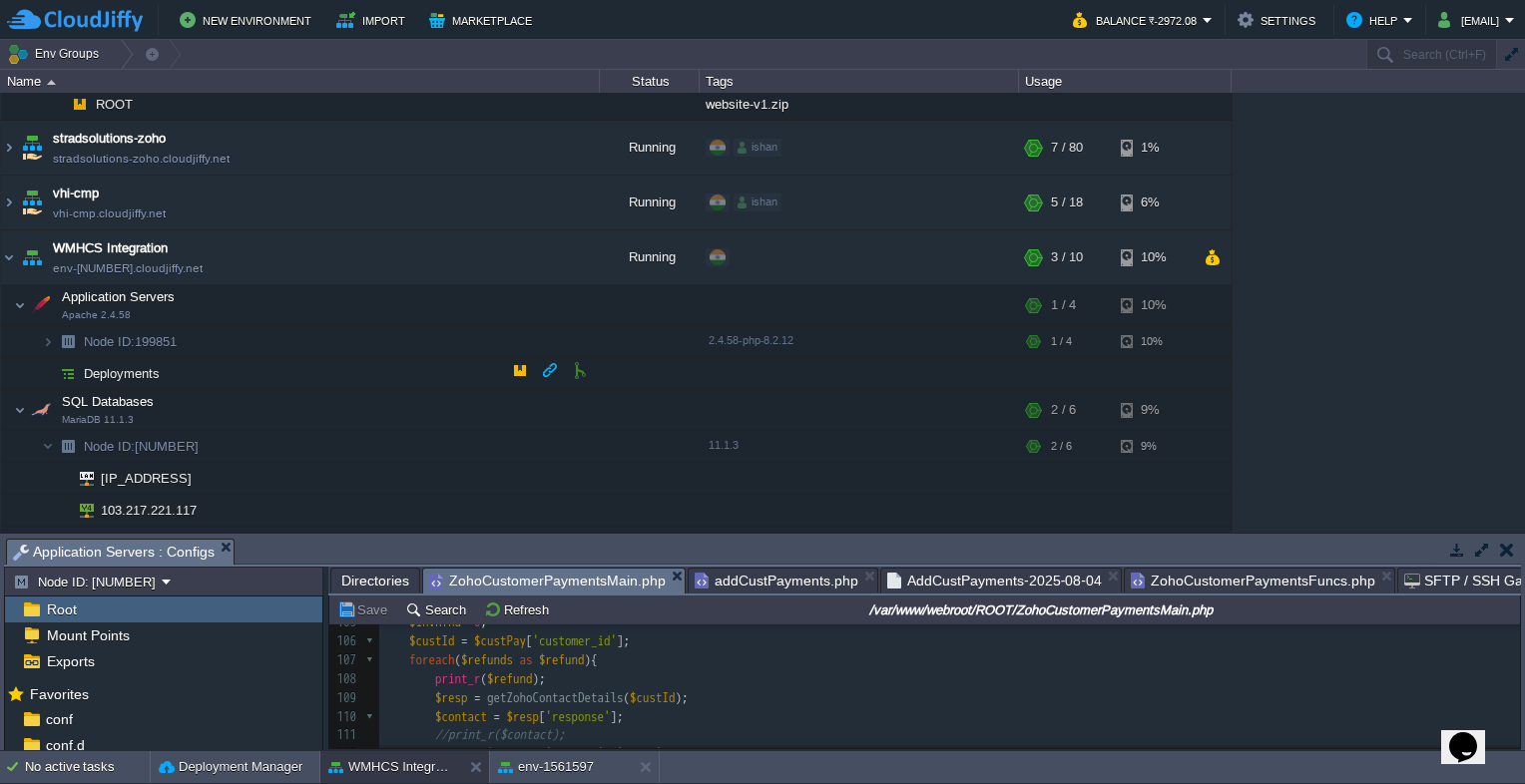 scroll, scrollTop: 486, scrollLeft: 0, axis: vertical 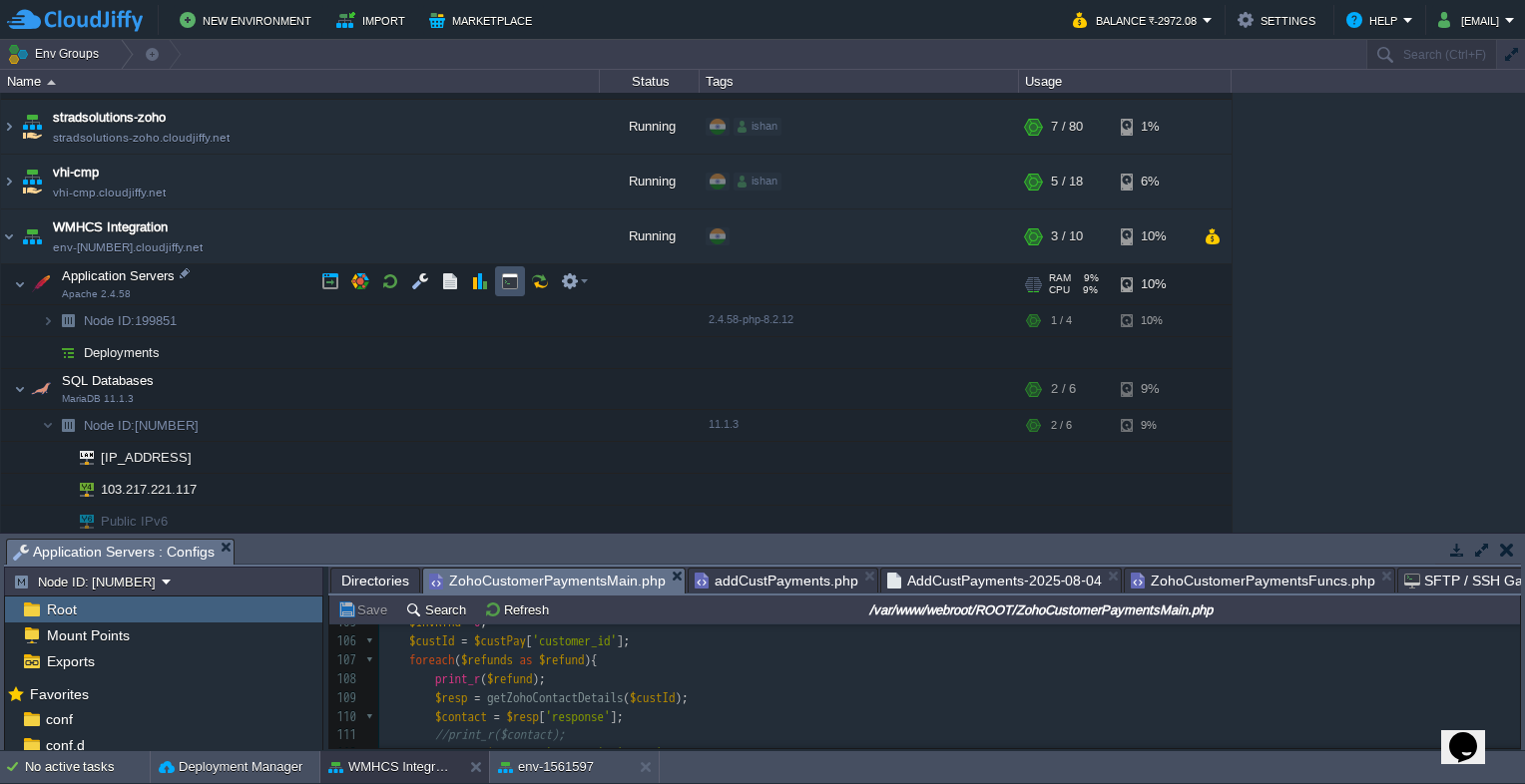 click at bounding box center [510, 281] 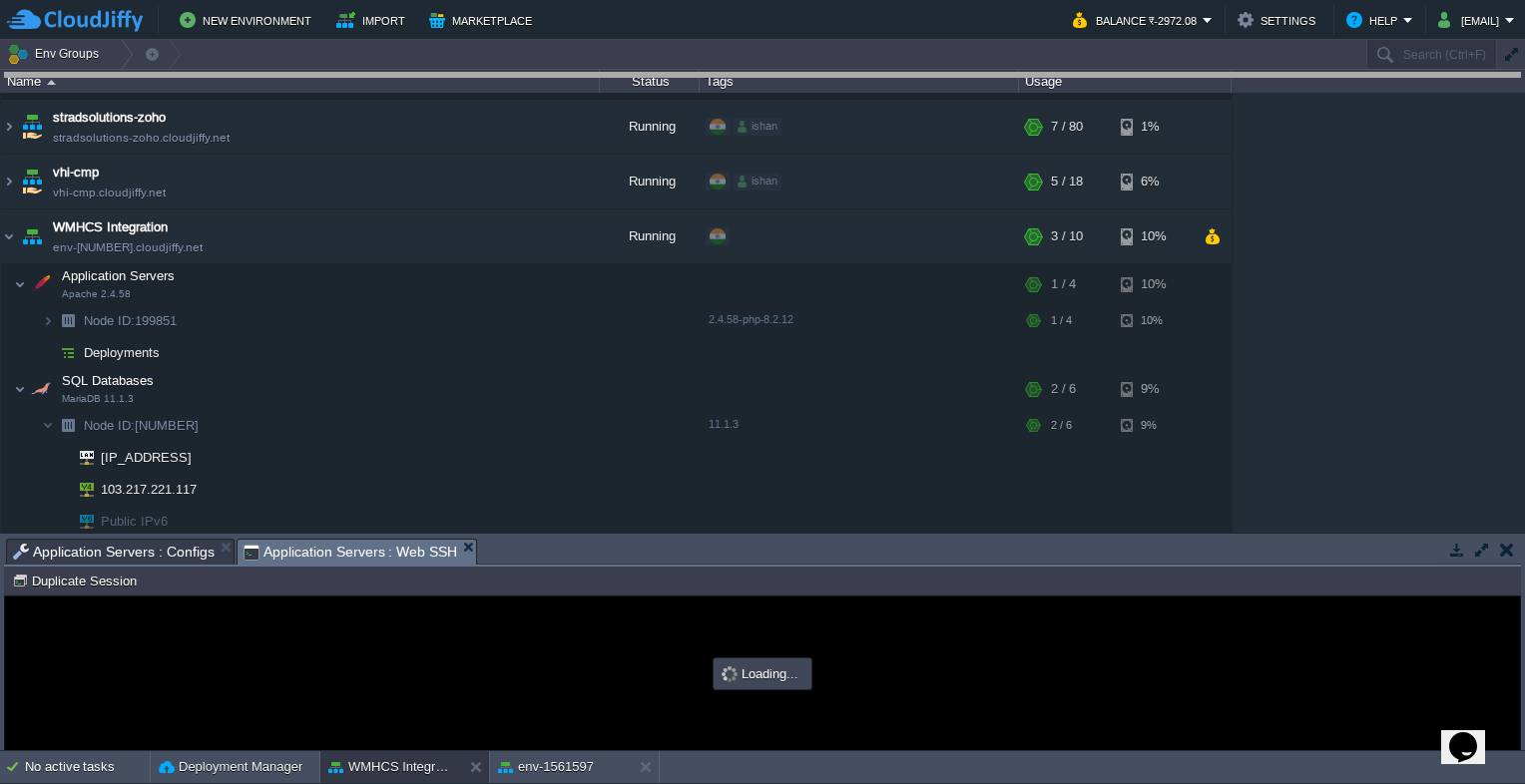 drag, startPoint x: 595, startPoint y: 556, endPoint x: 576, endPoint y: 79, distance: 477.37826 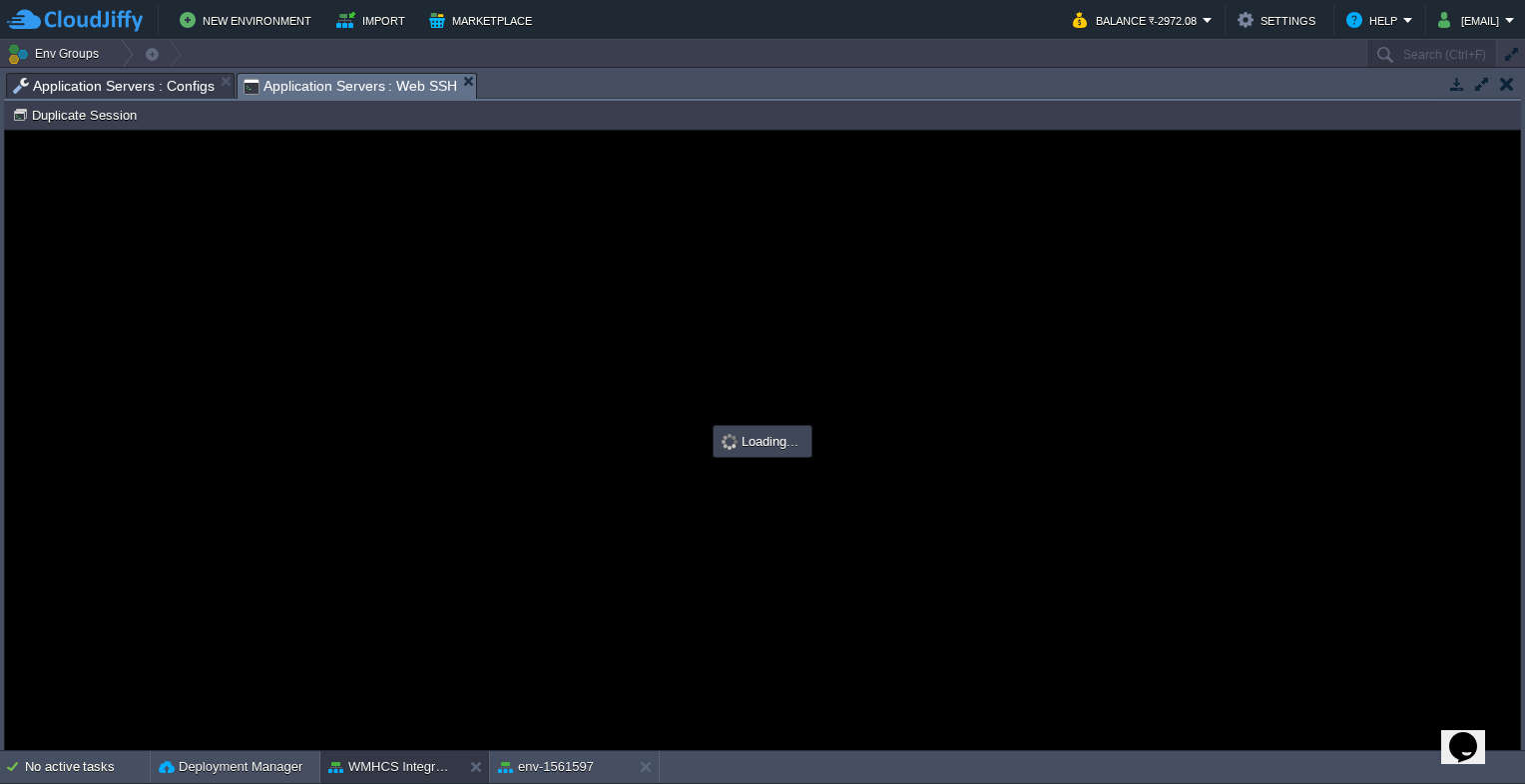 scroll, scrollTop: 481, scrollLeft: 0, axis: vertical 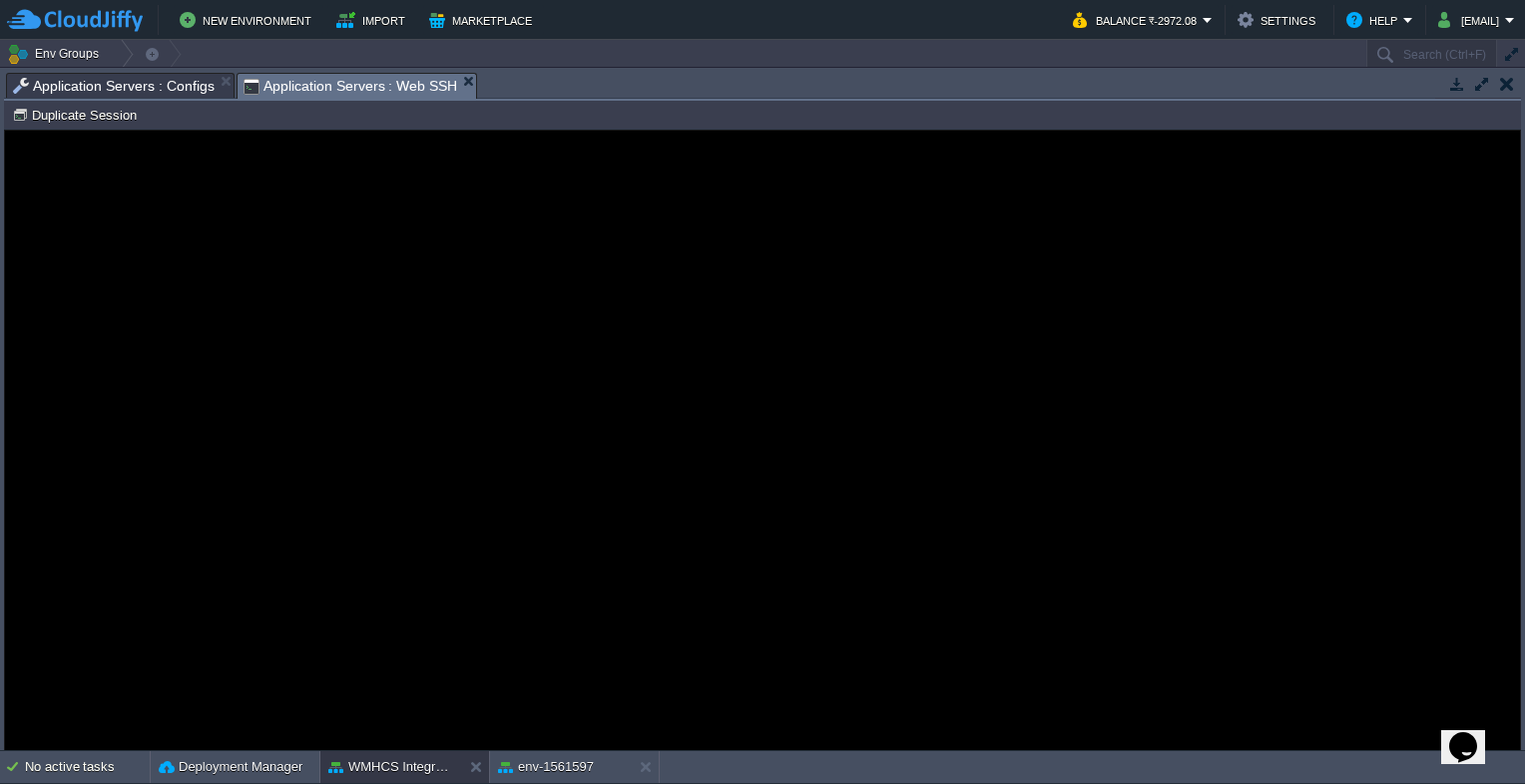 type on "#000000" 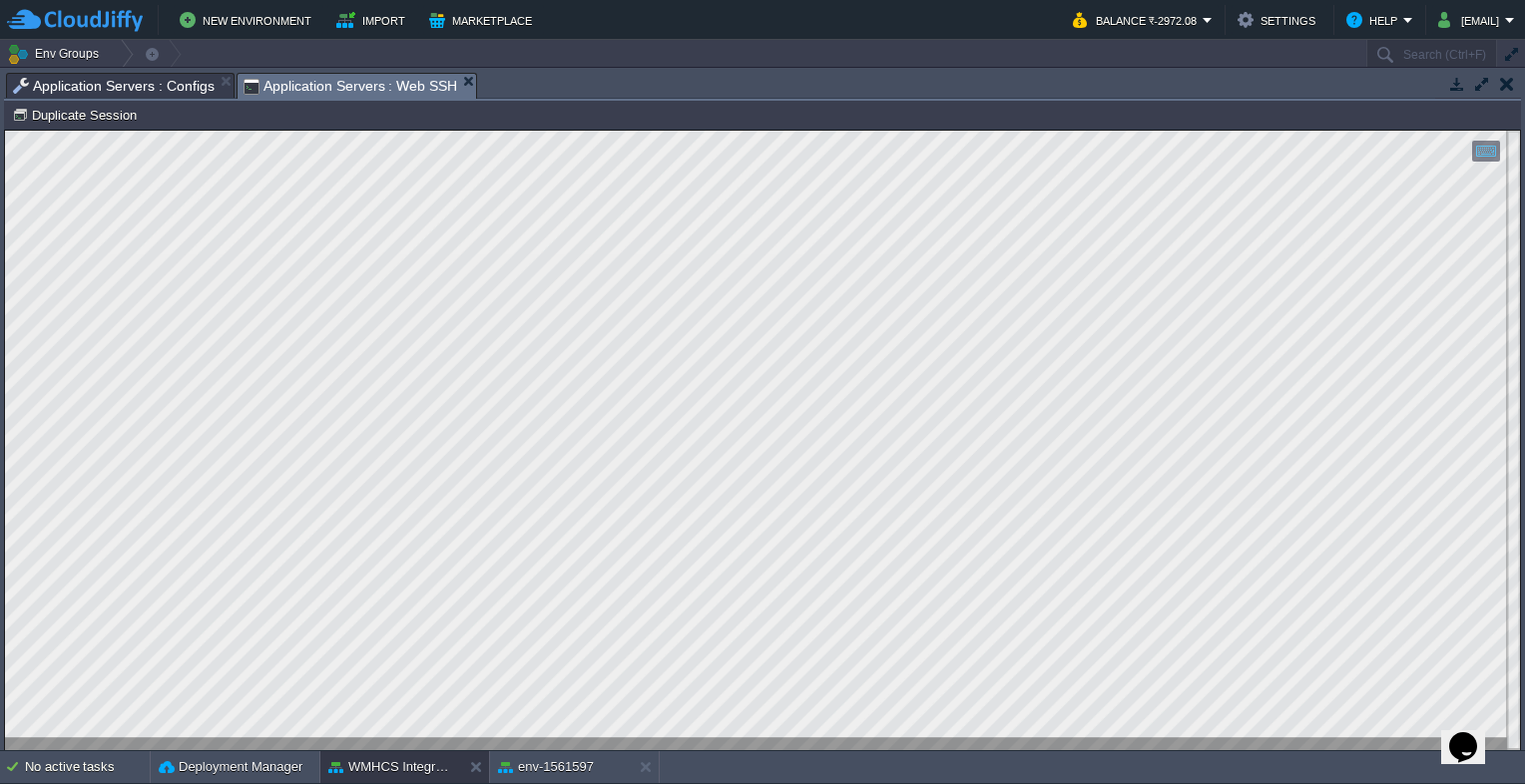 click on "Application Servers : Configs" at bounding box center (114, 86) 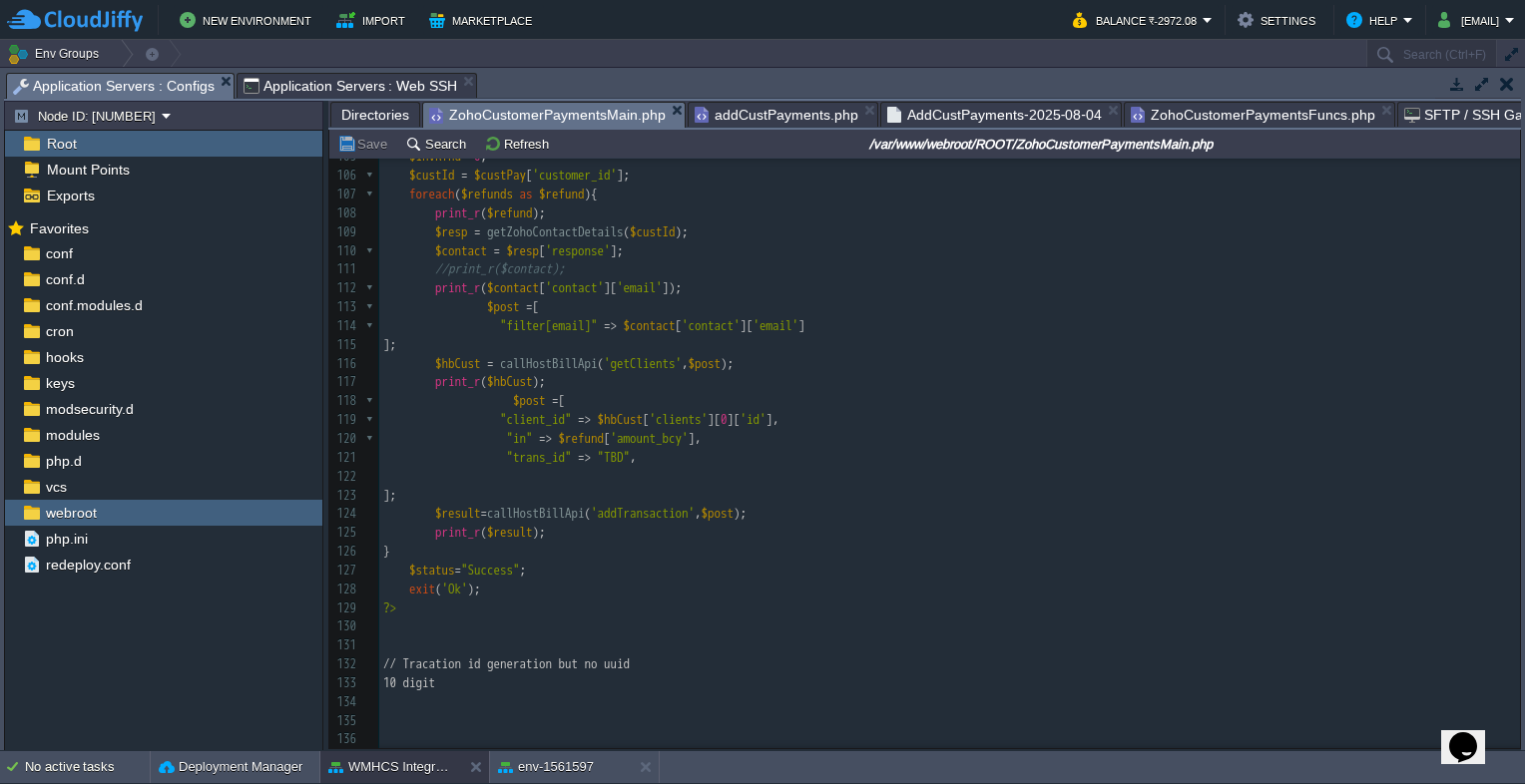 click on "/var/www/webroot/ROOT/ZohoCustomerPaymentsMain.php" at bounding box center (1040, 144) 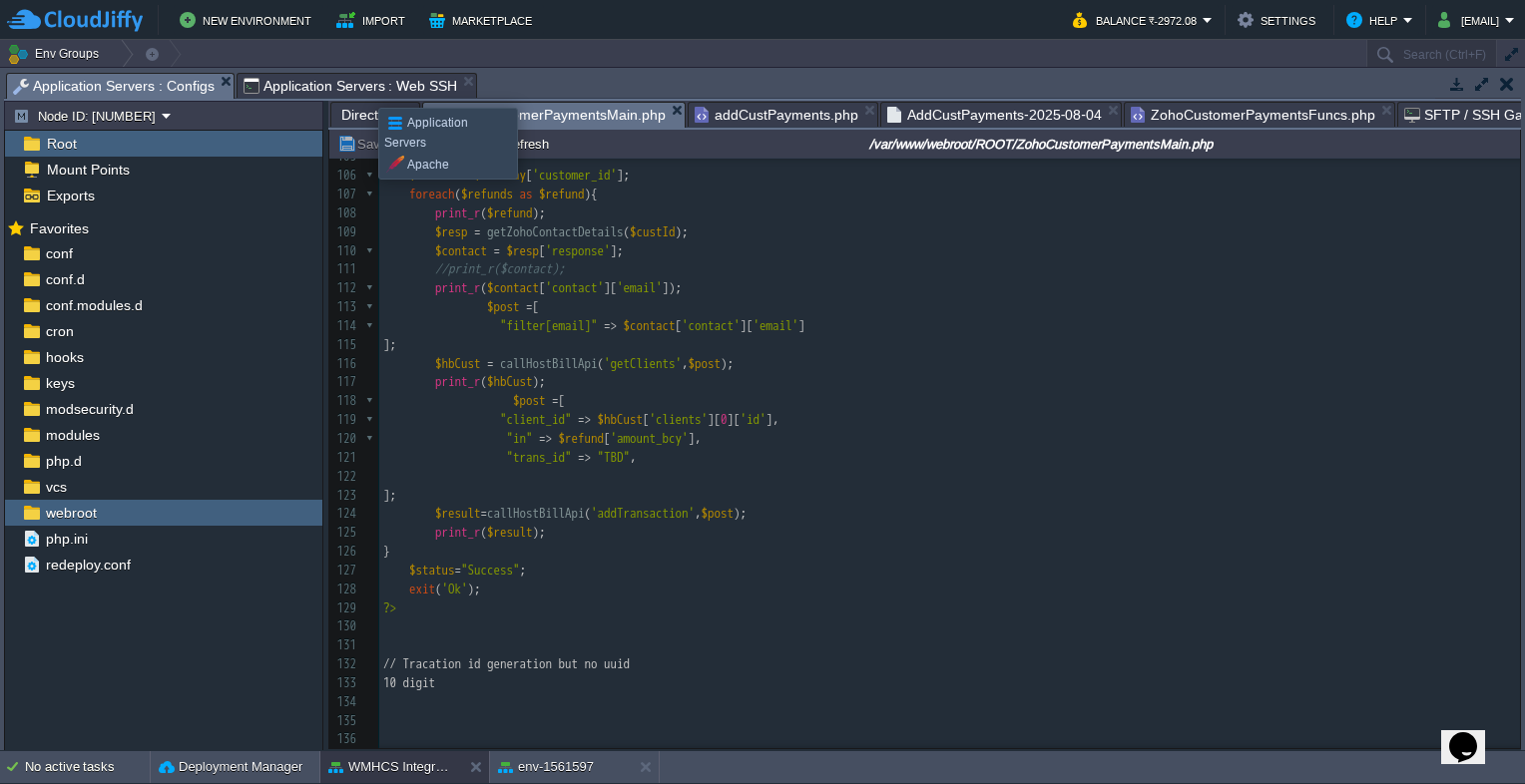 click on "Application Servers : Web SSH" at bounding box center [350, 86] 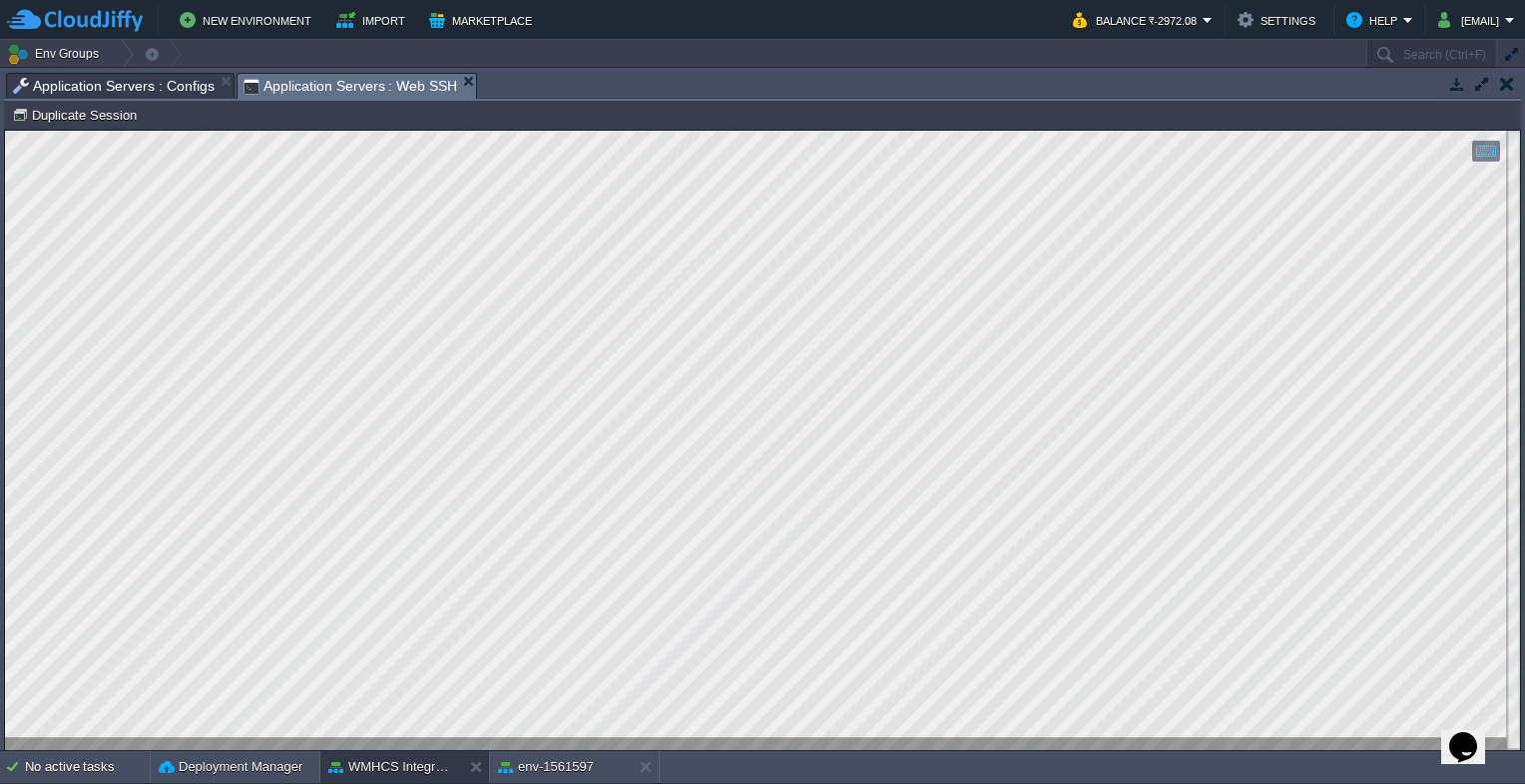 click on "Application Servers : Configs" at bounding box center (114, 86) 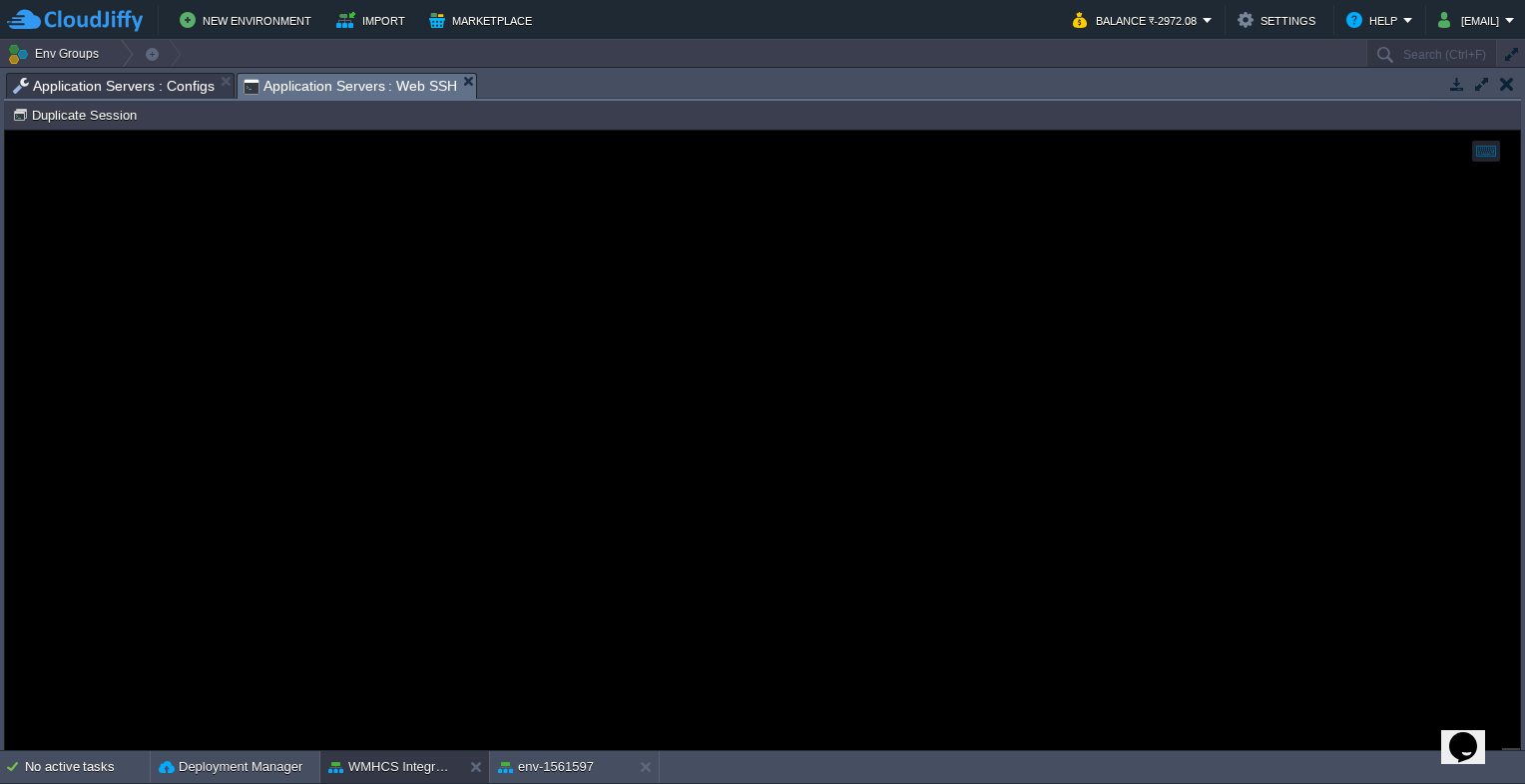 click on "Application Servers : Web SSH" at bounding box center (350, 86) 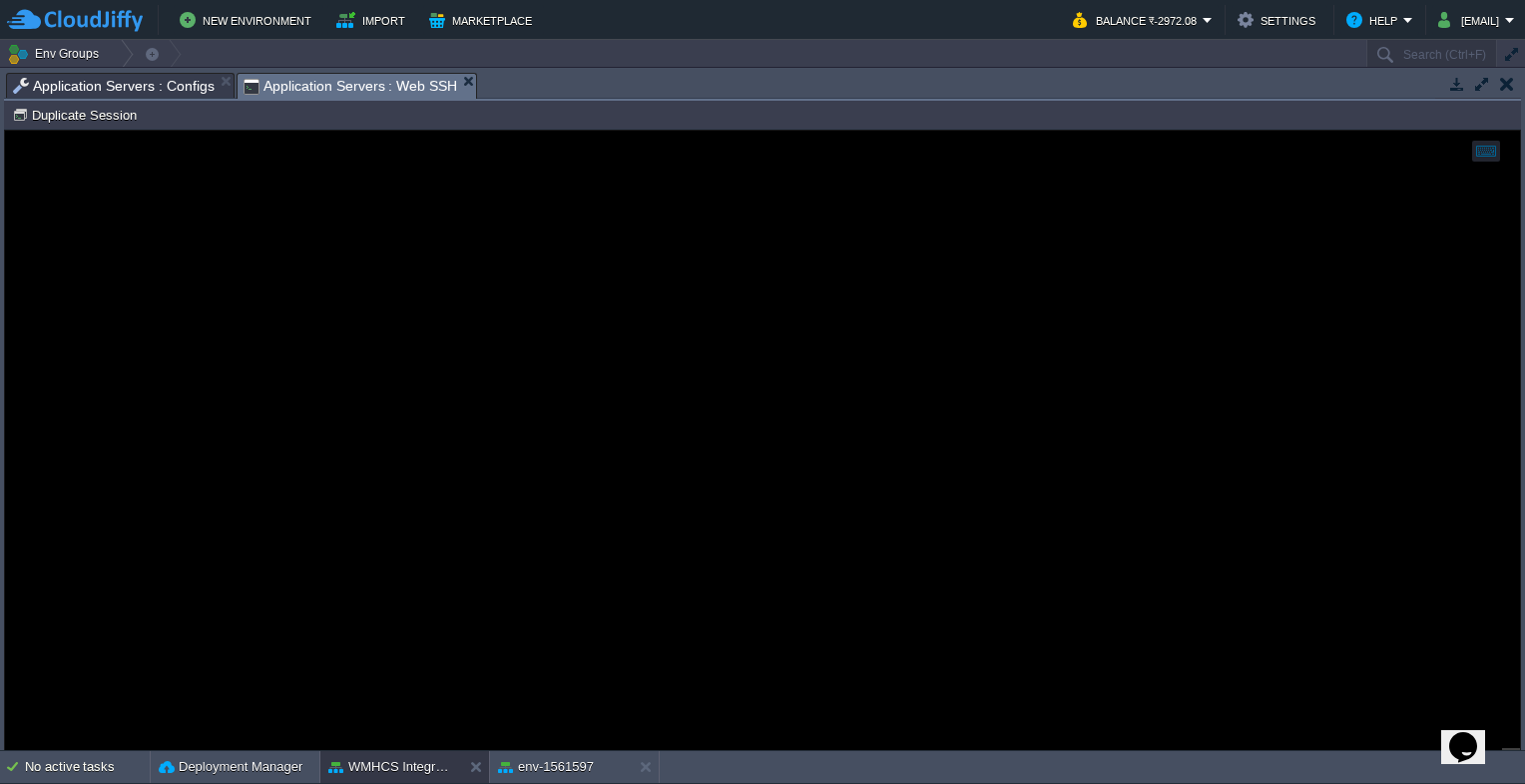 click on "Application Servers : Configs" at bounding box center [114, 86] 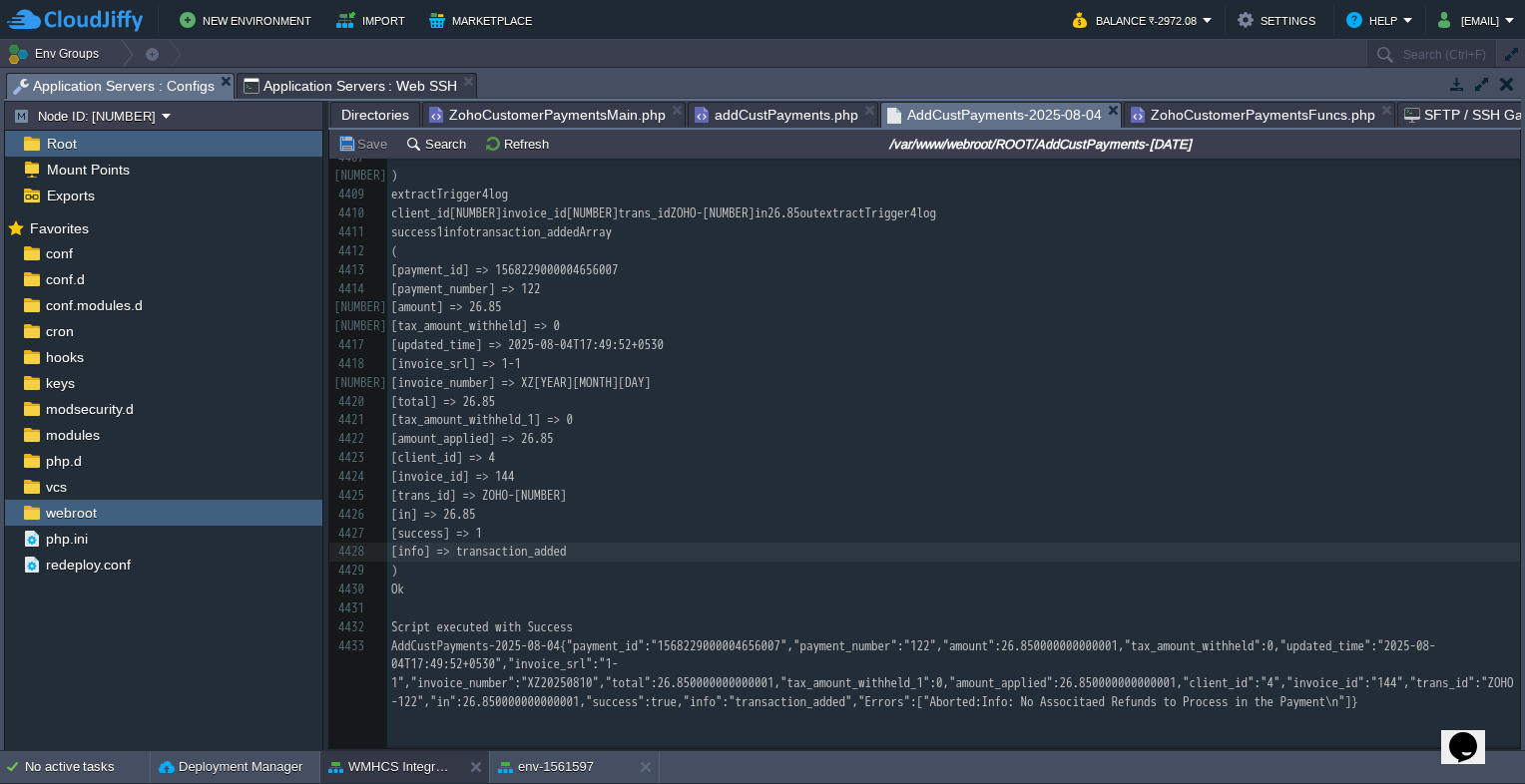 click on "AddCustPayments-2025-08-04" at bounding box center [994, 115] 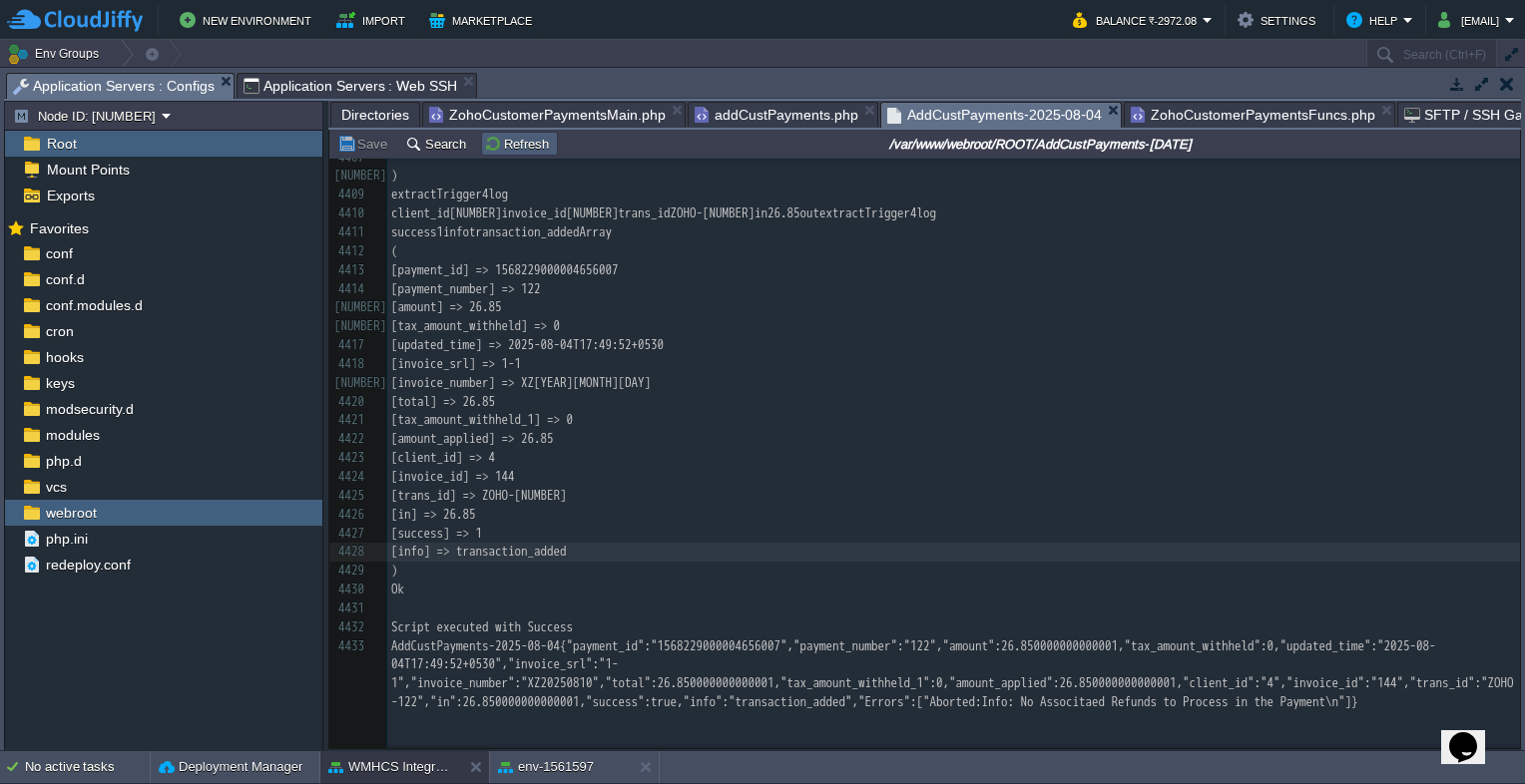 click on "Refresh" at bounding box center (519, 144) 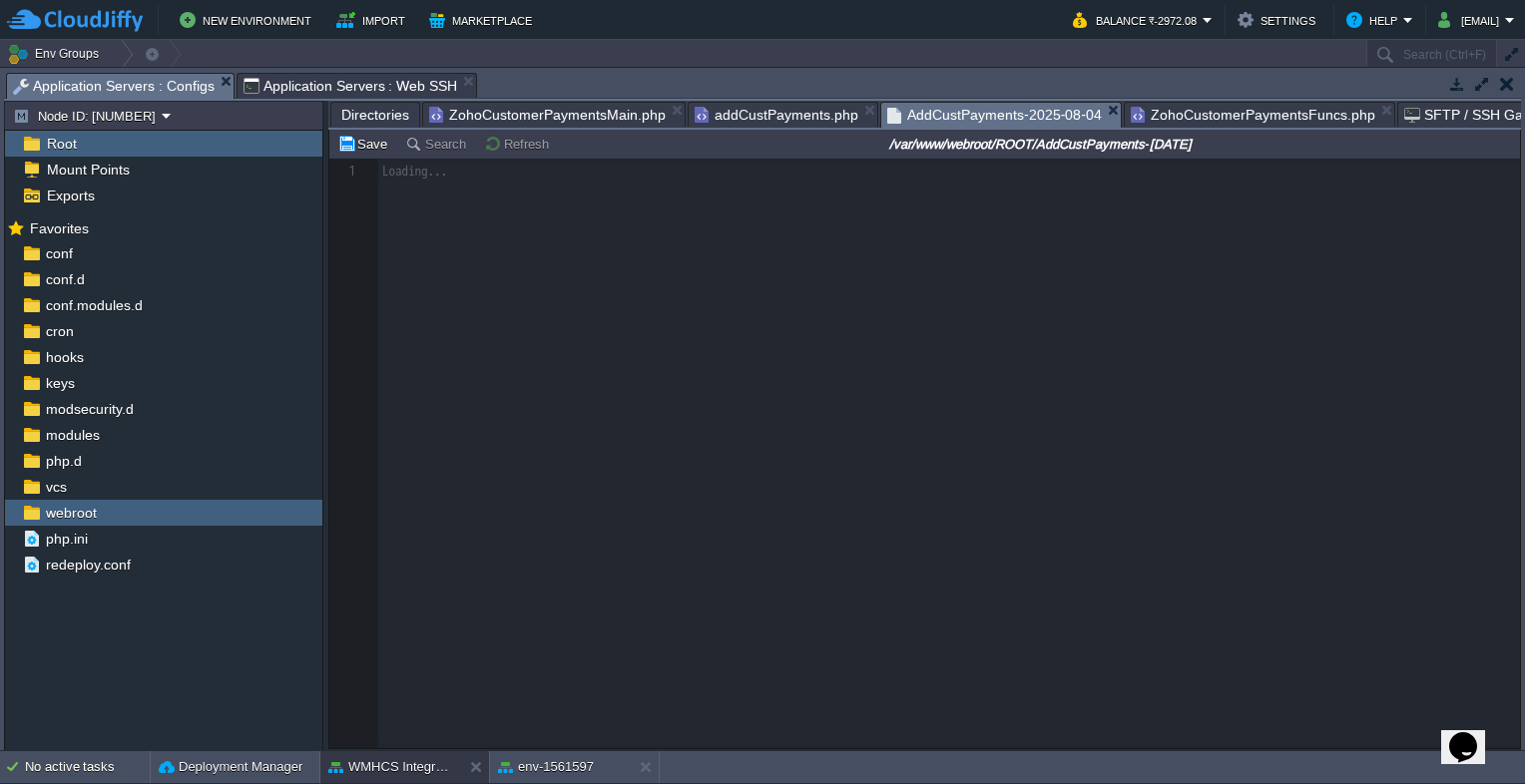scroll, scrollTop: 0, scrollLeft: 0, axis: both 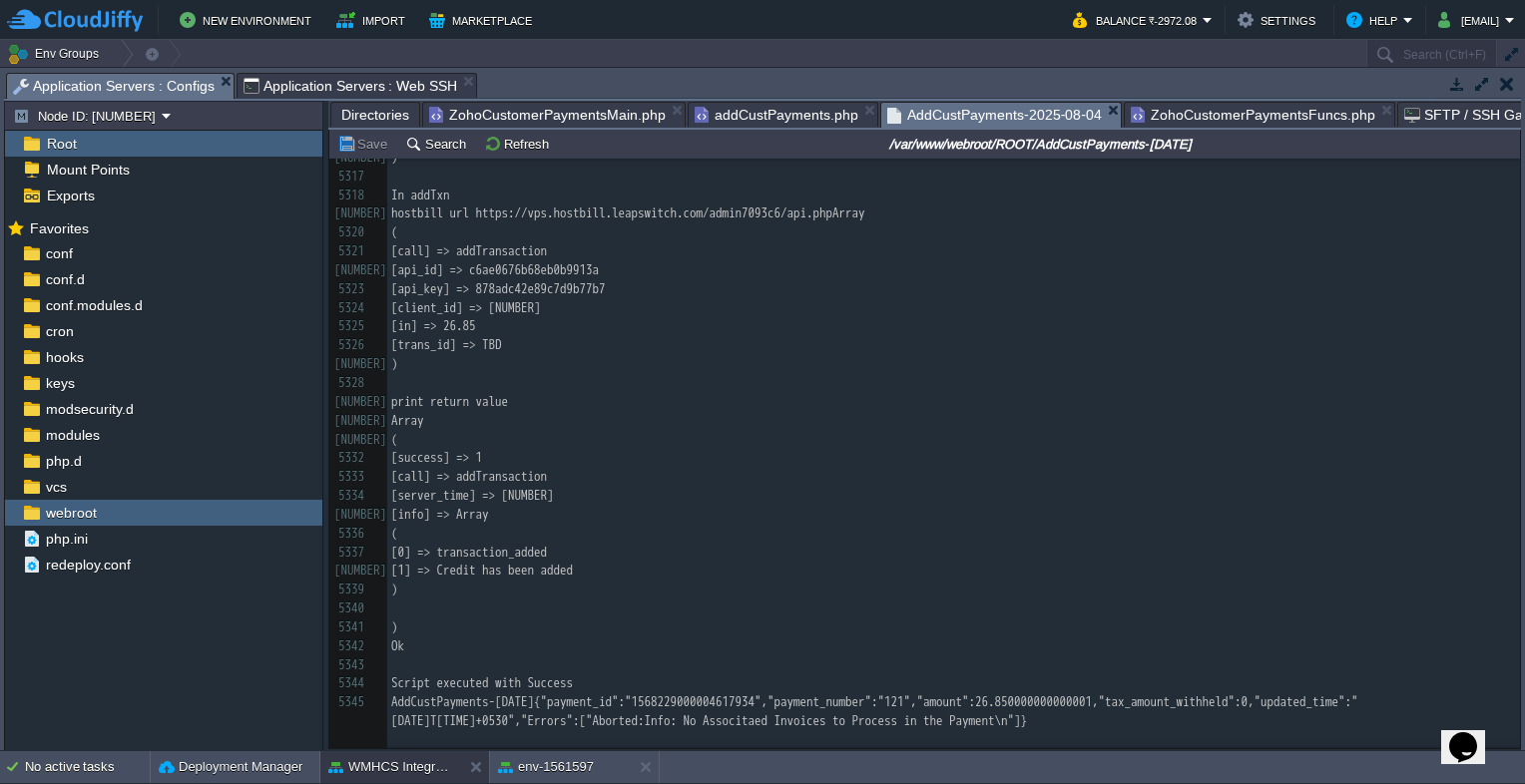 click on "AddCustPayments-2025-08-04{"payment_id":"1568229000004617934","payment_number":"121","amount":26.850000000000001,"tax_amount_withheld":0,"updated_time":"2025-08-04T18:11:20+0530","Errors":["Aborted:Info: No Associtaed Invoices to Process in the Payment\n"]}" at bounding box center [874, 711] 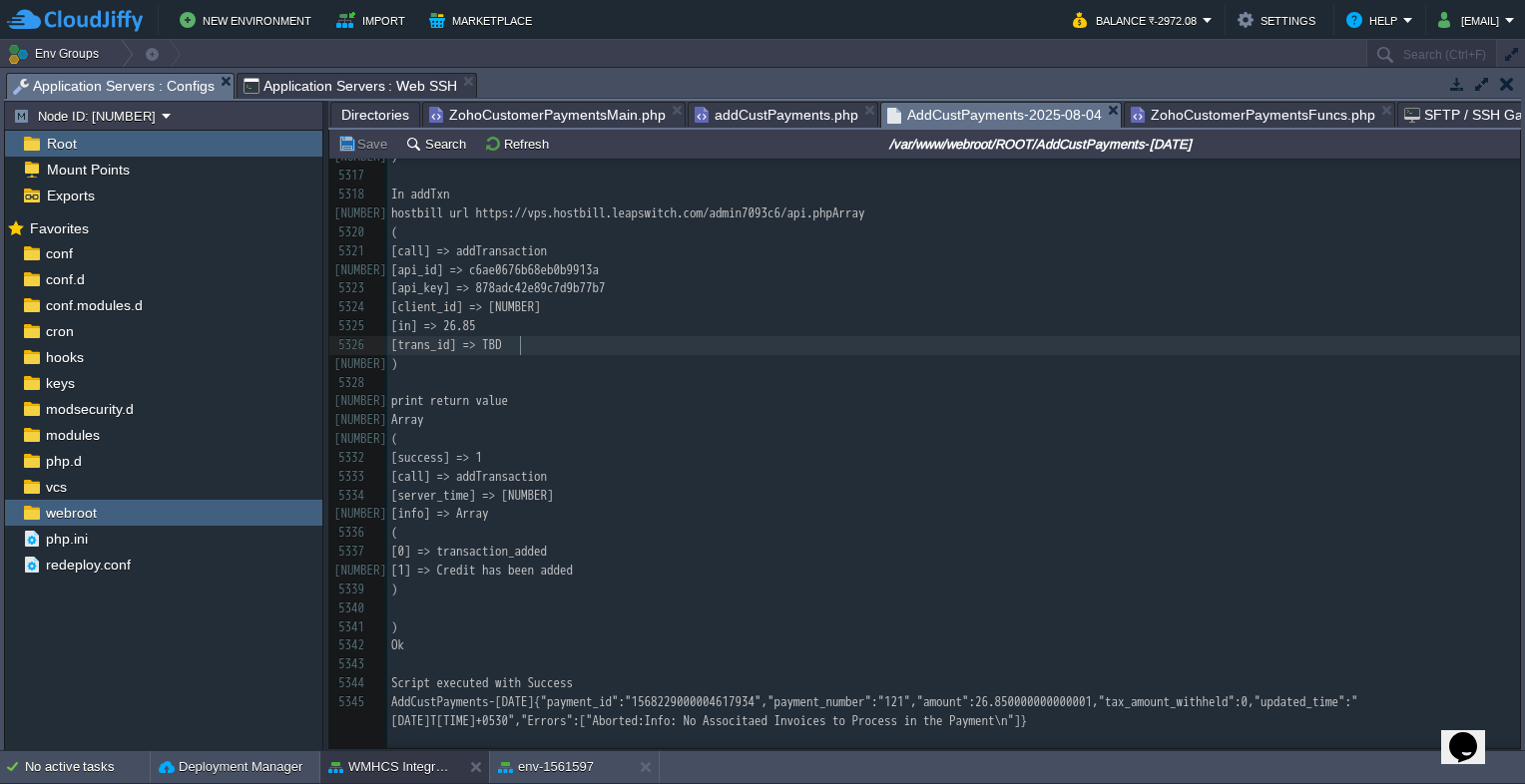 type on "TBD" 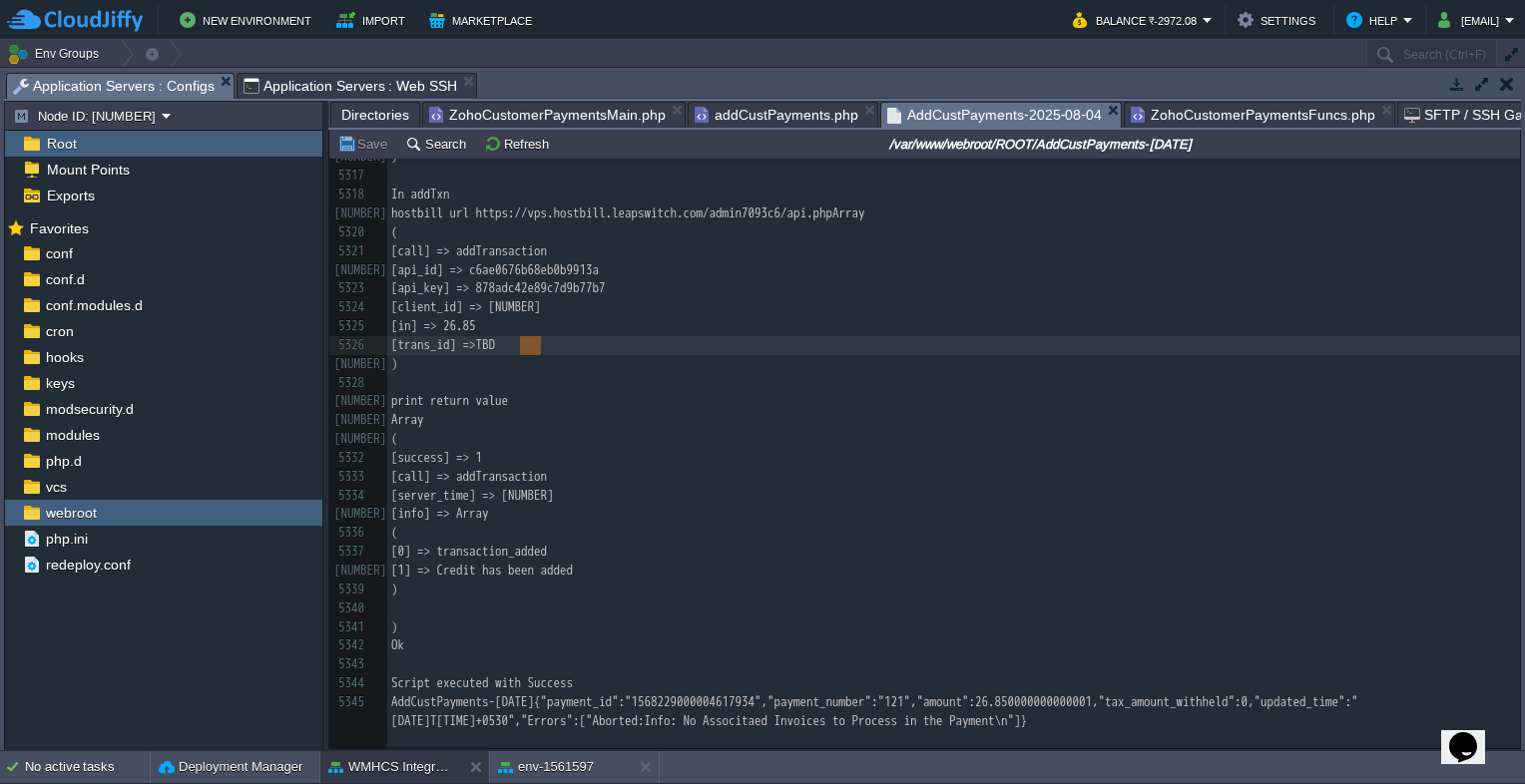 click on "ZohoCustomerPaymentsMain.php" at bounding box center (547, 115) 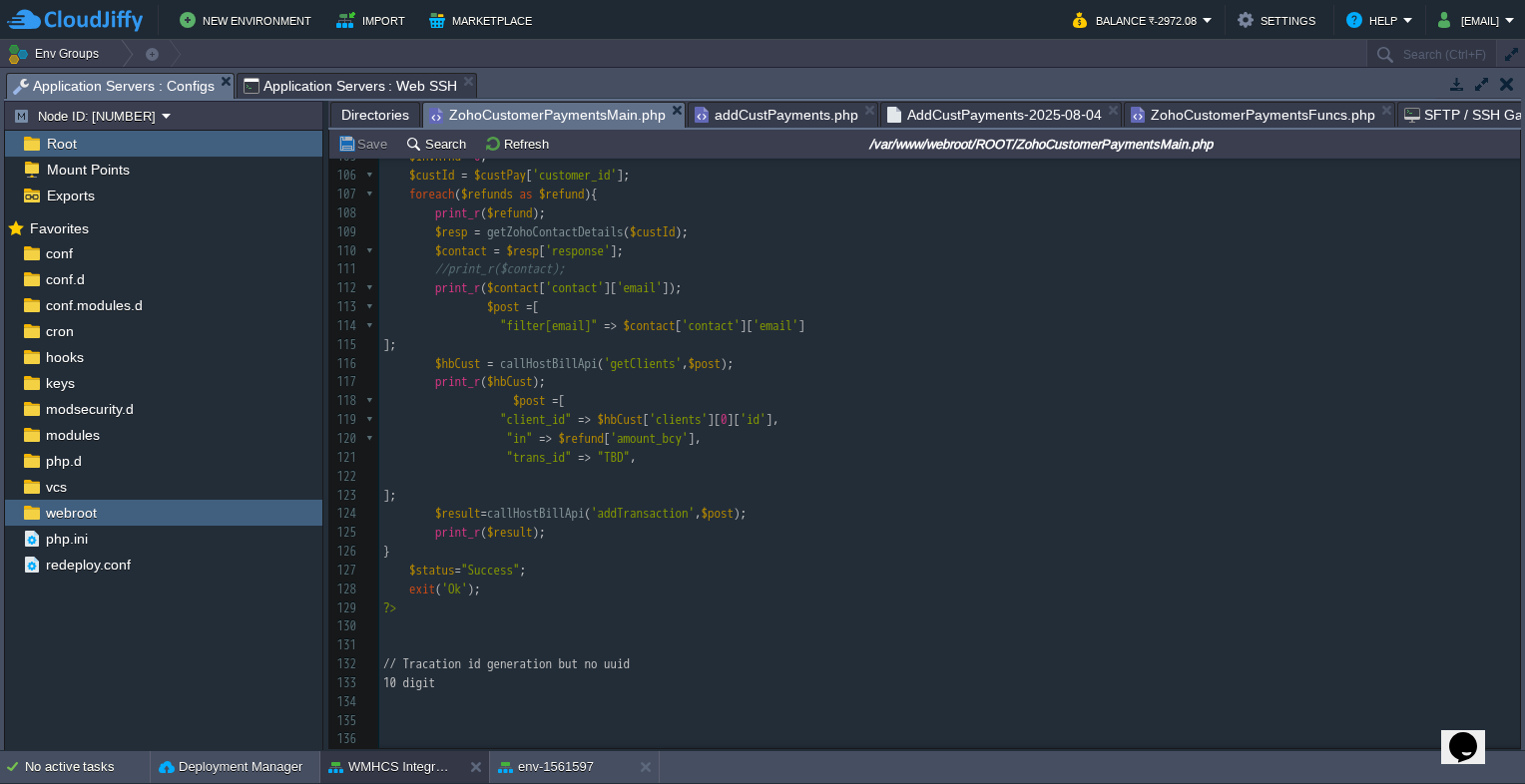 click on ""TBD"" at bounding box center [614, 457] 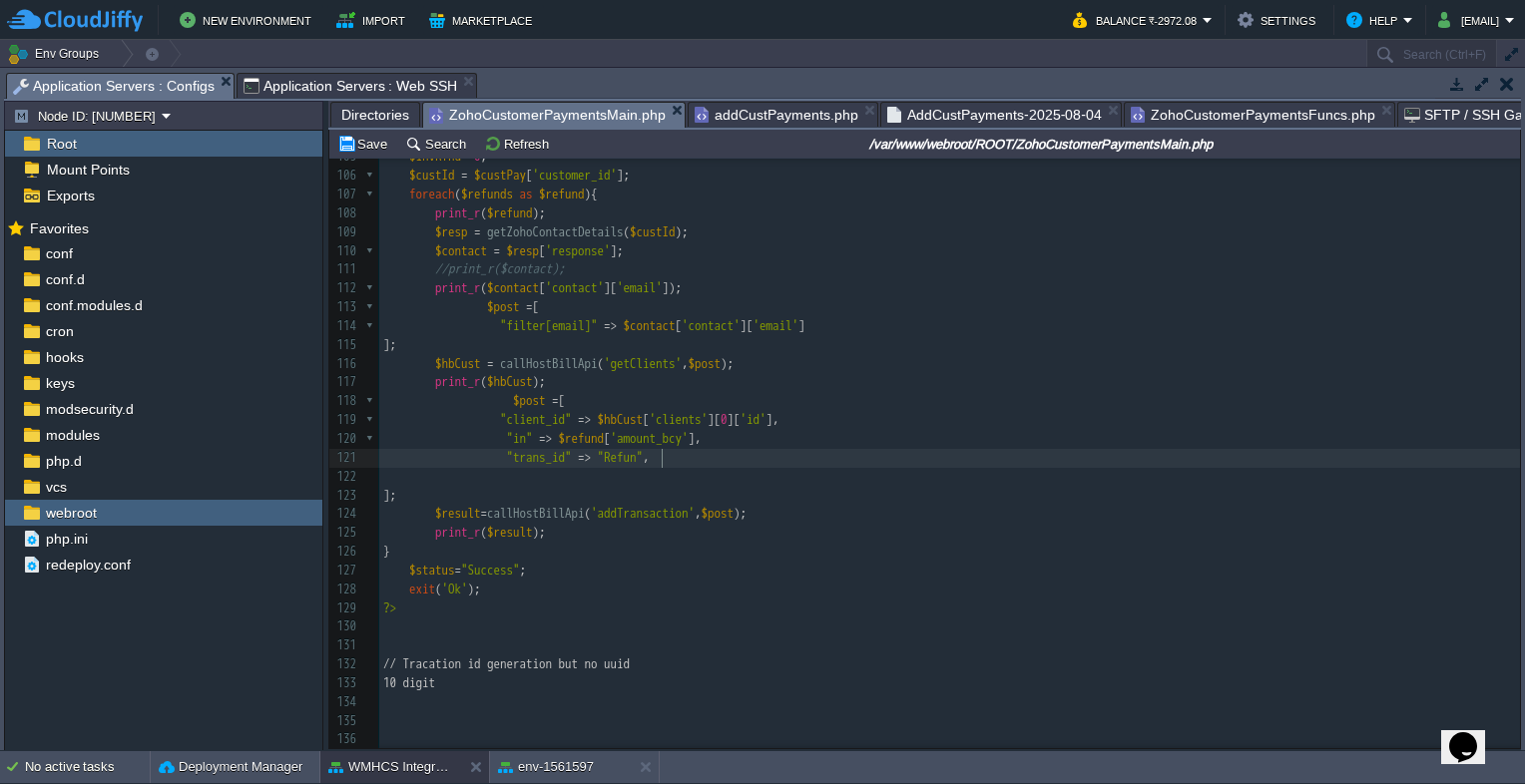 type on "Refunc" 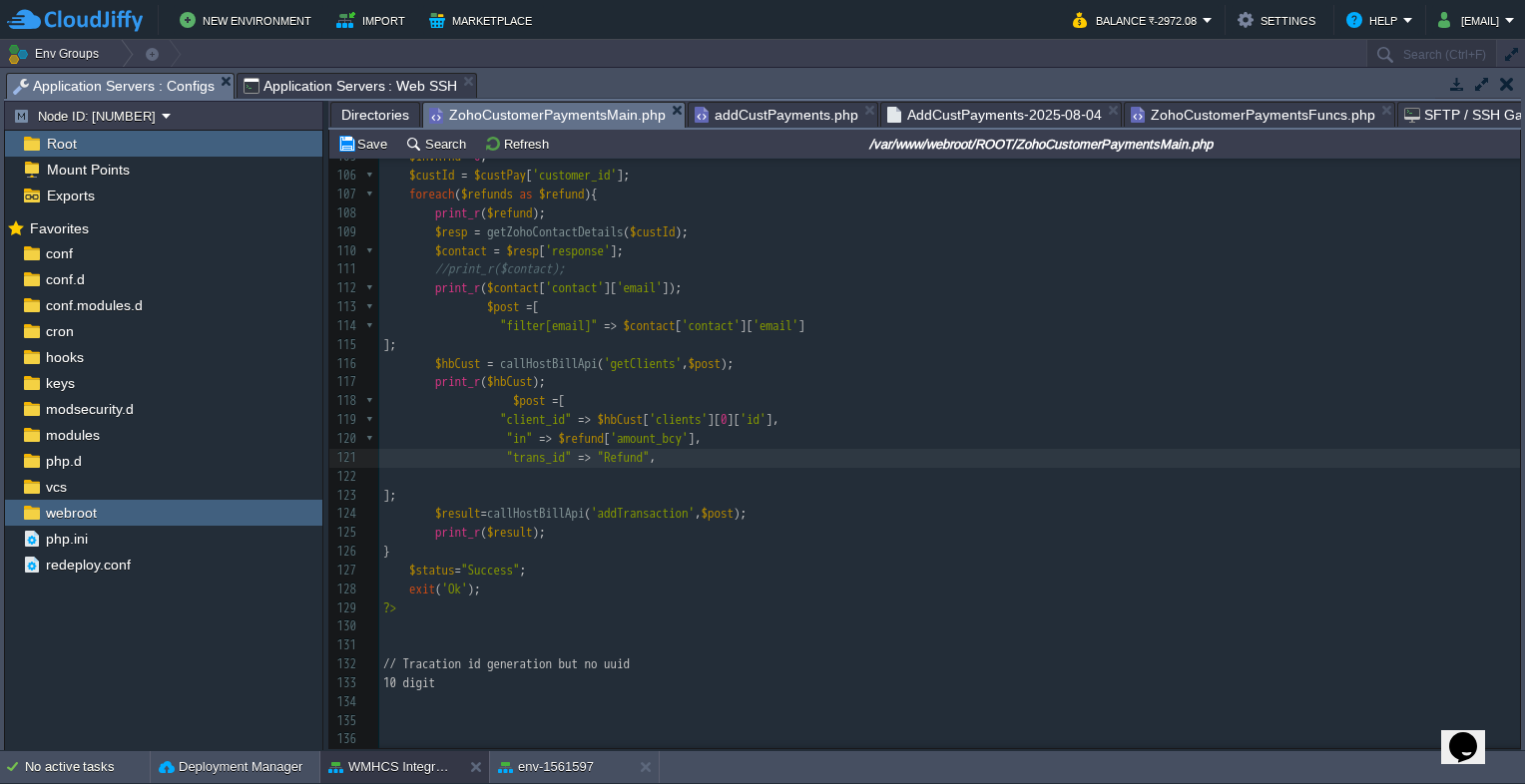 type on "." 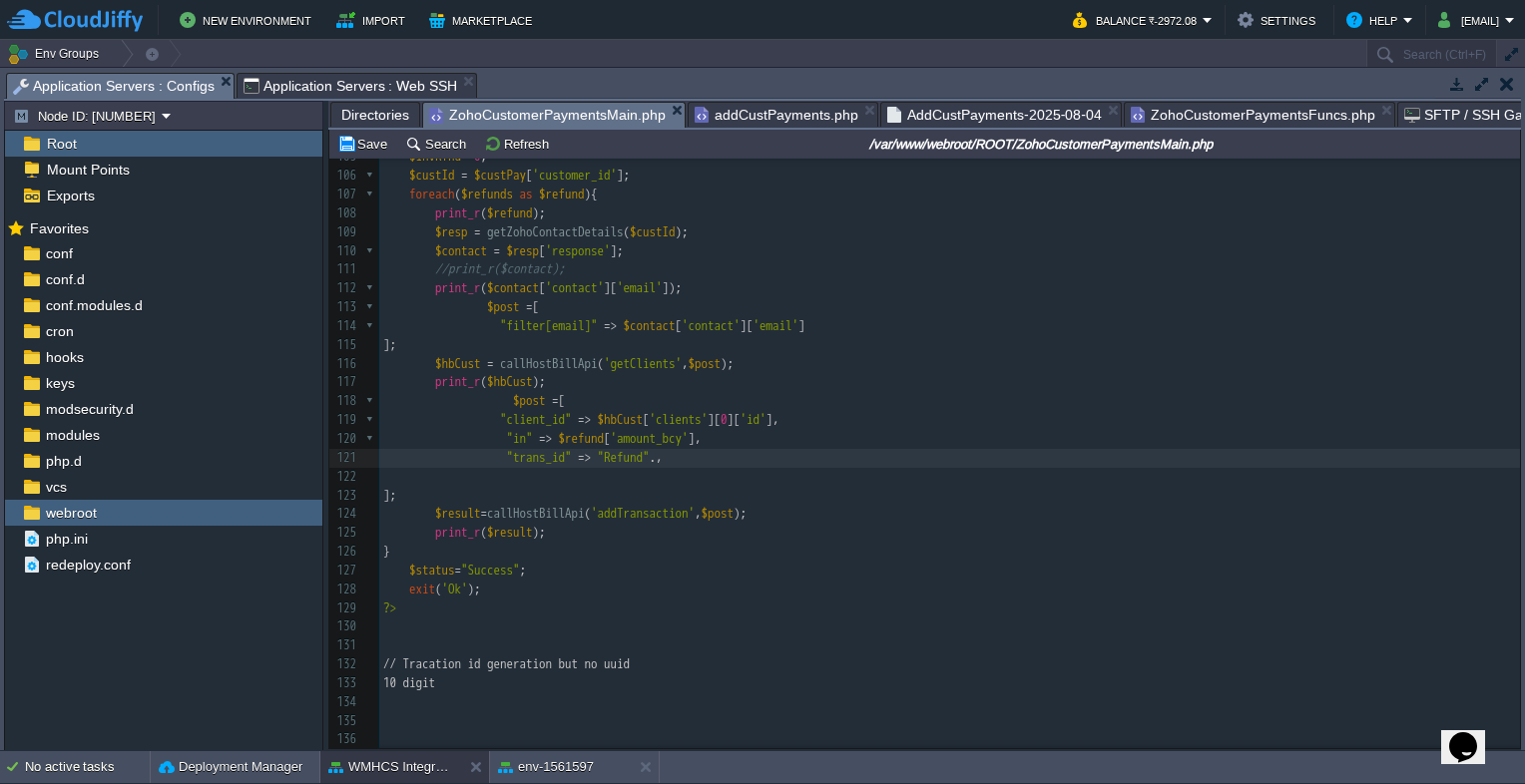 type 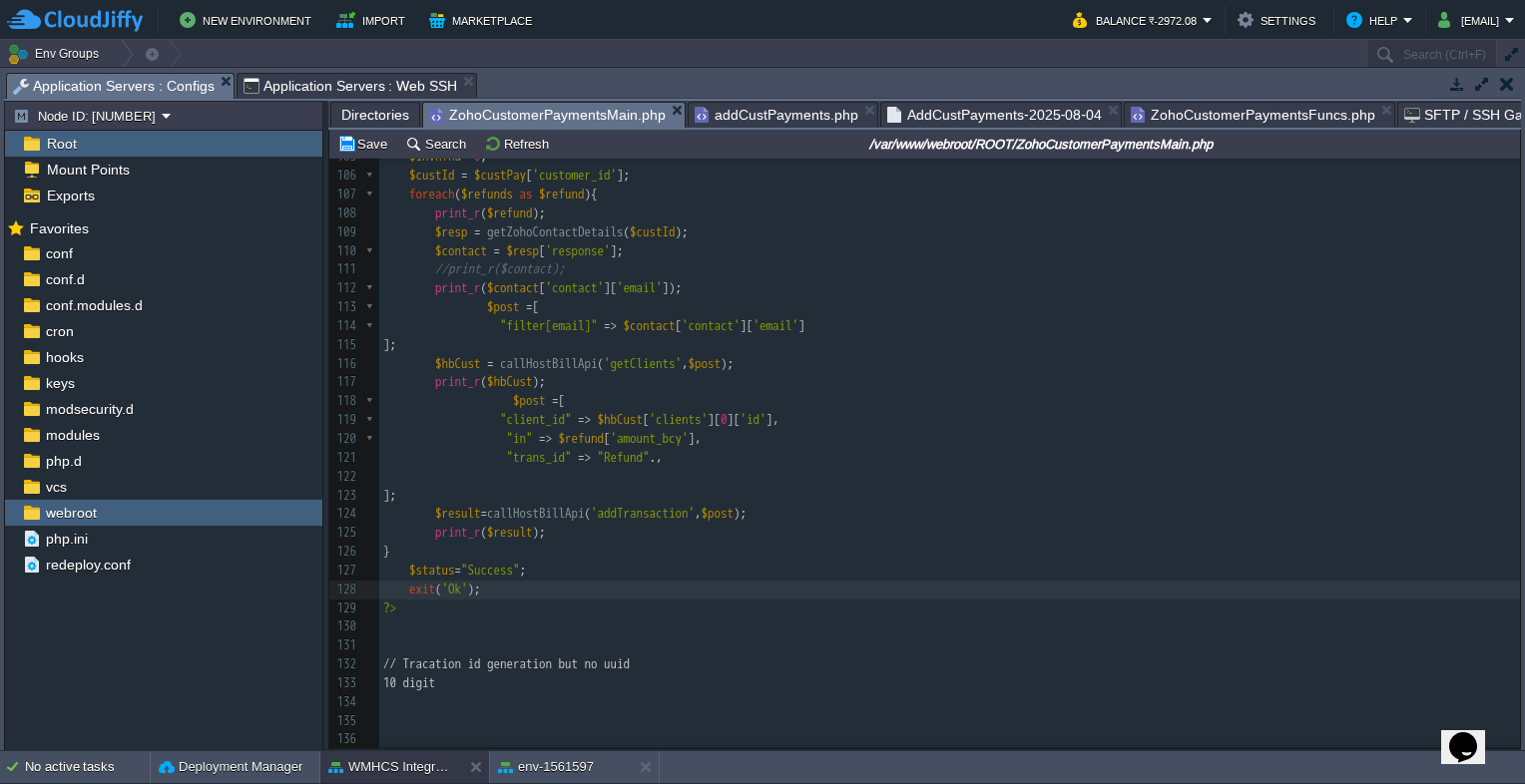 click on ".," at bounding box center [656, 457] 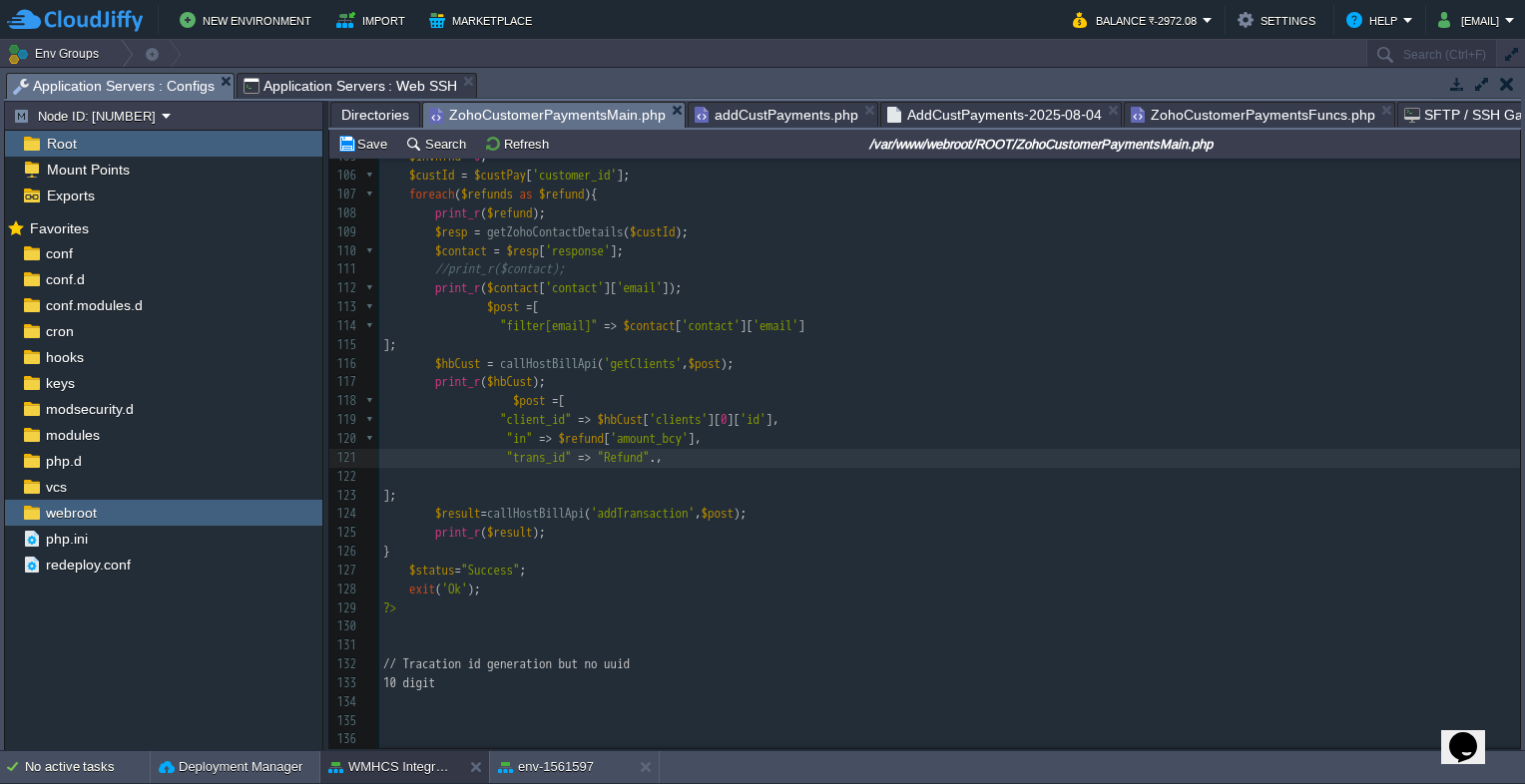 scroll, scrollTop: 1999, scrollLeft: 0, axis: vertical 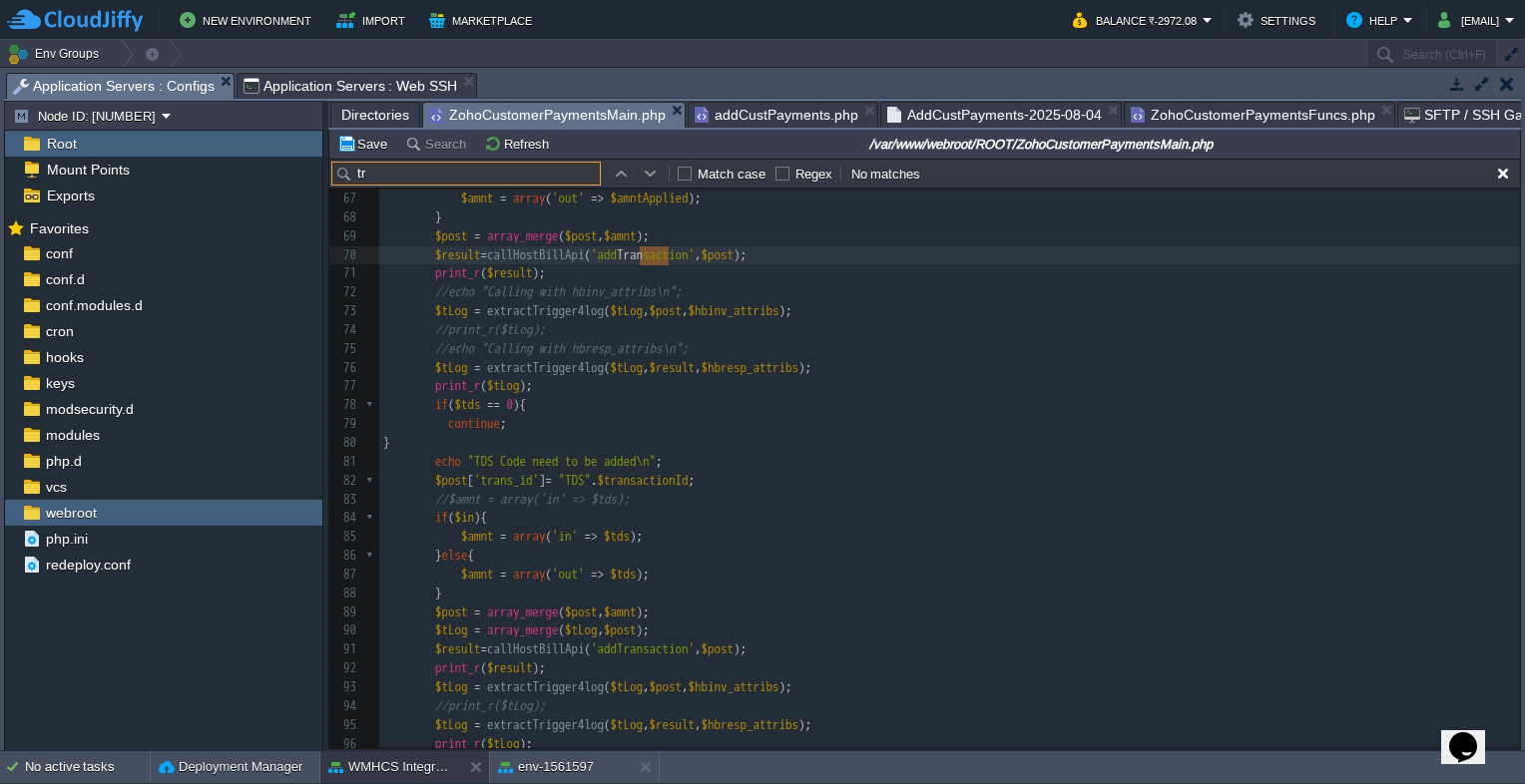 type on "t" 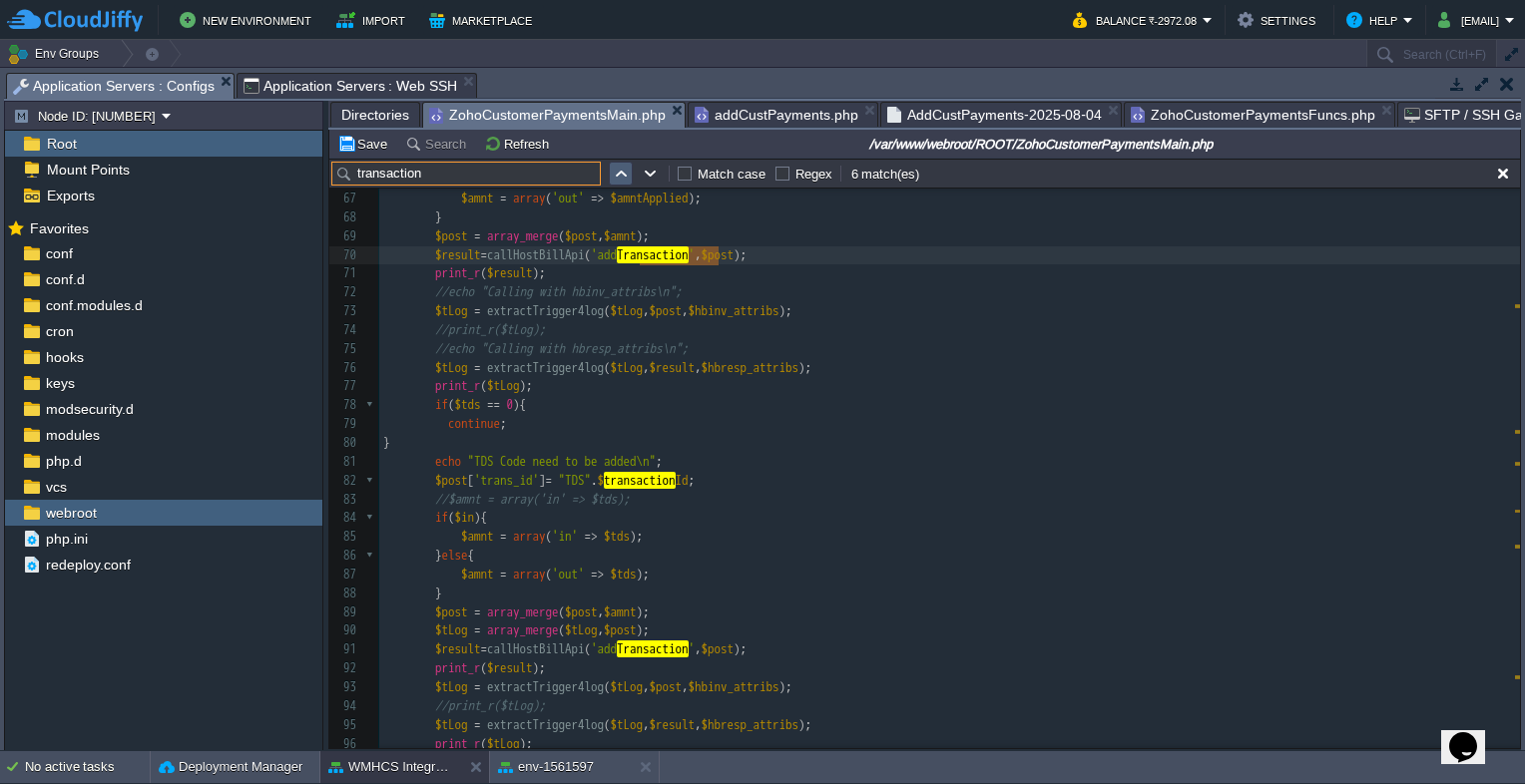 type on "transaction" 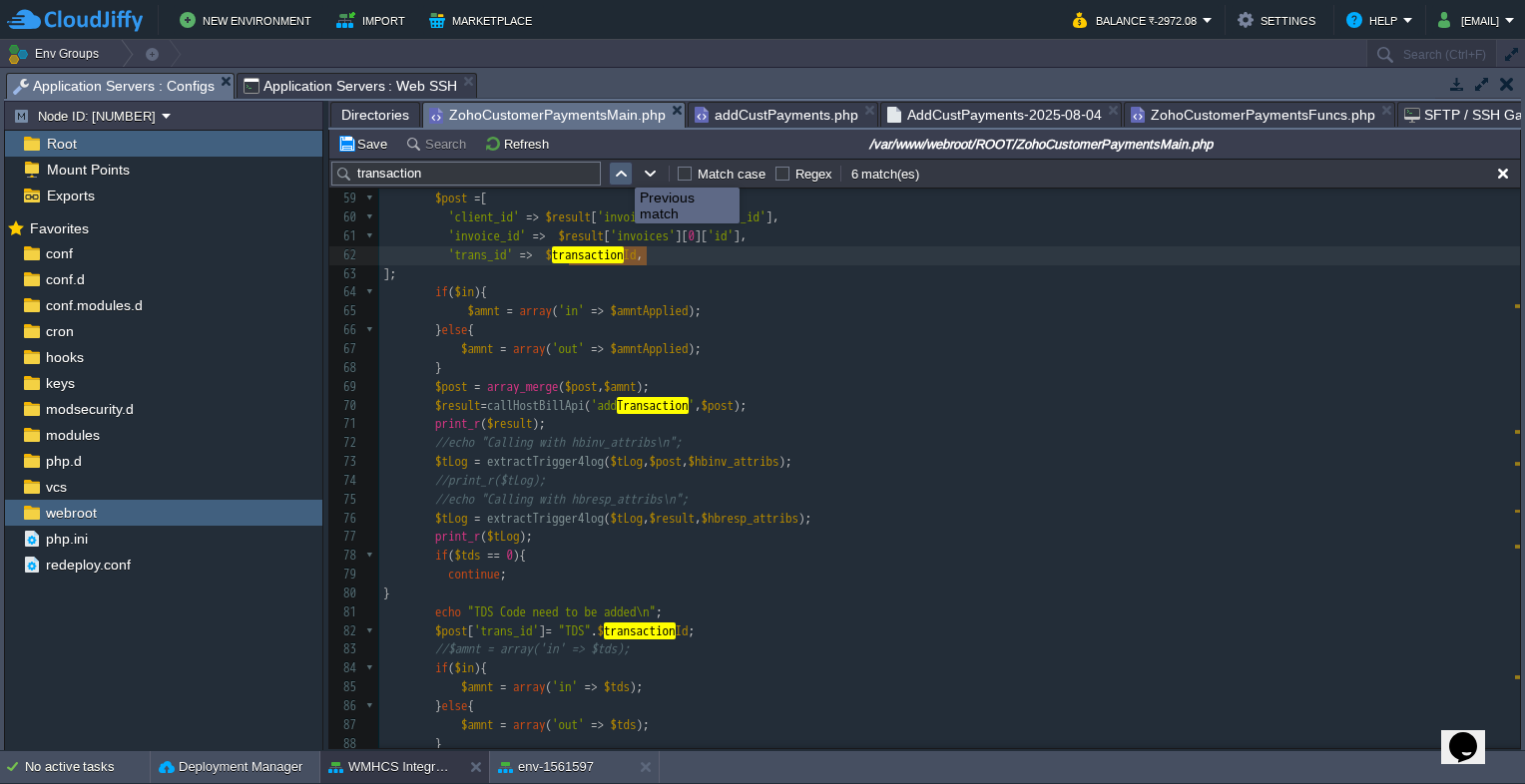 click at bounding box center (621, 174) 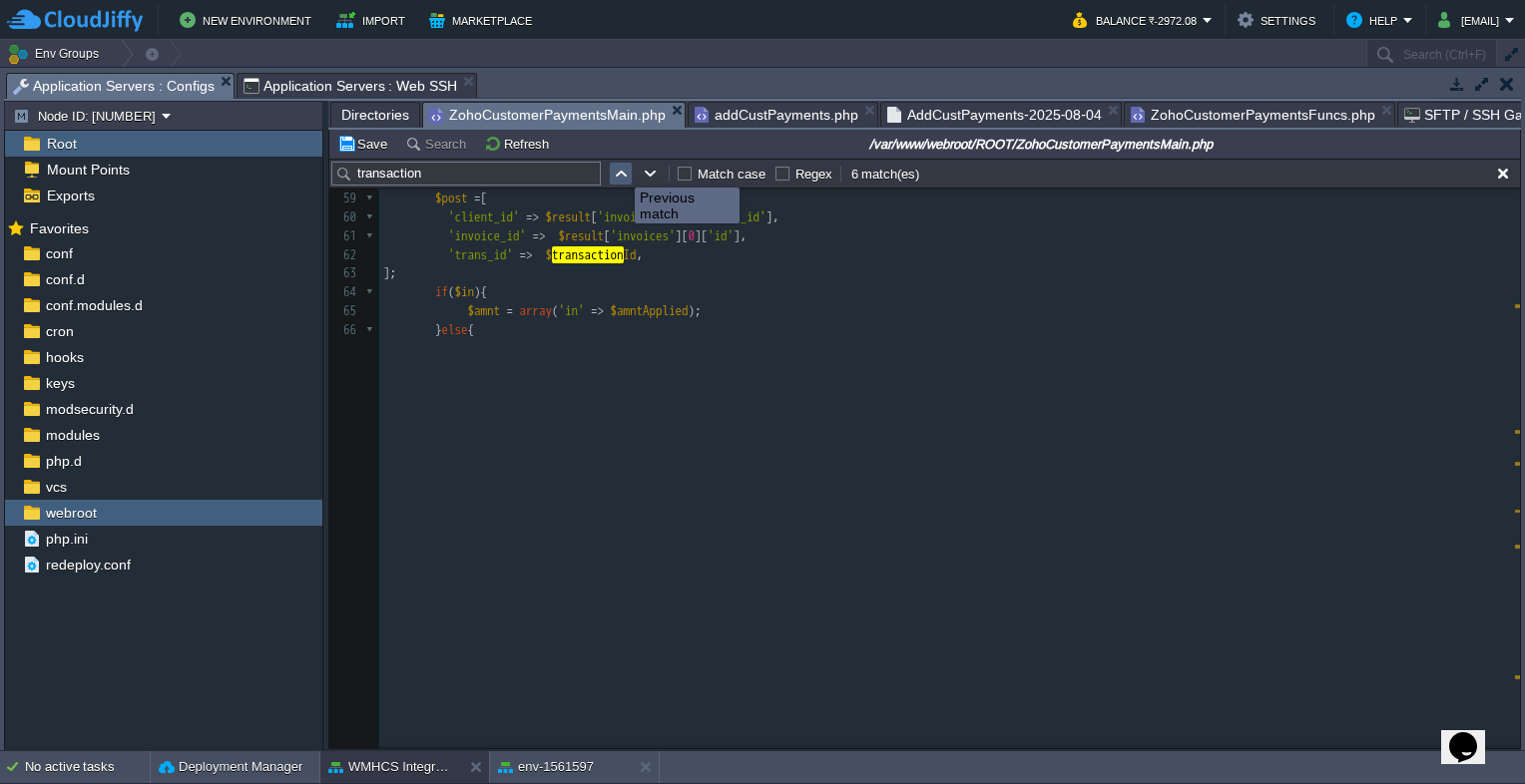 scroll, scrollTop: 491, scrollLeft: 0, axis: vertical 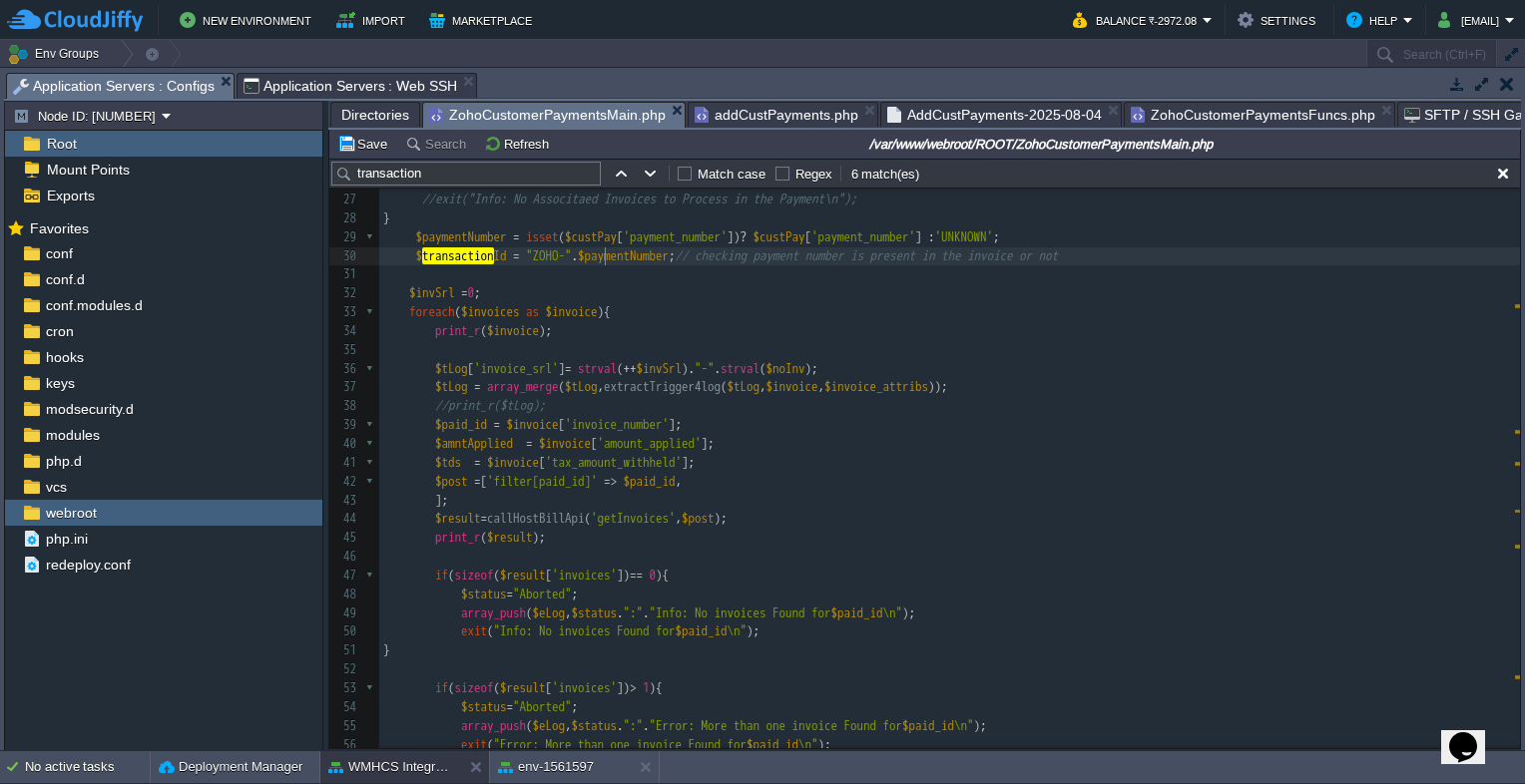 click at bounding box center (949, 274) 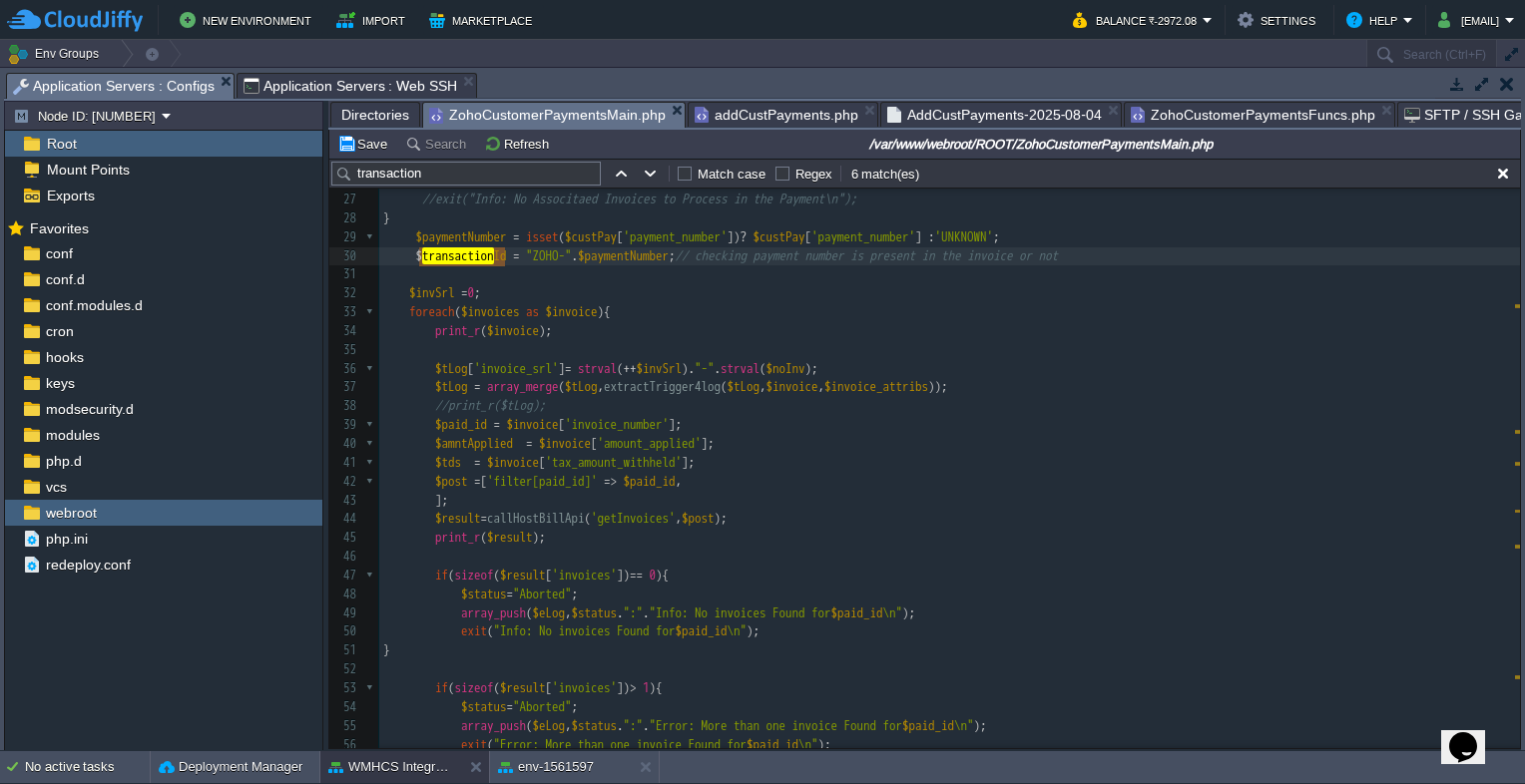 type on "$transactionId" 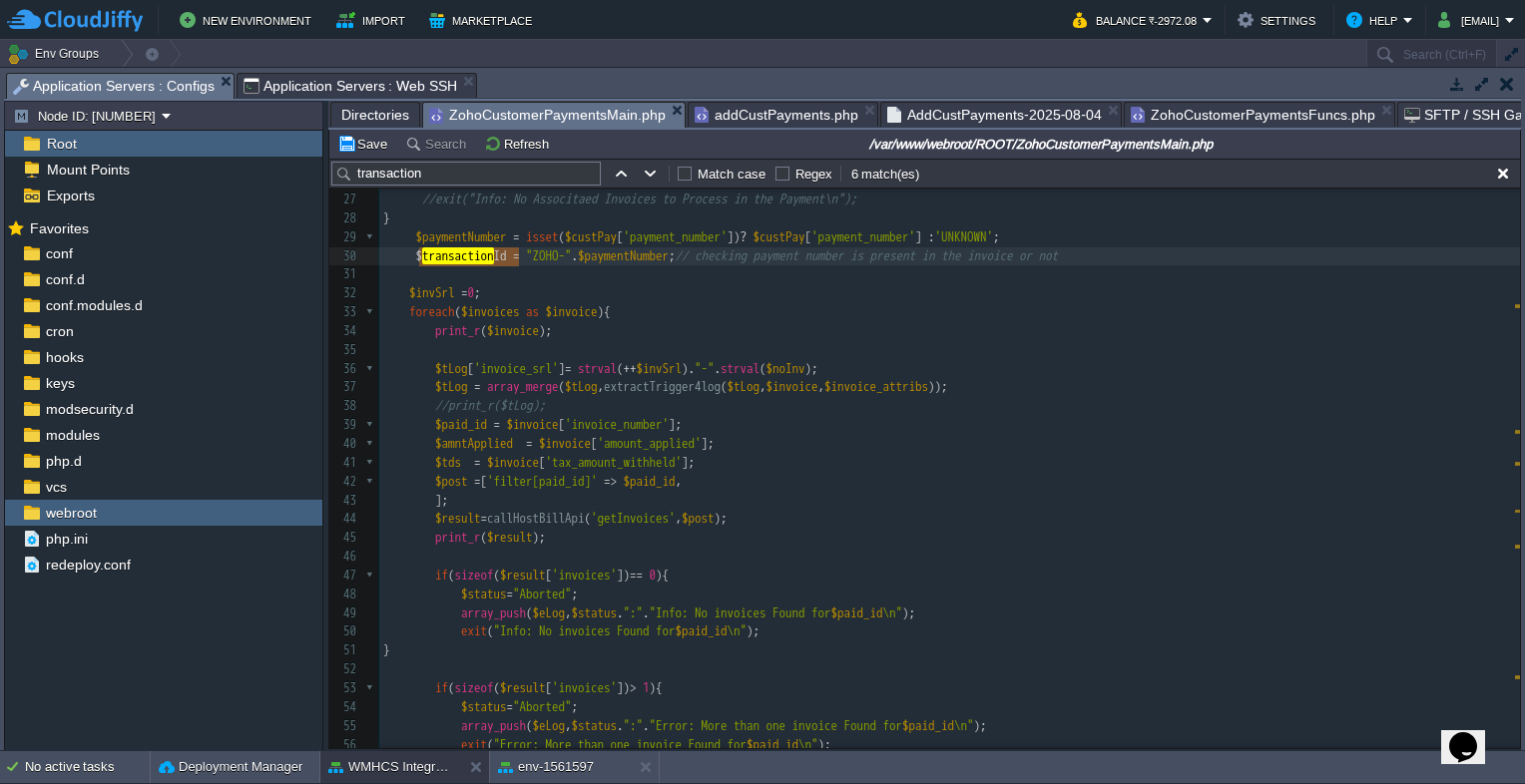 drag, startPoint x: 415, startPoint y: 257, endPoint x: 518, endPoint y: 261, distance: 103.077641 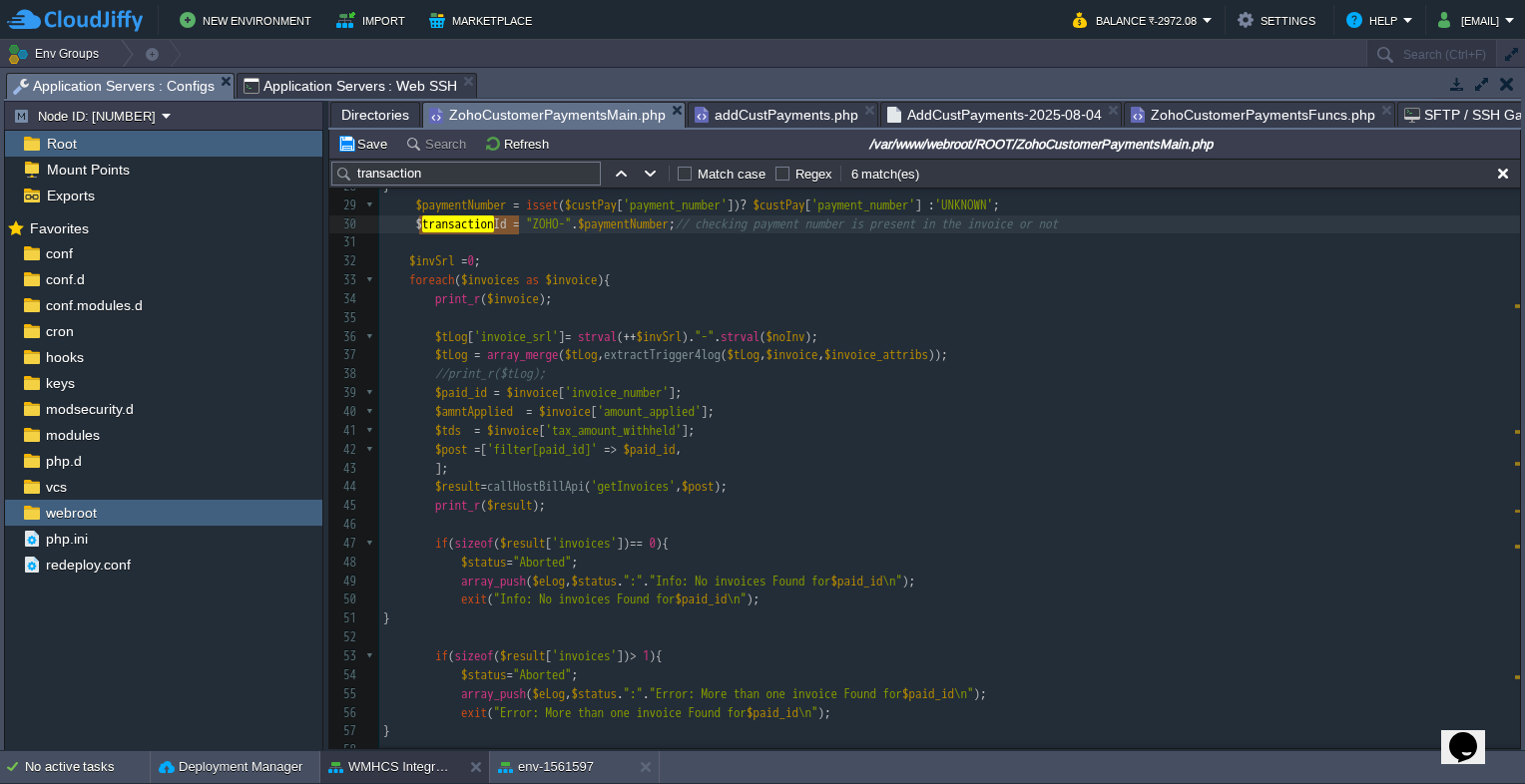 scroll, scrollTop: 544, scrollLeft: 0, axis: vertical 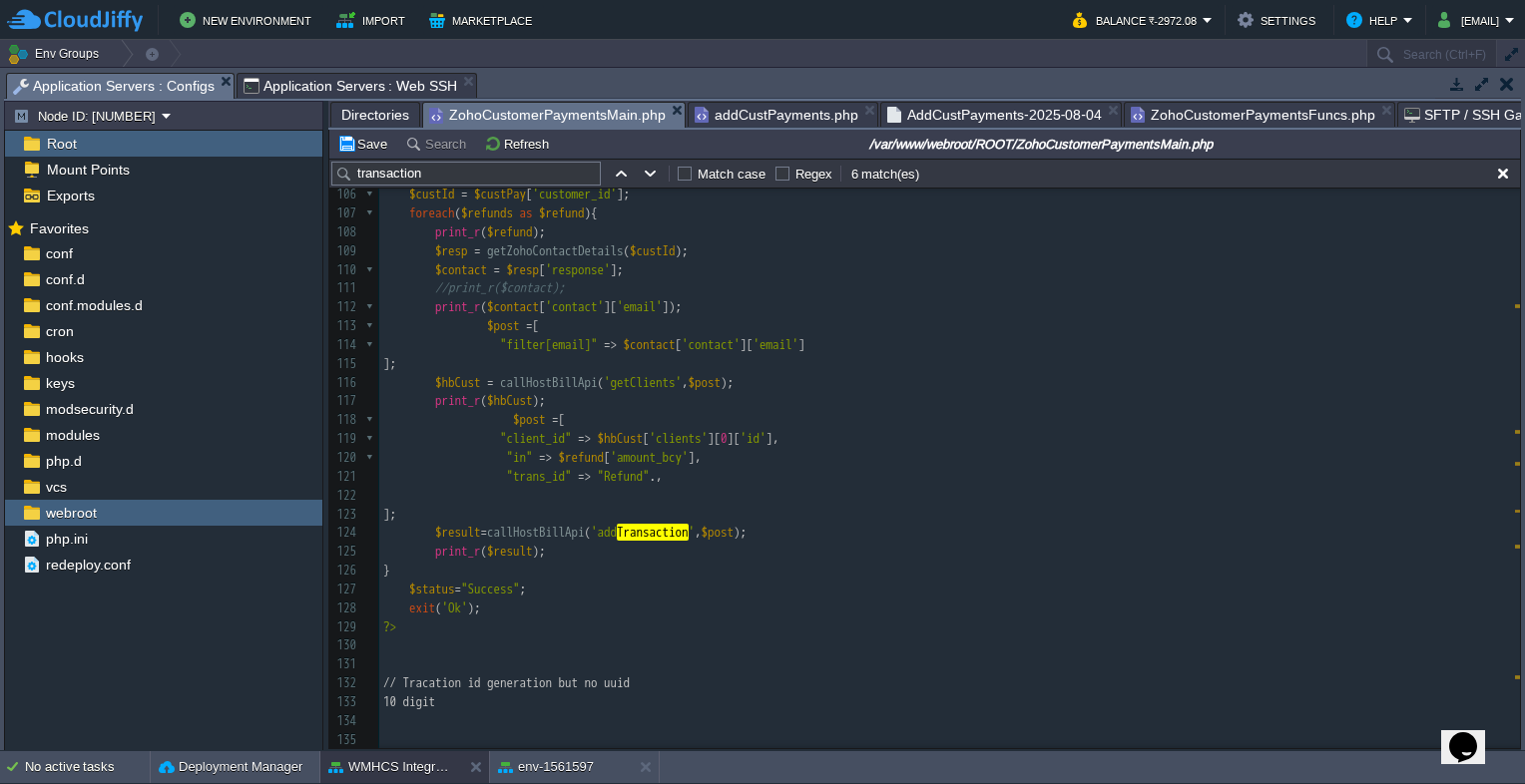 click on ".," at bounding box center [656, 476] 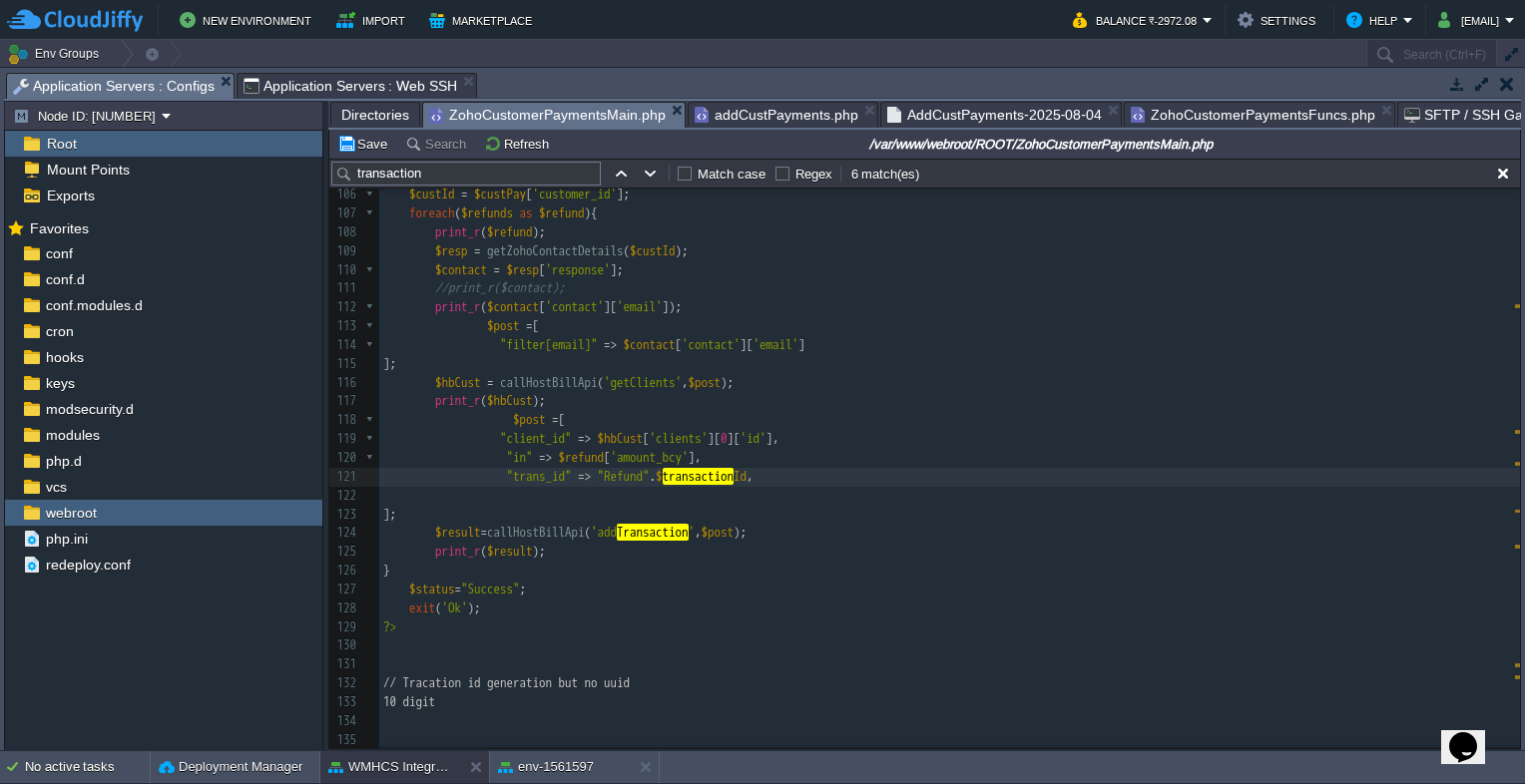 click on ""trans_id"   =>   "Refund" . $ transaction Id ," at bounding box center [949, 477] 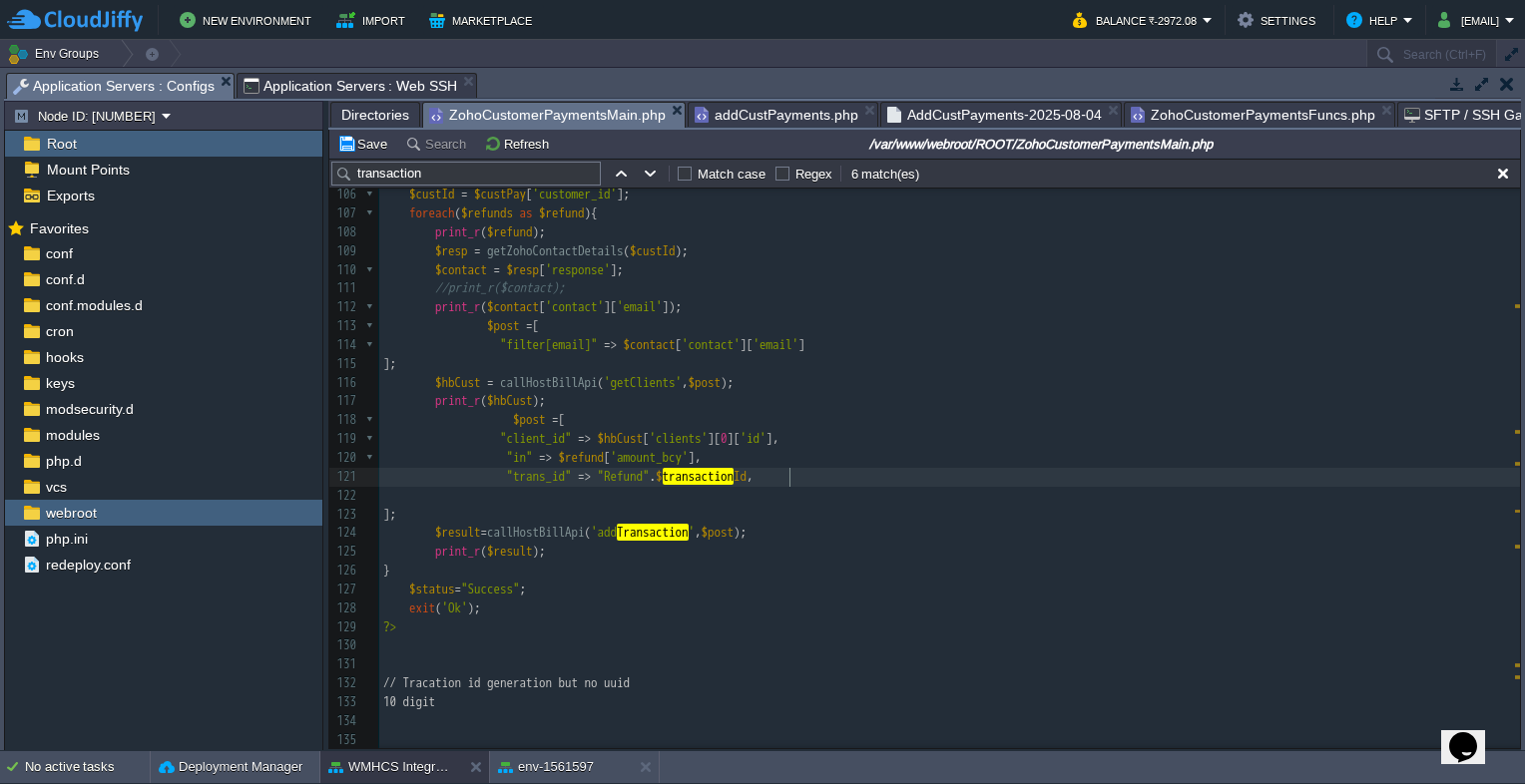 click on ""trans_id"   =>   "Refund" . $ transaction Id ," at bounding box center [949, 477] 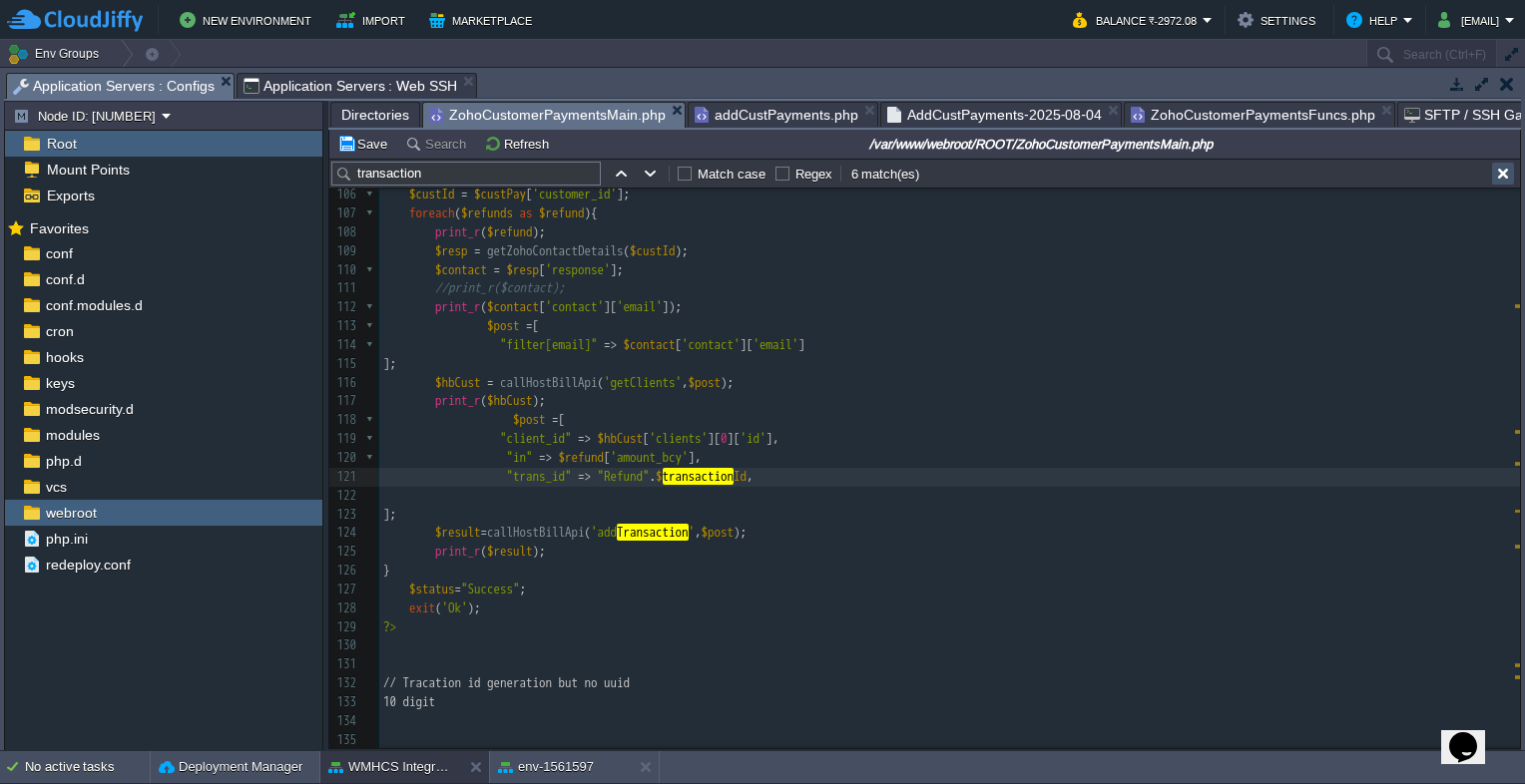 click at bounding box center [1503, 174] 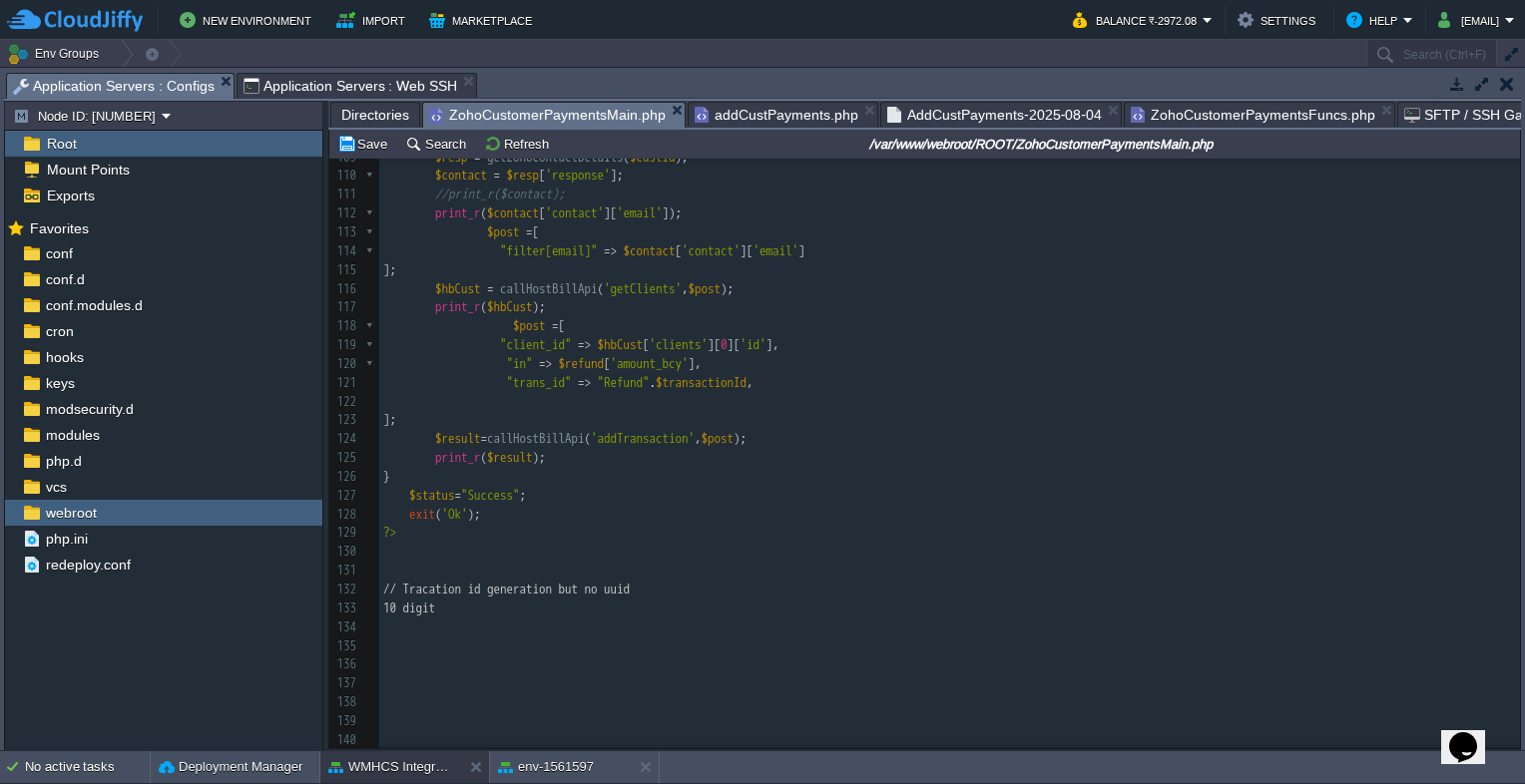 click on "];" at bounding box center [949, 420] 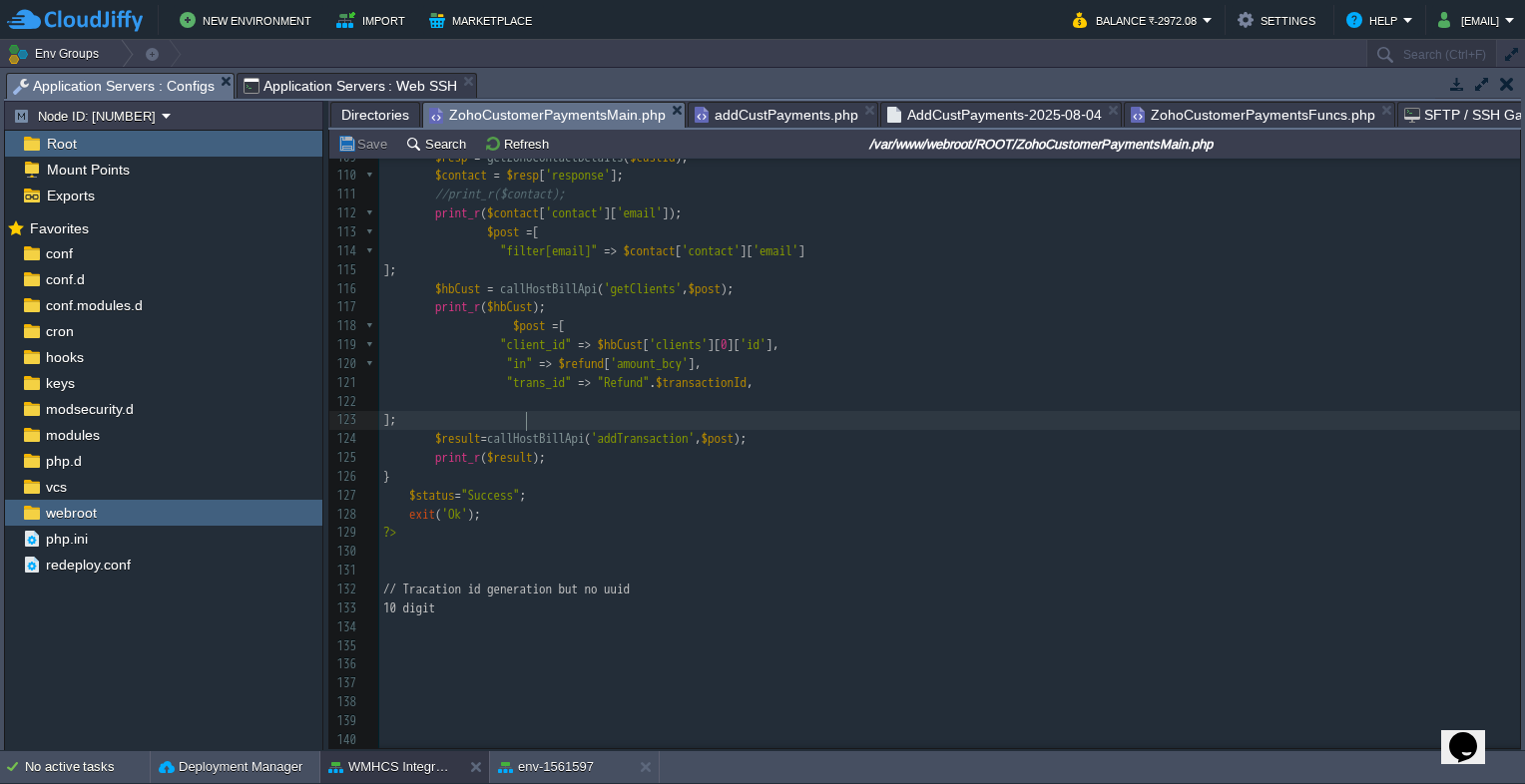 click on "x       $transactionId   =   "ZOHO-"  .  $paymentNumber ;   // checking payment number is present in the invoice or not    80         } 81           echo   "TDS Code need to be added\n" ; 82           $post [ 'trans_id' ]  =   "TDS" . $transactionId  ; 83           //$amnt = array('in' => $tds); 84          if ( $in ){ 85                 $amnt   =   array ( 'in'   =>   $tds ); 86           }  else  { 87                 $amnt   =   array ( 'out'   =>   $tds ); 88           } 89           $post   =   array_merge ( $post , $amnt ); 90           $tLog   =   array_merge ( $tLog , $post ); 91           $result = callHostBillApi ( 'addTransaction' , $post ); 92           print_r ( $result );  93           $tLog   =   extractTrigger4log ( $tLog , $post , $hbinv_attribs ); 94           //print_r($tLog); 95           $tLog   =   extractTrigger4log ( $tLog , $result , $hbresp_attribs ); 96           print_r ( $tLog );        97     } 98     99      $noRfnds   =   sizeof ( $refunds ) ; 100" at bounding box center [949, 176] 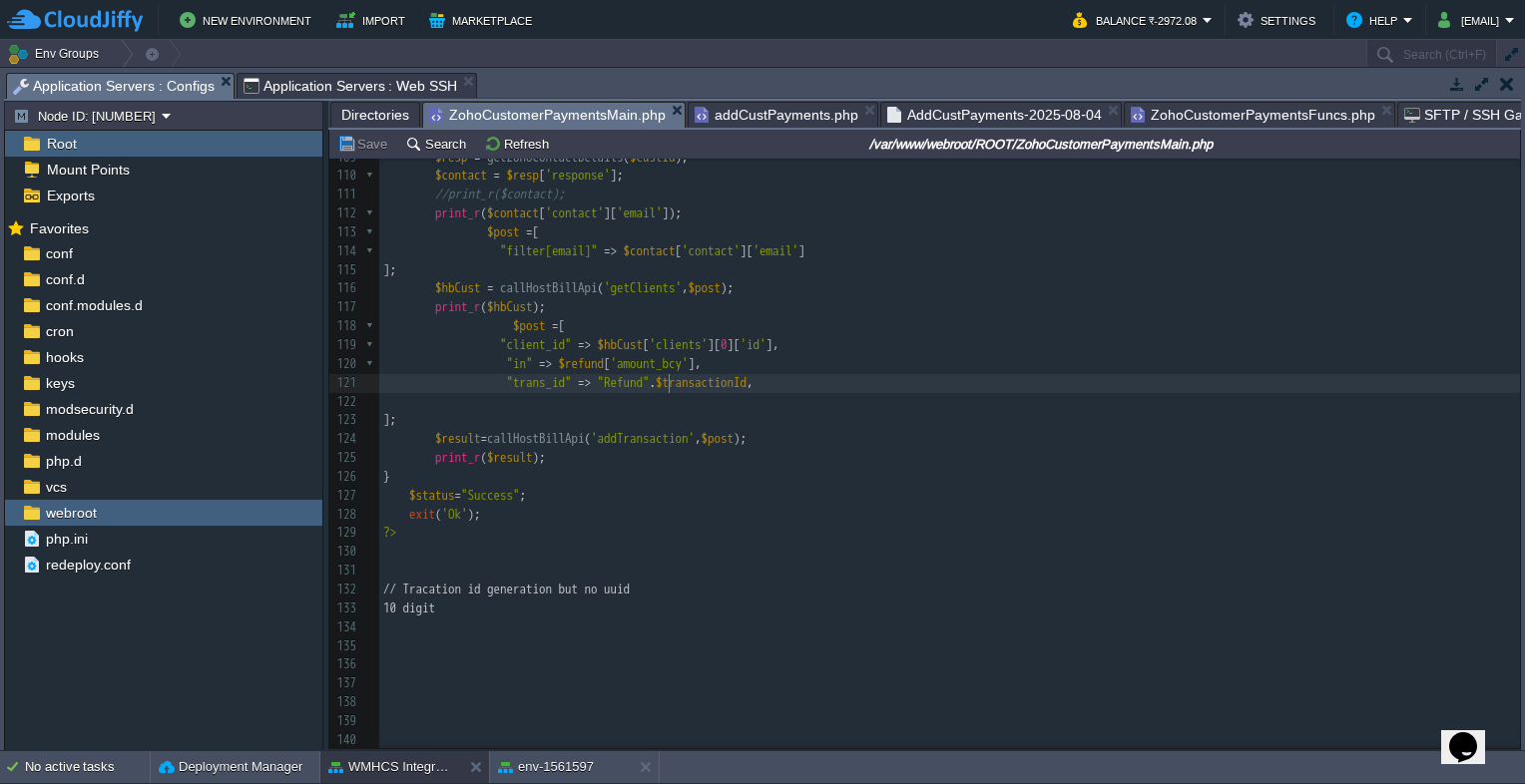 click on "x   74           //print_r($tLog); 75           //echo "Calling with hbresp_attribs\n"; 76           $tLog   =   extractTrigger4log ( $tLog , $result , $hbresp_attribs ); 77           print_r ( $tLog ); 78          if ( $tds   ==   0 ){ 79            continue ; 80         } 81           echo   "TDS Code need to be added\n" ; 82           $post [ 'trans_id' ]  =   "TDS" . $transactionId  ; 83           //$amnt = array('in' => $tds); 84          if ( $in ){ 85                 $amnt   =   array ( 'in'   =>   $tds ); 86           }  else  { 87                 $amnt   =   array ( 'out'   =>   $tds ); 88           } 89           $post   =   array_merge ( $post , $amnt ); 90           $tLog   =   array_merge ( $tLog , $post ); 91           $result = callHostBillApi ( 'addTransaction' , $post ); 92           print_r ( $result );  93           $tLog   =   extractTrigger4log ( $tLog , $post , $hbinv_attribs ); 94           //print_r($tLog); 95           $tLog   =   ( $tLog , , );" at bounding box center [949, 120] 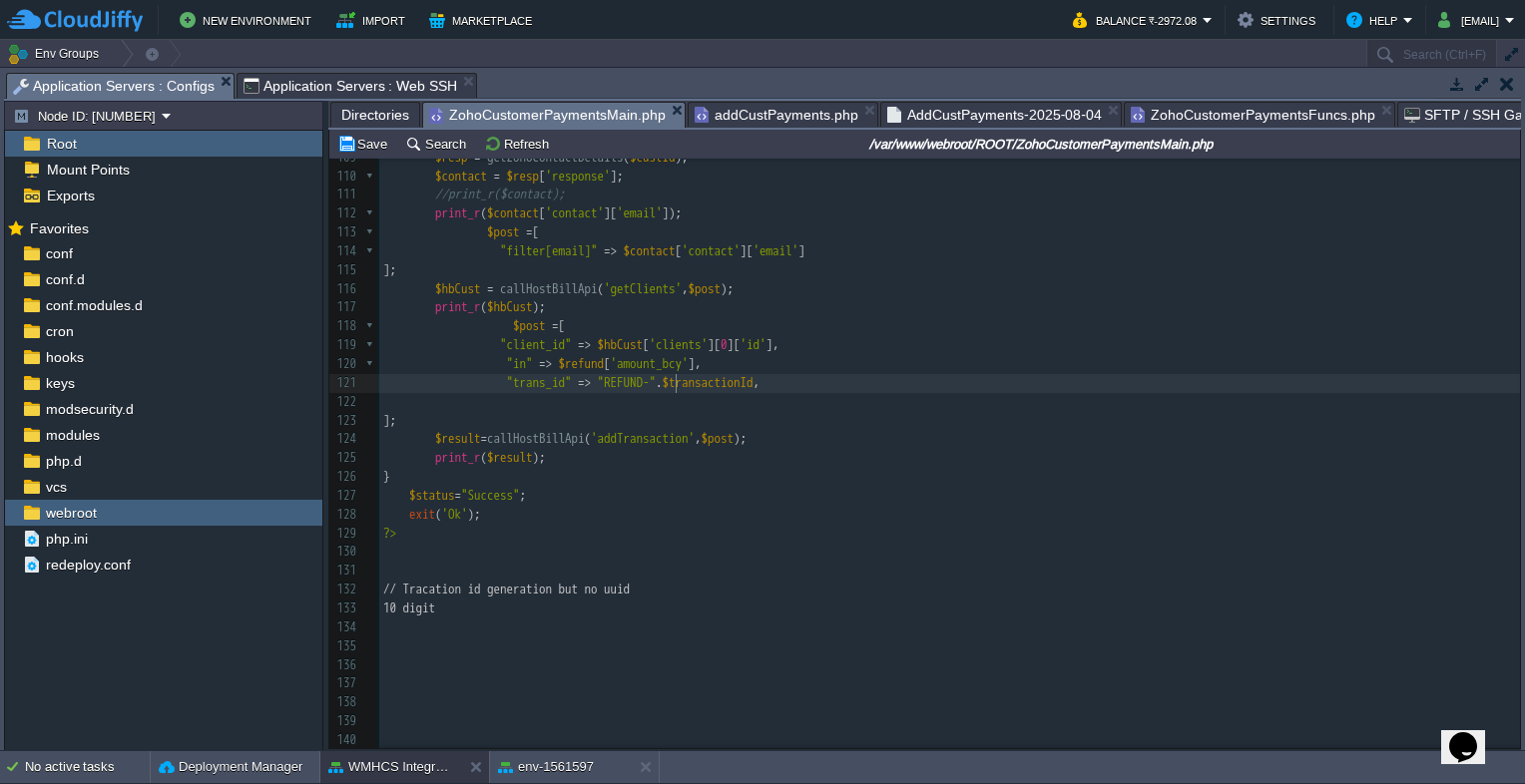 type on "EFUND-" 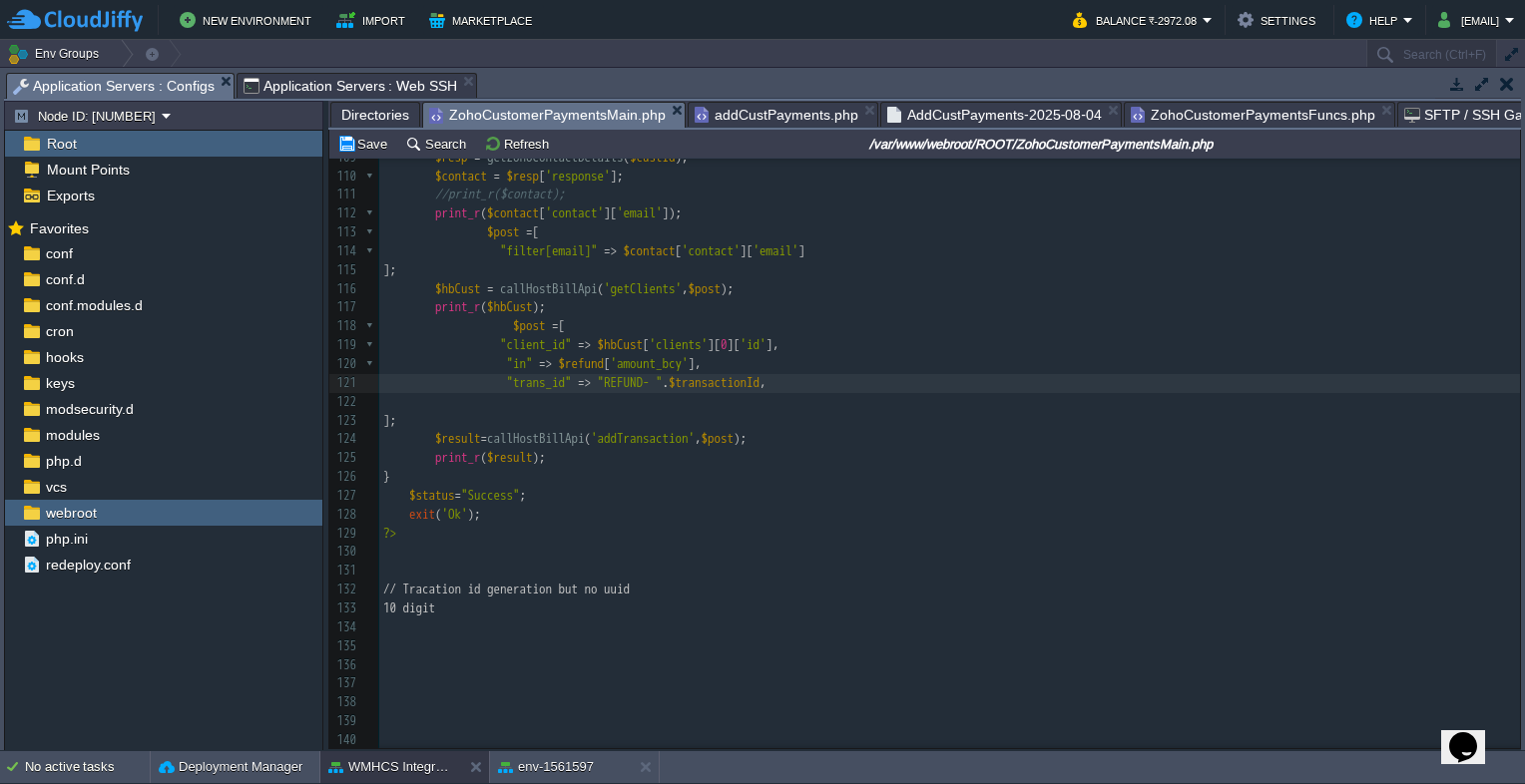 type 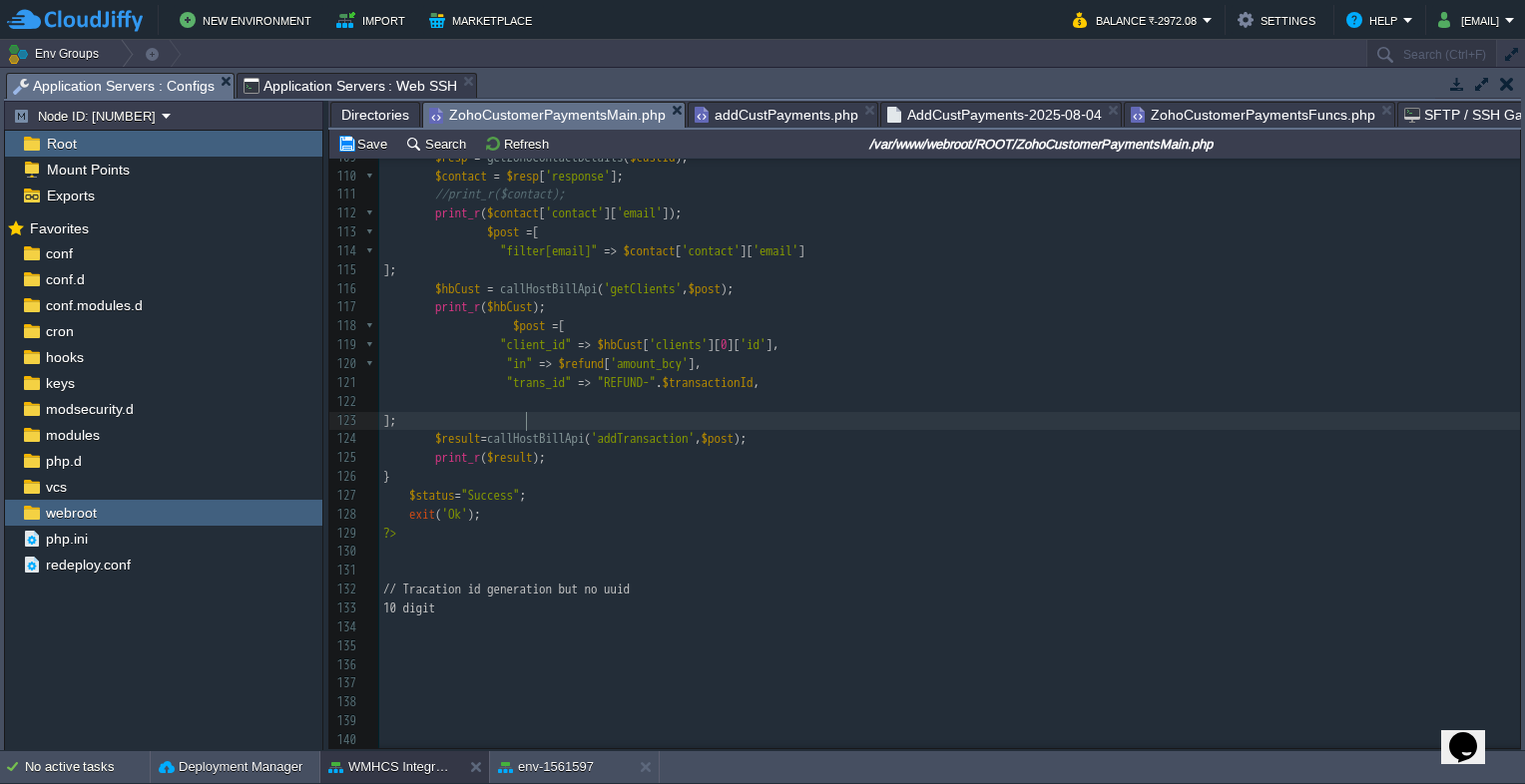 click on "$result = callHostBillApi ( 'addTransaction' , $post );" at bounding box center (949, 439) 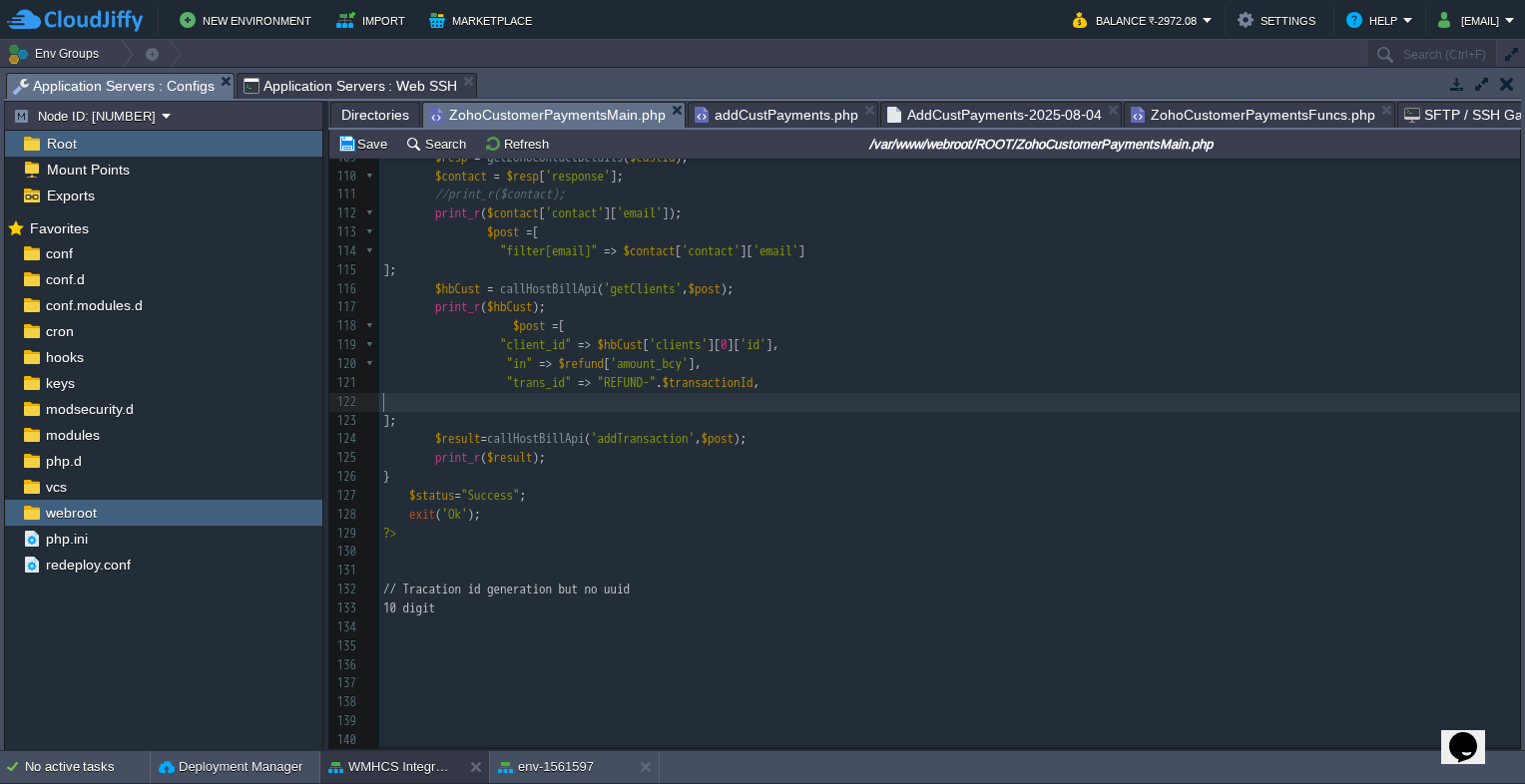 scroll, scrollTop: 2032, scrollLeft: 0, axis: vertical 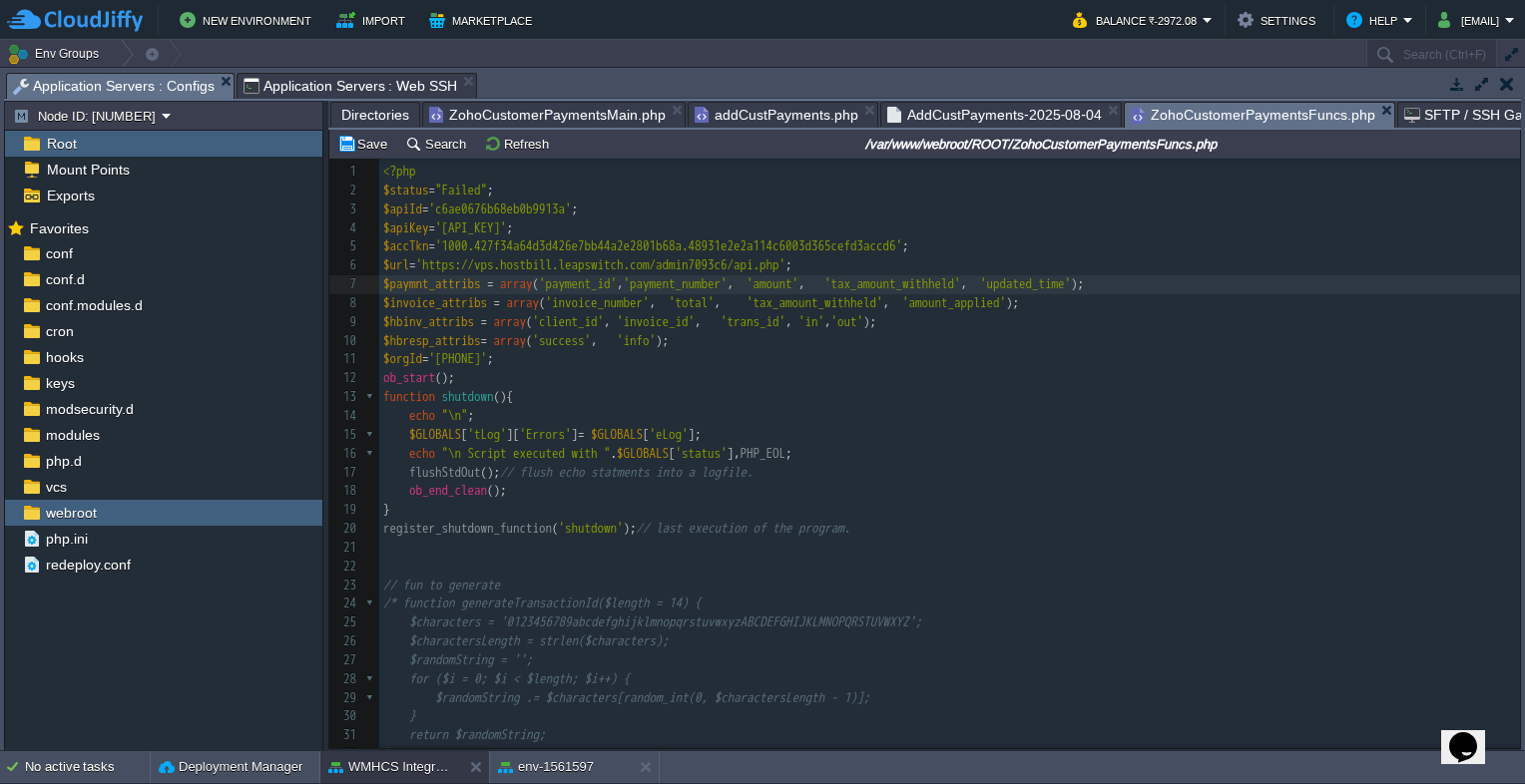 click on "ZohoCustomerPaymentsFuncs.php" at bounding box center [1253, 115] 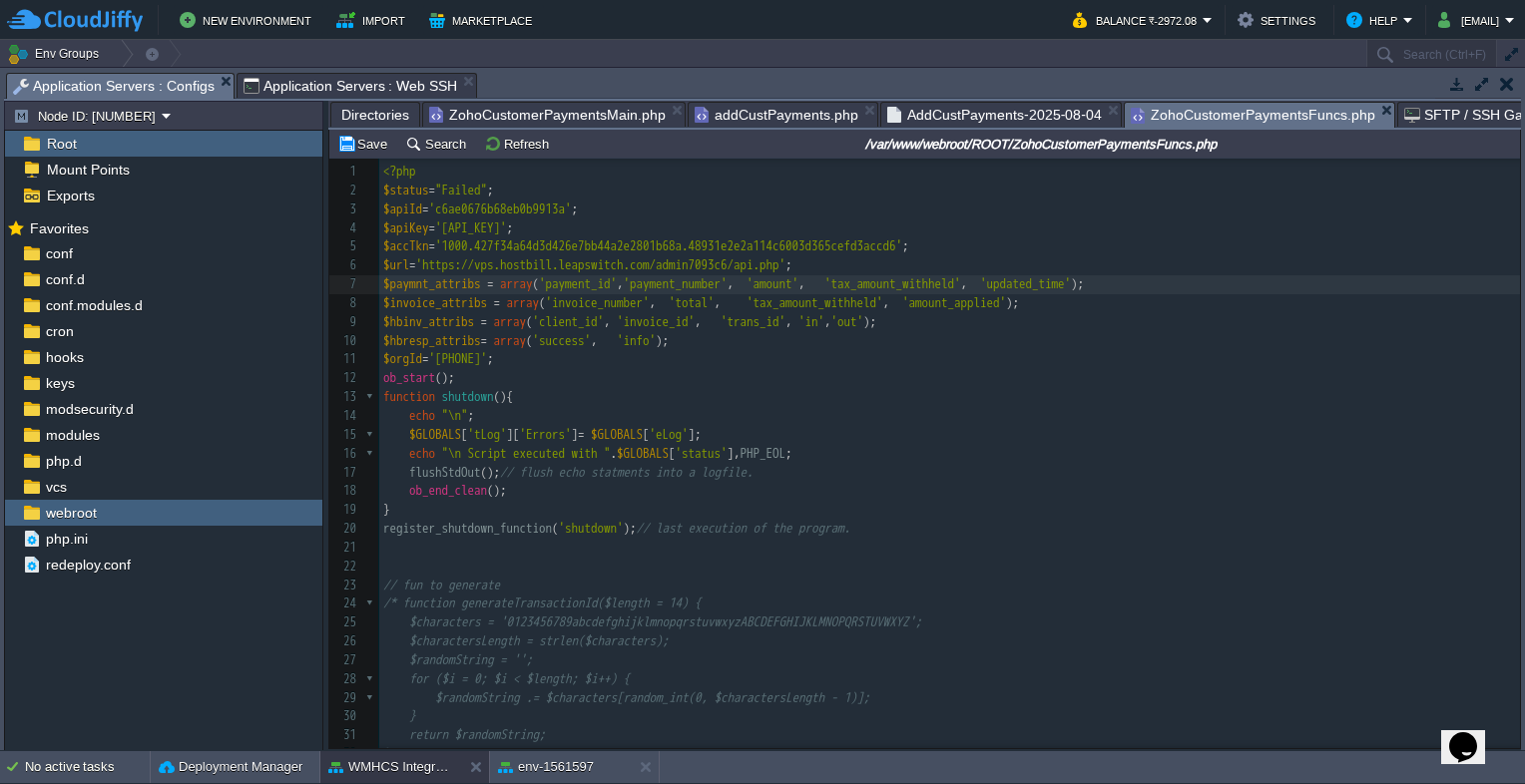 scroll, scrollTop: 100, scrollLeft: 0, axis: vertical 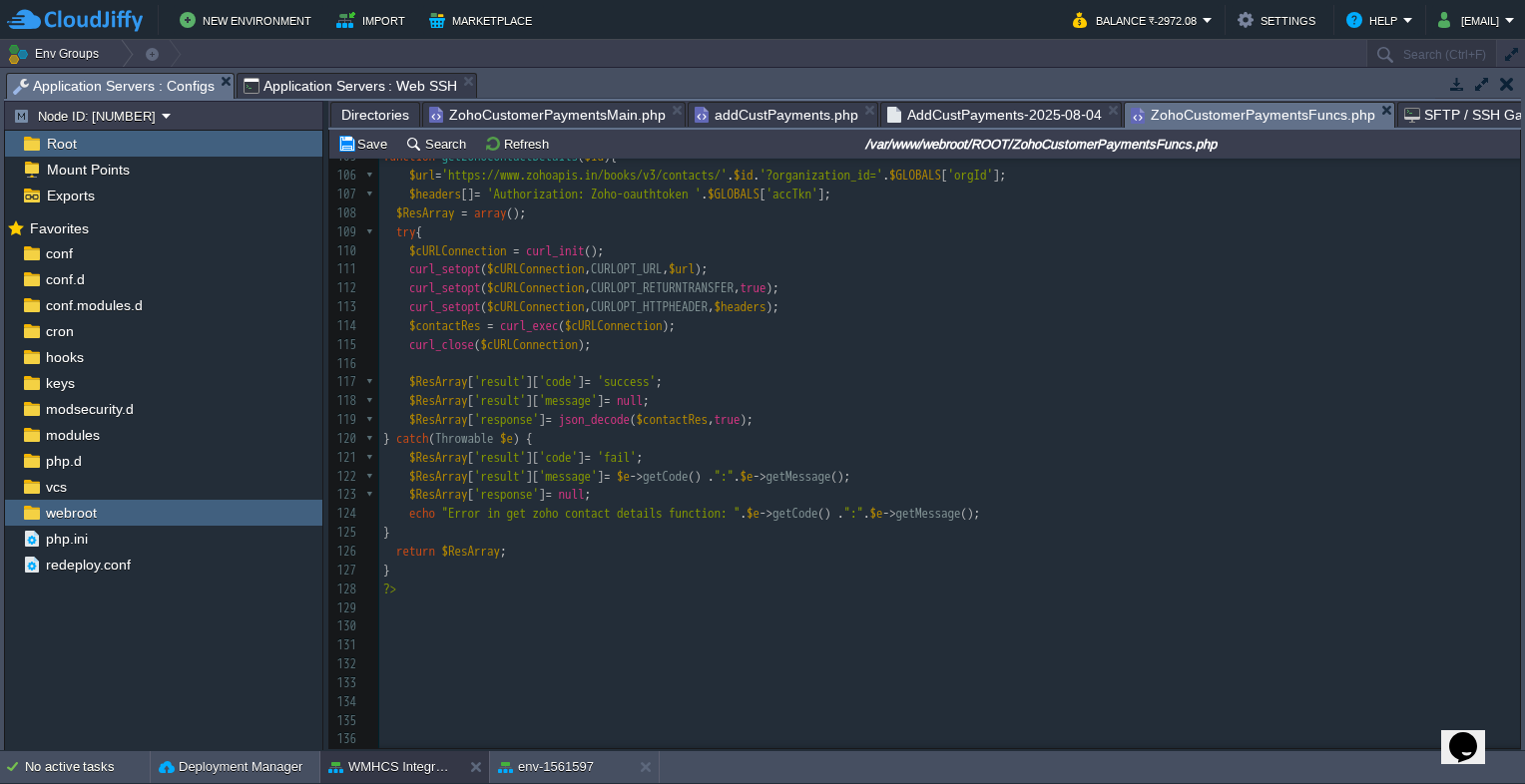 click on "ZohoCustomerPaymentsMain.php" at bounding box center (547, 115) 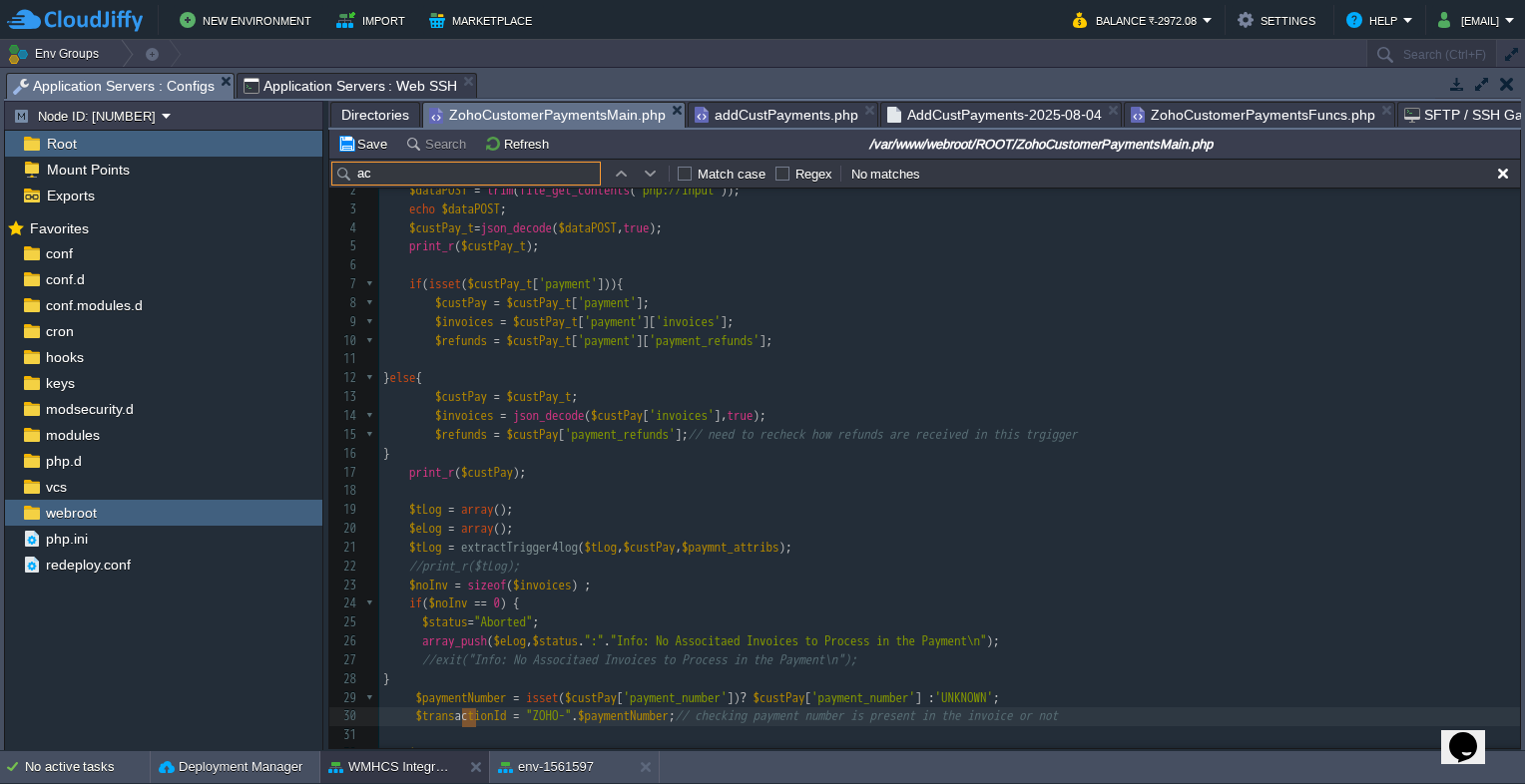 type on "a" 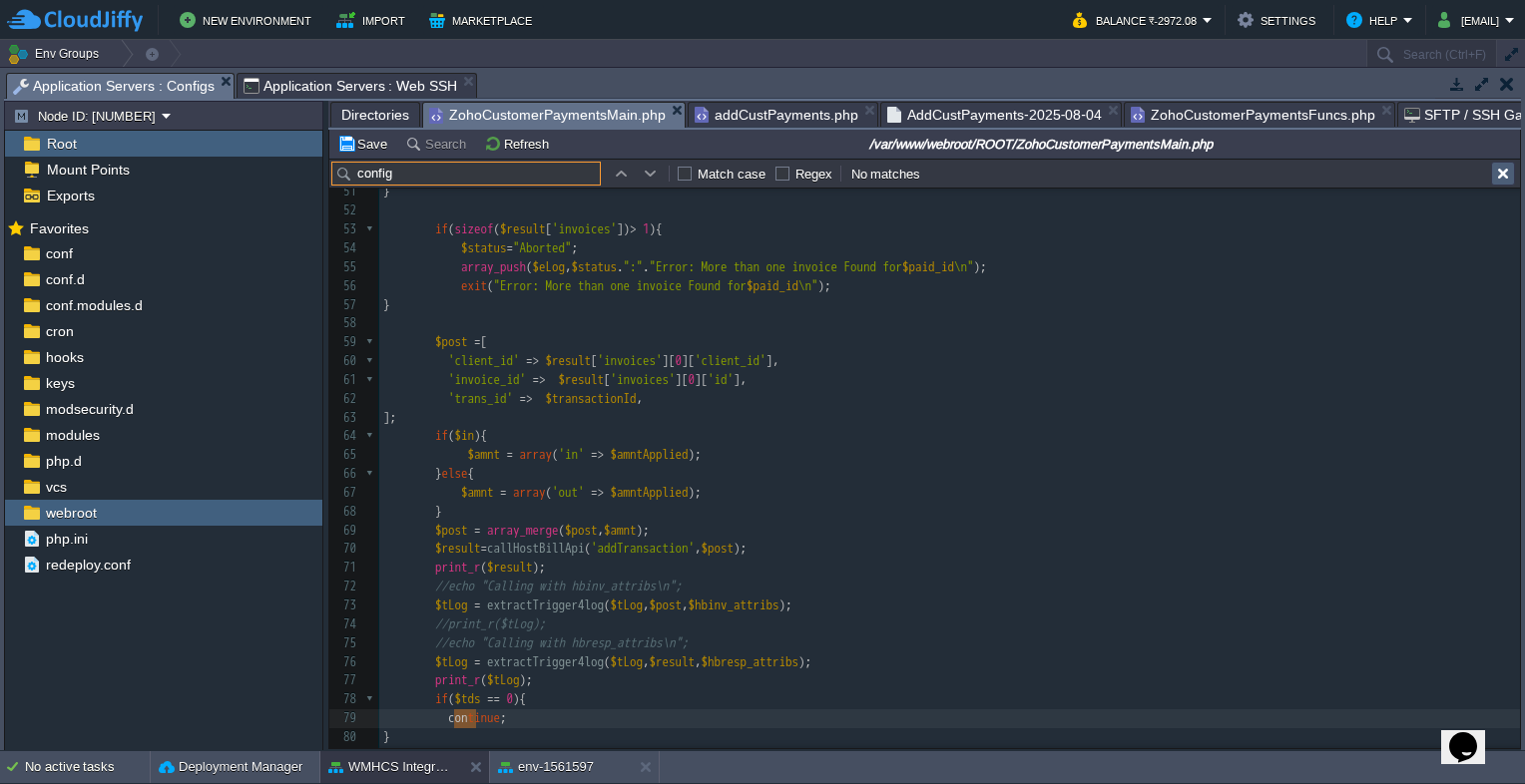 type on "config" 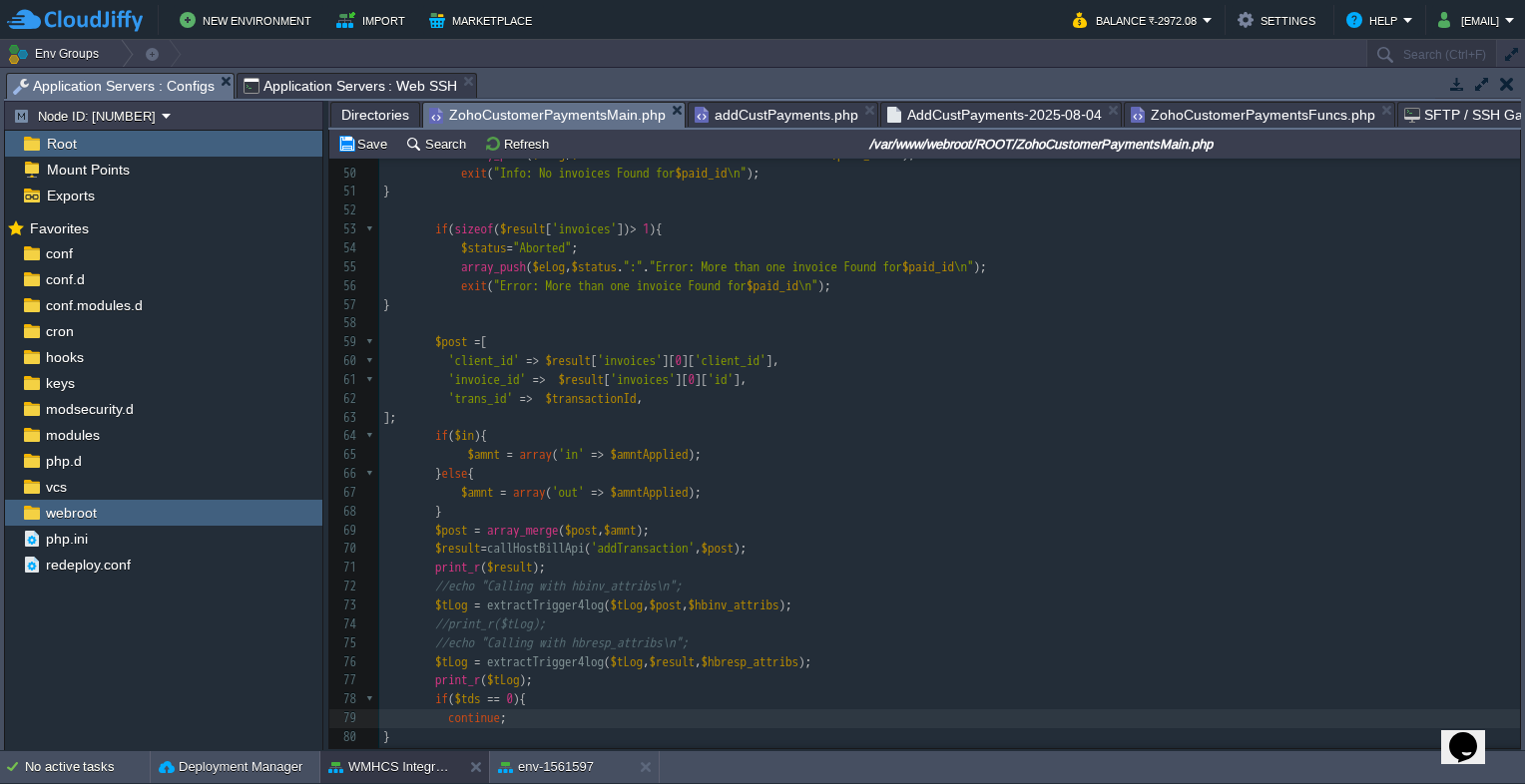 click on "ZohoCustomerPaymentsFuncs.php" at bounding box center [1253, 115] 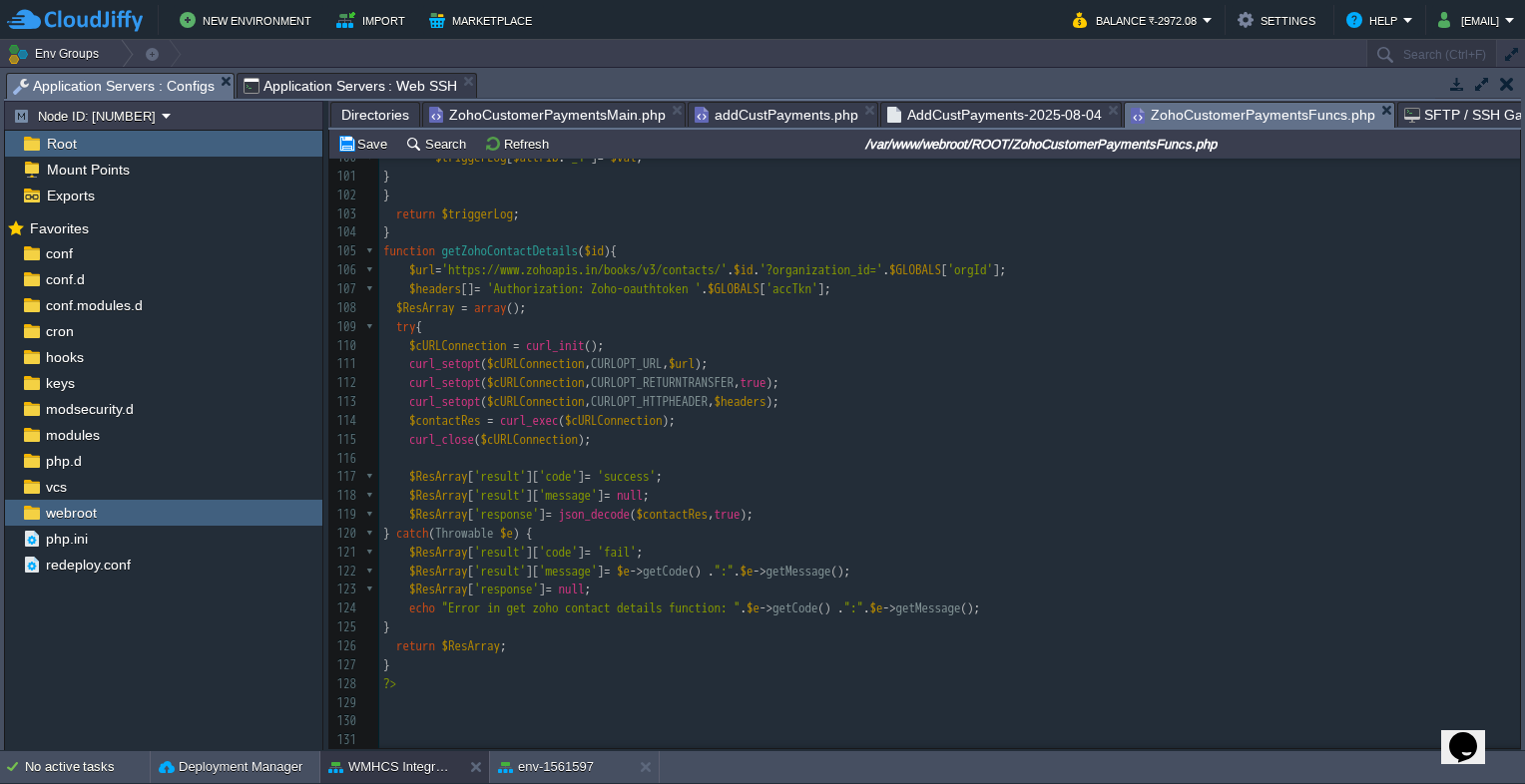 click on "ZohoCustomerPaymentsMain.php" at bounding box center (547, 115) 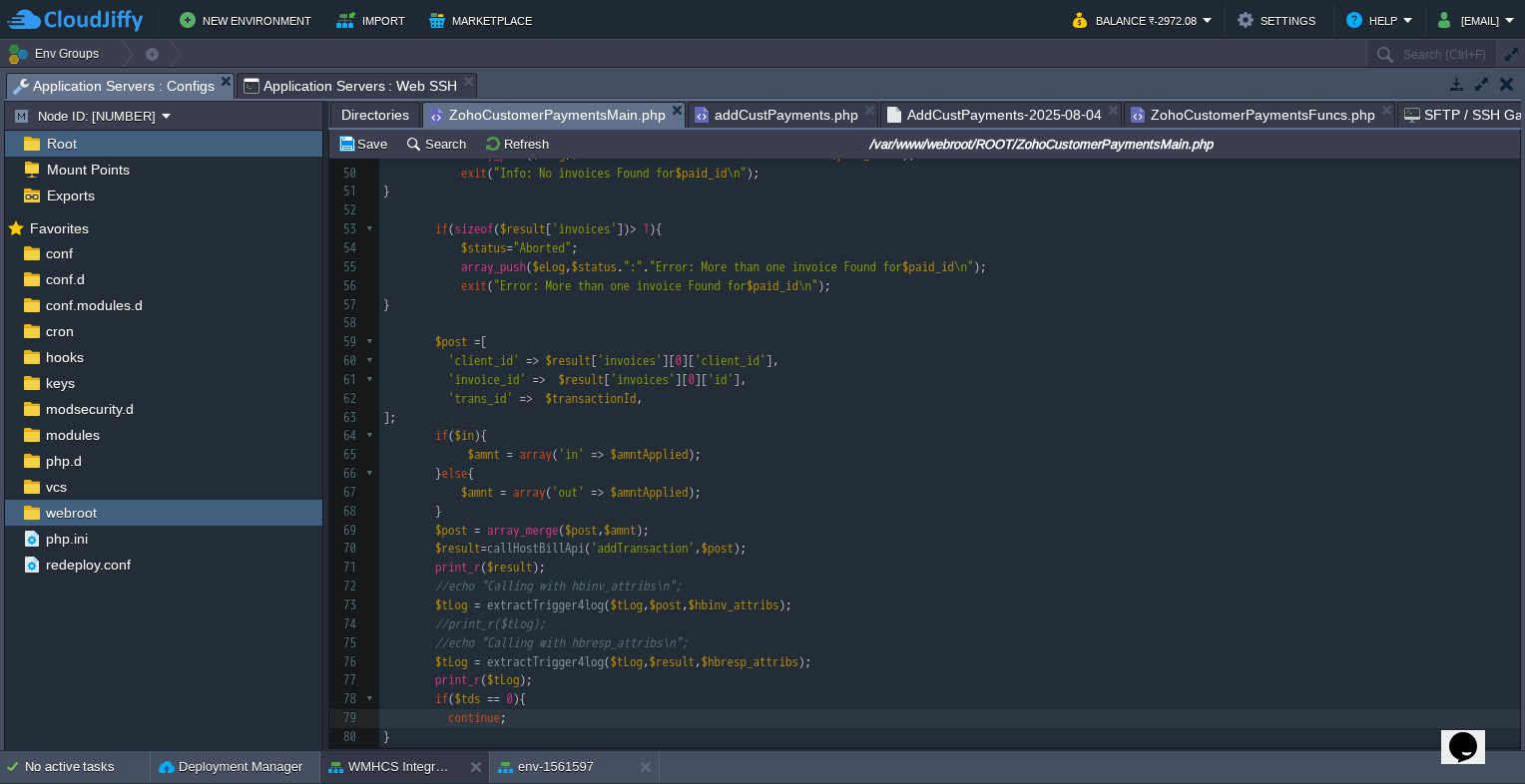 scroll, scrollTop: 1023, scrollLeft: 0, axis: vertical 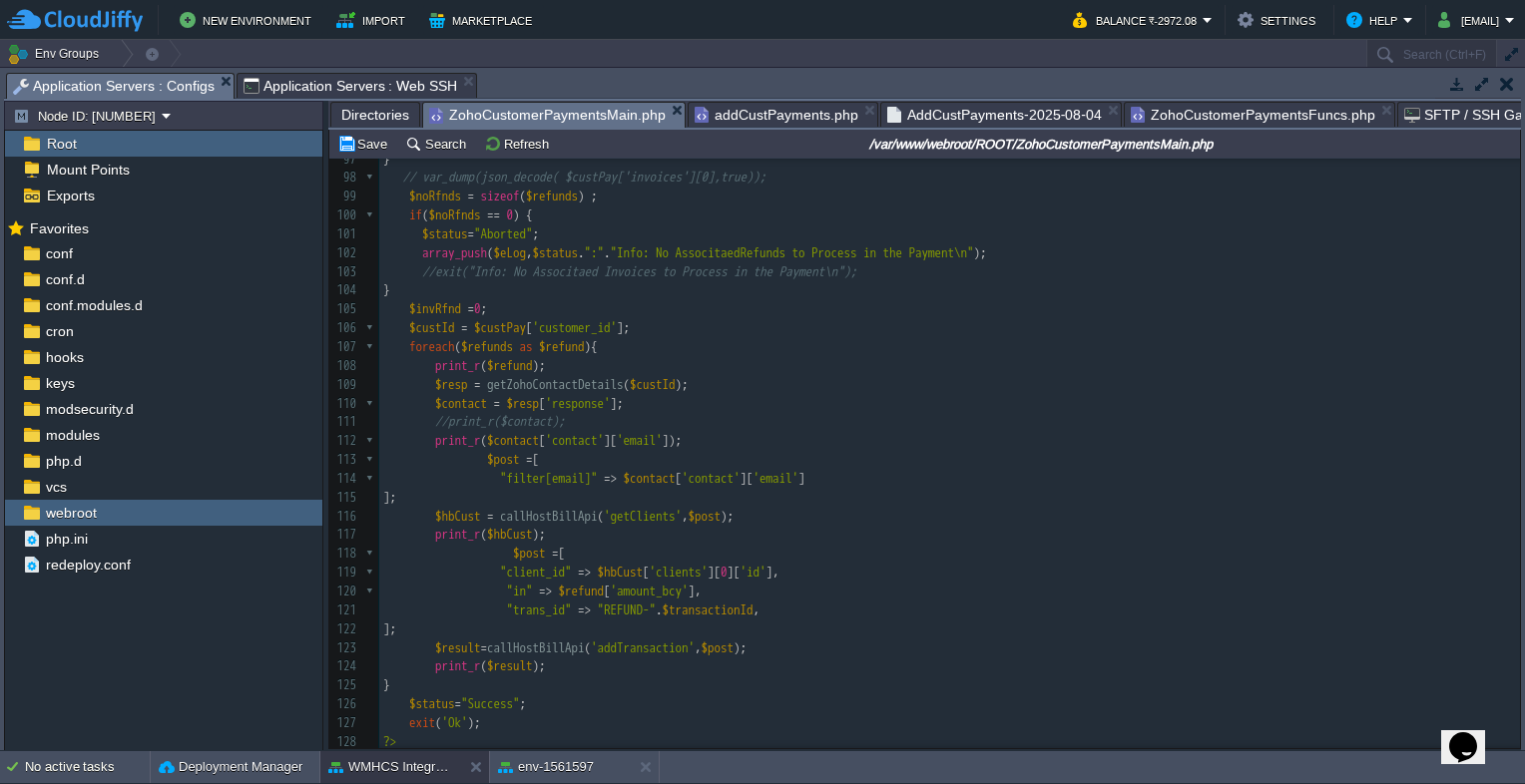 click on "$resp   =   getZohoContactDetails ( $custId );" at bounding box center (949, 385) 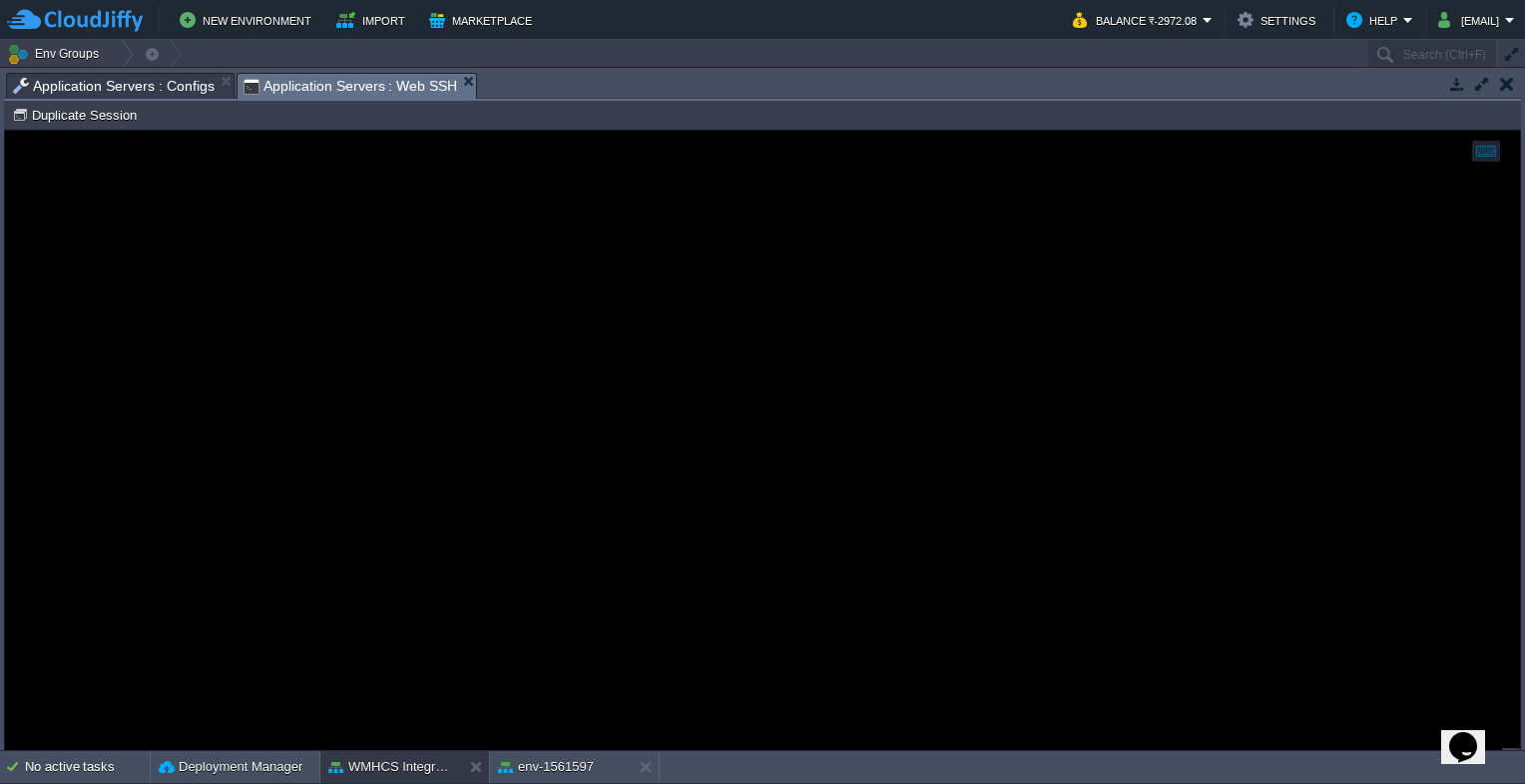 click on "Application Servers : Web SSH" at bounding box center (350, 86) 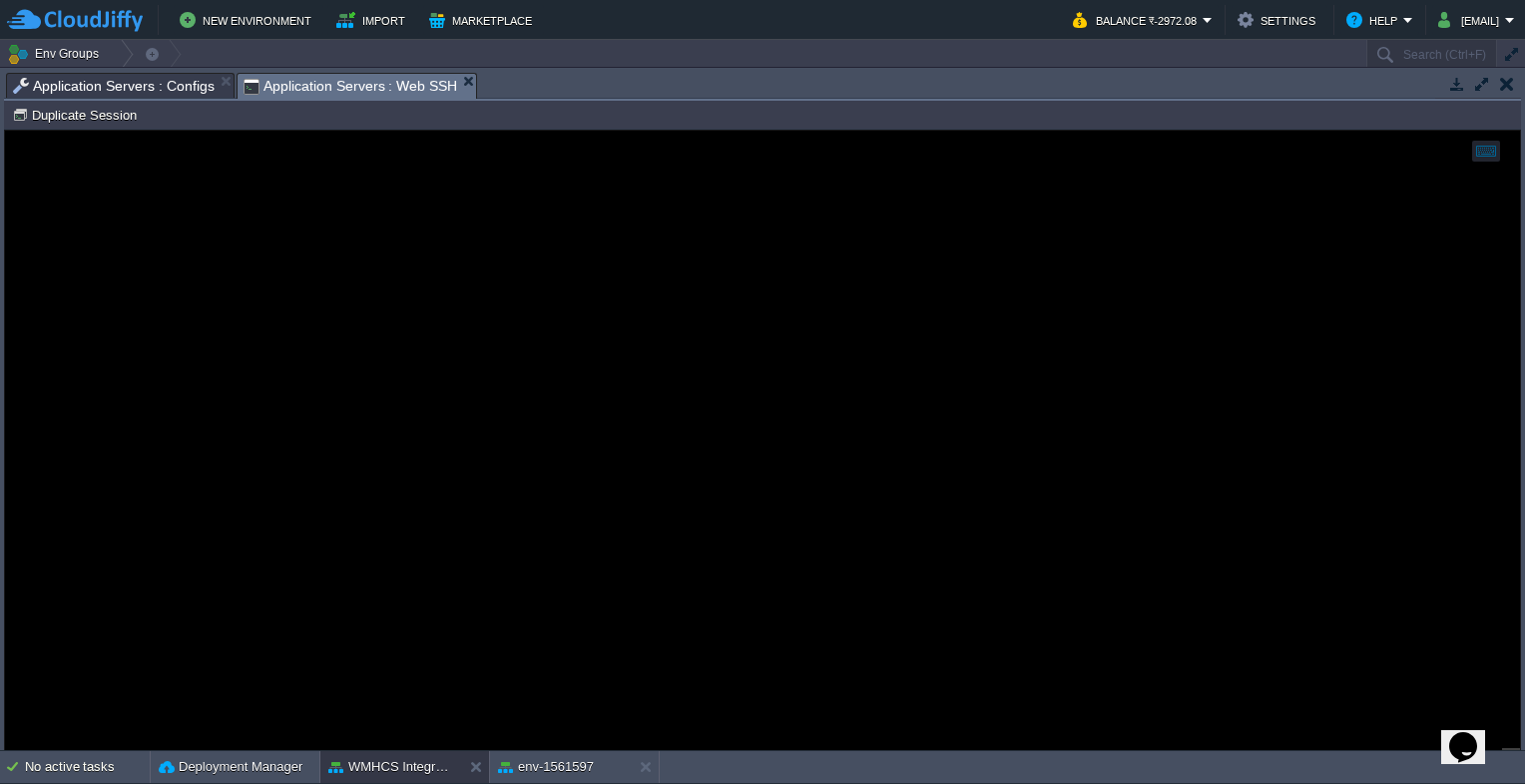 click on "Application Servers : Configs" at bounding box center [114, 86] 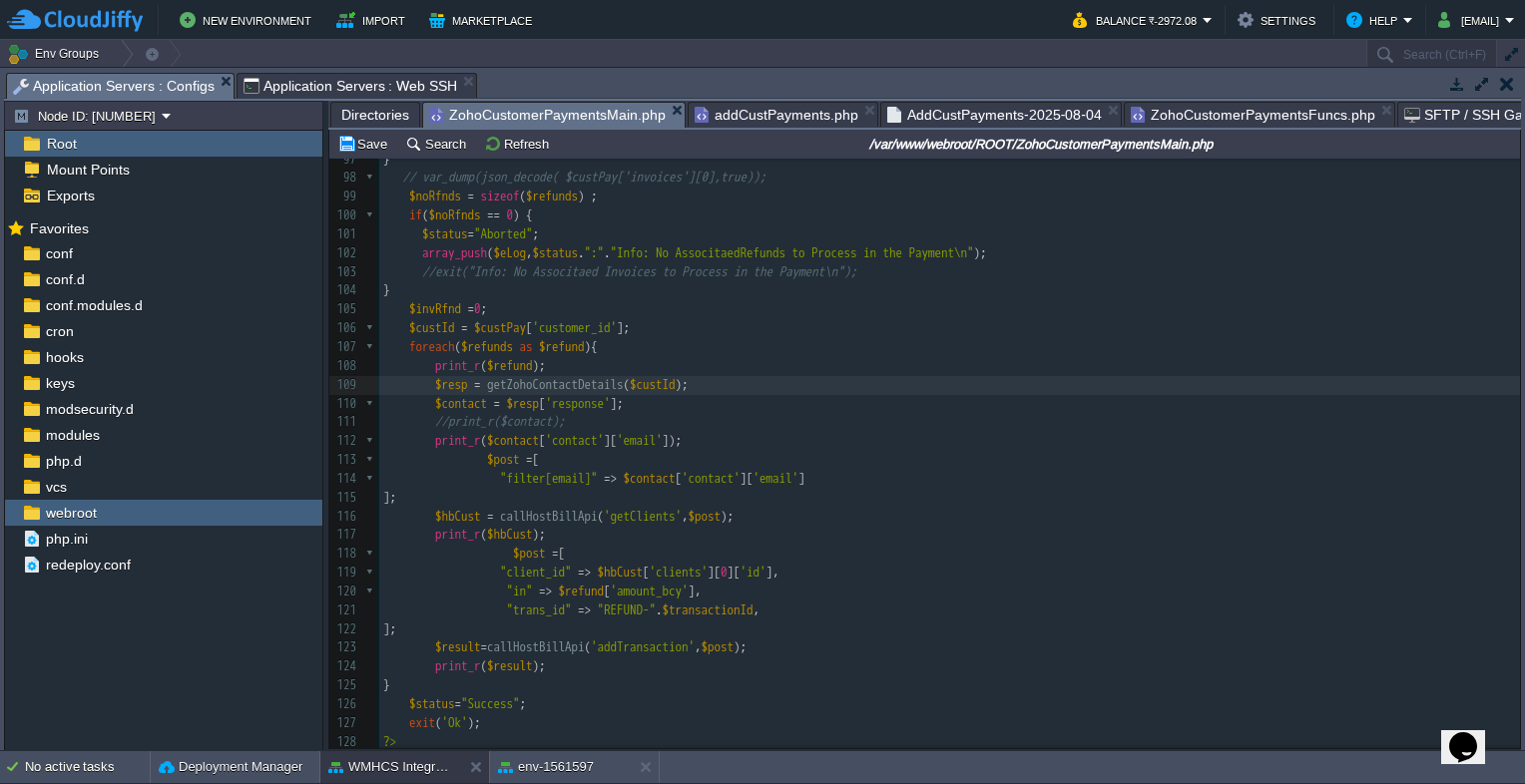 scroll, scrollTop: 1482, scrollLeft: 0, axis: vertical 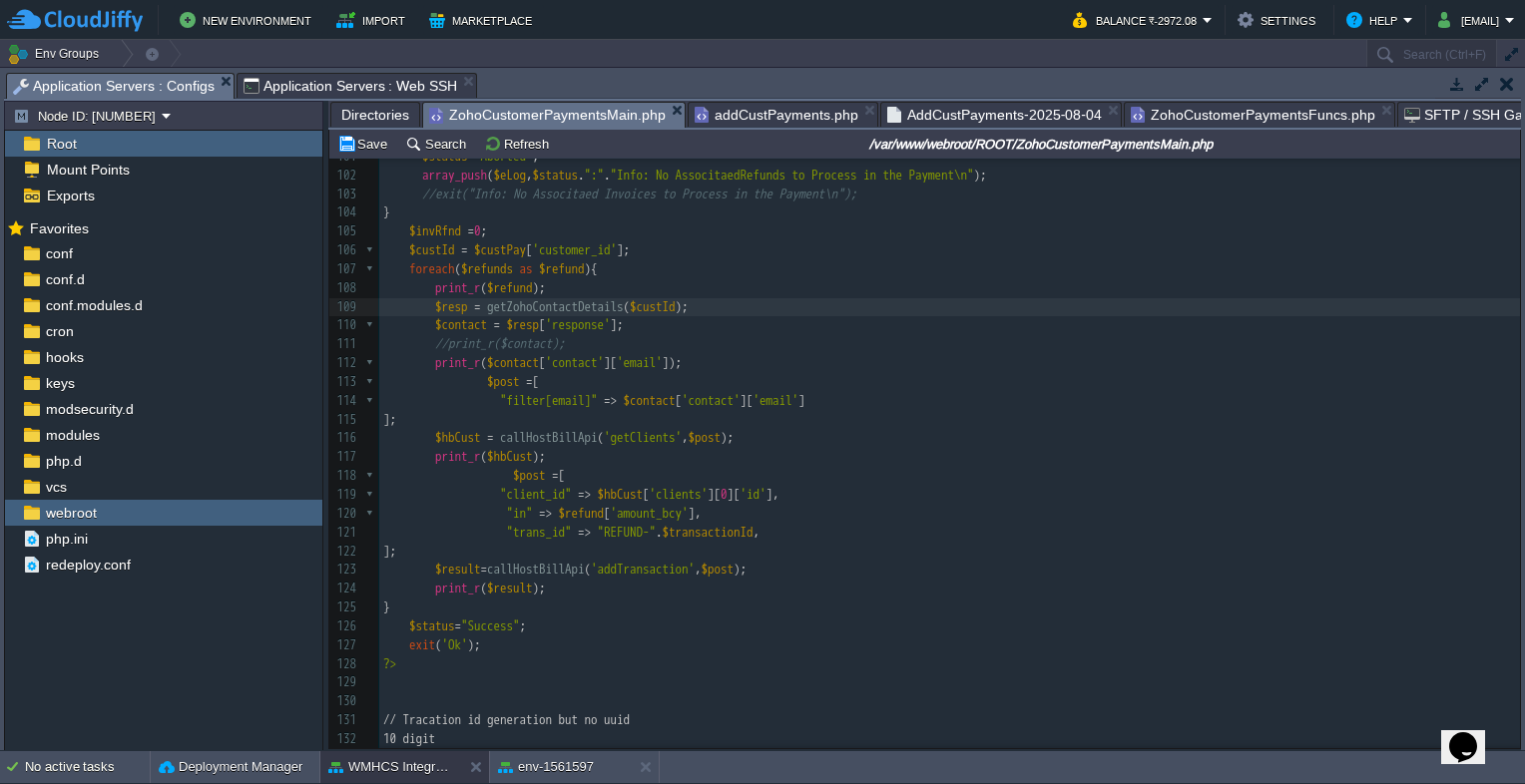 click on "ZohoCustomerPaymentsFuncs.php" at bounding box center (1253, 115) 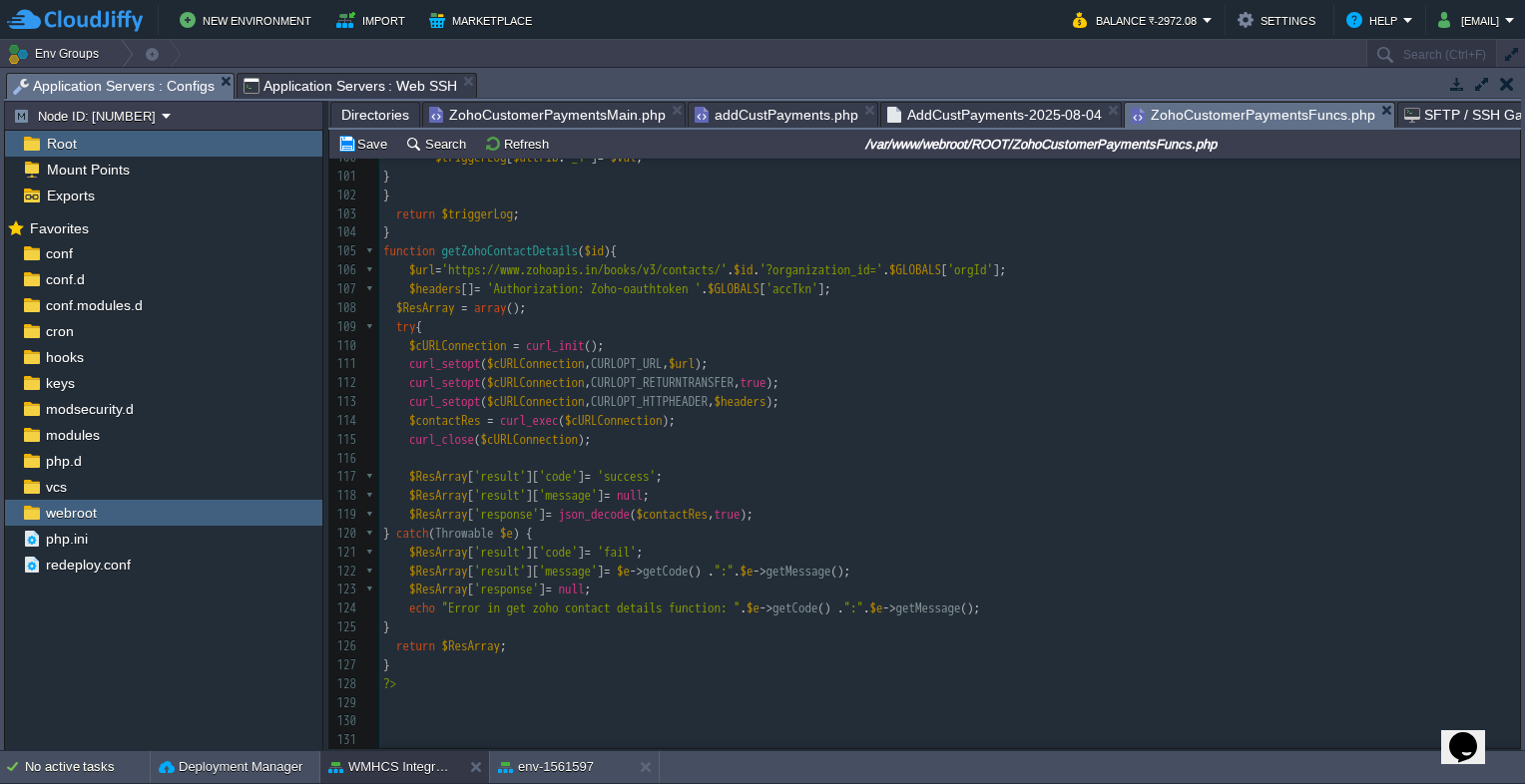 scroll, scrollTop: 1376, scrollLeft: 0, axis: vertical 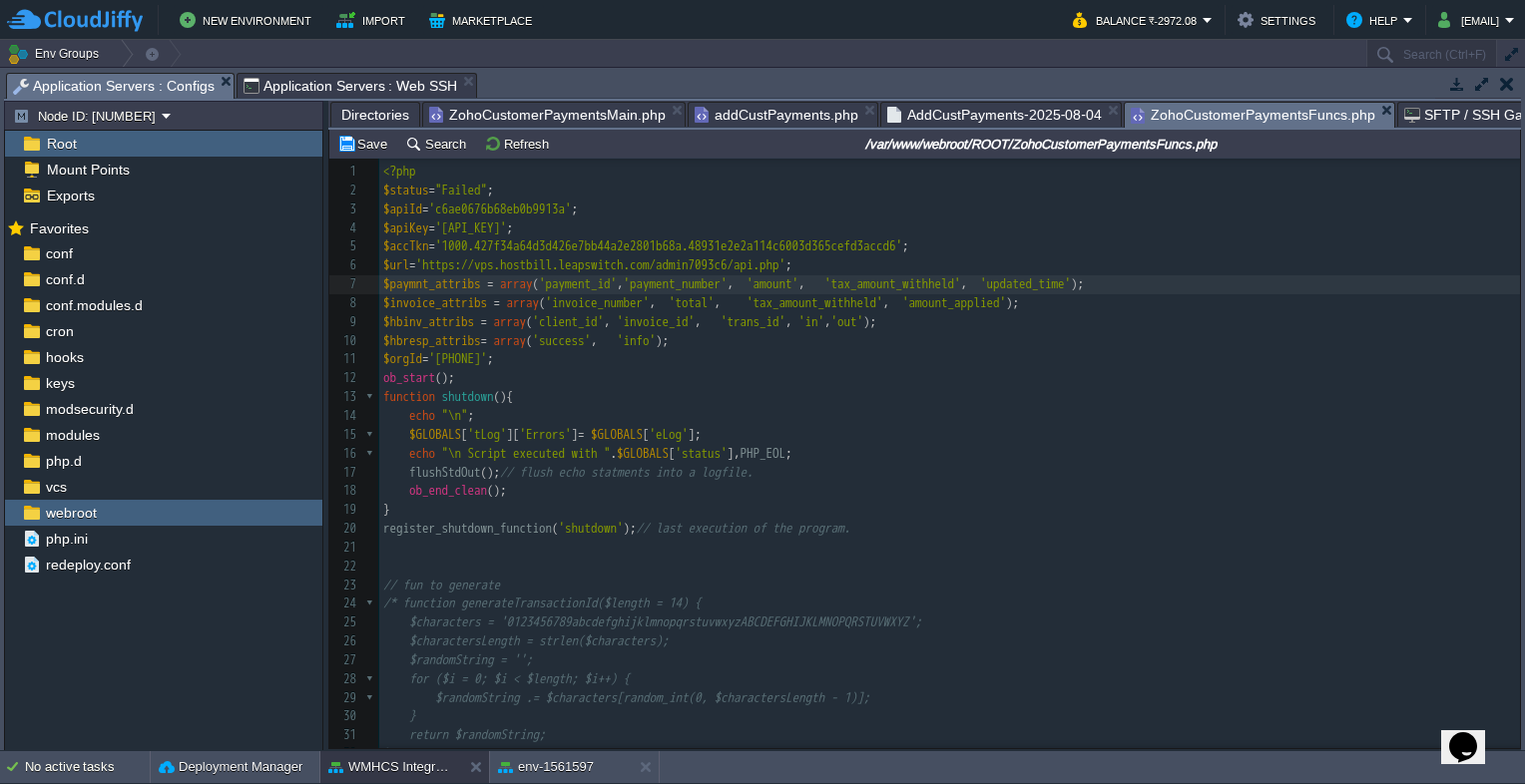 click on "$accTkn" at bounding box center [406, 245] 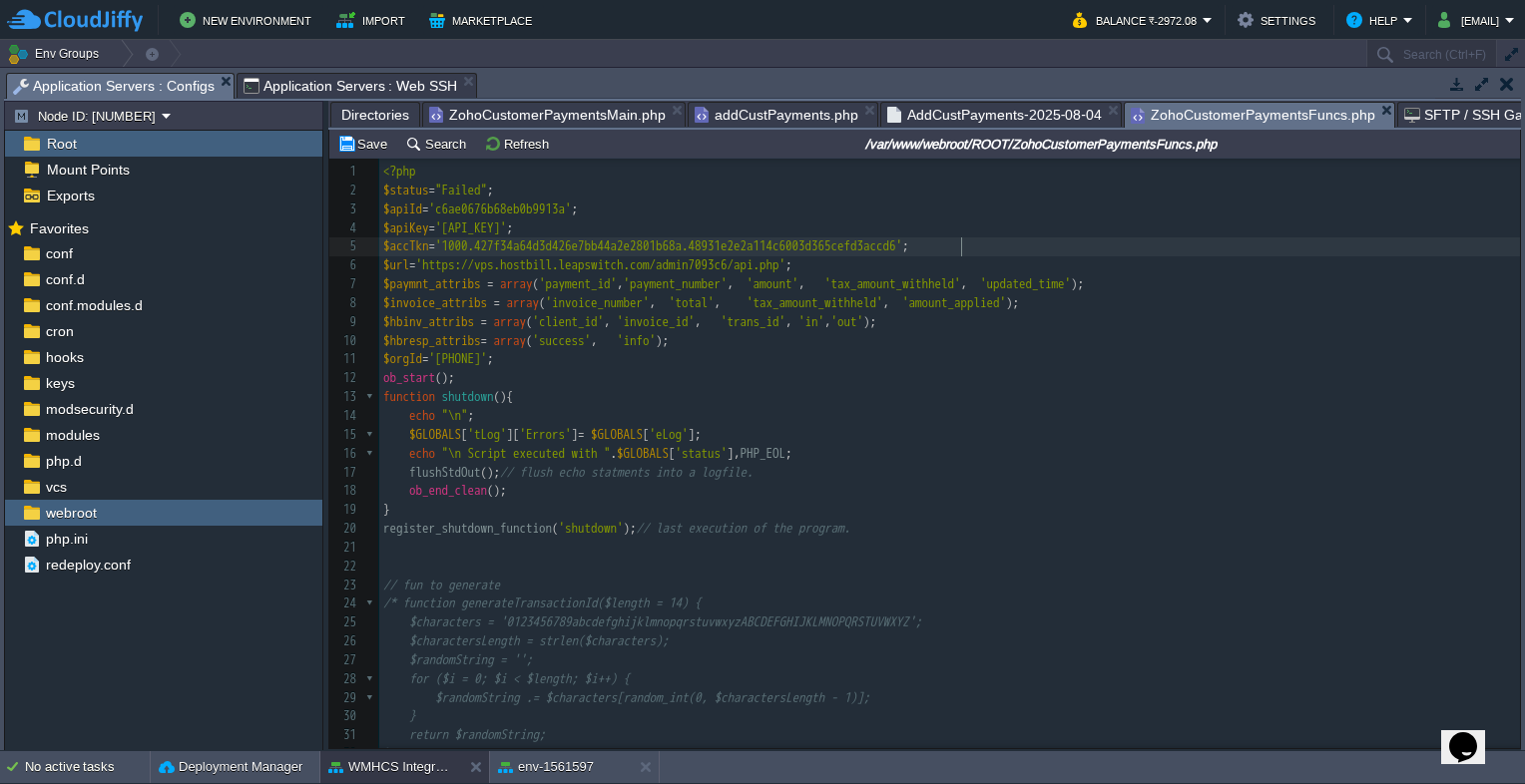 click on "$accTkn = '1000.427f34a64d3d426e7bb44a2e2801b68a.48931e2e2a114c6003d365cefd3accd6' ;" at bounding box center (949, 246) 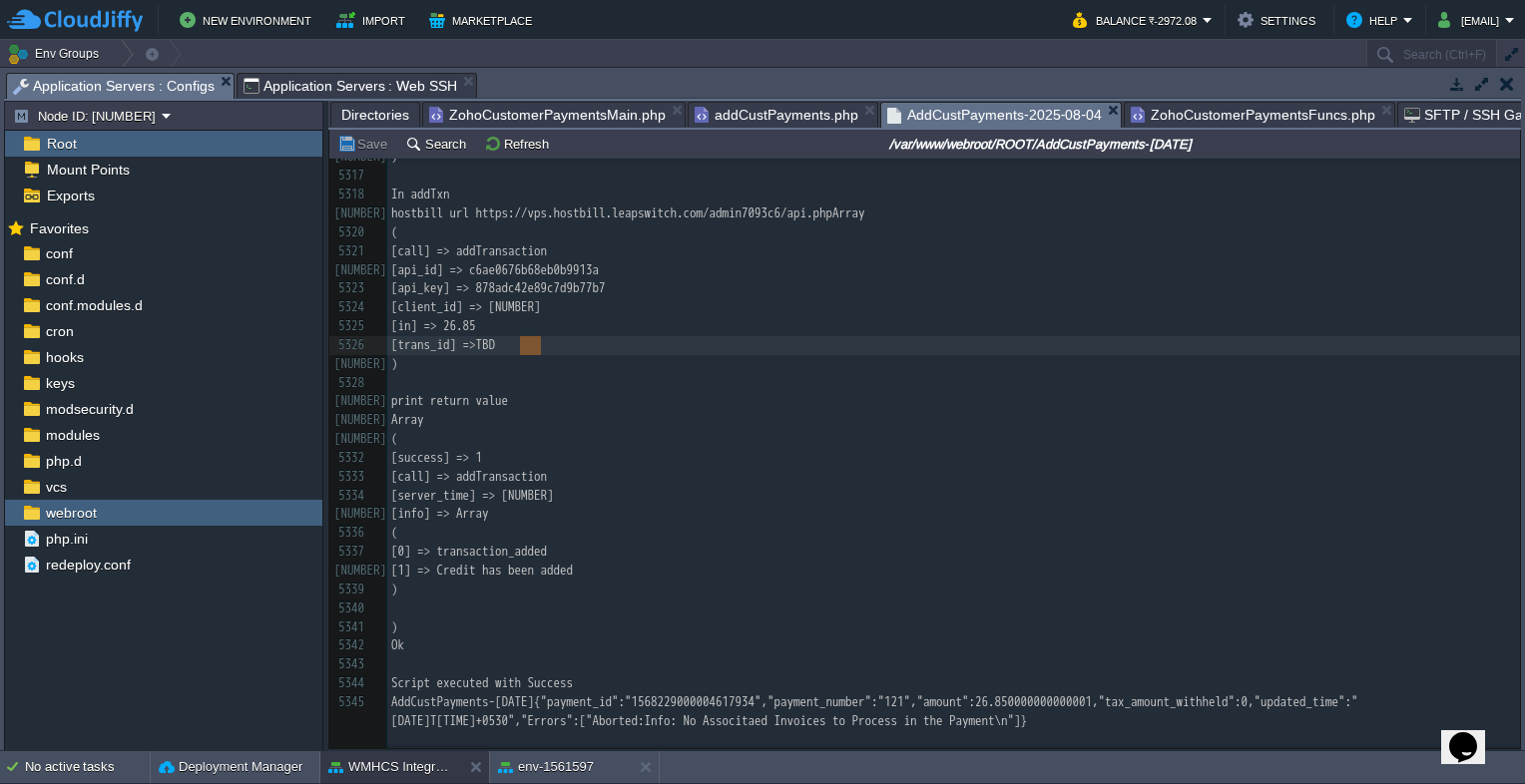 scroll, scrollTop: 105052, scrollLeft: 0, axis: vertical 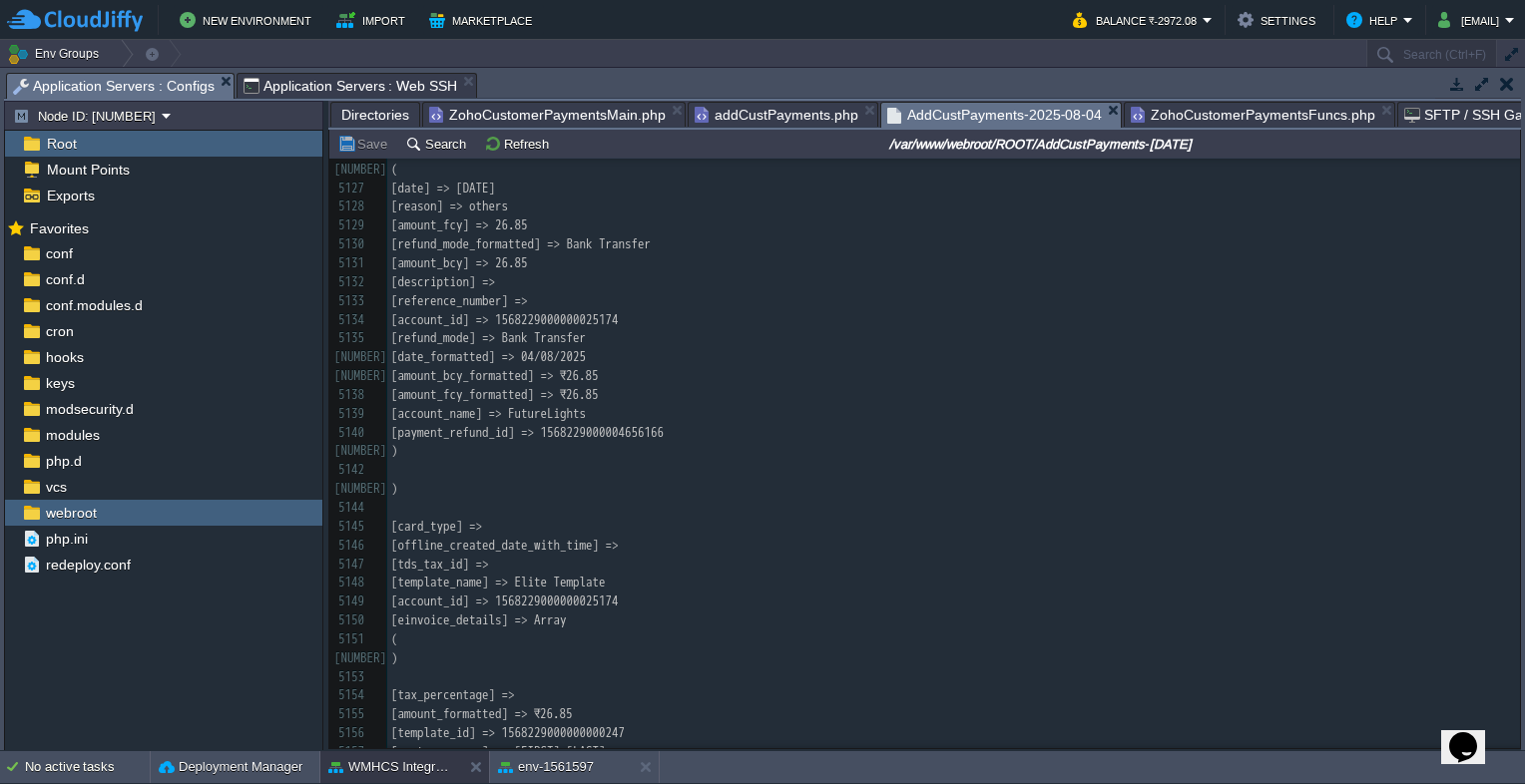 click on "ZohoCustomerPaymentsMain.php" at bounding box center (547, 115) 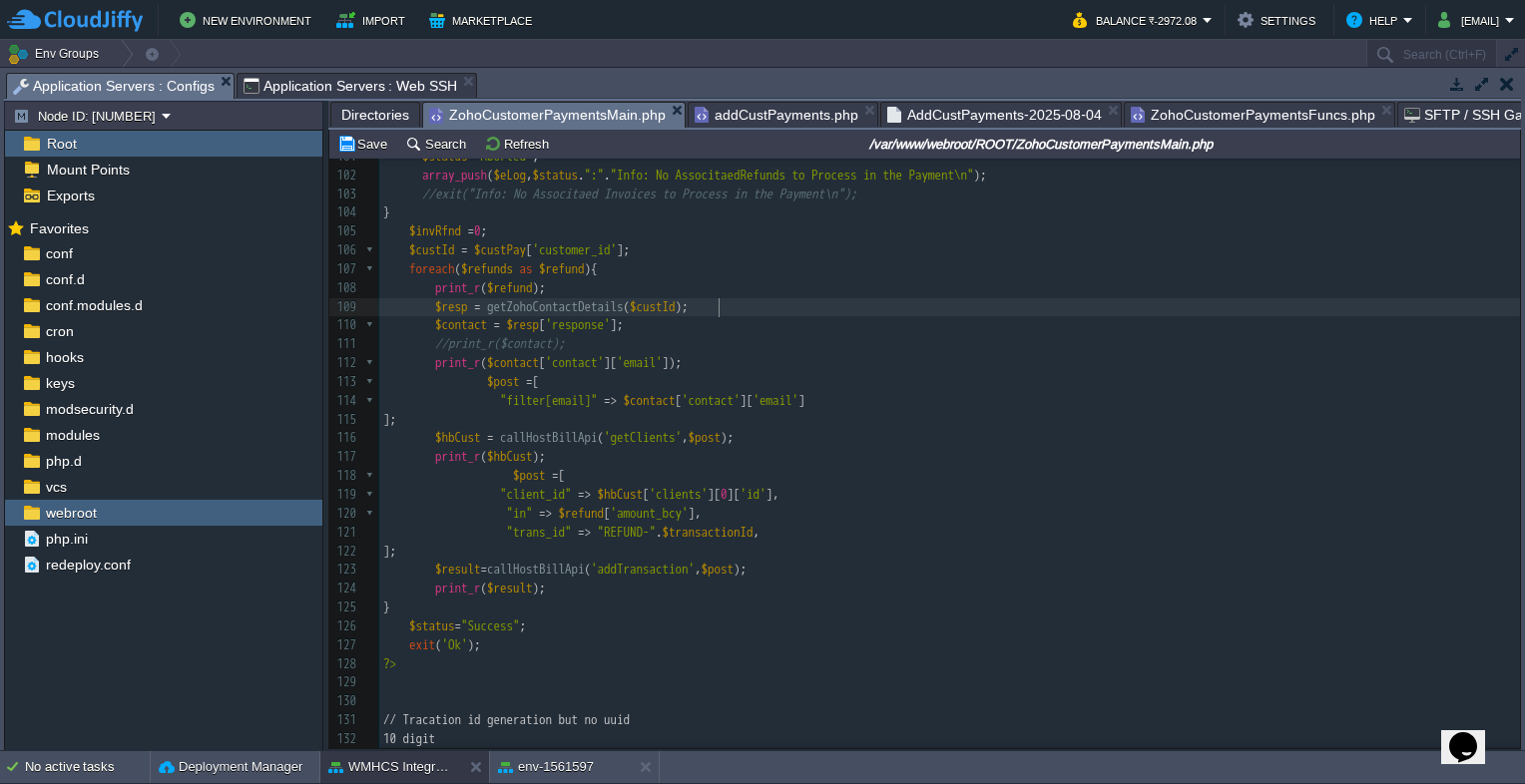 click on "$resp   =   getZohoContactDetails ( $custId );" at bounding box center (949, 307) 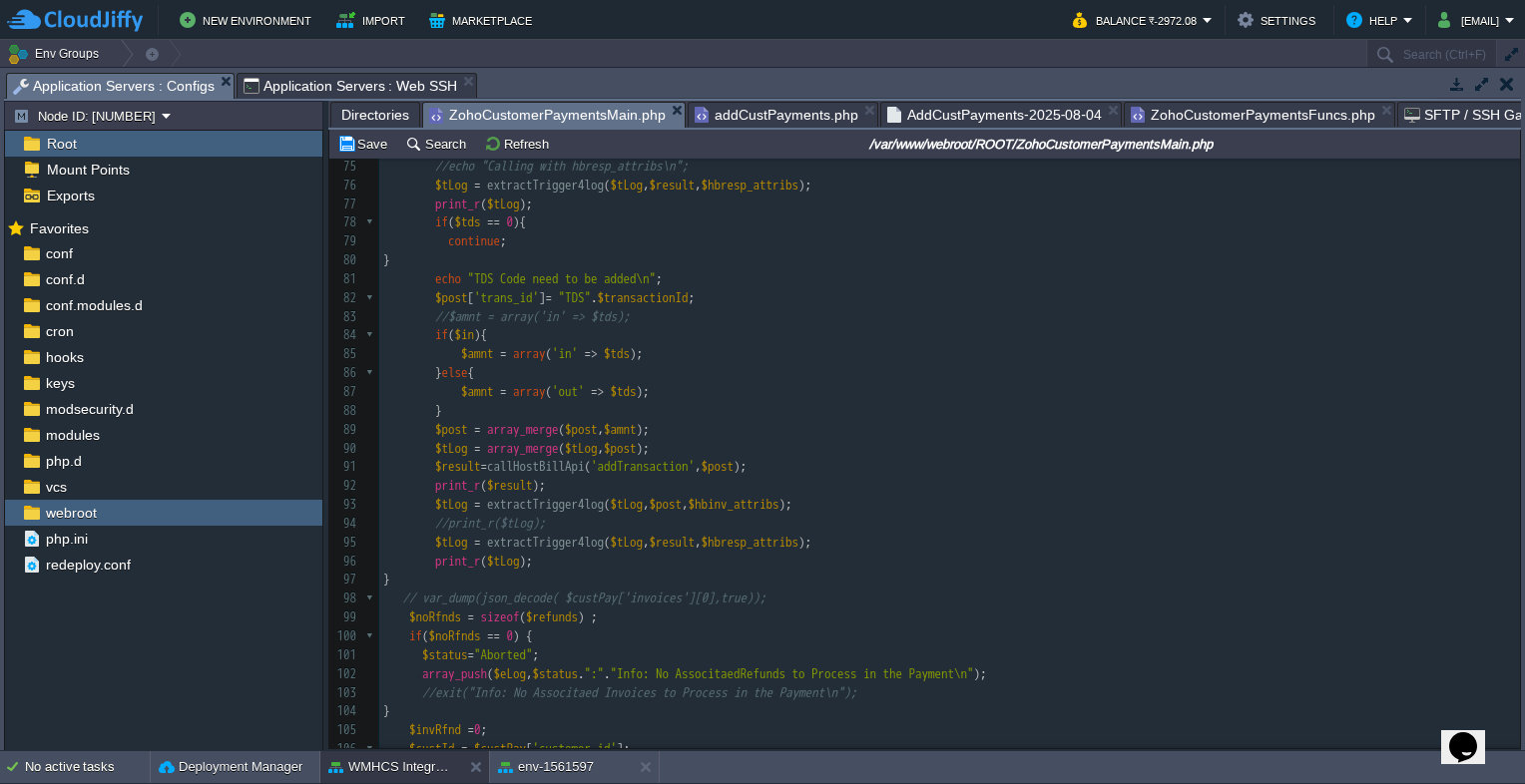 click on "AddCustPayments-2025-08-04" at bounding box center (994, 115) 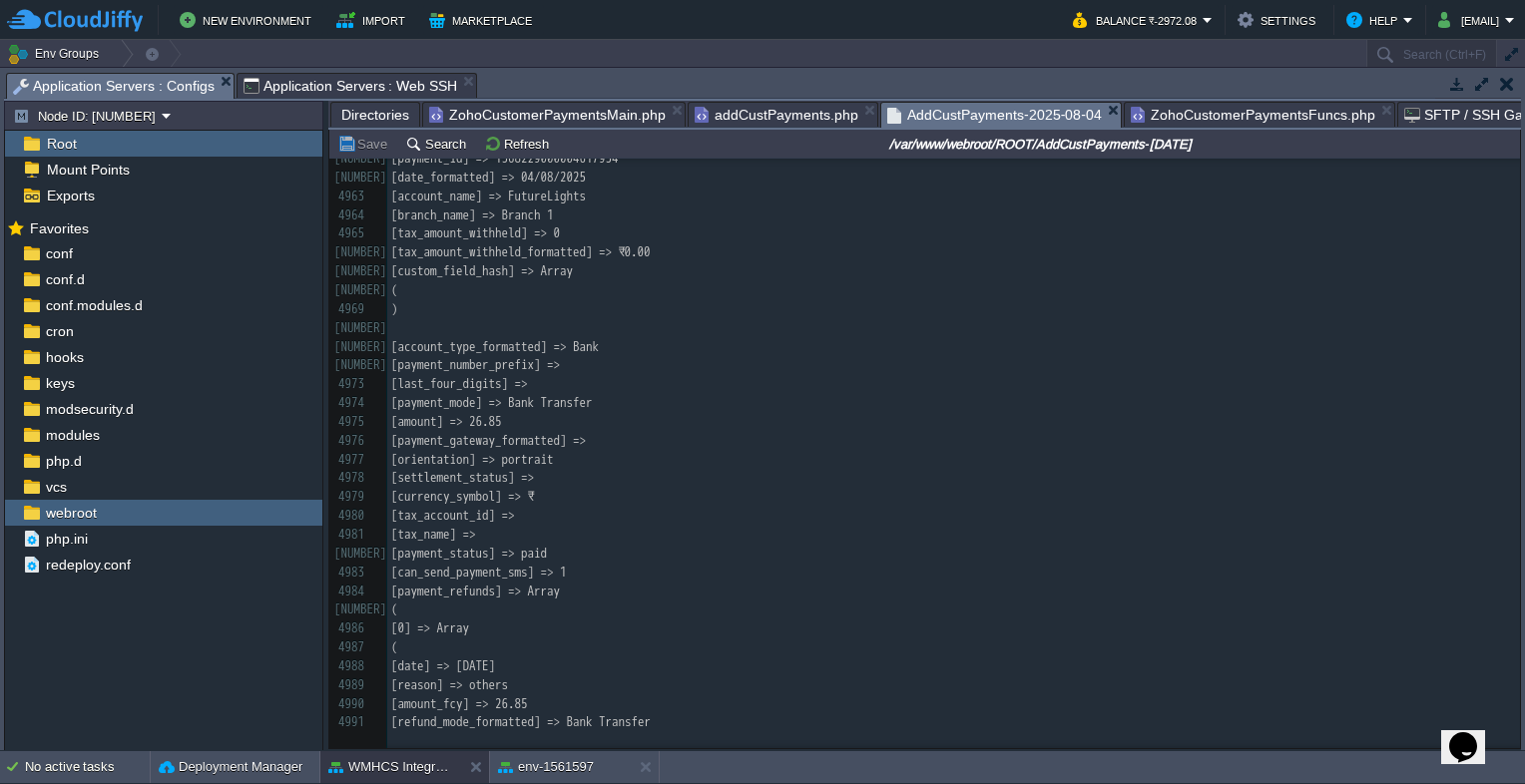type 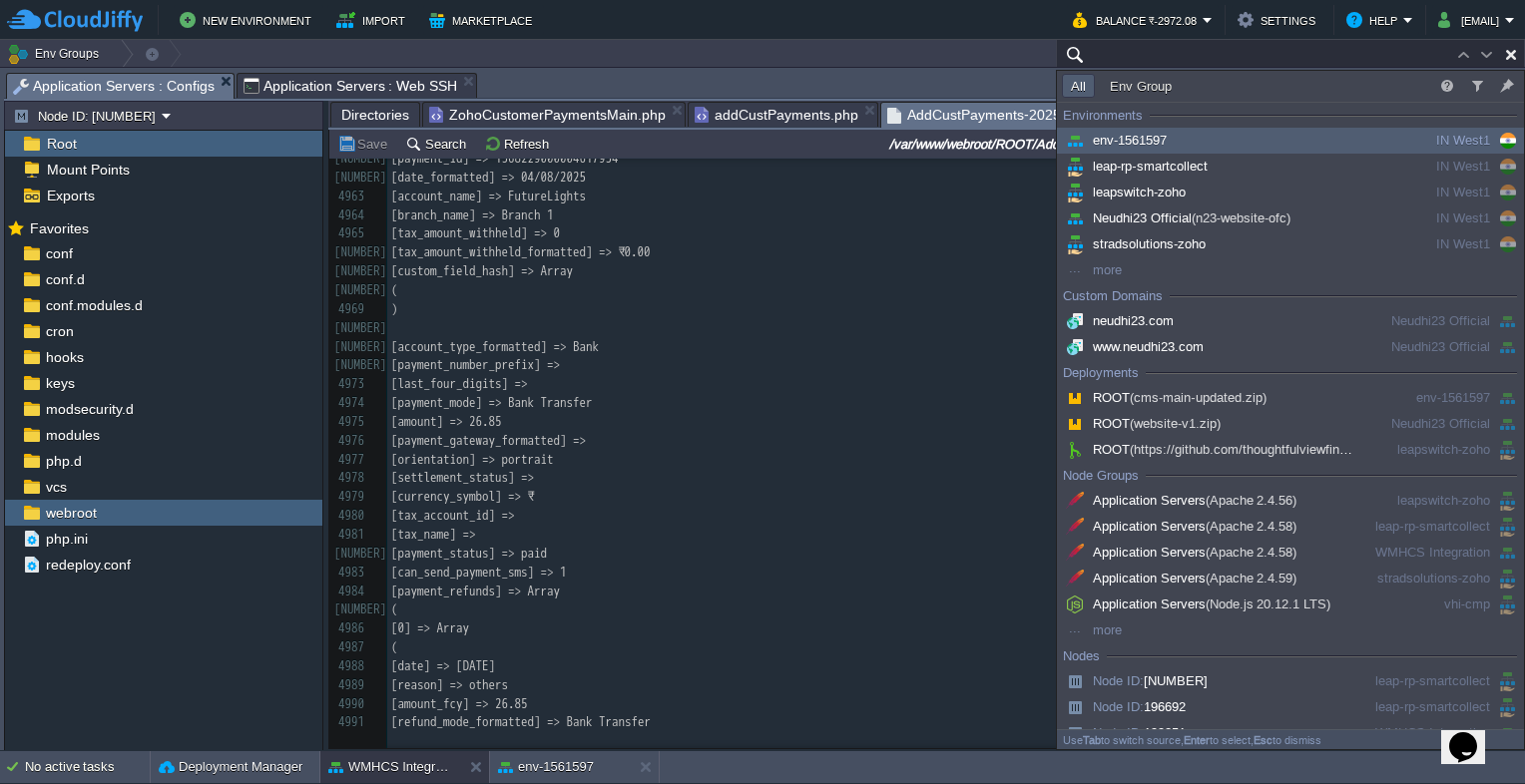 type 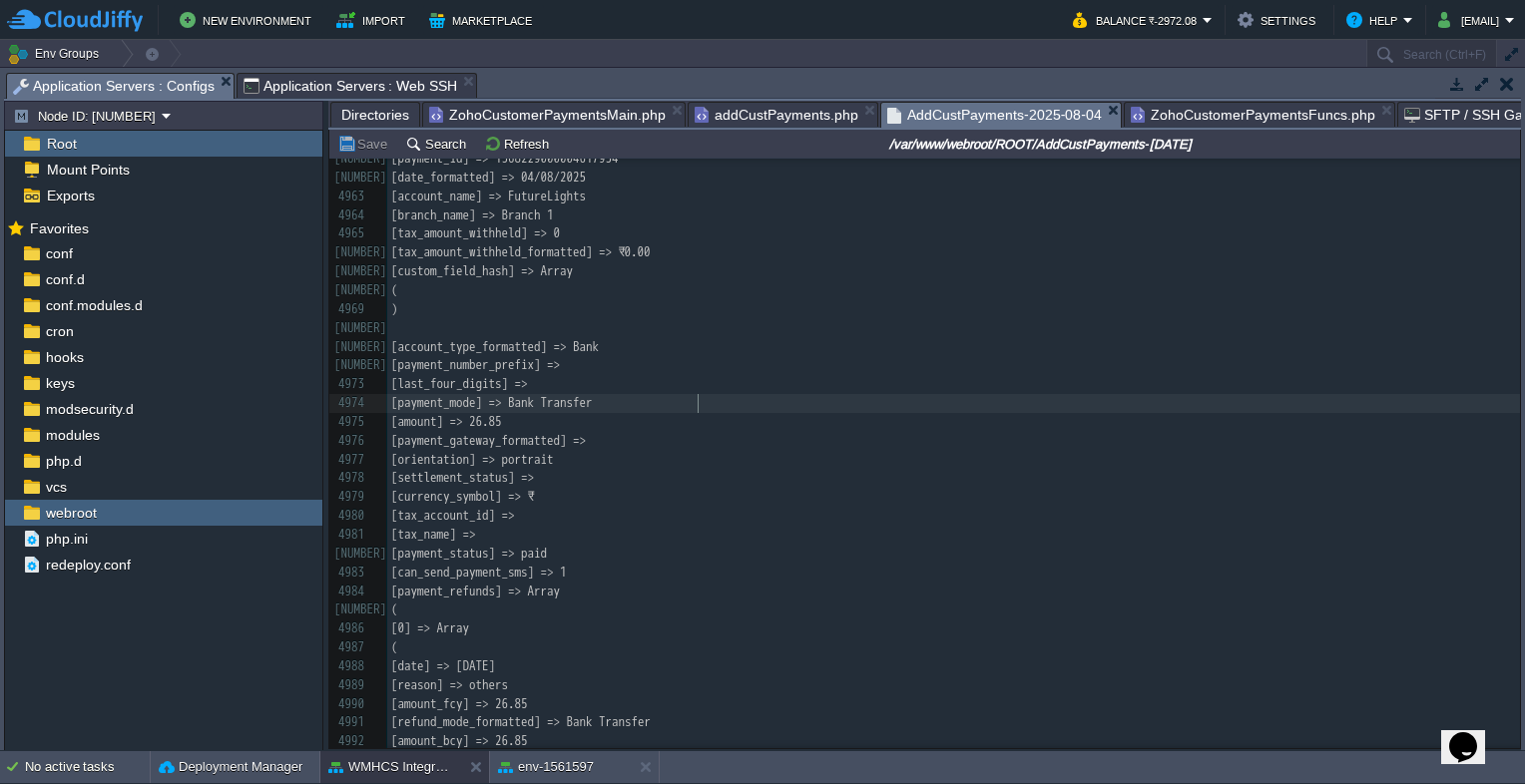 click on "[payment_mode] => Bank Transfer" at bounding box center (953, 403) 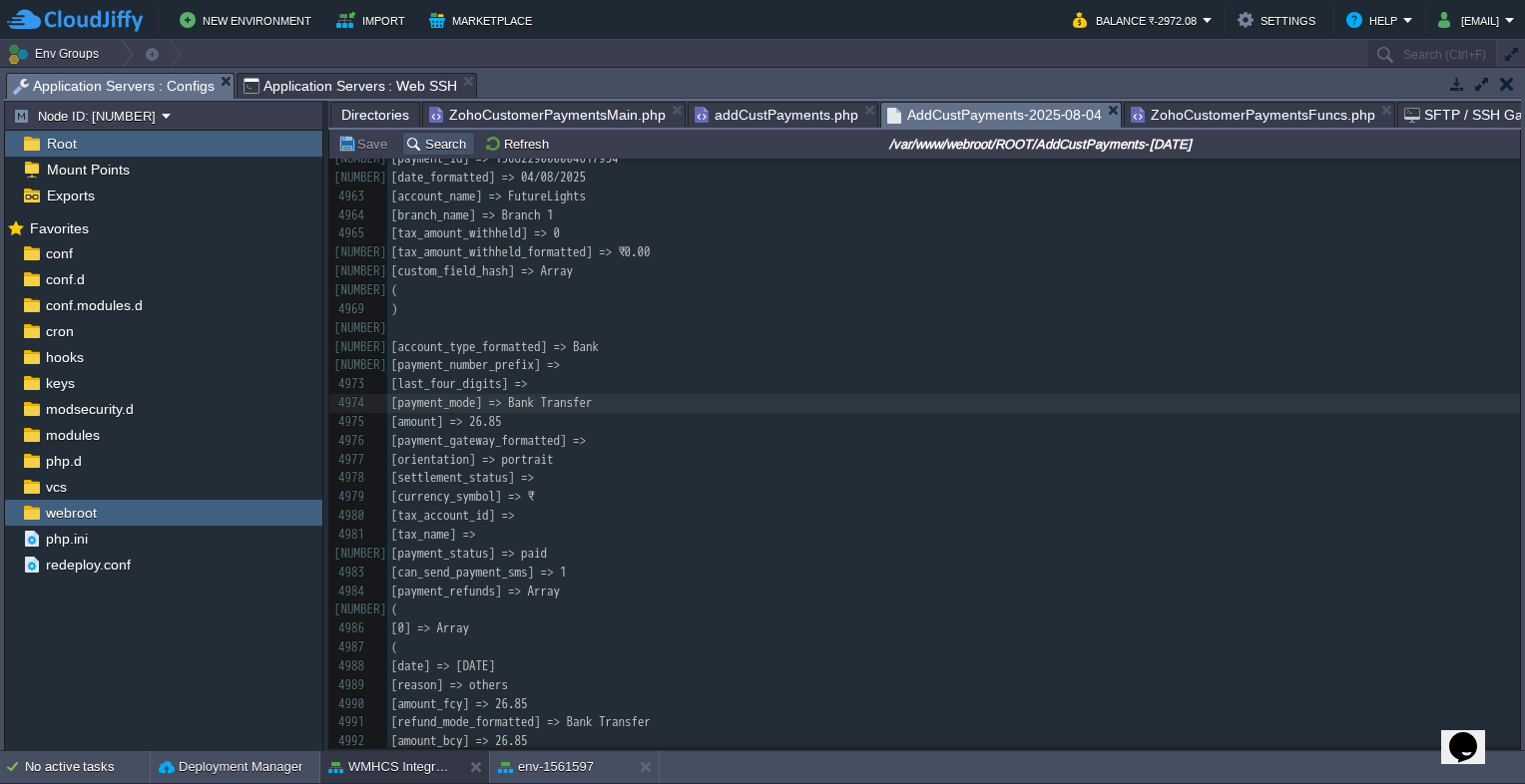 click on "Search" at bounding box center (438, 144) 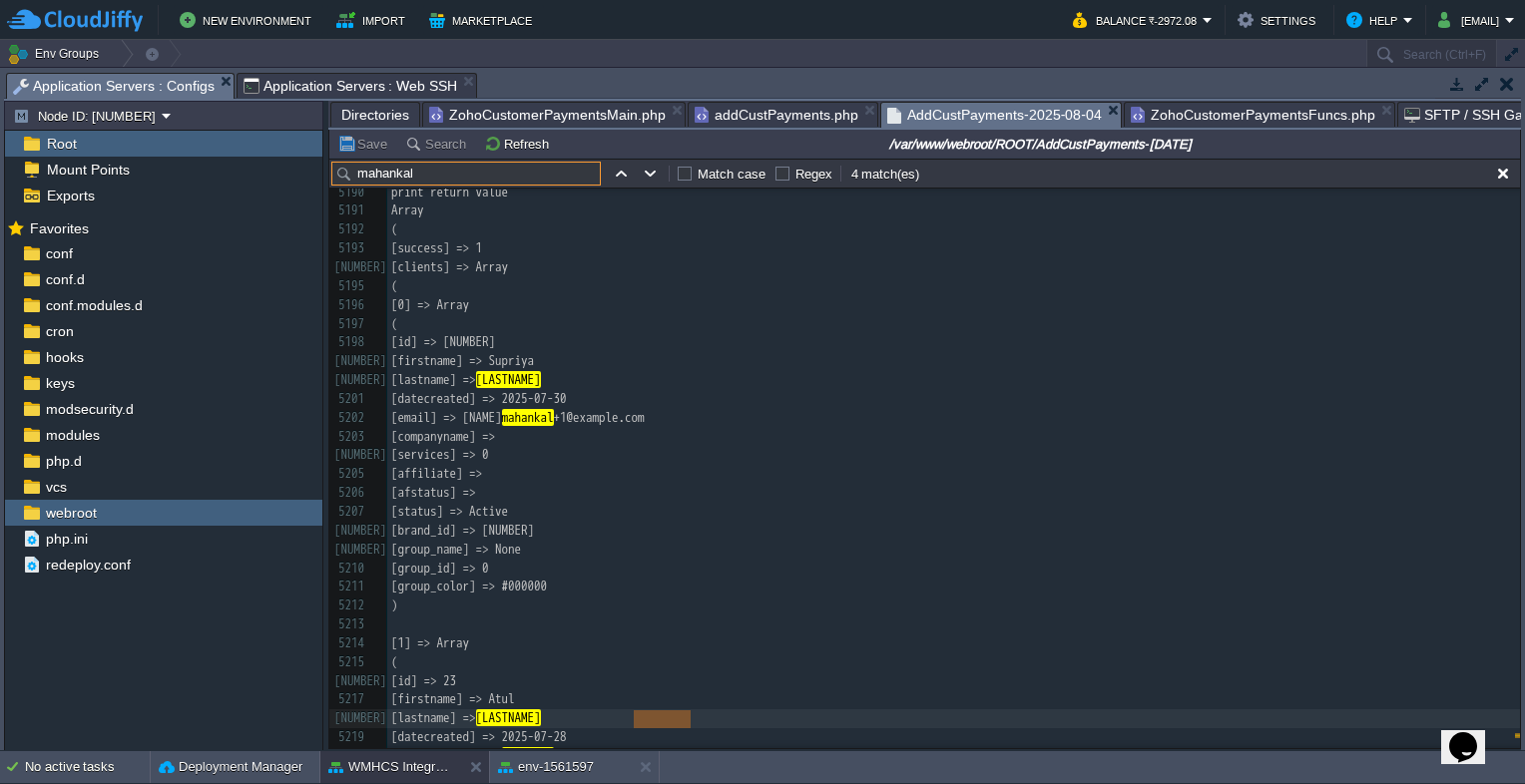 type on "mahankal" 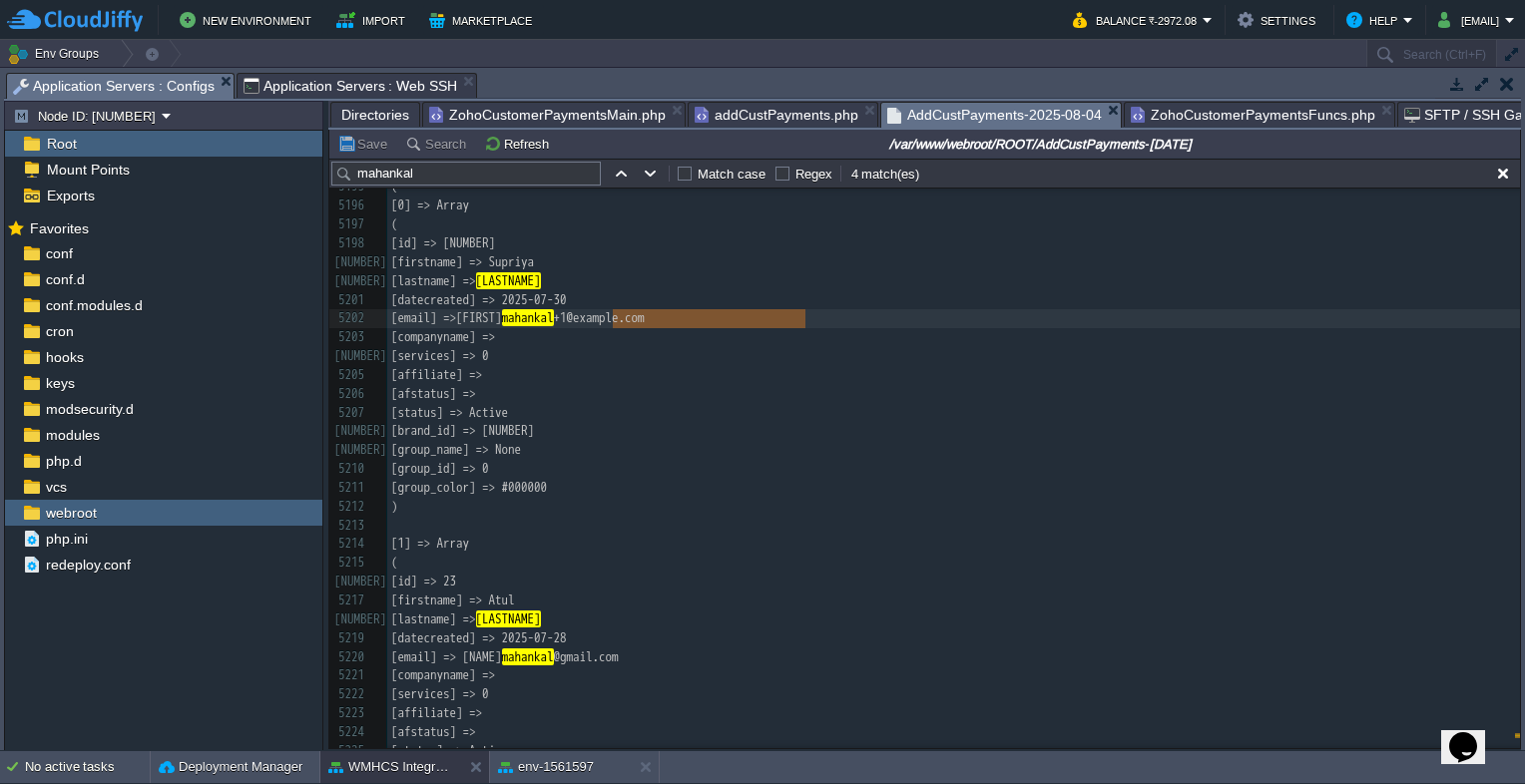 drag, startPoint x: 611, startPoint y: 320, endPoint x: 745, endPoint y: 321, distance: 134.00373 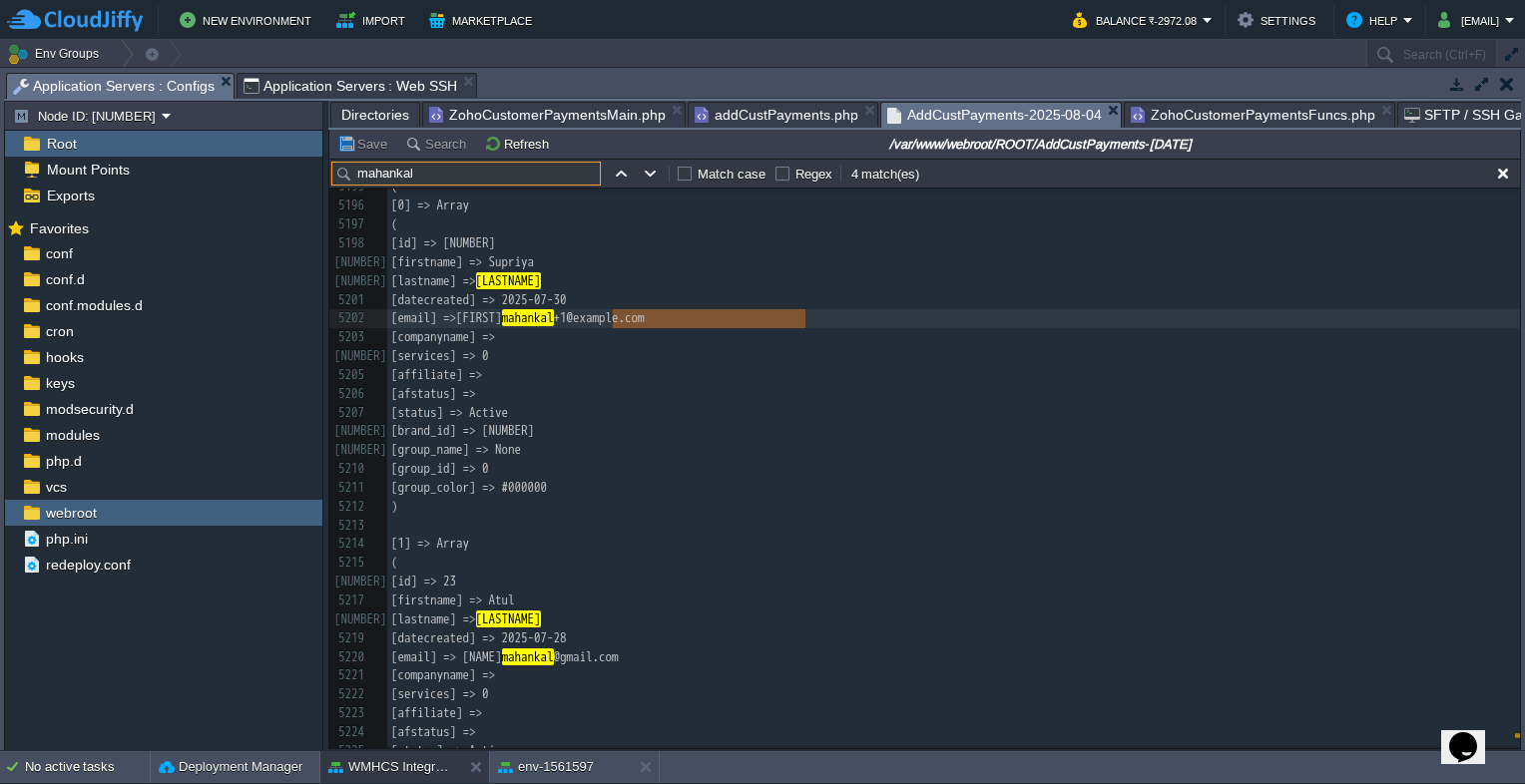 click on "mahankal" at bounding box center [466, 174] 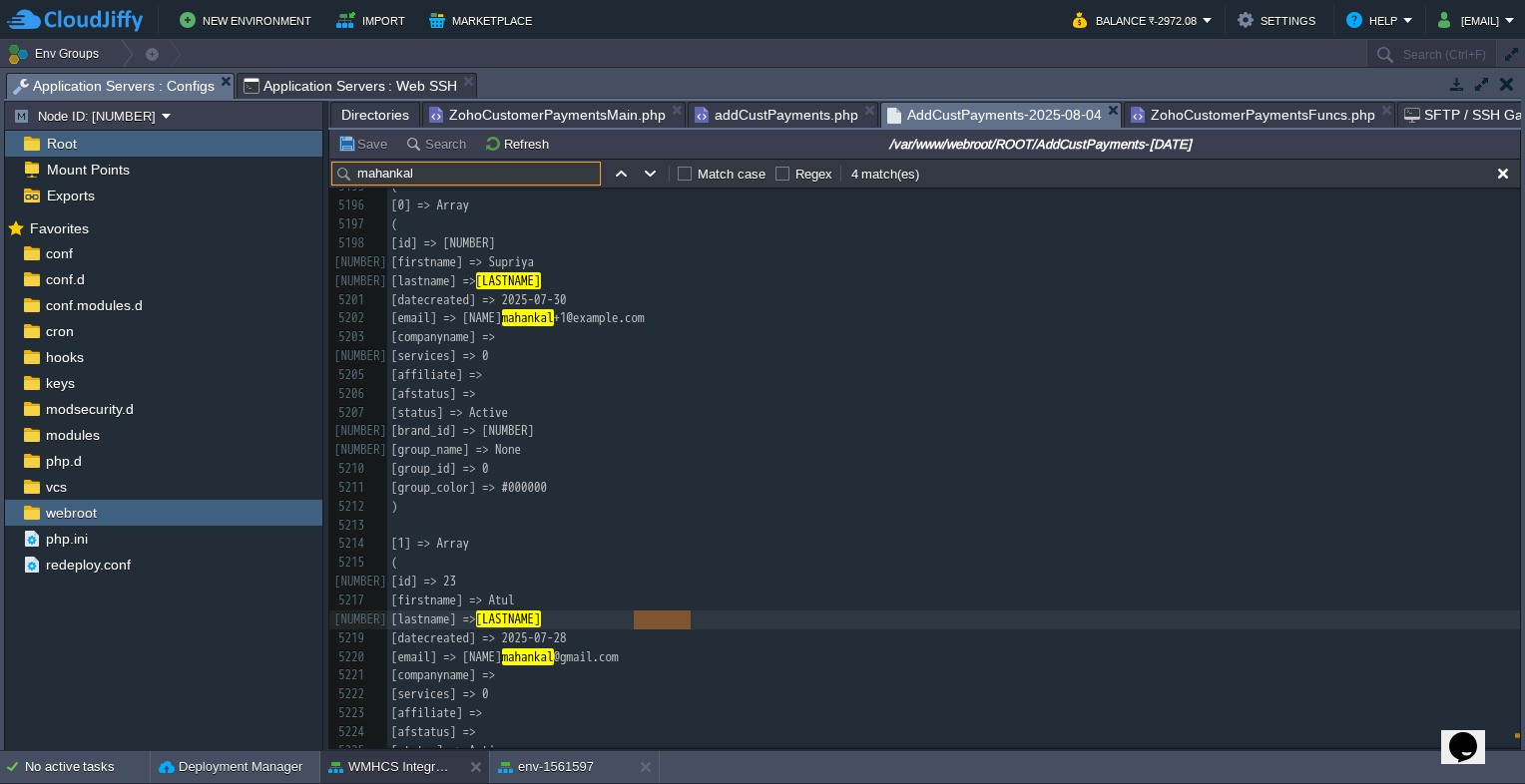 paste on "supriyamahankal+1@gmail.com" 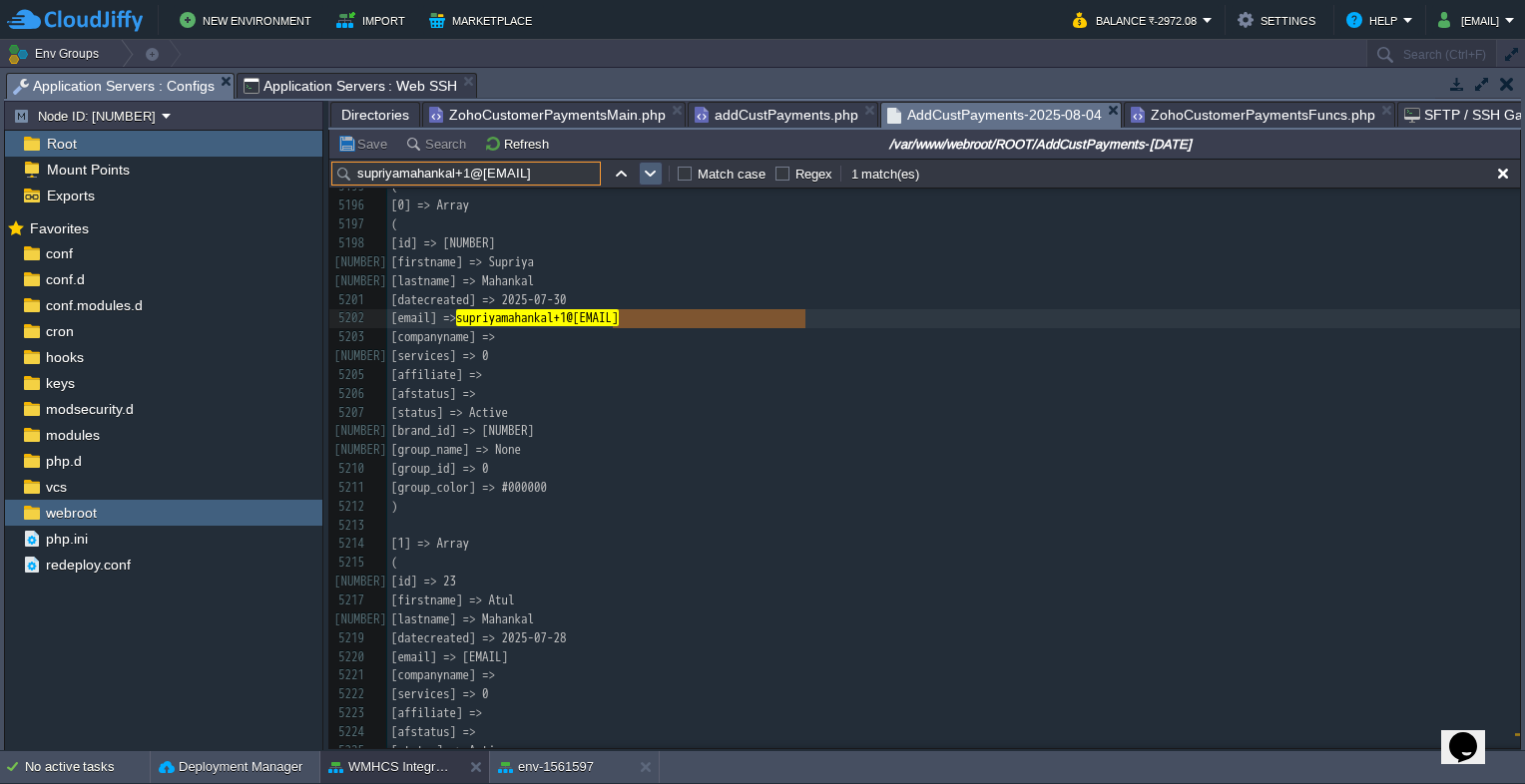 type on "supriyamahankal+1@gmail.com" 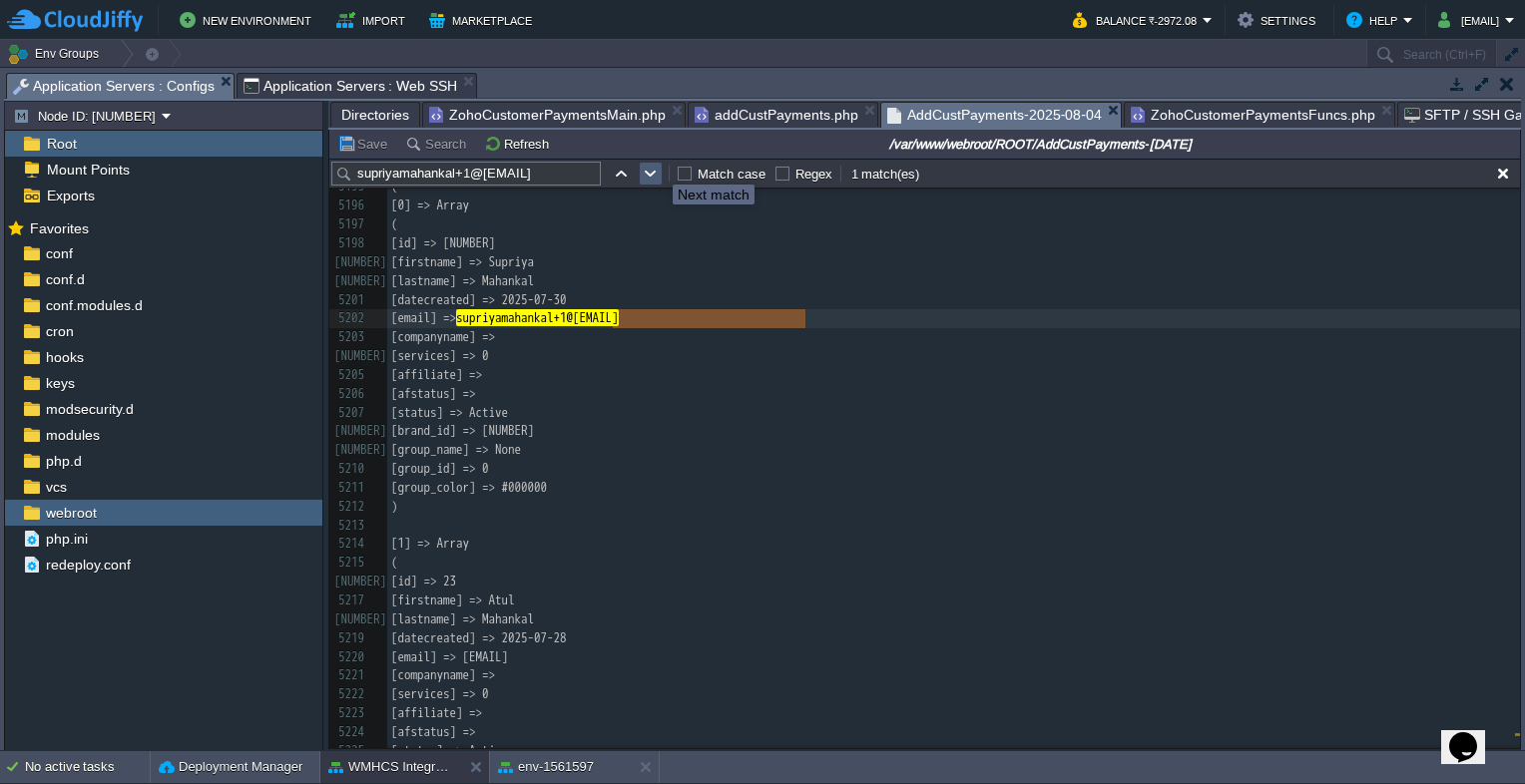 click at bounding box center (651, 174) 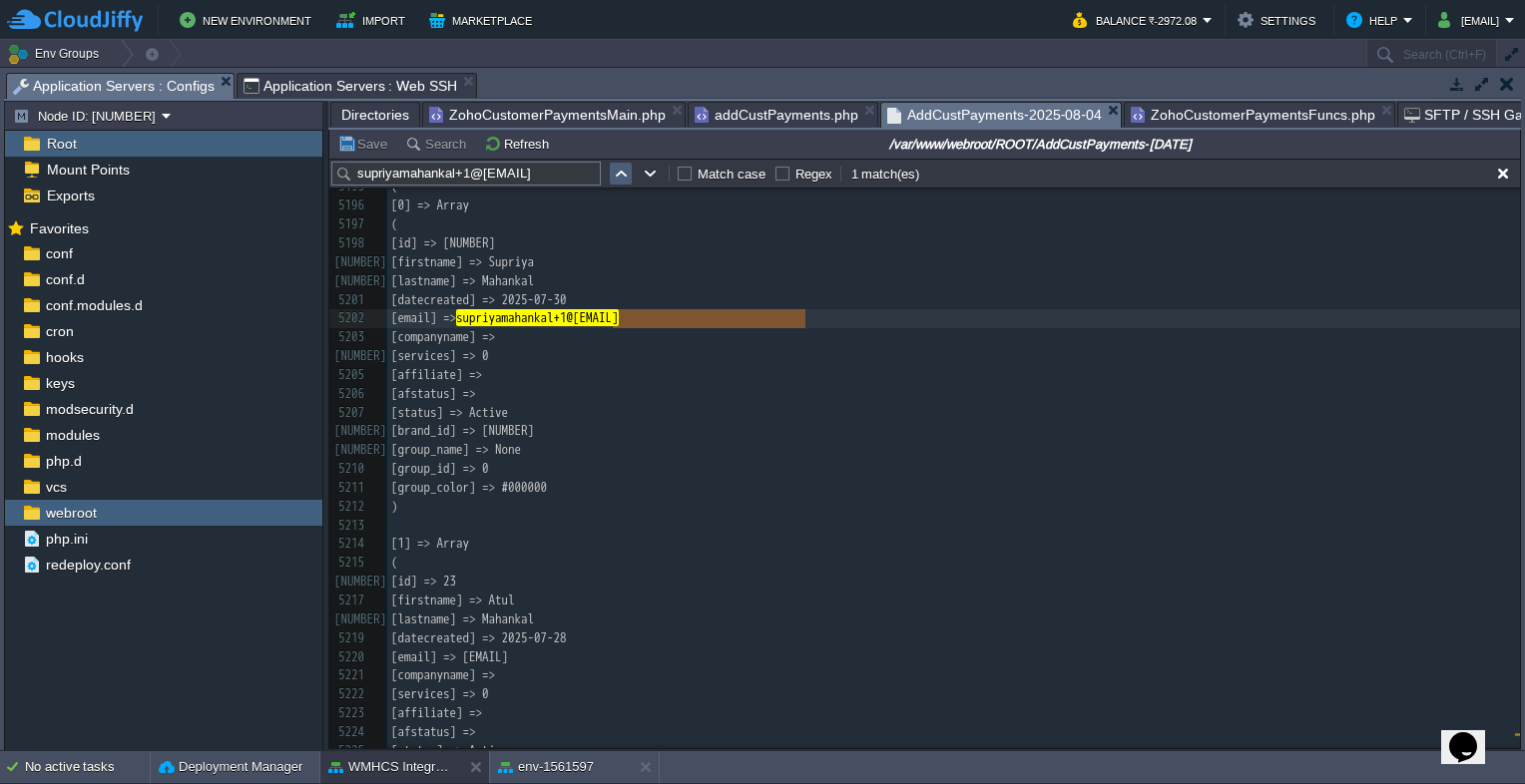click at bounding box center (621, 174) 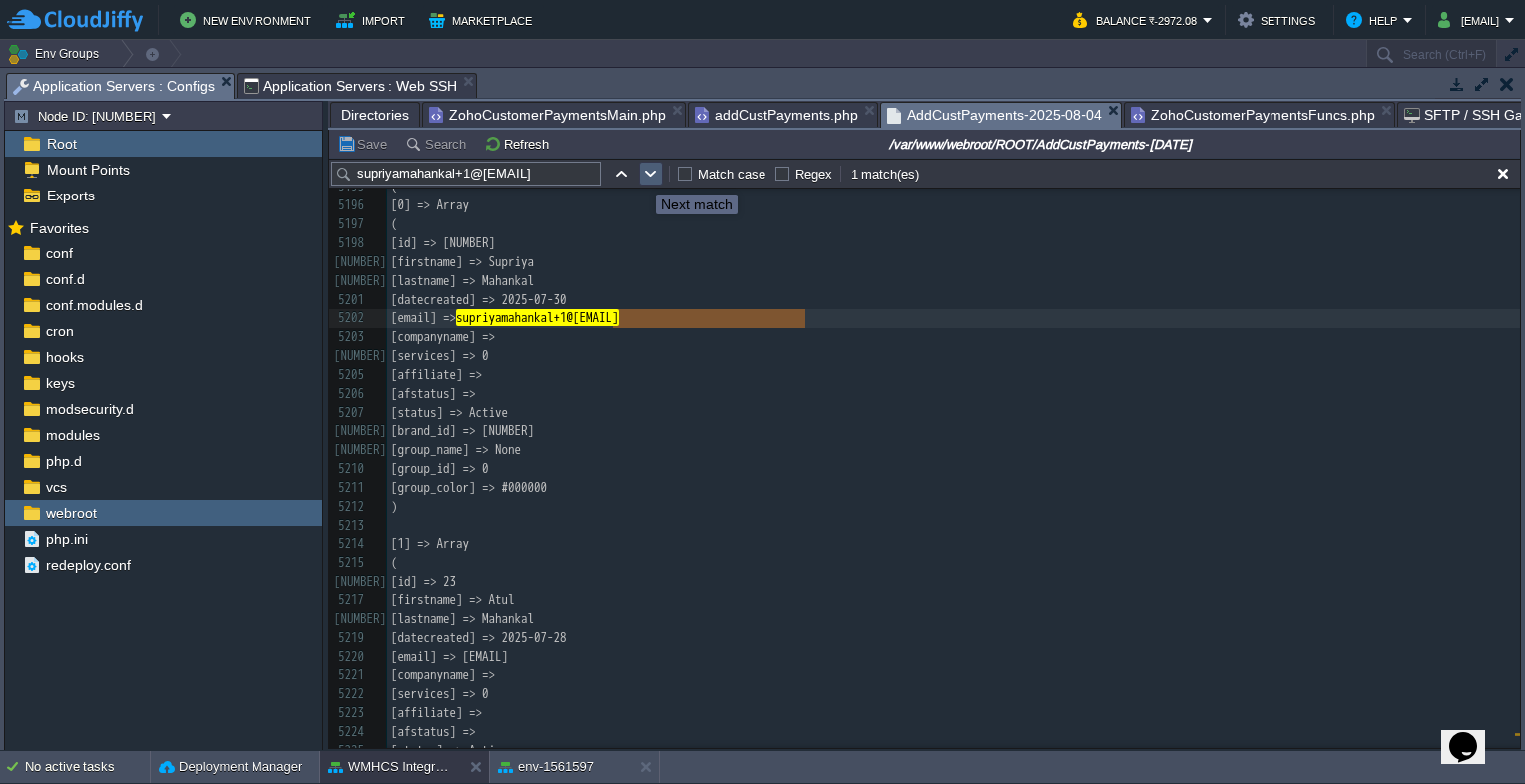 click at bounding box center (651, 174) 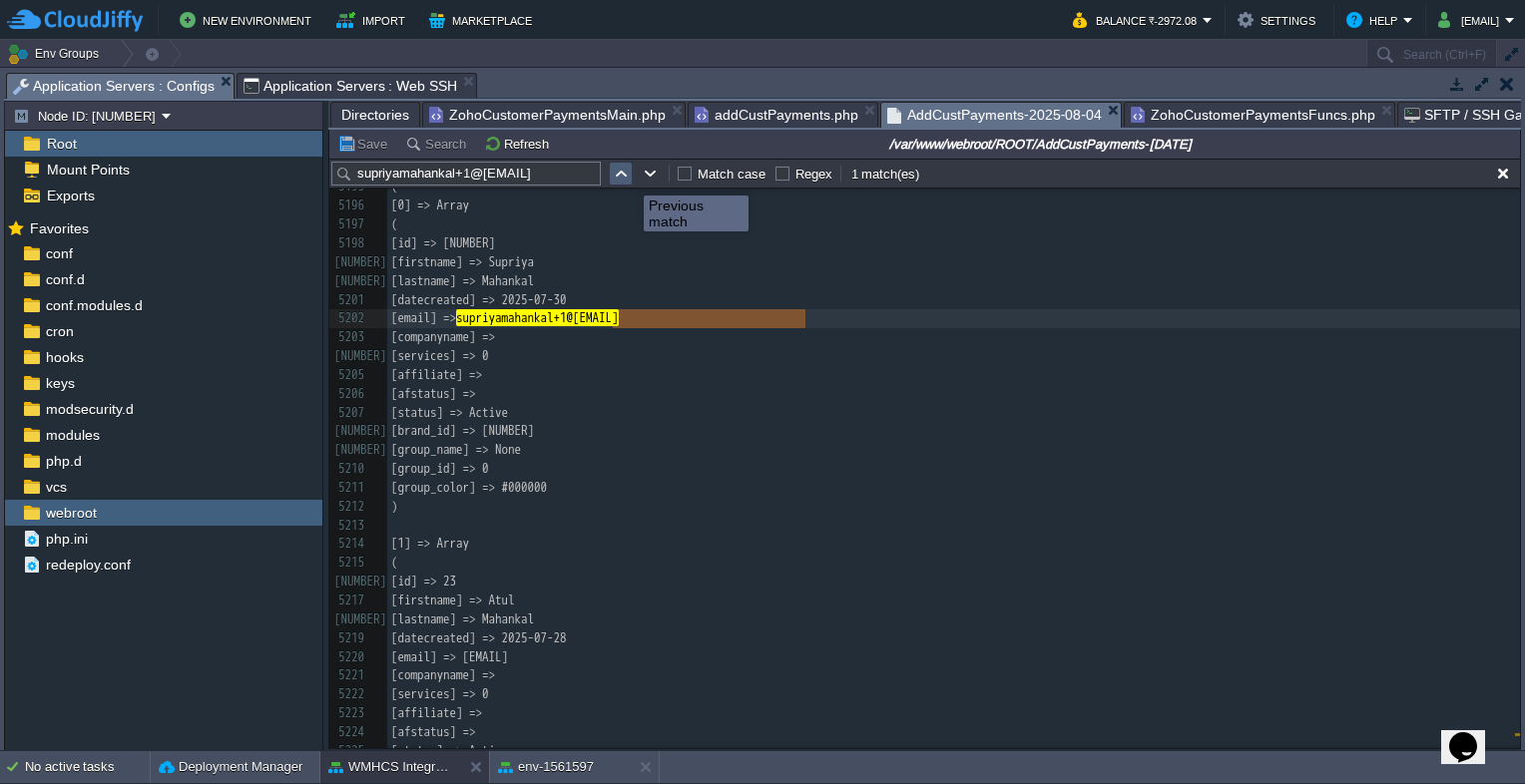 click at bounding box center [621, 174] 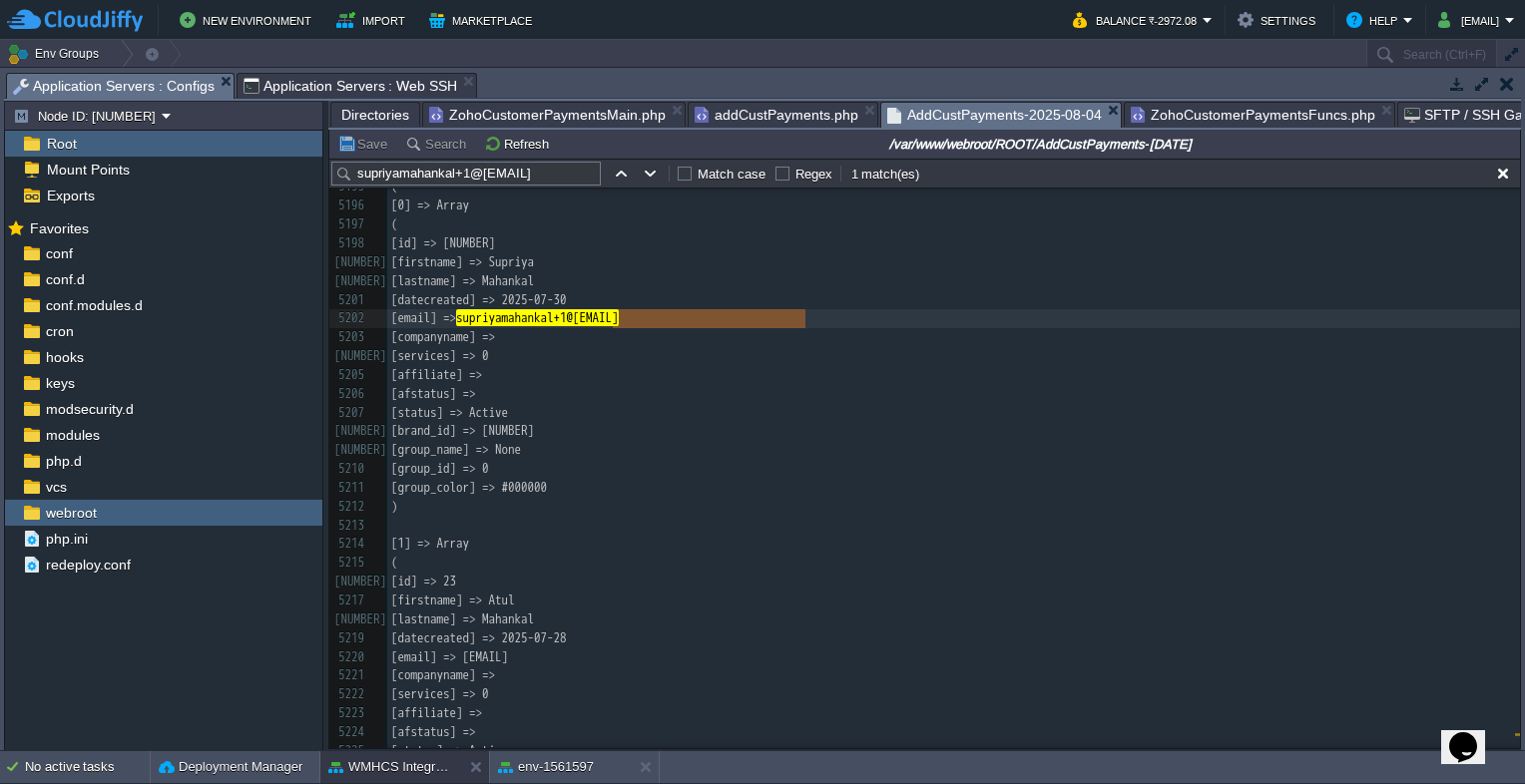 scroll, scrollTop: 103034, scrollLeft: 0, axis: vertical 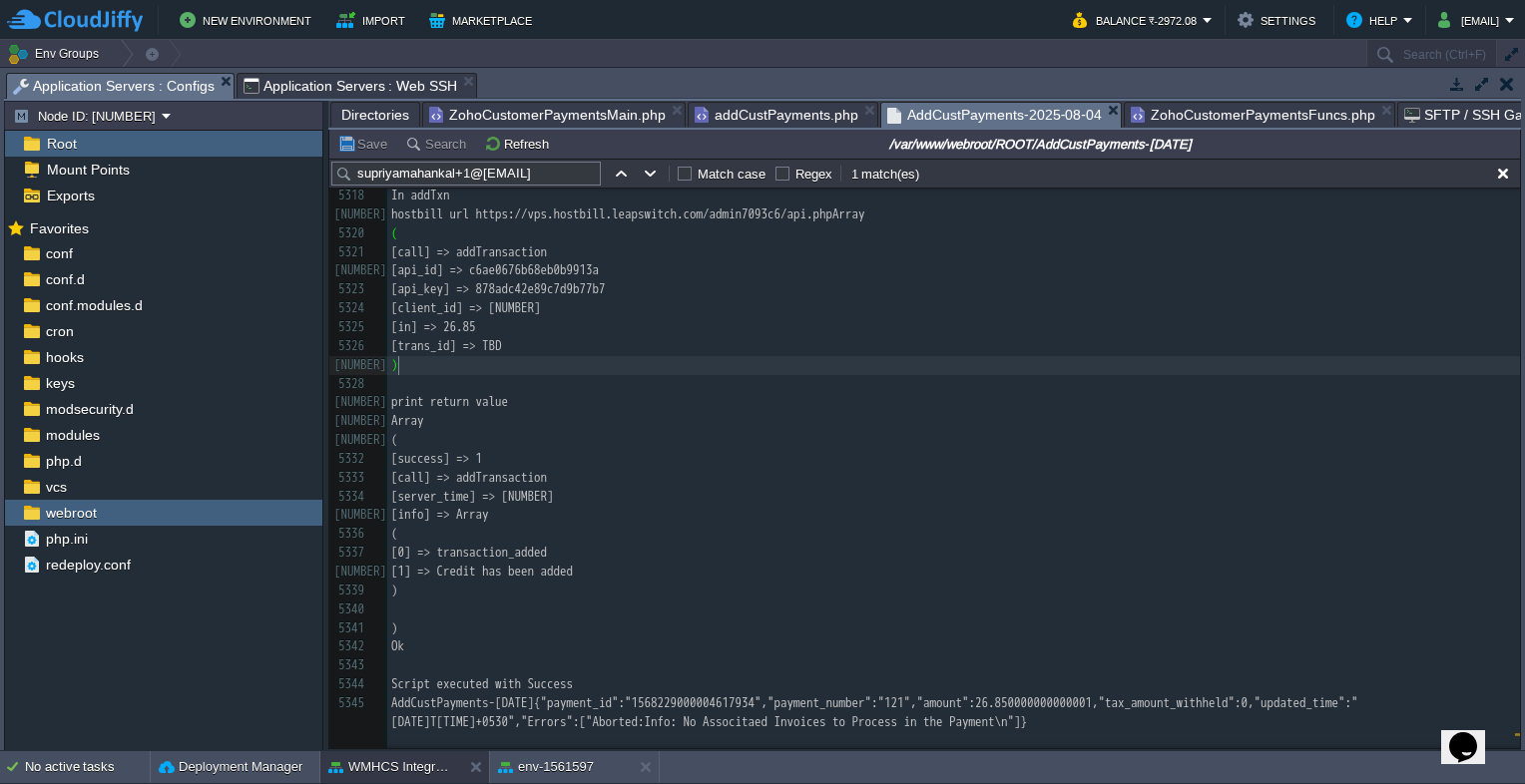 type on "-" 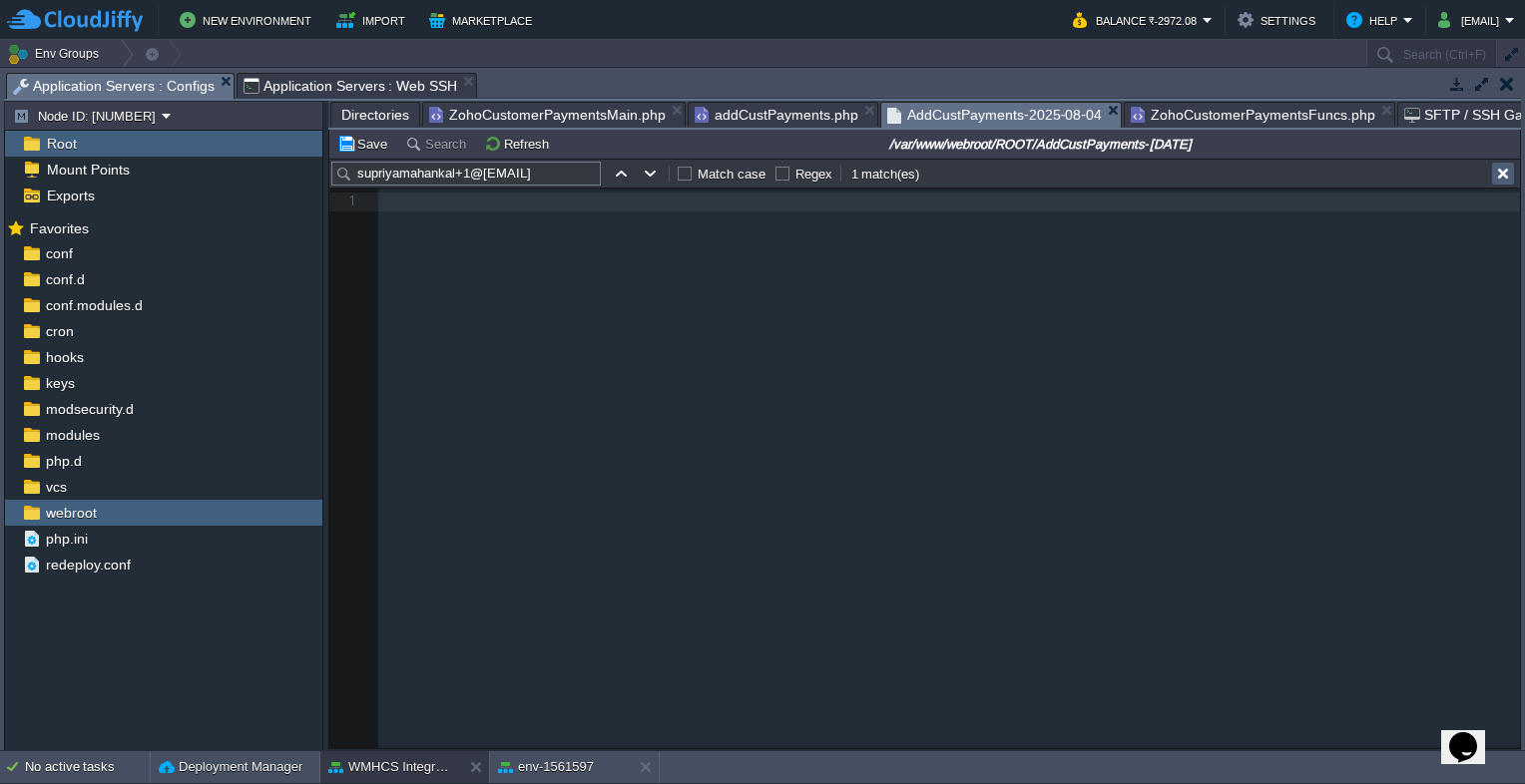 click at bounding box center (1503, 174) 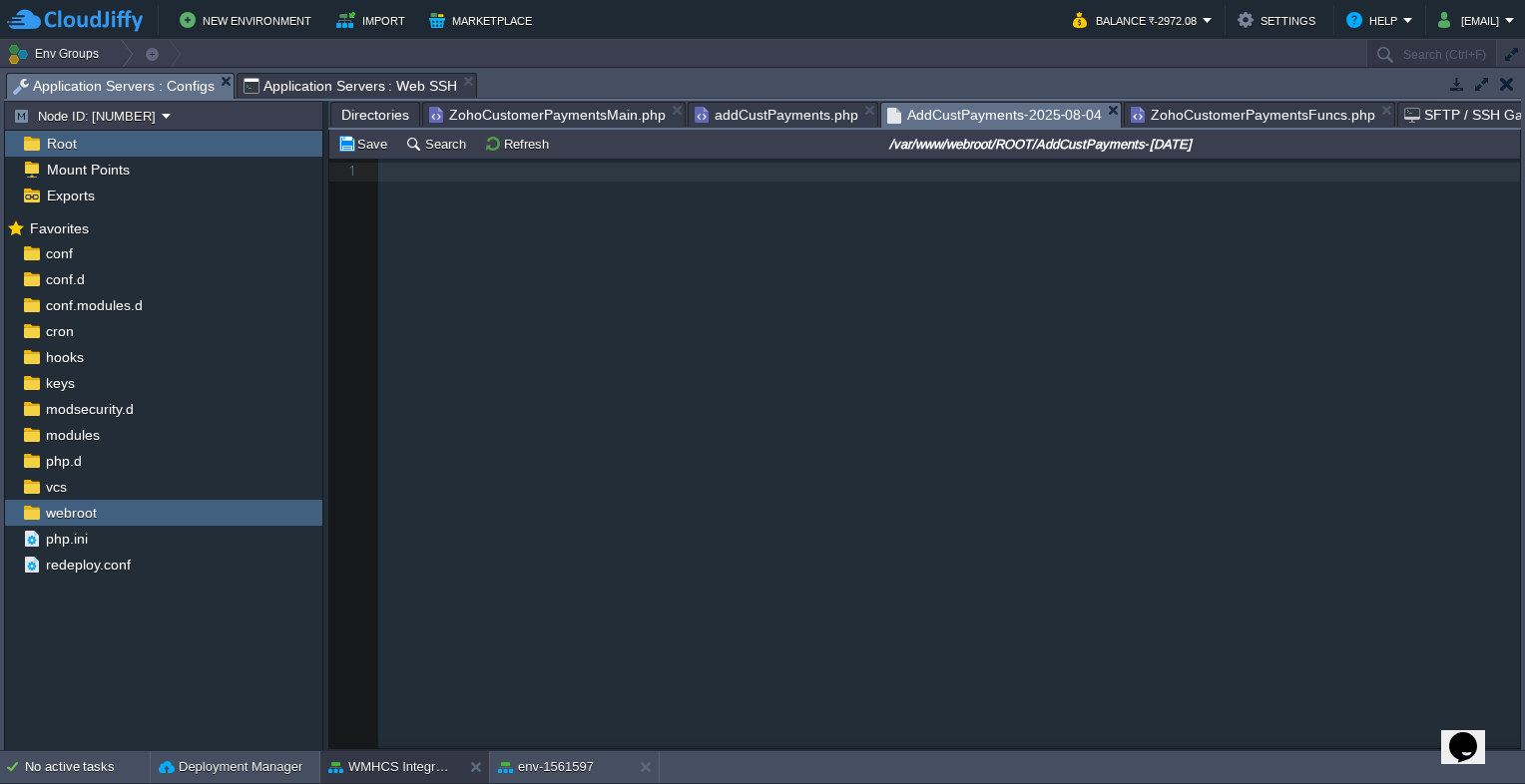 click on "xxxxxxxxxx 1   1 ​" at bounding box center [939, 468] 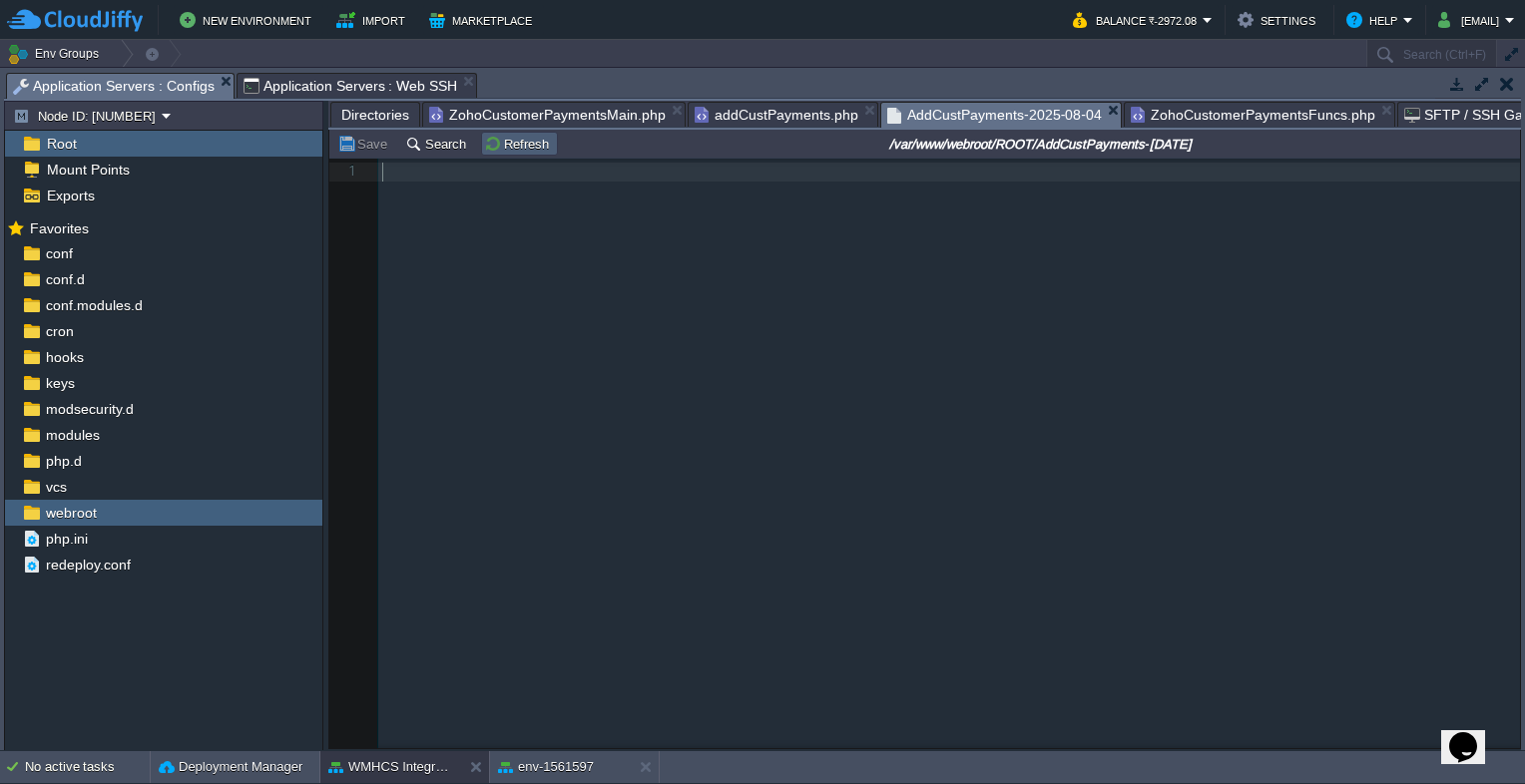 click on "Refresh" at bounding box center [519, 144] 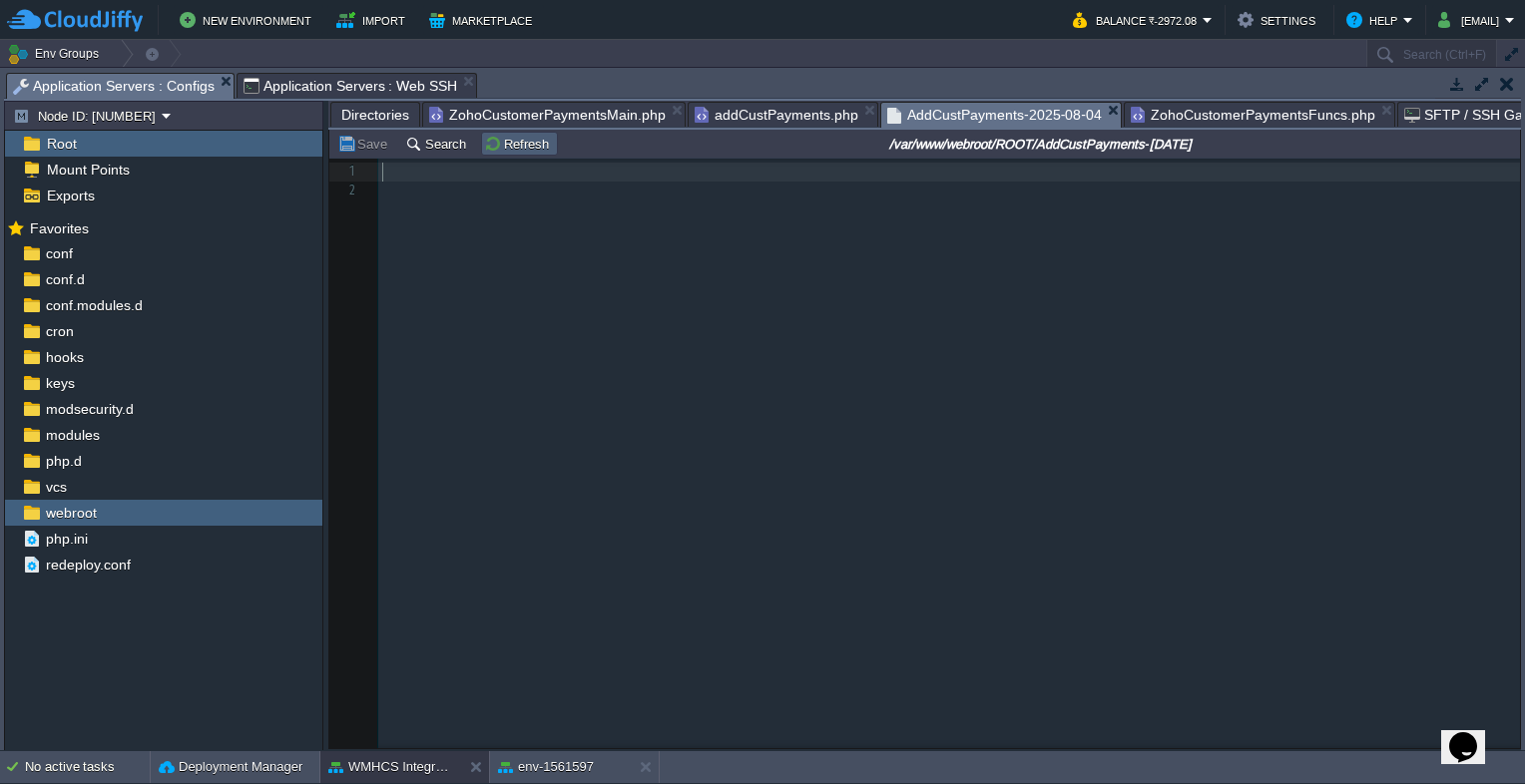 click on "Refresh" at bounding box center [519, 144] 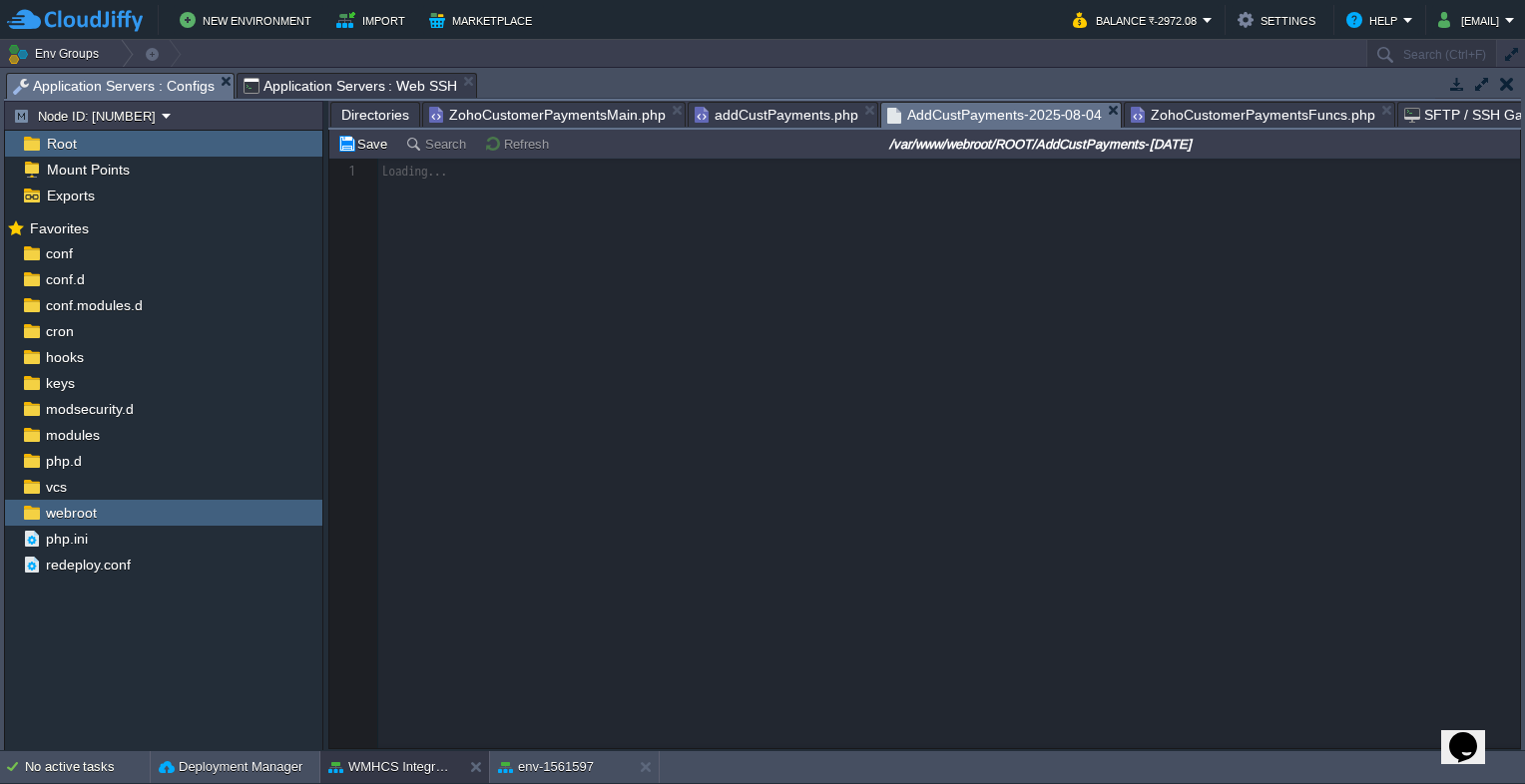 scroll, scrollTop: 8710, scrollLeft: 0, axis: vertical 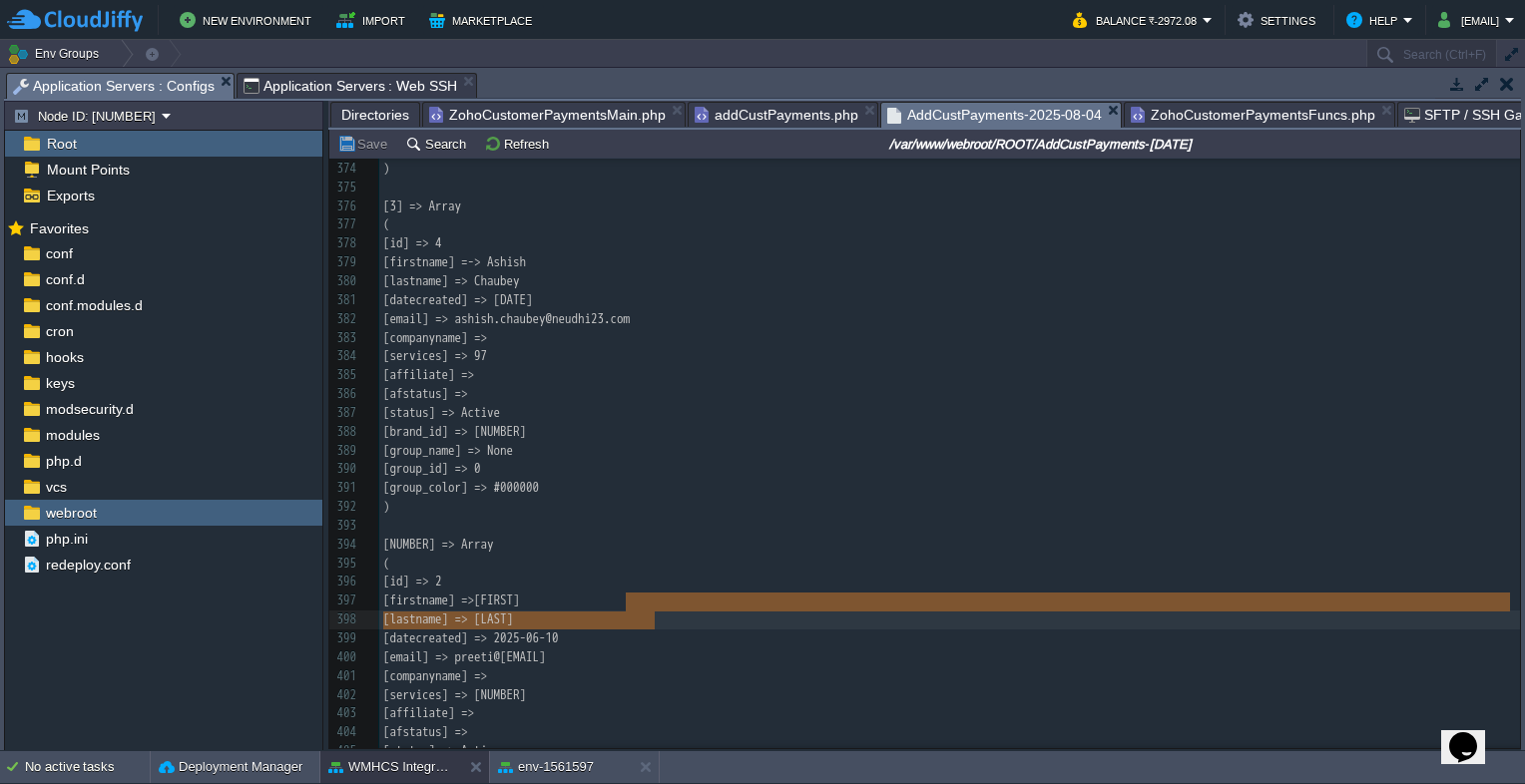 type on "Preeti
[lastname] => Bhat
[datecreated] => 202" 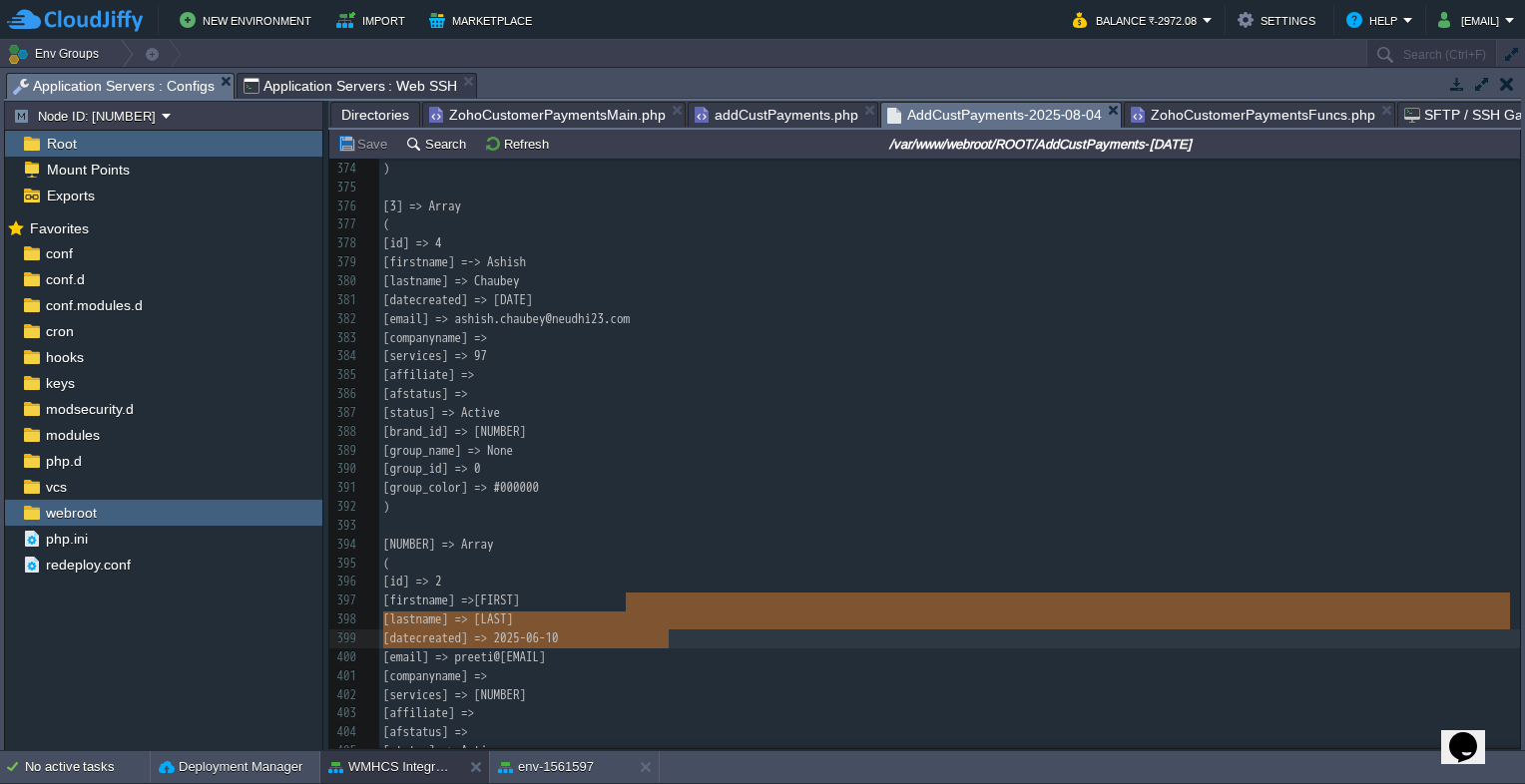 drag, startPoint x: 628, startPoint y: 607, endPoint x: 675, endPoint y: 629, distance: 51.894123 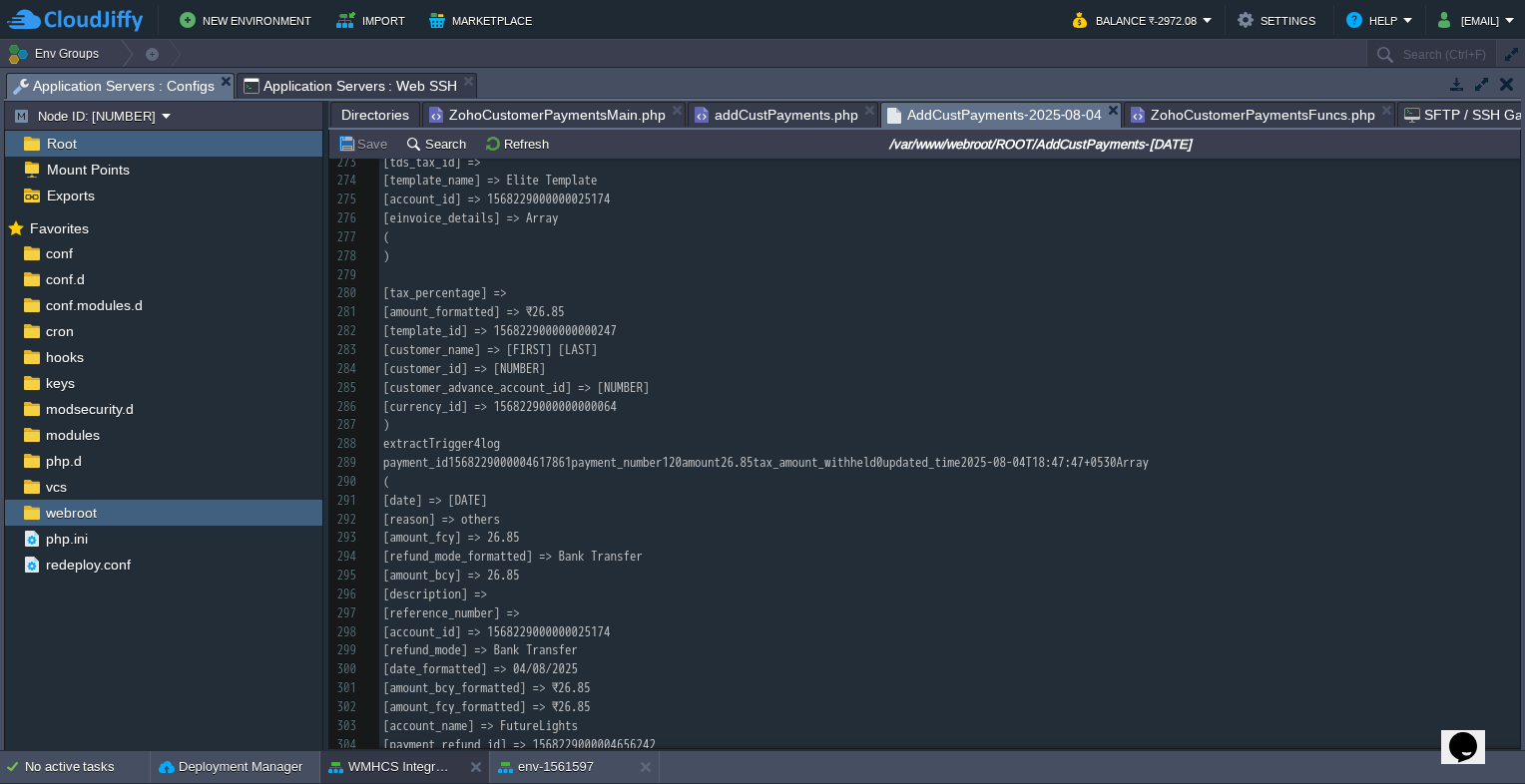 click on "x                     [id] => 2   242     [orientation] => portrait 243     [settlement_status] =>  244     [currency_symbol] => ₹ 245     [tax_account_id] =>  246     [tax_name] =>  247     [payment_status] => paid 248     [can_send_payment_sms] => 1 249     [payment_refunds] => Array 250         ( 251             [0] => Array 252                 ( 253                     [date] => 2025-08-04 254                     [reason] => others 255                     [amount_fcy] => 26.85 256                     [refund_mode_formatted] => Bank Transfer 257                     [amount_bcy] => 26.85 258                     [description] =>  259                     [reference_number] =>  260                     [account_id] => 1568229000000025174 261                     [refund_mode] => Bank Transfer 262                     [date_formatted] => 04/08/2025 263 264 265 266 267 268 ​ 269 270 ​ 271" at bounding box center [949, 227] 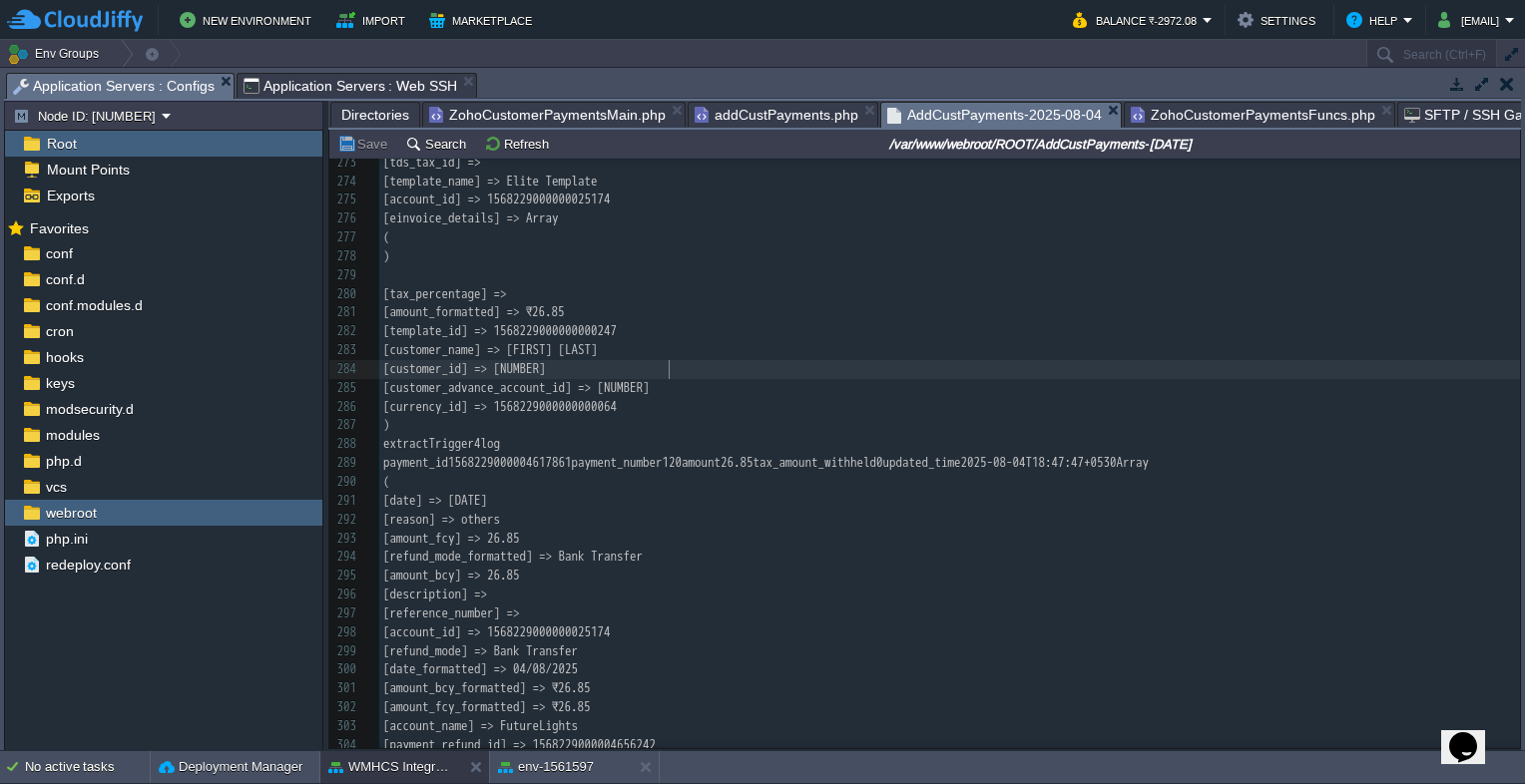 click on "[customer_id] => 1568229000004231090" at bounding box center [949, 369] 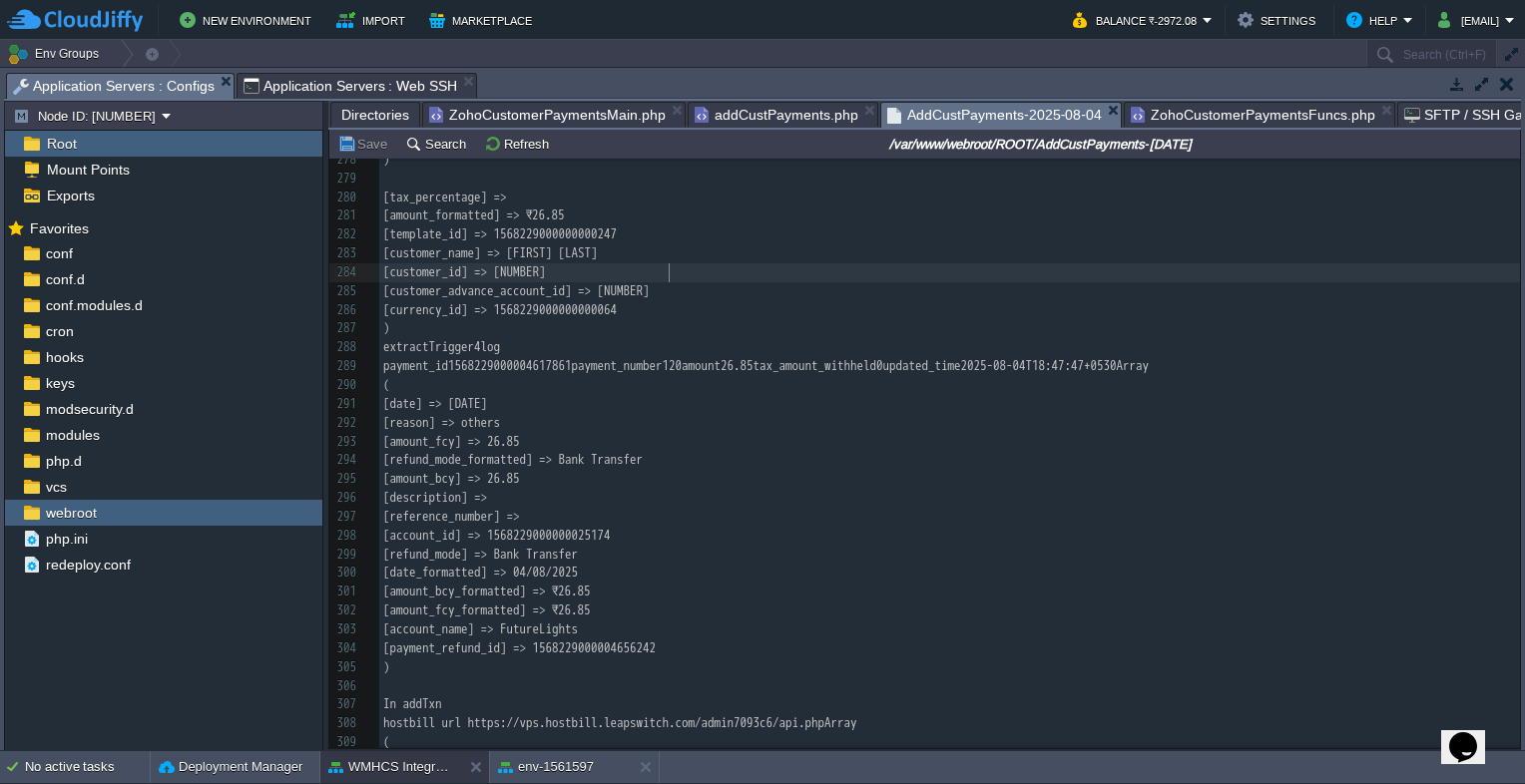 scroll, scrollTop: 5638, scrollLeft: 0, axis: vertical 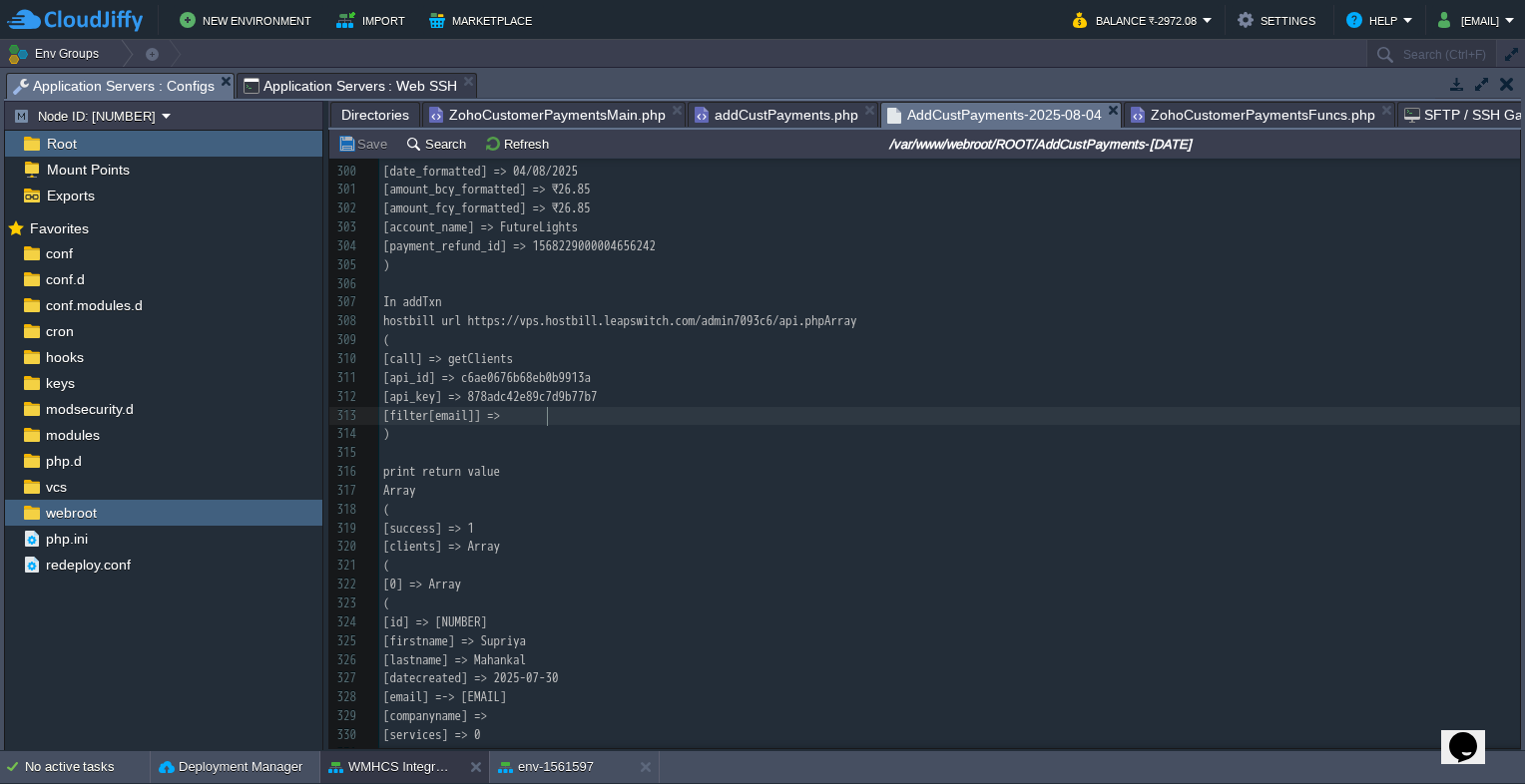click on "[filter[email]] =>" at bounding box center [949, 416] 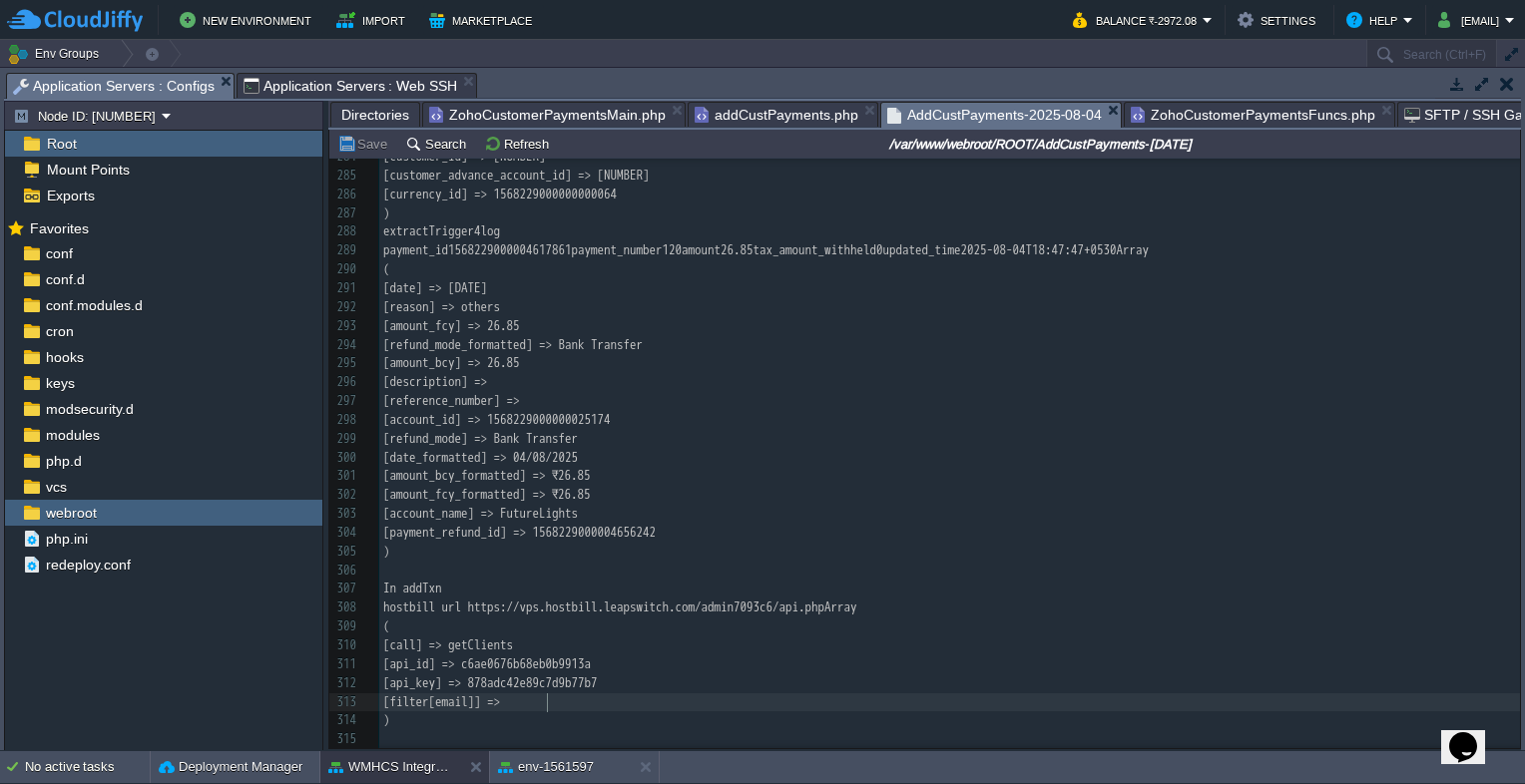 scroll, scrollTop: 5737, scrollLeft: 0, axis: vertical 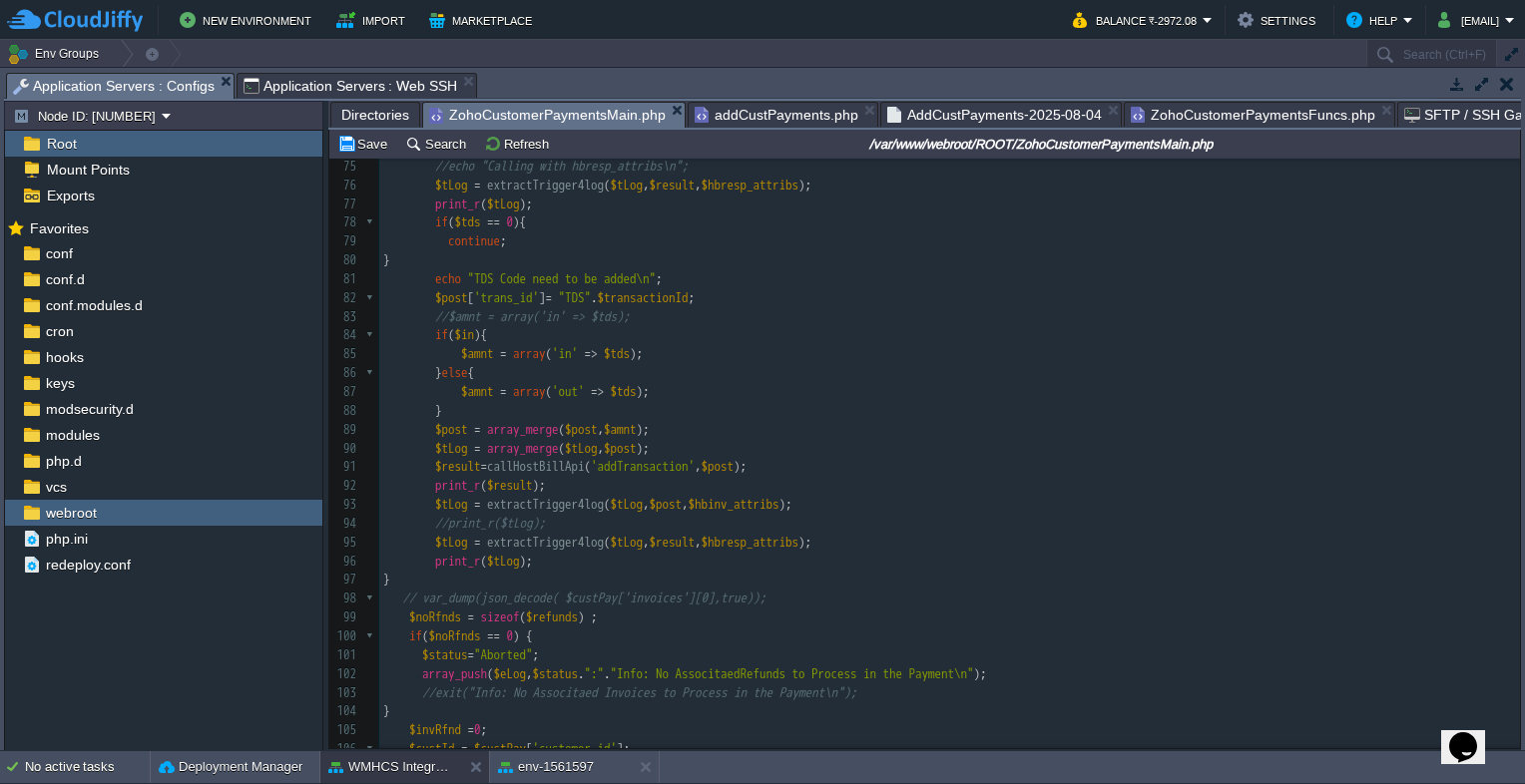 click on "ZohoCustomerPaymentsMain.php" at bounding box center [547, 115] 